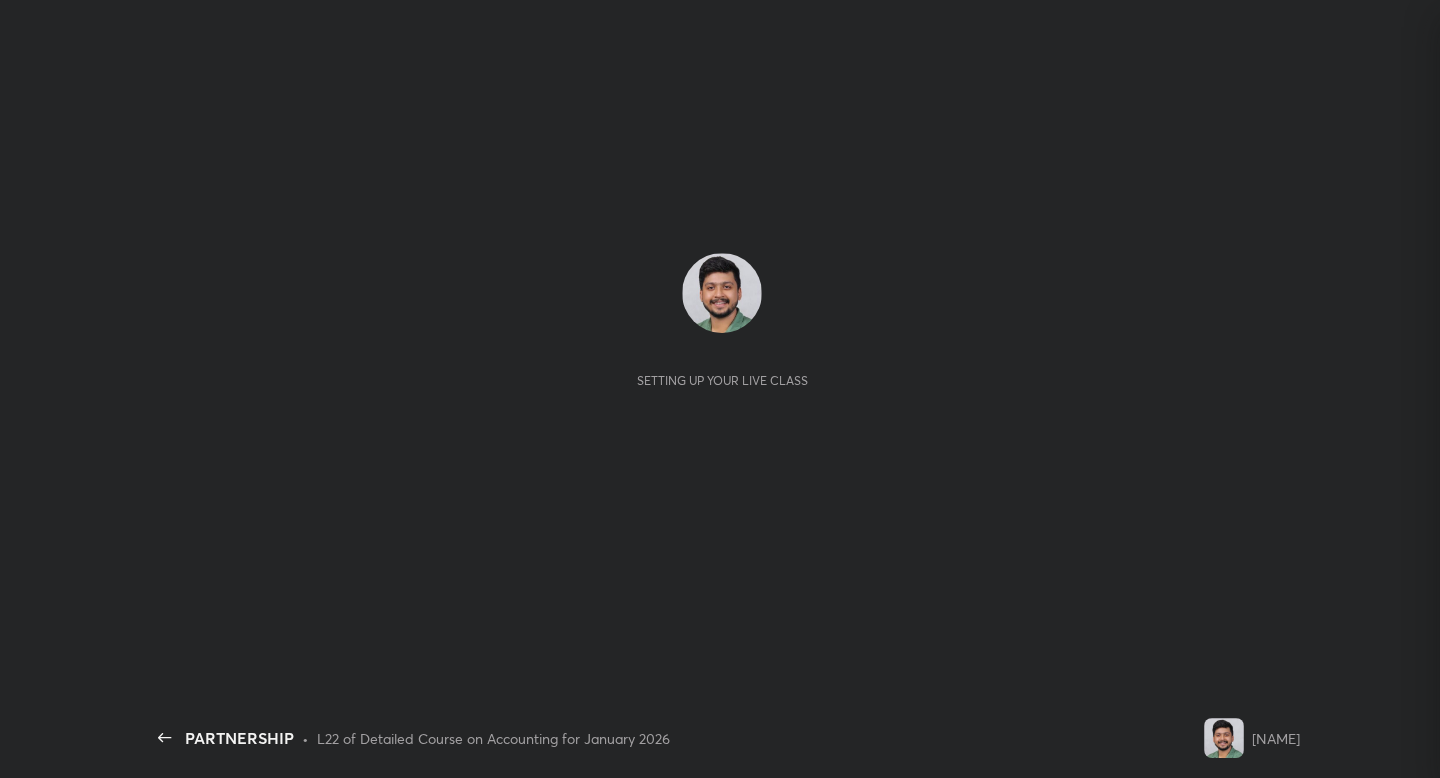 scroll, scrollTop: 0, scrollLeft: 0, axis: both 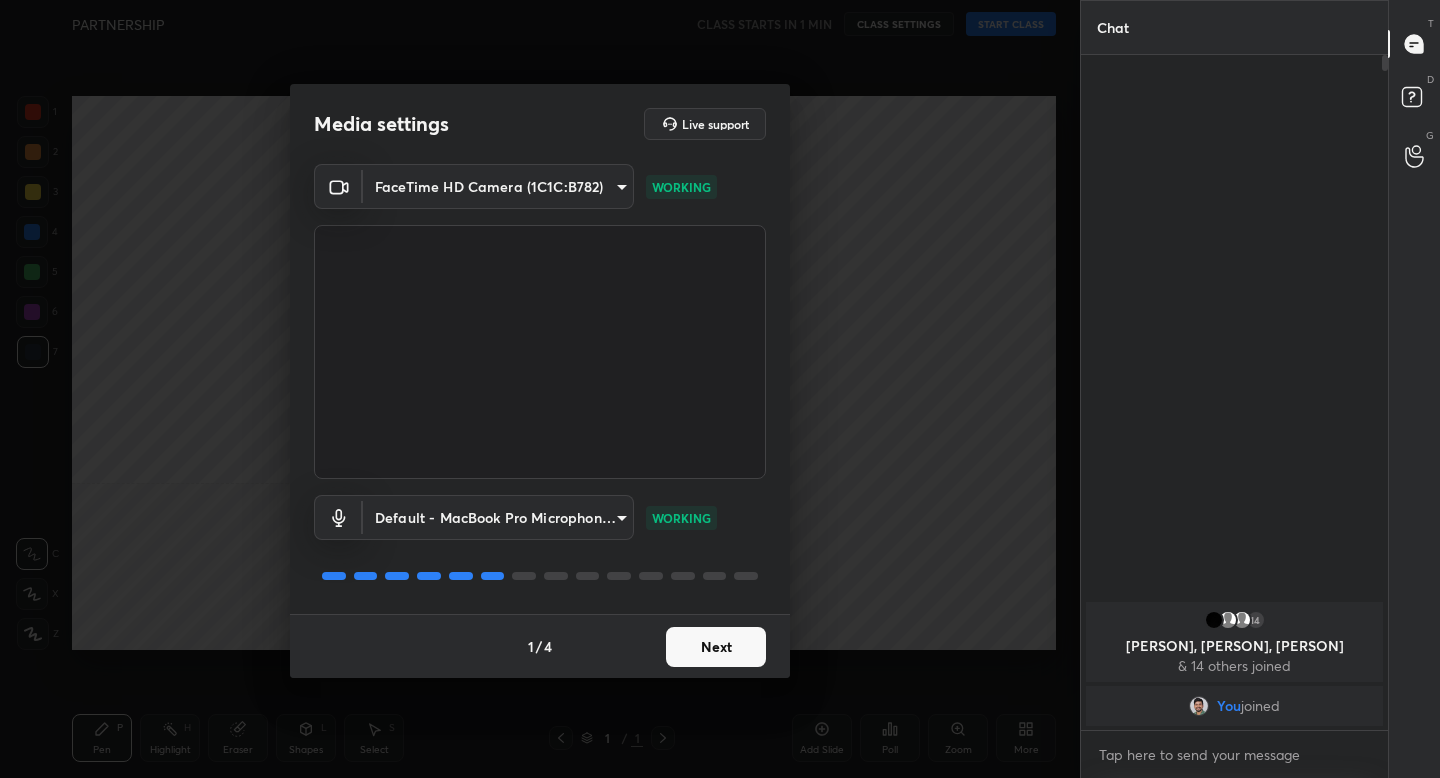 click on "Next" at bounding box center [716, 647] 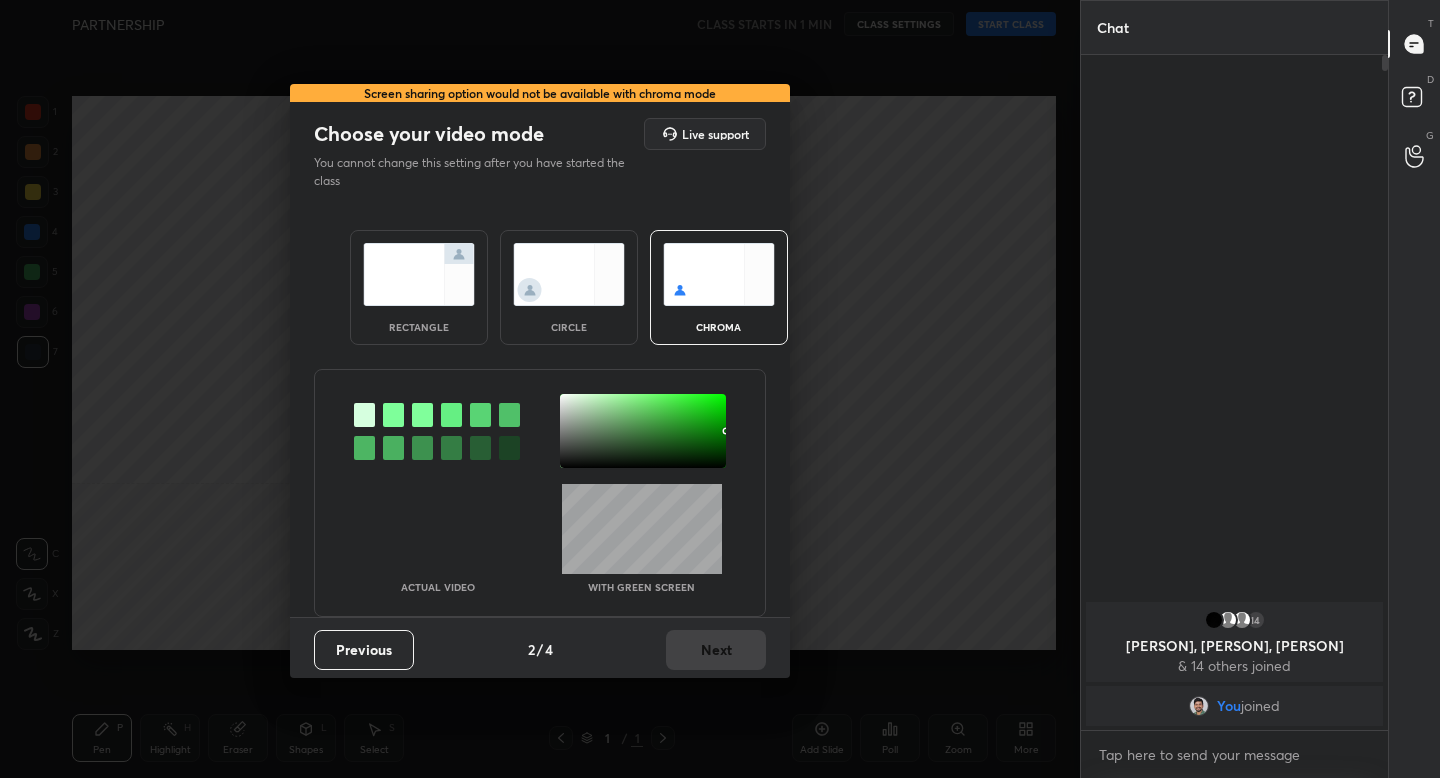 click at bounding box center (419, 274) 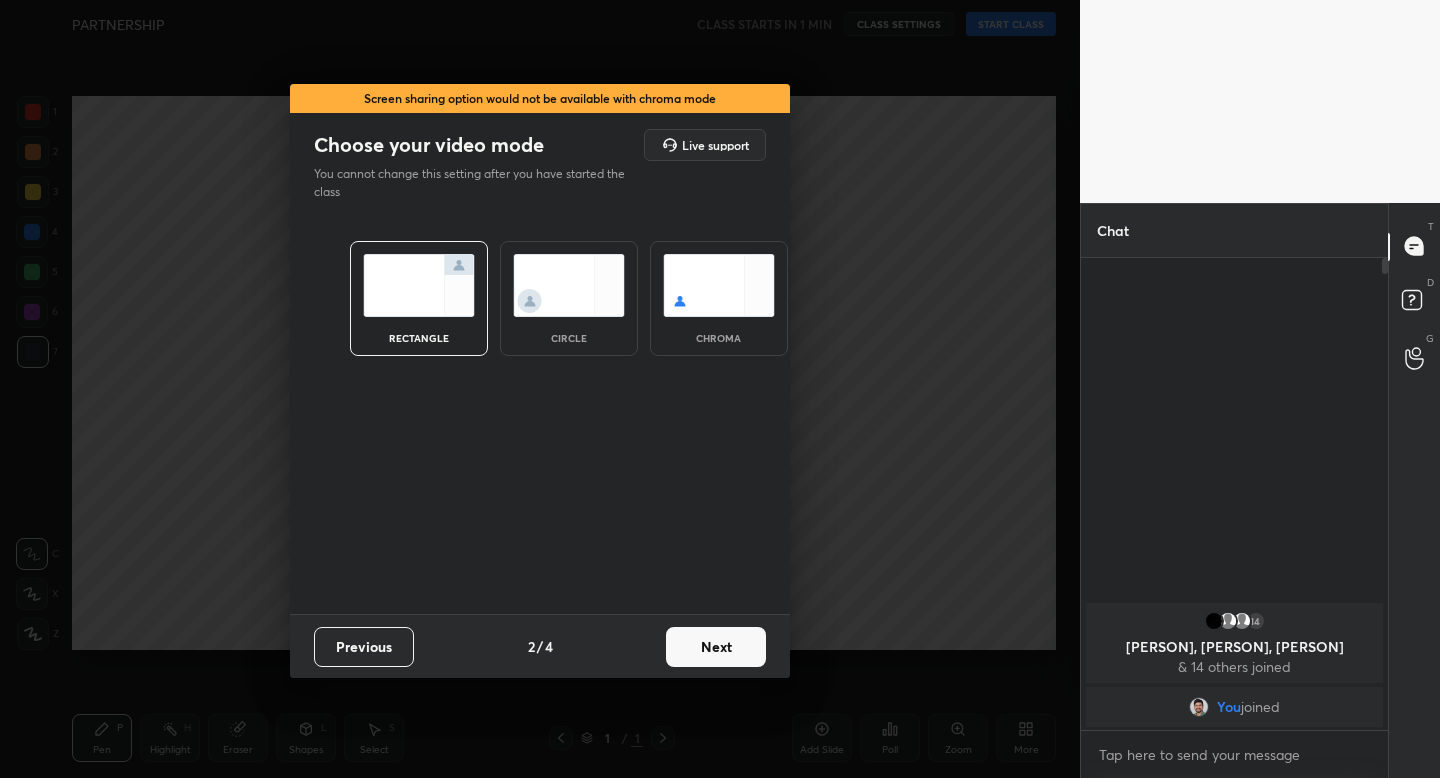 scroll, scrollTop: 466, scrollLeft: 301, axis: both 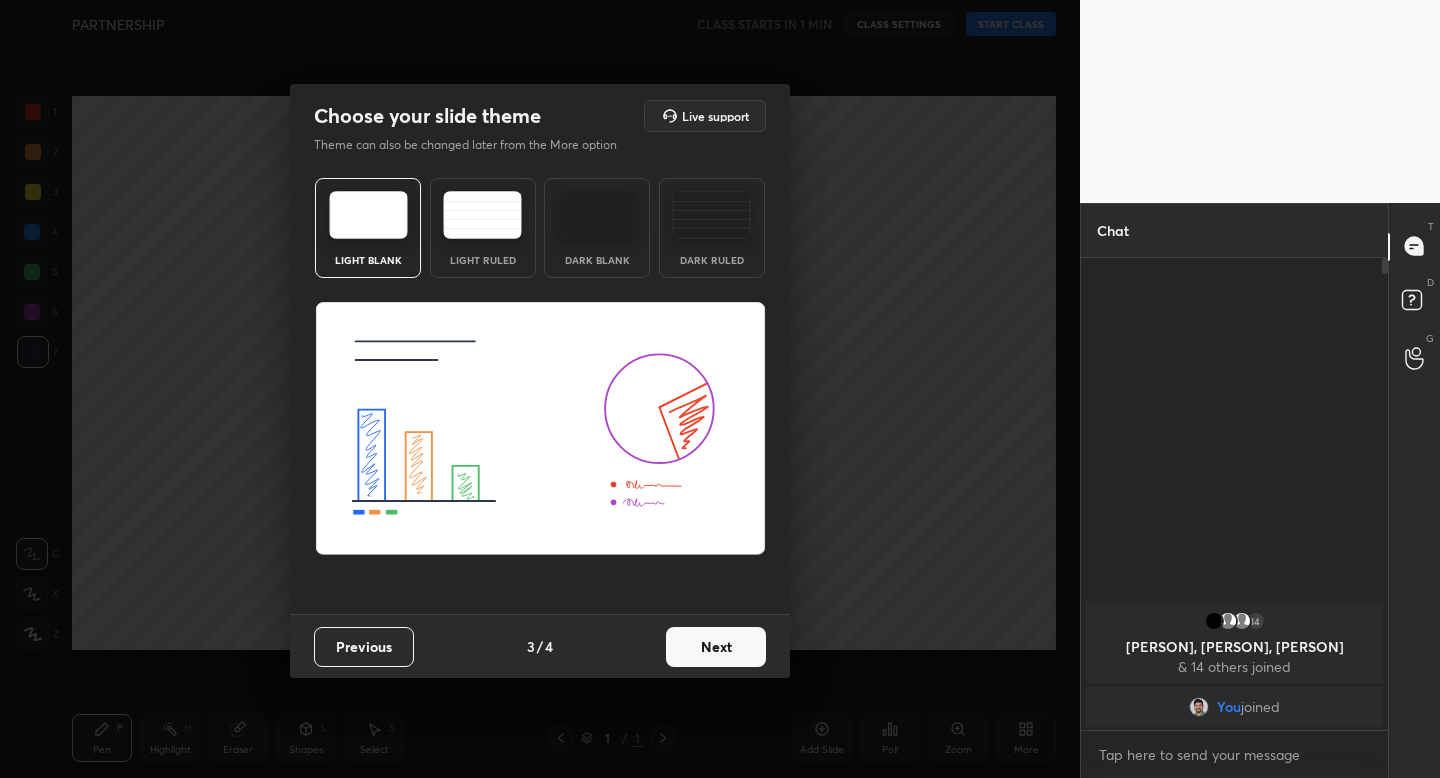 click on "Light Ruled" at bounding box center (483, 228) 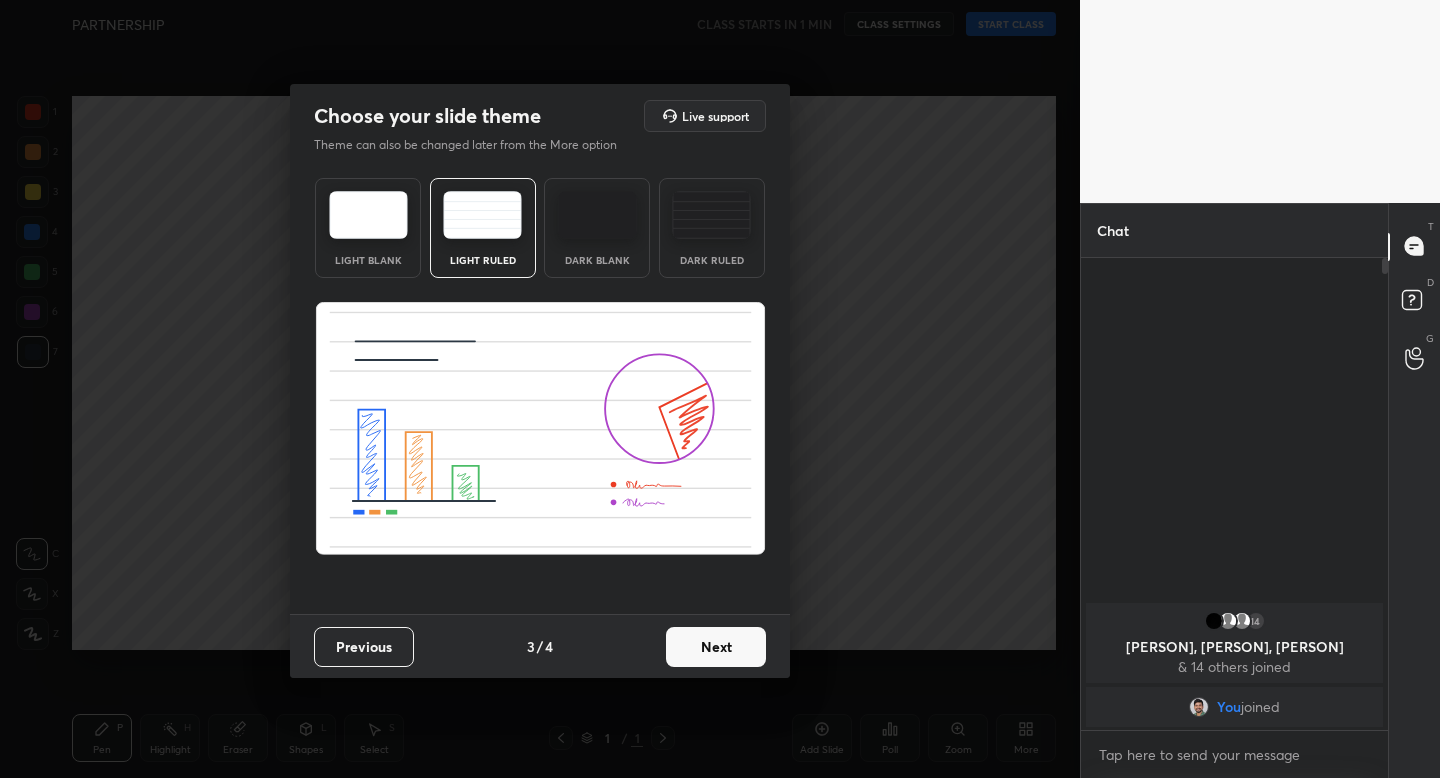 click on "Next" at bounding box center (716, 647) 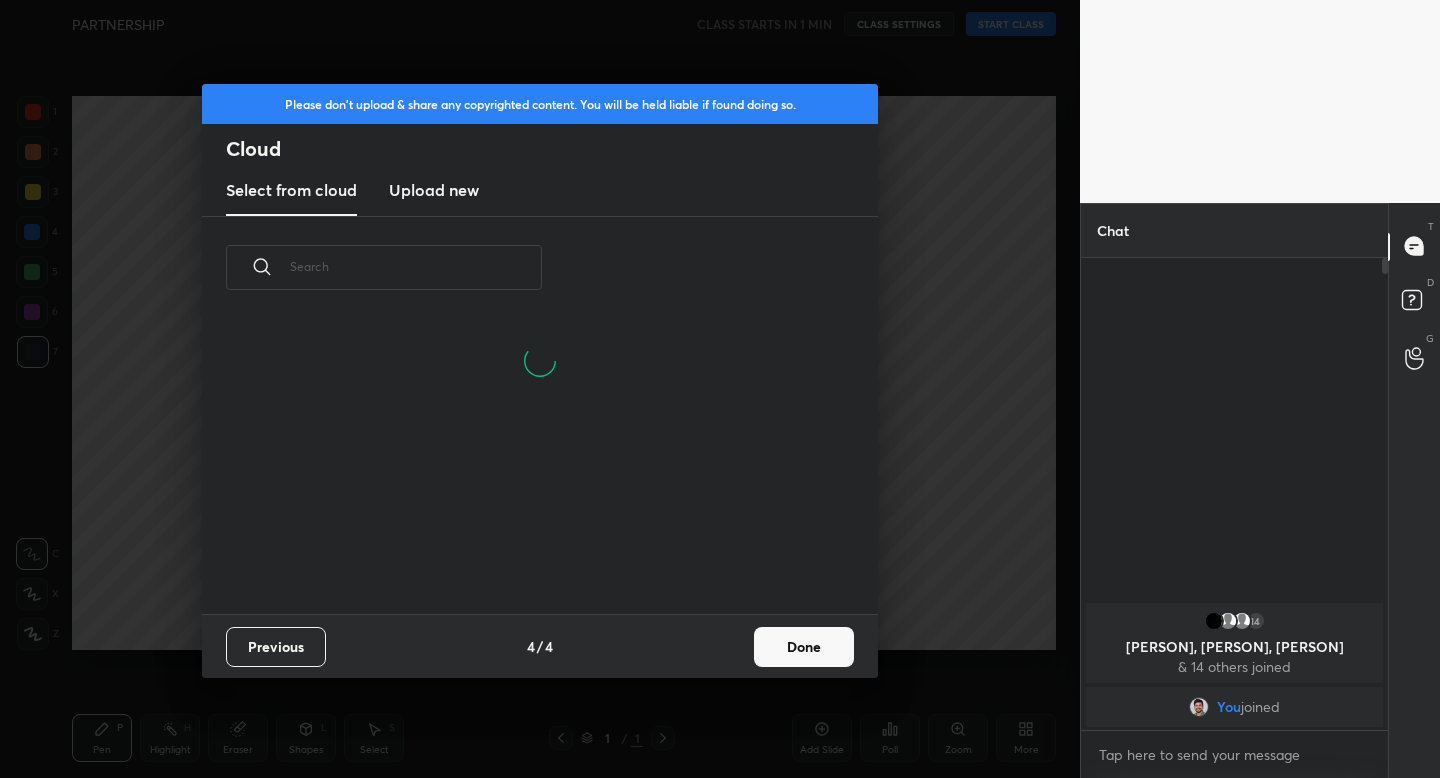 click on "Done" at bounding box center [804, 647] 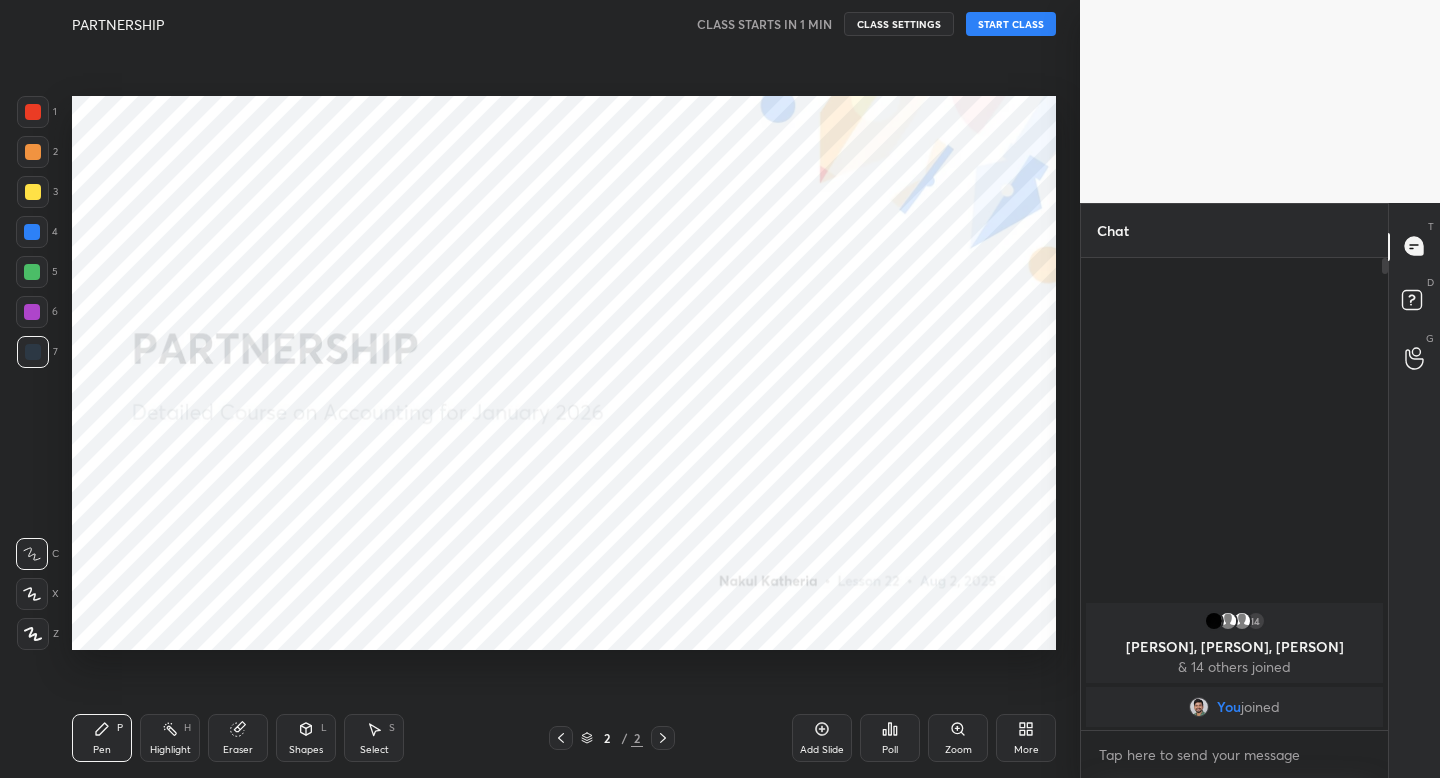 click at bounding box center [33, 634] 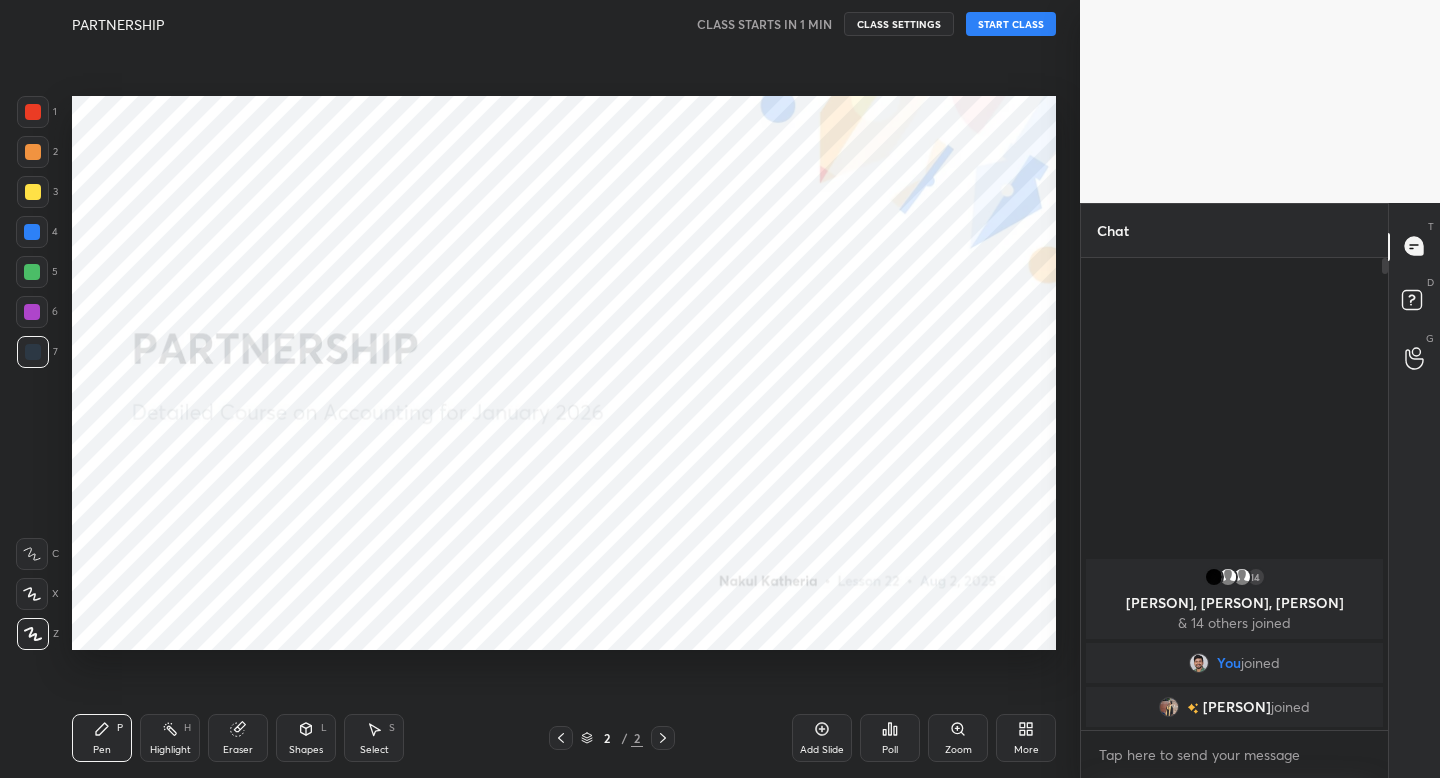 click on "START CLASS" at bounding box center (1011, 24) 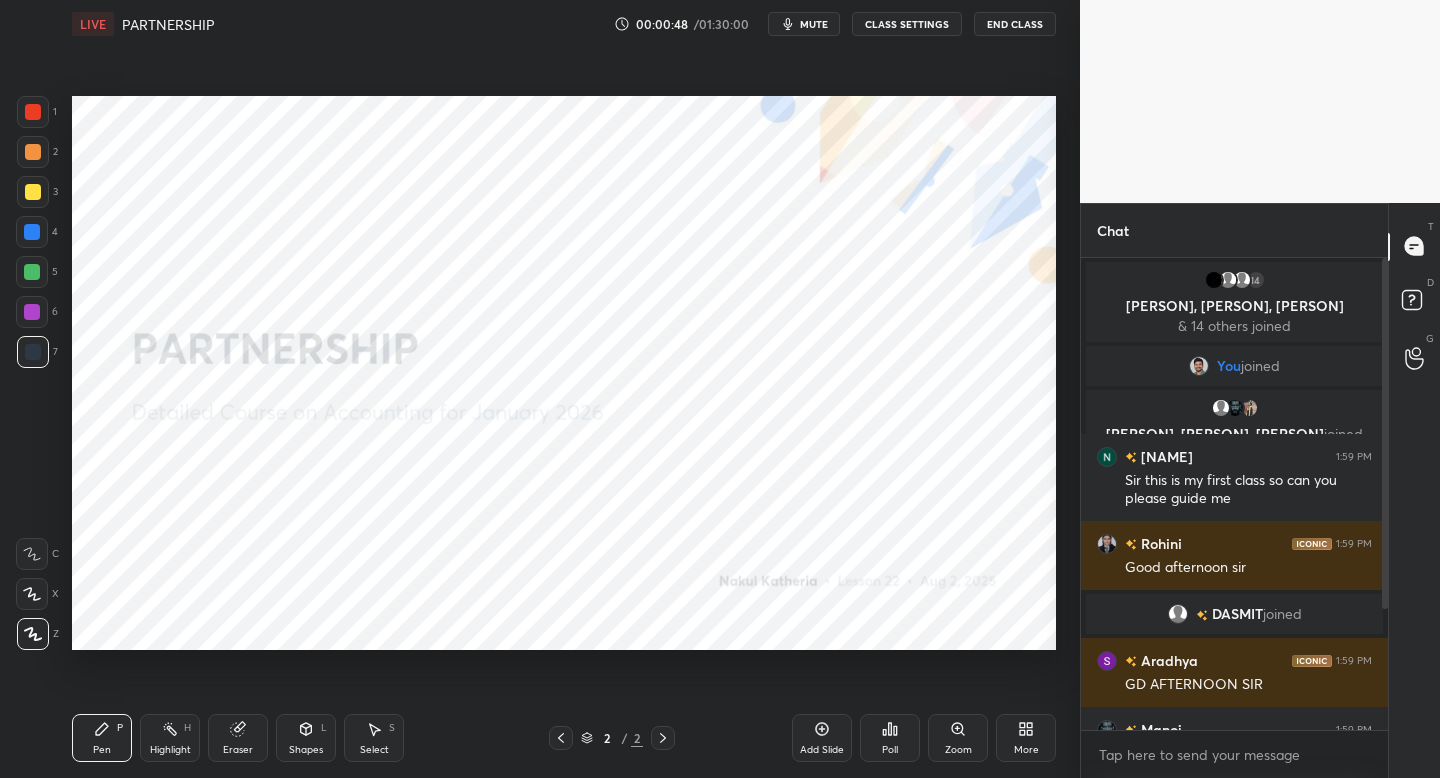 scroll, scrollTop: 162, scrollLeft: 0, axis: vertical 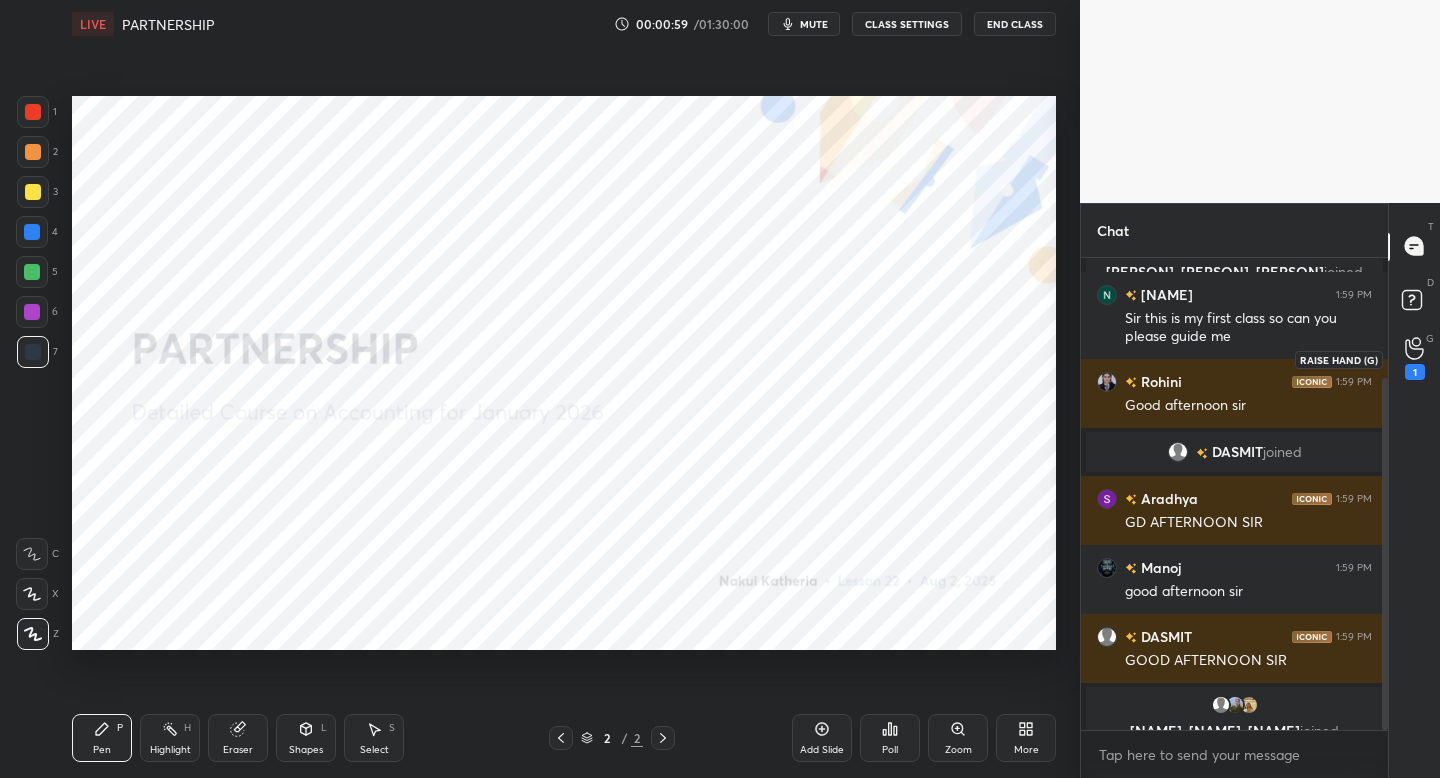click 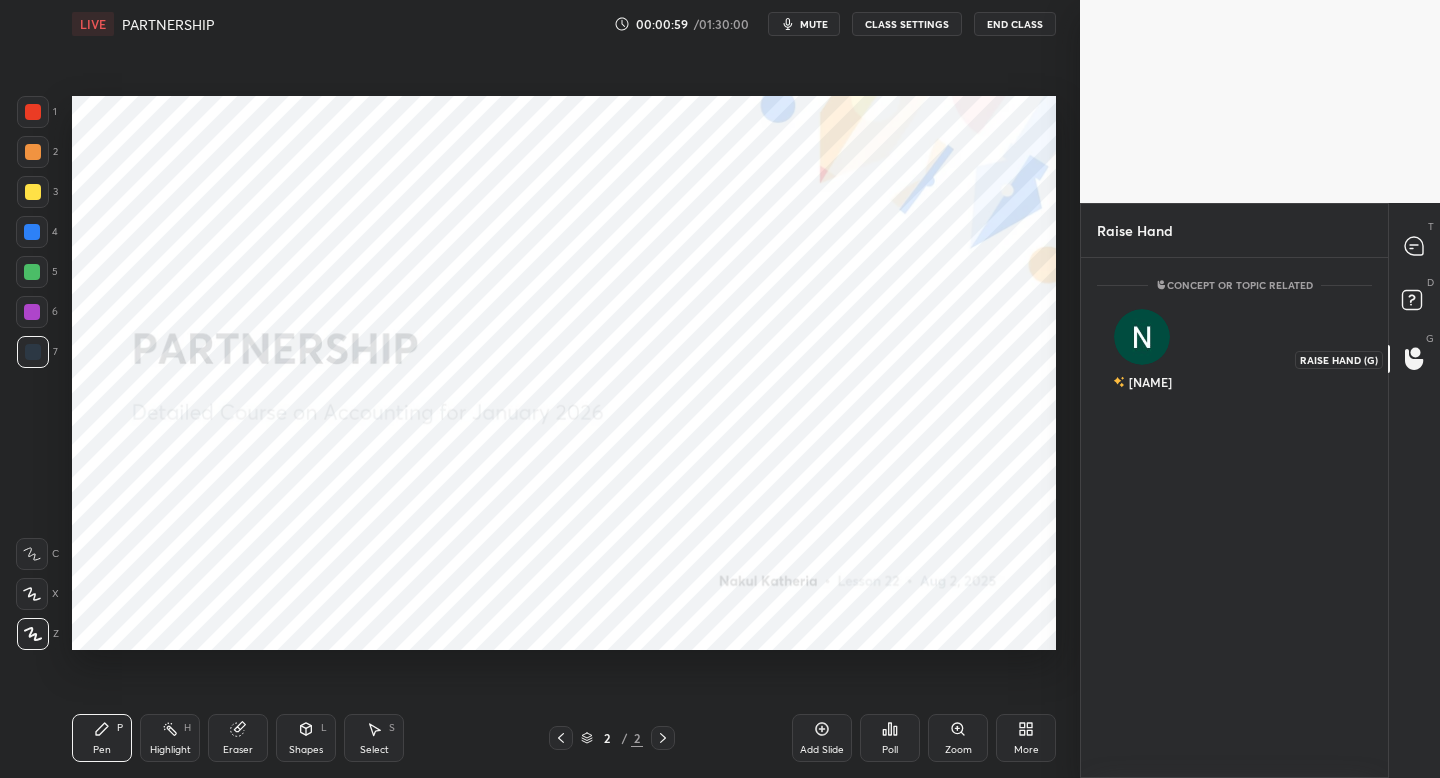 scroll, scrollTop: 514, scrollLeft: 301, axis: both 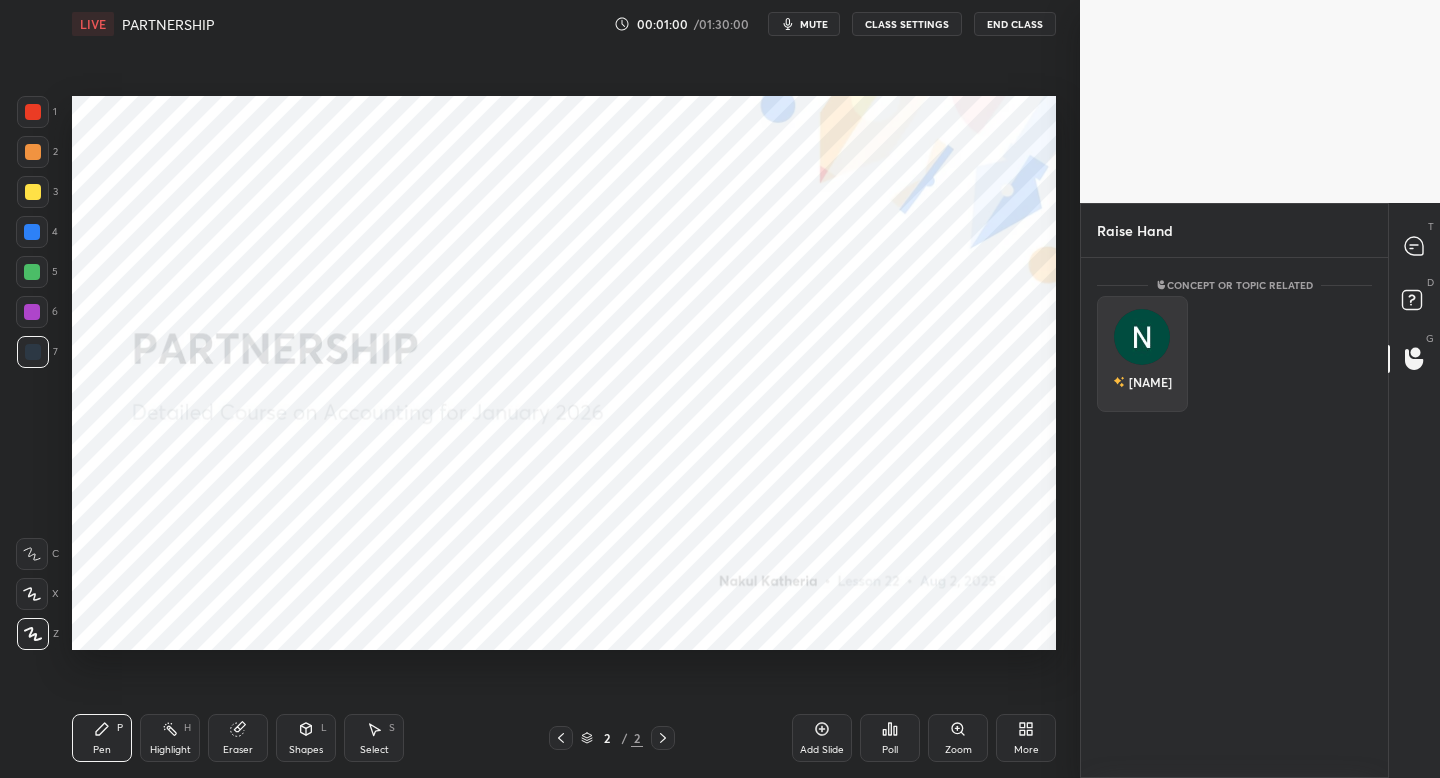 click on "[NAME]" at bounding box center [1142, 354] 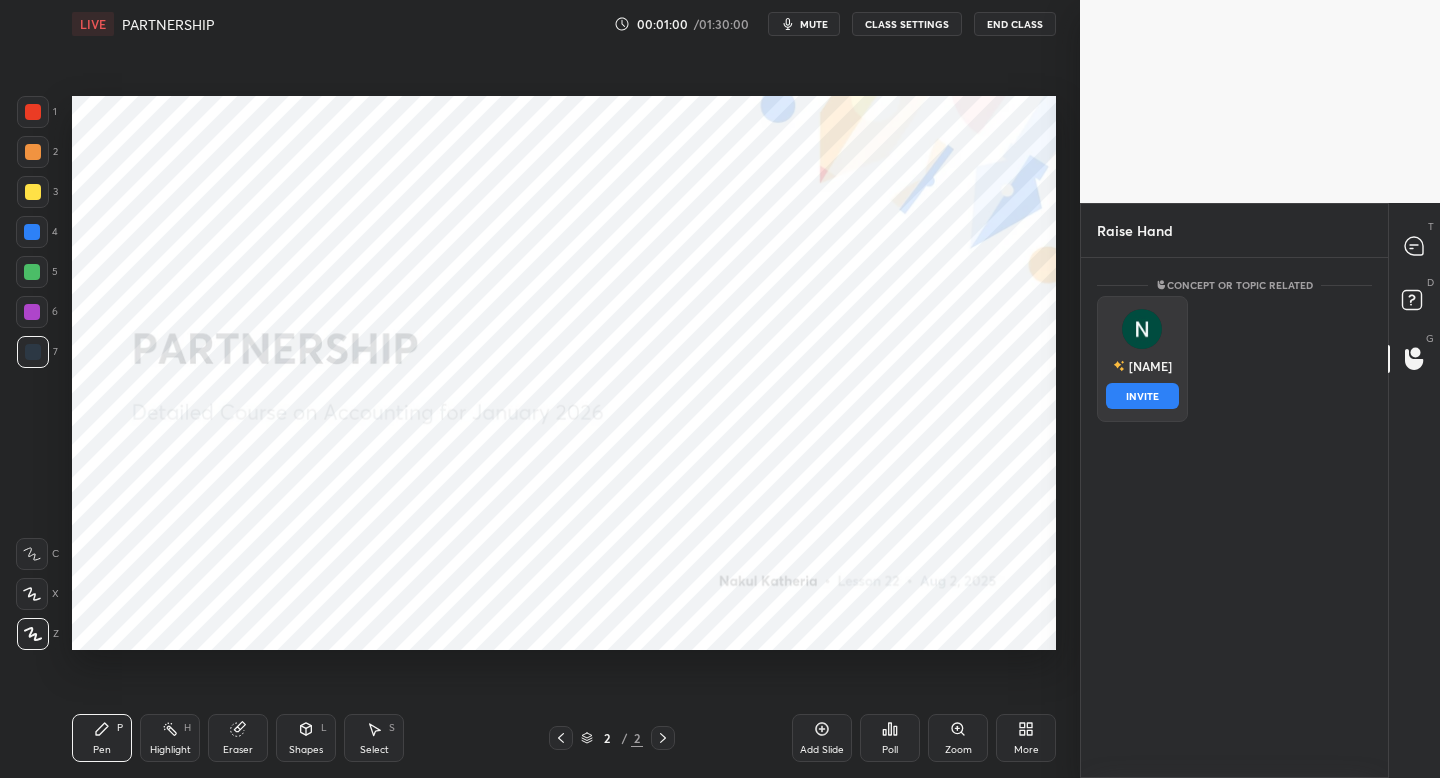 click on "INVITE" at bounding box center (1142, 396) 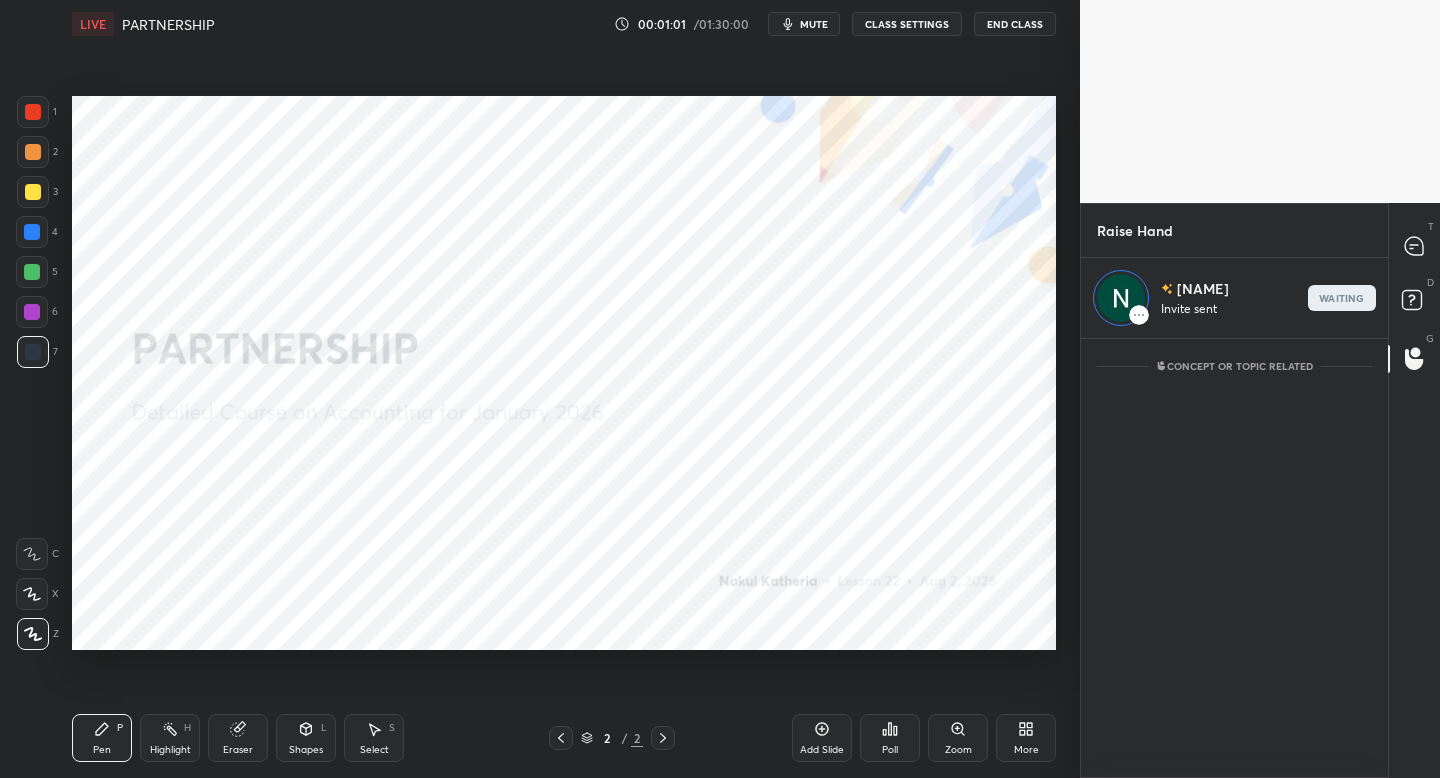 scroll, scrollTop: 433, scrollLeft: 301, axis: both 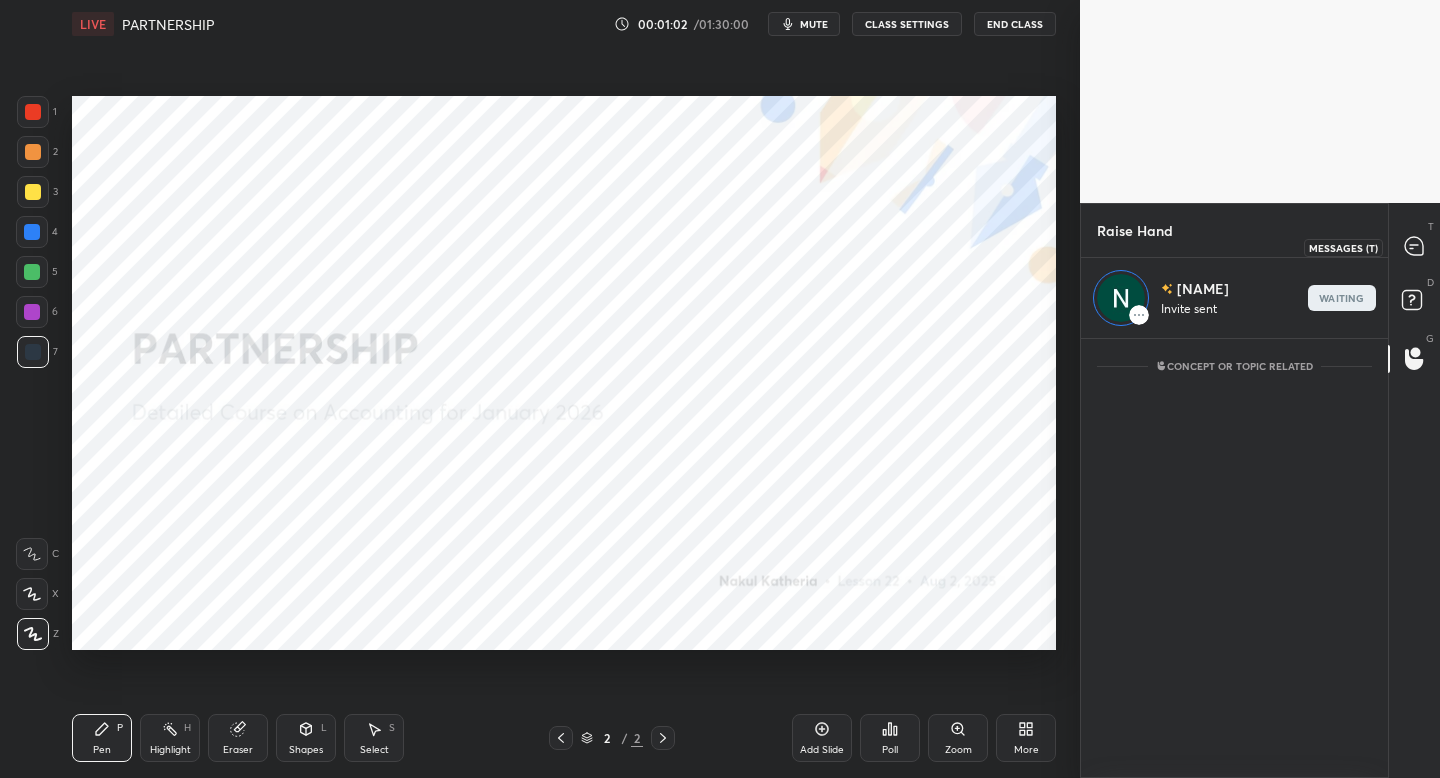 click 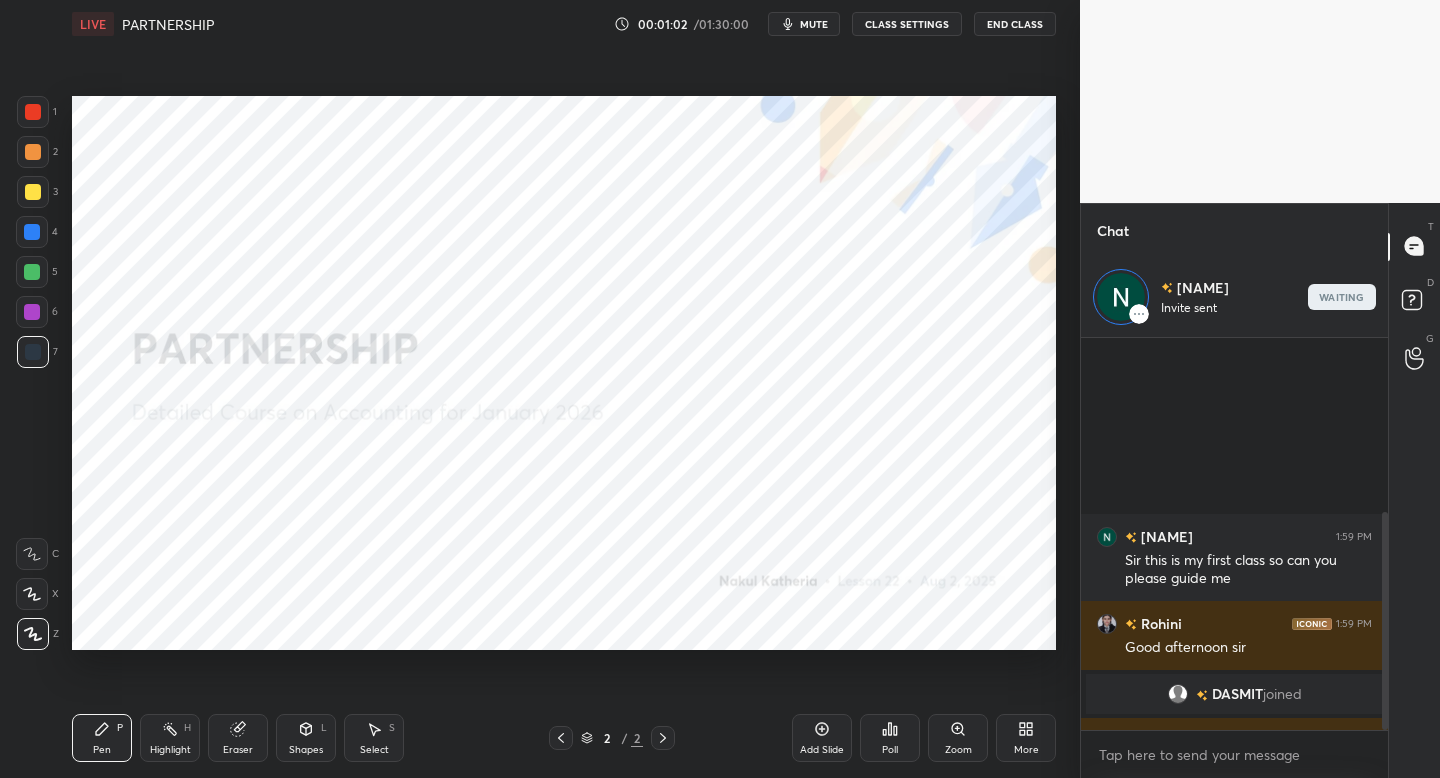scroll, scrollTop: 312, scrollLeft: 0, axis: vertical 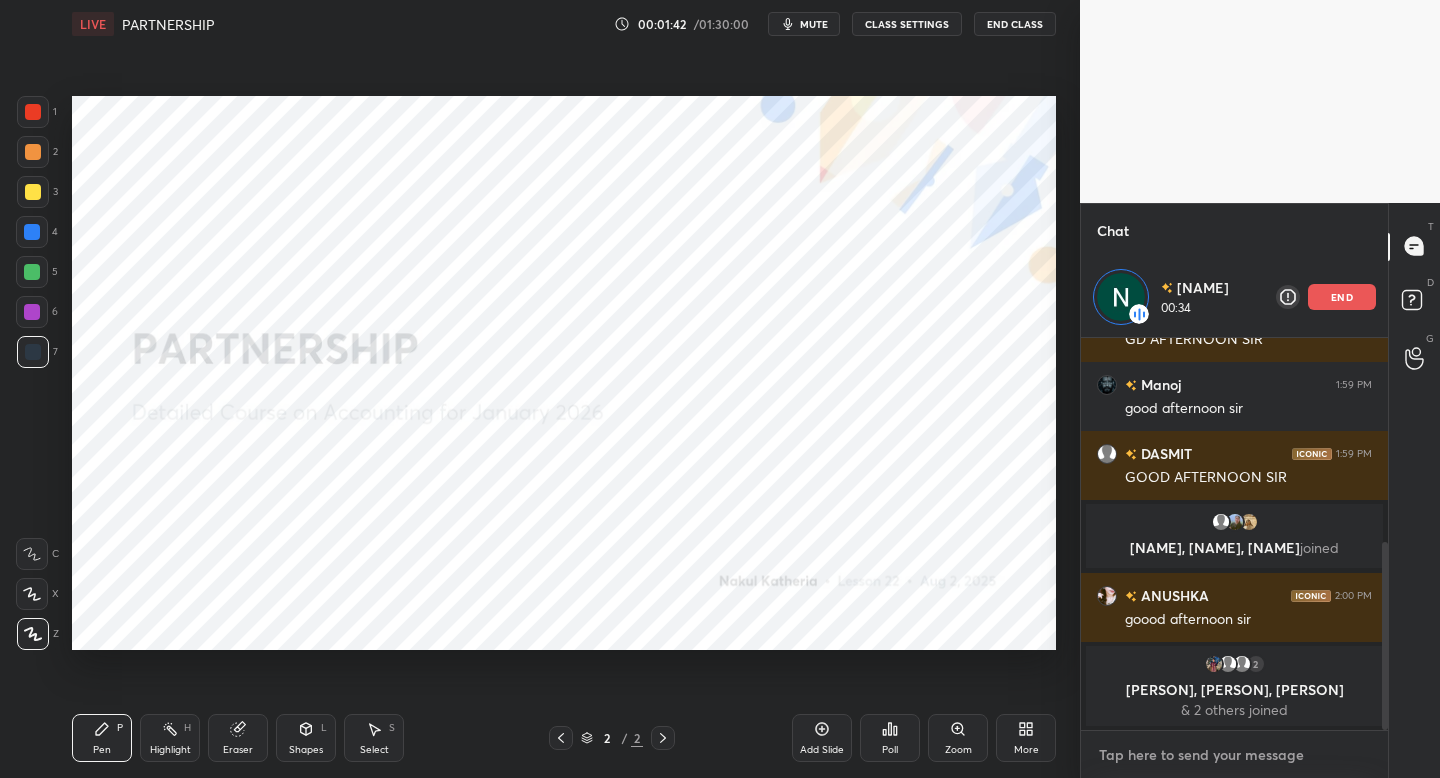 click at bounding box center (1234, 755) 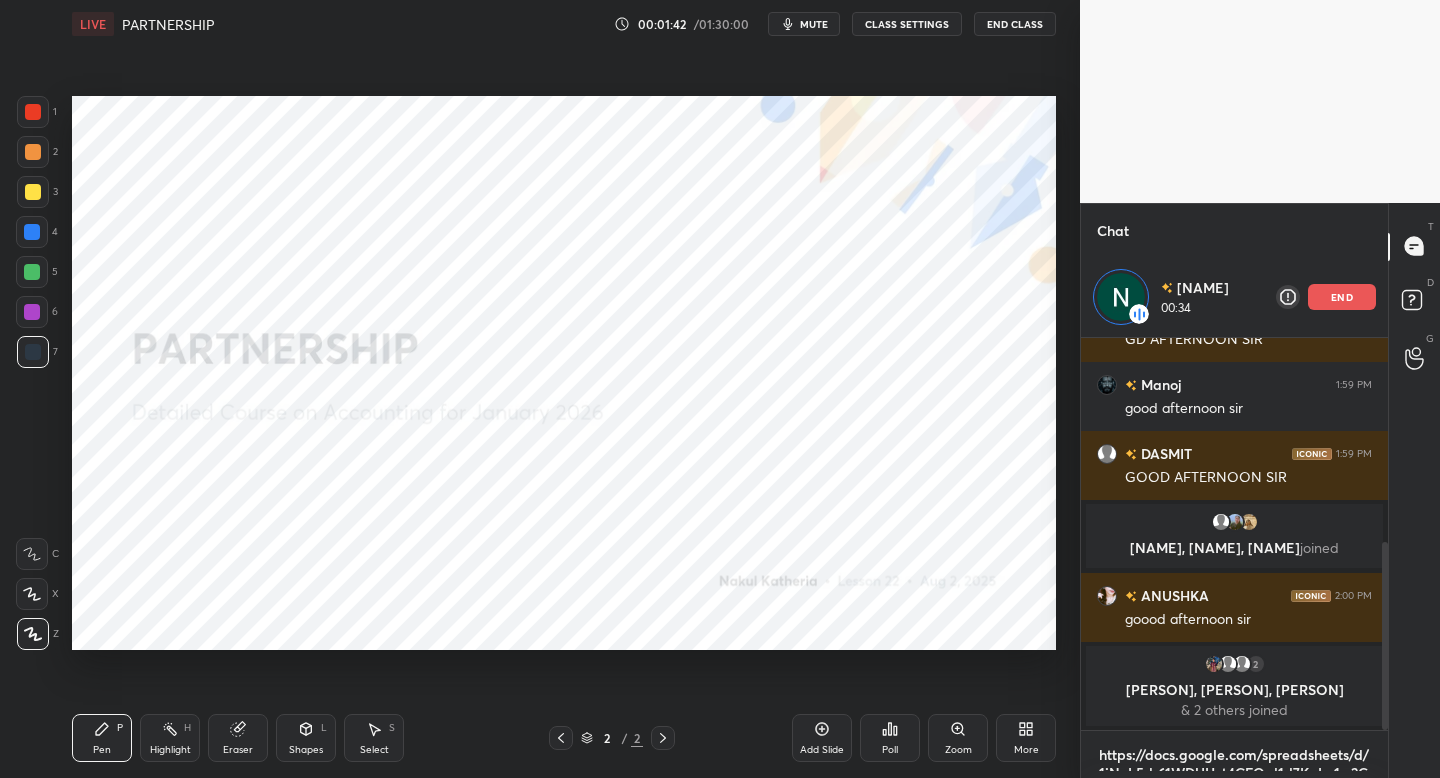 scroll, scrollTop: 0, scrollLeft: 0, axis: both 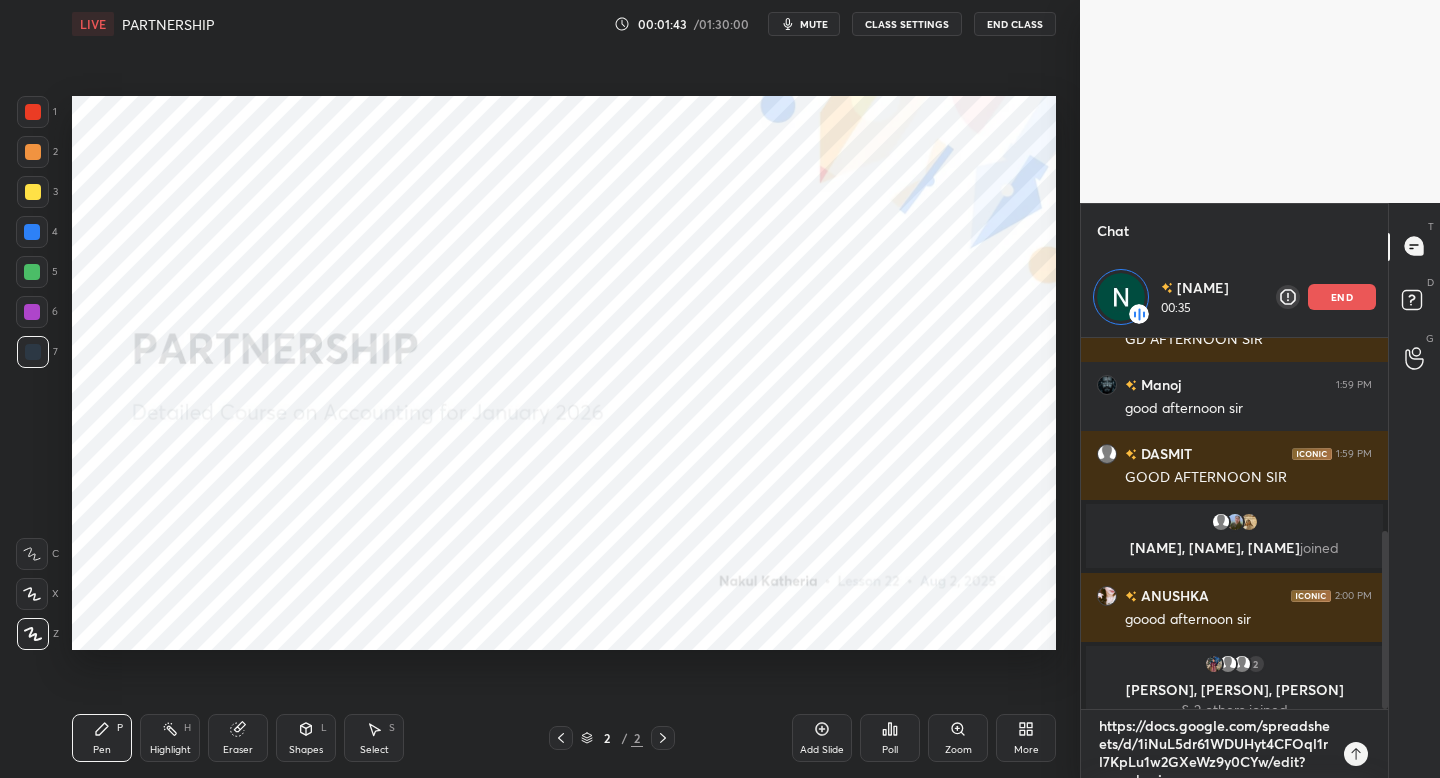 type 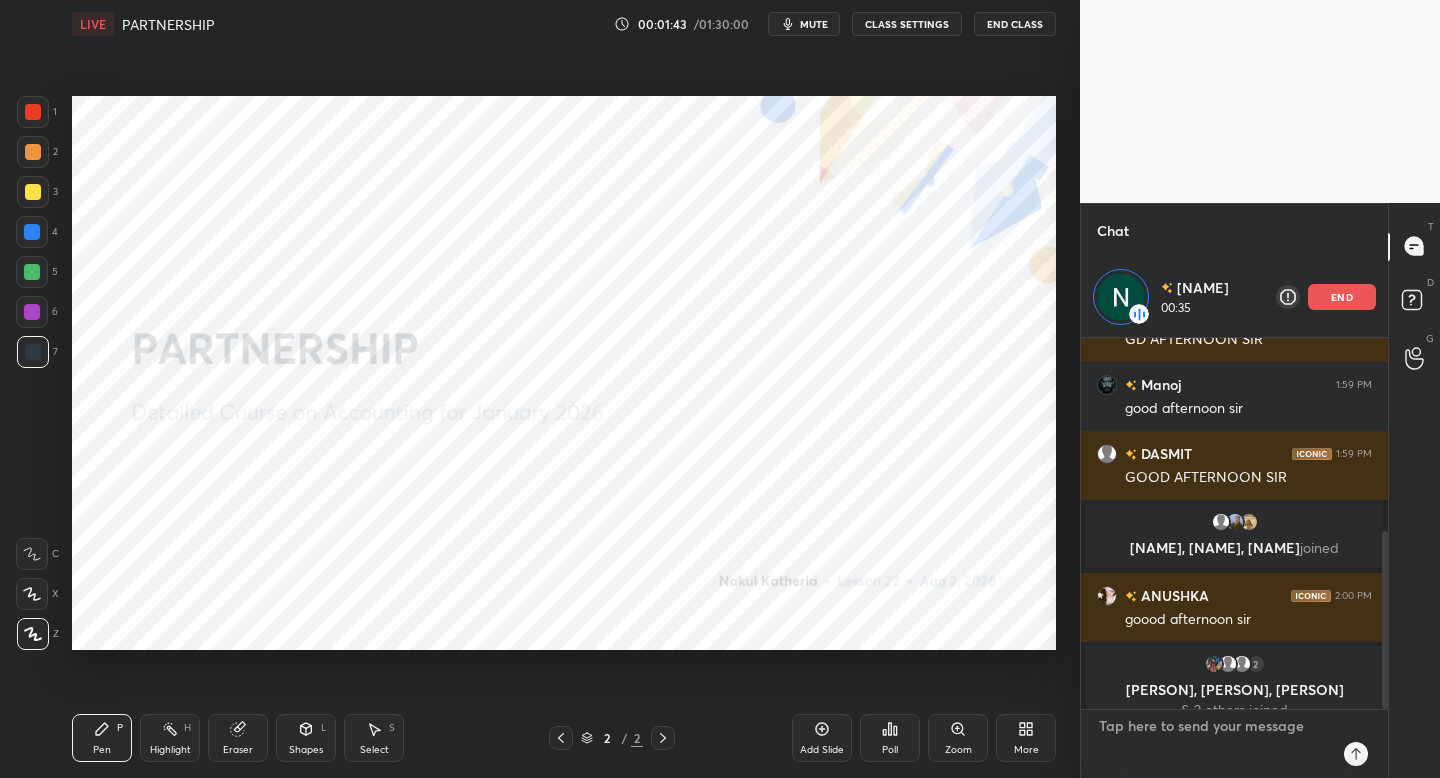 scroll, scrollTop: 0, scrollLeft: 0, axis: both 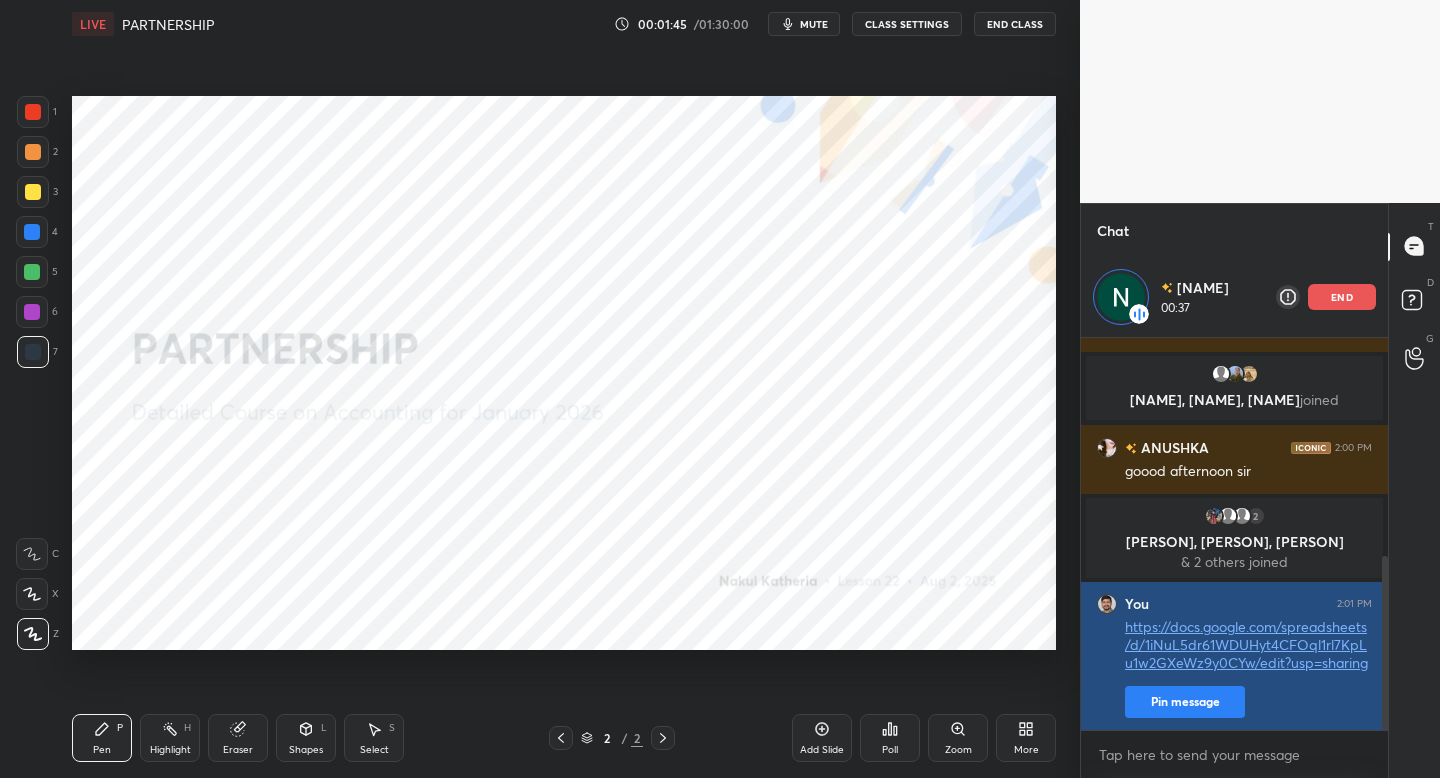 click on "Pin message" at bounding box center [1185, 702] 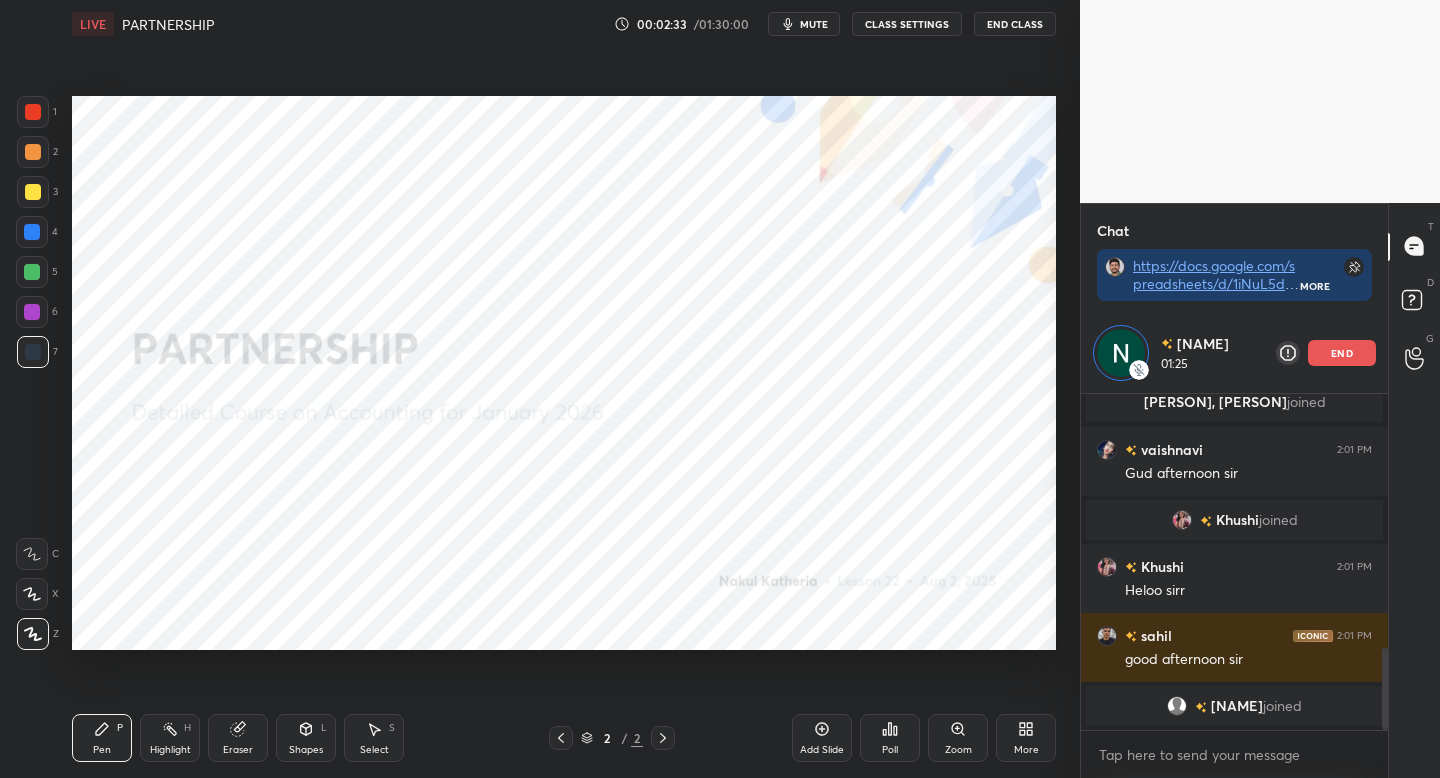 scroll, scrollTop: 1068, scrollLeft: 0, axis: vertical 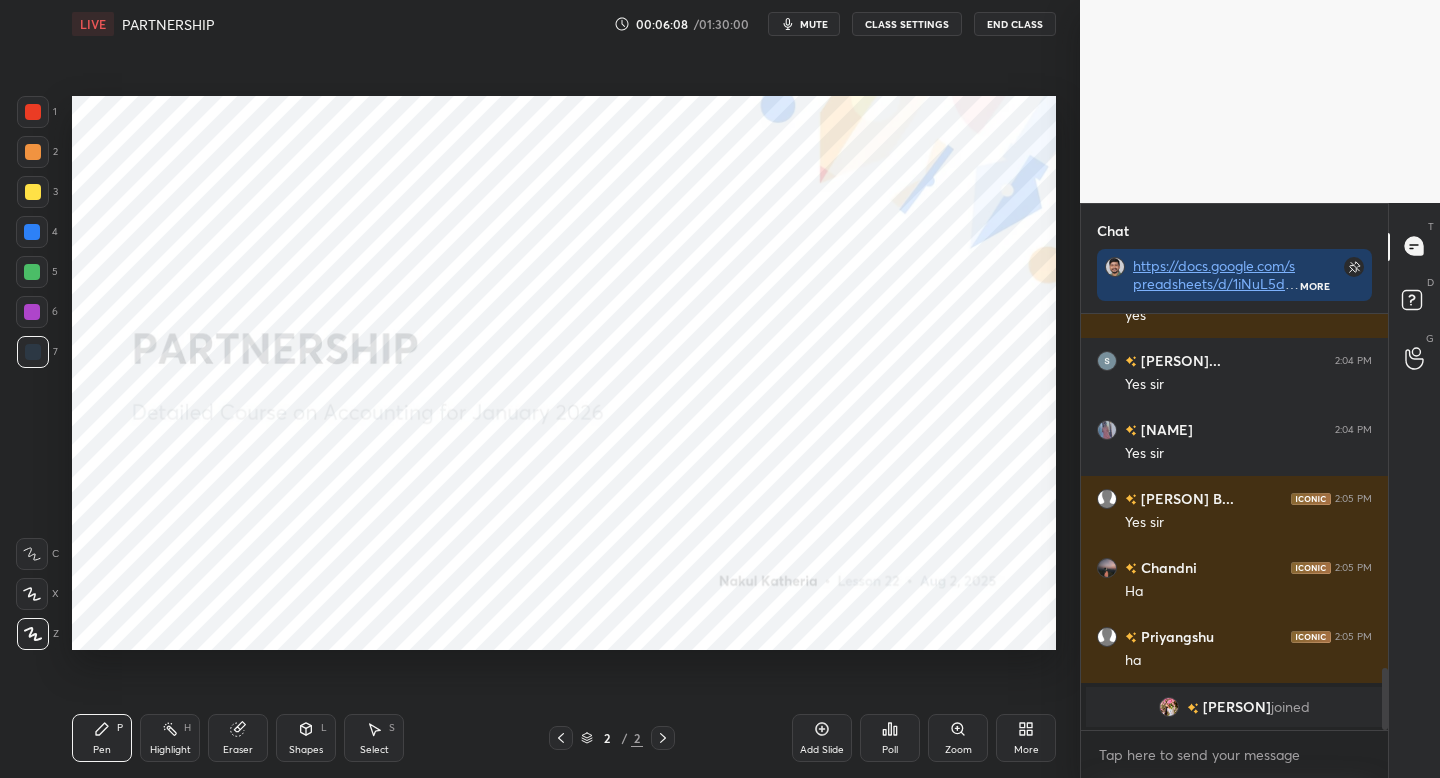 click on "More" at bounding box center [1026, 738] 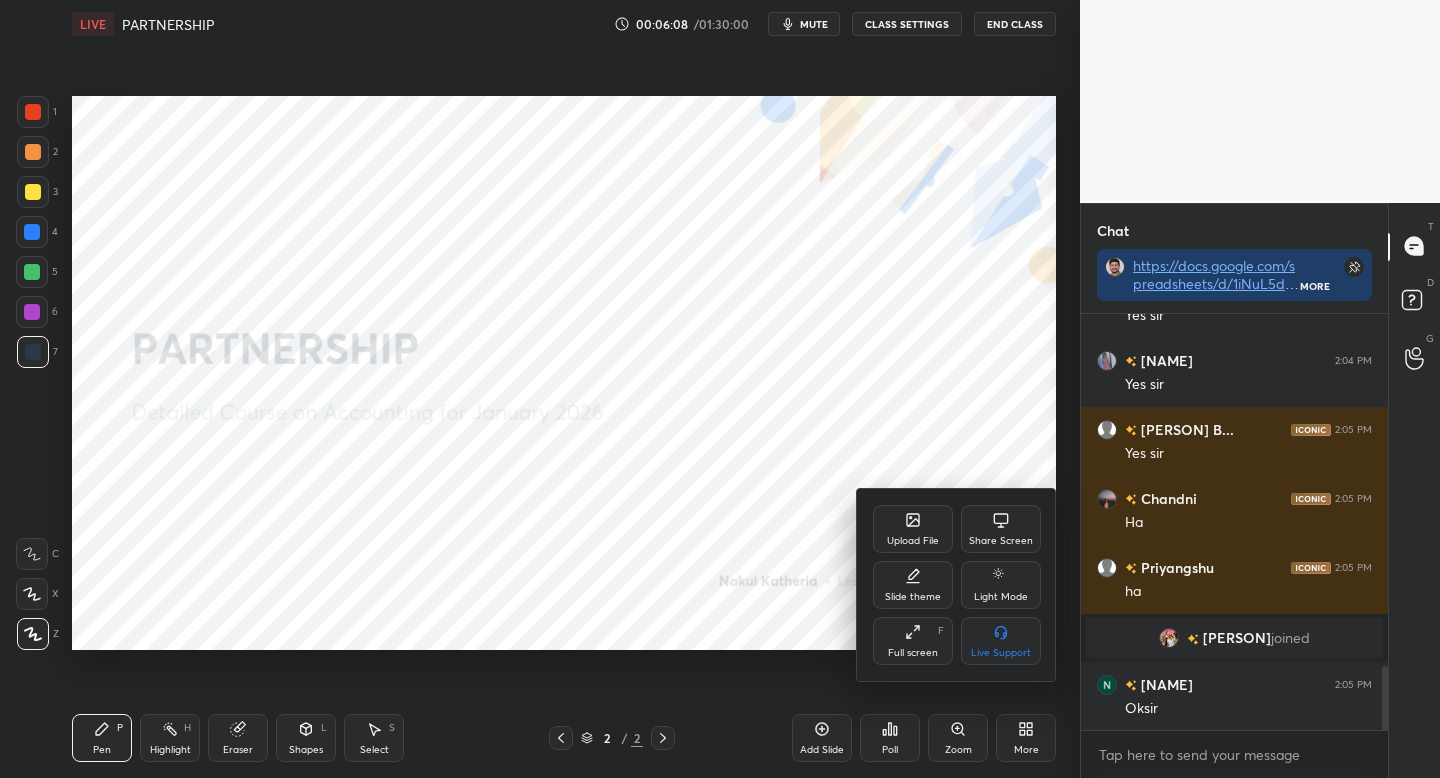 scroll, scrollTop: 2298, scrollLeft: 0, axis: vertical 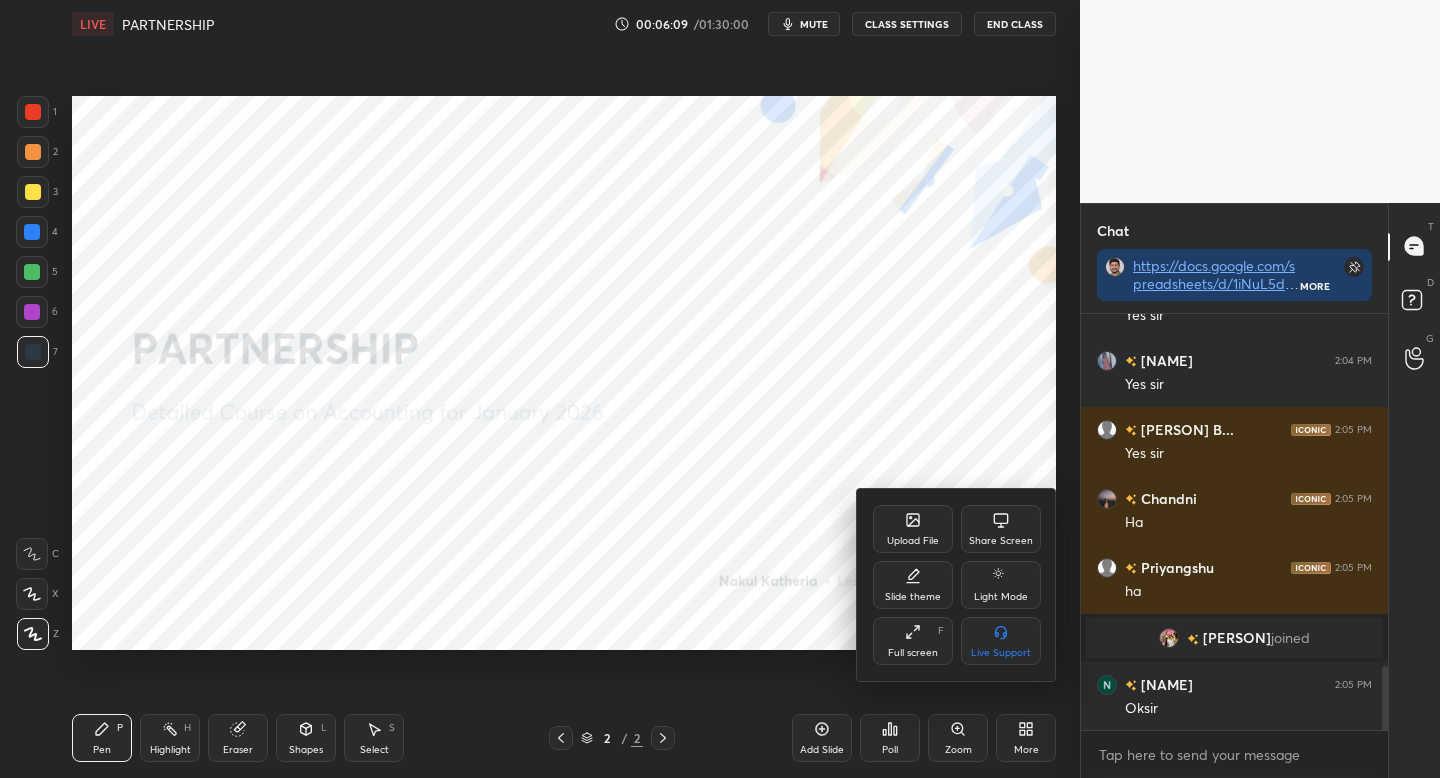 click on "Upload File" at bounding box center [913, 541] 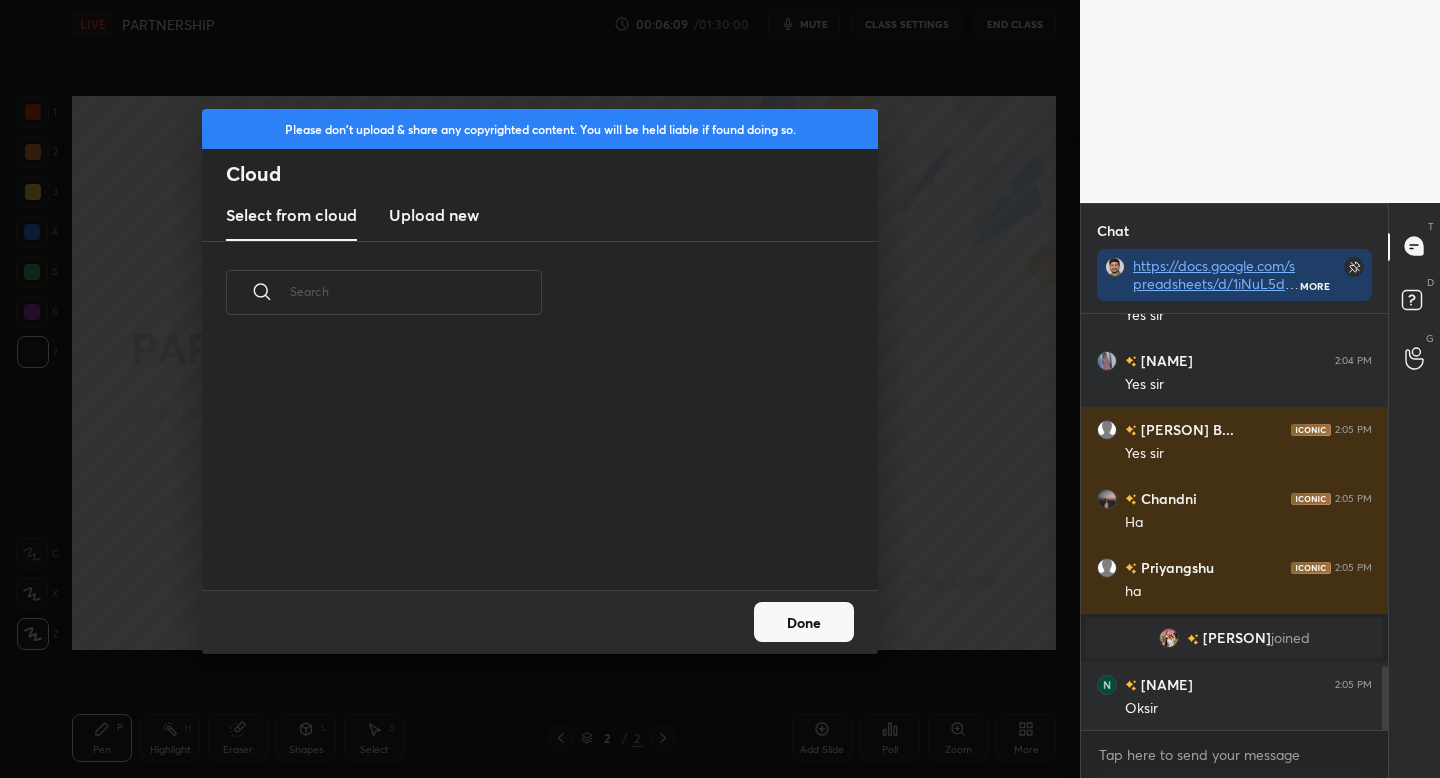scroll, scrollTop: 7, scrollLeft: 11, axis: both 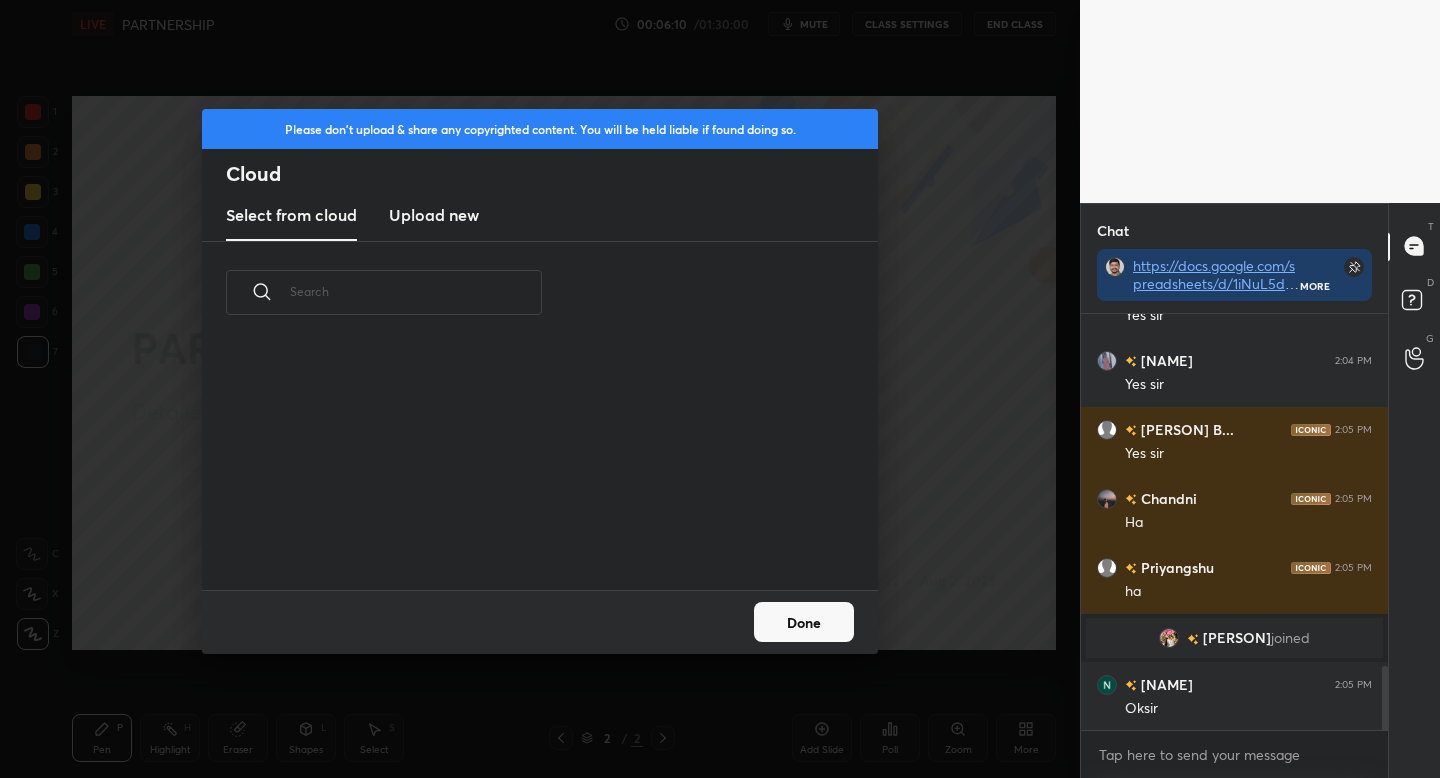 click on "Upload new" at bounding box center [434, 215] 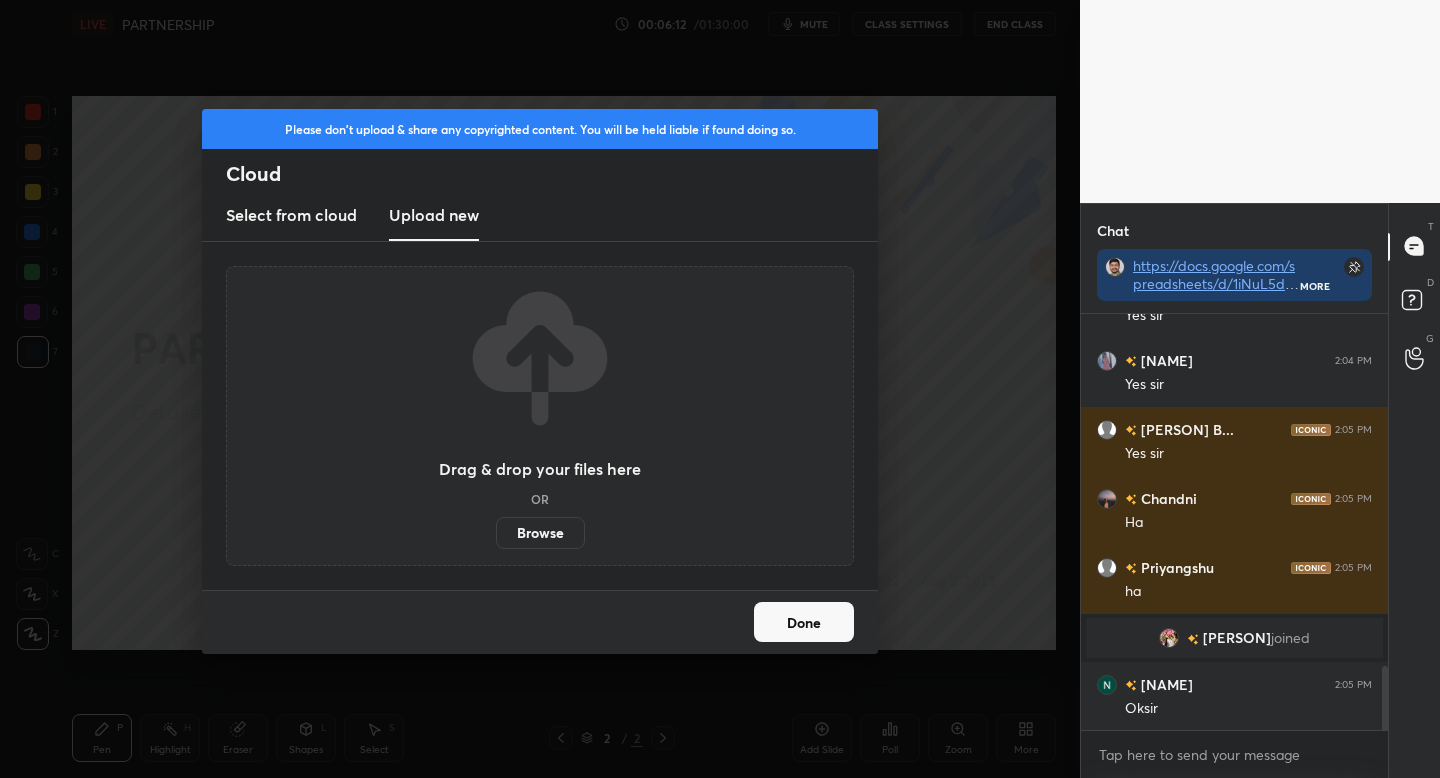 click on "Browse" at bounding box center (540, 533) 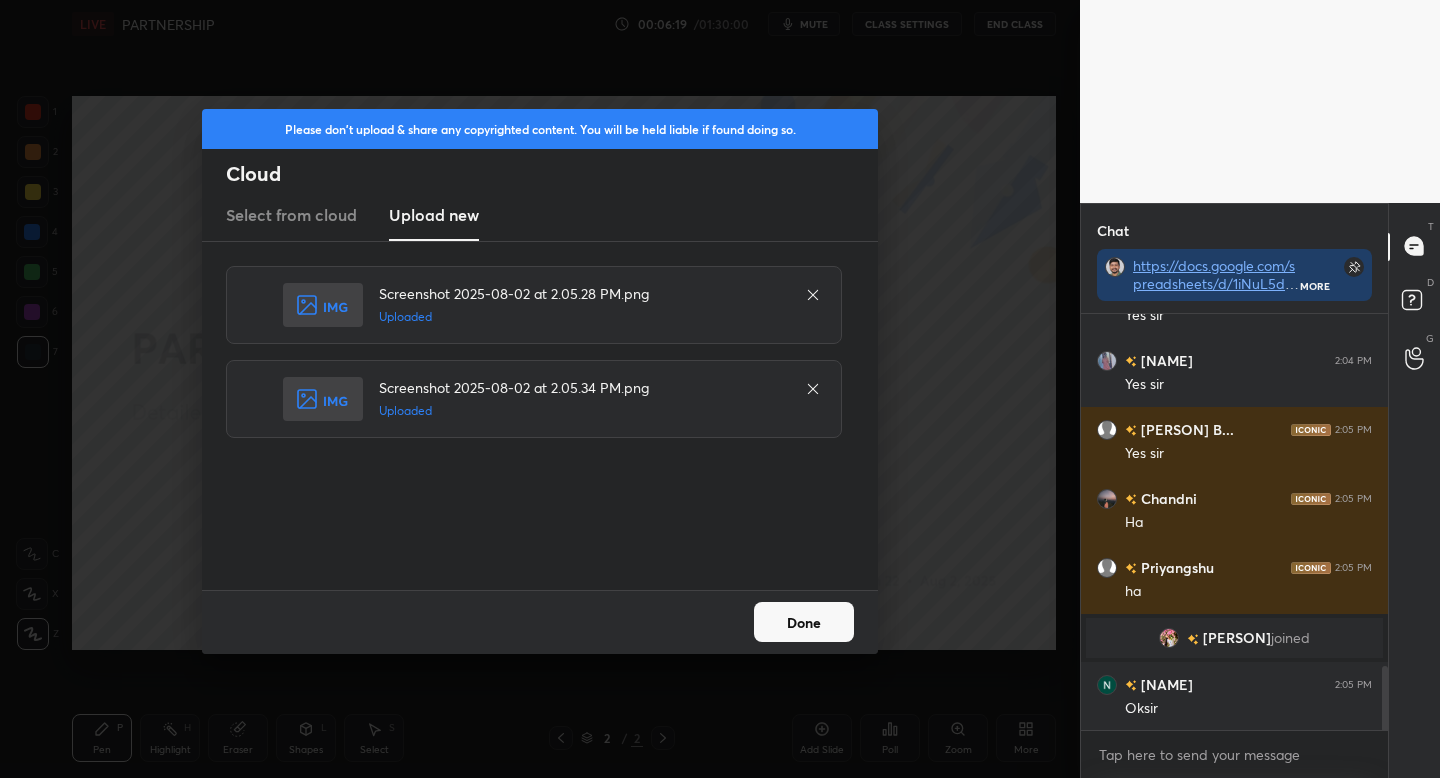scroll, scrollTop: 2346, scrollLeft: 0, axis: vertical 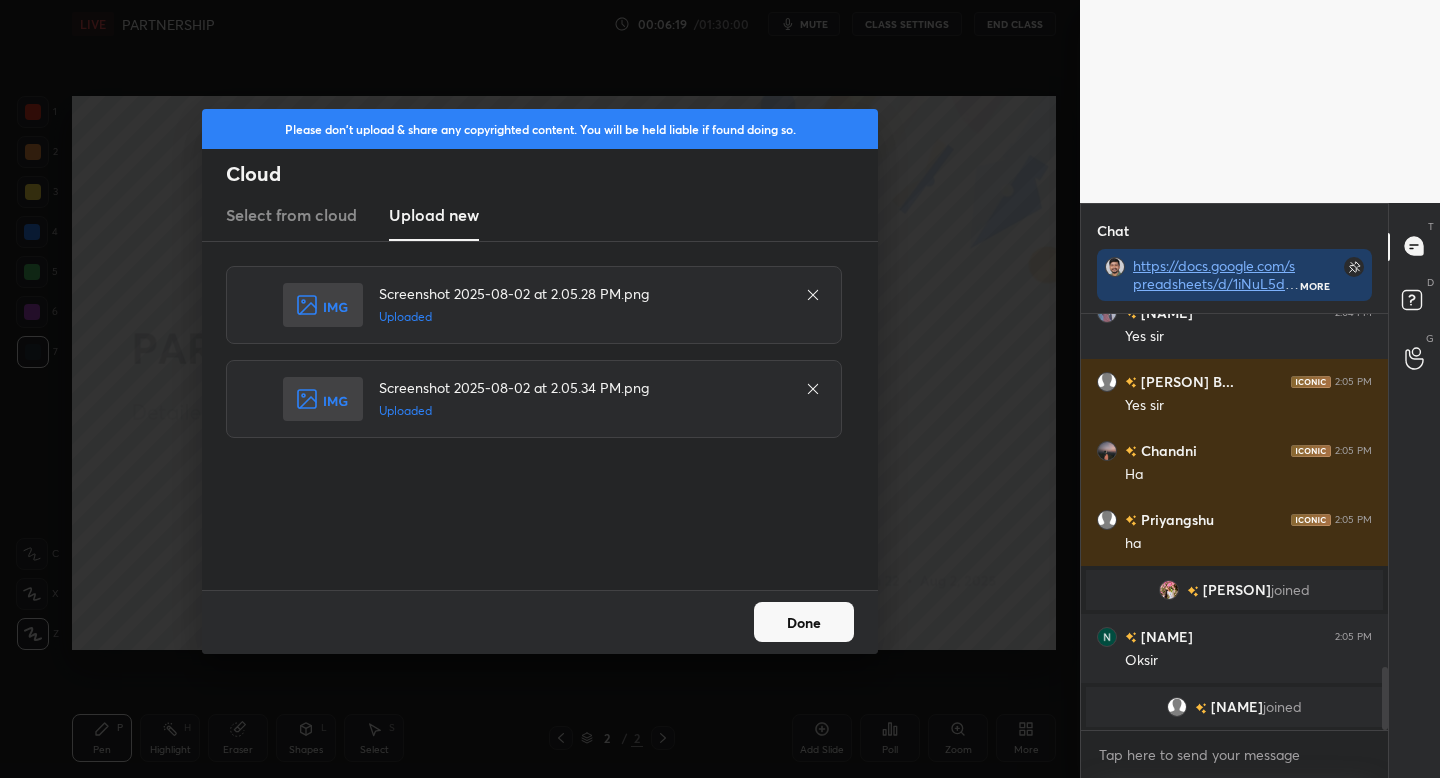click on "Done" at bounding box center [804, 622] 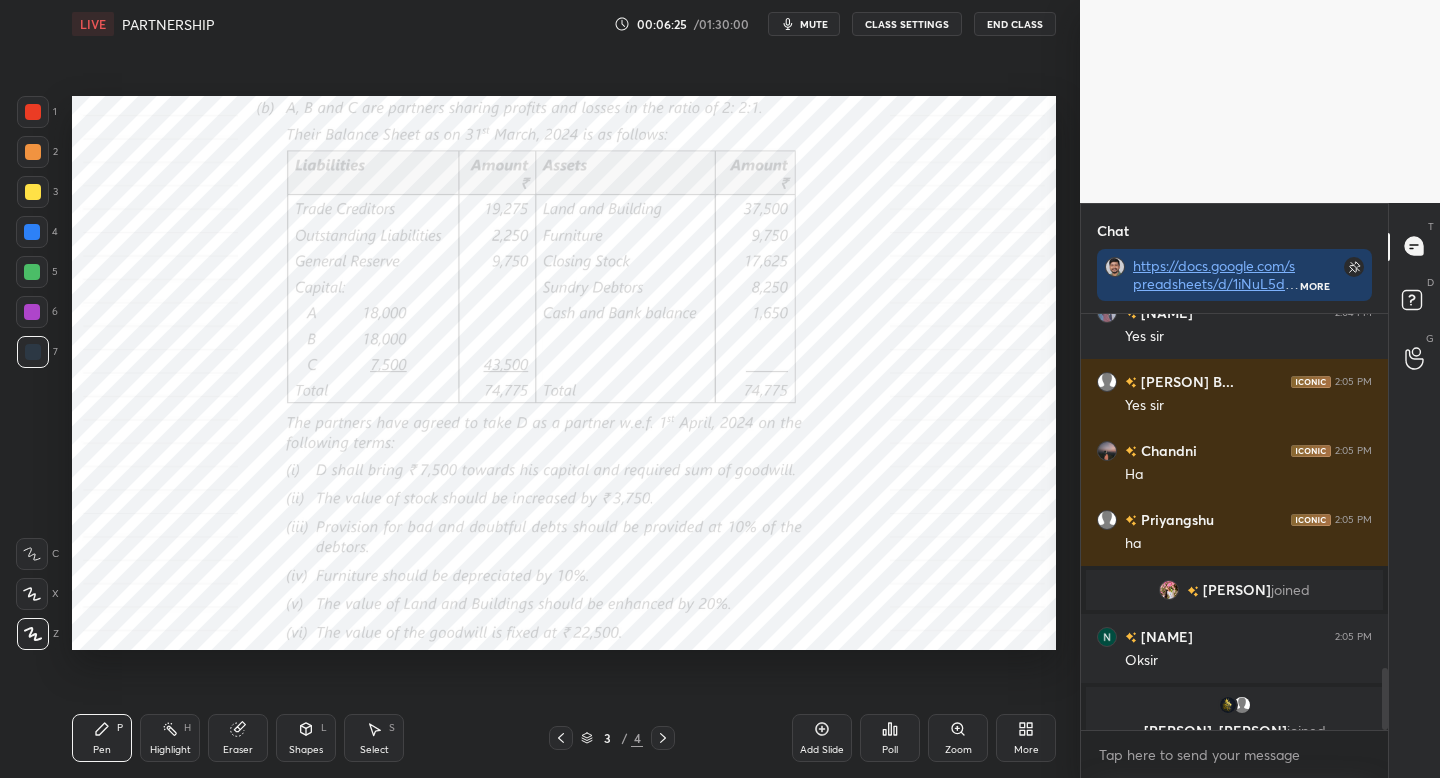 scroll, scrollTop: 2371, scrollLeft: 0, axis: vertical 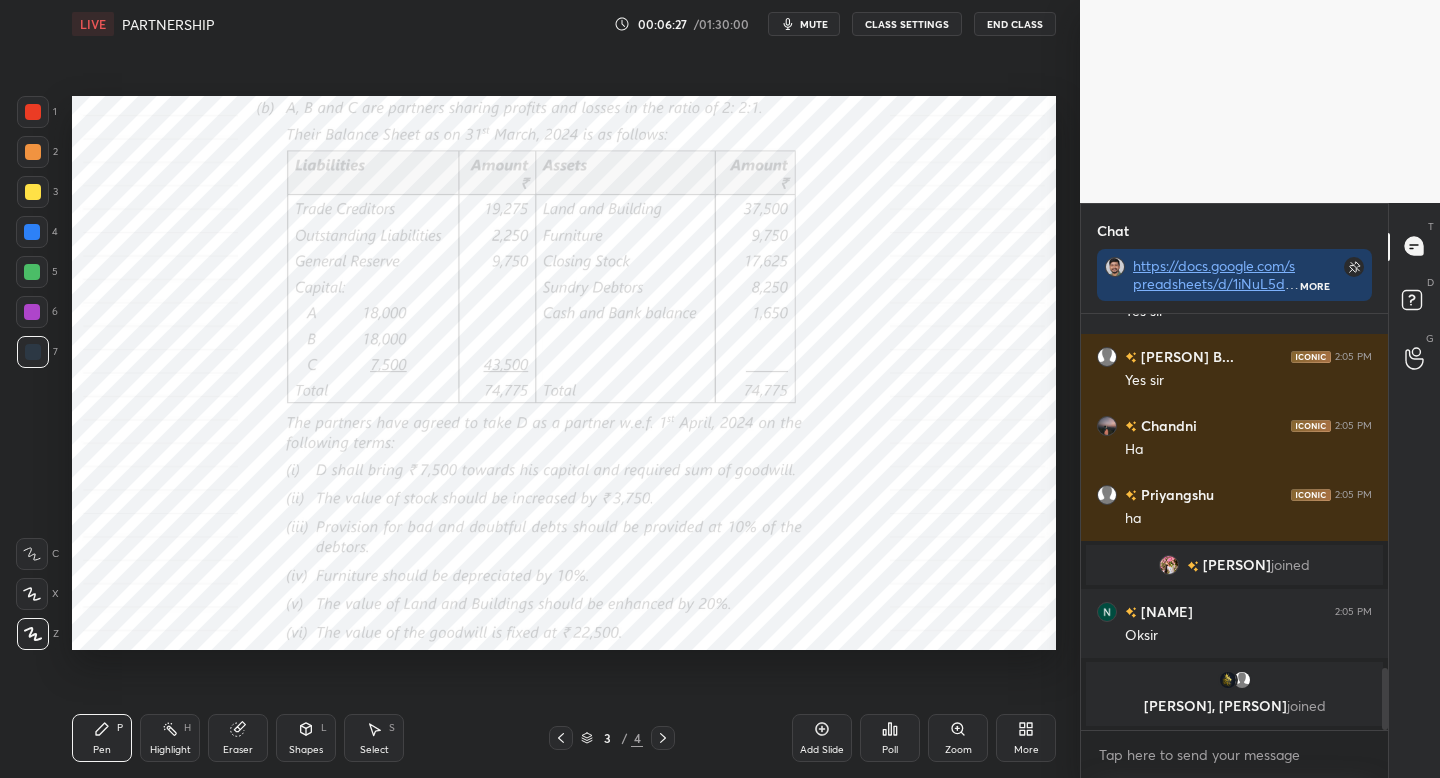 click at bounding box center (33, 112) 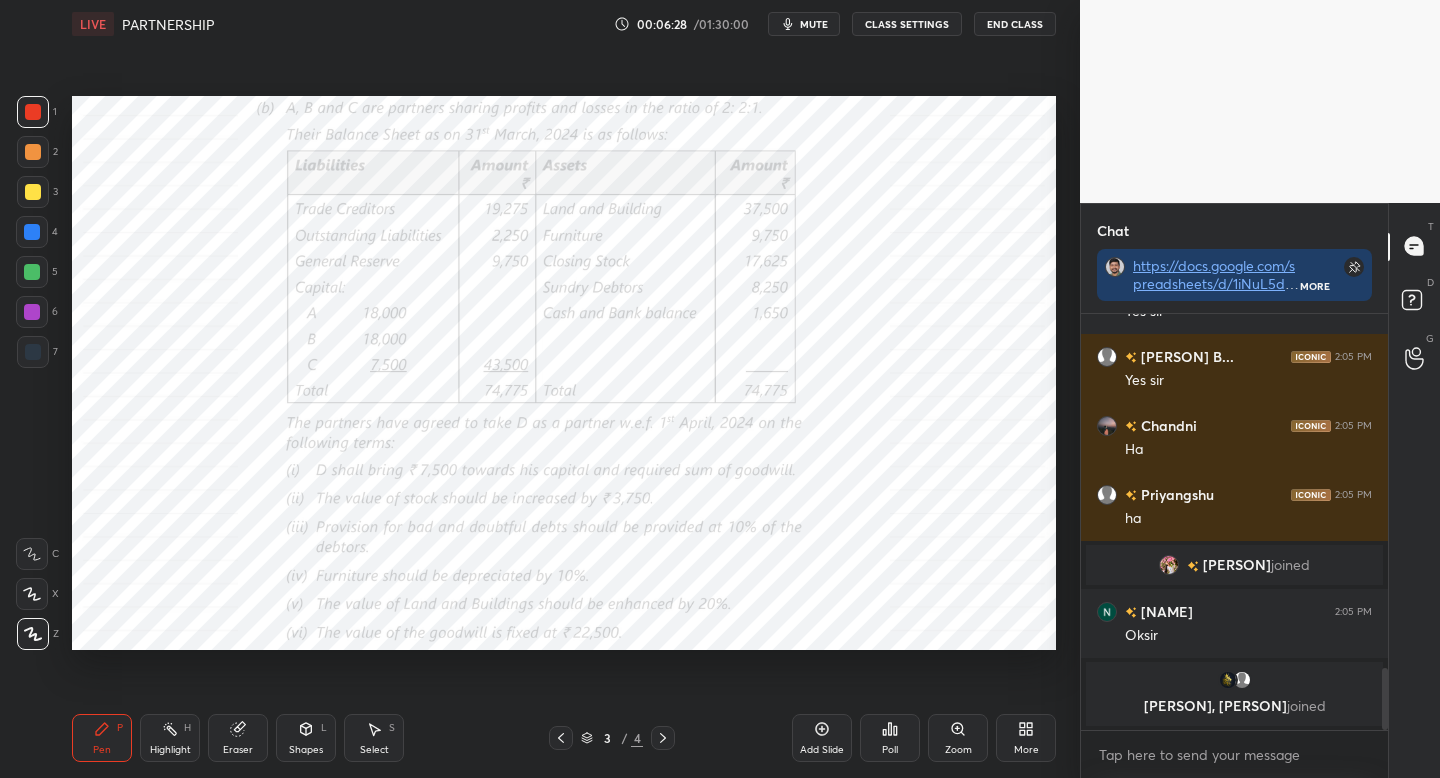 scroll, scrollTop: 2398, scrollLeft: 0, axis: vertical 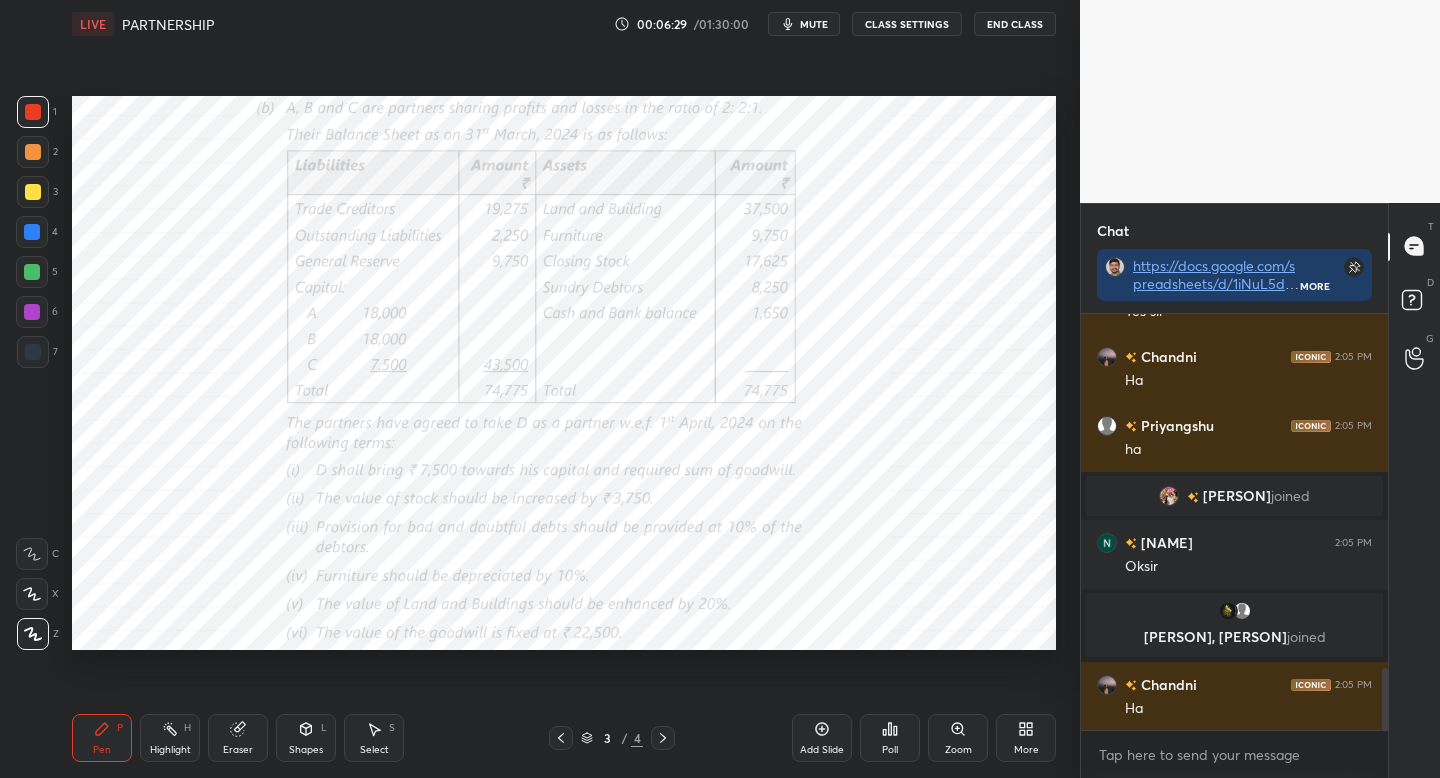 click 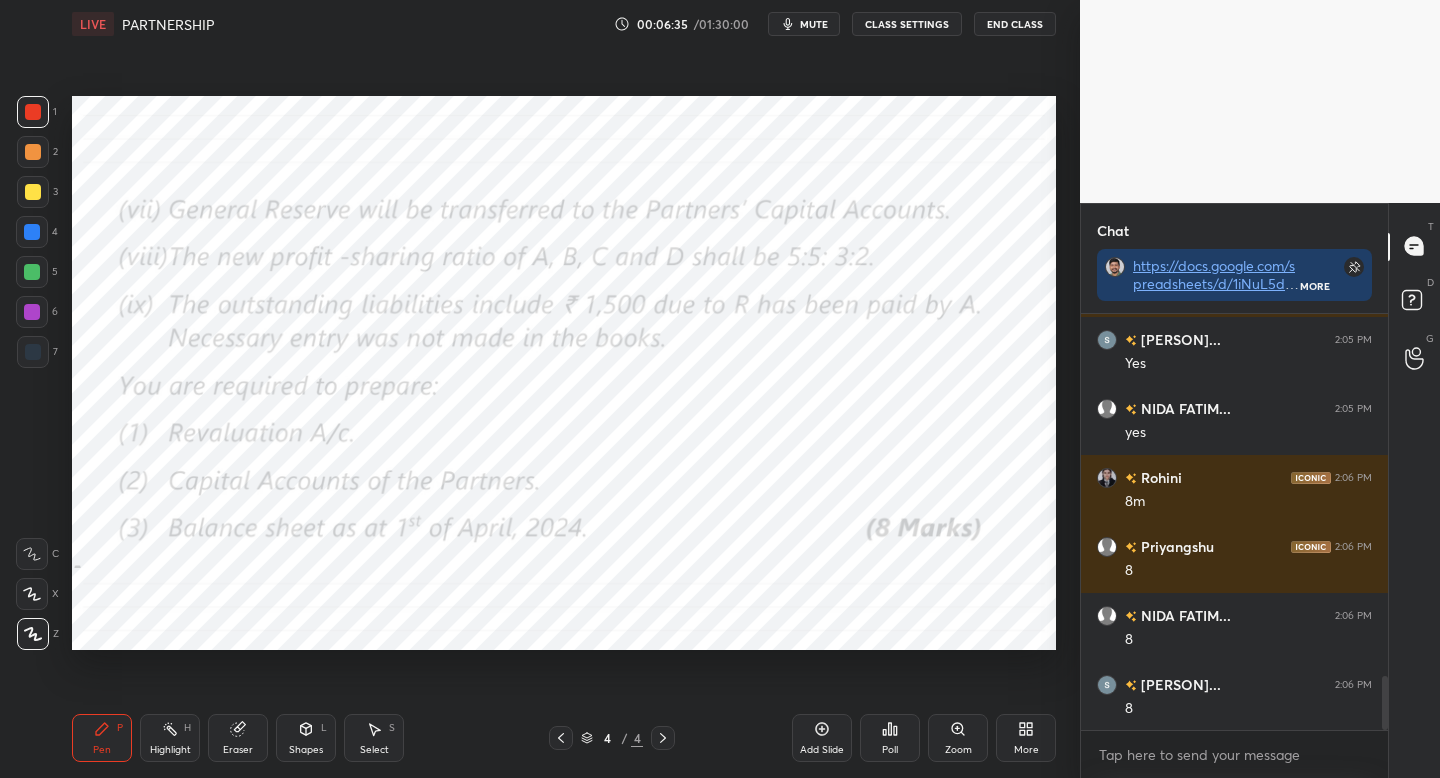 scroll, scrollTop: 2950, scrollLeft: 0, axis: vertical 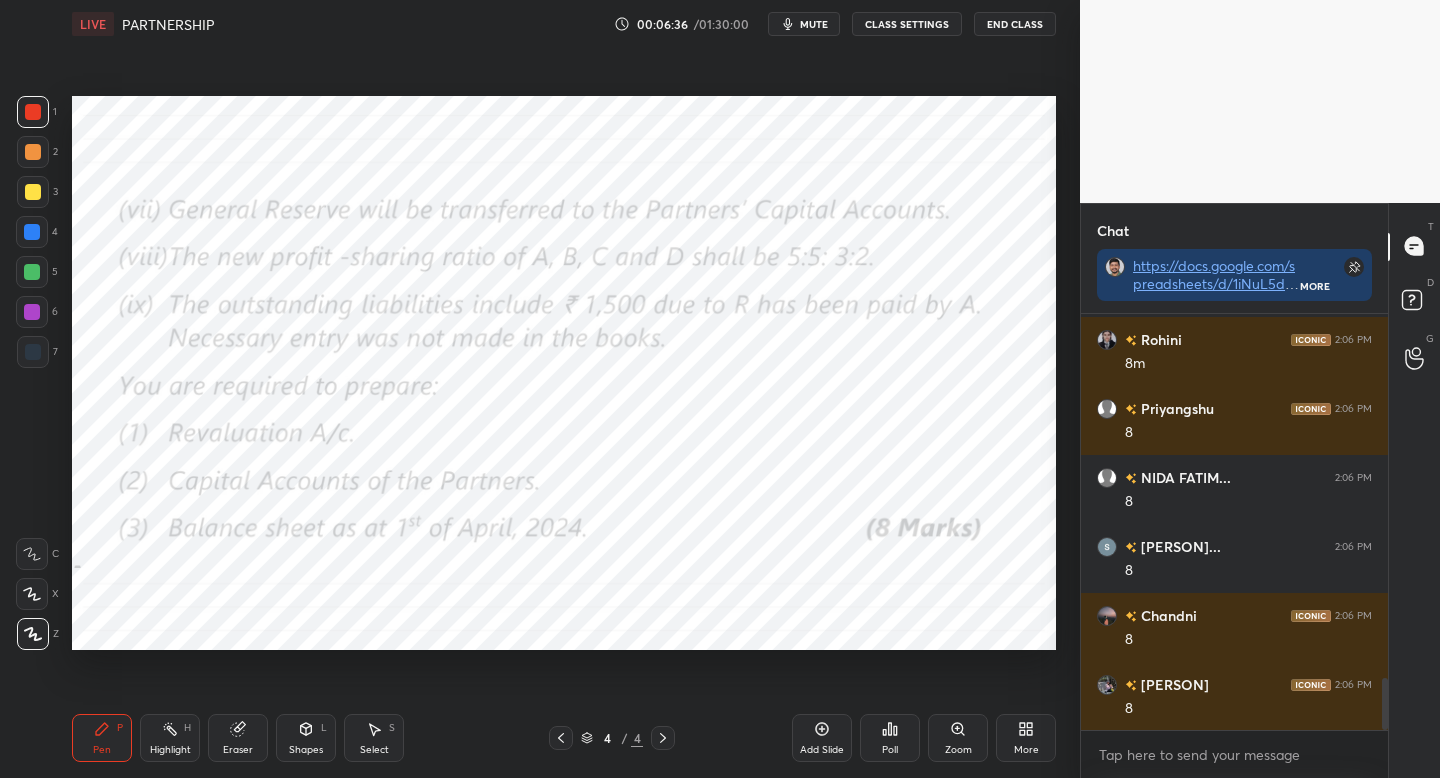 click 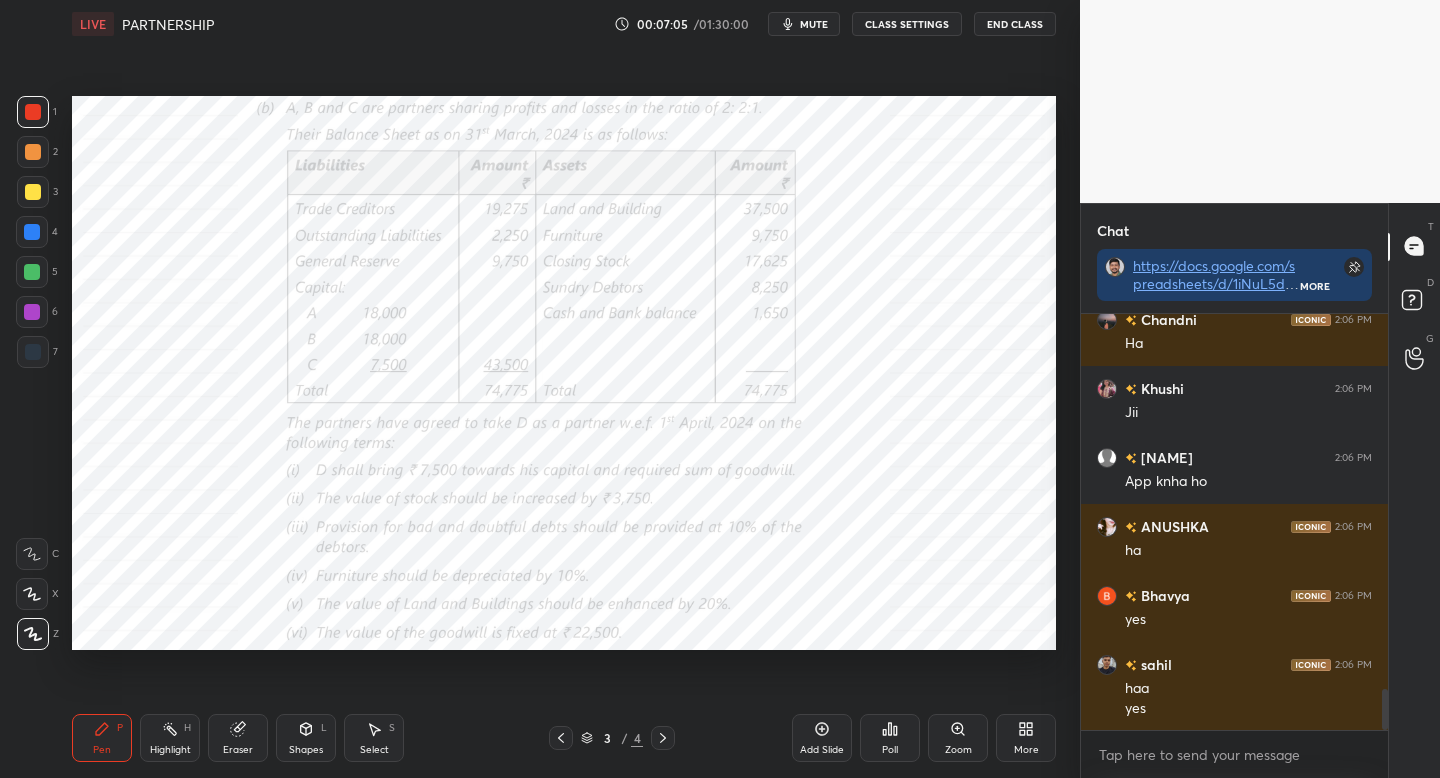 scroll, scrollTop: 3828, scrollLeft: 0, axis: vertical 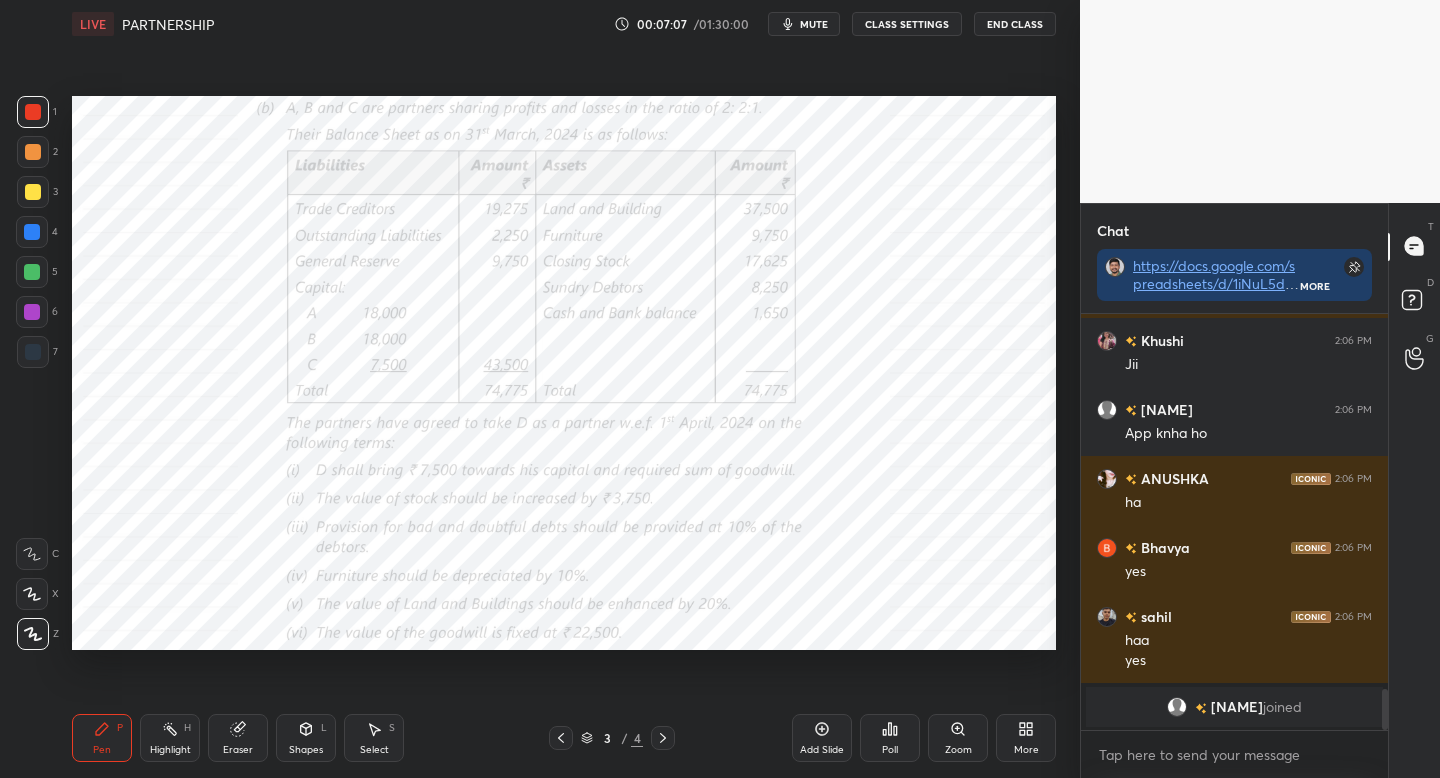 click 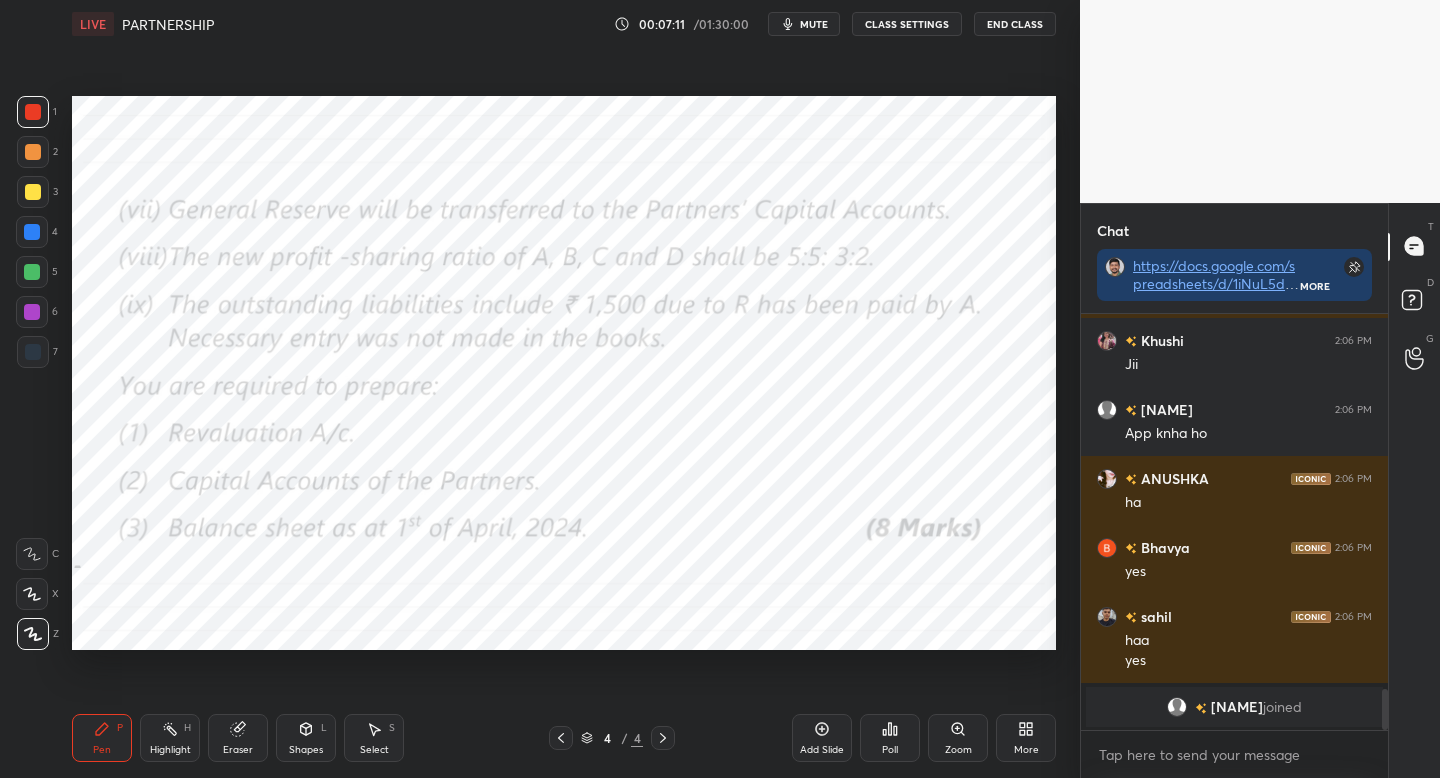 drag, startPoint x: 565, startPoint y: 744, endPoint x: 581, endPoint y: 739, distance: 16.763054 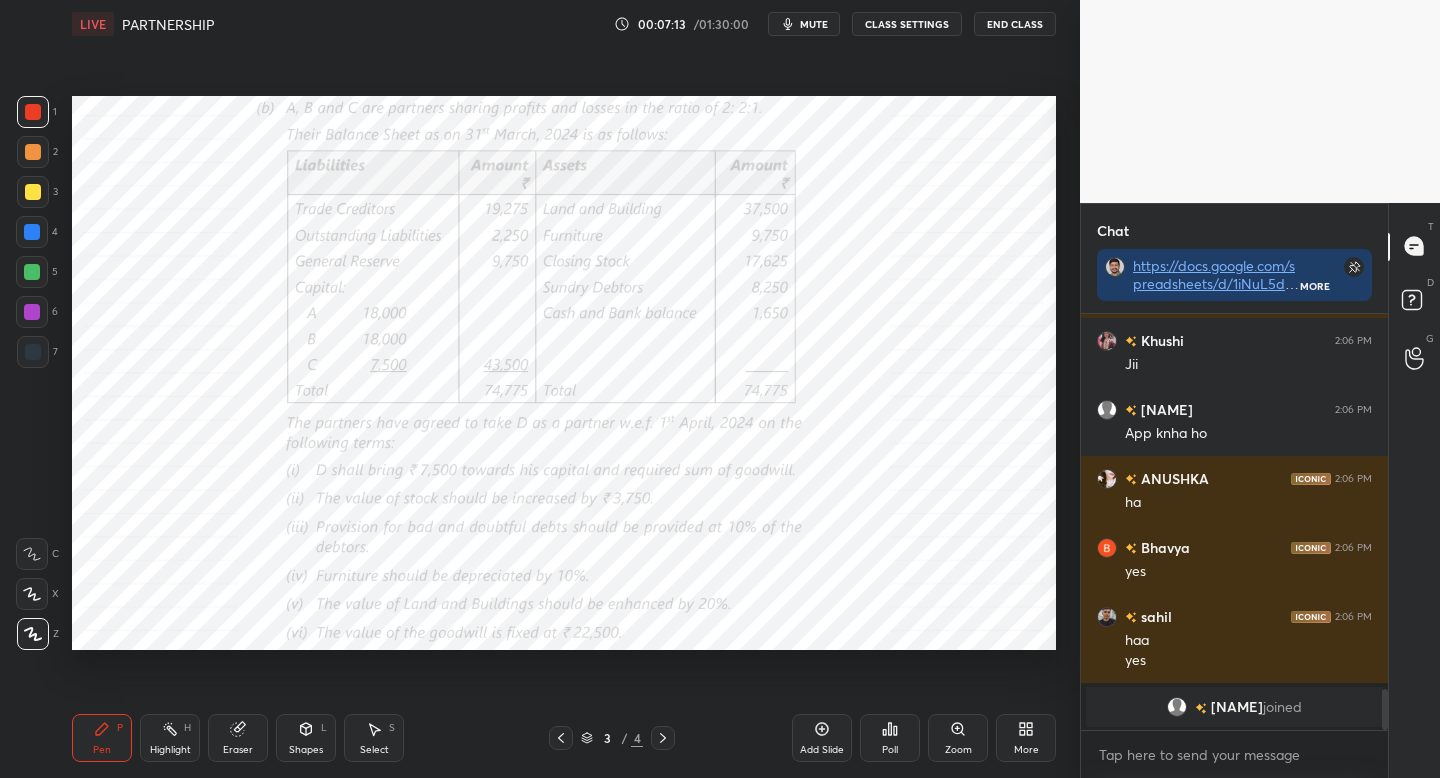click 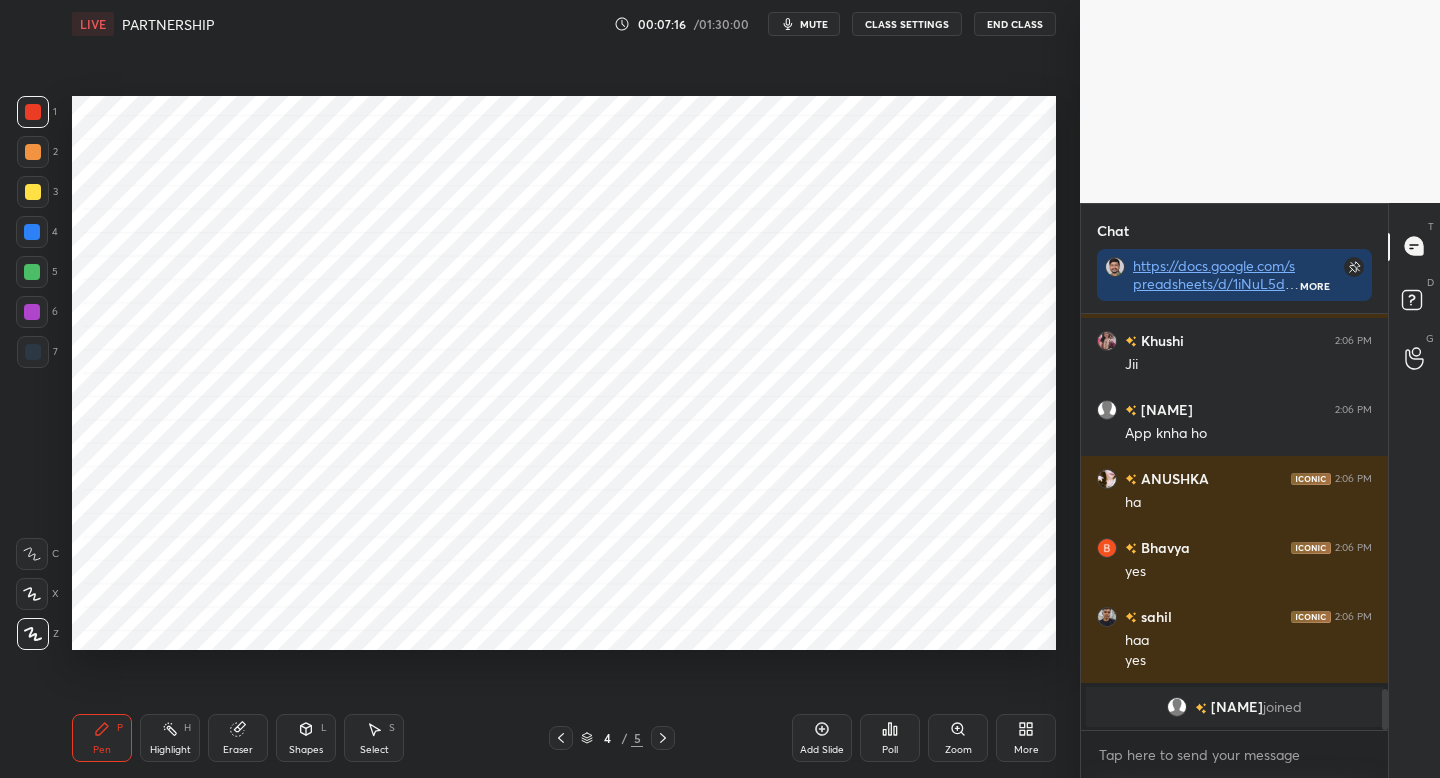 drag, startPoint x: 33, startPoint y: 355, endPoint x: 69, endPoint y: 336, distance: 40.706264 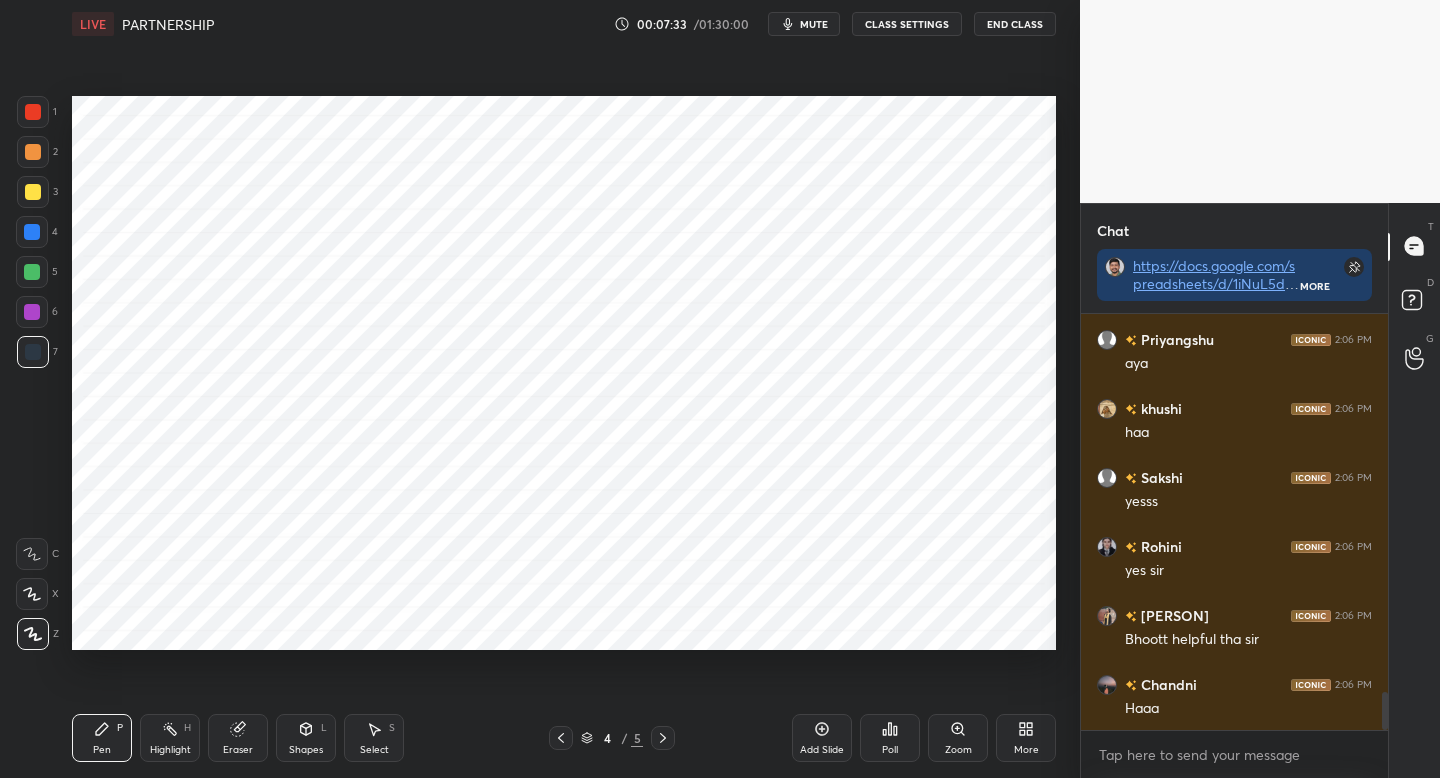 scroll, scrollTop: 4215, scrollLeft: 0, axis: vertical 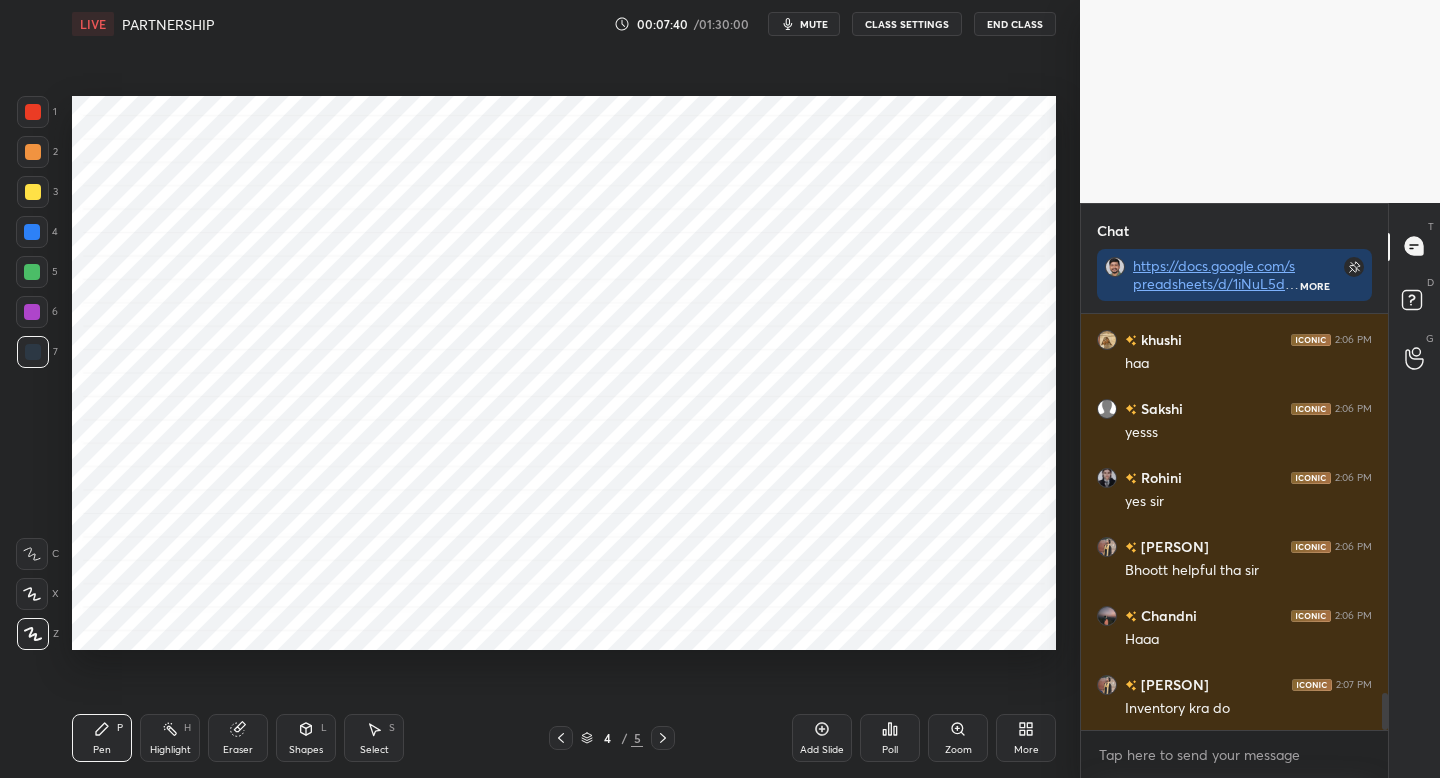 drag, startPoint x: 314, startPoint y: 742, endPoint x: 322, endPoint y: 718, distance: 25.298222 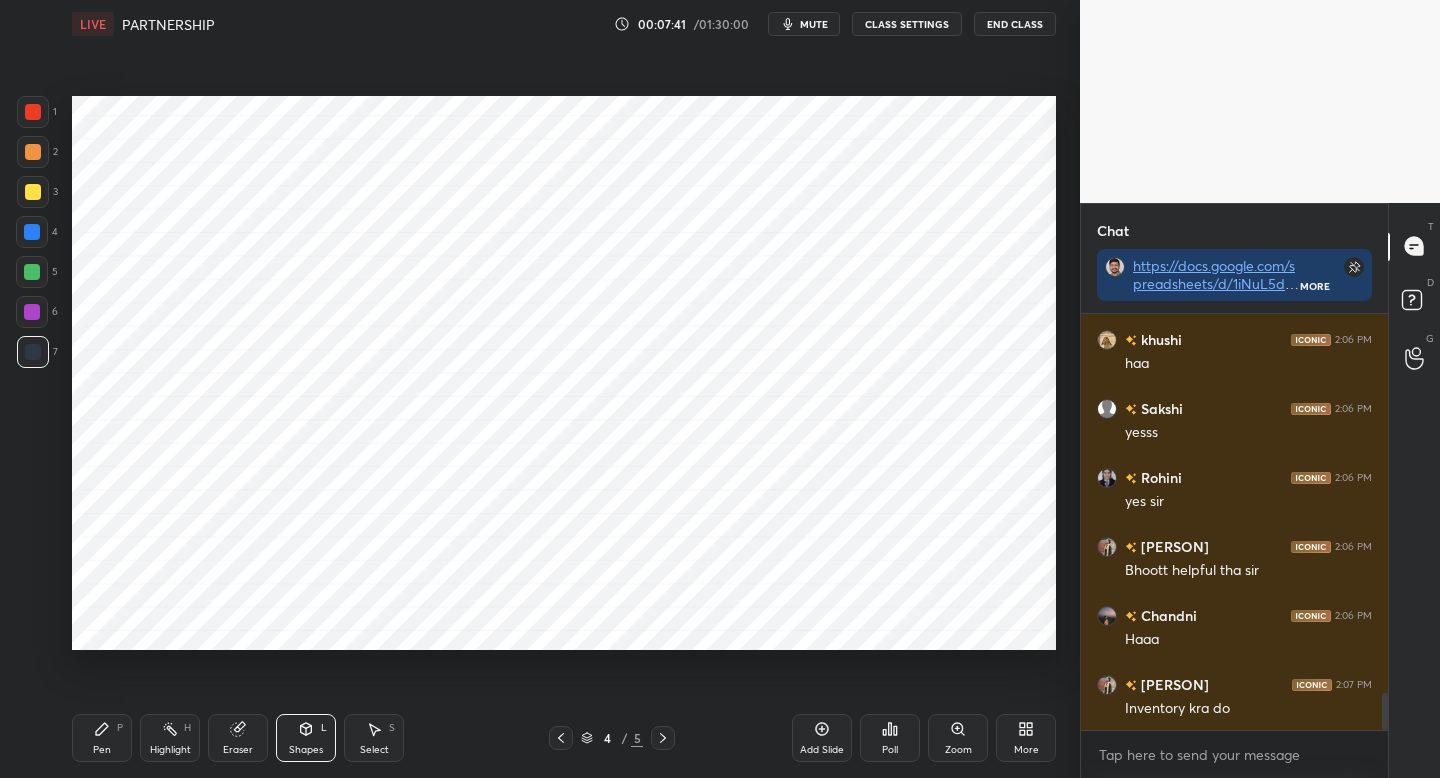 scroll, scrollTop: 4263, scrollLeft: 0, axis: vertical 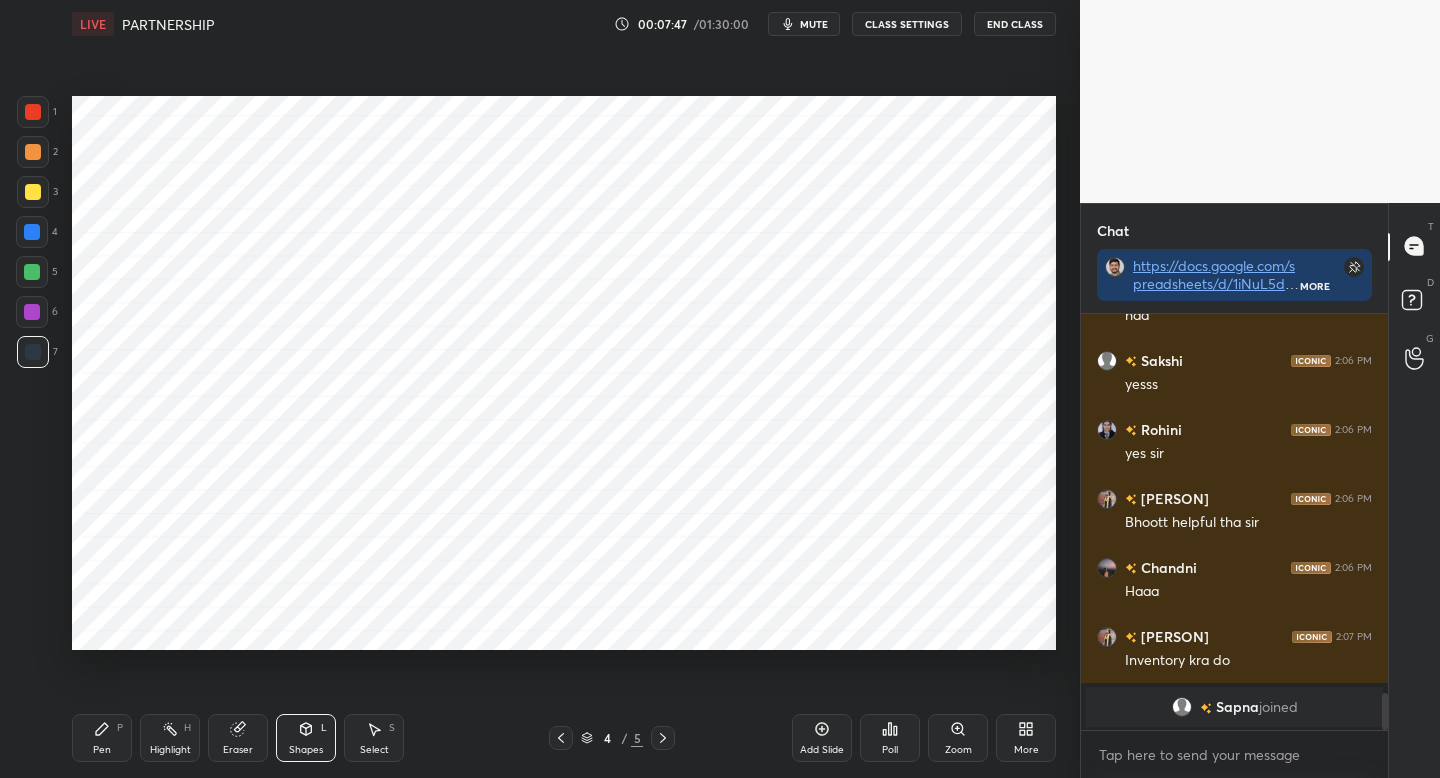 drag, startPoint x: 136, startPoint y: 738, endPoint x: 135, endPoint y: 727, distance: 11.045361 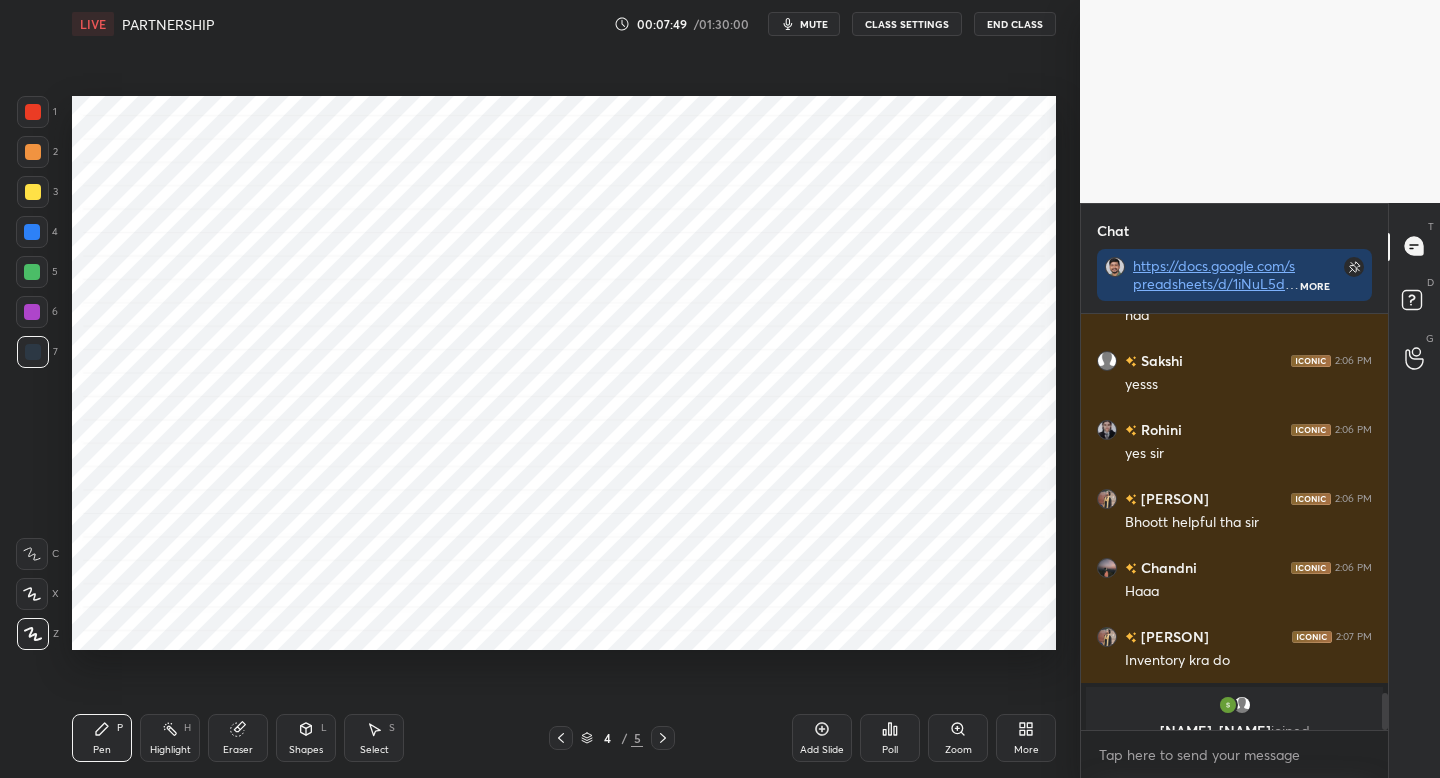 scroll, scrollTop: 4288, scrollLeft: 0, axis: vertical 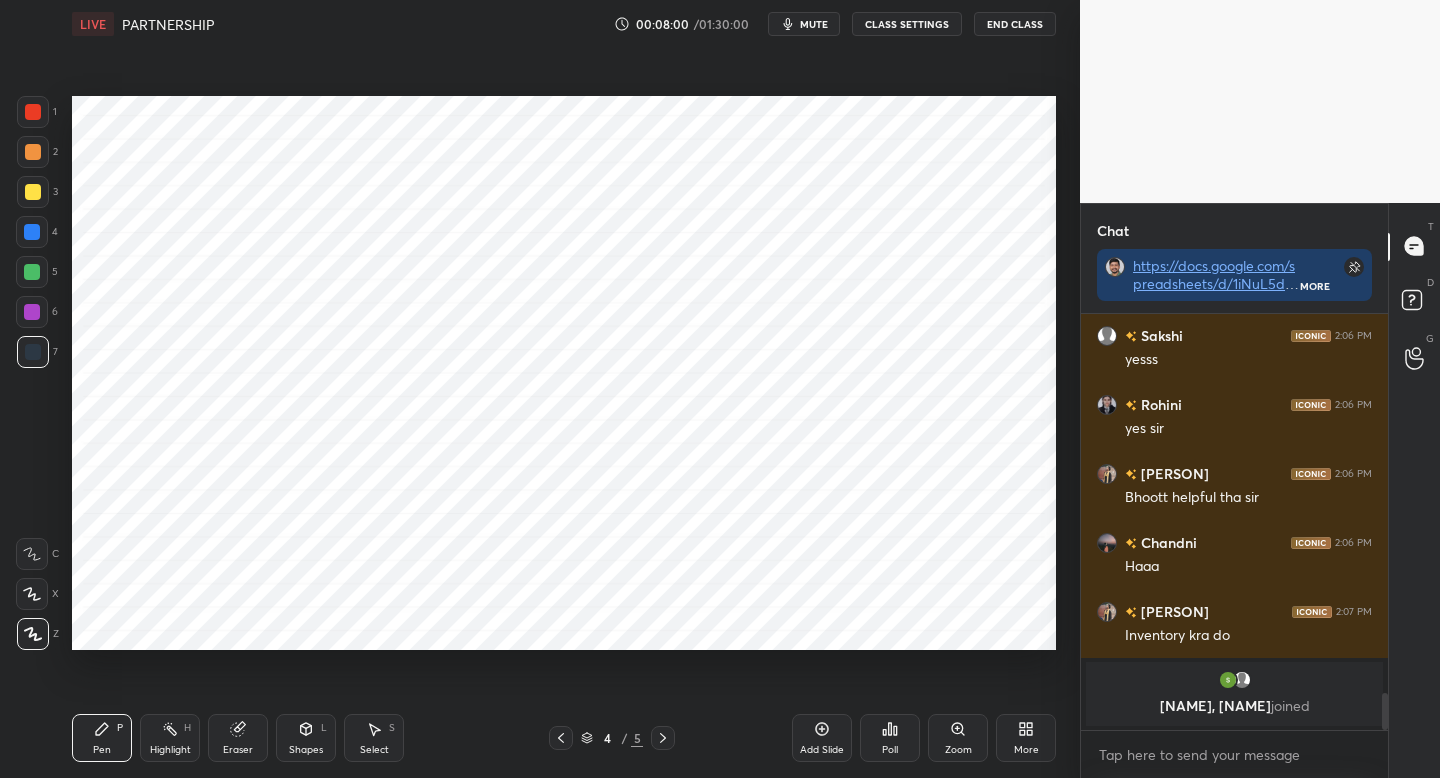 click 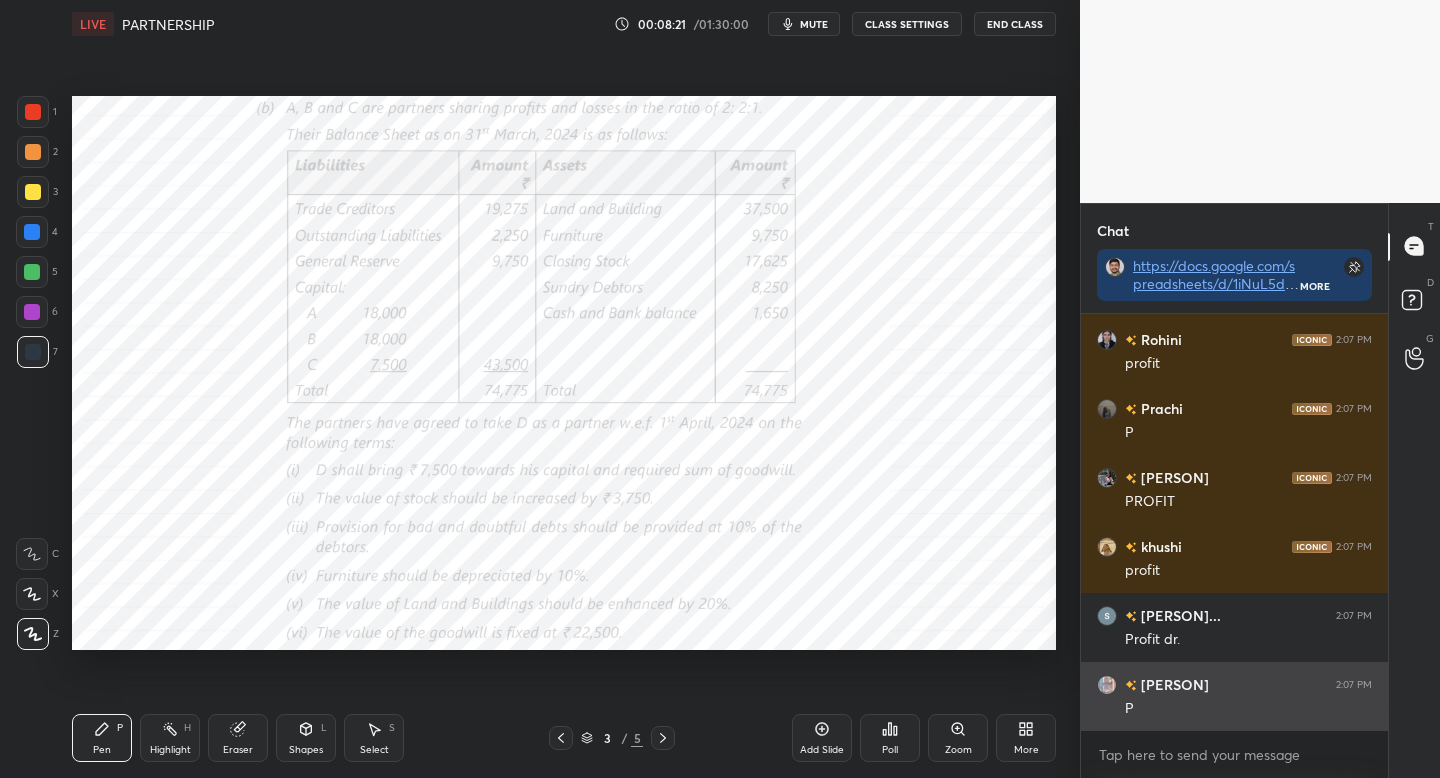 scroll, scrollTop: 6354, scrollLeft: 0, axis: vertical 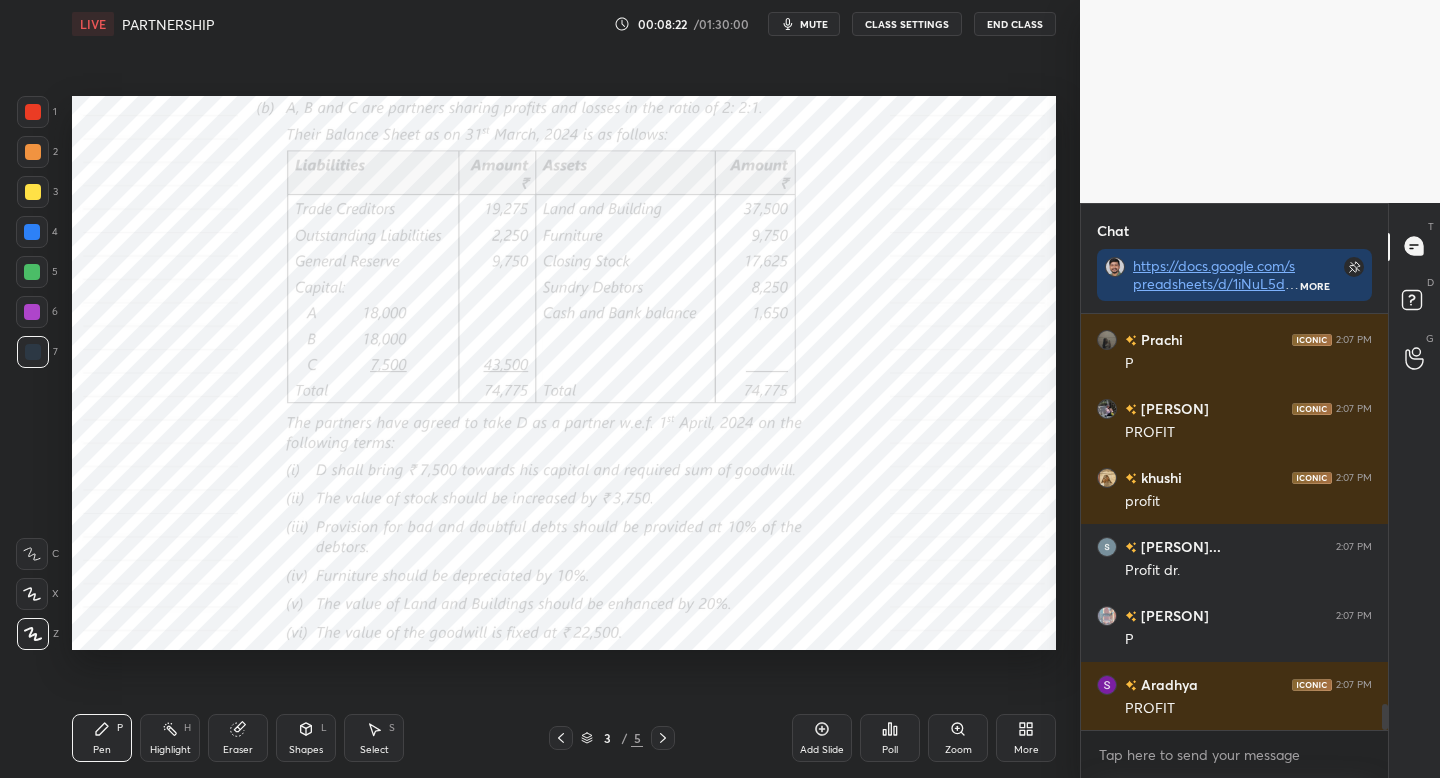 click 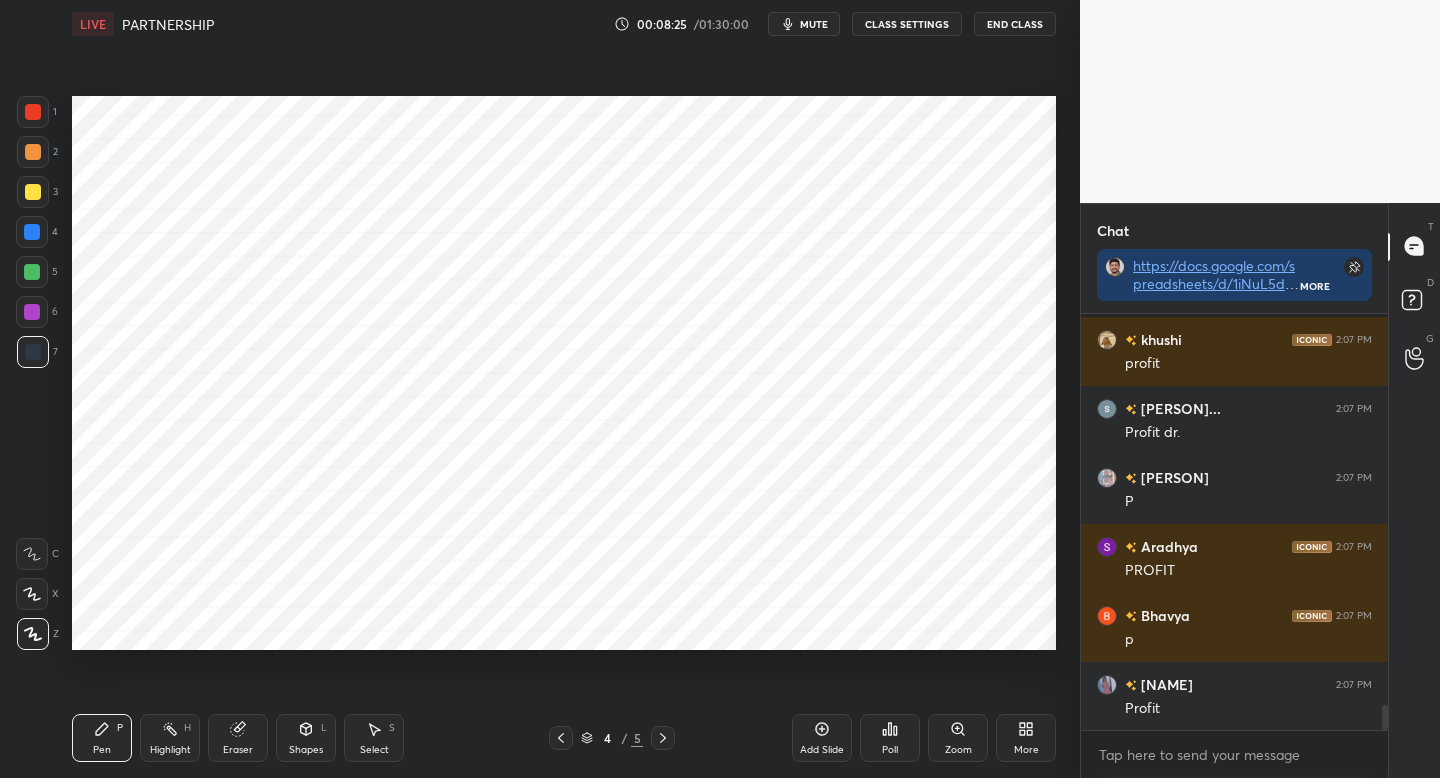 scroll, scrollTop: 6630, scrollLeft: 0, axis: vertical 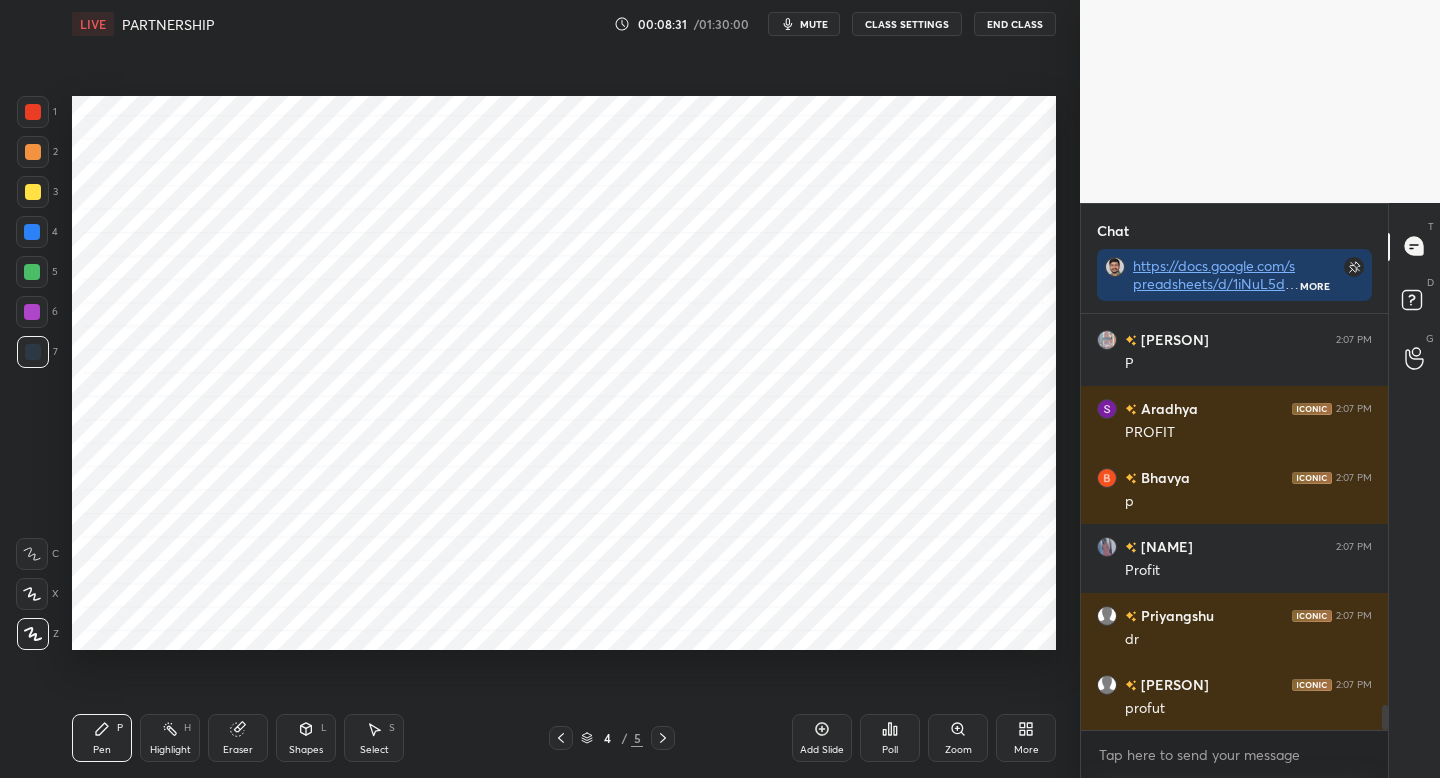click 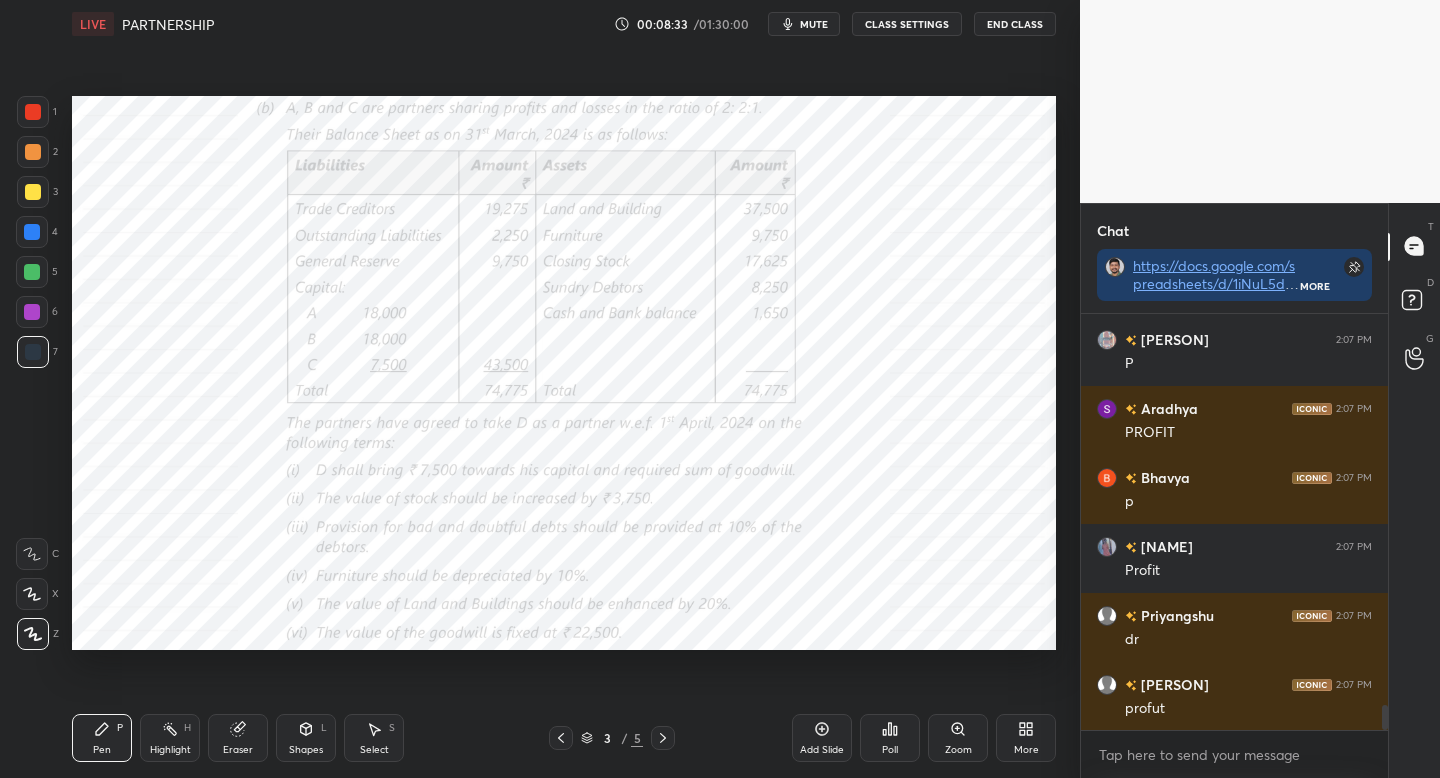 drag, startPoint x: 660, startPoint y: 742, endPoint x: 678, endPoint y: 655, distance: 88.84256 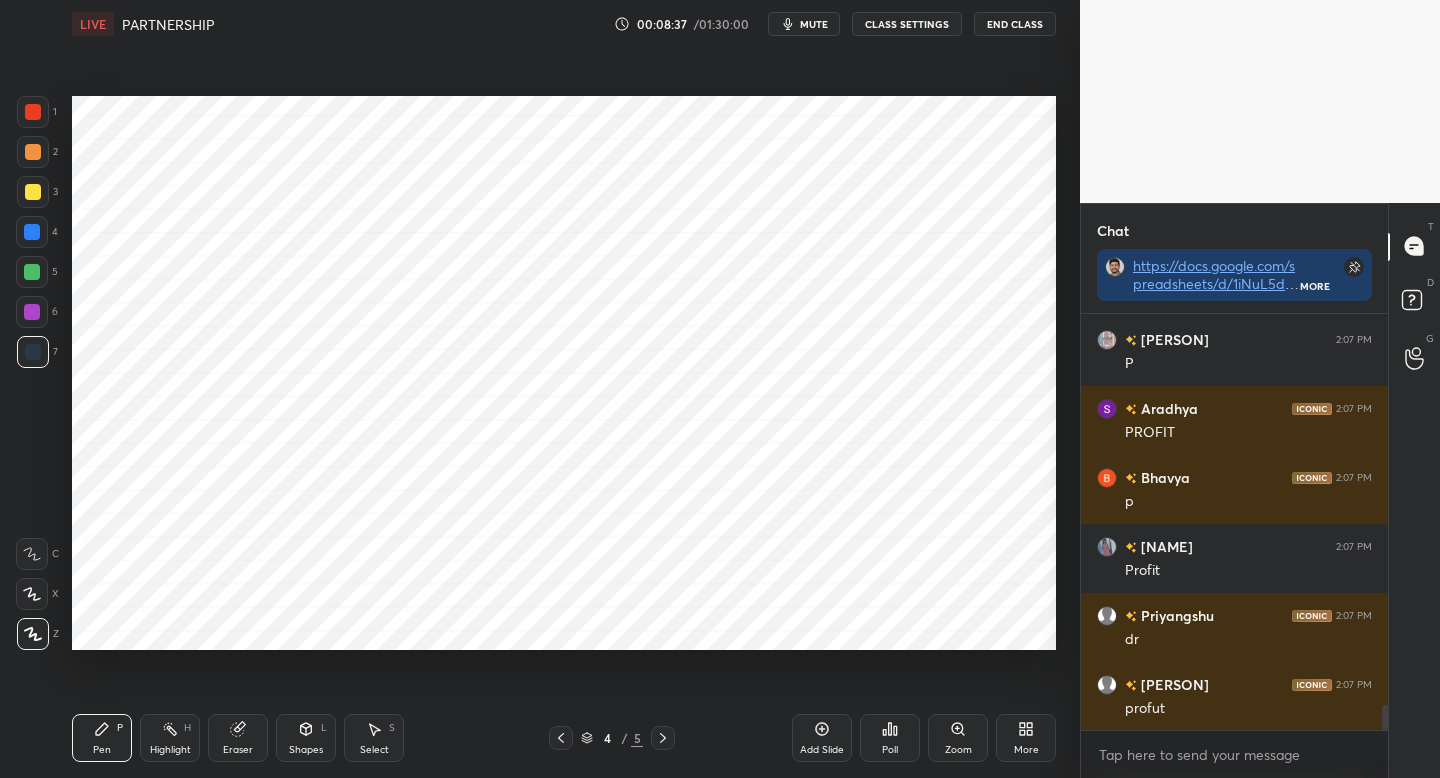 click at bounding box center (561, 738) 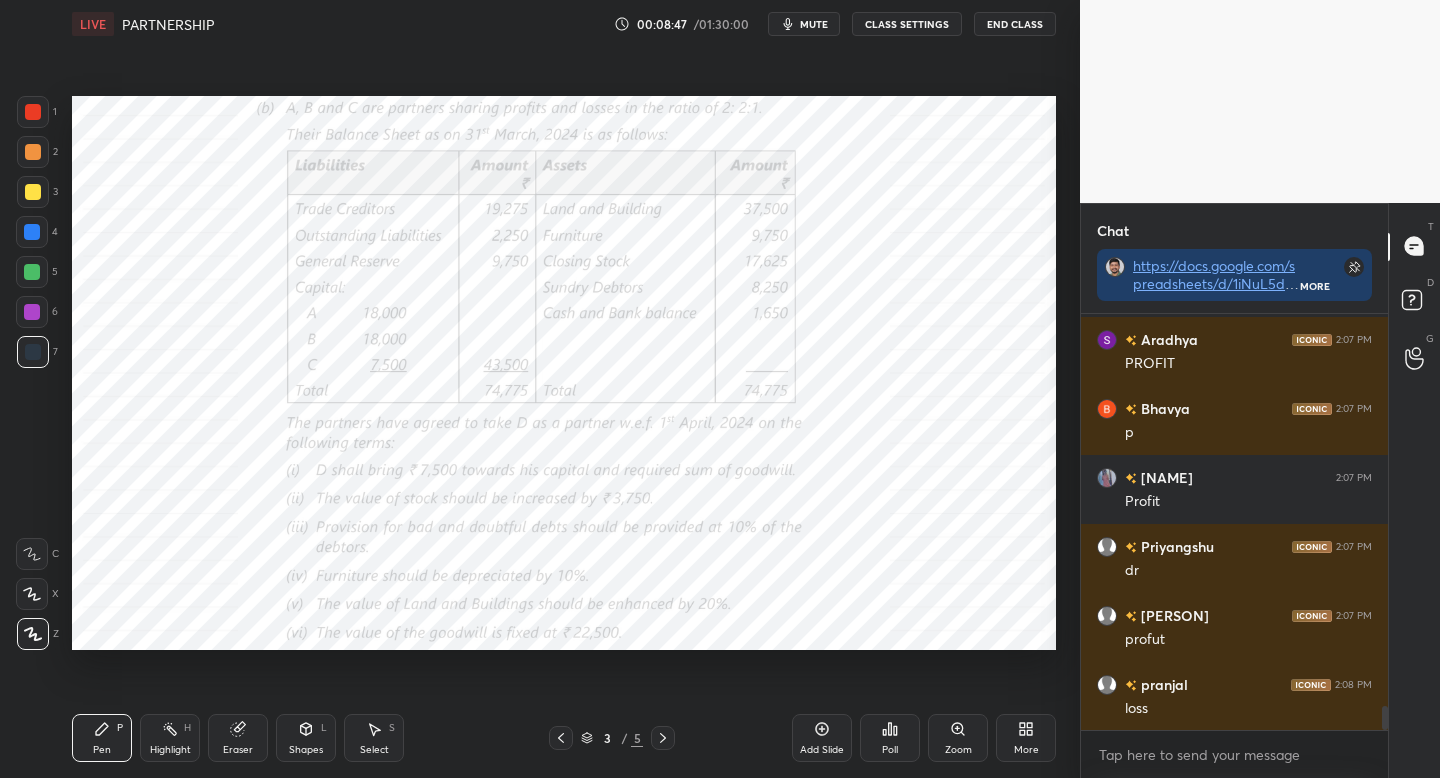 scroll, scrollTop: 6768, scrollLeft: 0, axis: vertical 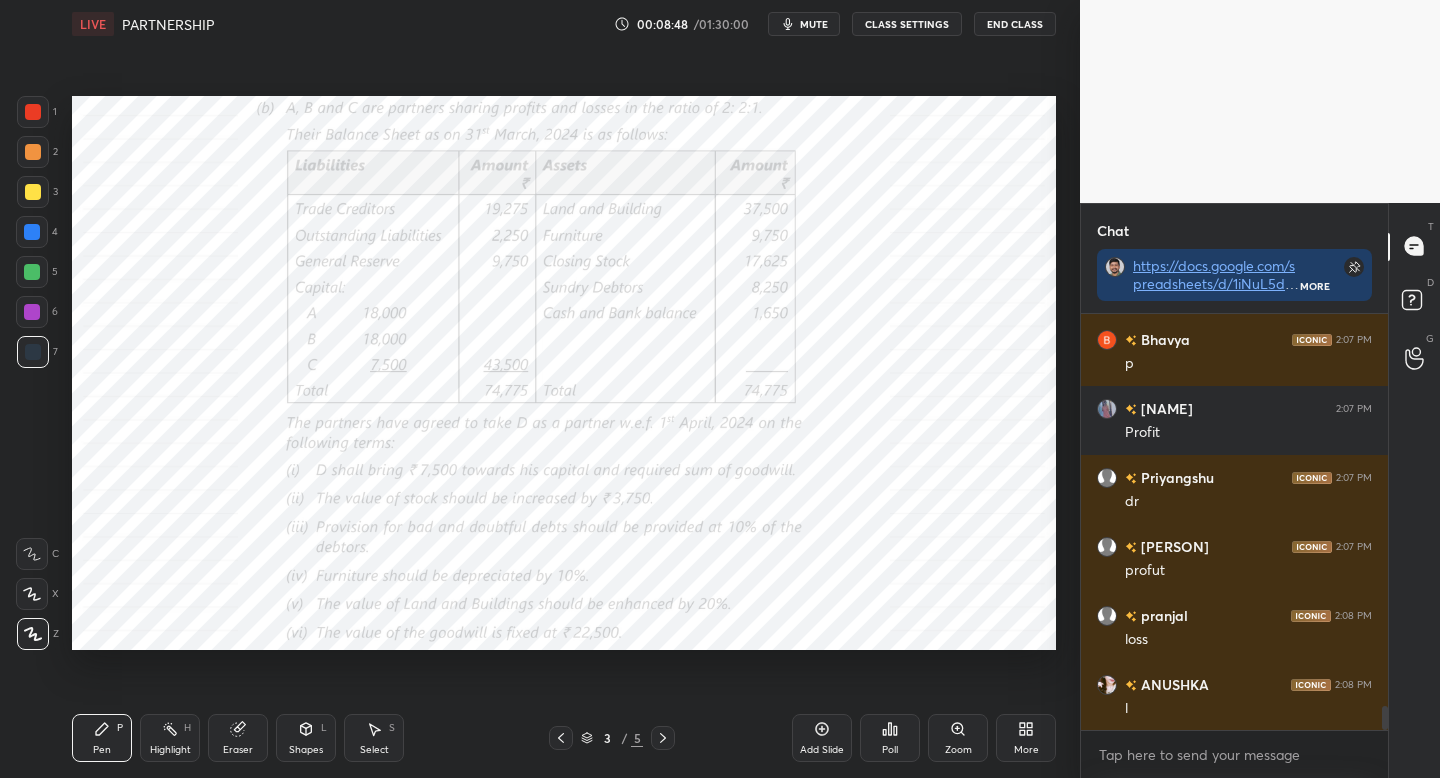 drag, startPoint x: 662, startPoint y: 742, endPoint x: 642, endPoint y: 714, distance: 34.4093 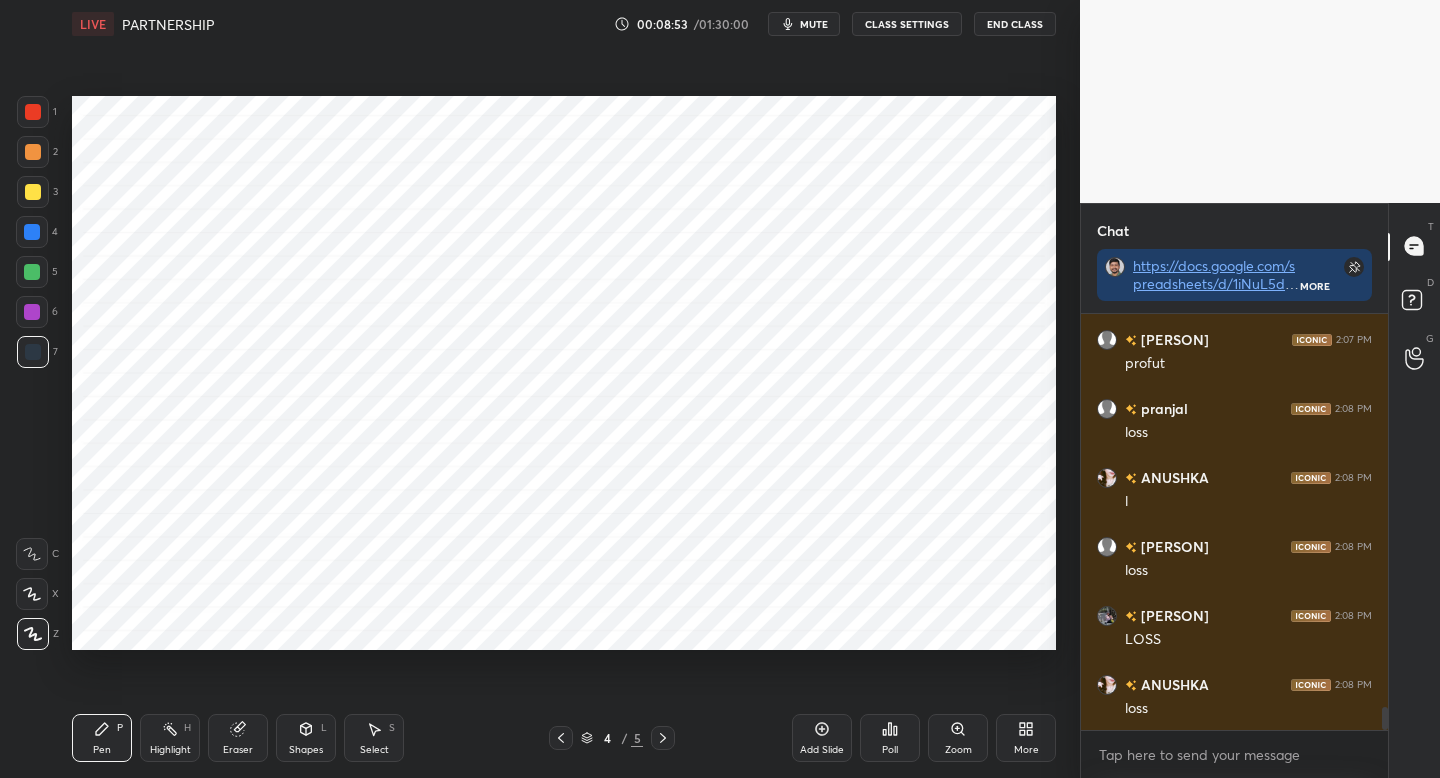 scroll, scrollTop: 7044, scrollLeft: 0, axis: vertical 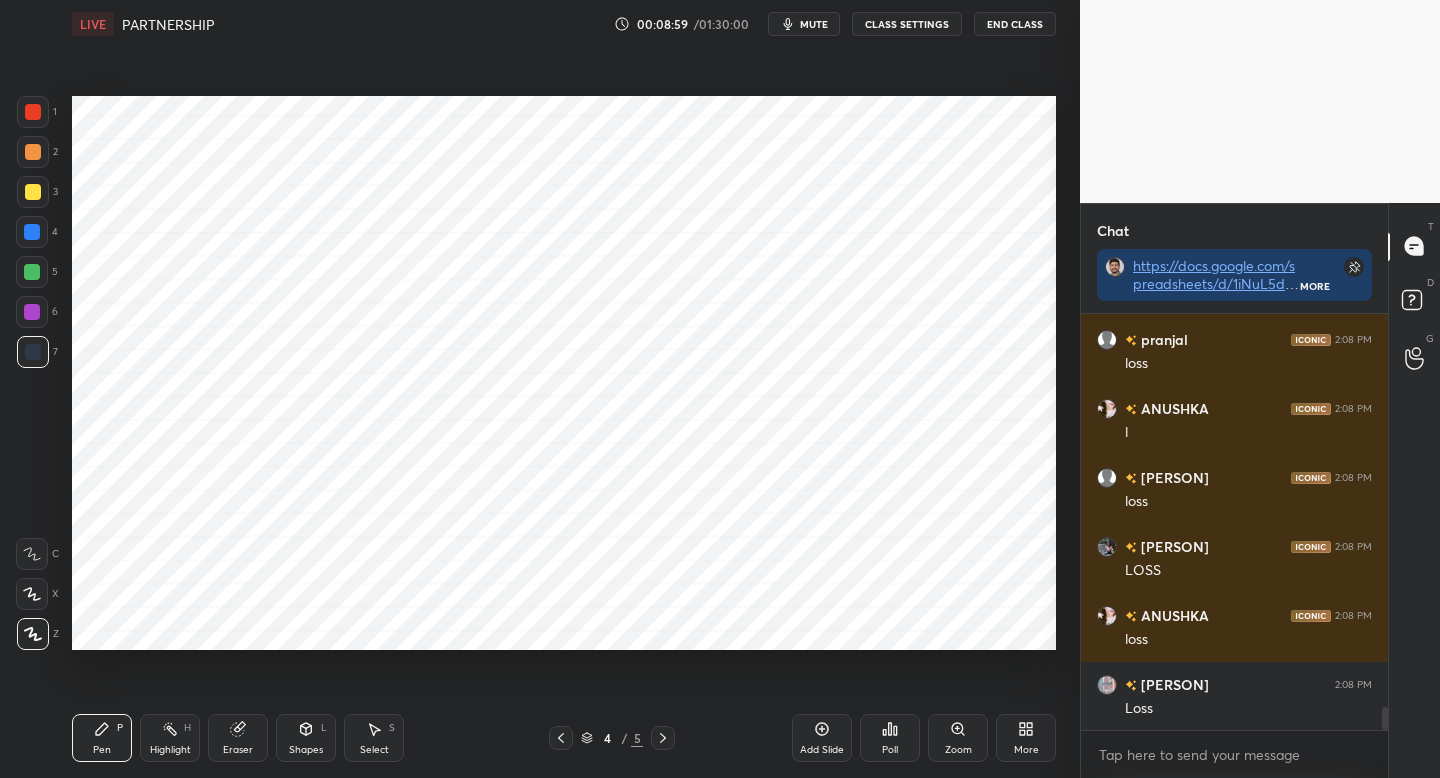 click 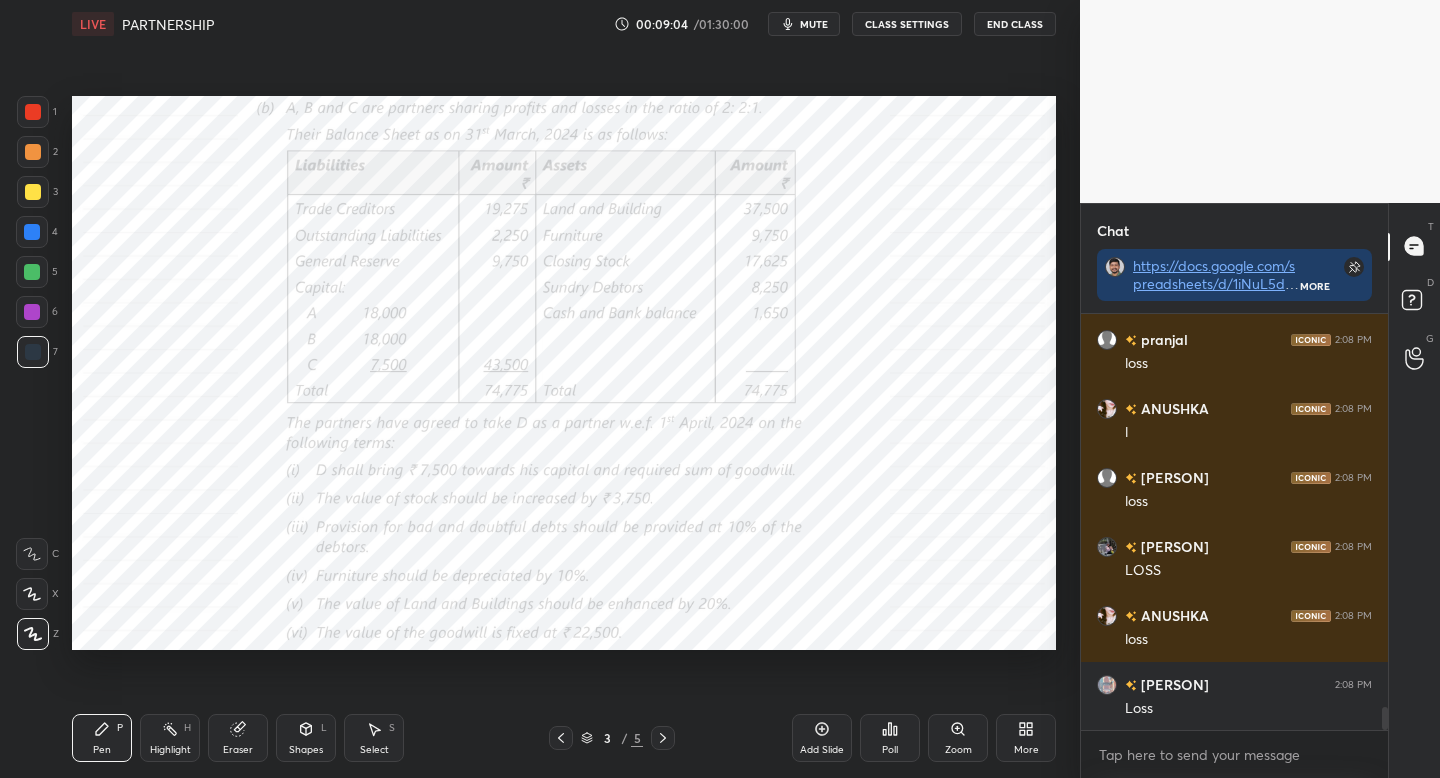 scroll, scrollTop: 7113, scrollLeft: 0, axis: vertical 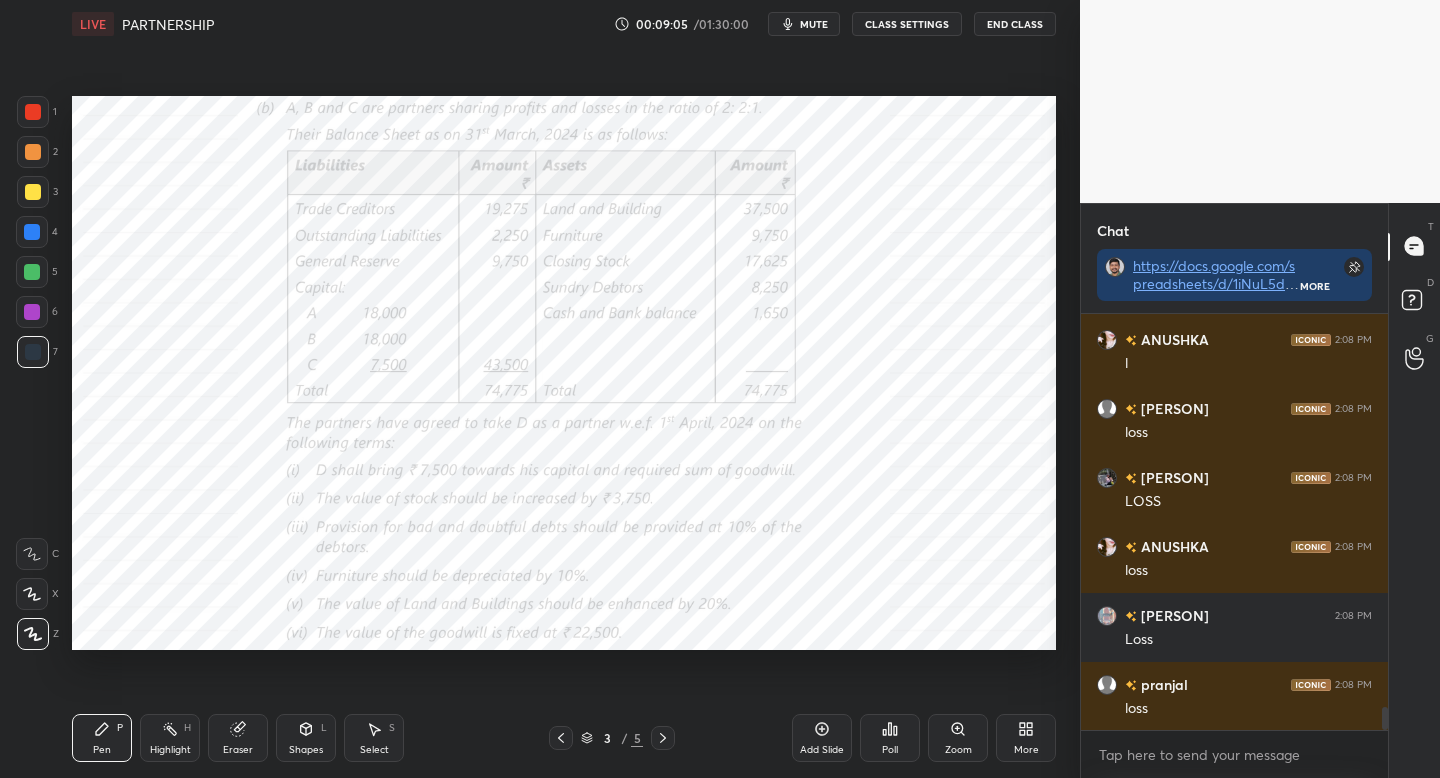 click 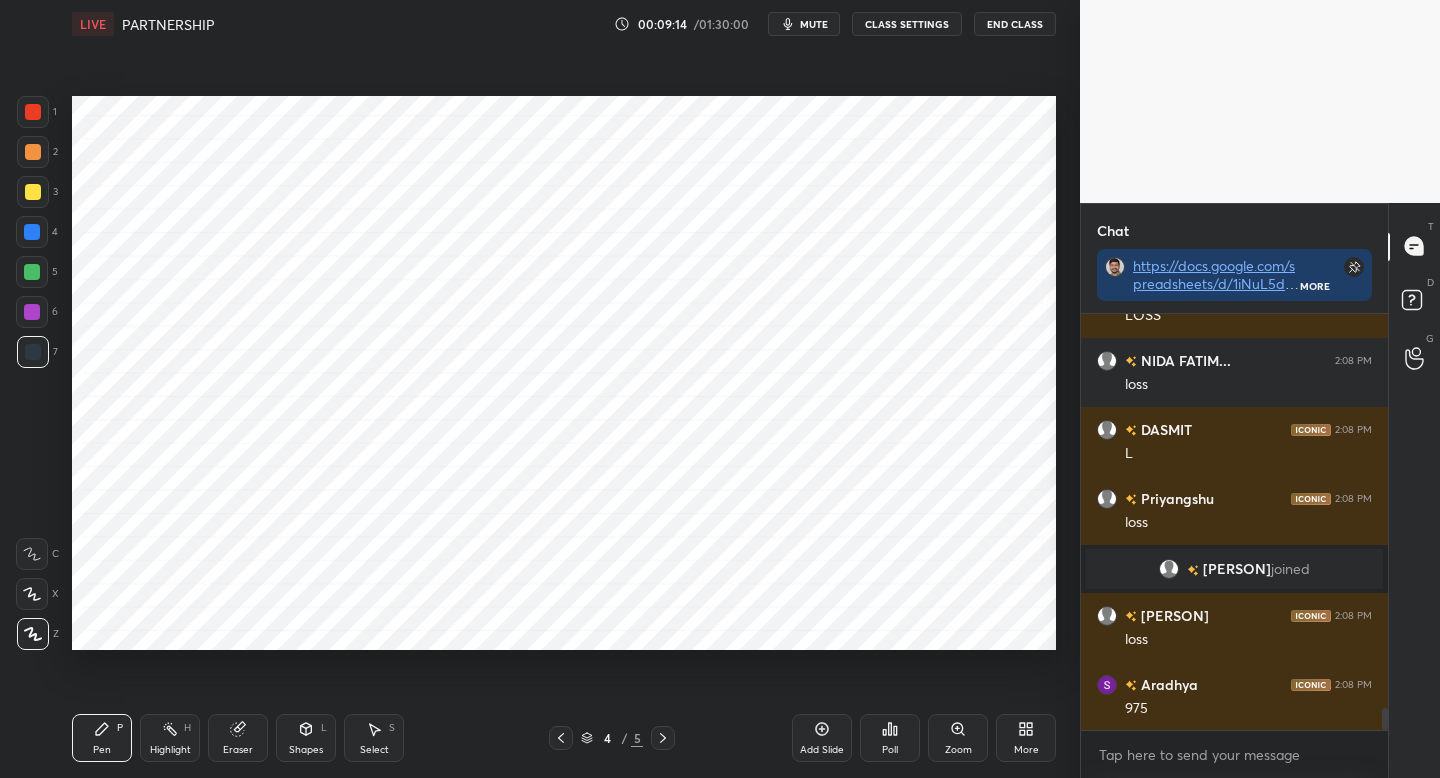 scroll, scrollTop: 7644, scrollLeft: 0, axis: vertical 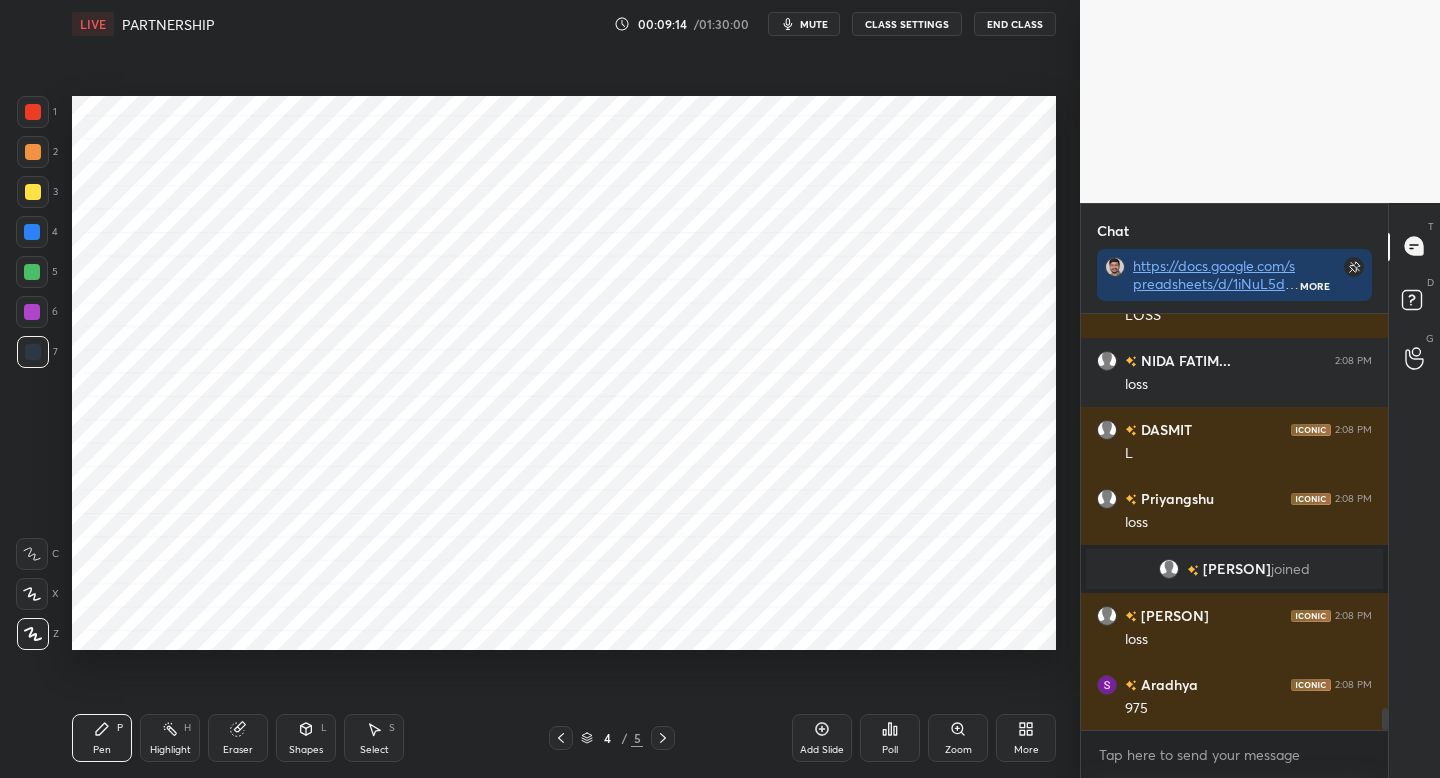 click 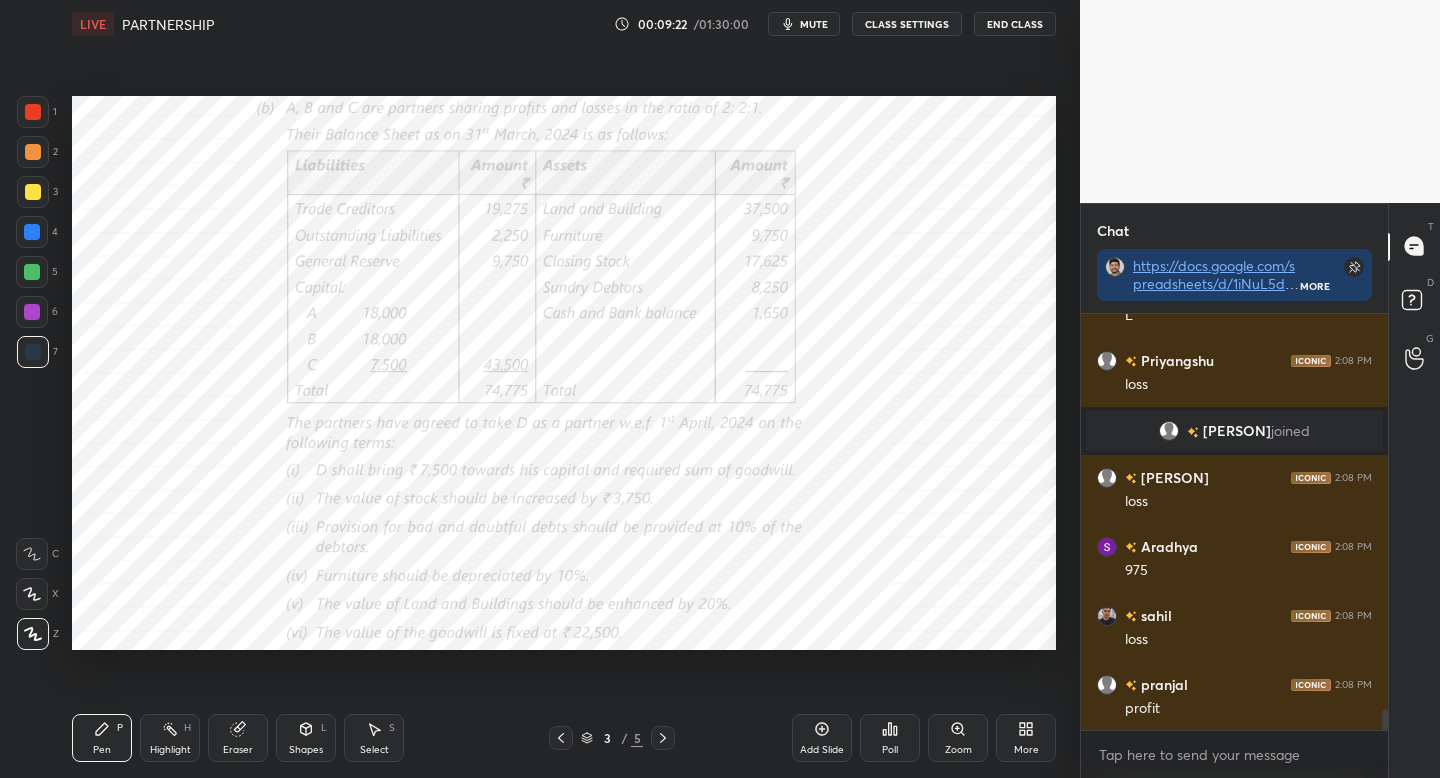 scroll, scrollTop: 7782, scrollLeft: 0, axis: vertical 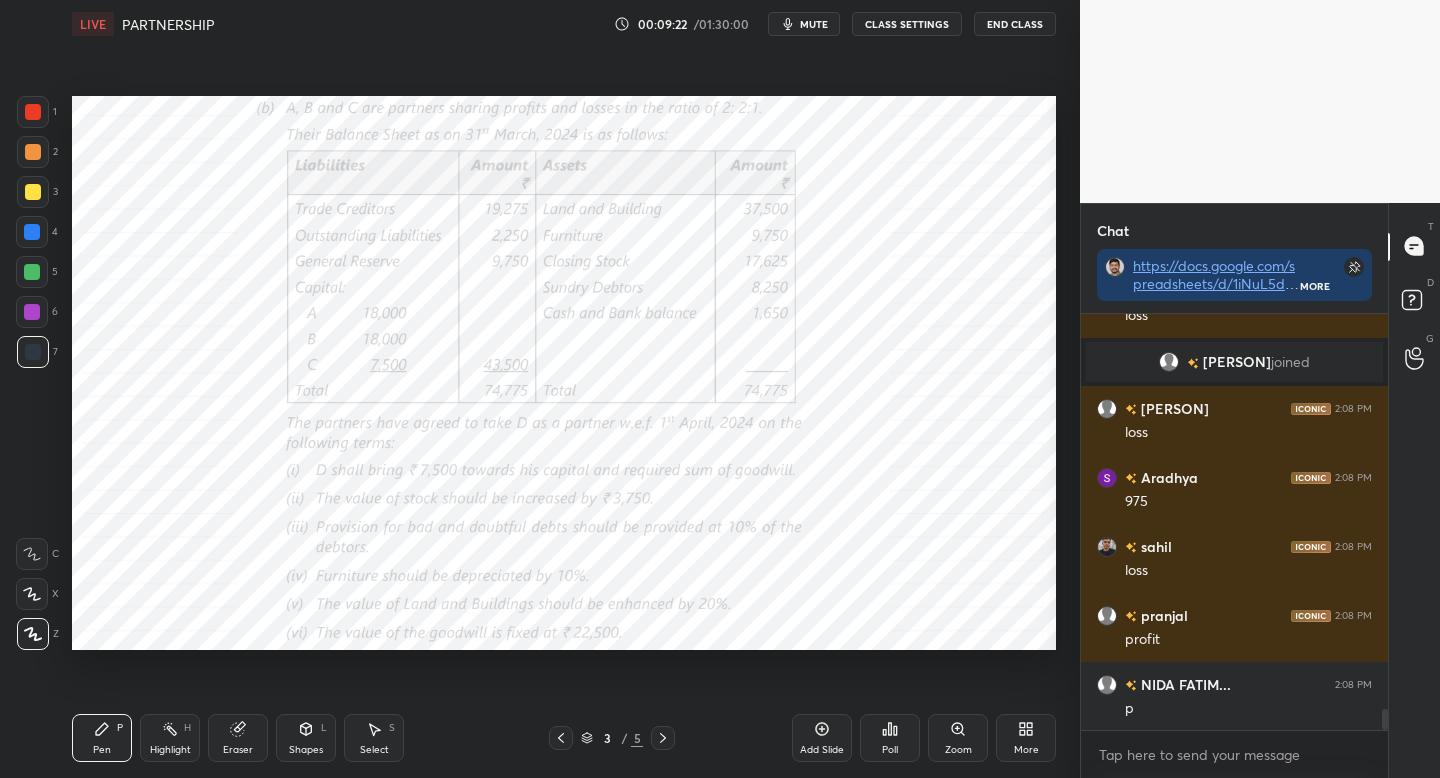 click 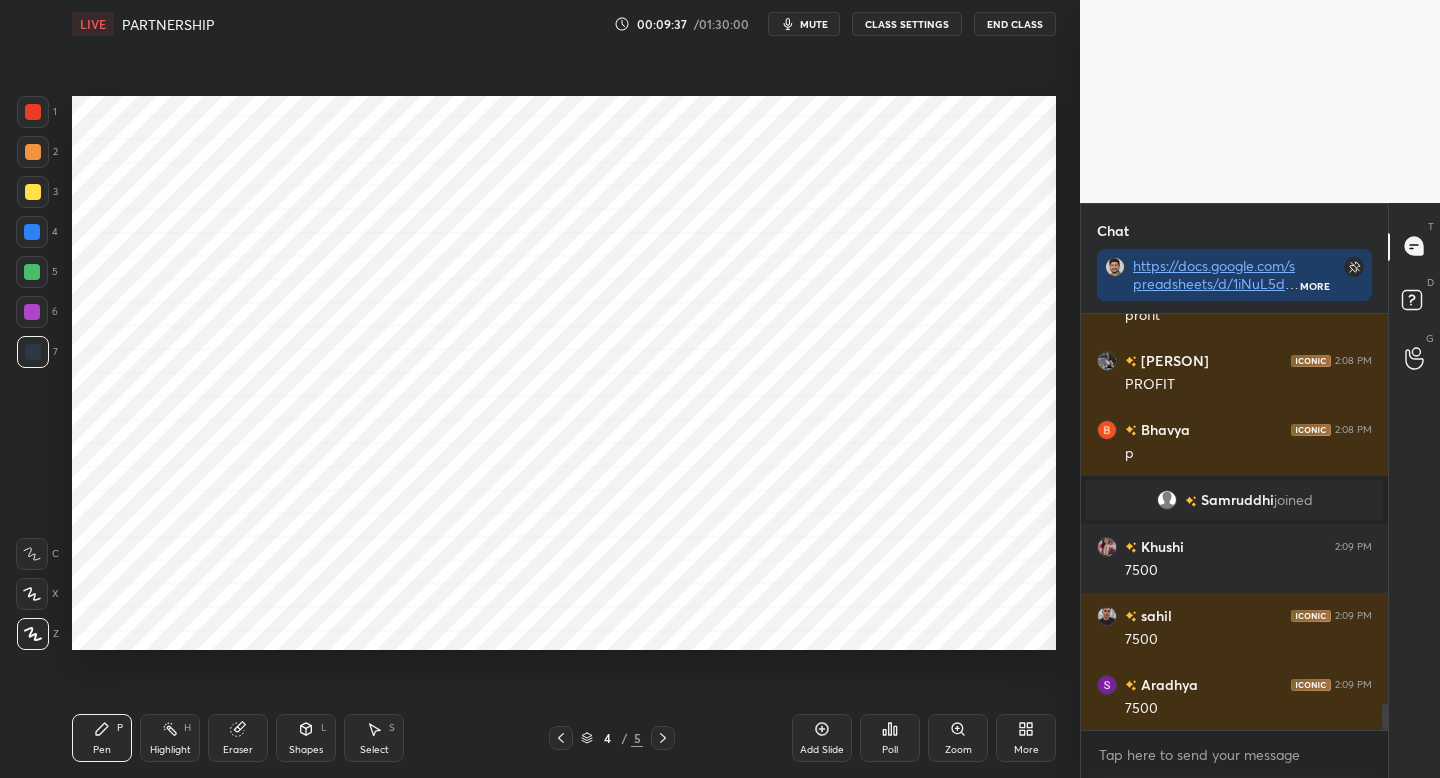 scroll, scrollTop: 6338, scrollLeft: 0, axis: vertical 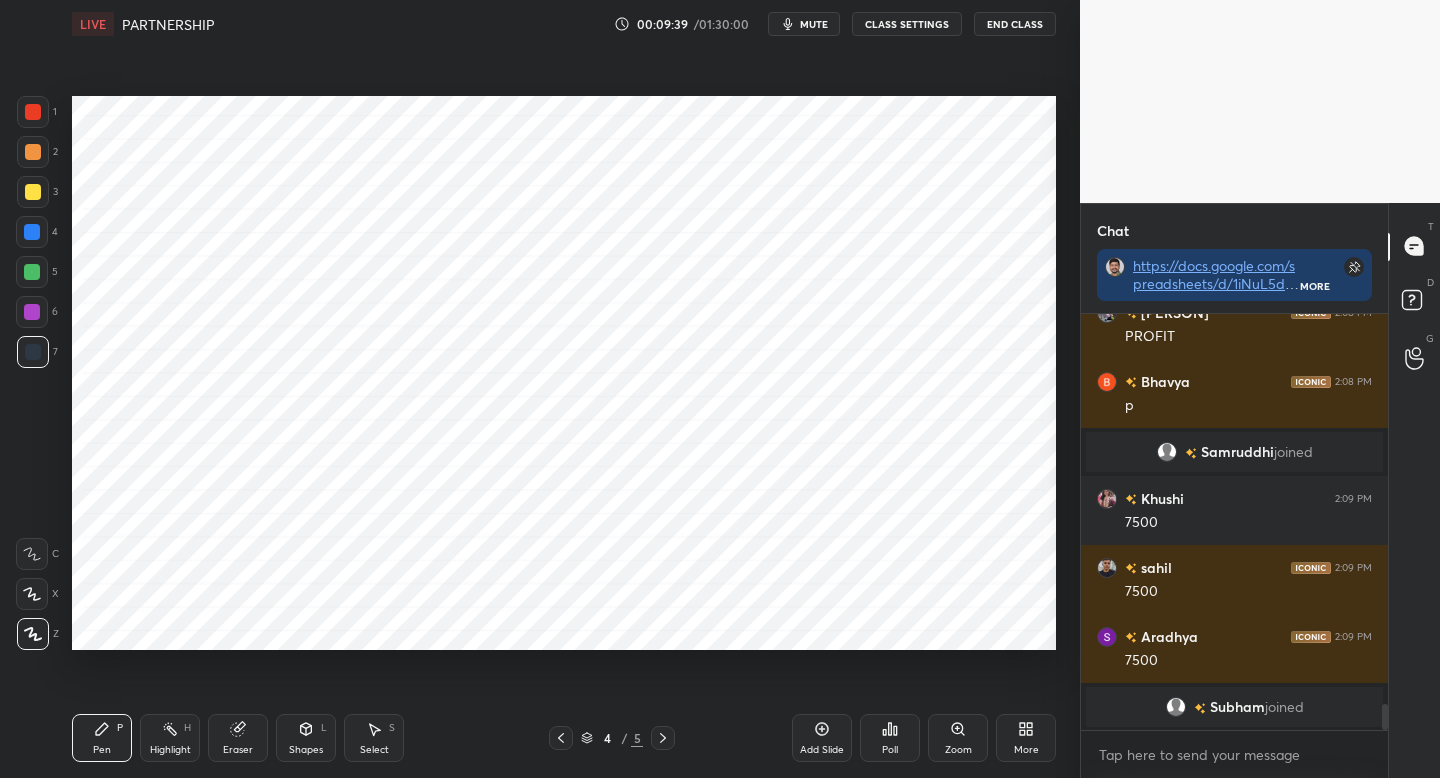 drag, startPoint x: 660, startPoint y: 743, endPoint x: 665, endPoint y: 733, distance: 11.18034 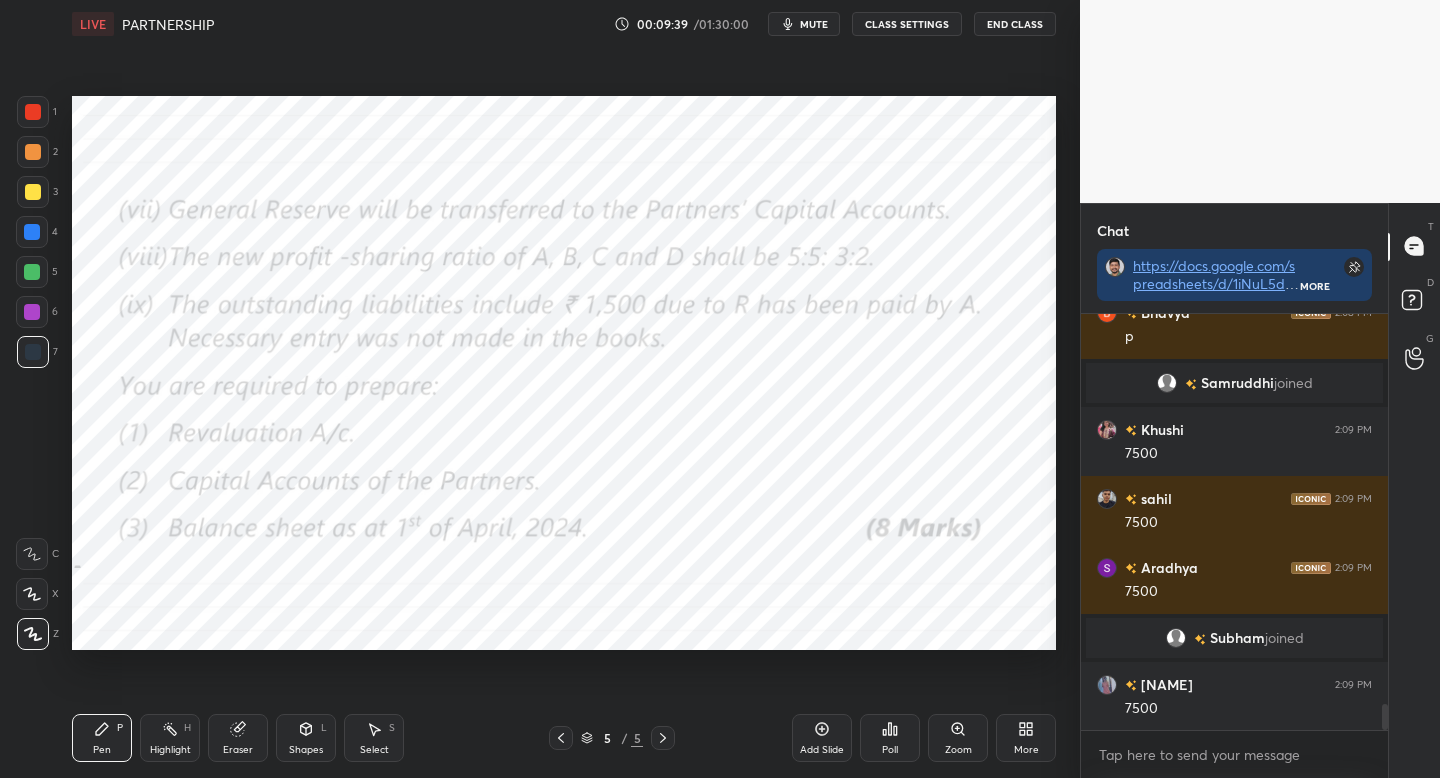 scroll, scrollTop: 6331, scrollLeft: 0, axis: vertical 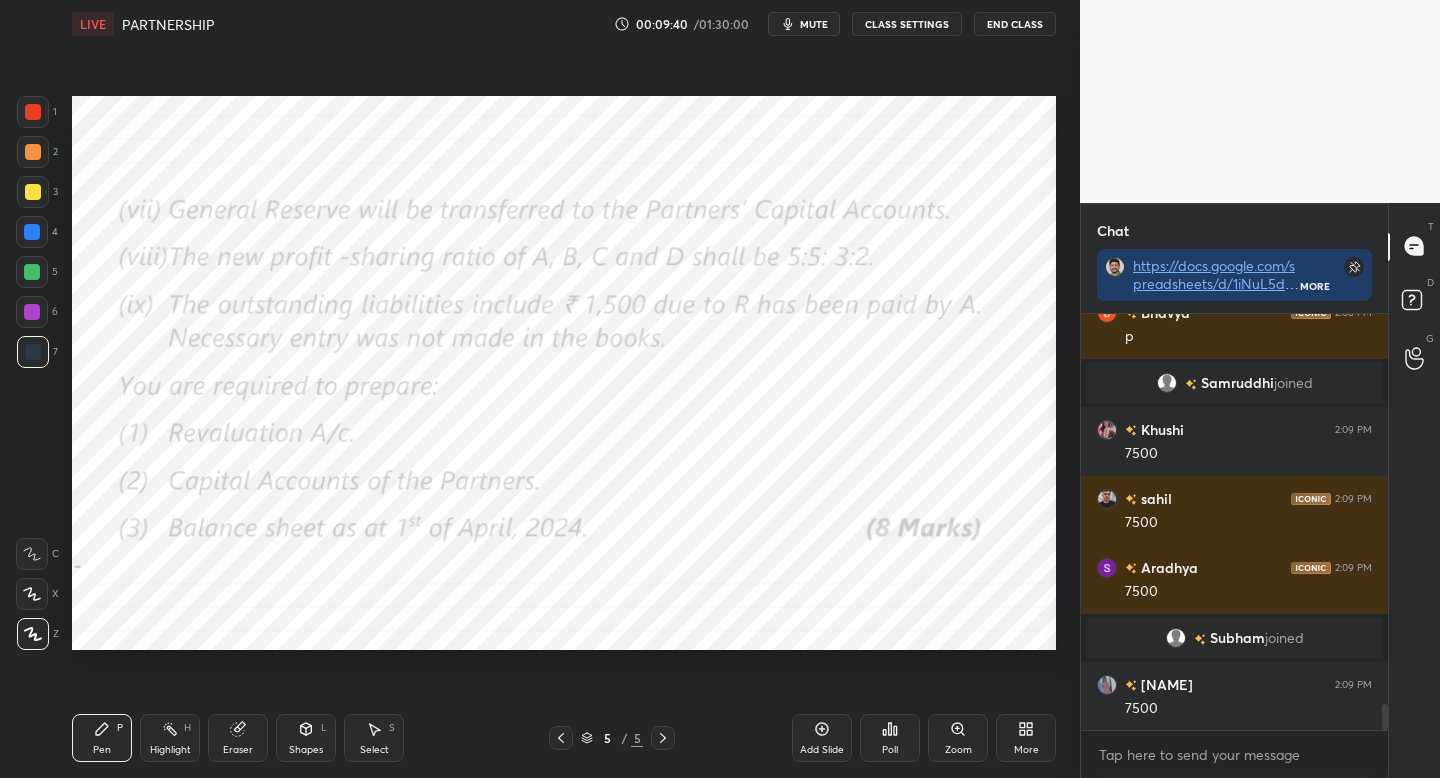 click 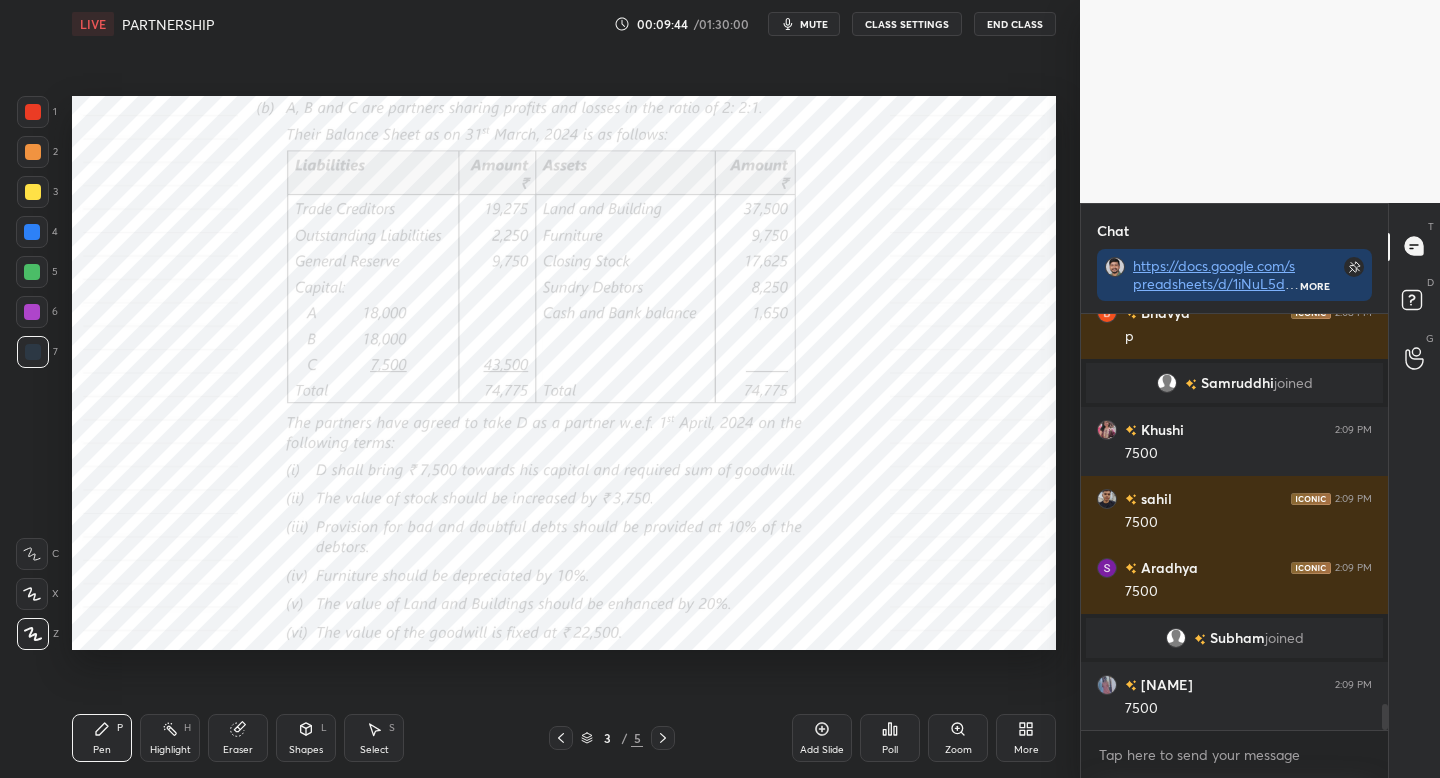 scroll, scrollTop: 6400, scrollLeft: 0, axis: vertical 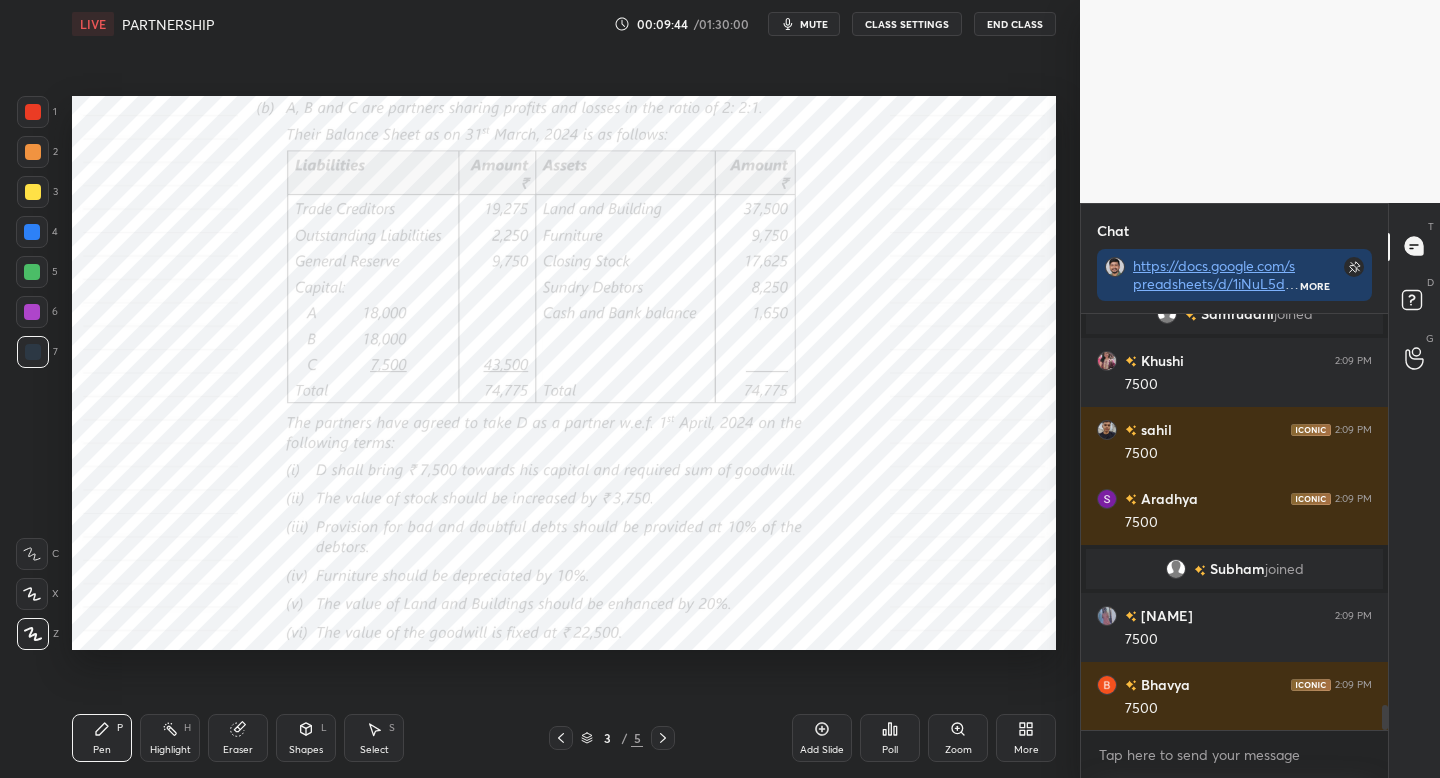 click 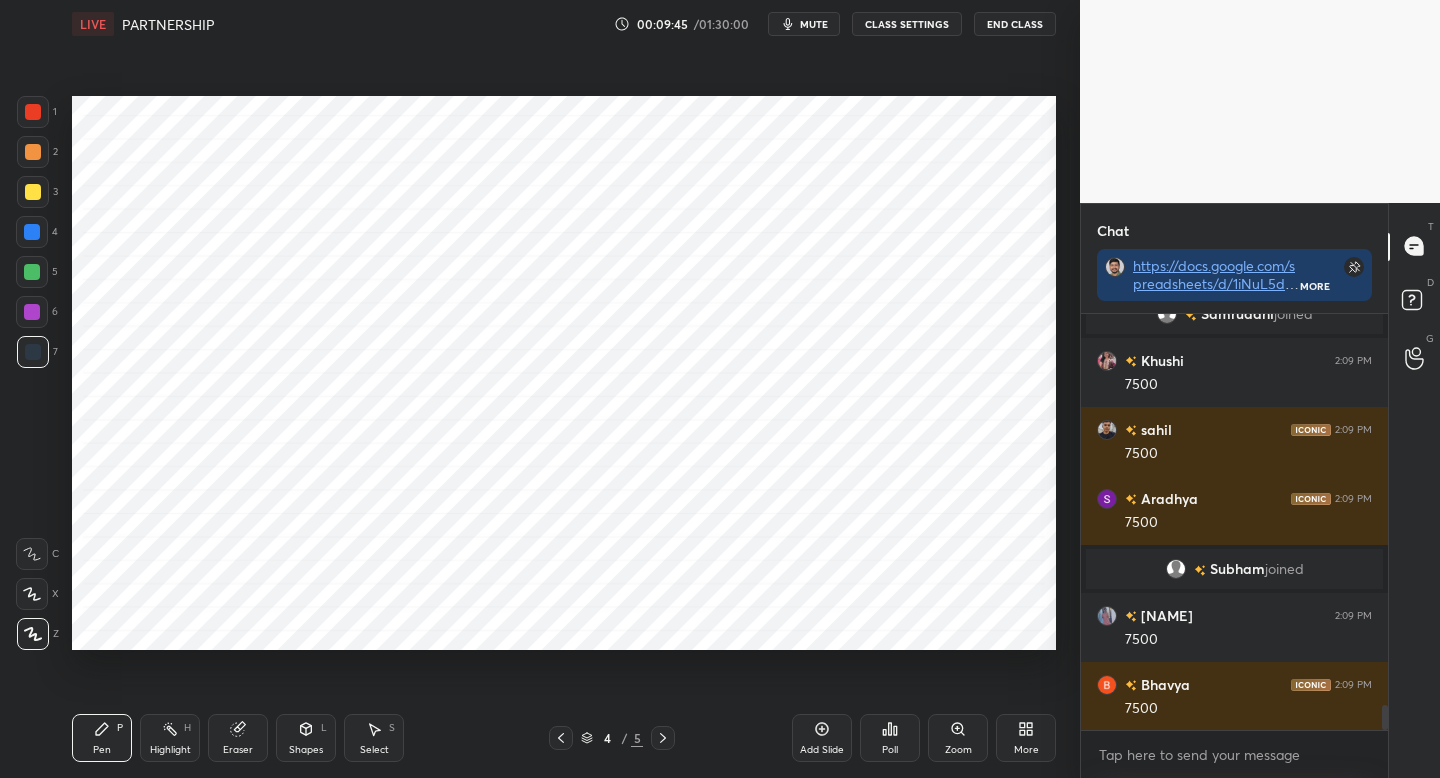 drag, startPoint x: 662, startPoint y: 739, endPoint x: 663, endPoint y: 694, distance: 45.01111 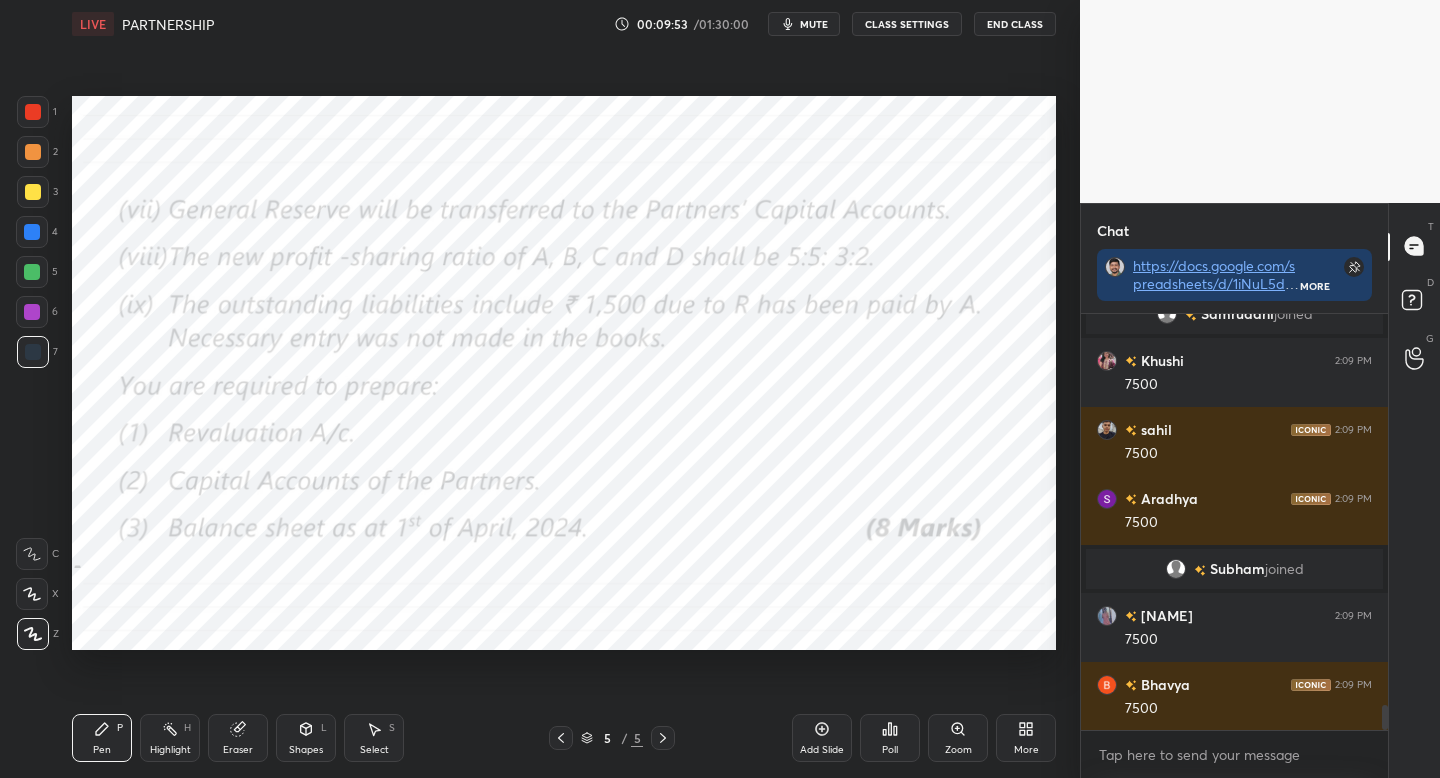 scroll, scrollTop: 6448, scrollLeft: 0, axis: vertical 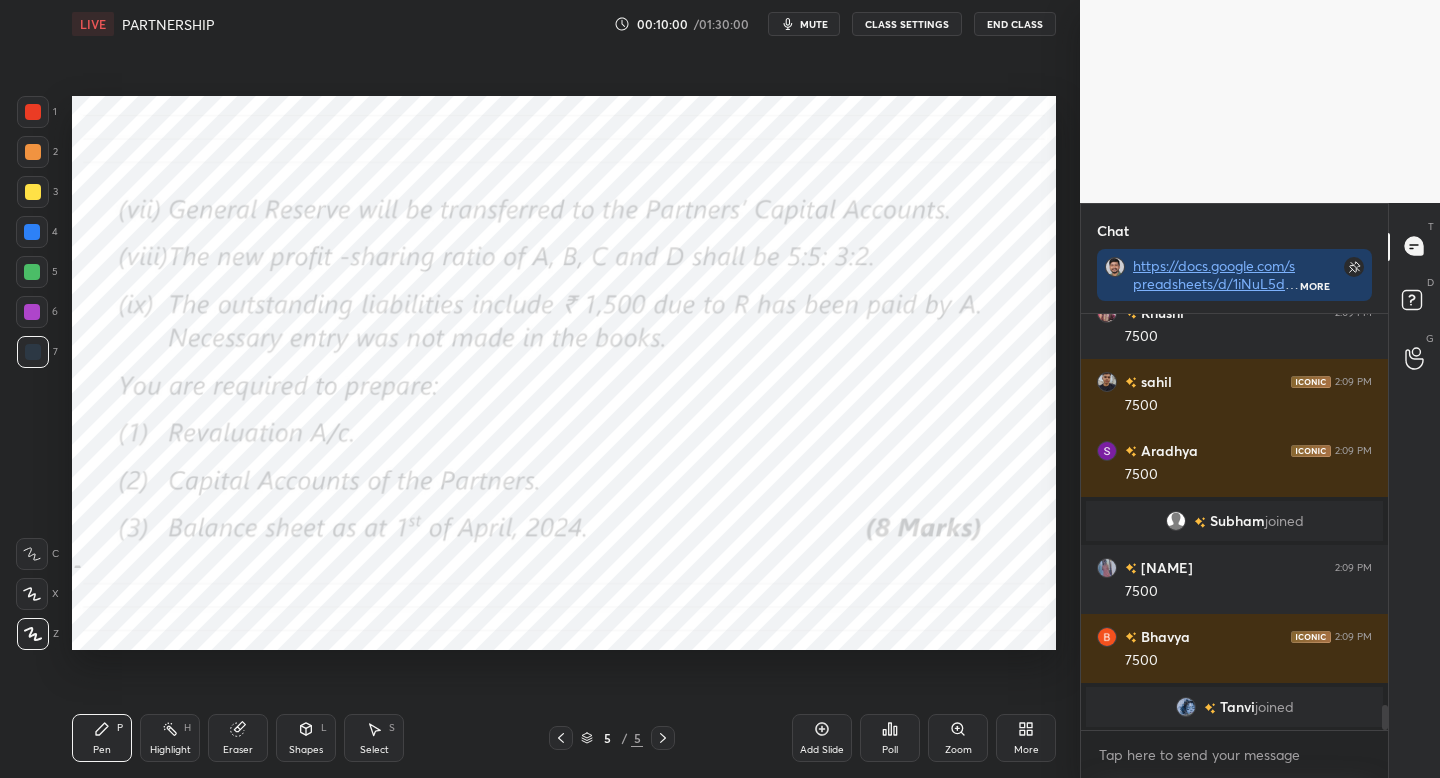 click 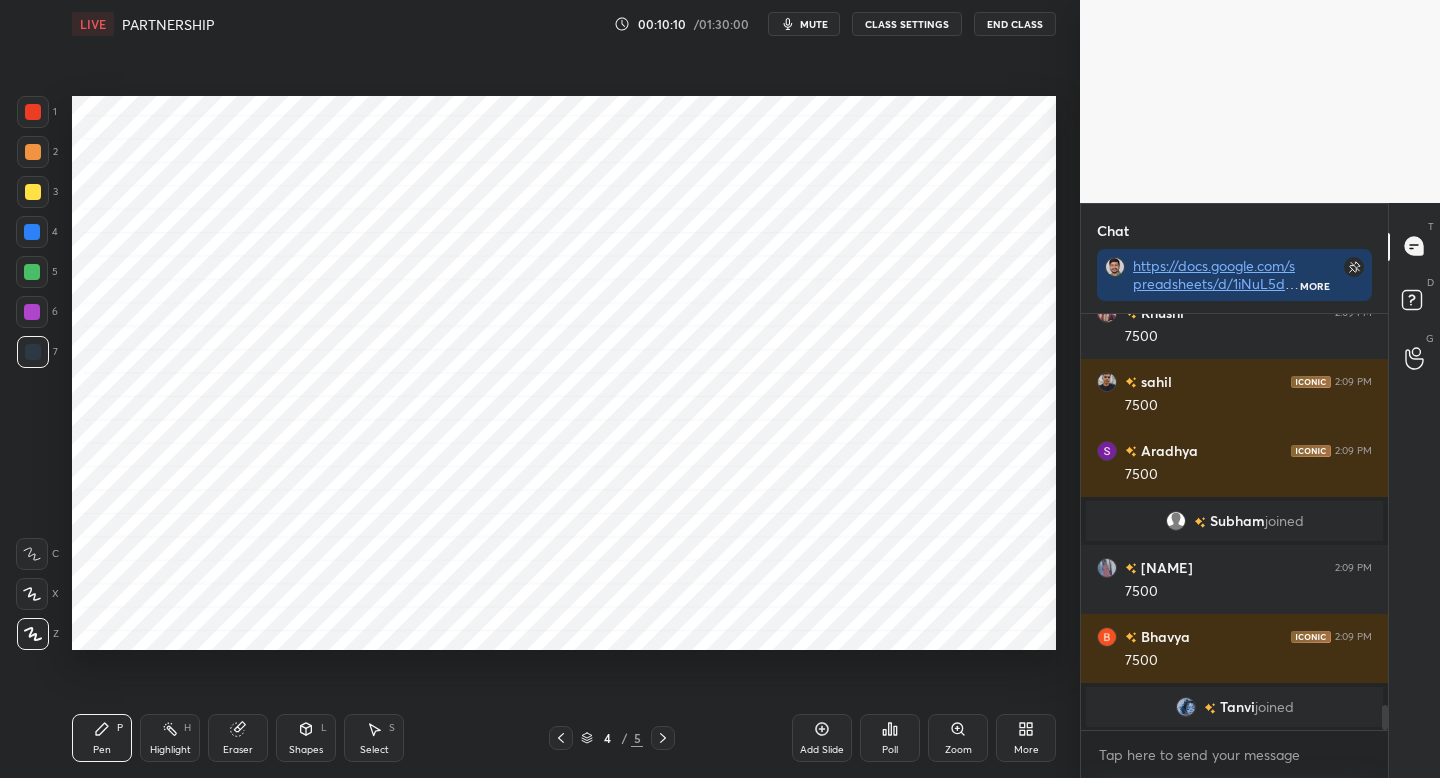 scroll, scrollTop: 6479, scrollLeft: 0, axis: vertical 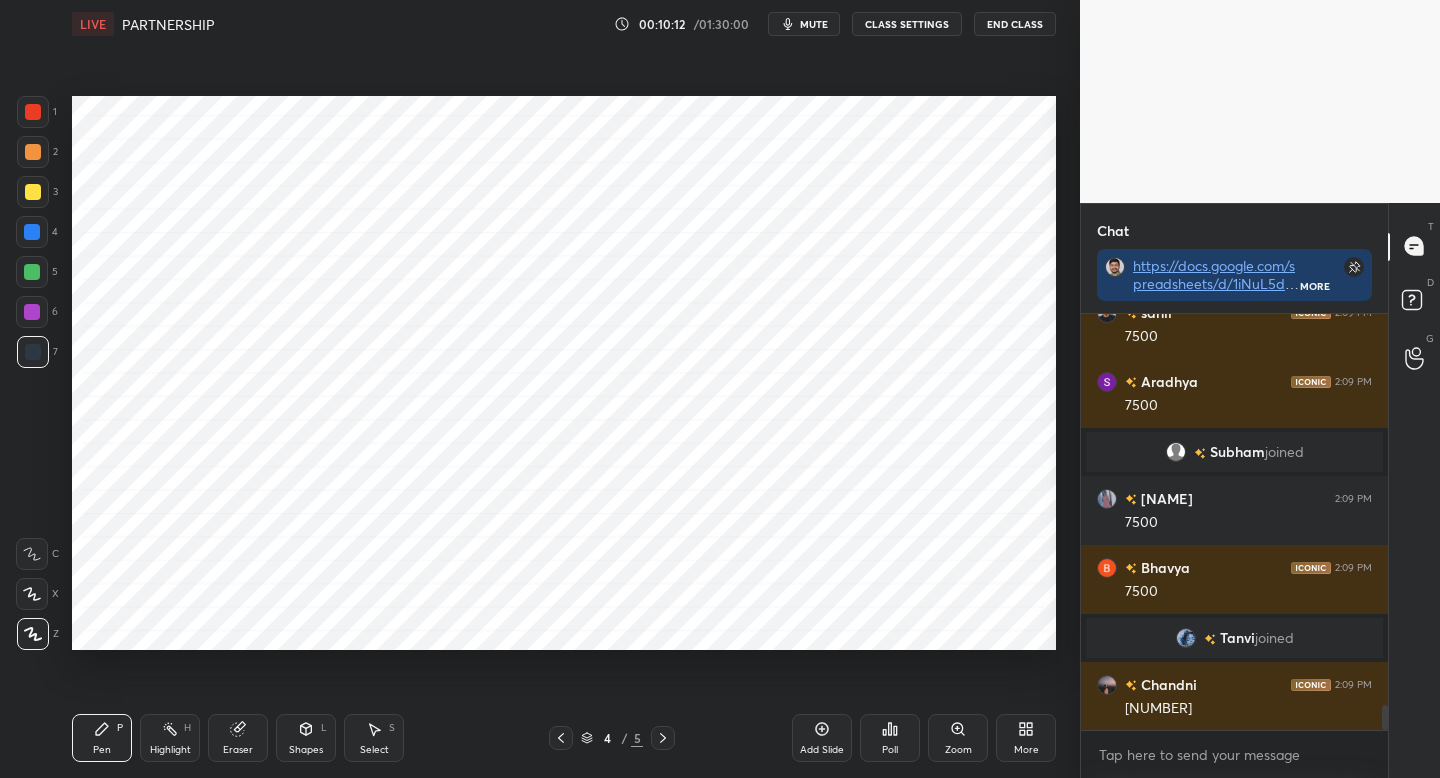 drag, startPoint x: 33, startPoint y: 313, endPoint x: 60, endPoint y: 319, distance: 27.658634 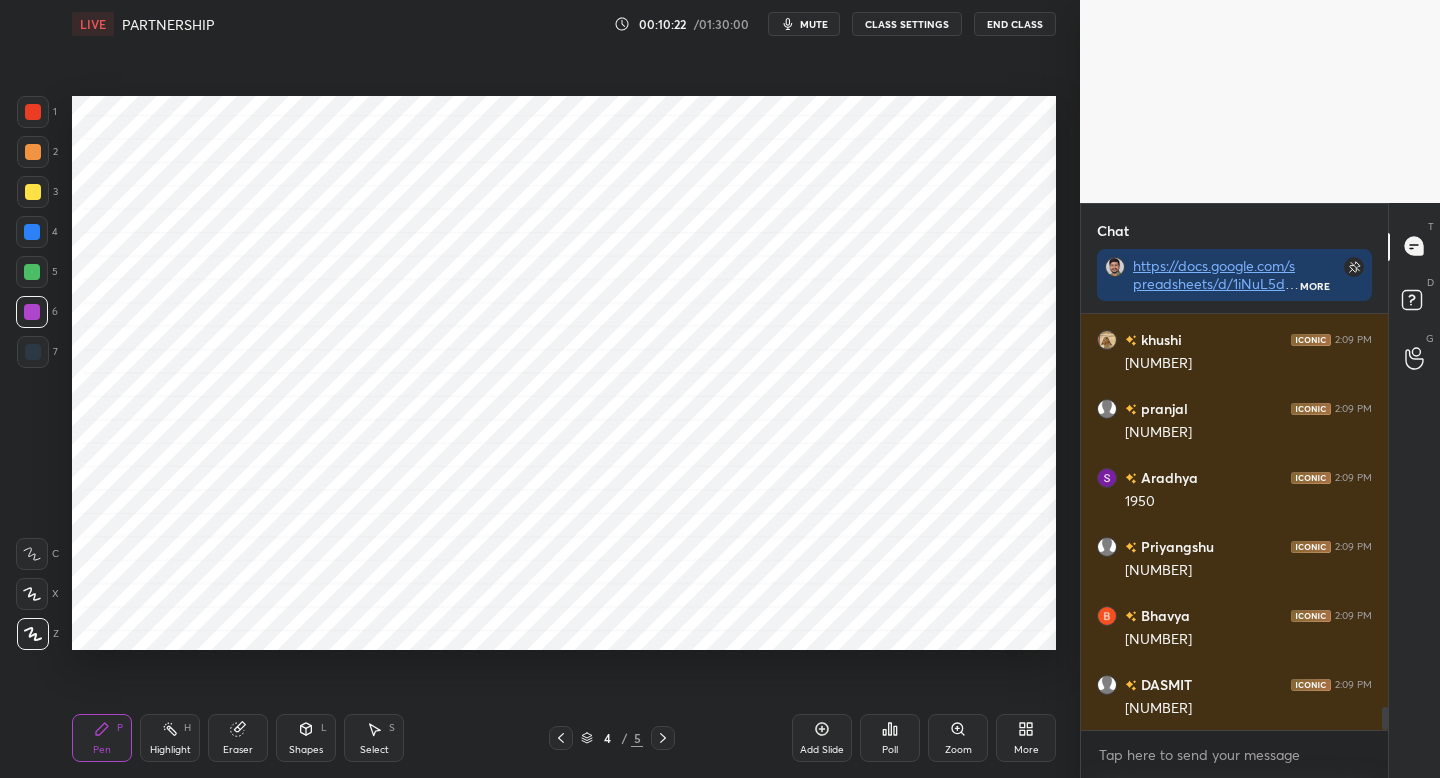 scroll, scrollTop: 7100, scrollLeft: 0, axis: vertical 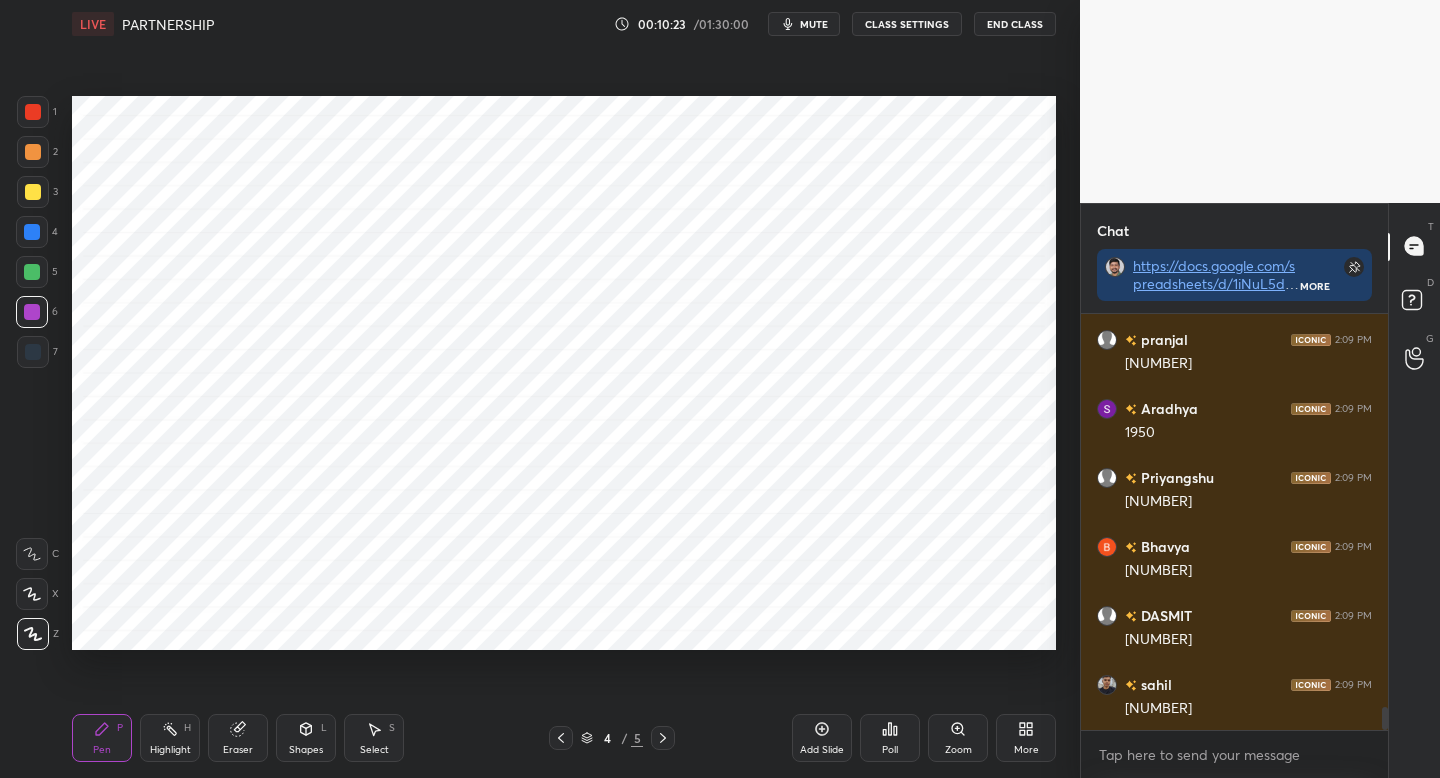 click 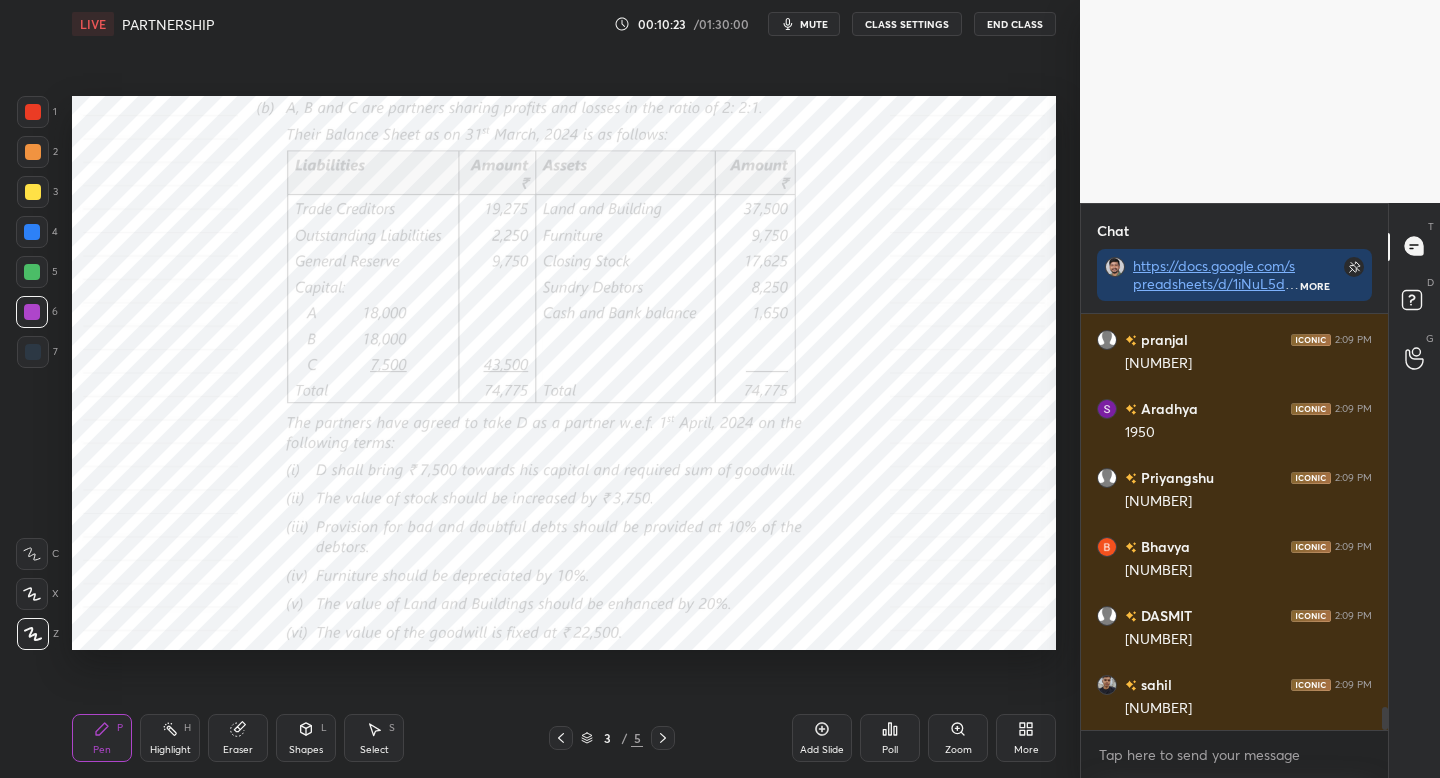 click 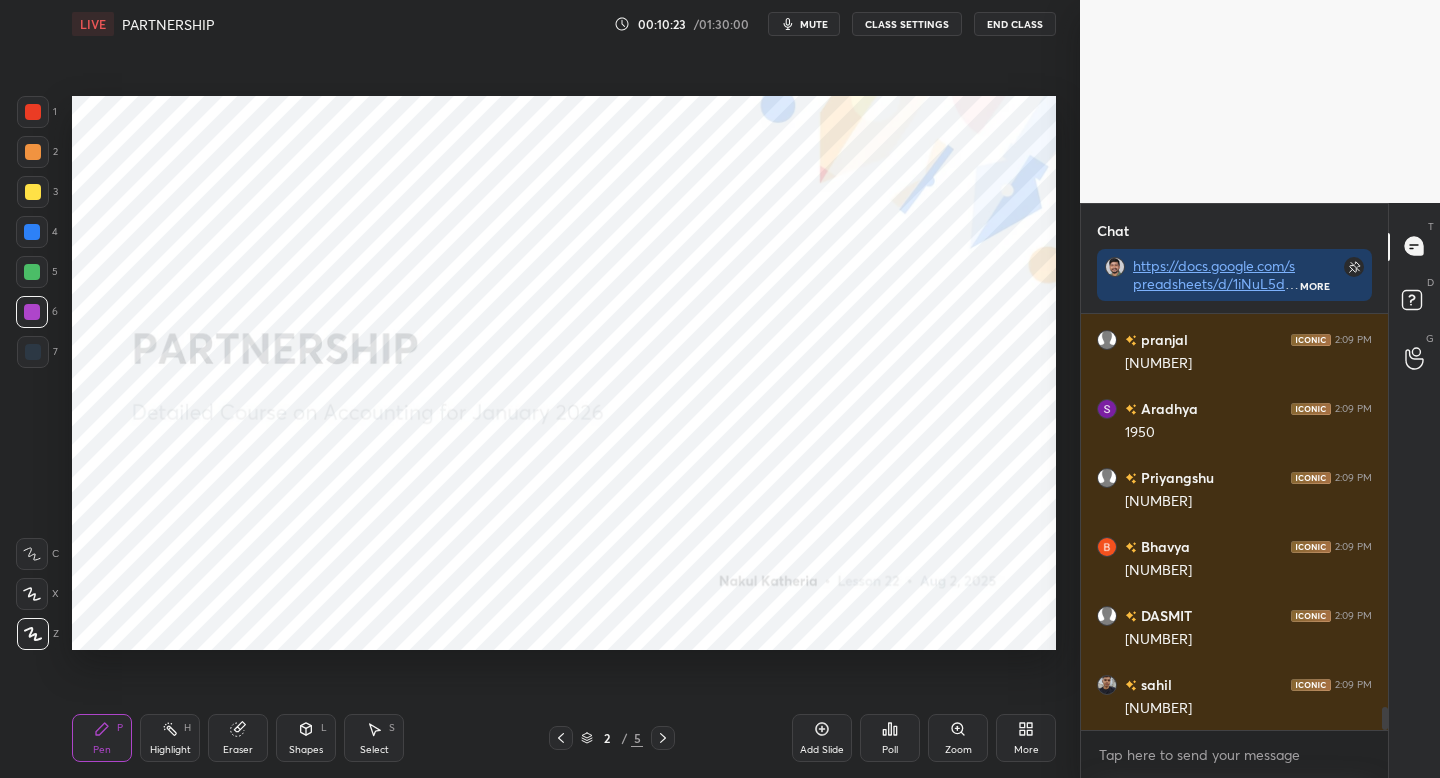 scroll, scrollTop: 7169, scrollLeft: 0, axis: vertical 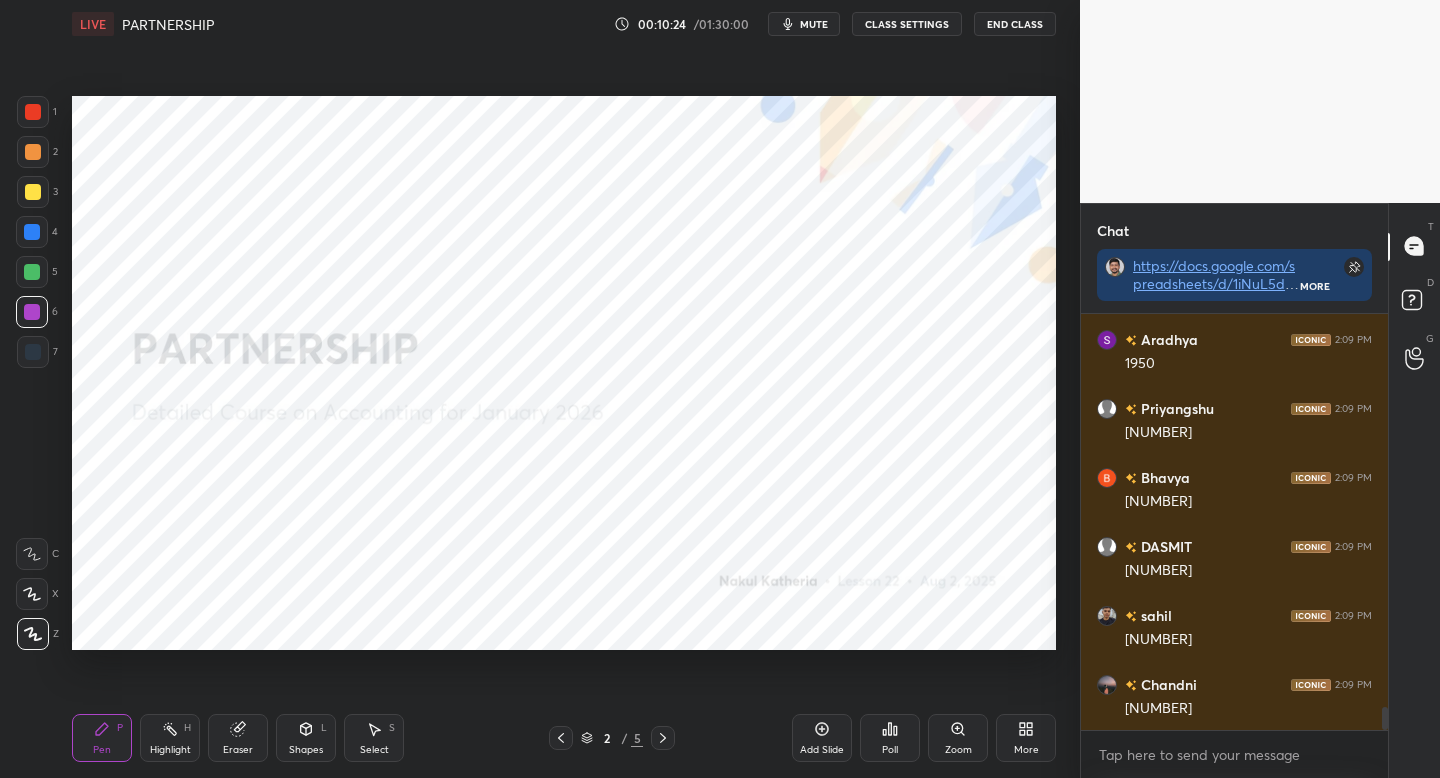 click 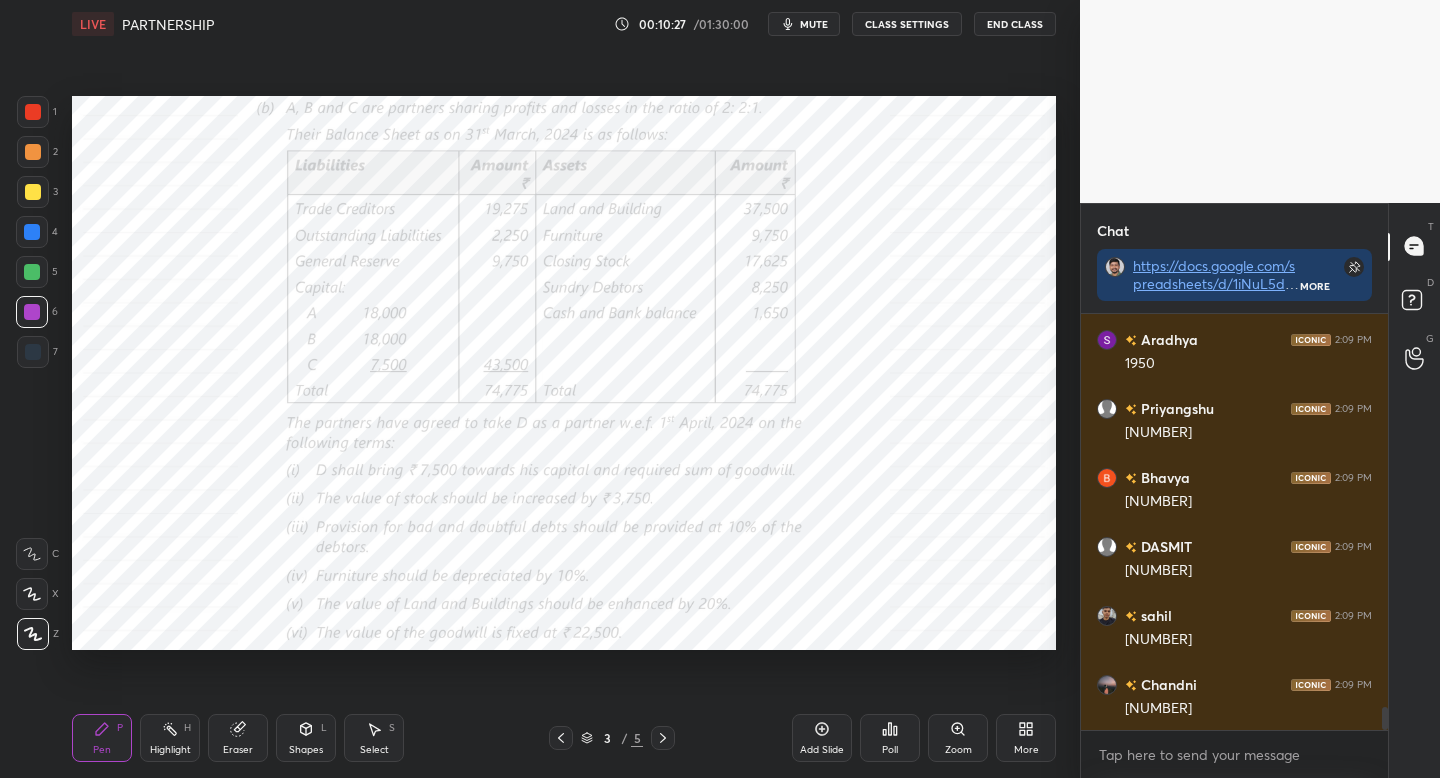 drag, startPoint x: 666, startPoint y: 744, endPoint x: 598, endPoint y: 660, distance: 108.07405 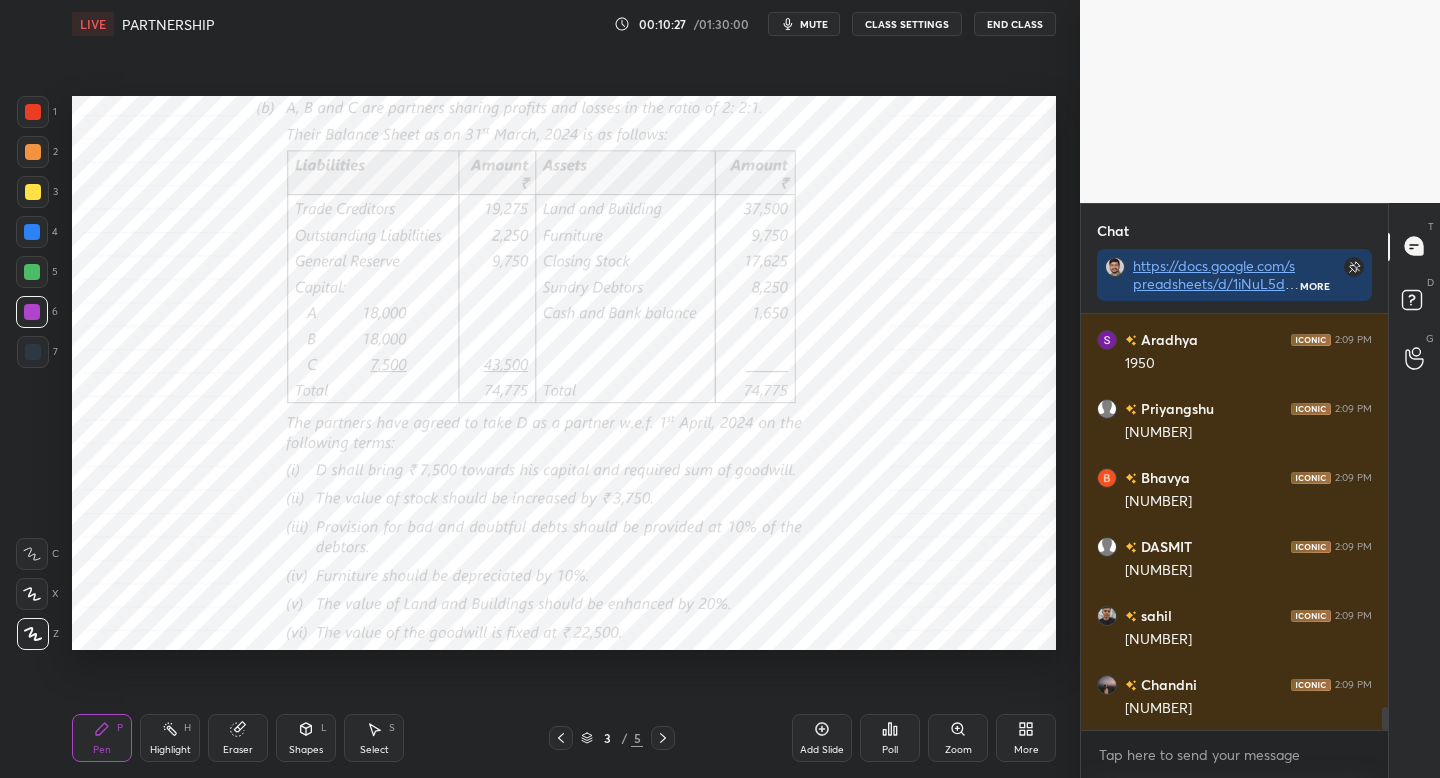 click 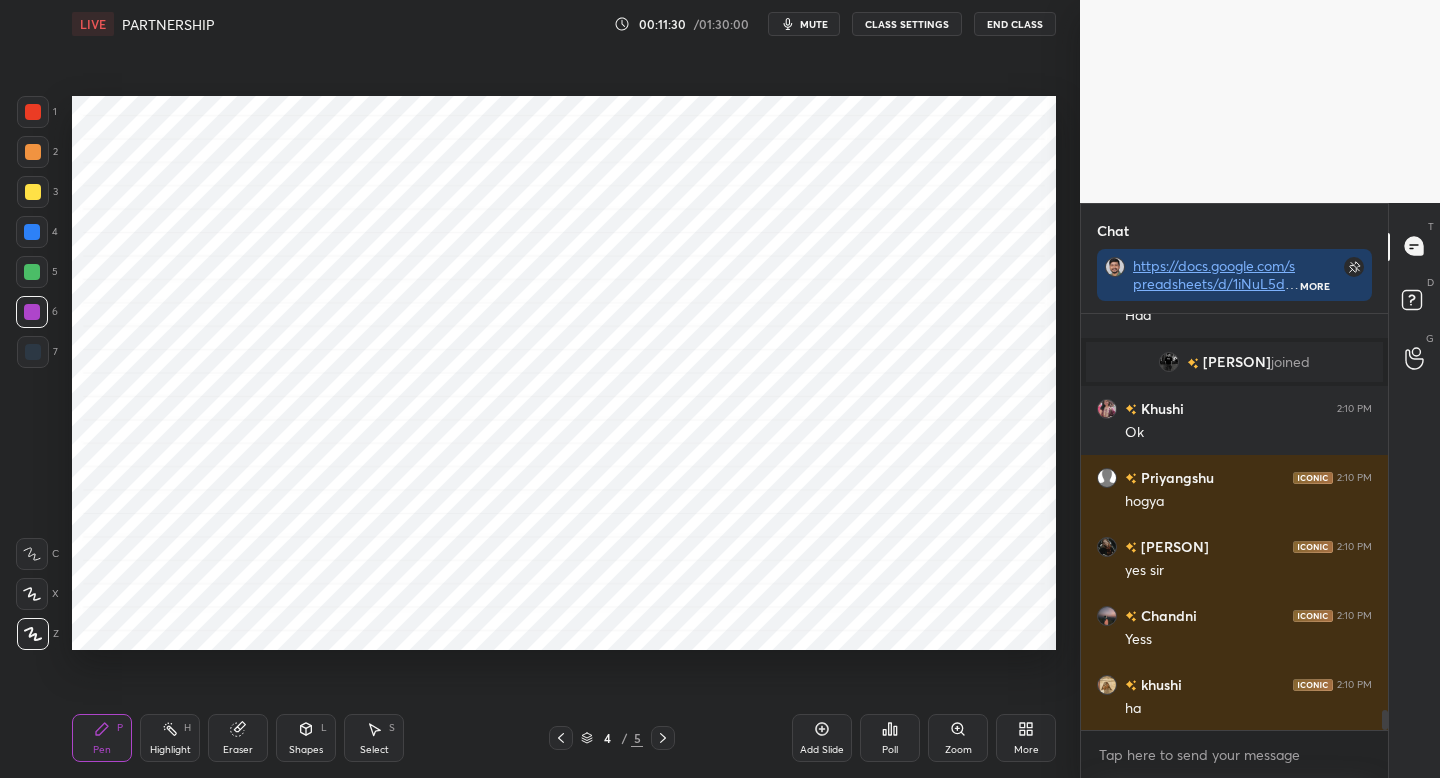 scroll, scrollTop: 8403, scrollLeft: 0, axis: vertical 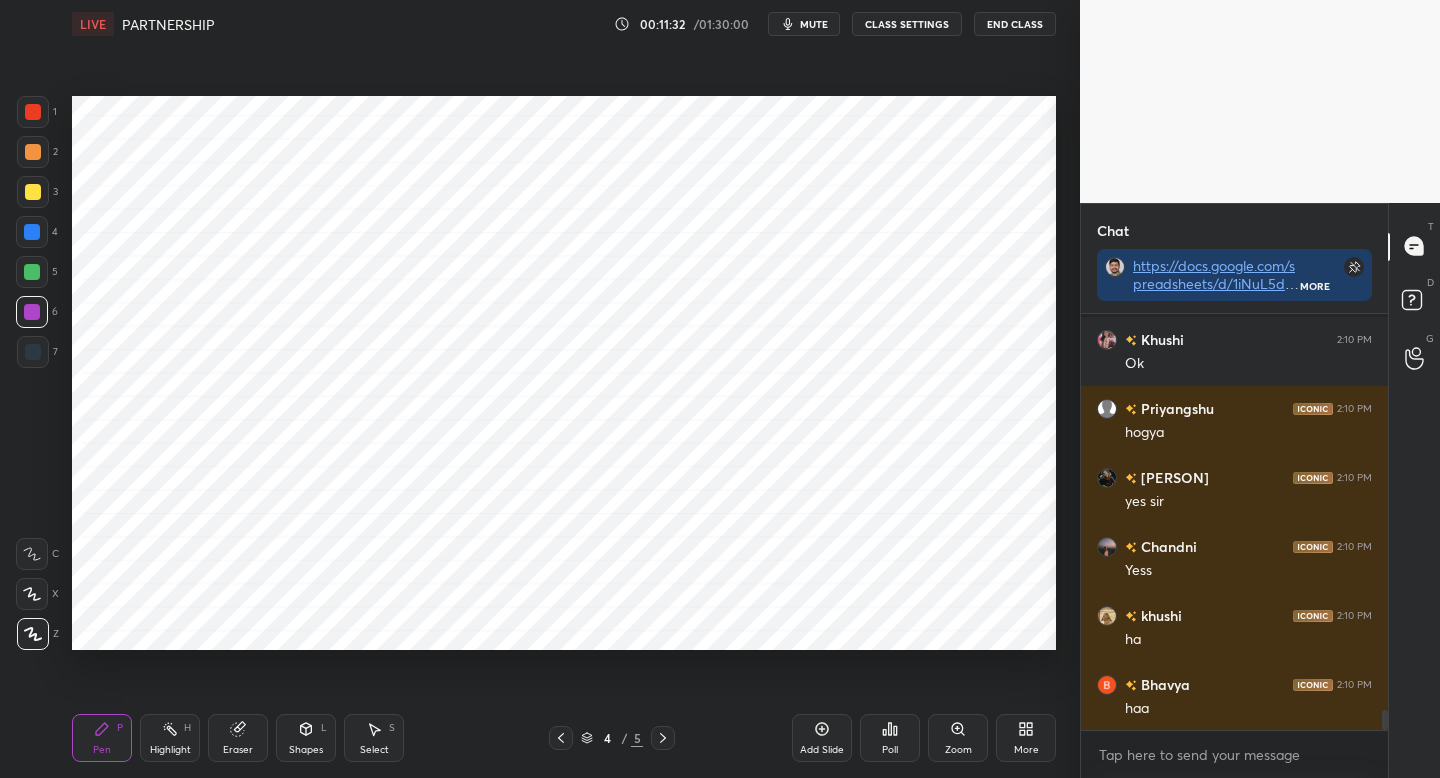 click 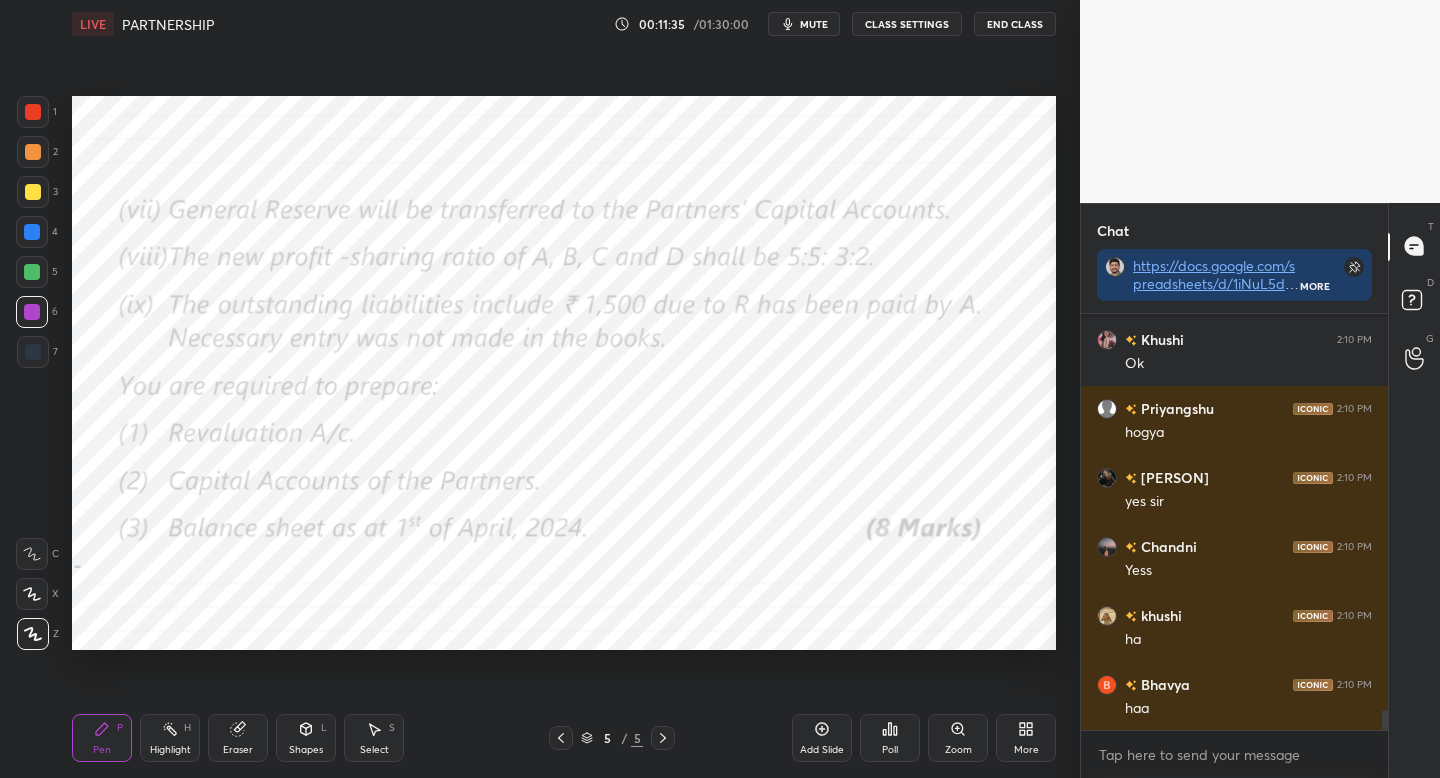 drag, startPoint x: 558, startPoint y: 740, endPoint x: 578, endPoint y: 737, distance: 20.22375 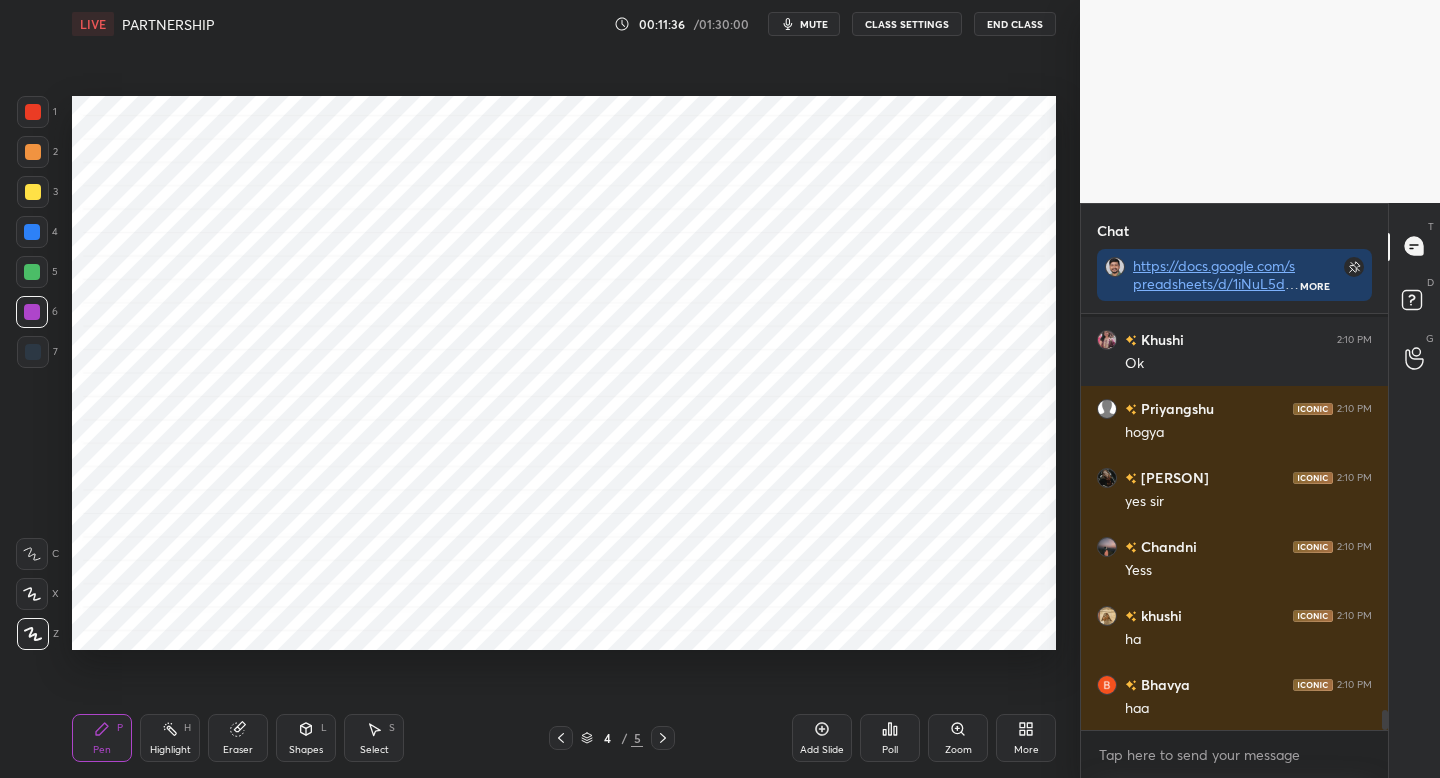drag, startPoint x: 833, startPoint y: 736, endPoint x: 794, endPoint y: 698, distance: 54.451813 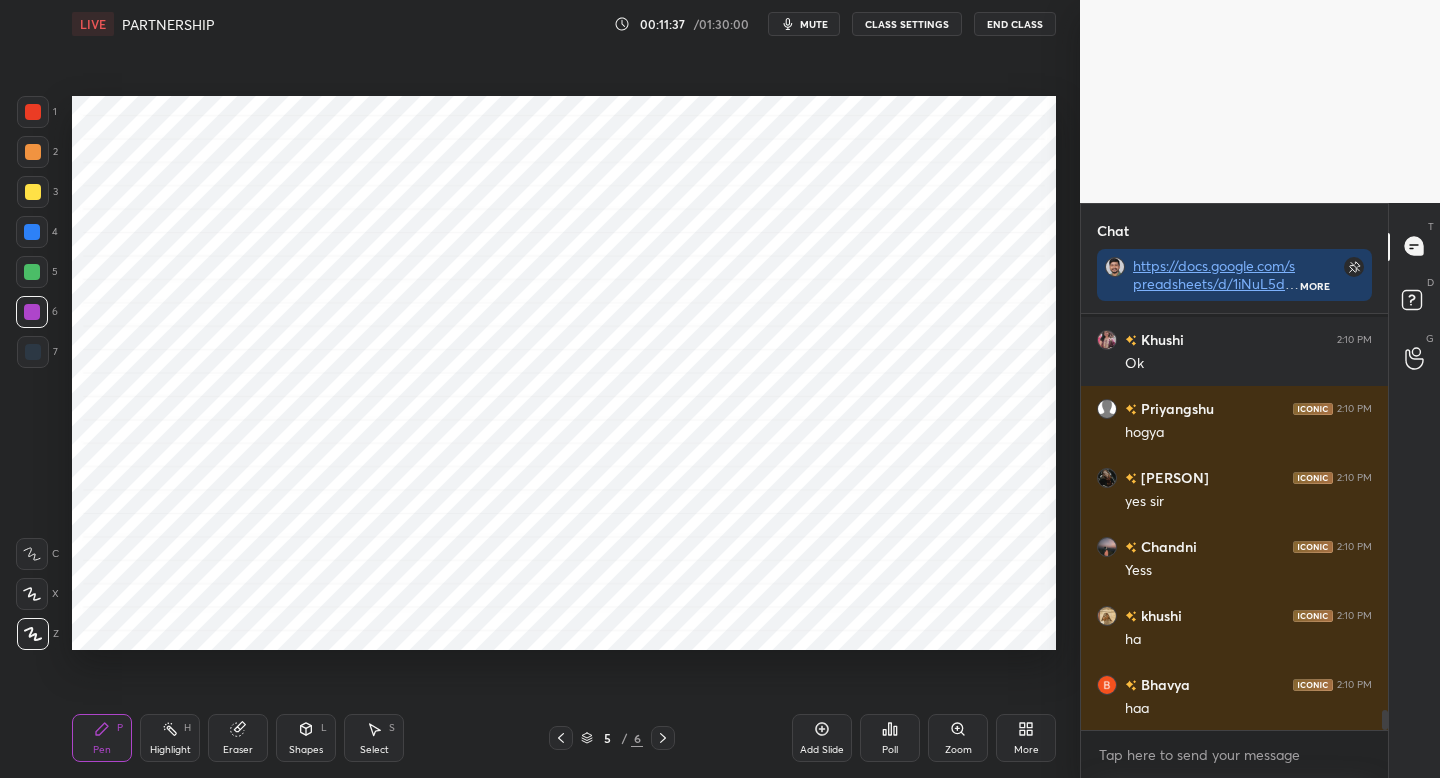 drag, startPoint x: 35, startPoint y: 112, endPoint x: 48, endPoint y: 116, distance: 13.601471 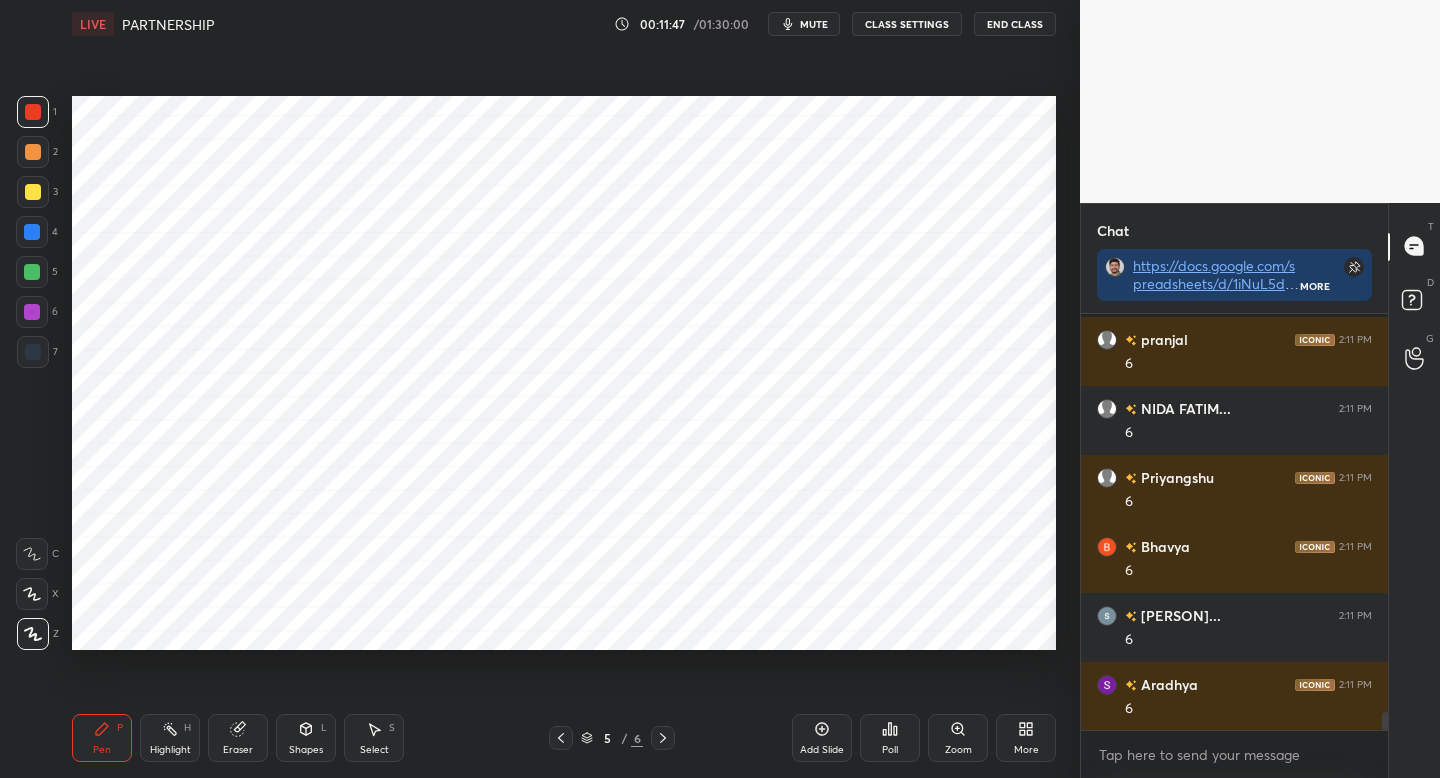 scroll, scrollTop: 9162, scrollLeft: 0, axis: vertical 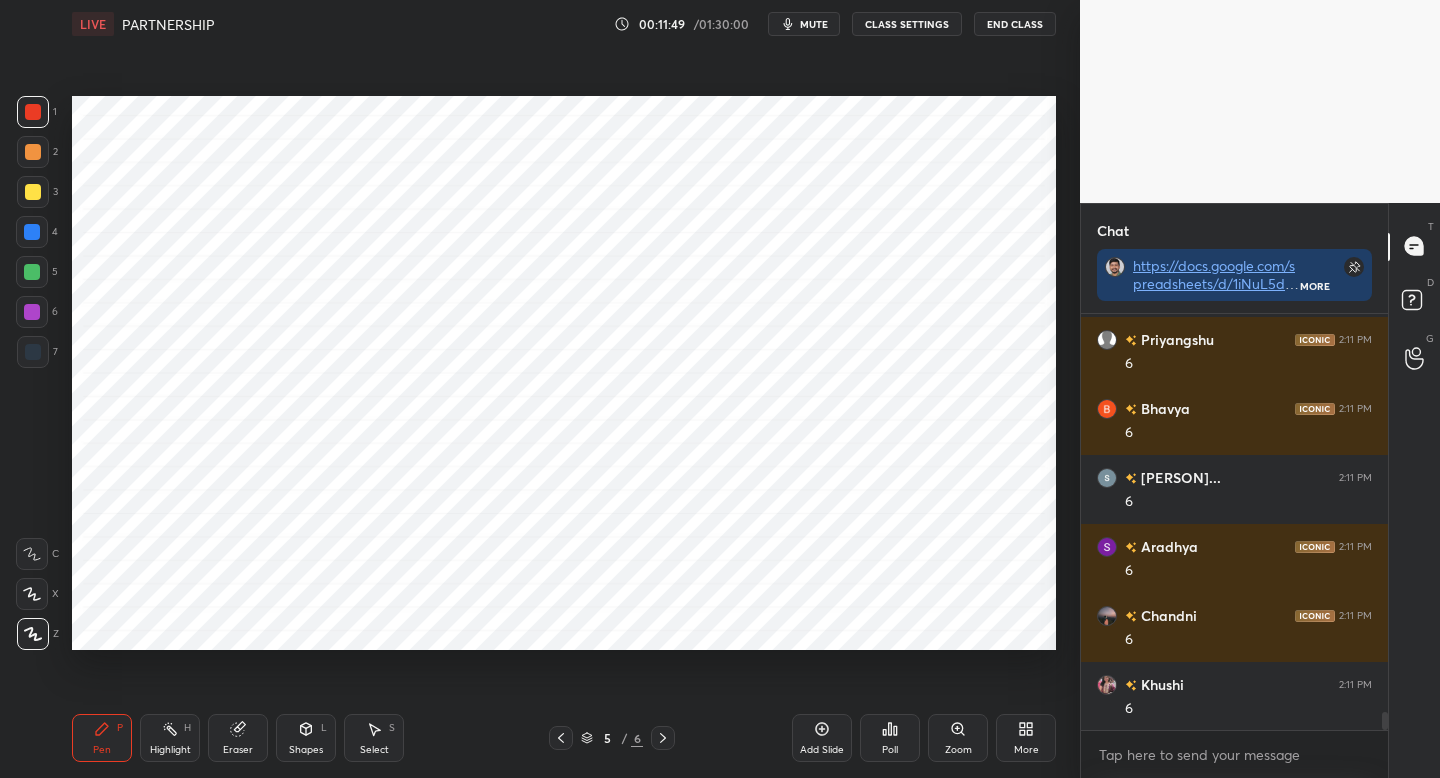 click 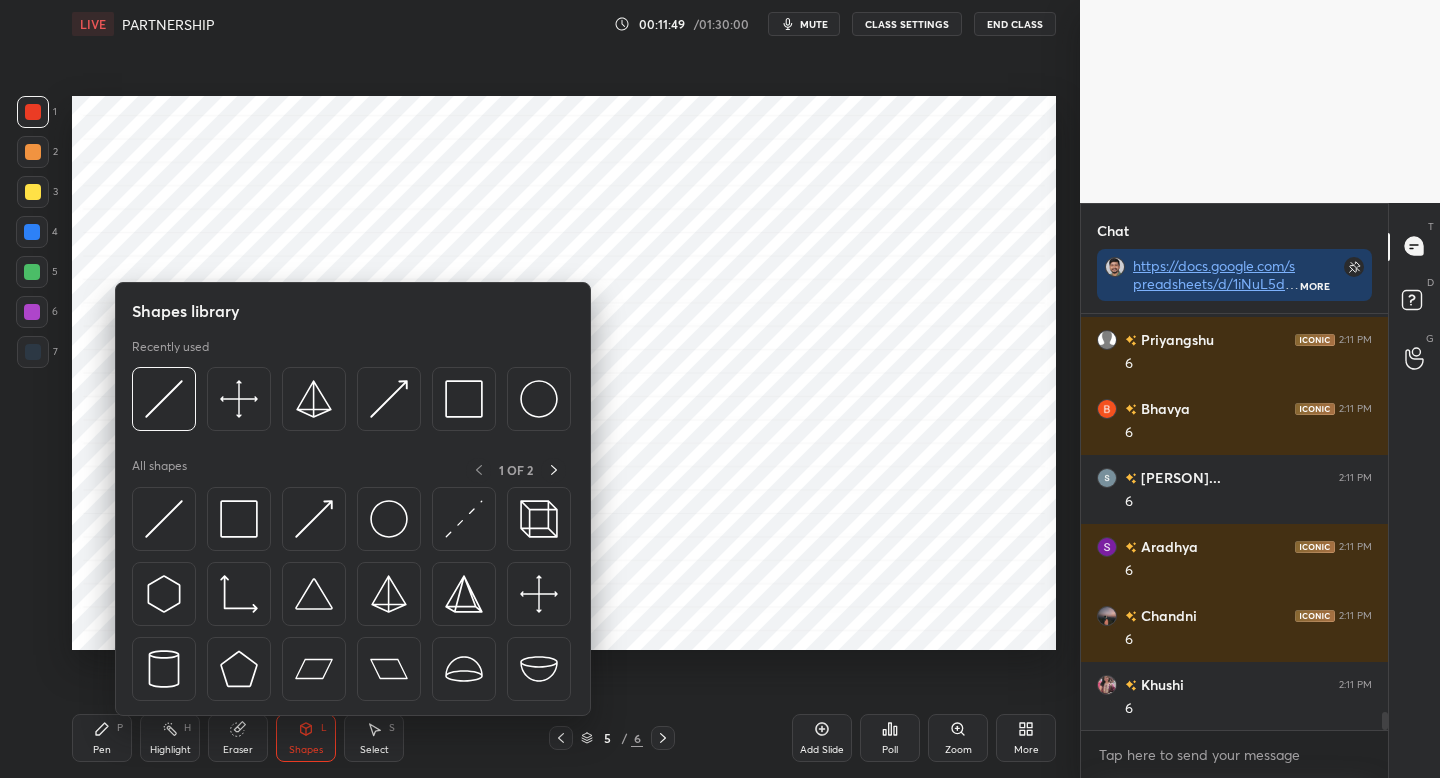 scroll, scrollTop: 9231, scrollLeft: 0, axis: vertical 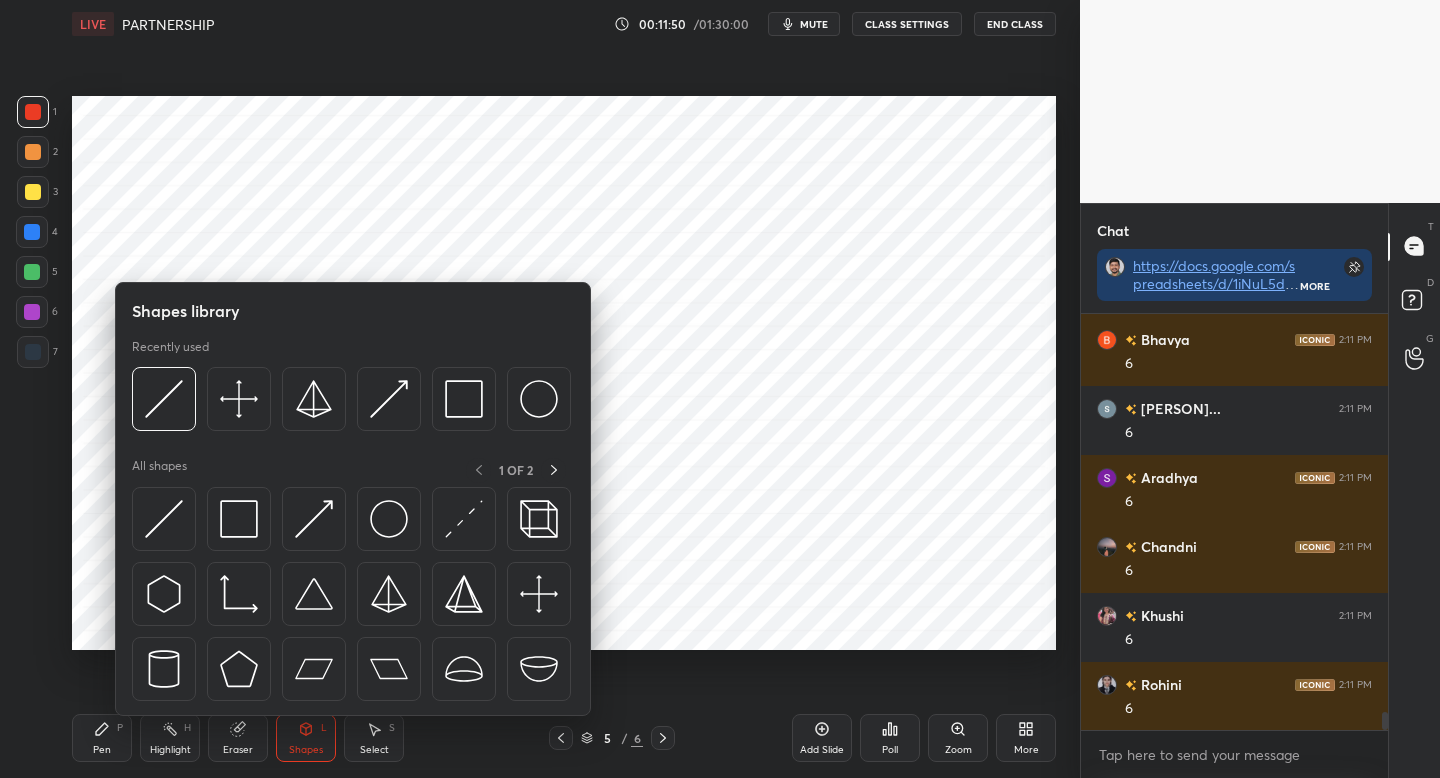 drag, startPoint x: 37, startPoint y: 371, endPoint x: 67, endPoint y: 328, distance: 52.43091 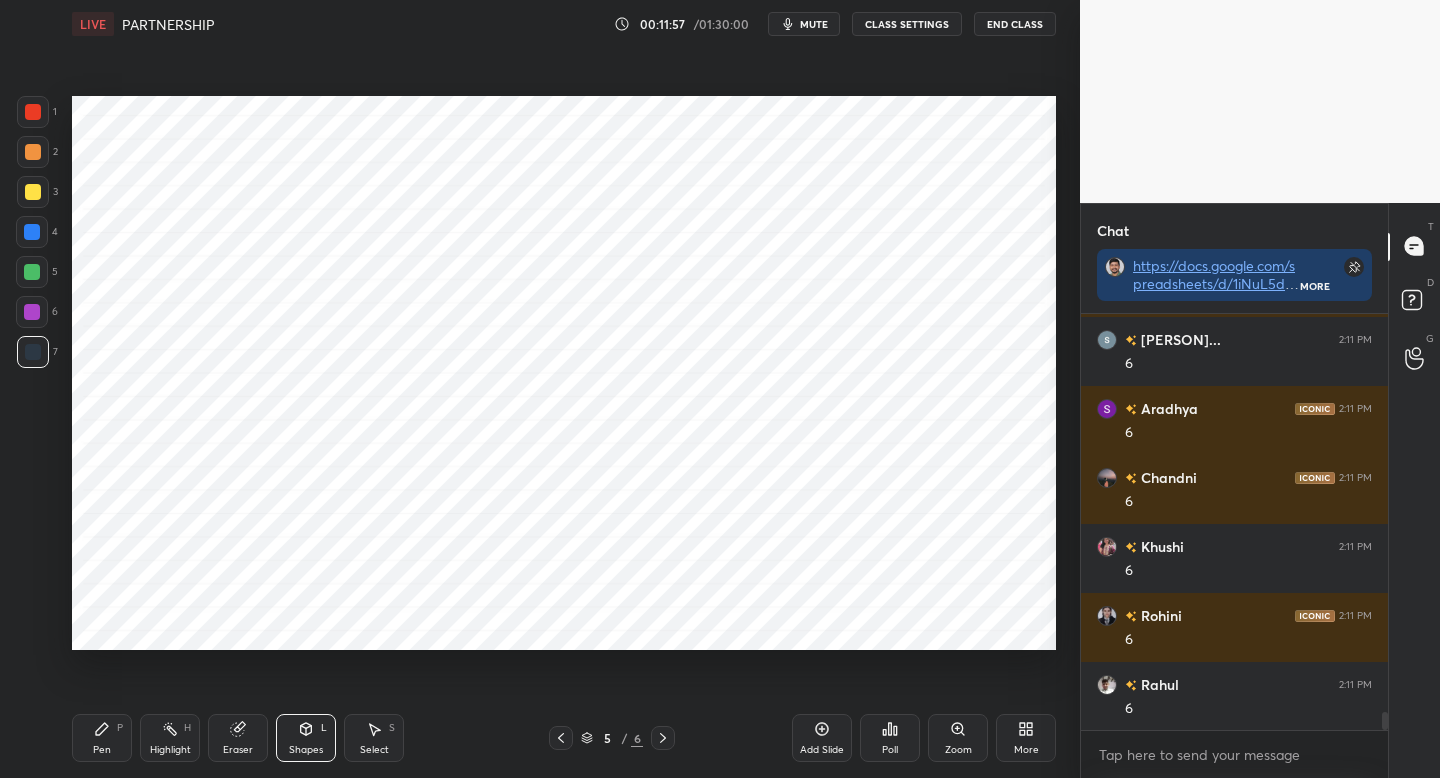 scroll, scrollTop: 9348, scrollLeft: 0, axis: vertical 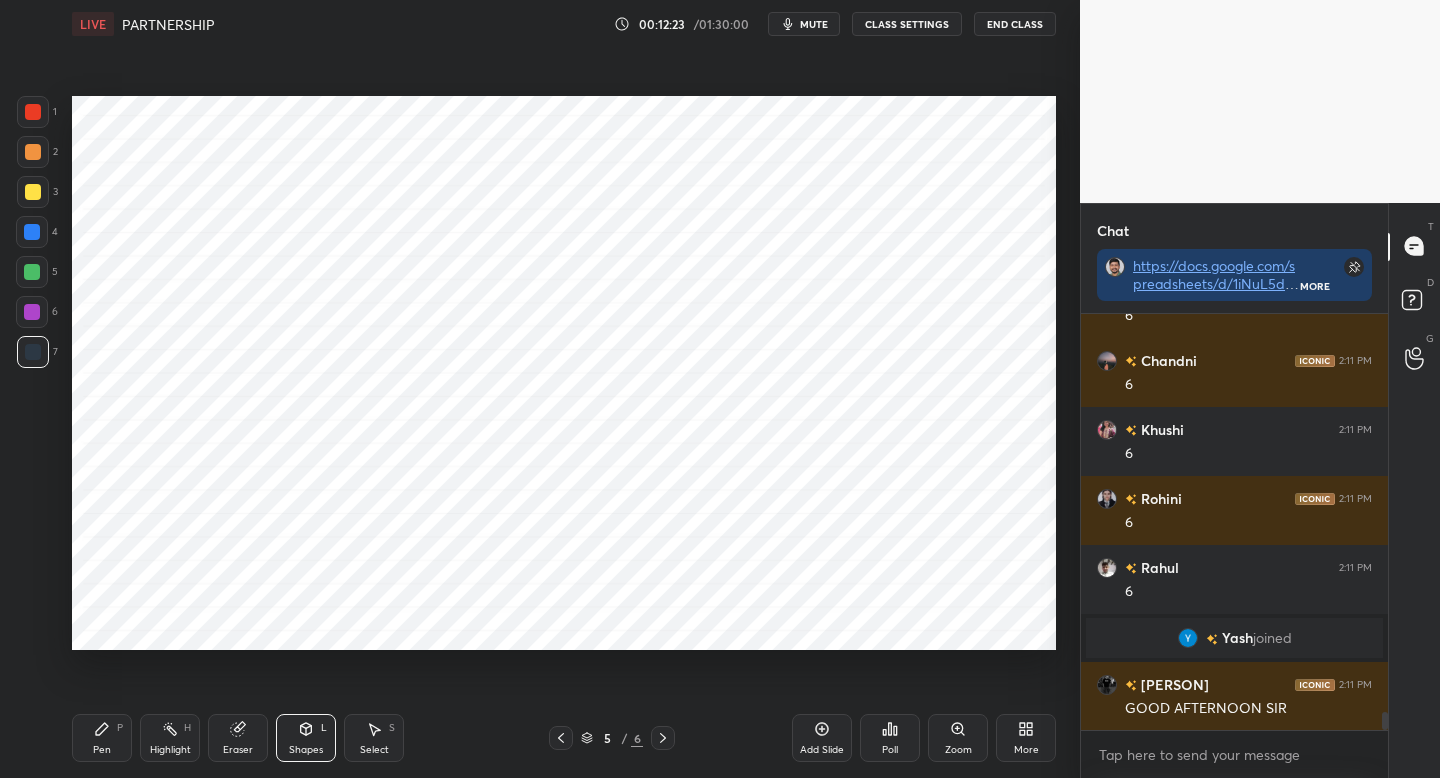 drag, startPoint x: 93, startPoint y: 736, endPoint x: 99, endPoint y: 715, distance: 21.84033 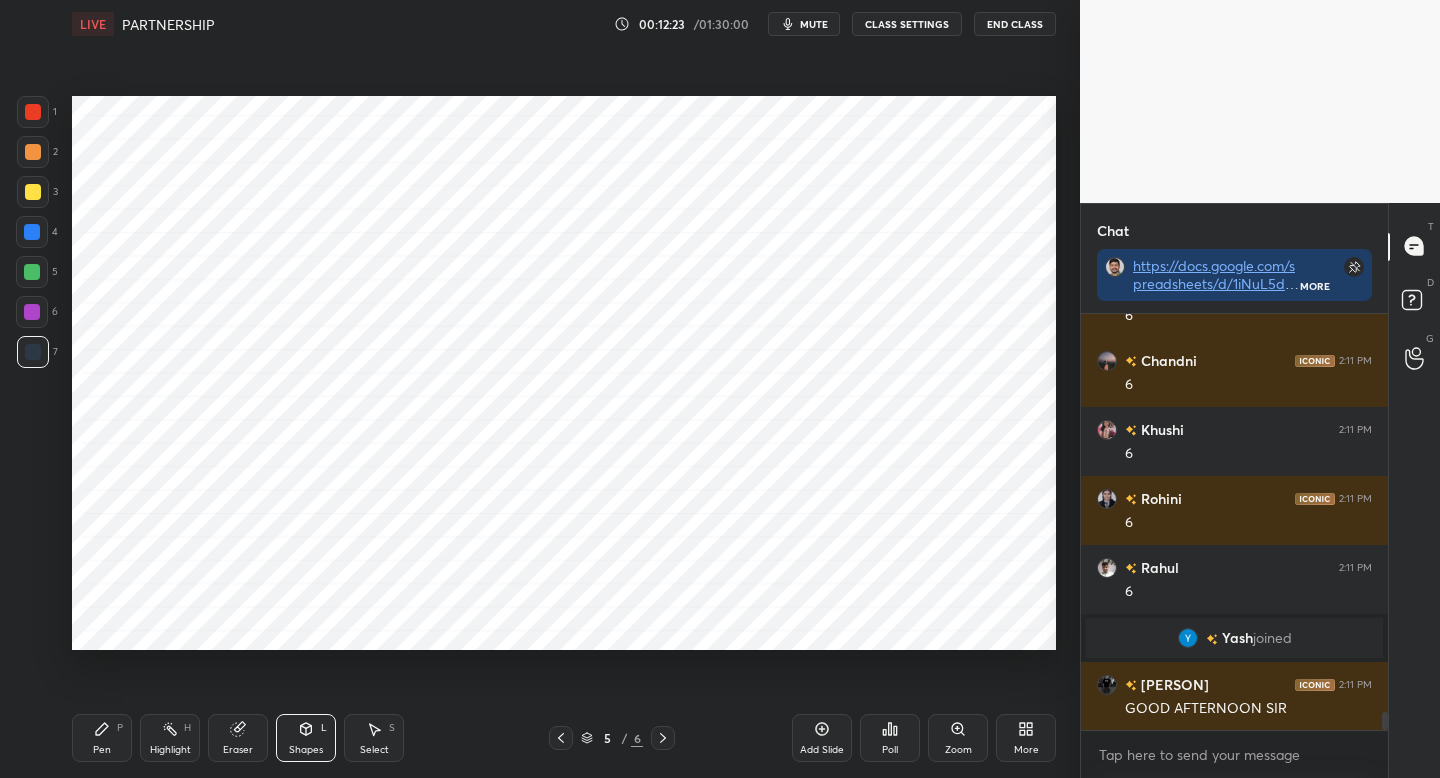 click on "Pen P" at bounding box center (102, 738) 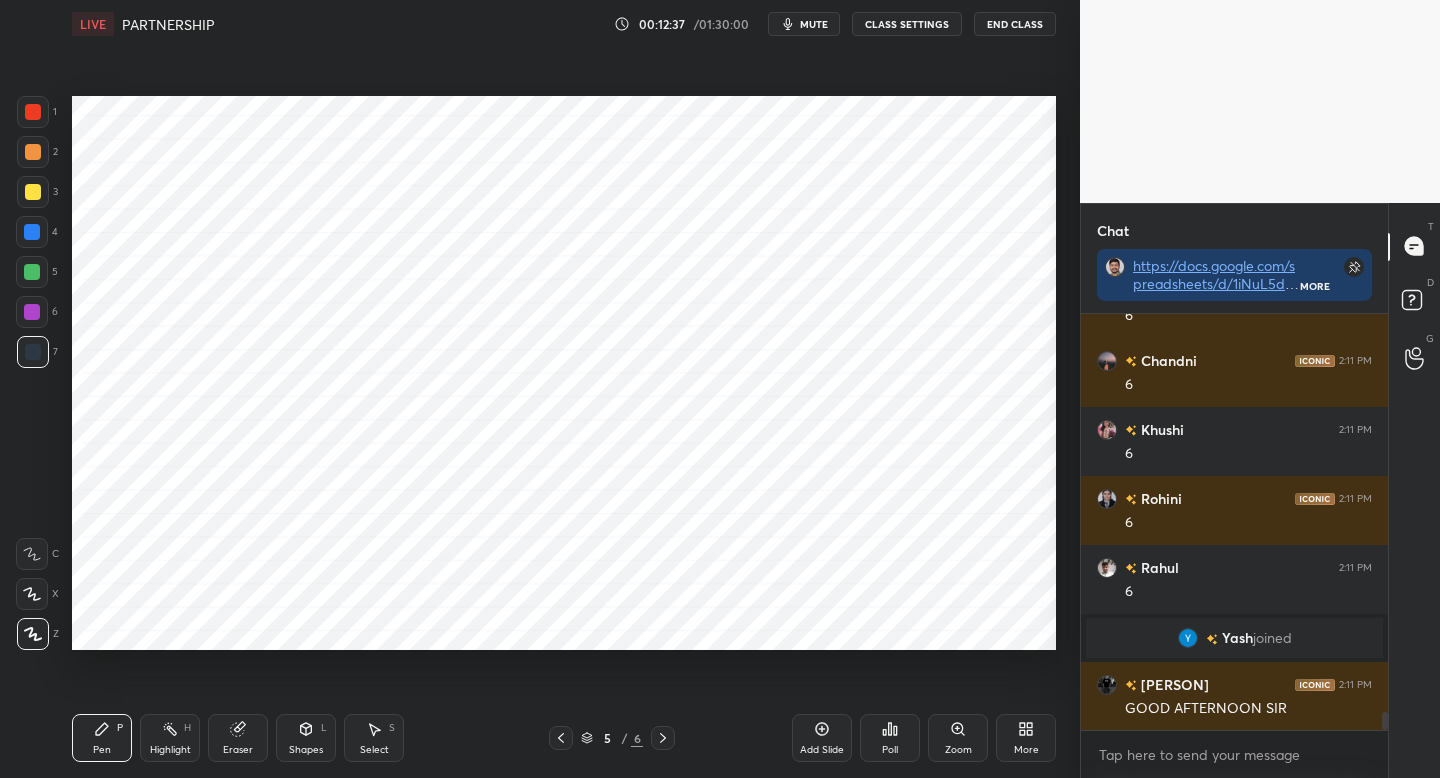 scroll, scrollTop: 9092, scrollLeft: 0, axis: vertical 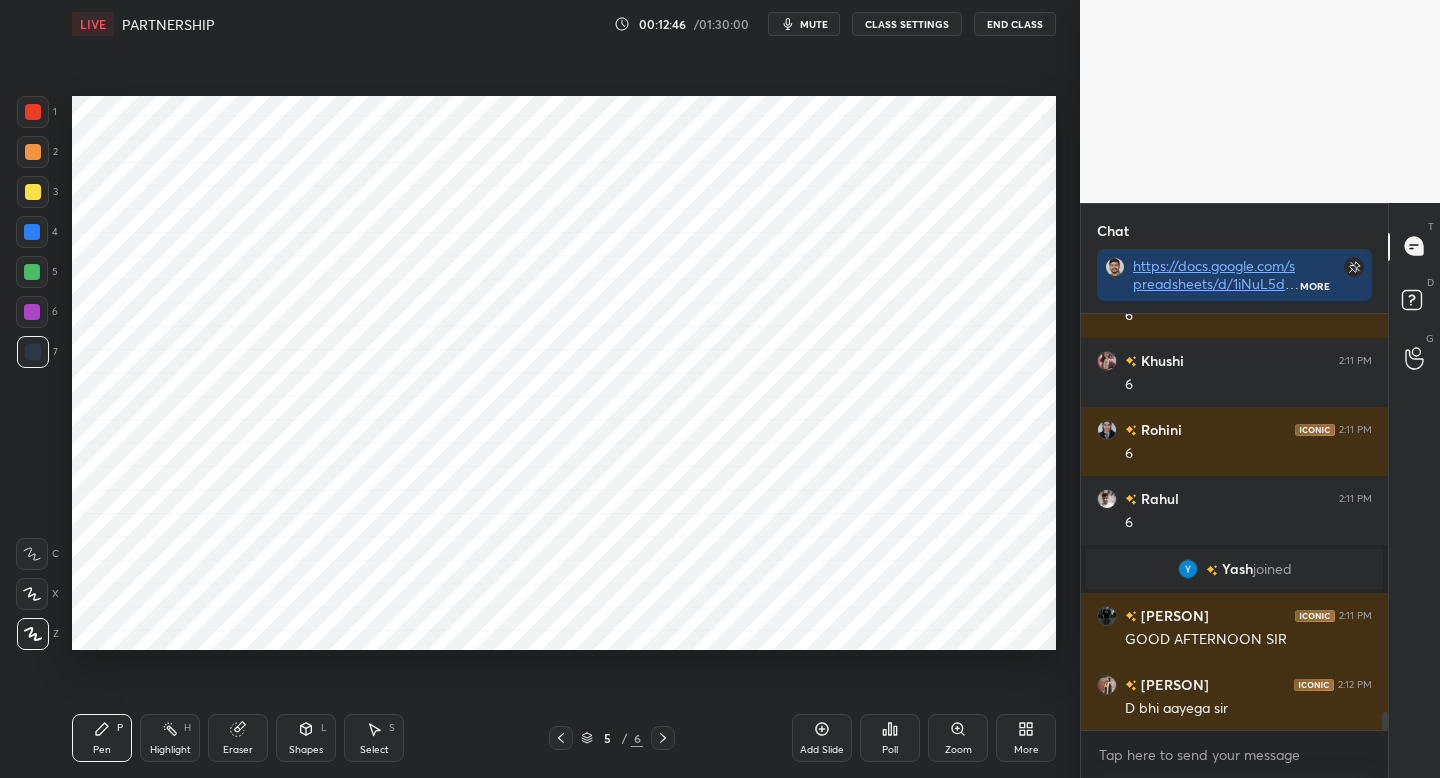 drag, startPoint x: 307, startPoint y: 737, endPoint x: 319, endPoint y: 724, distance: 17.691807 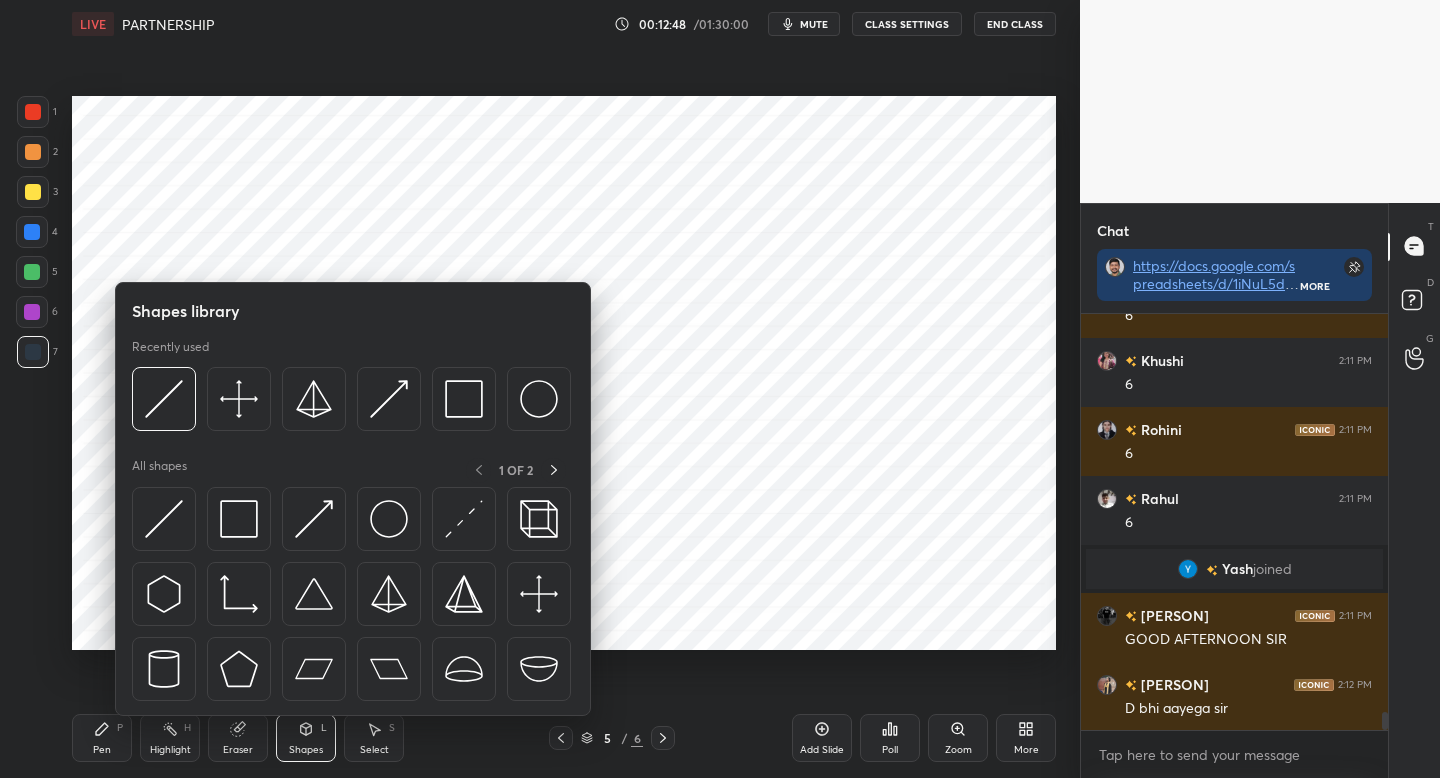 click at bounding box center (33, 112) 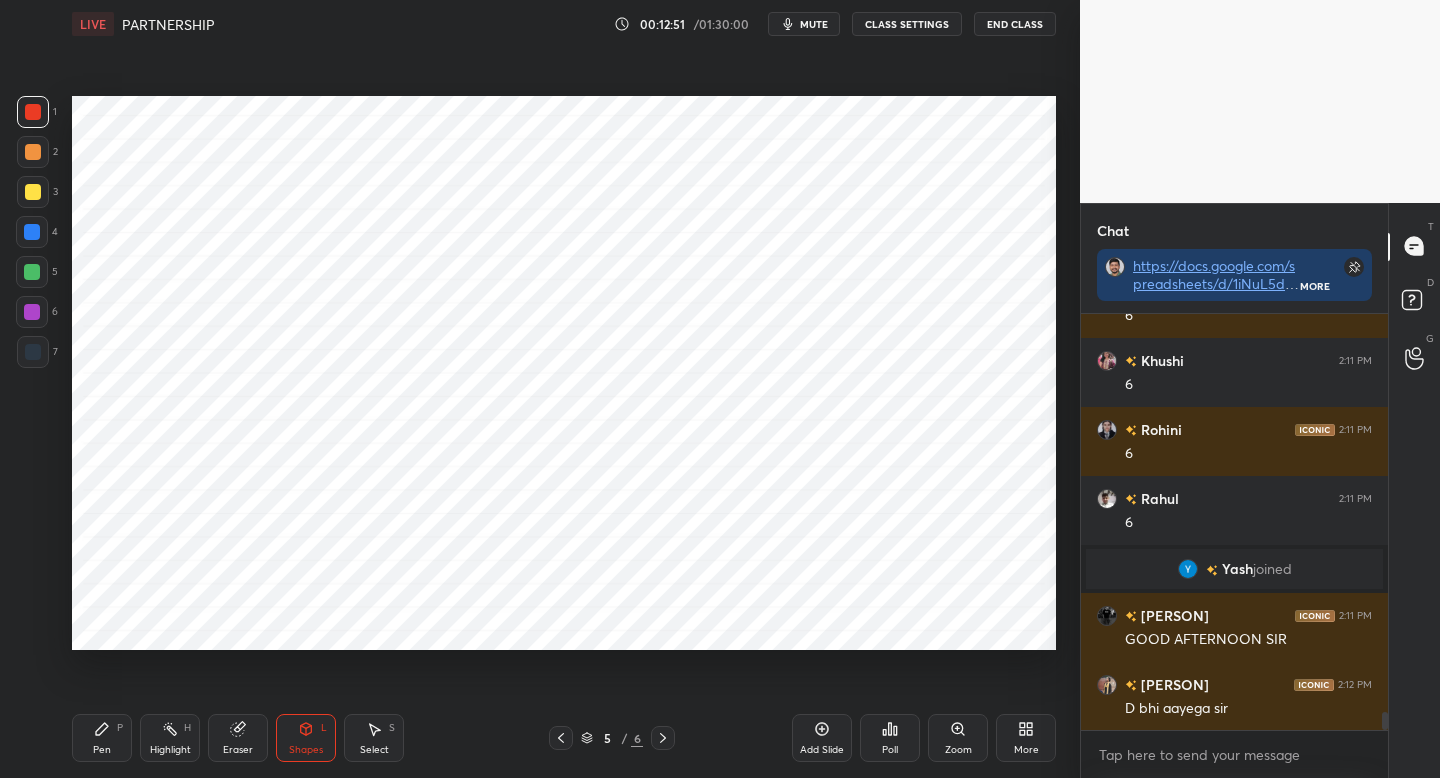 click on "Pen P" at bounding box center (102, 738) 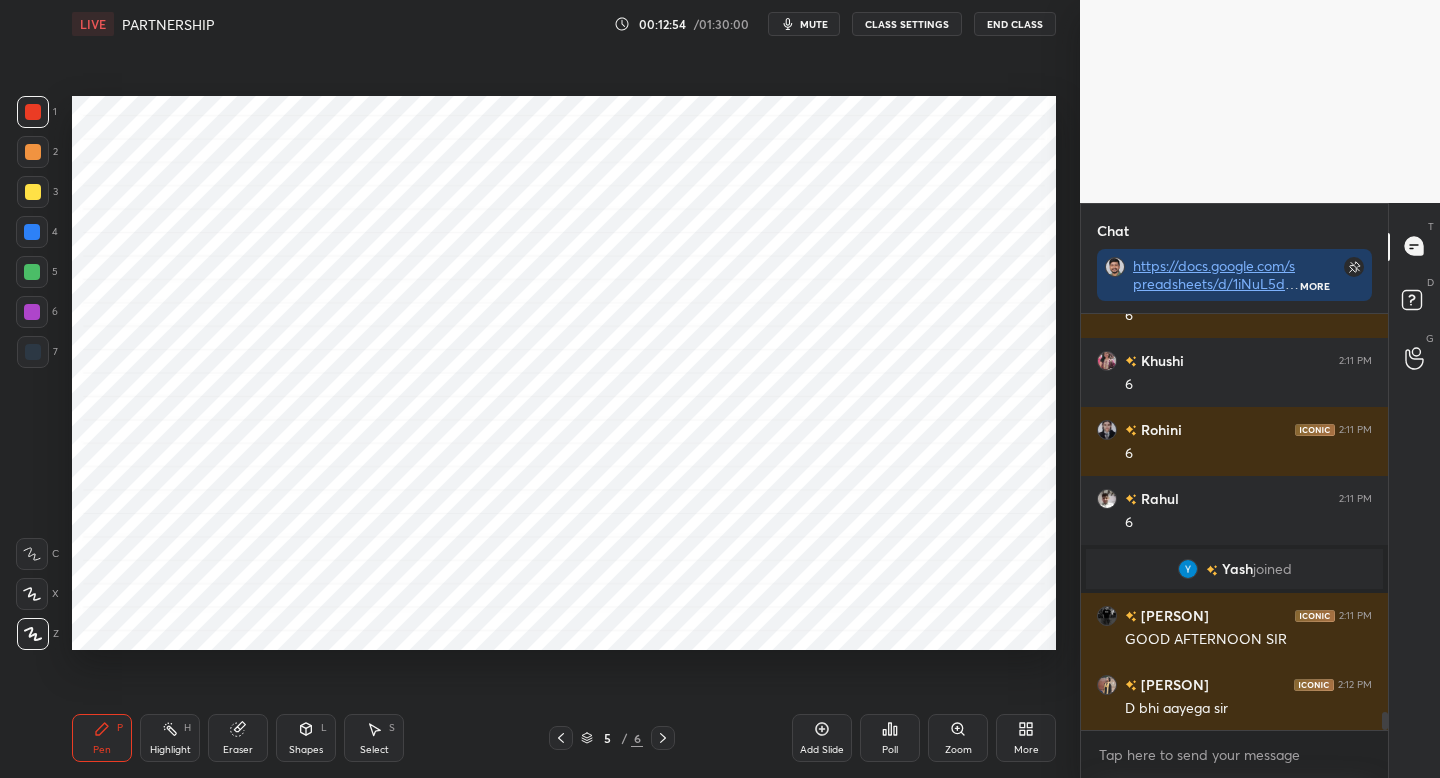 drag, startPoint x: 317, startPoint y: 741, endPoint x: 325, endPoint y: 732, distance: 12.0415945 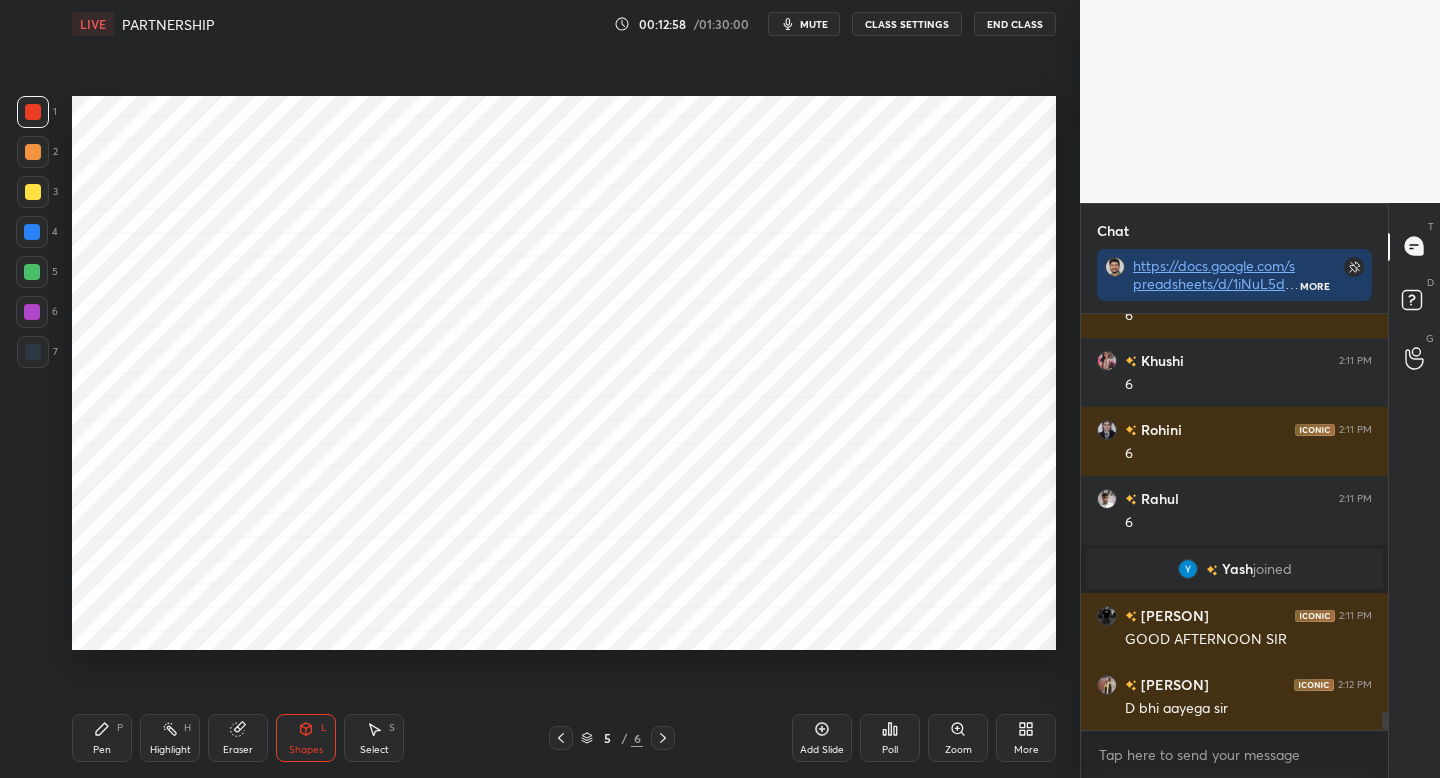 click 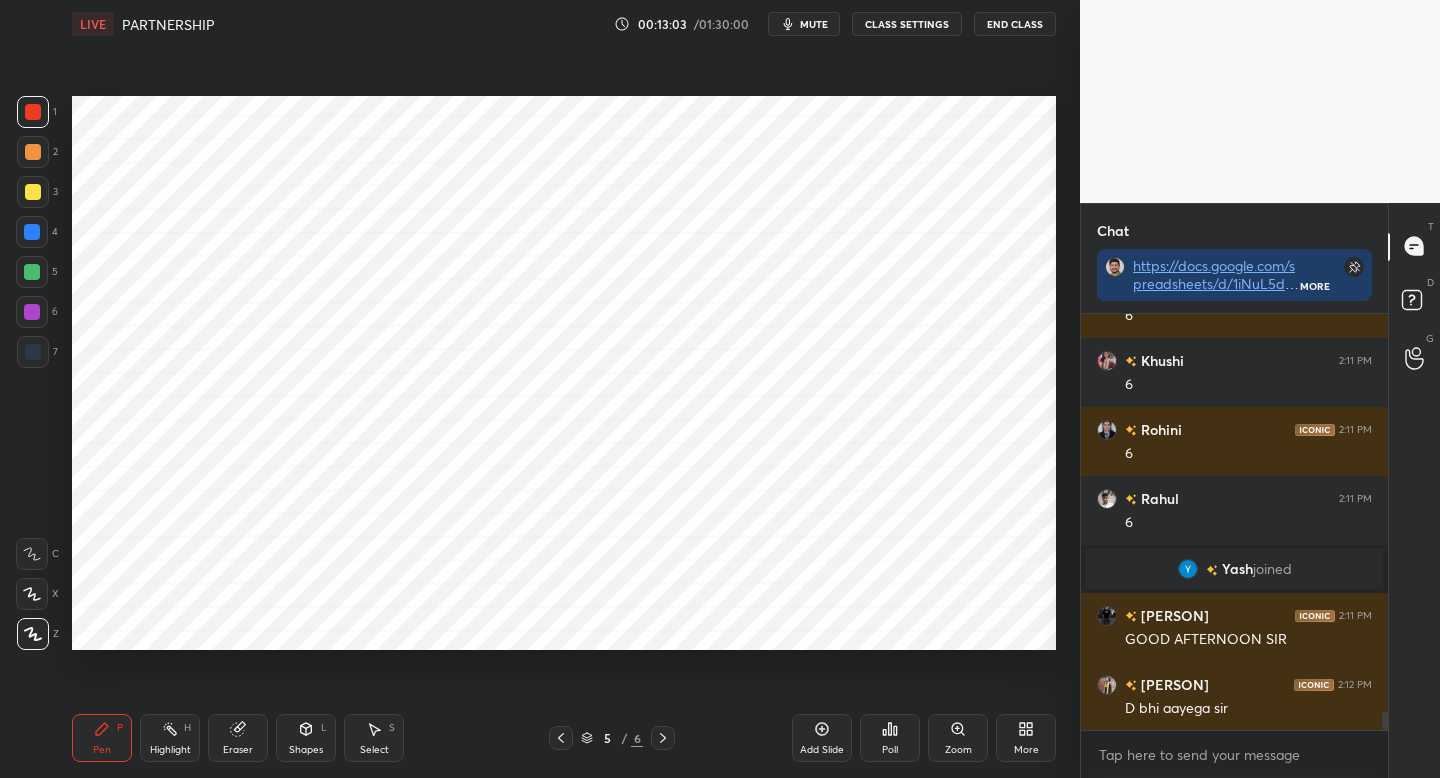 click on "Add Slide" at bounding box center (822, 738) 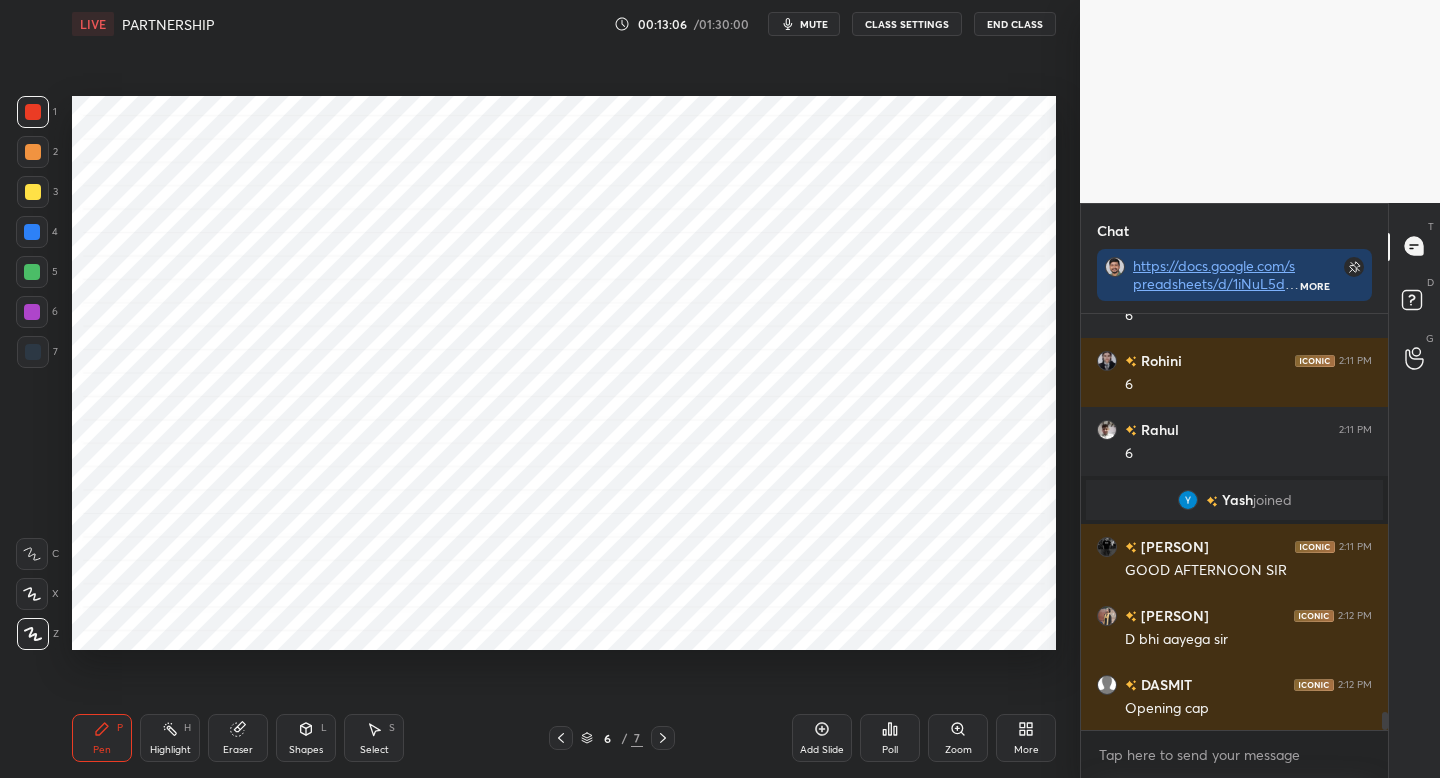 scroll, scrollTop: 9230, scrollLeft: 0, axis: vertical 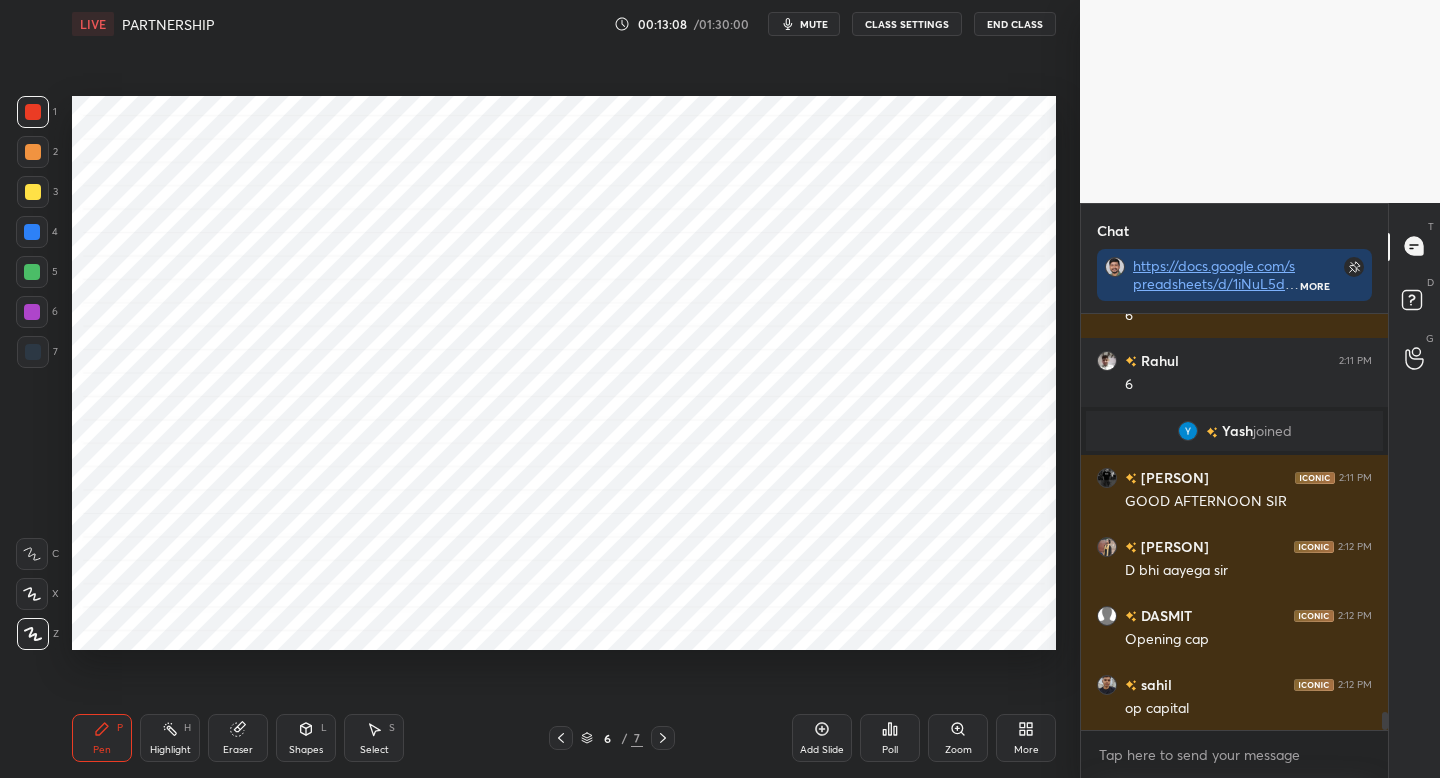 drag, startPoint x: 563, startPoint y: 740, endPoint x: 570, endPoint y: 698, distance: 42.579338 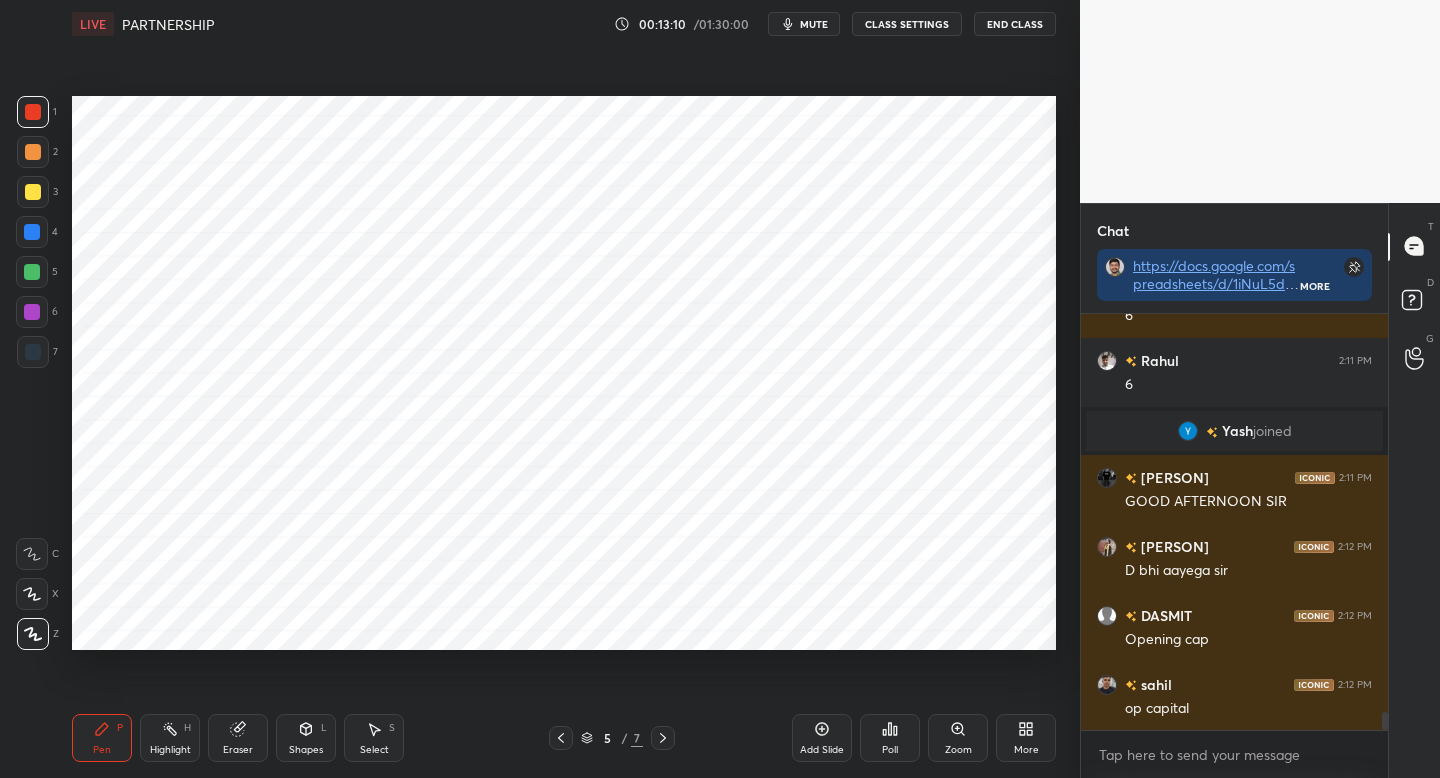 drag, startPoint x: 32, startPoint y: 354, endPoint x: 41, endPoint y: 344, distance: 13.453624 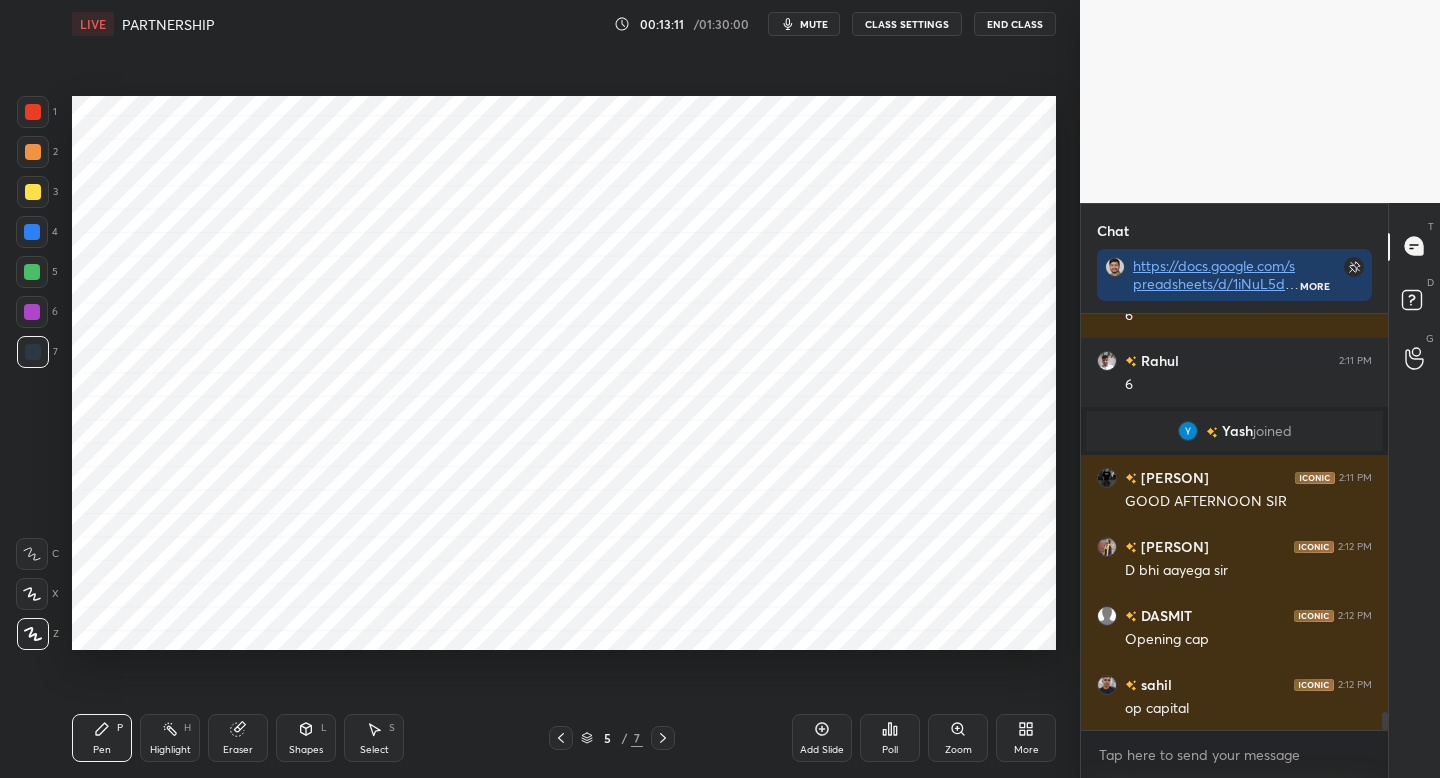 scroll, scrollTop: 9299, scrollLeft: 0, axis: vertical 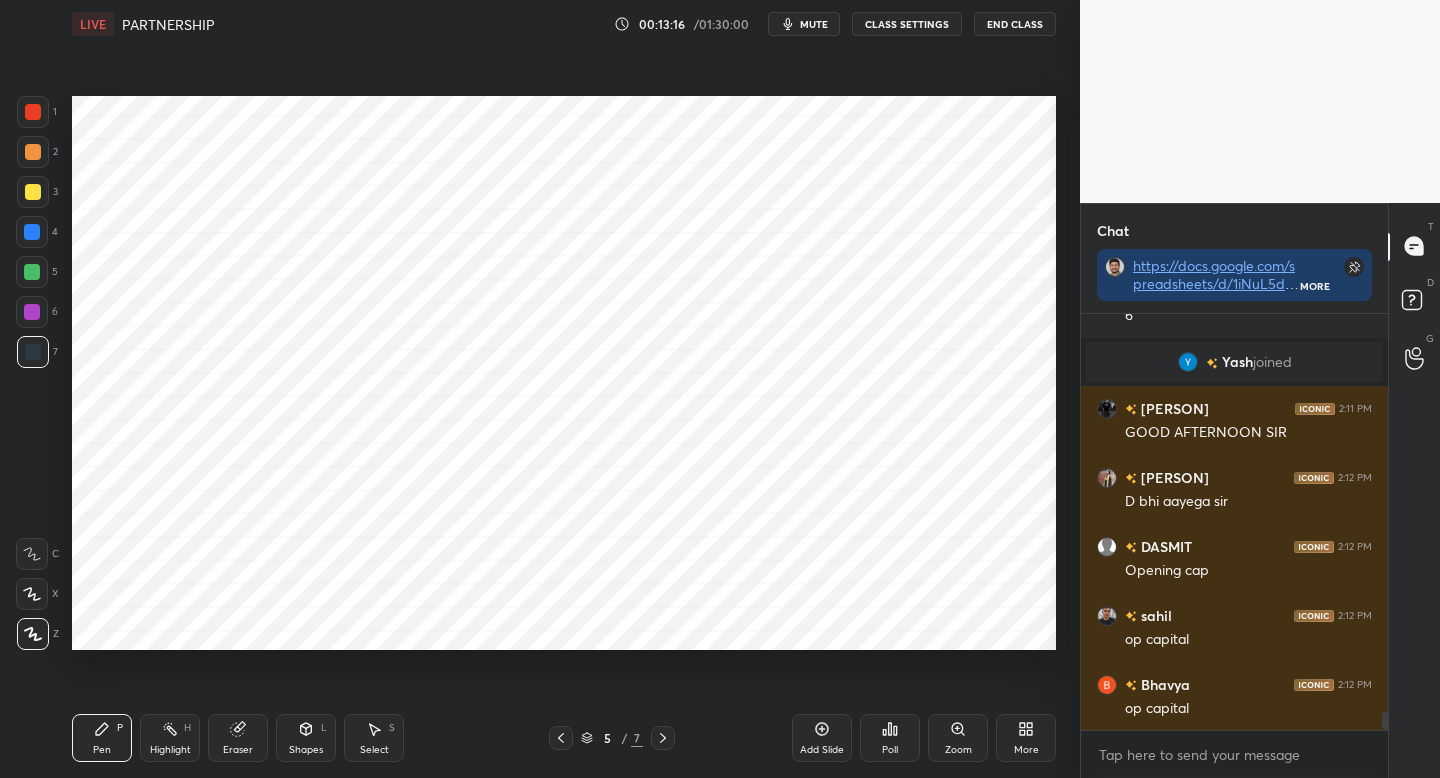 click 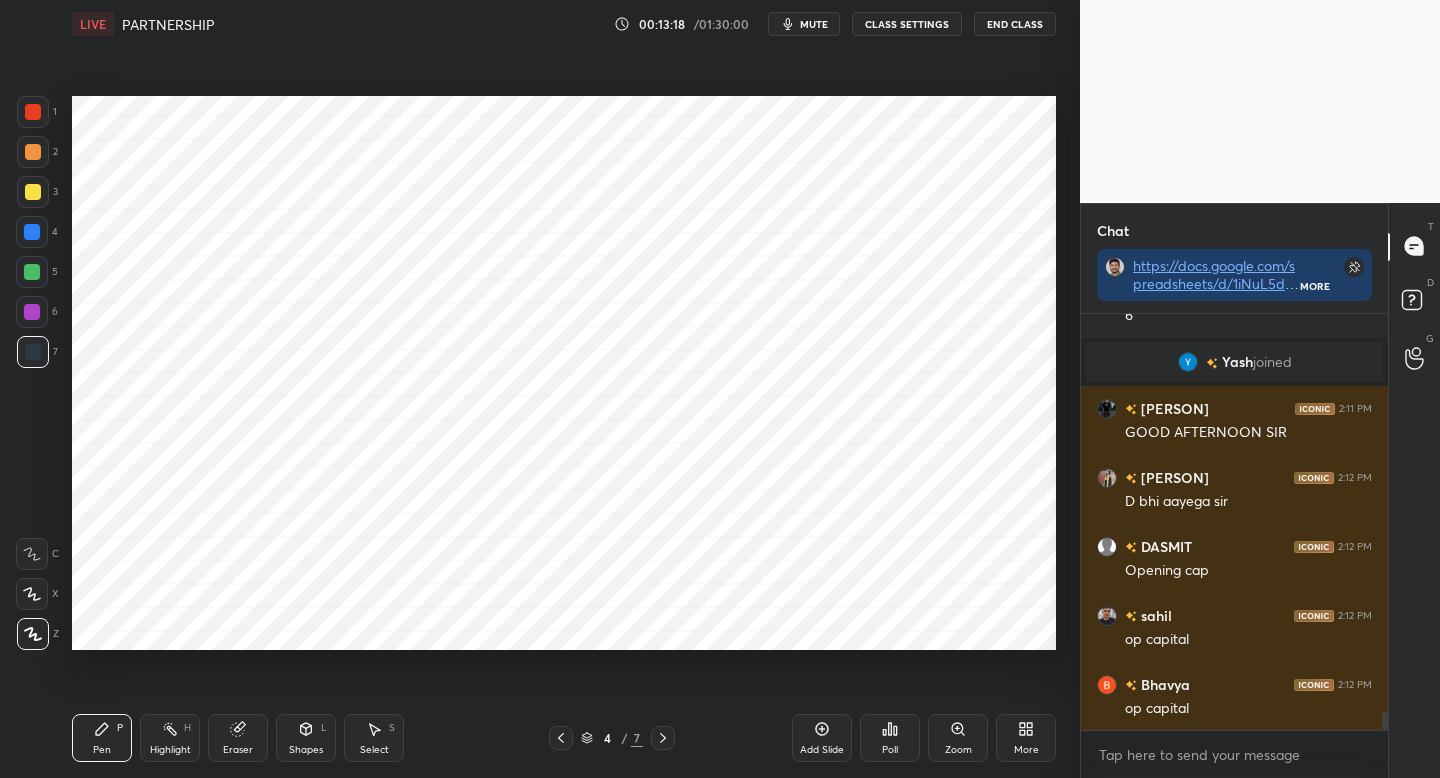 click 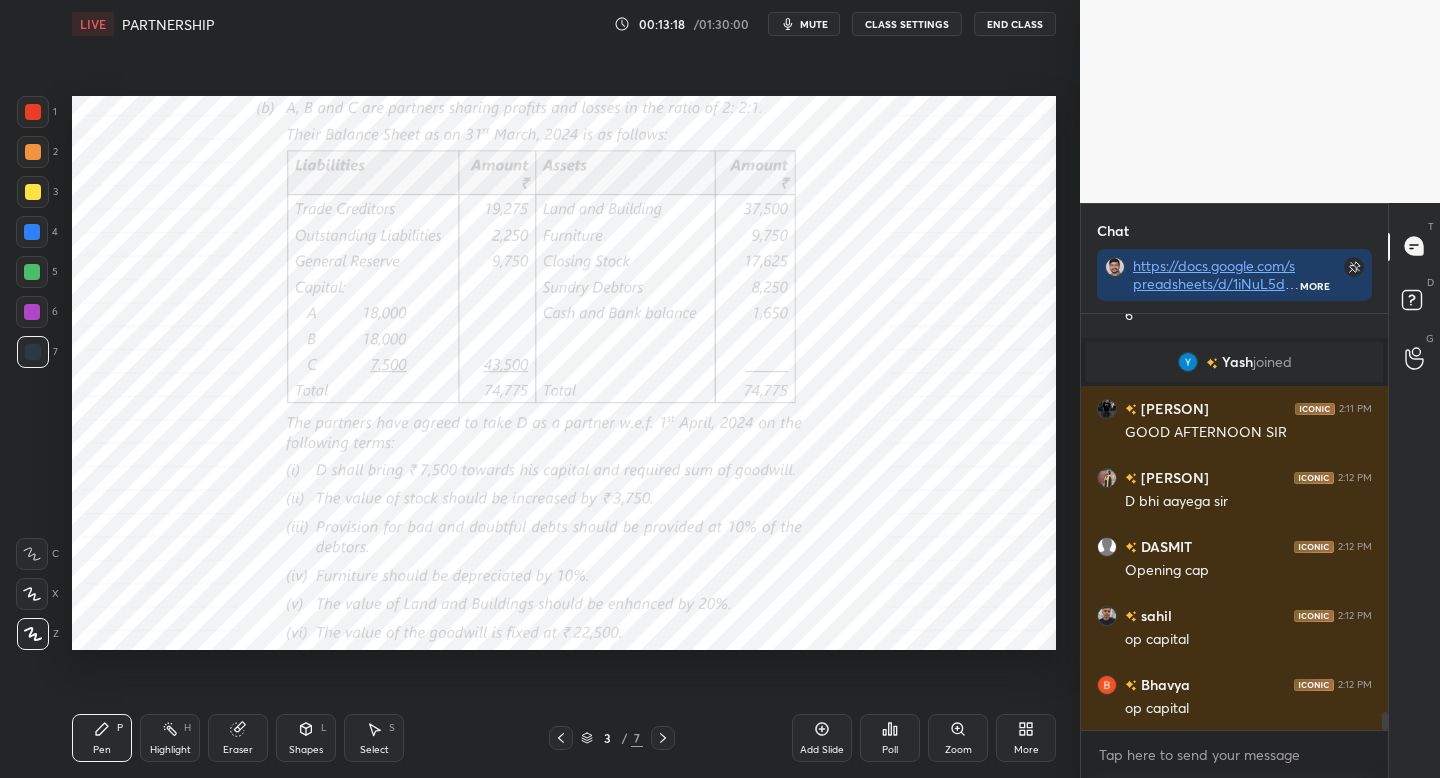 click 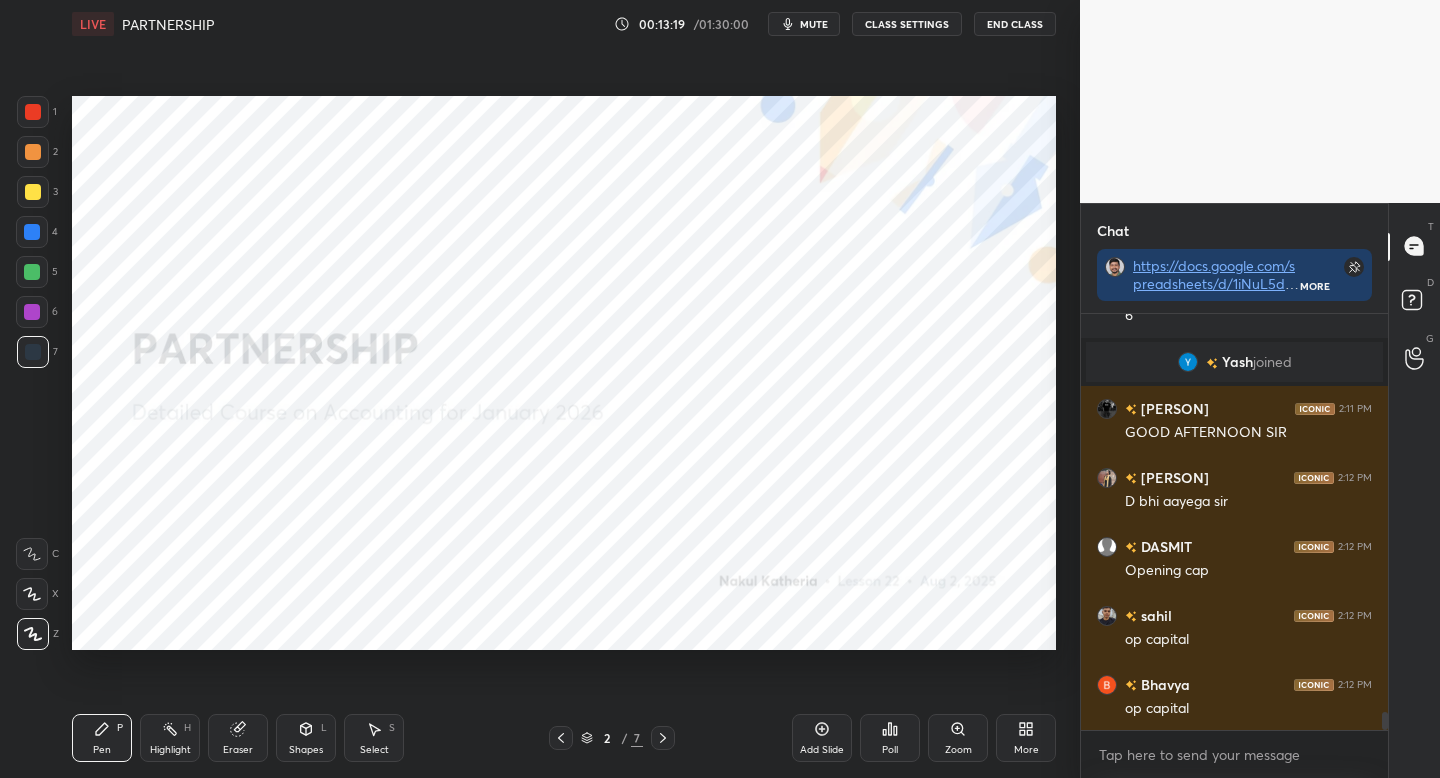 click 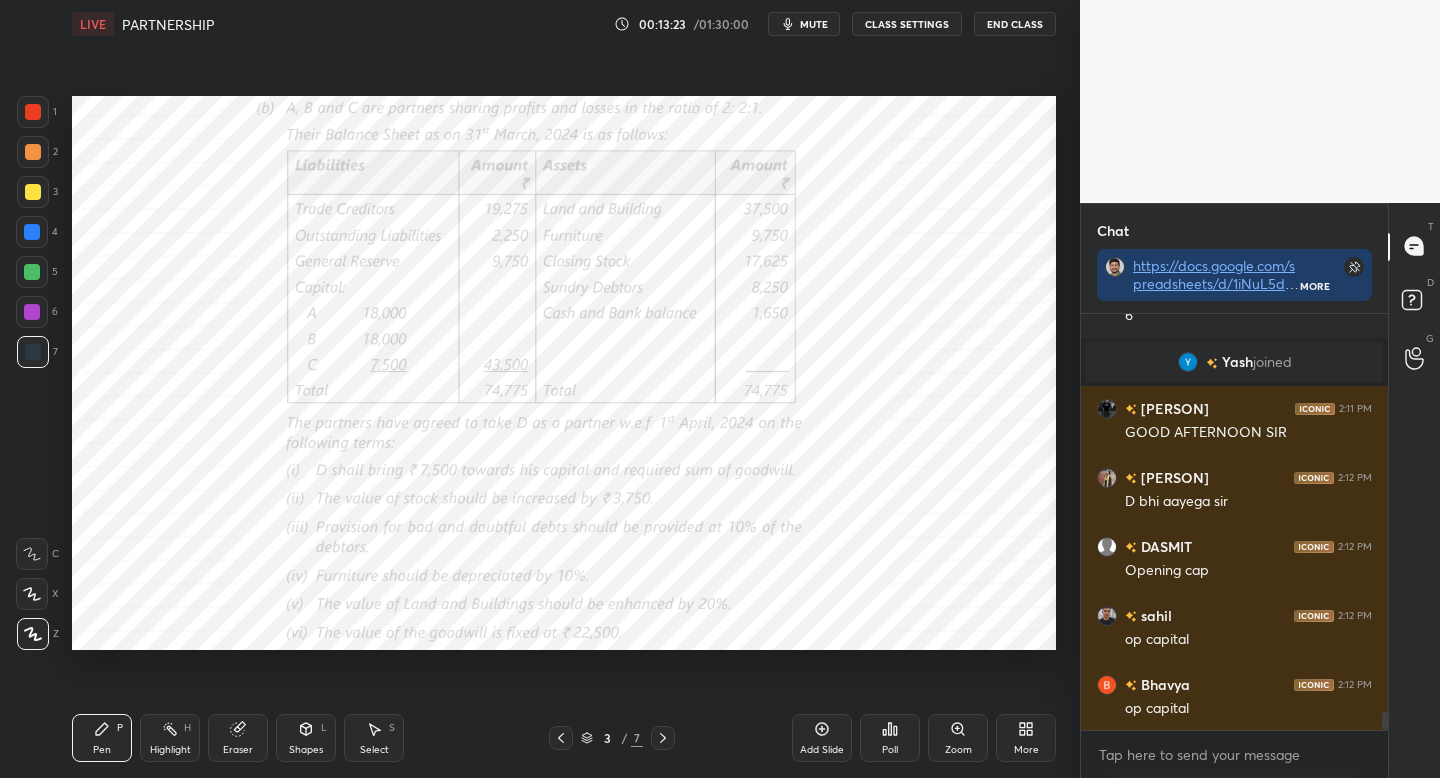 click 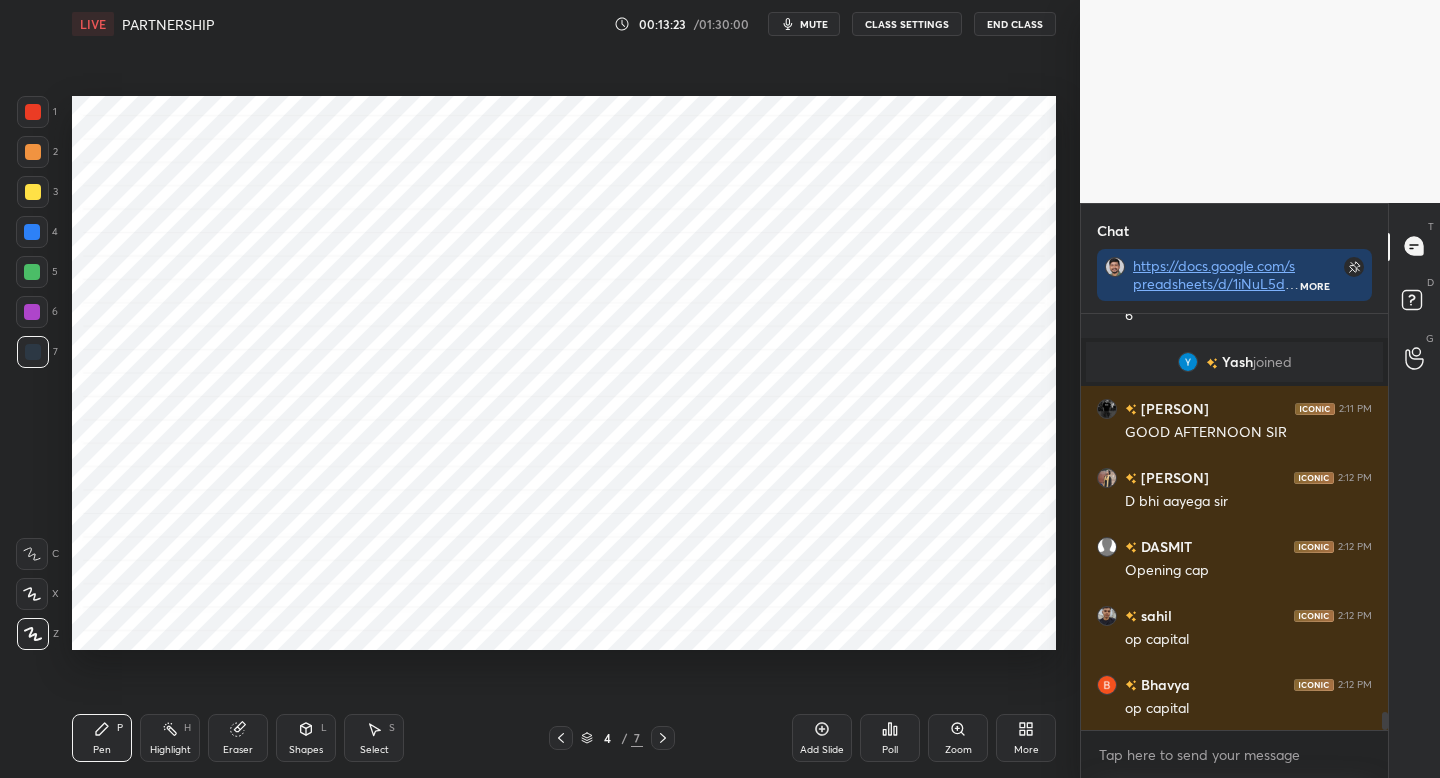 drag, startPoint x: 669, startPoint y: 742, endPoint x: 684, endPoint y: 715, distance: 30.88689 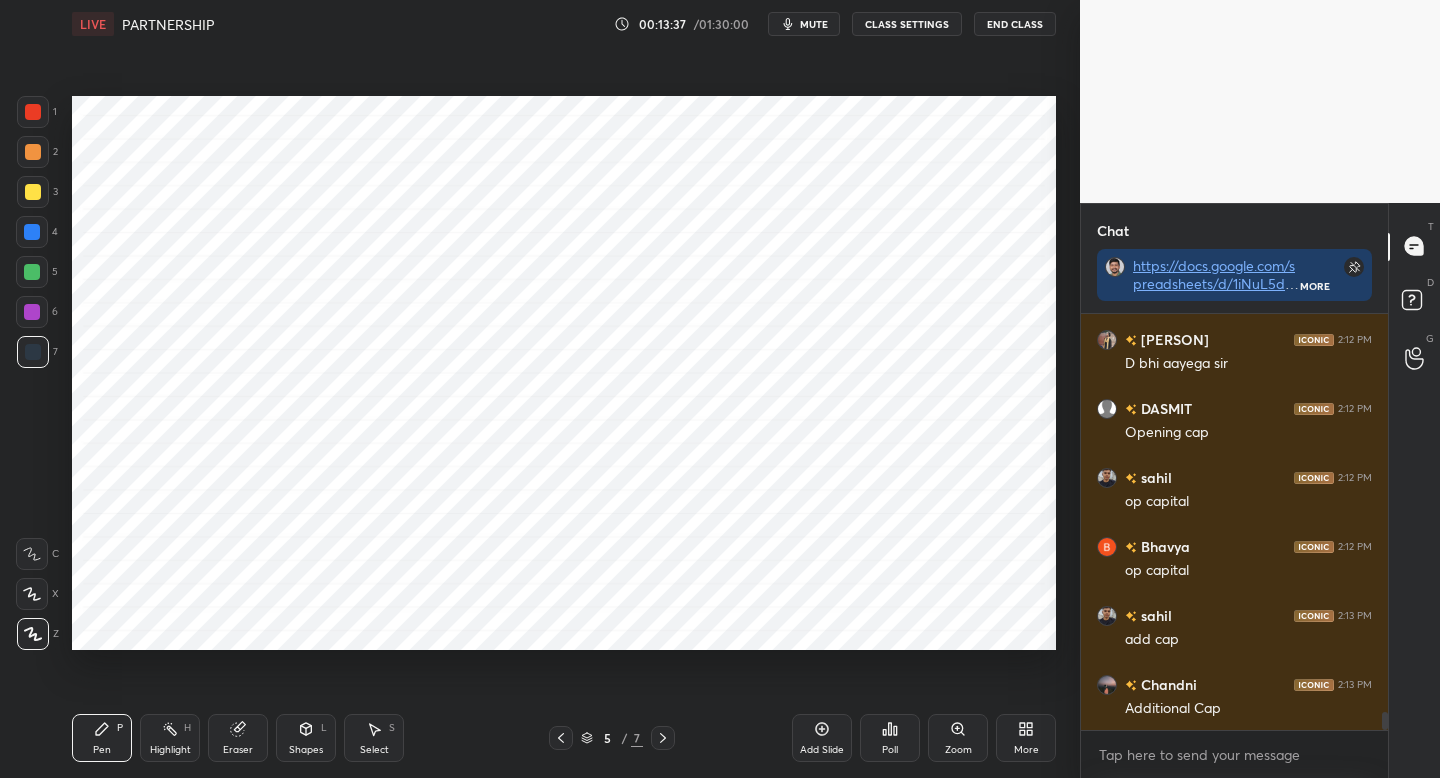 scroll, scrollTop: 9506, scrollLeft: 0, axis: vertical 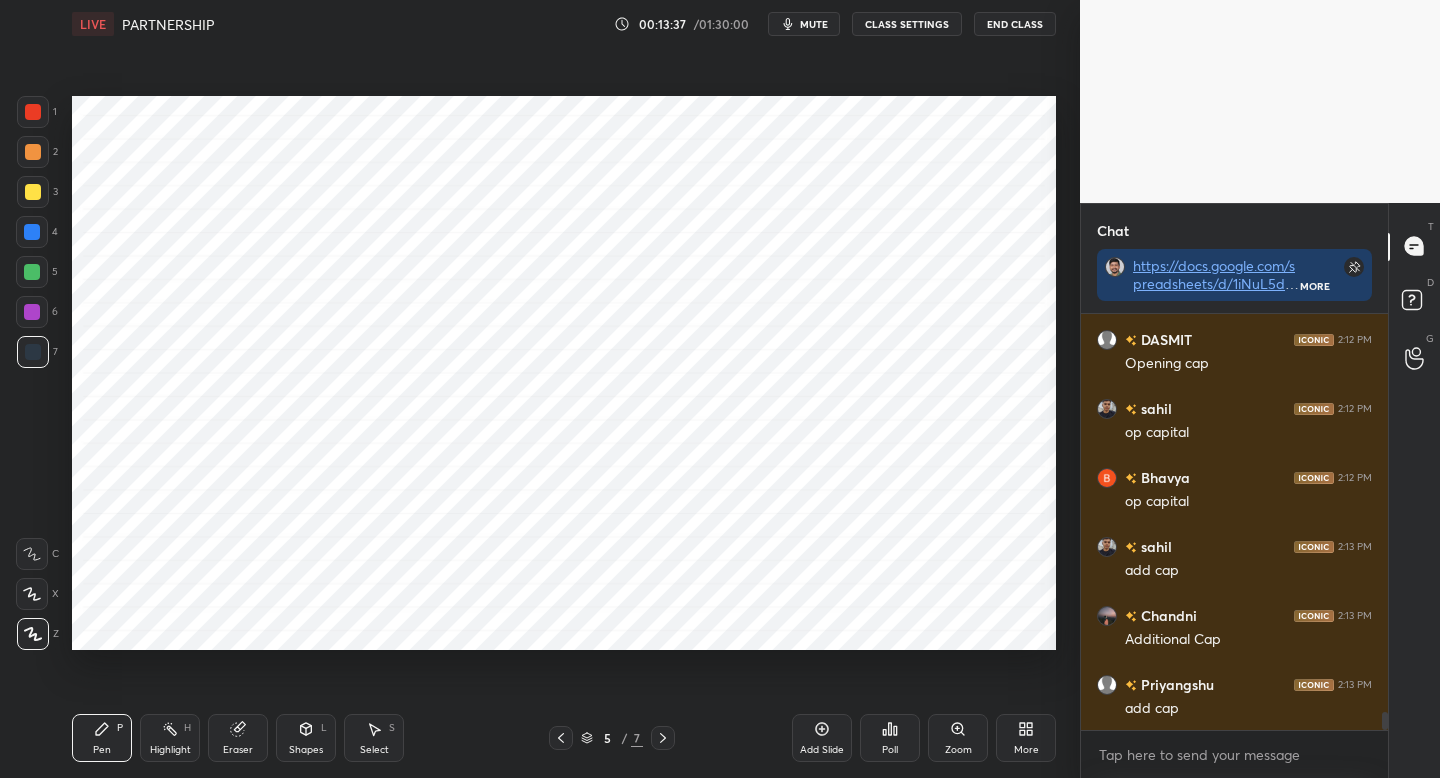 click 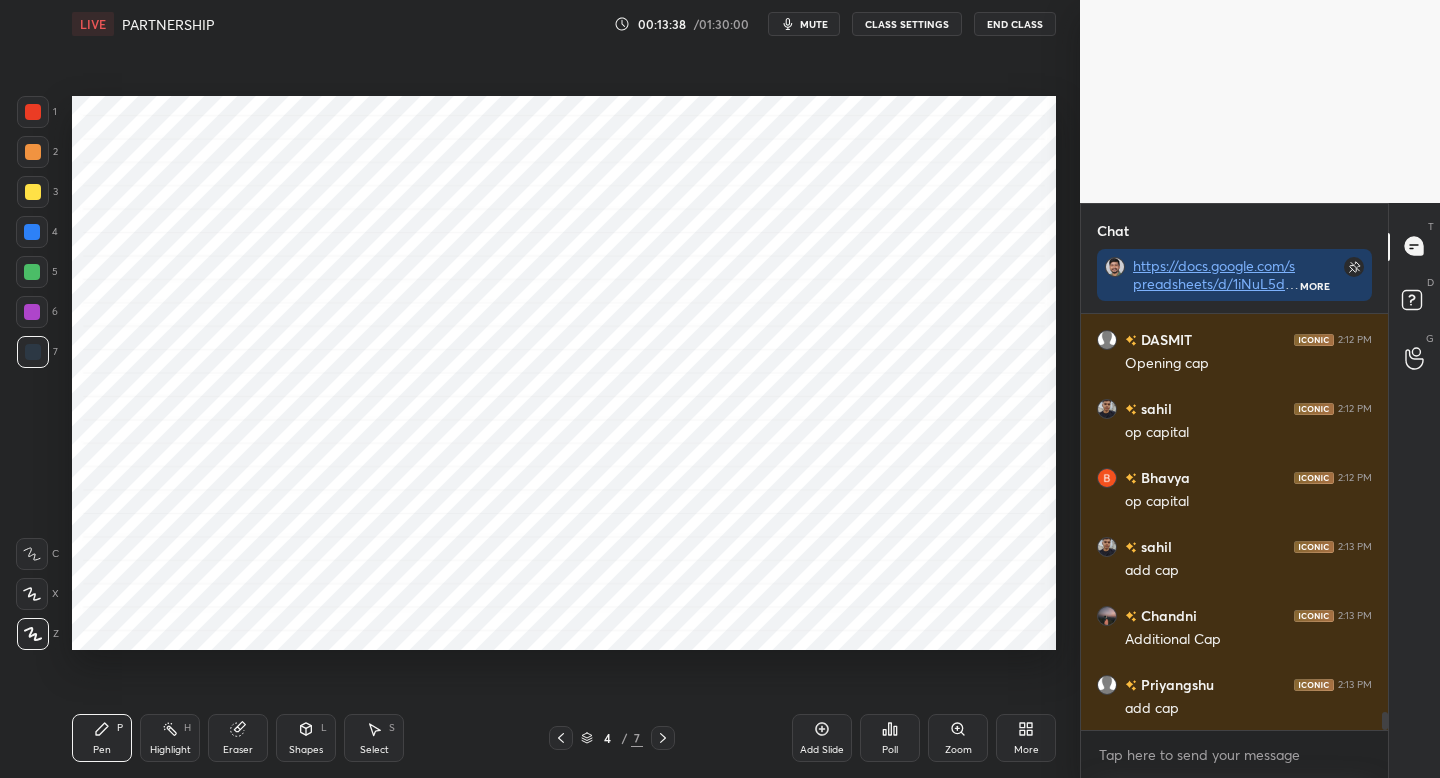 click 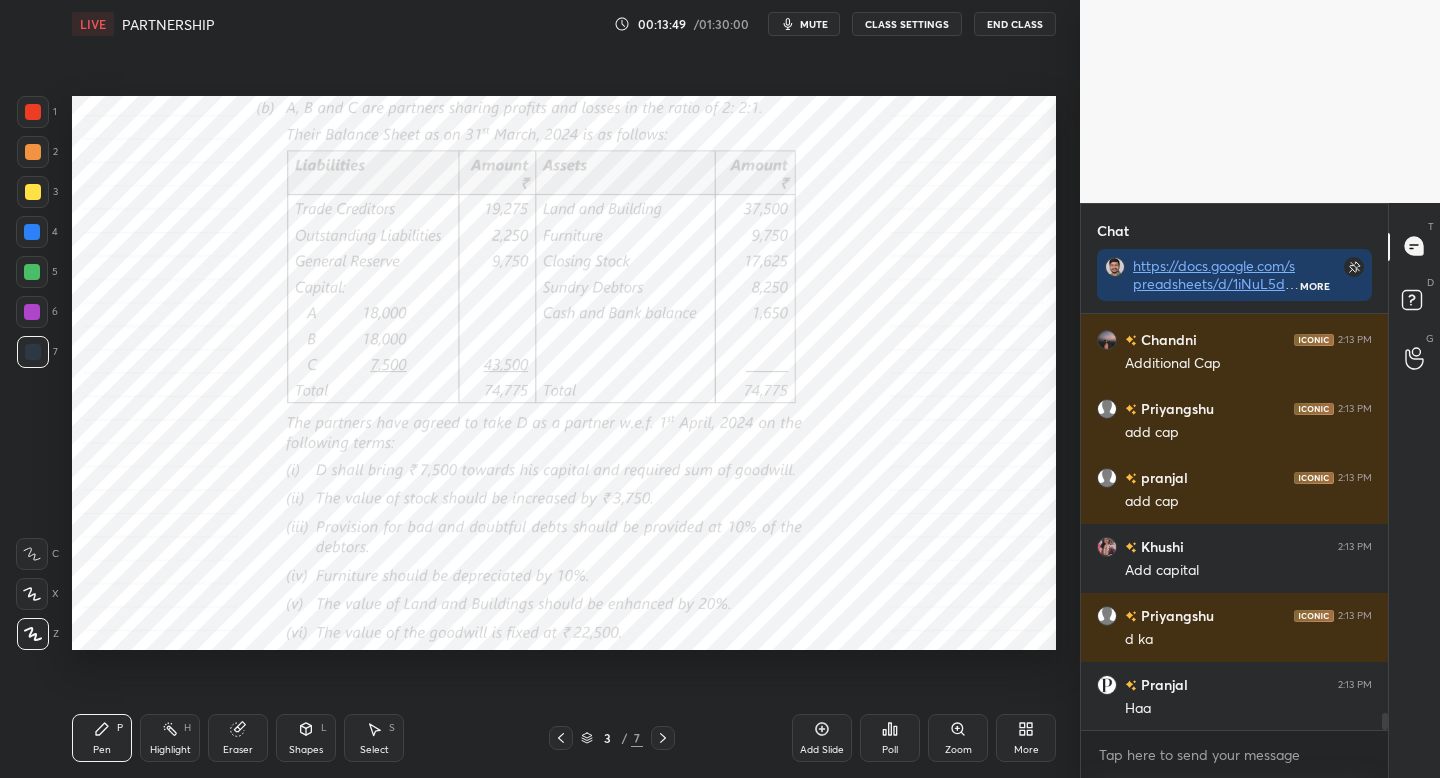 scroll, scrollTop: 9851, scrollLeft: 0, axis: vertical 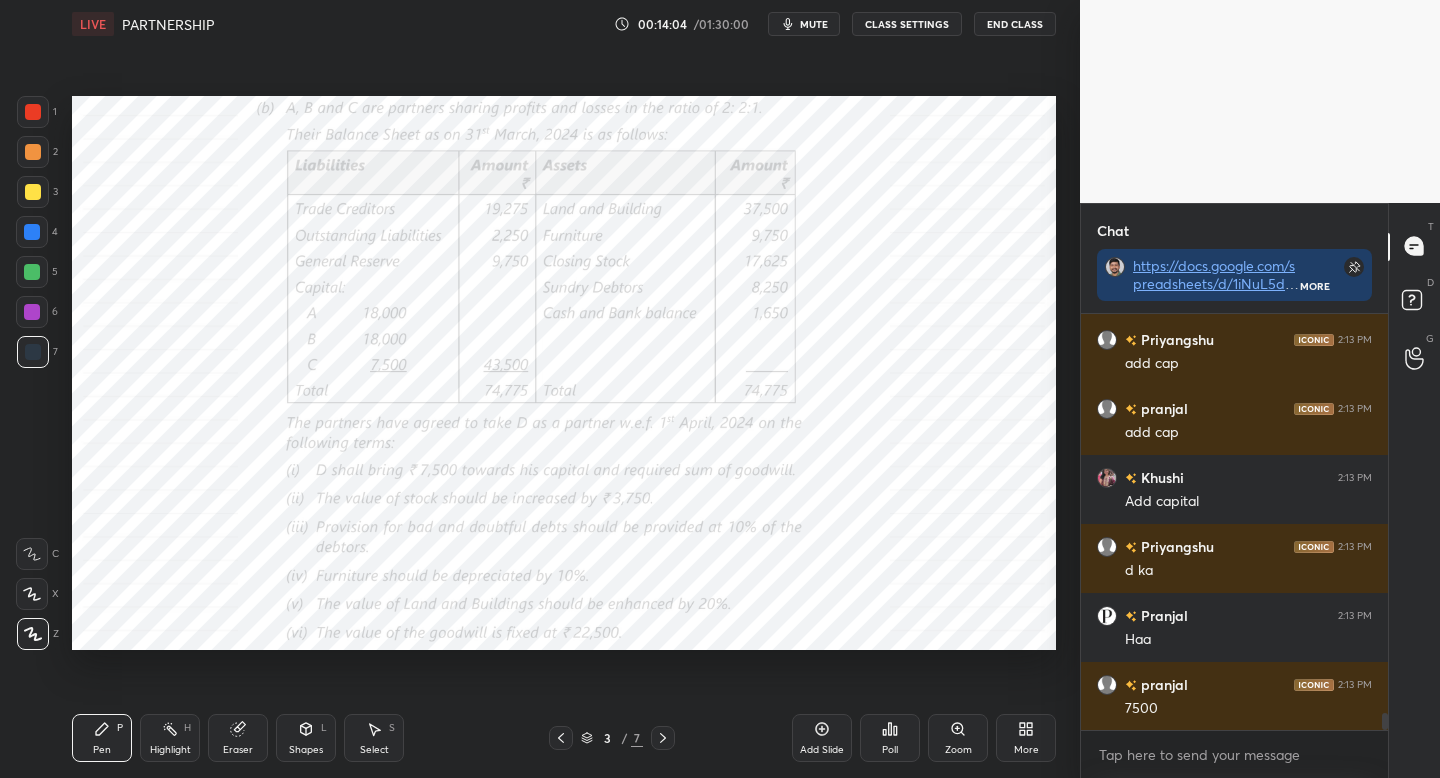 click at bounding box center (663, 738) 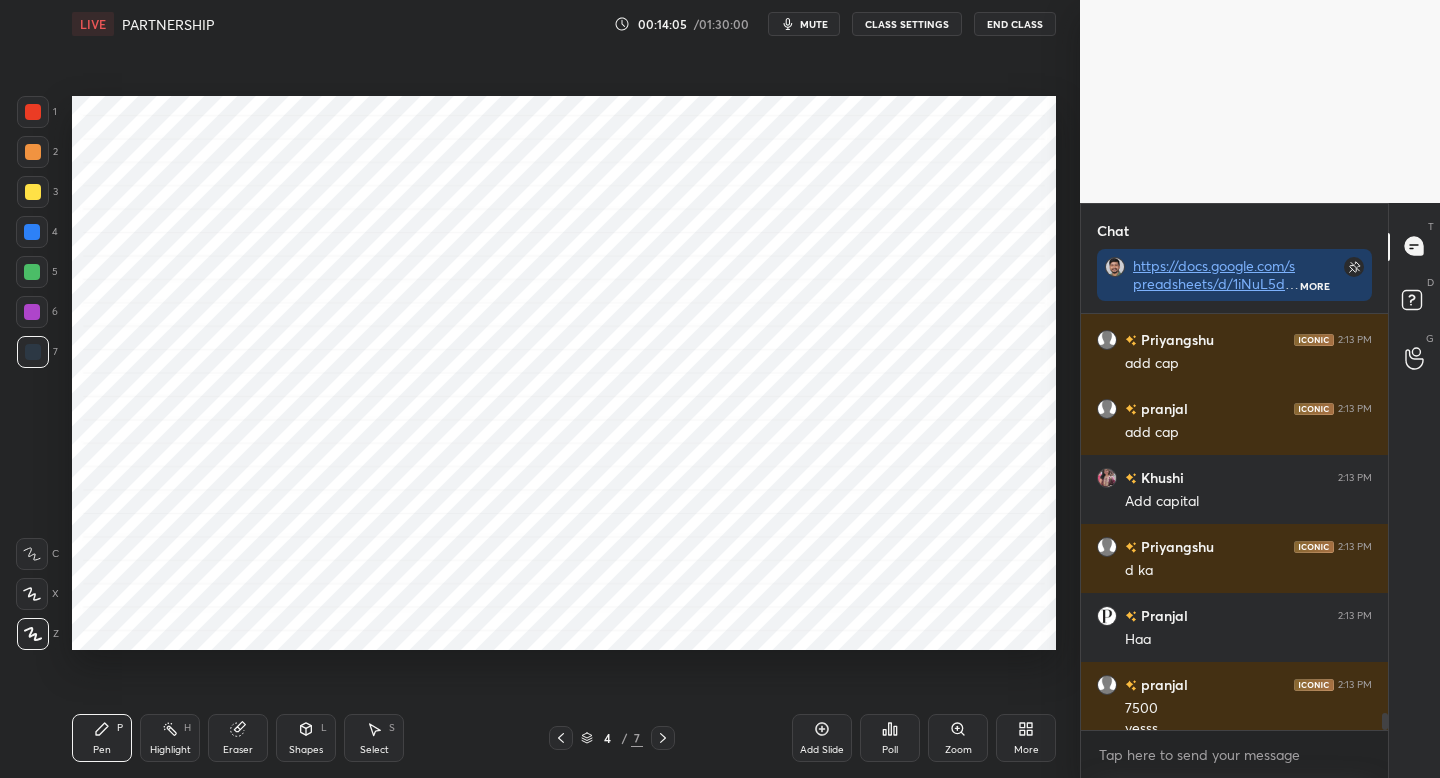 scroll, scrollTop: 9871, scrollLeft: 0, axis: vertical 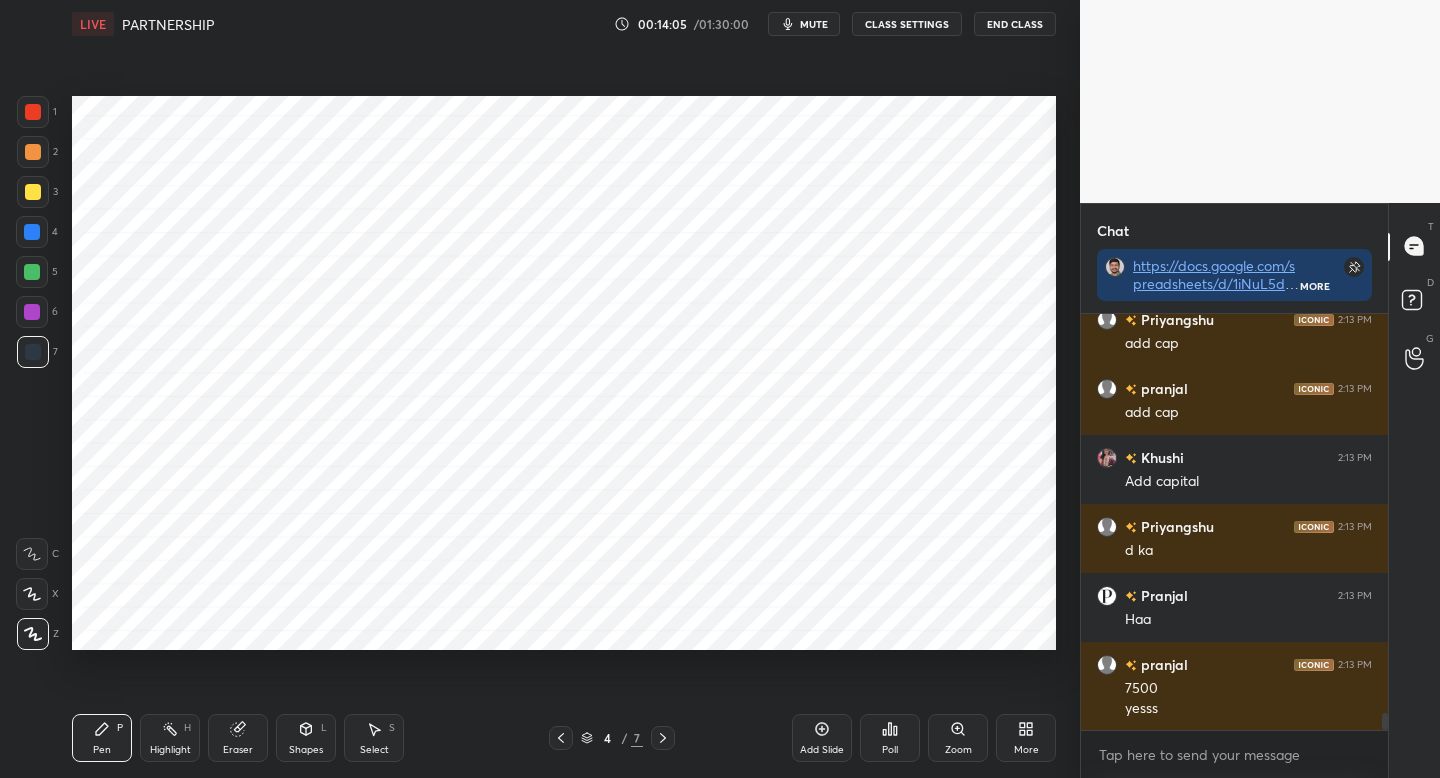 click 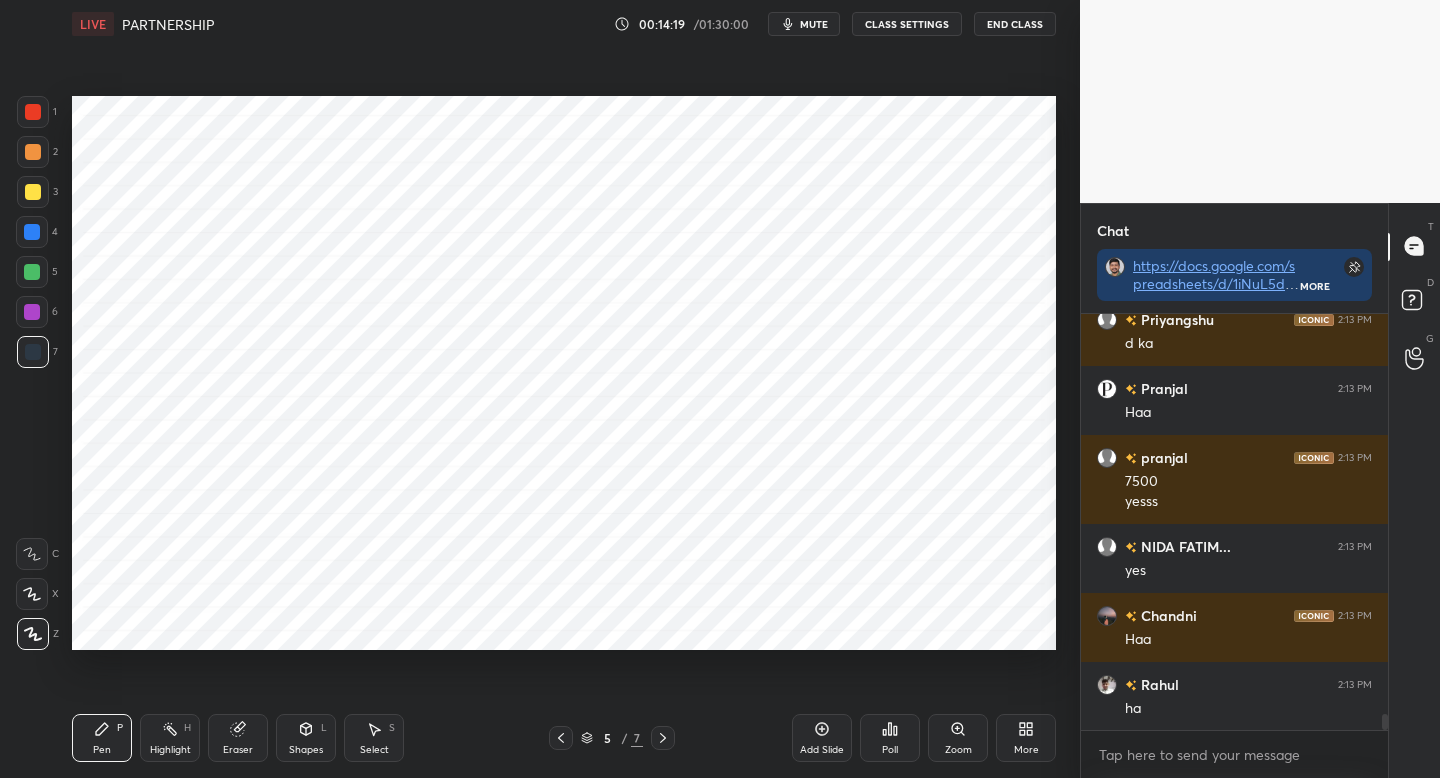 scroll, scrollTop: 10147, scrollLeft: 0, axis: vertical 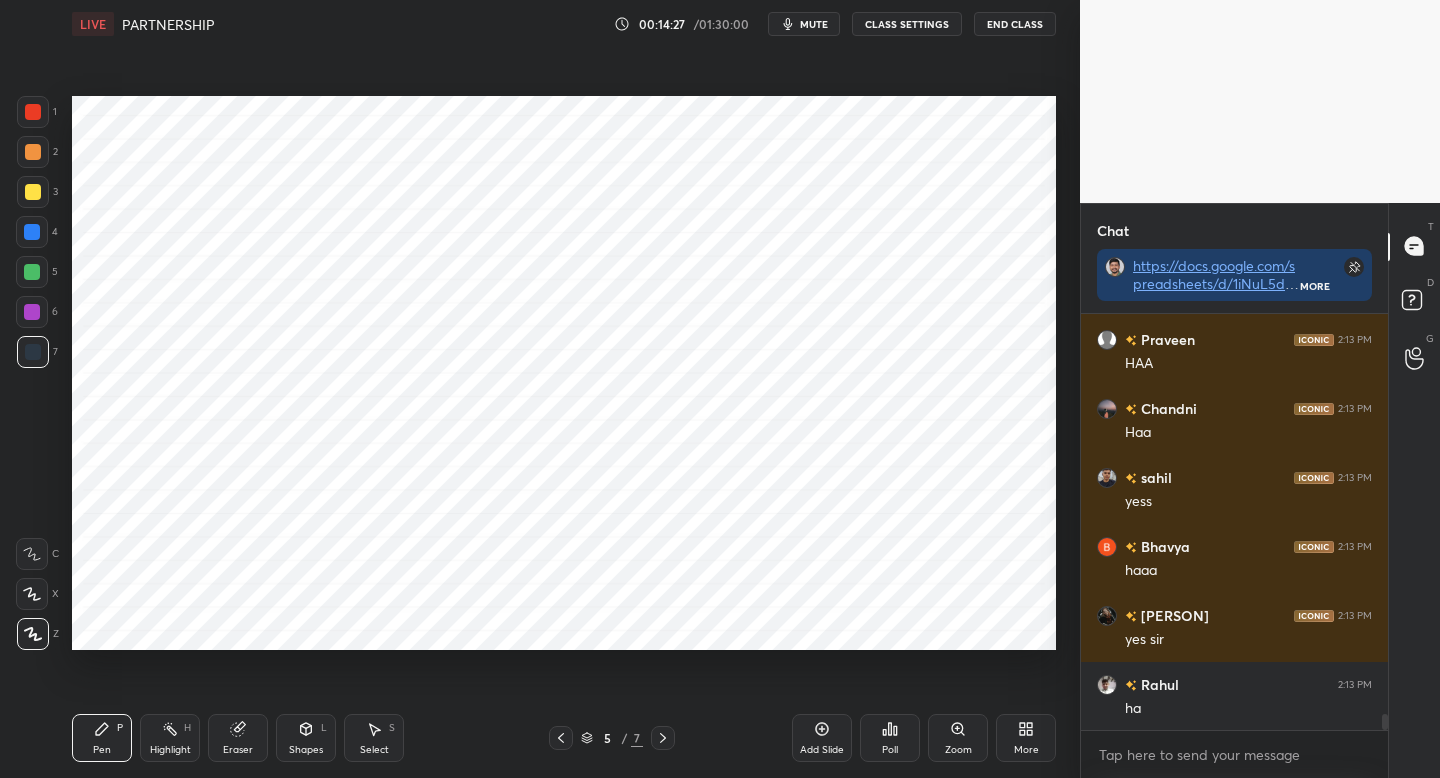 click at bounding box center (561, 738) 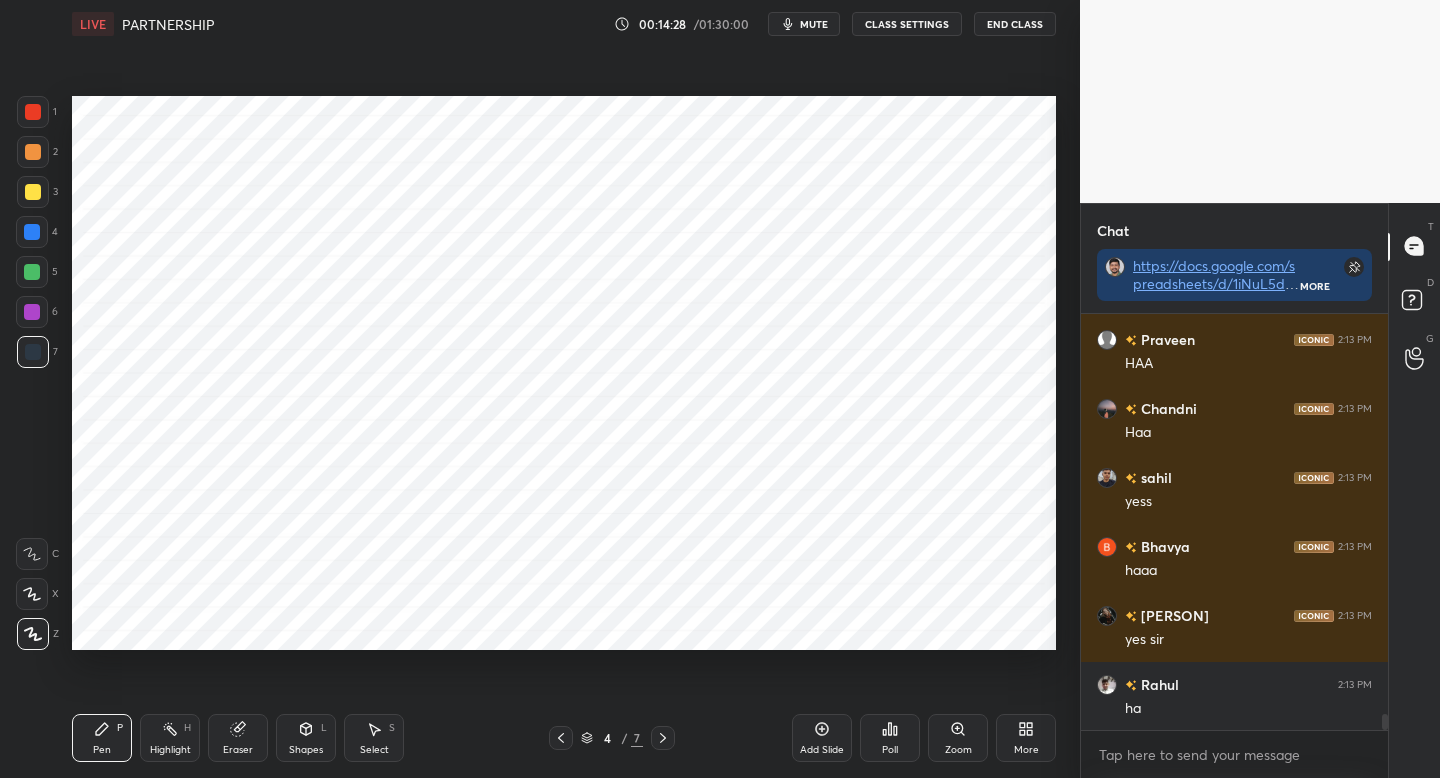 click 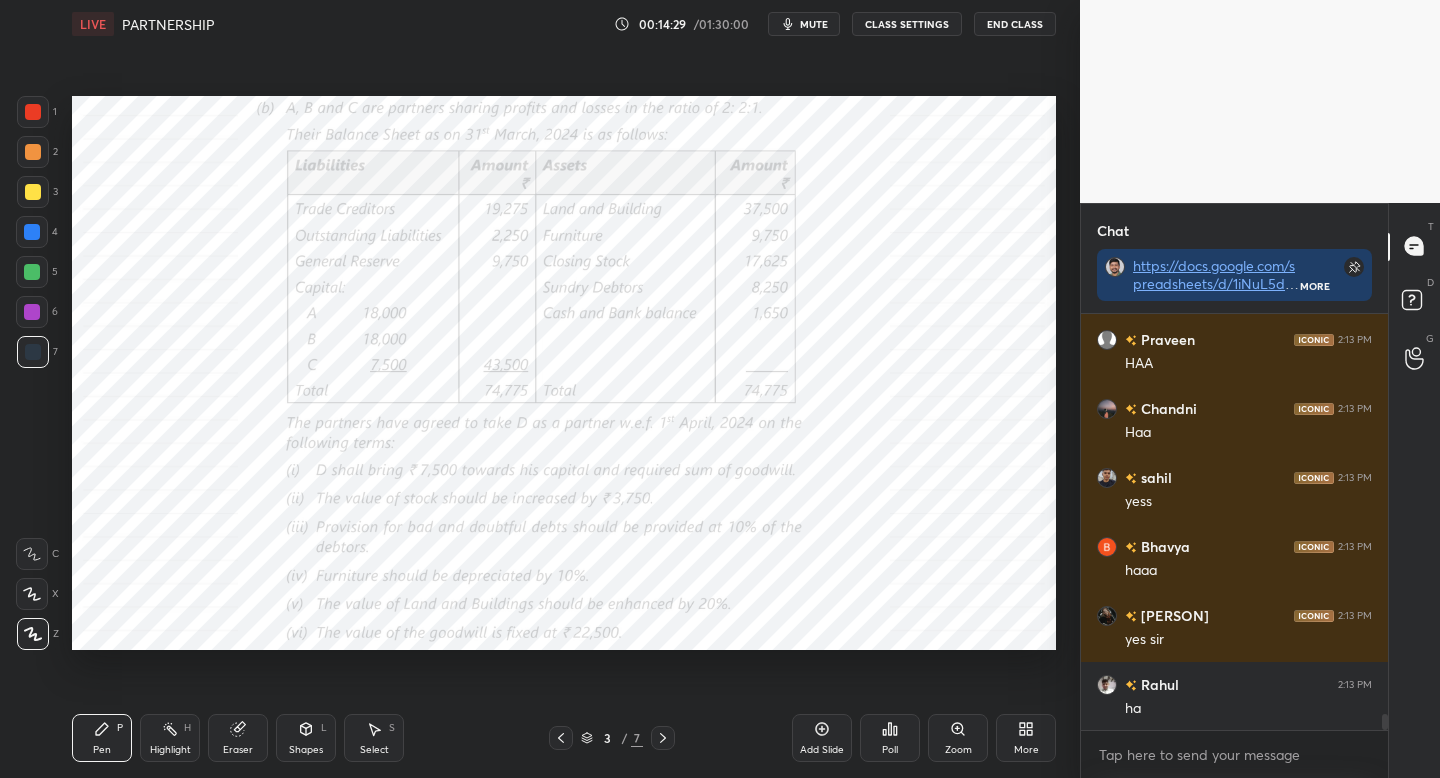 click 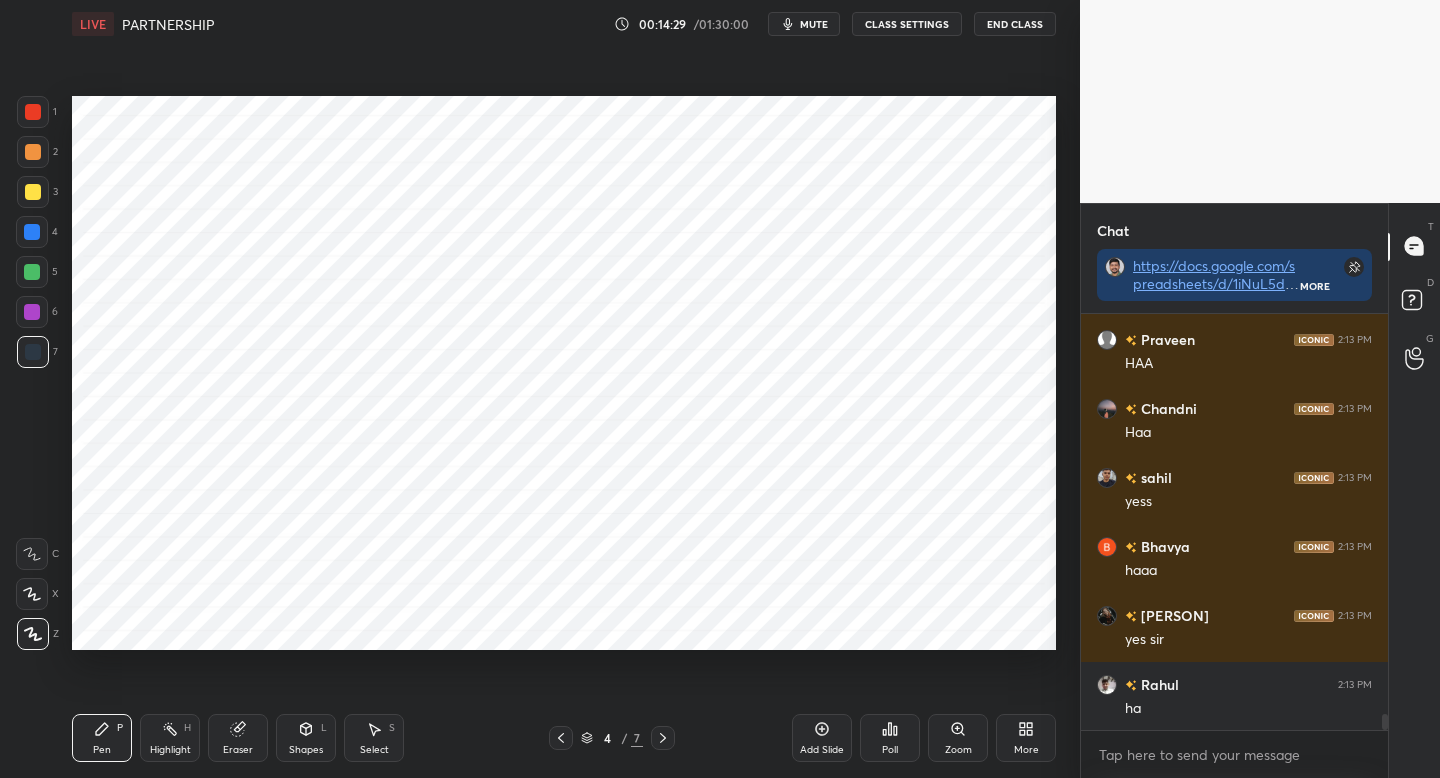 click 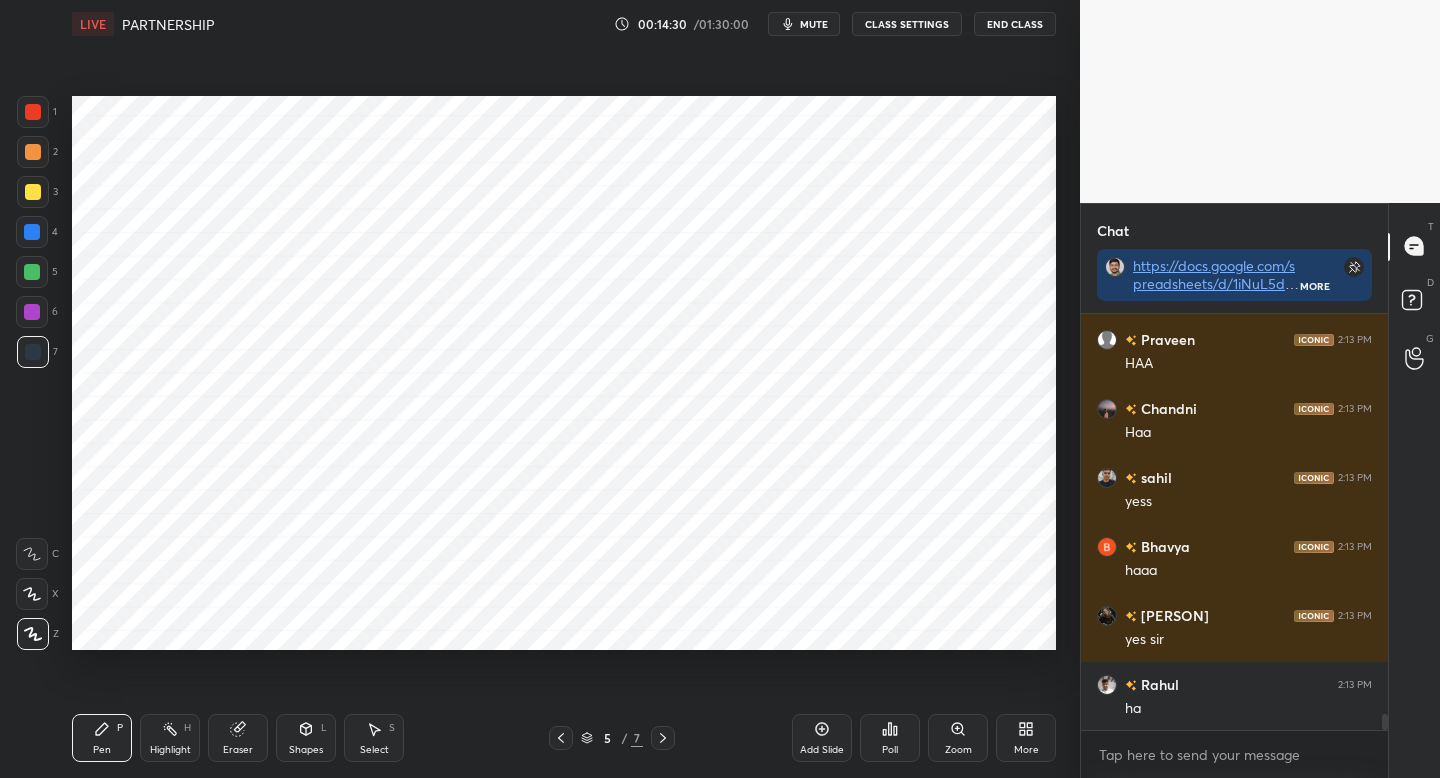 click at bounding box center (663, 738) 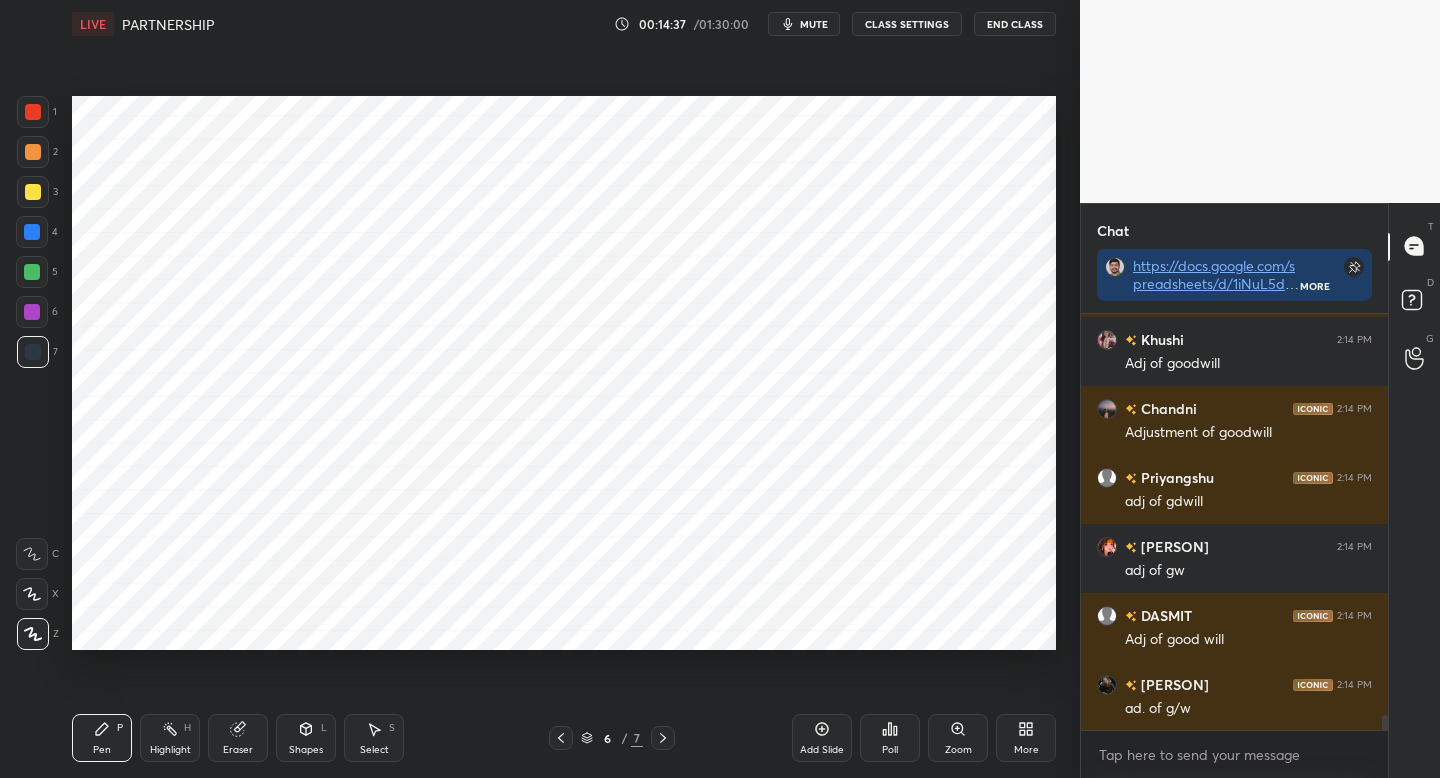 scroll, scrollTop: 11182, scrollLeft: 0, axis: vertical 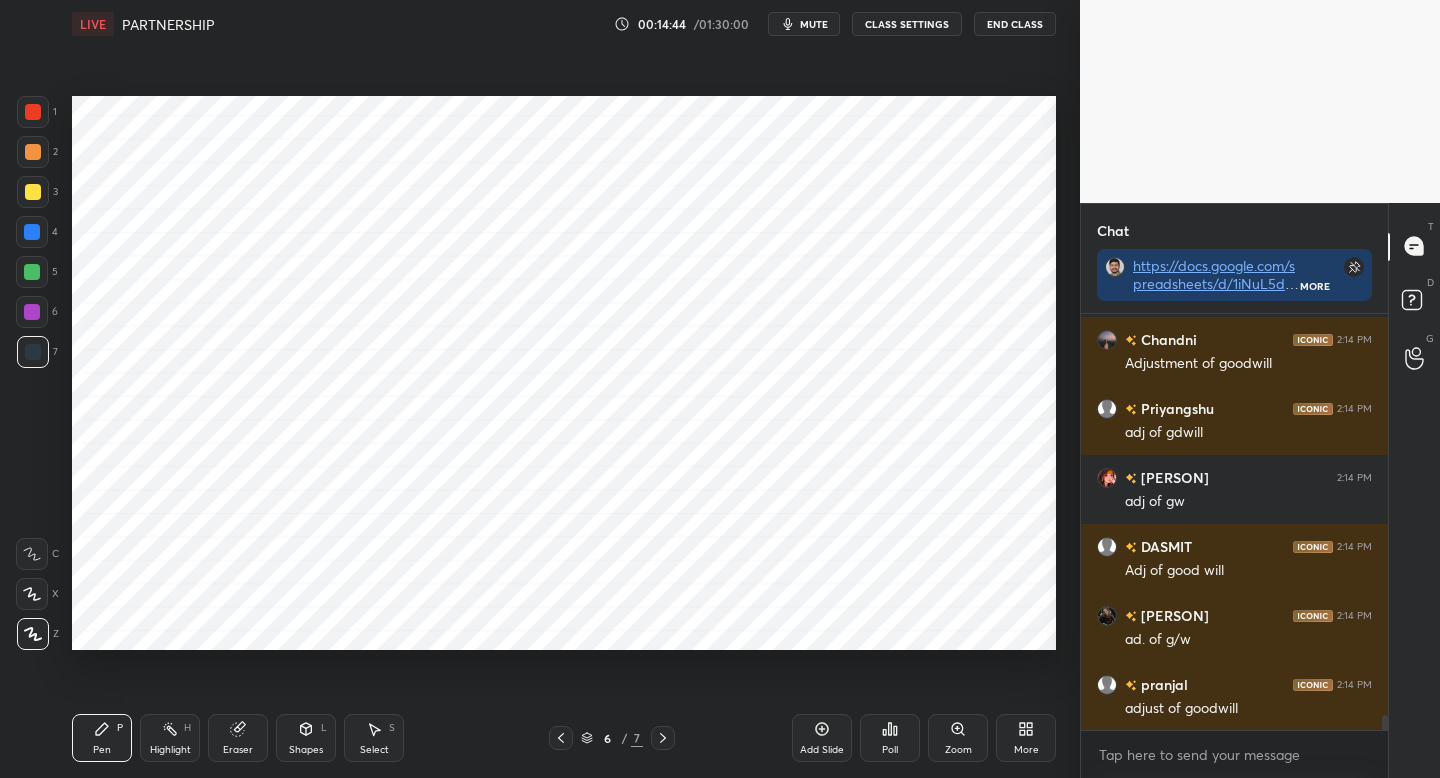 click at bounding box center [33, 112] 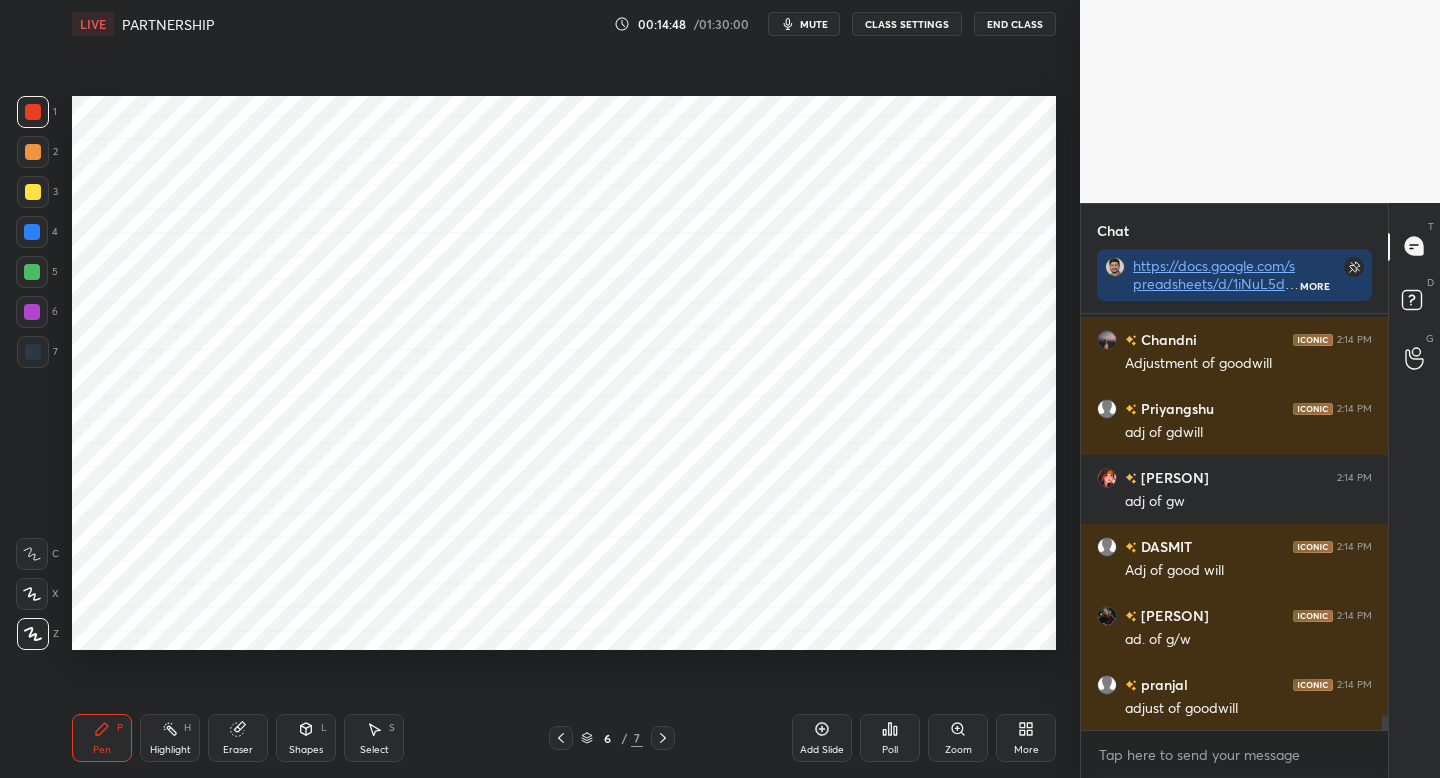 click on "7" at bounding box center [37, 352] 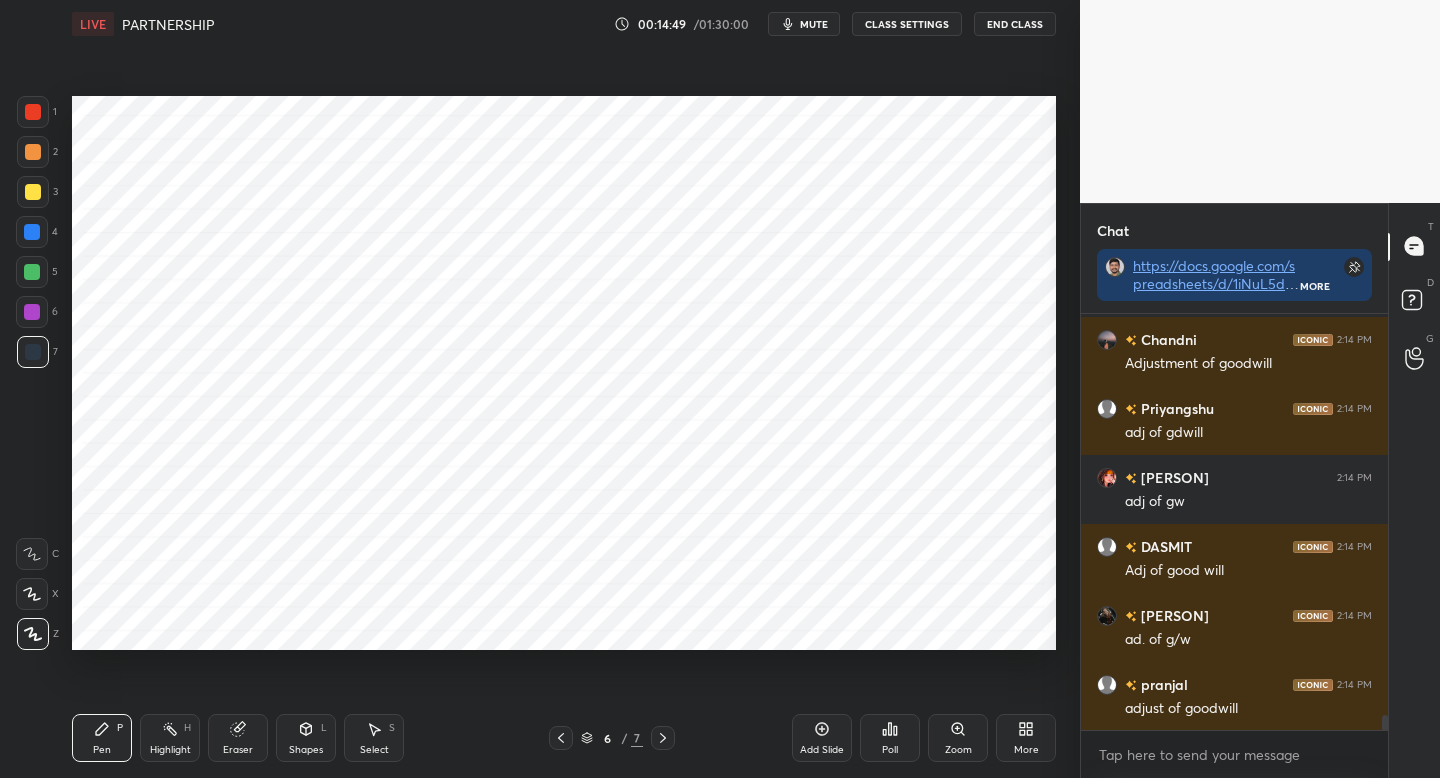 scroll, scrollTop: 11251, scrollLeft: 0, axis: vertical 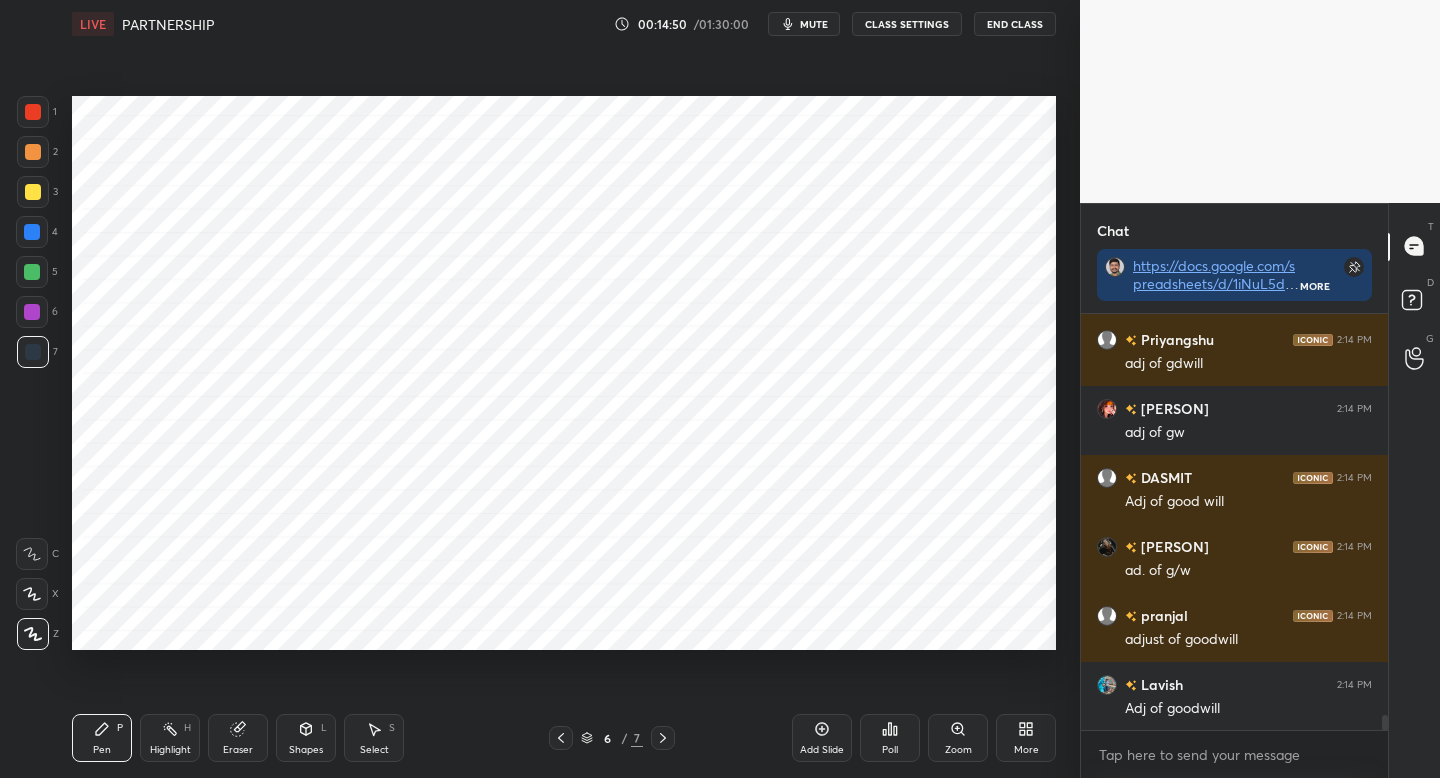 click on "2" at bounding box center (37, 152) 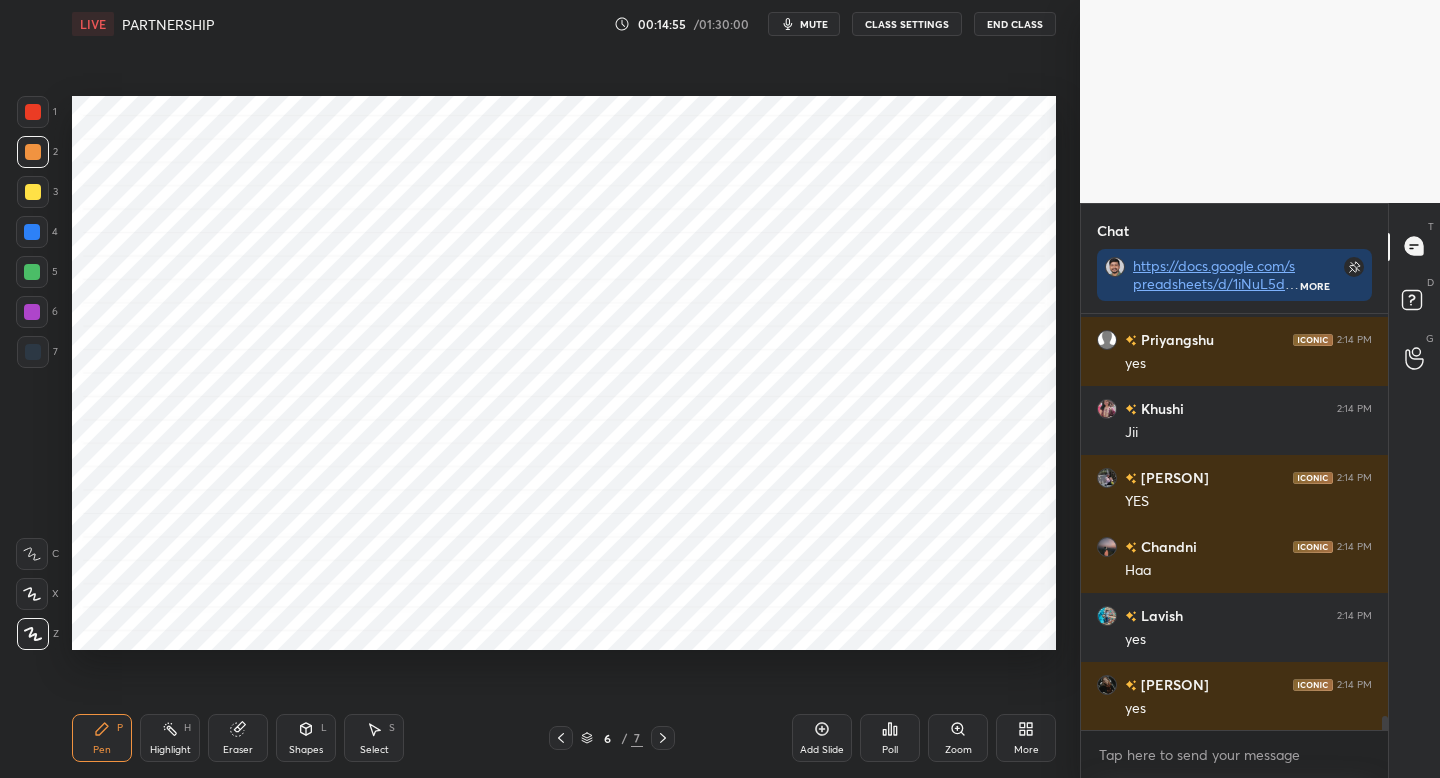 scroll, scrollTop: 11734, scrollLeft: 0, axis: vertical 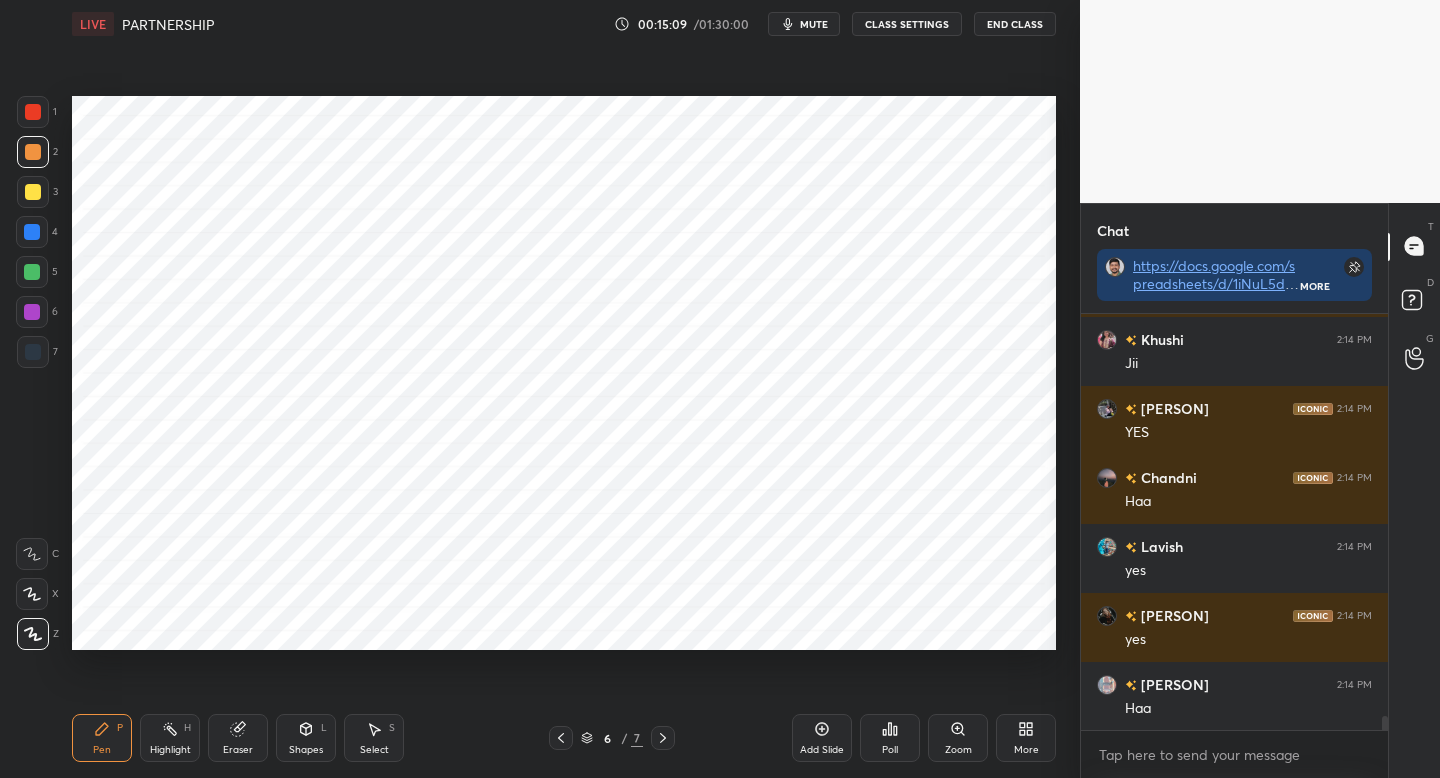 click 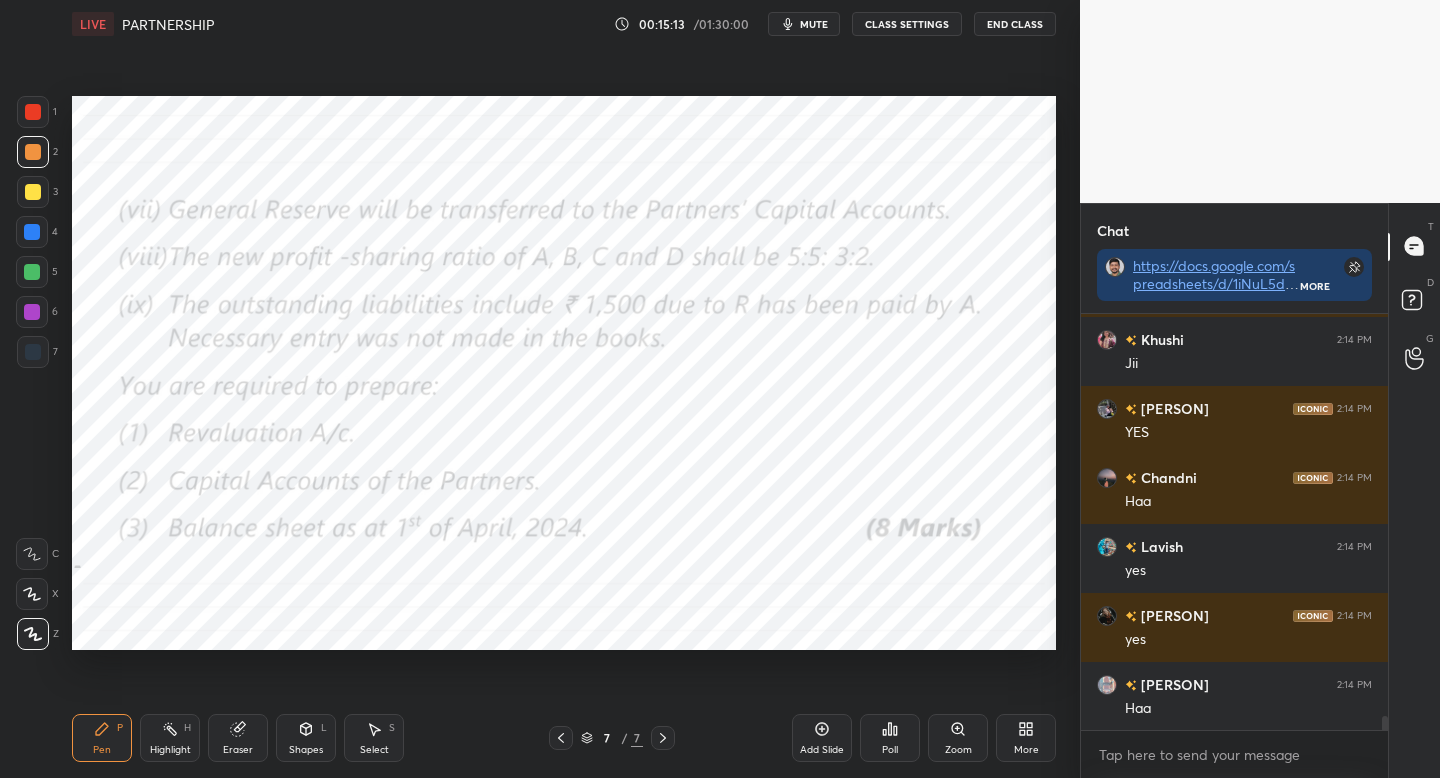 click 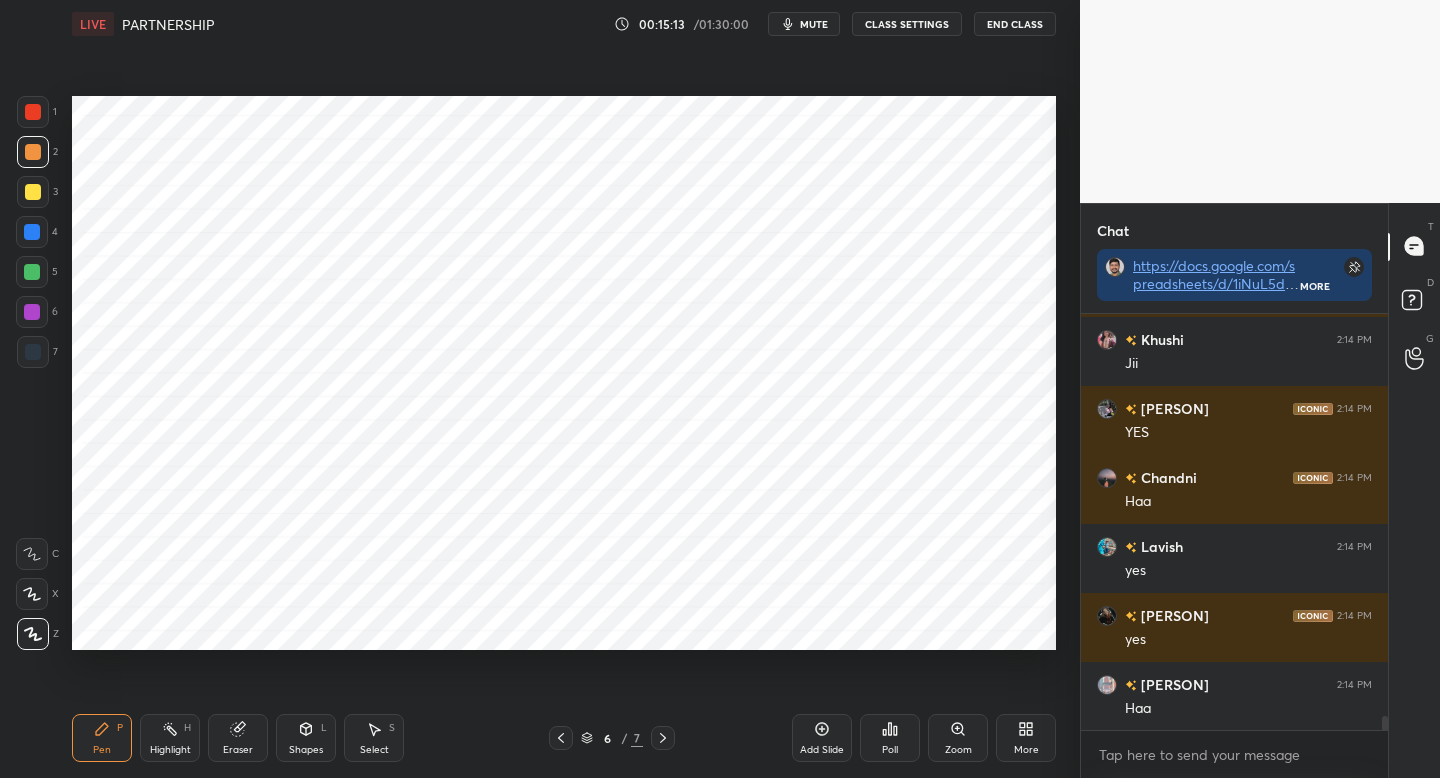 click 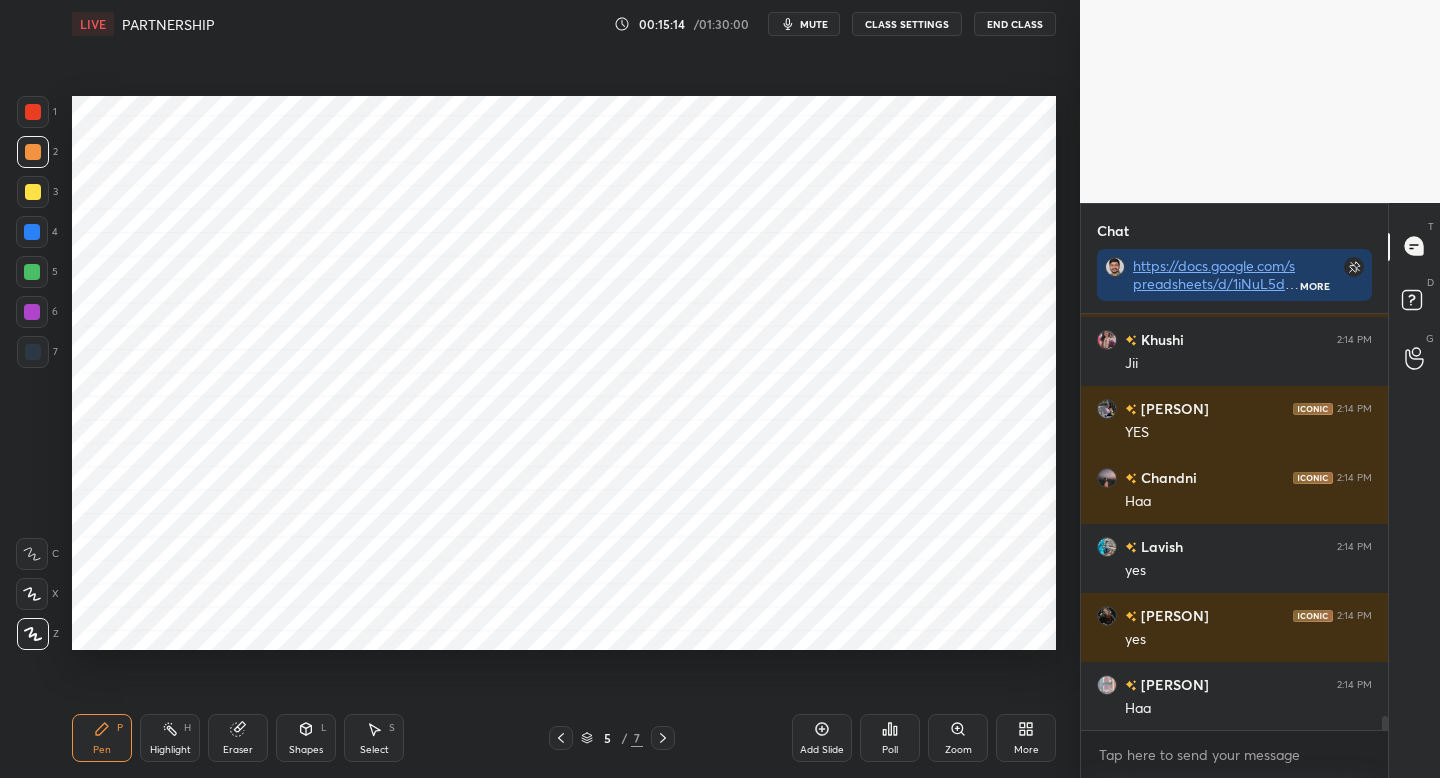 click 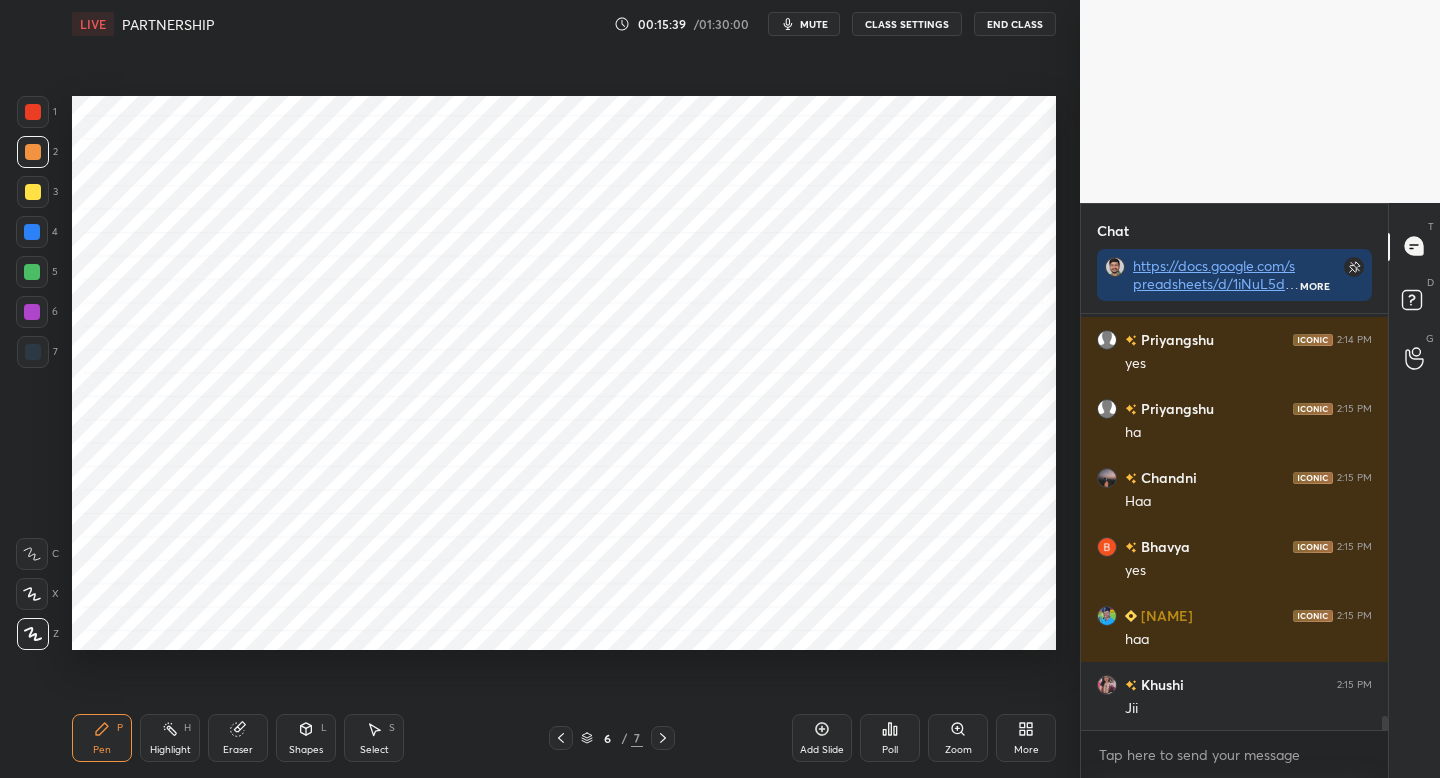scroll, scrollTop: 12217, scrollLeft: 0, axis: vertical 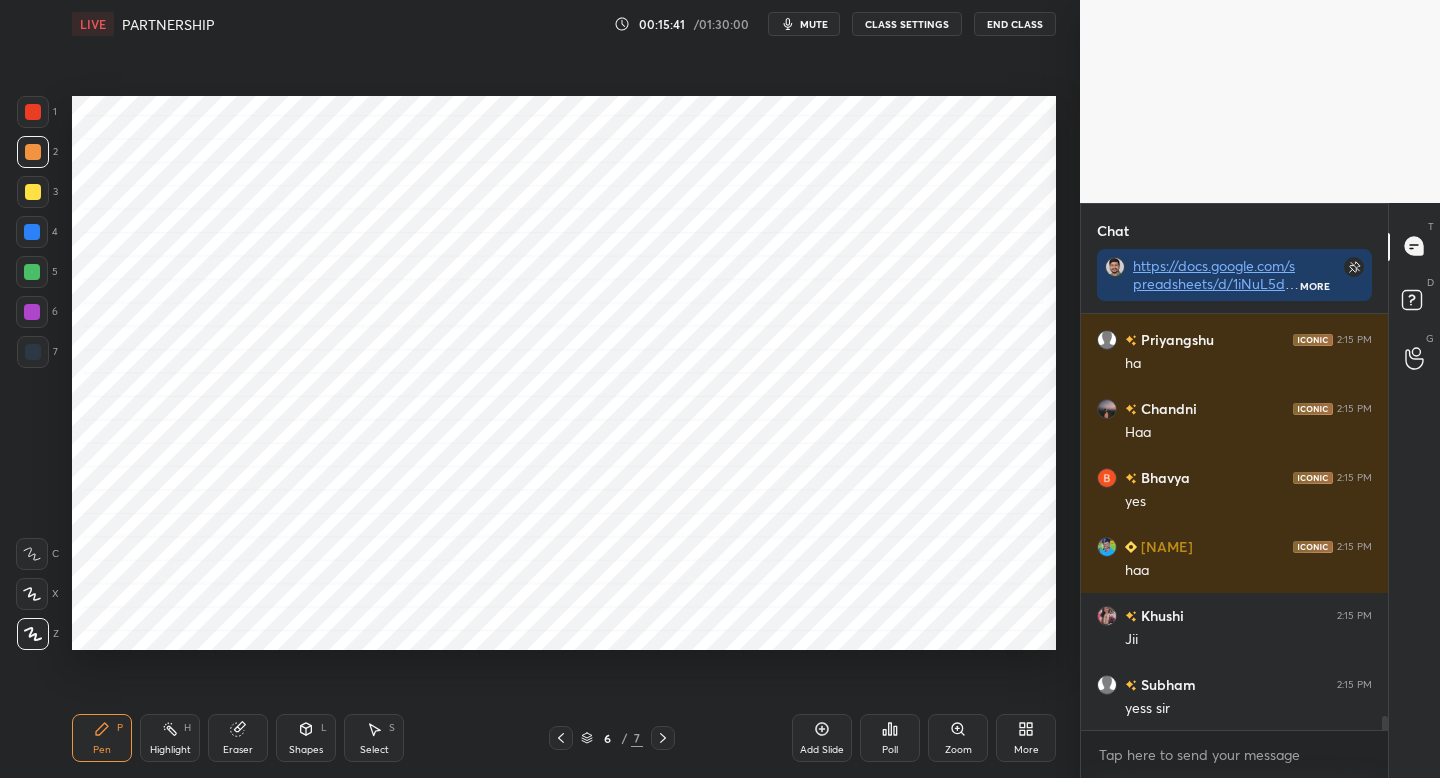 click 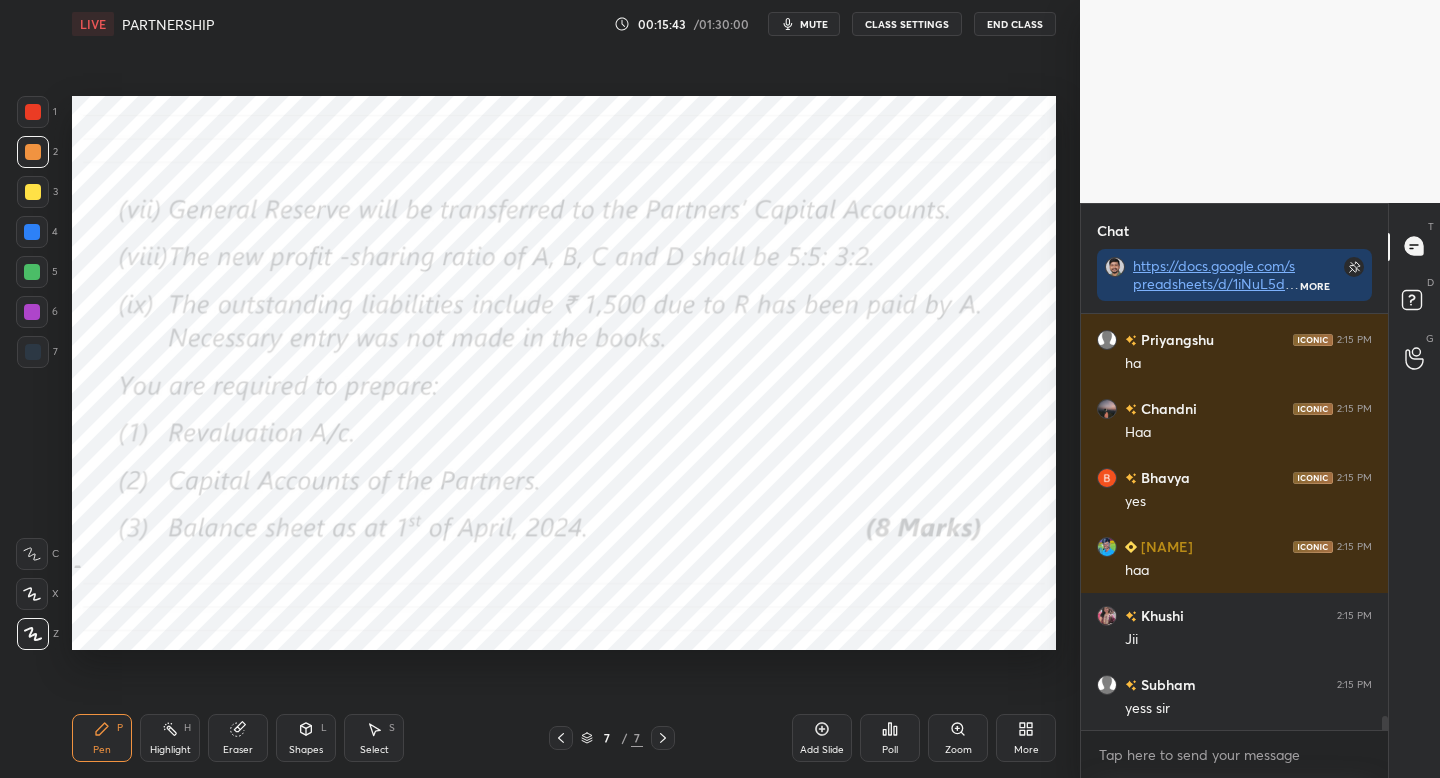 drag, startPoint x: 558, startPoint y: 739, endPoint x: 563, endPoint y: 721, distance: 18.681541 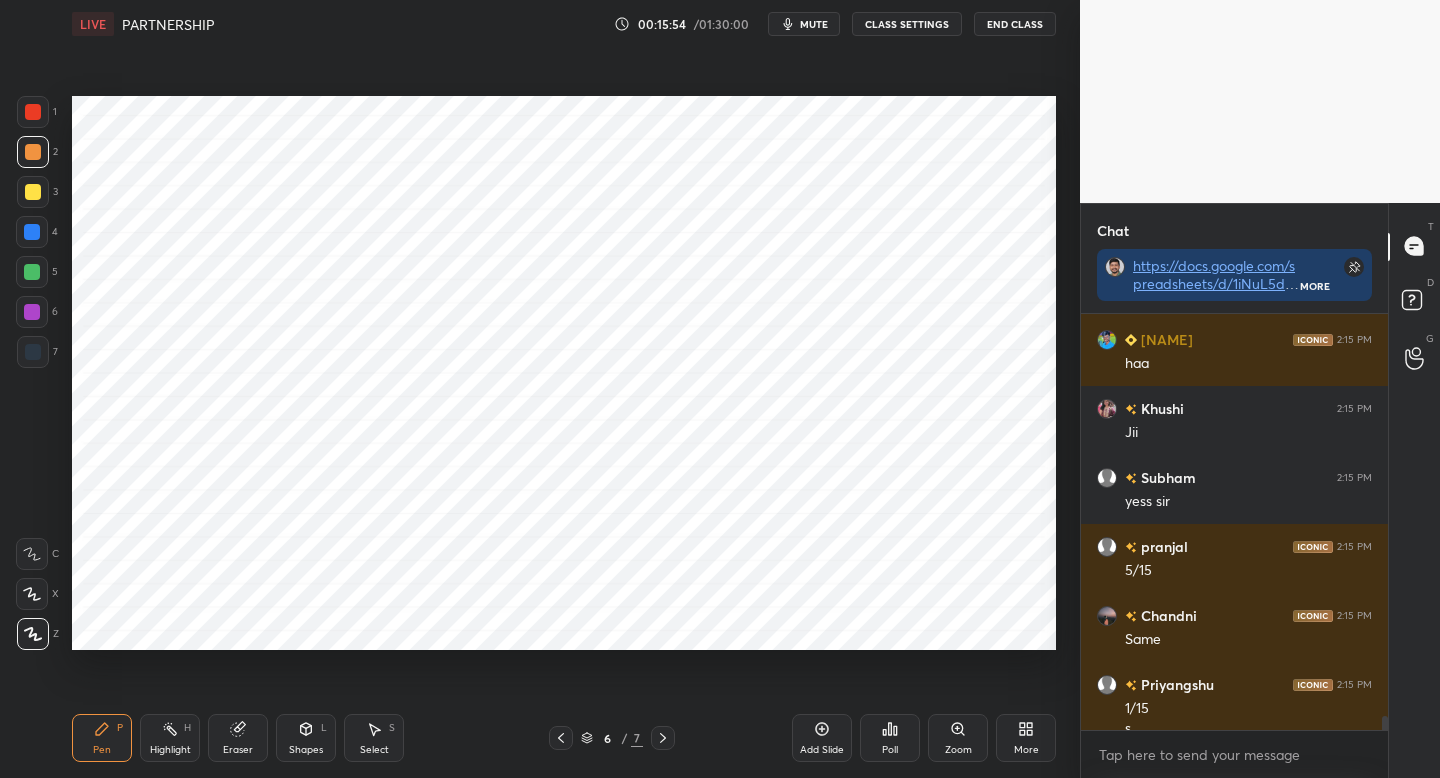 scroll, scrollTop: 12444, scrollLeft: 0, axis: vertical 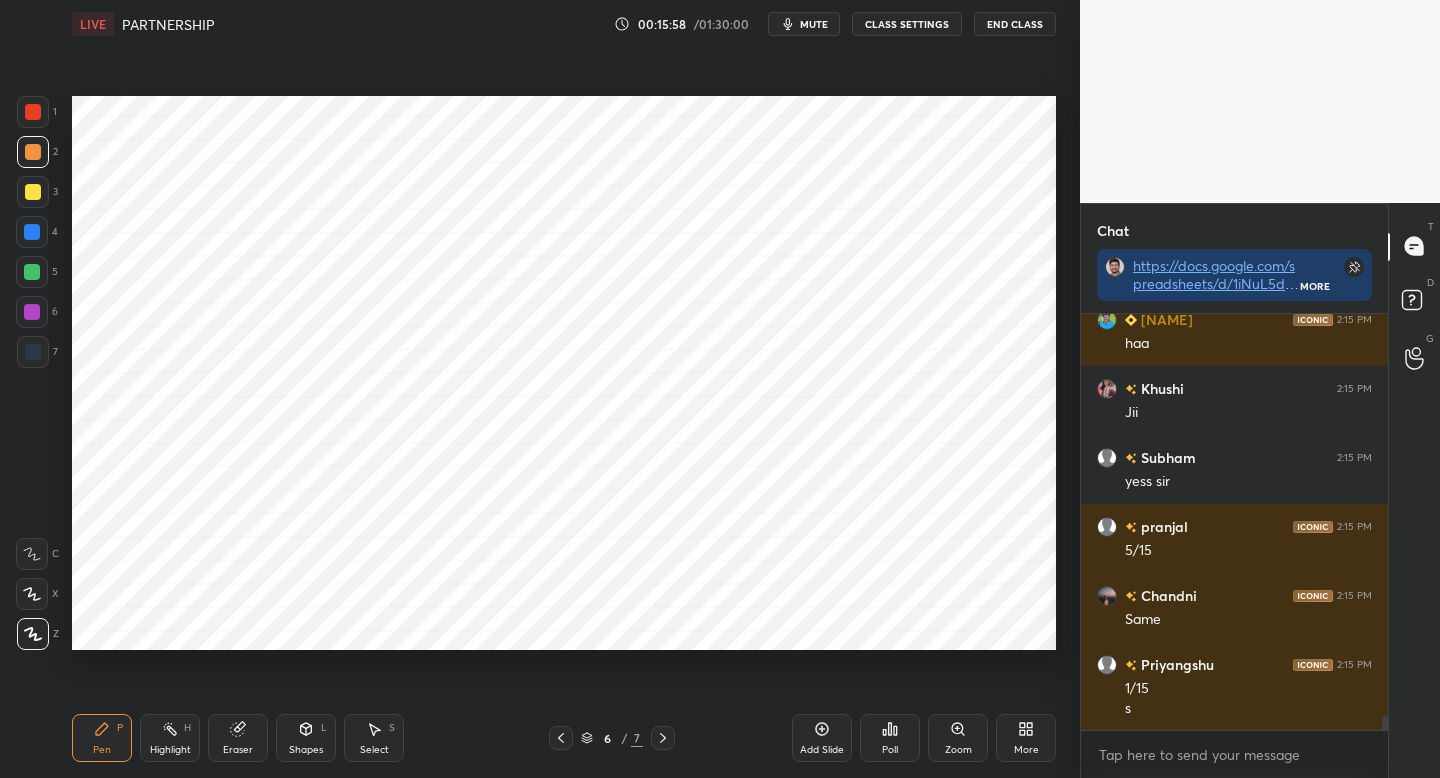 drag, startPoint x: 38, startPoint y: 231, endPoint x: 71, endPoint y: 242, distance: 34.785053 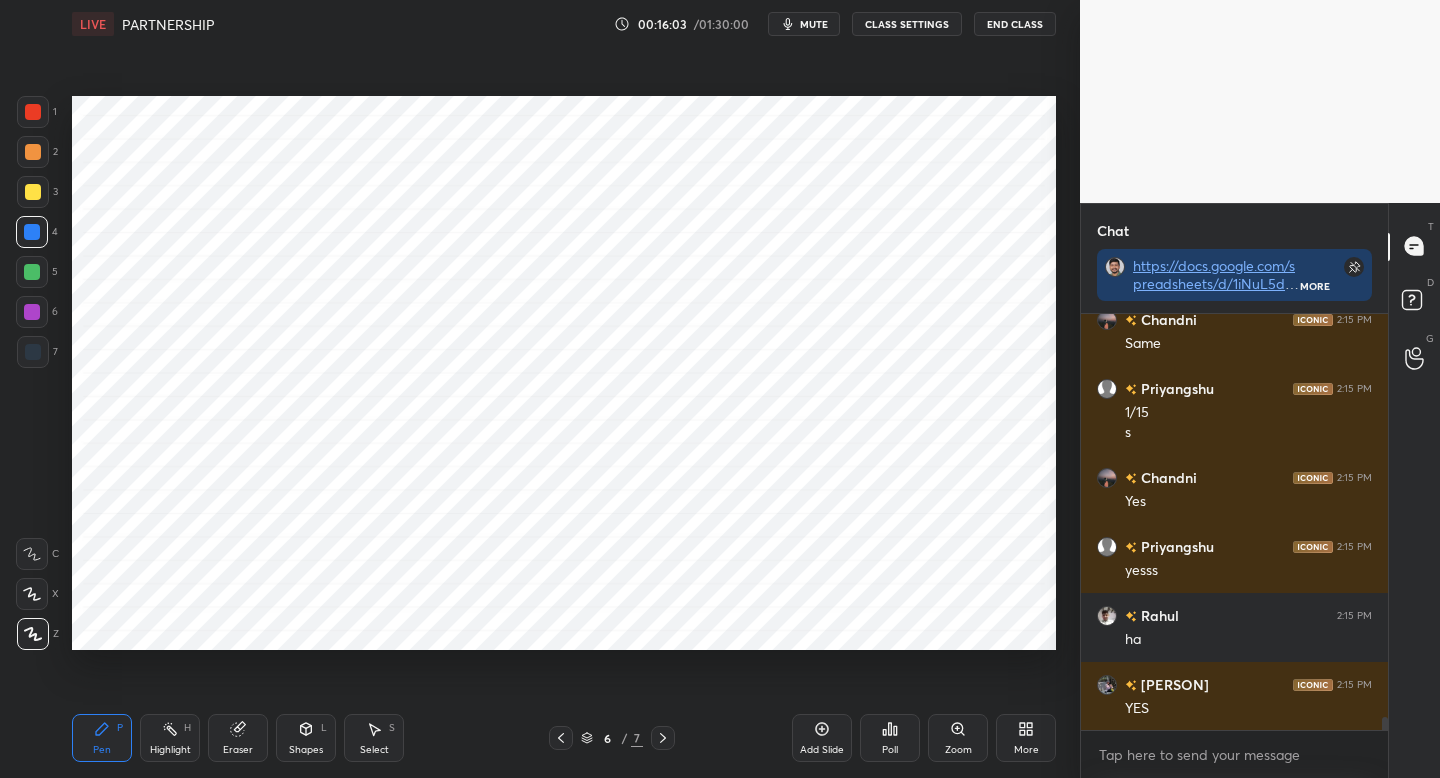 scroll, scrollTop: 12789, scrollLeft: 0, axis: vertical 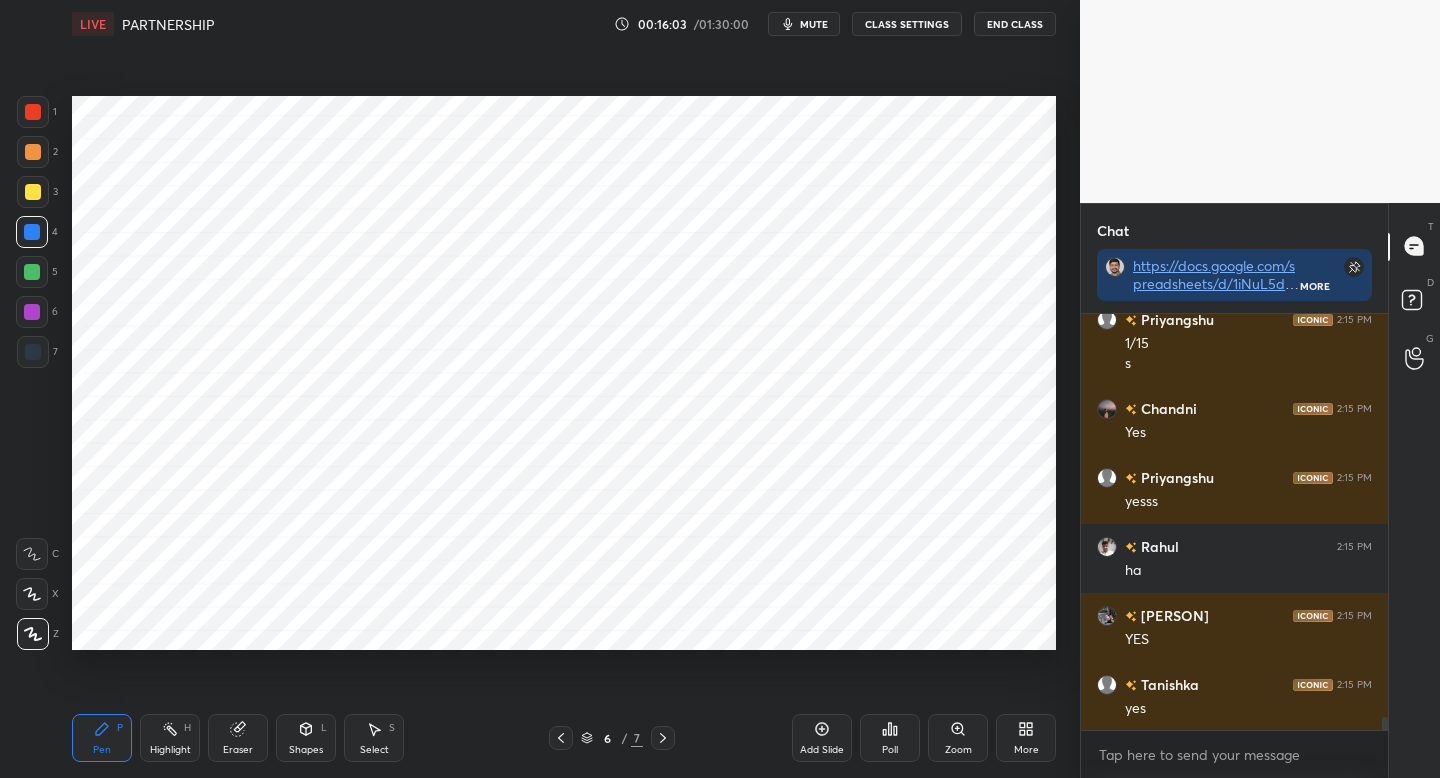 click 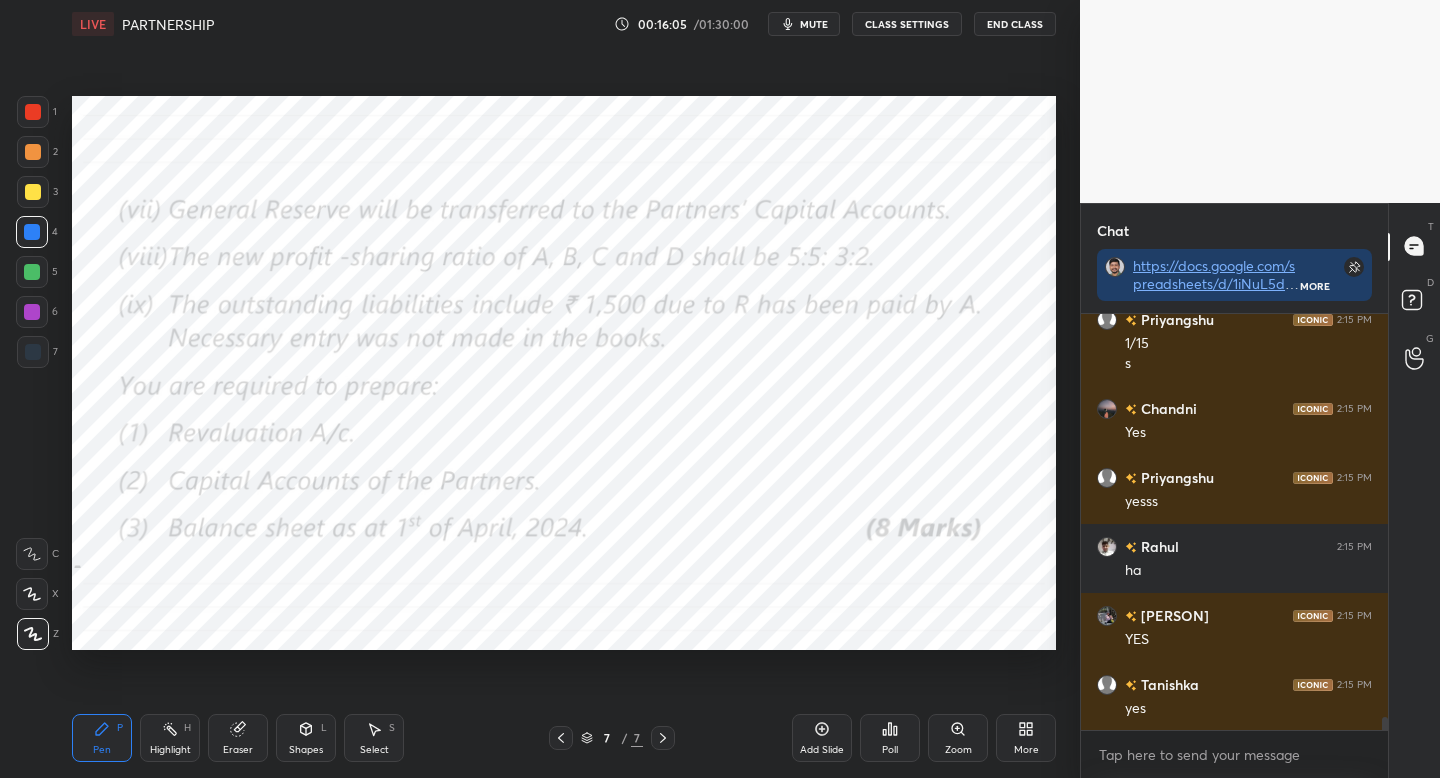 drag, startPoint x: 570, startPoint y: 735, endPoint x: 581, endPoint y: 686, distance: 50.219517 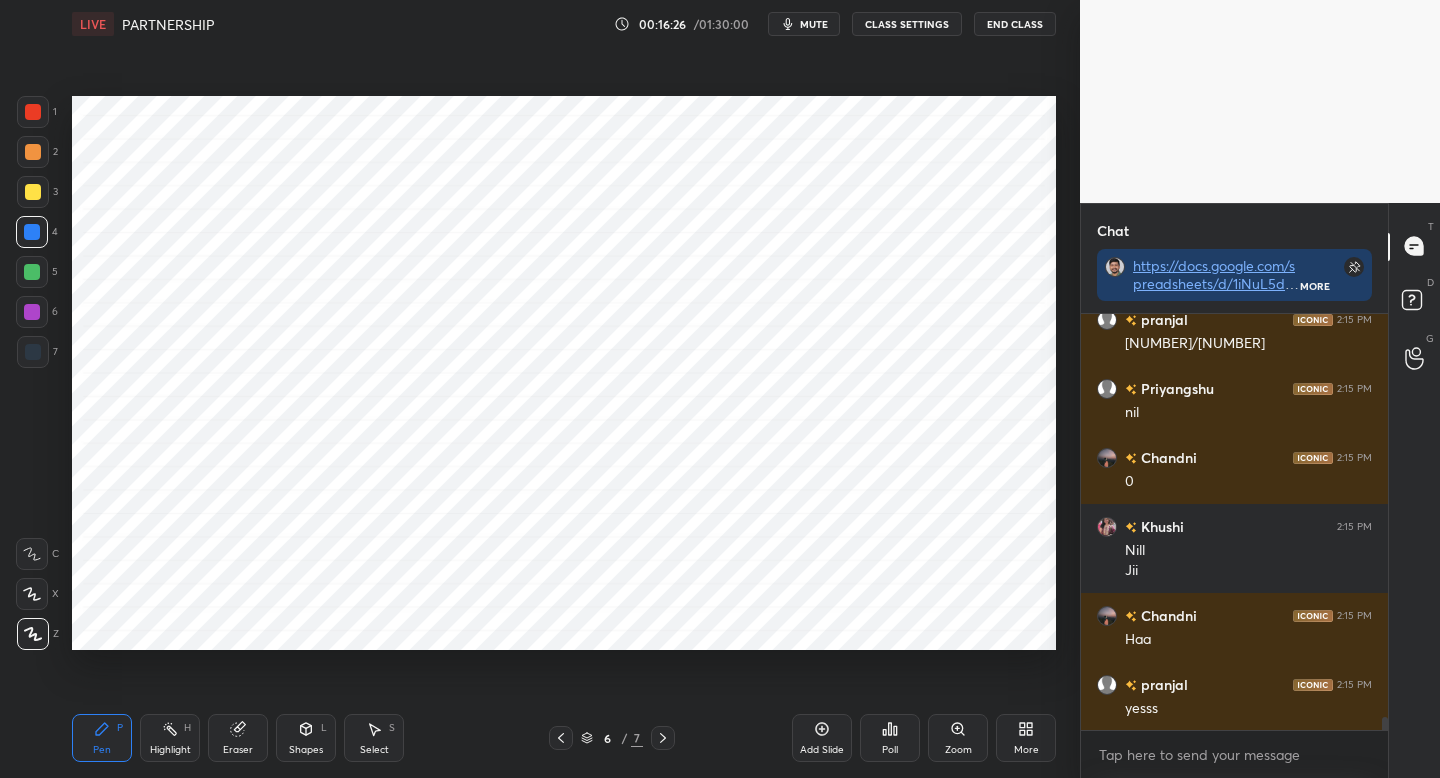 scroll, scrollTop: 13430, scrollLeft: 0, axis: vertical 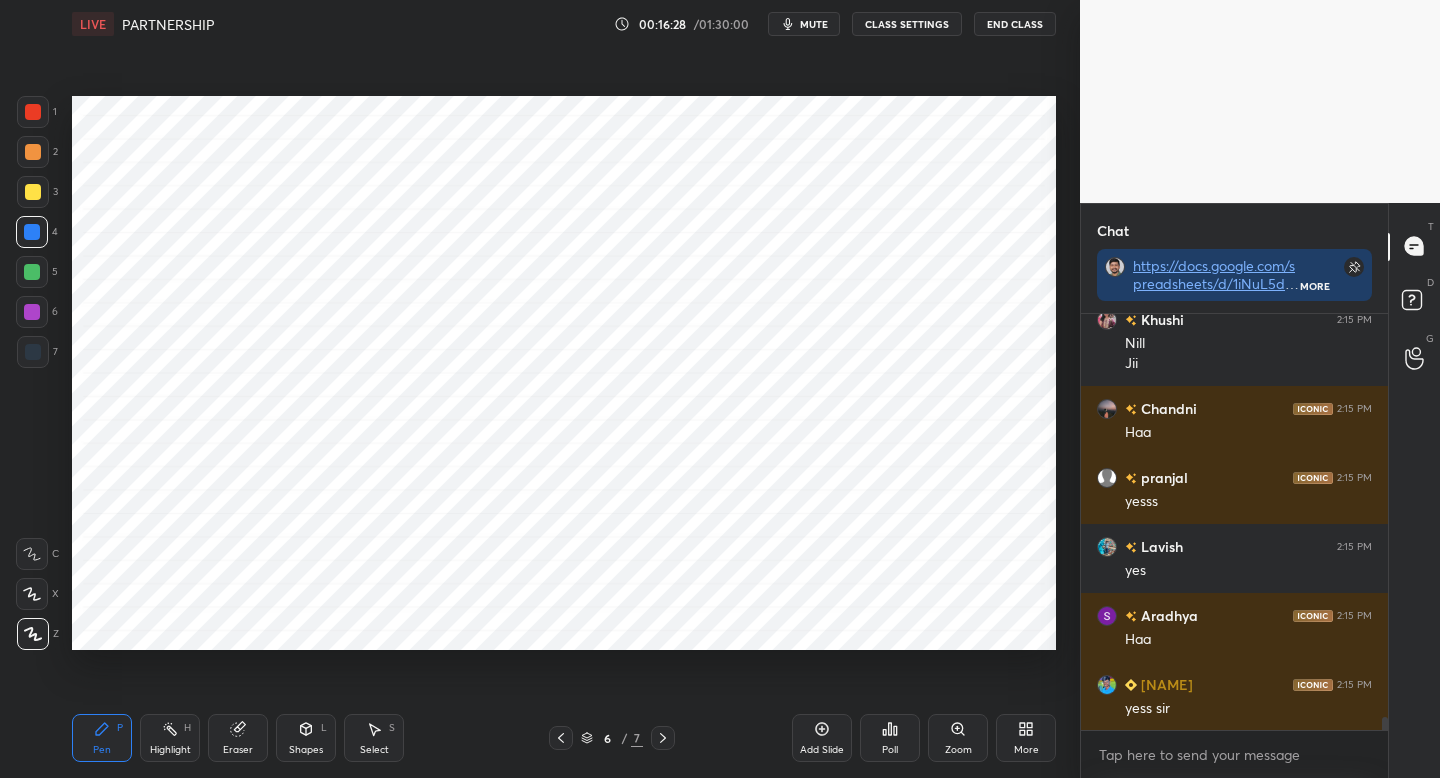 drag, startPoint x: 42, startPoint y: 283, endPoint x: 57, endPoint y: 288, distance: 15.811388 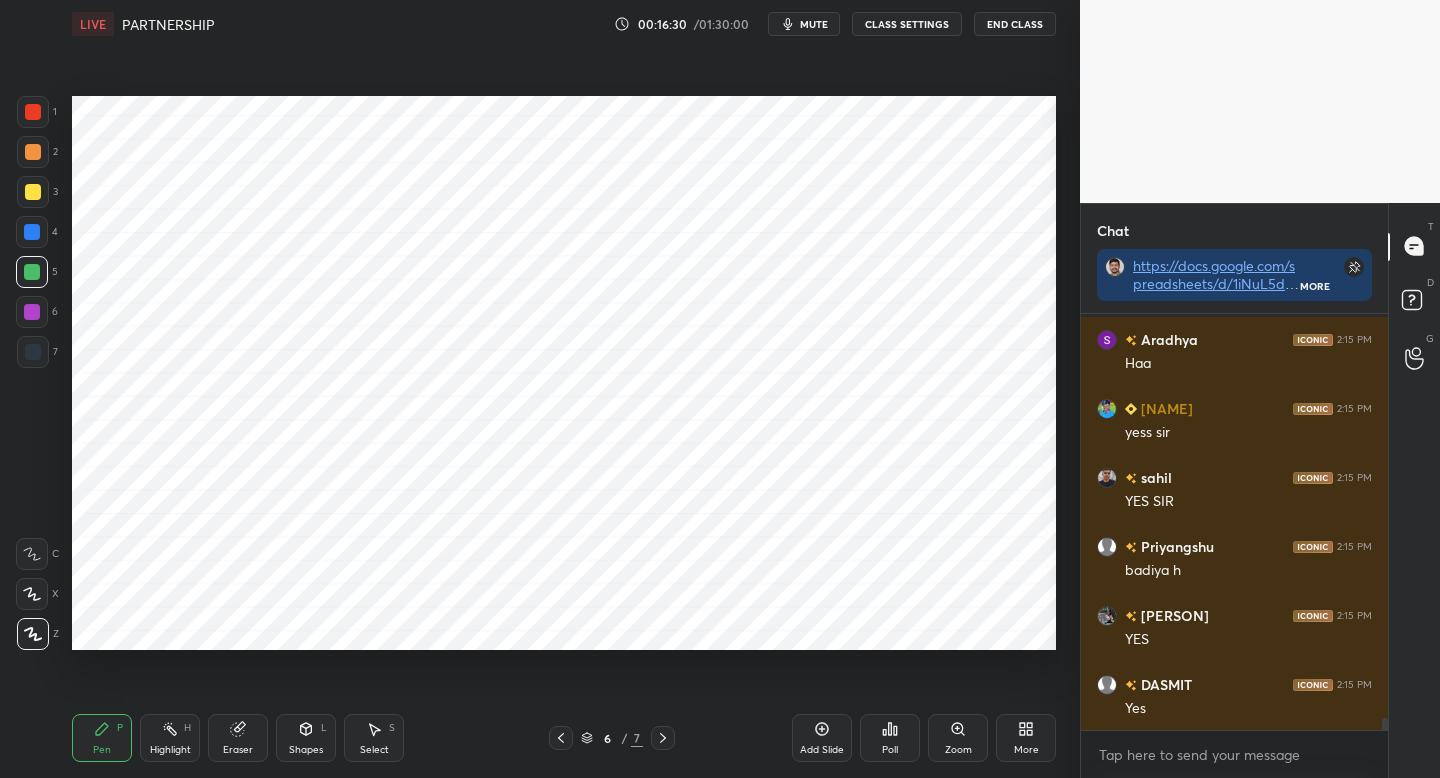 scroll, scrollTop: 13775, scrollLeft: 0, axis: vertical 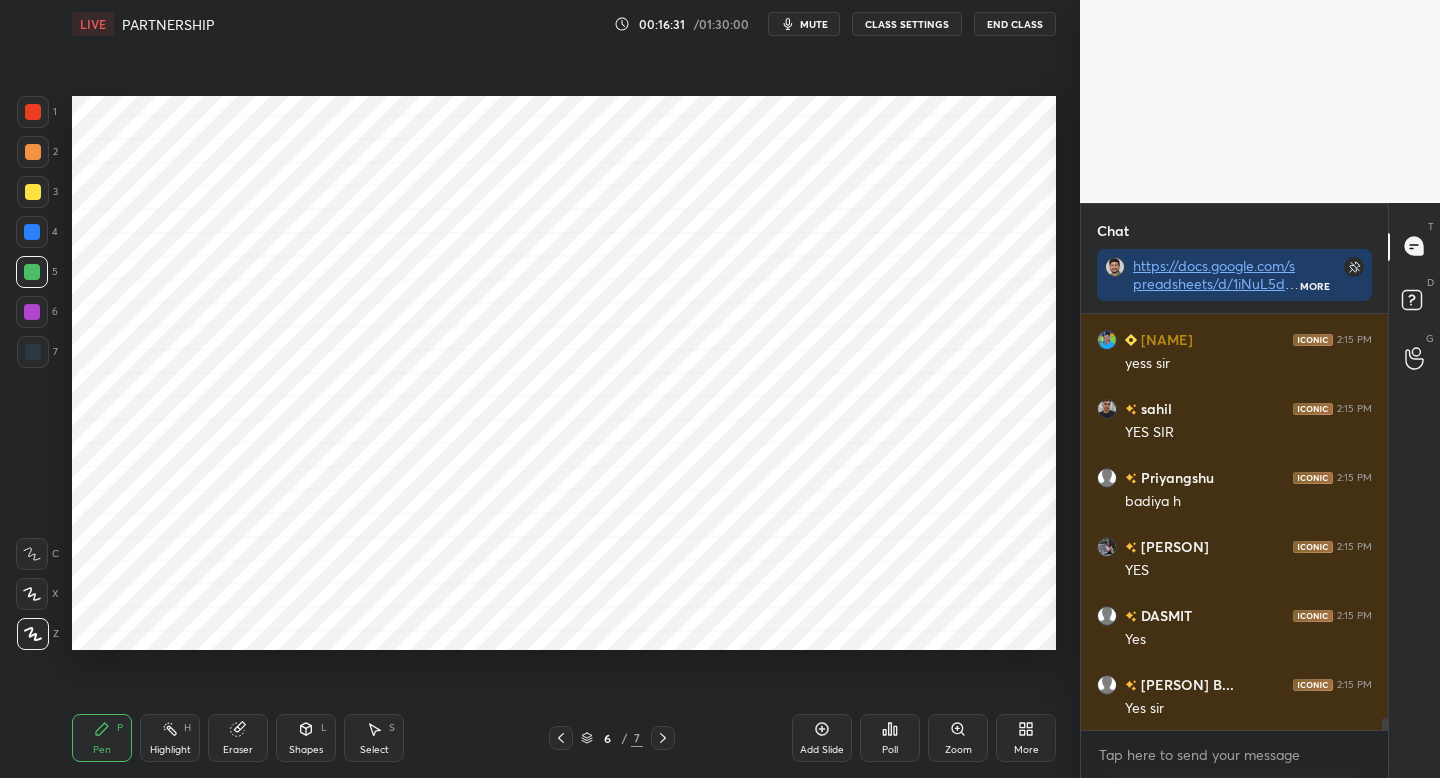 click at bounding box center (663, 738) 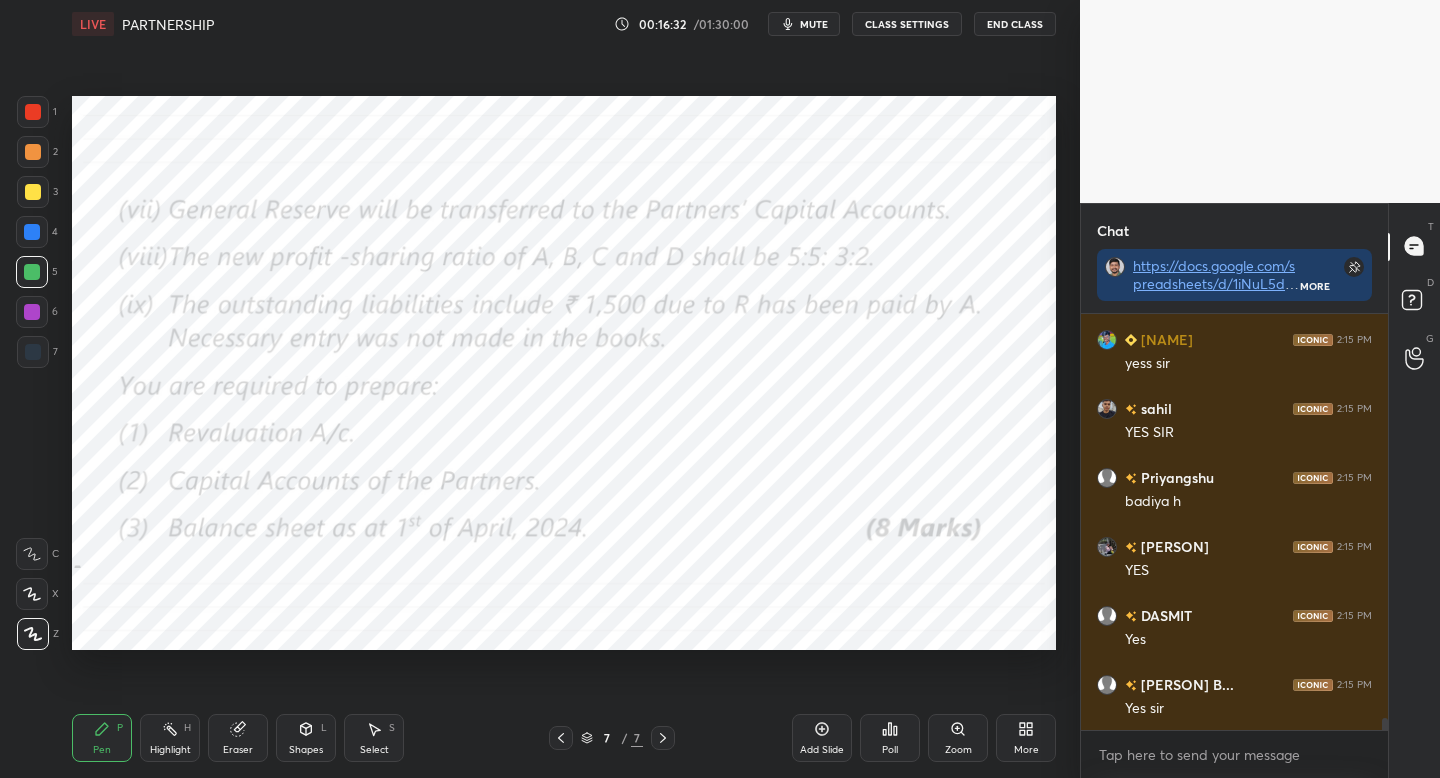 click 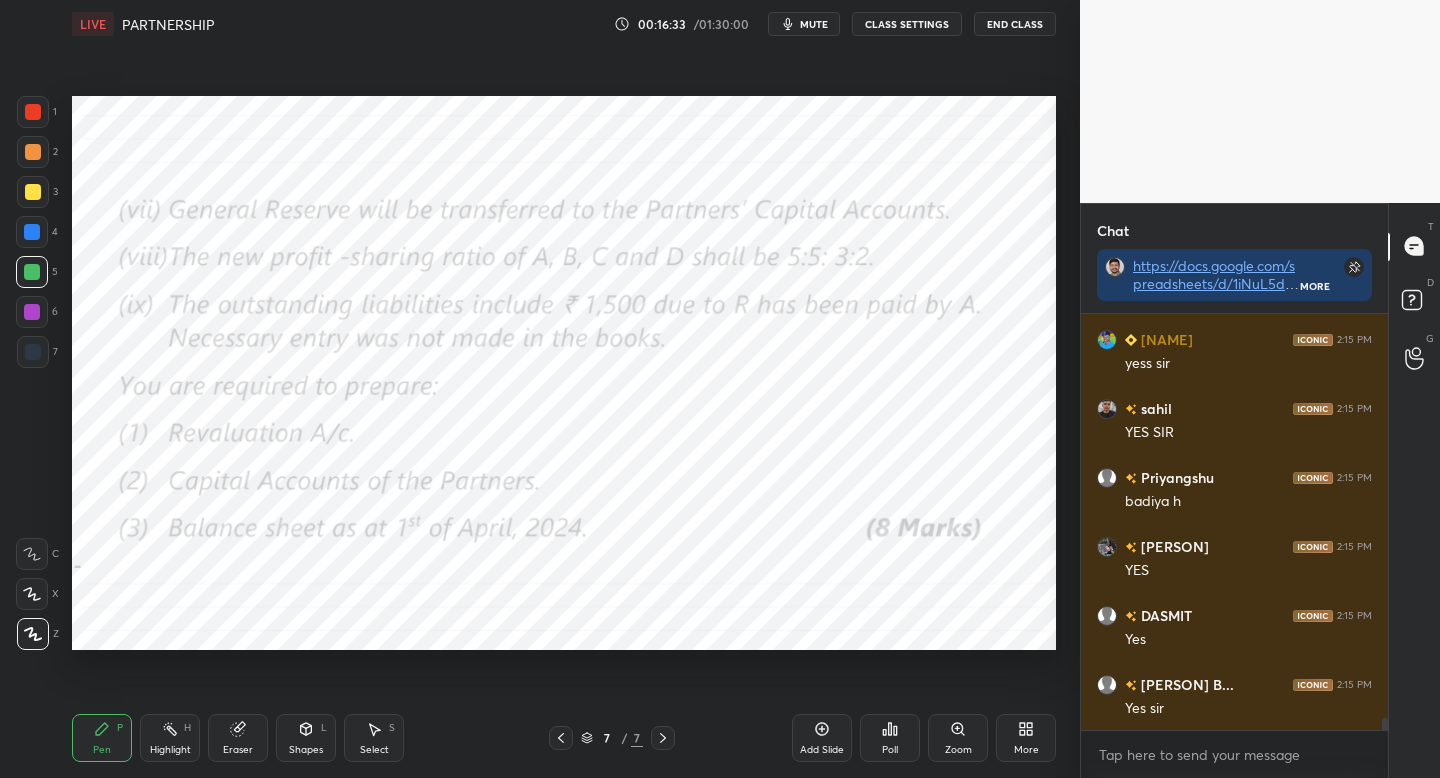 drag, startPoint x: 558, startPoint y: 736, endPoint x: 557, endPoint y: 700, distance: 36.013885 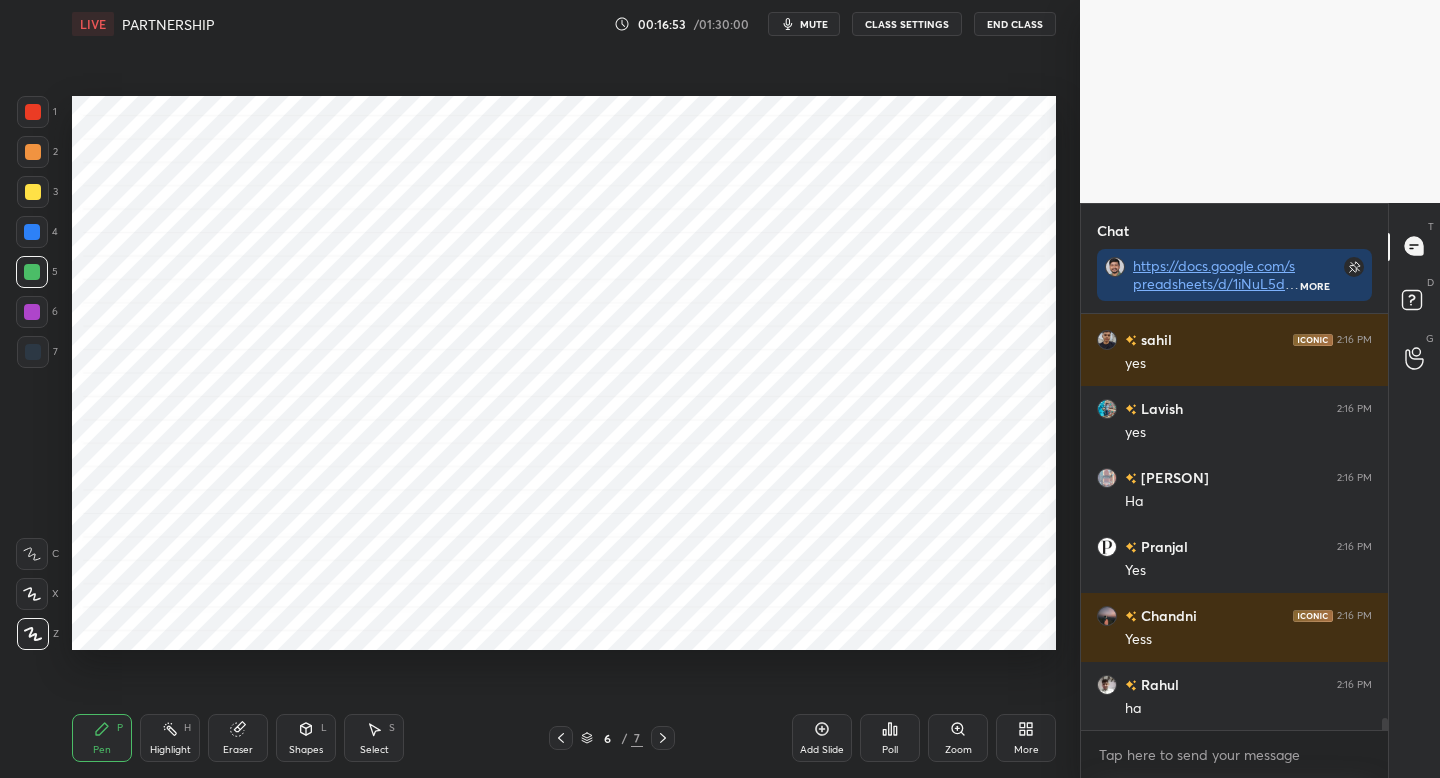 scroll, scrollTop: 14741, scrollLeft: 0, axis: vertical 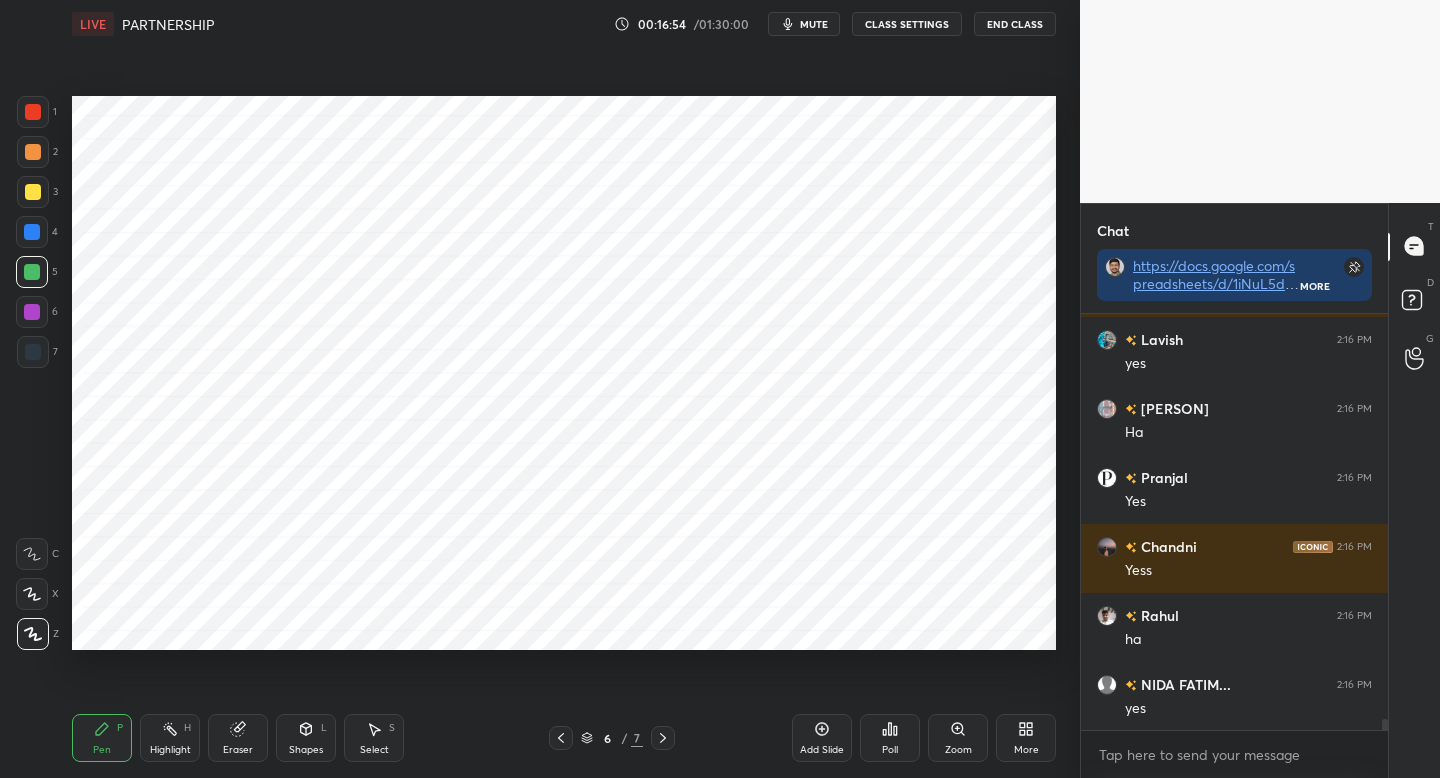 drag, startPoint x: 33, startPoint y: 229, endPoint x: 57, endPoint y: 243, distance: 27.784887 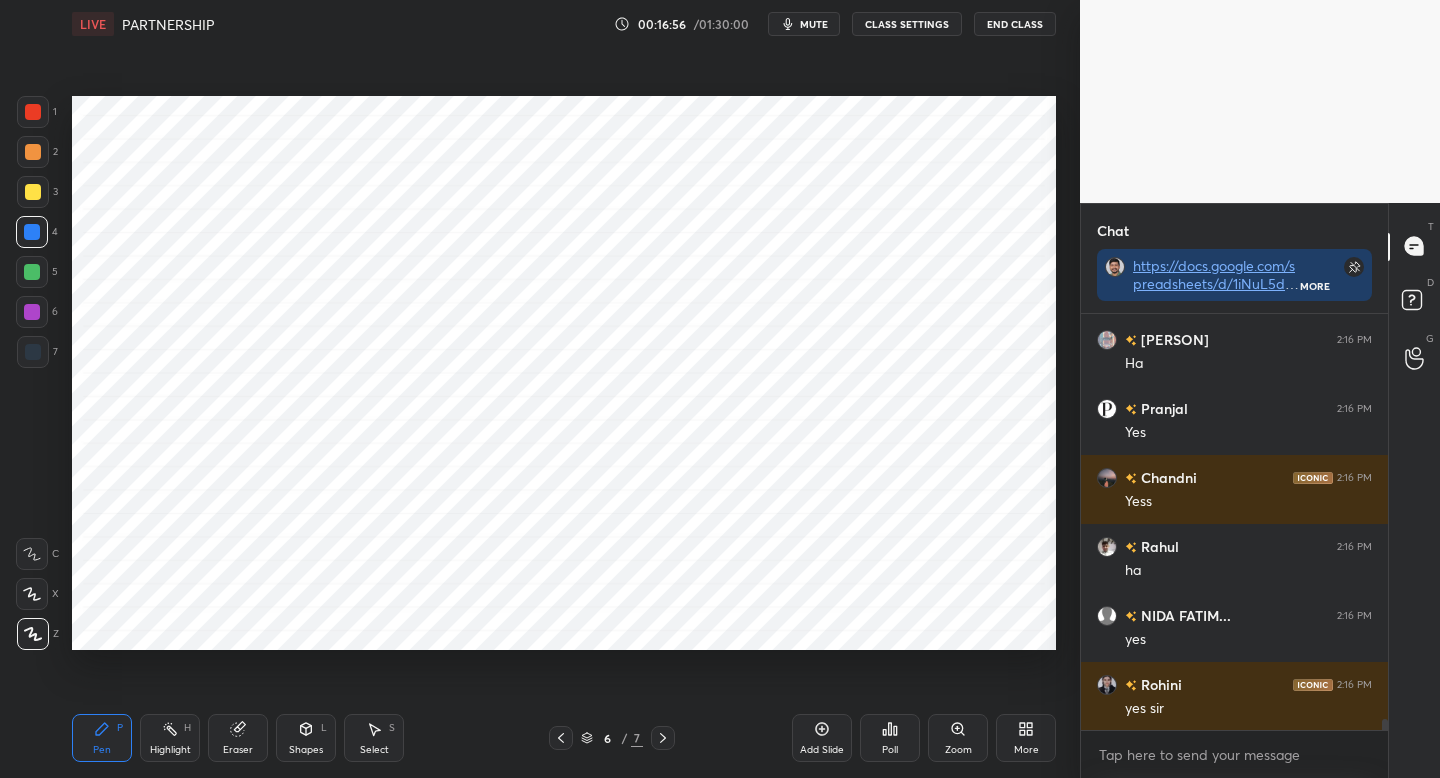 scroll, scrollTop: 14879, scrollLeft: 0, axis: vertical 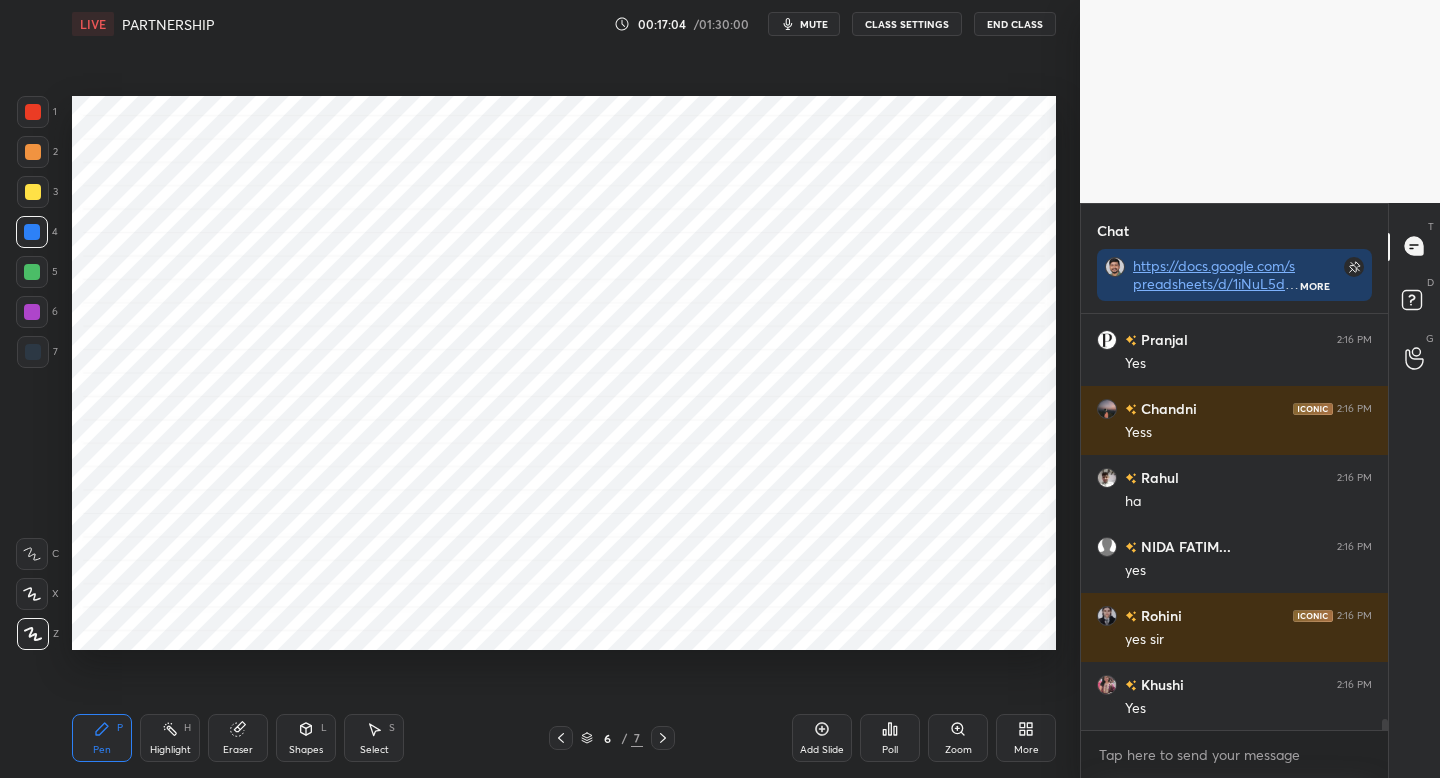click 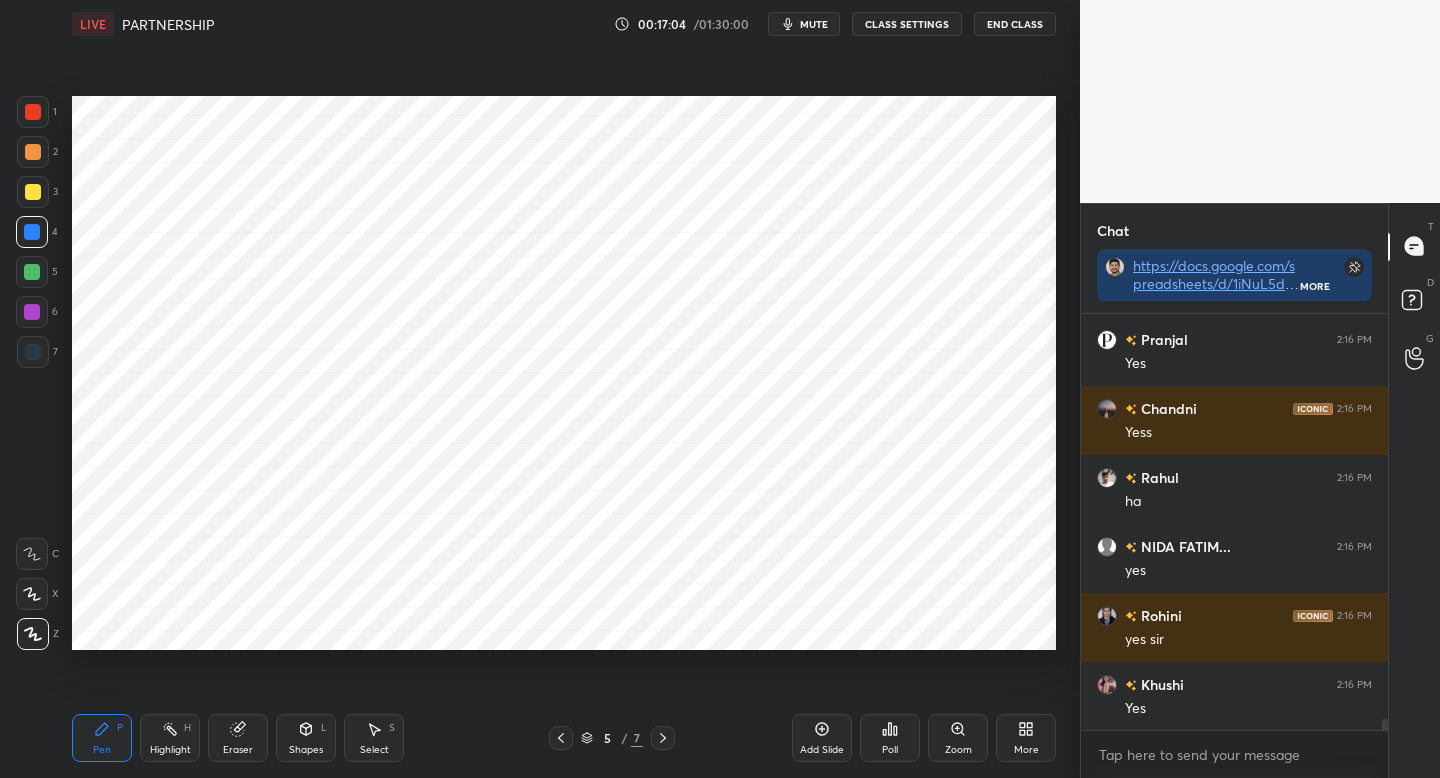 click 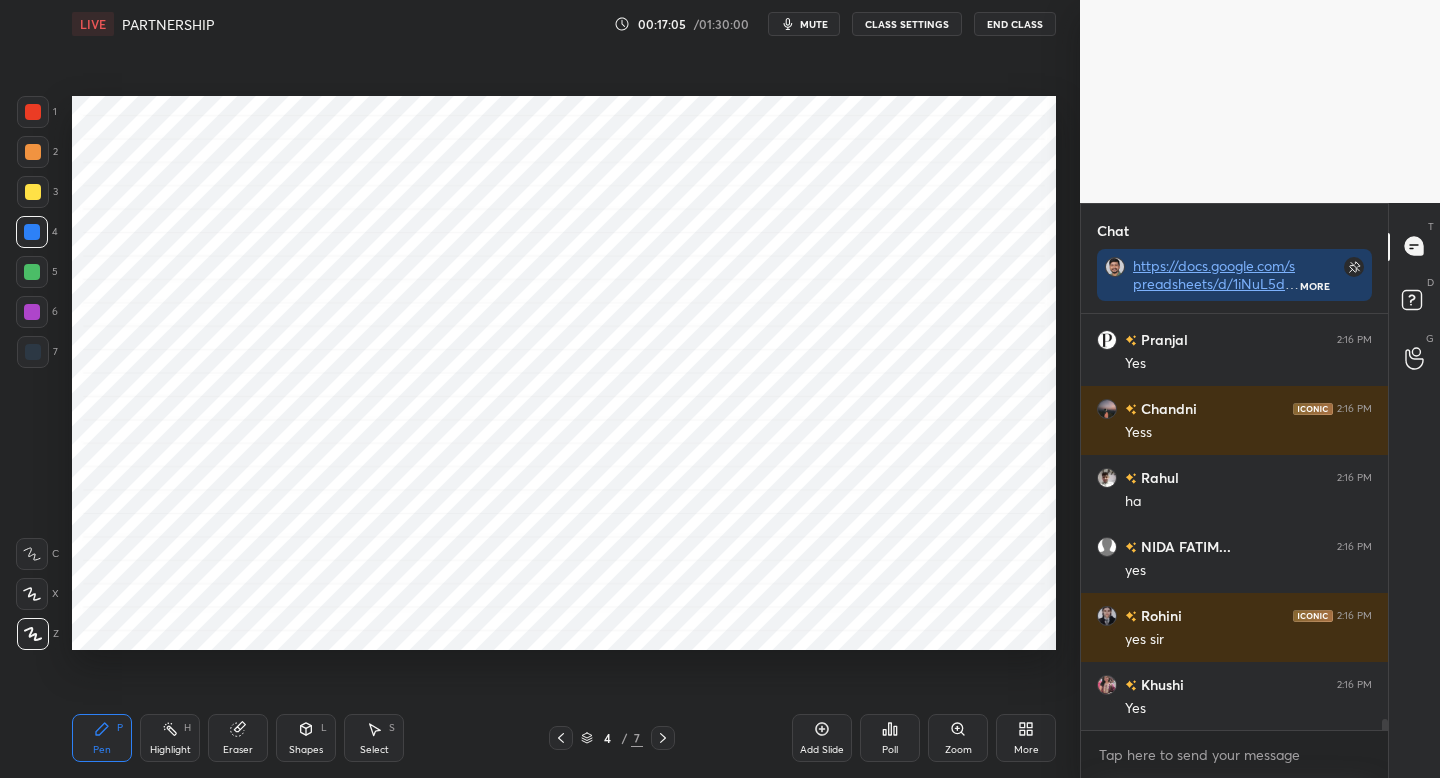 click 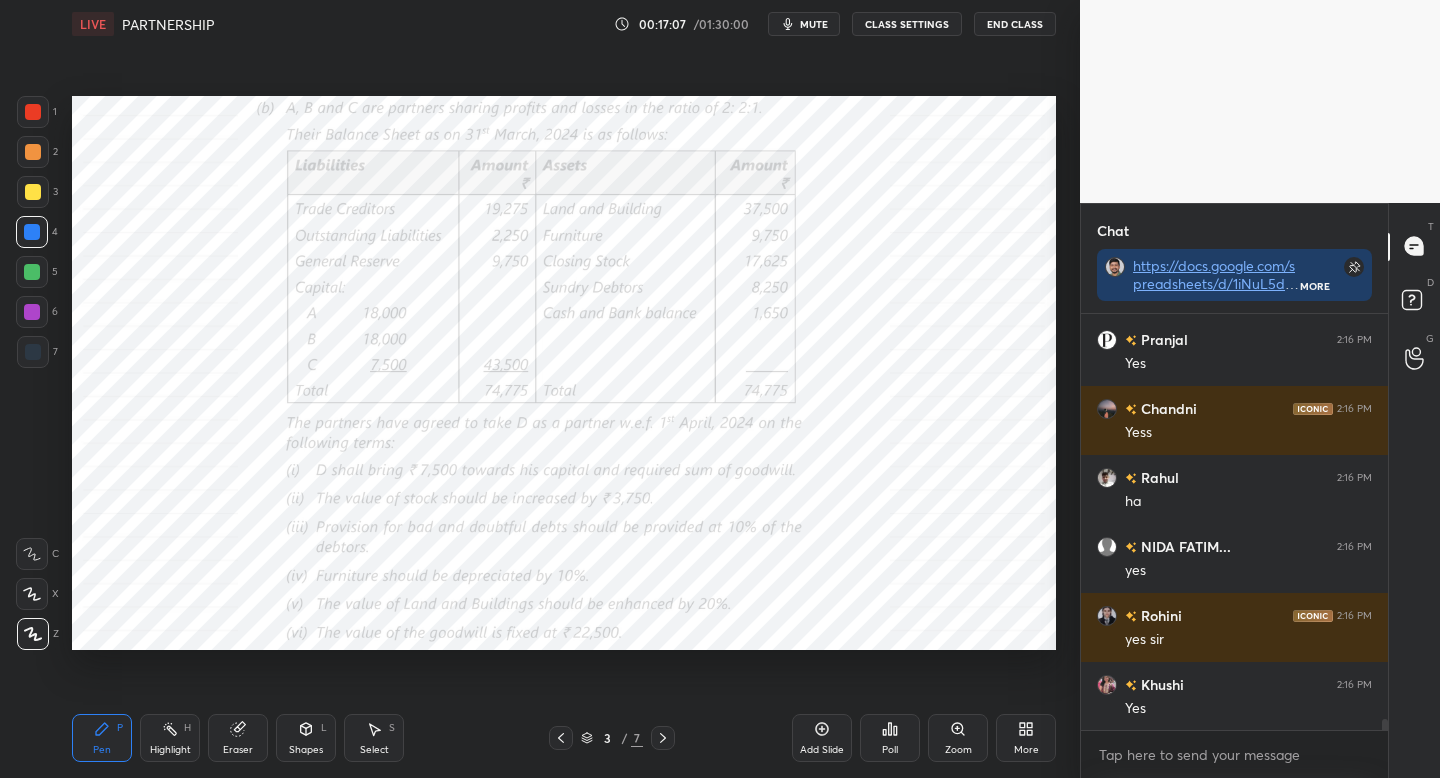 click at bounding box center (663, 738) 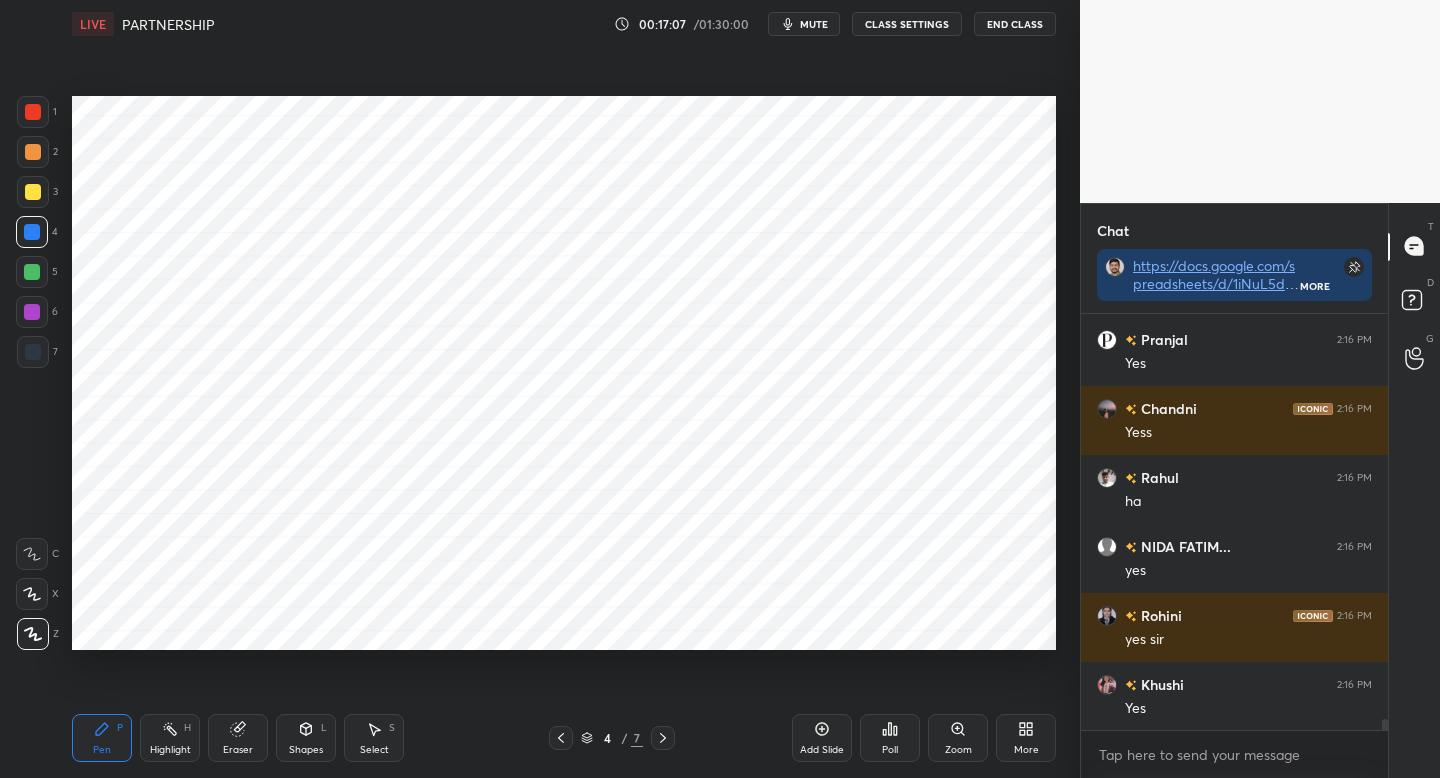 click at bounding box center (663, 738) 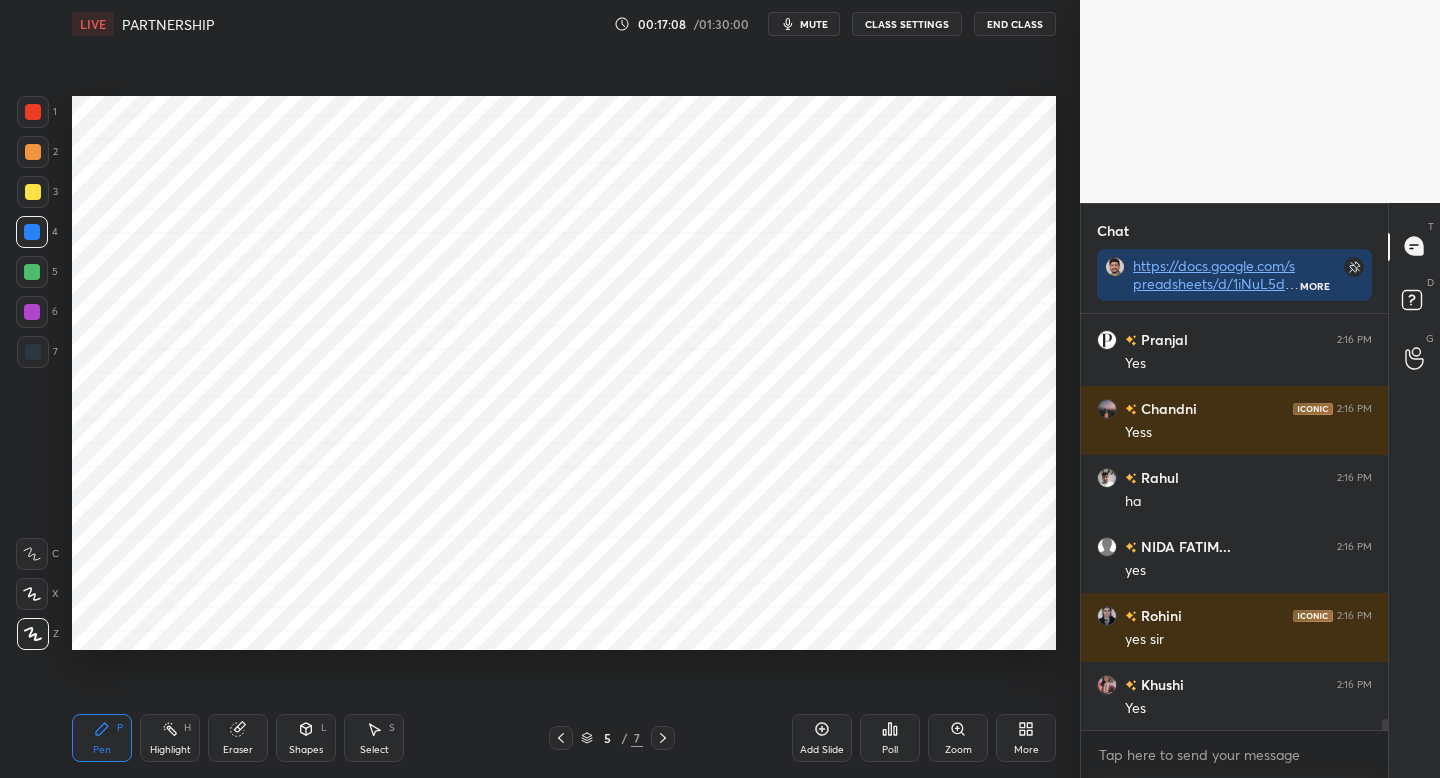 click 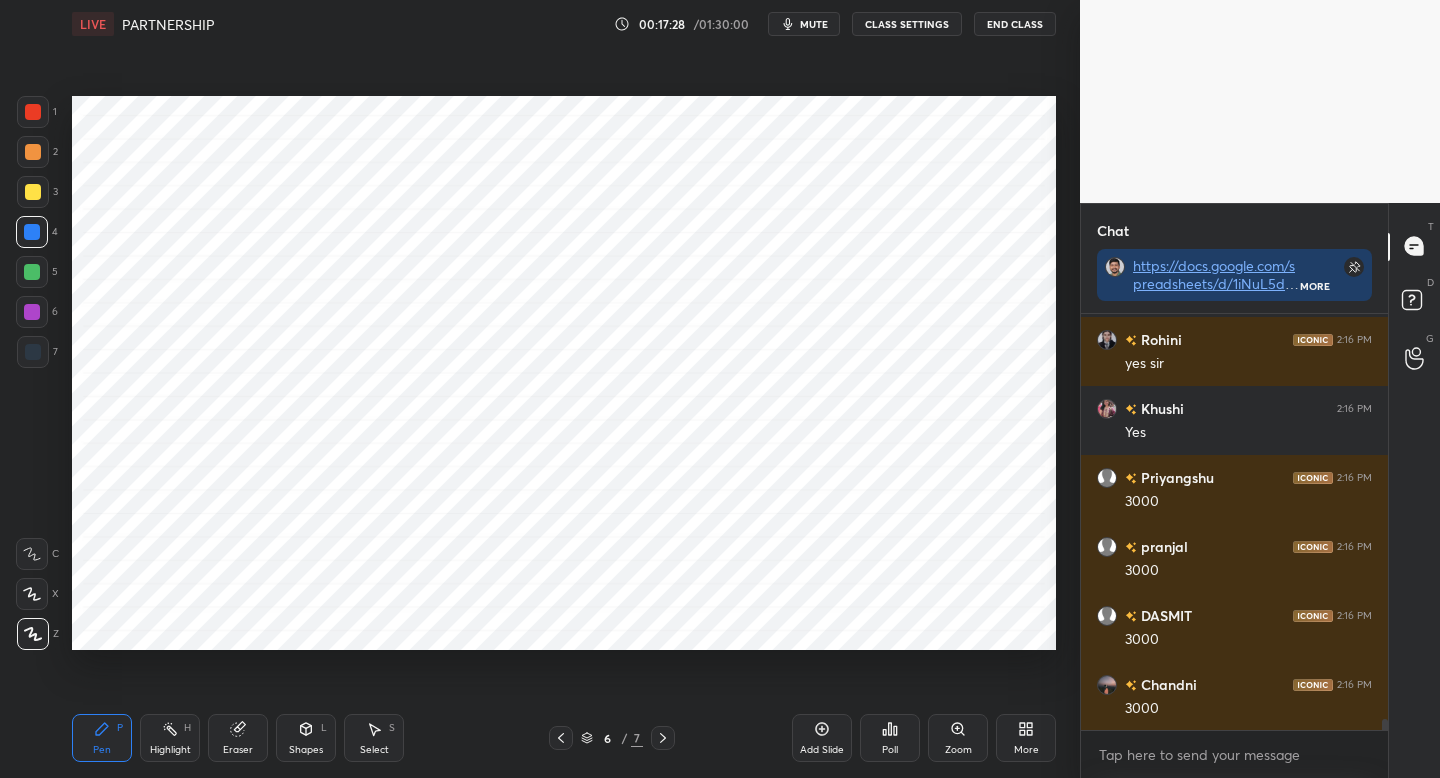 scroll, scrollTop: 15224, scrollLeft: 0, axis: vertical 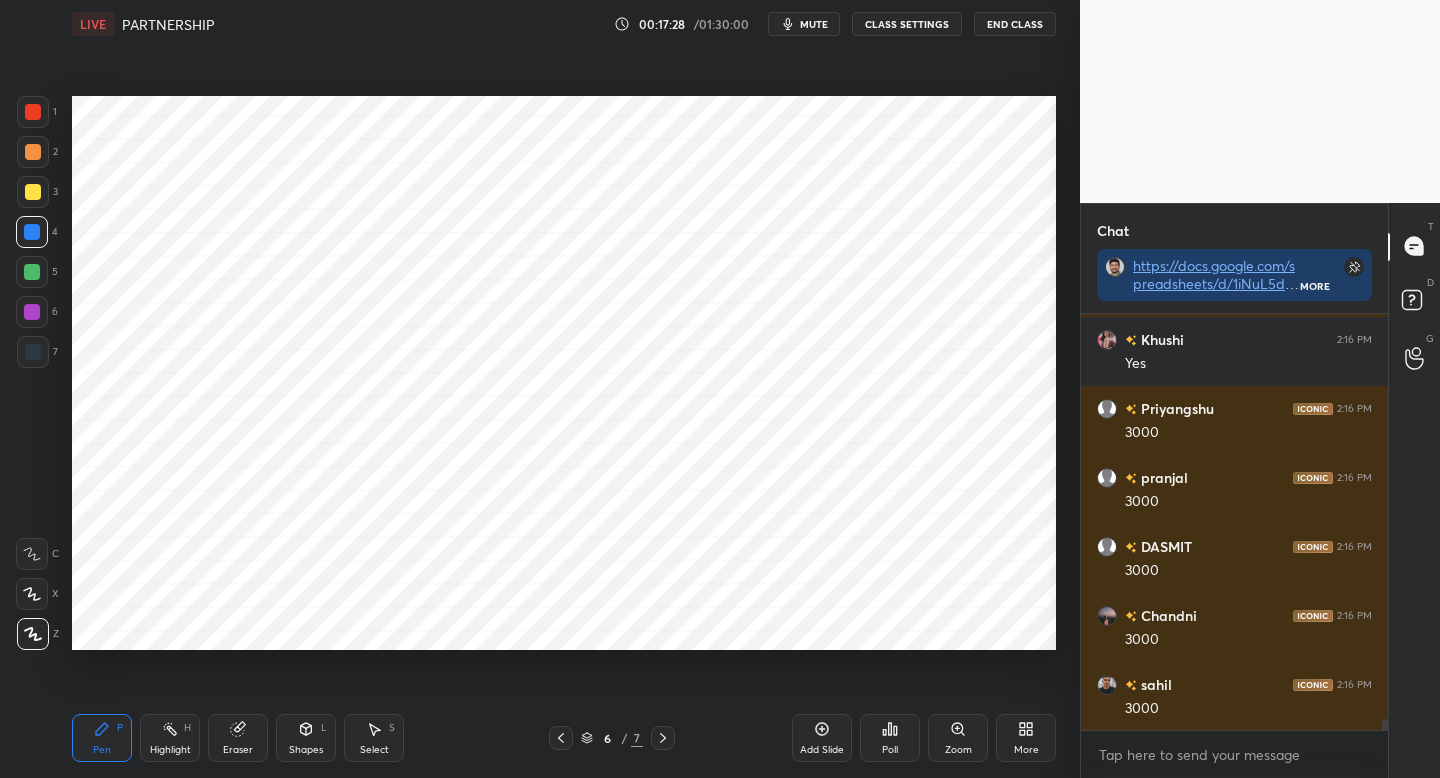 click 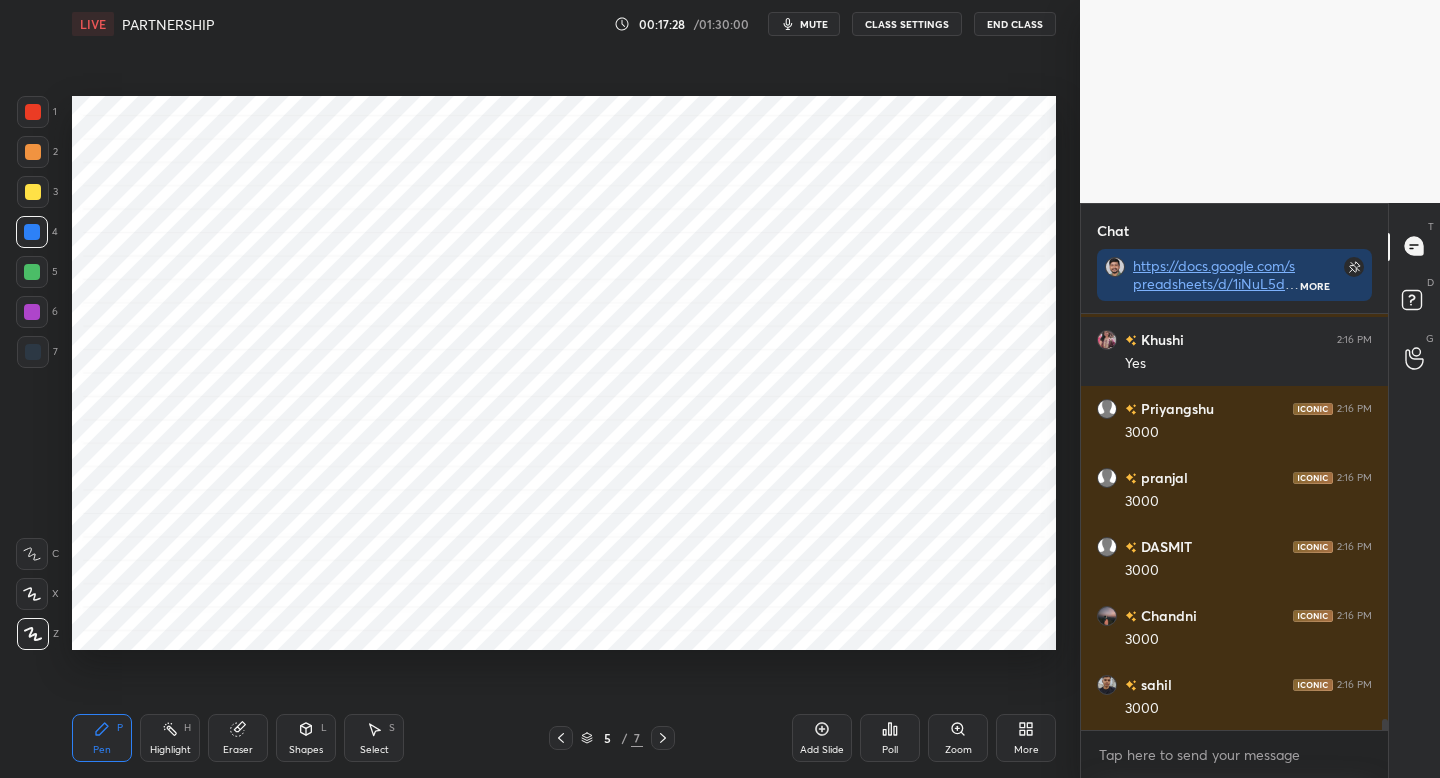 click 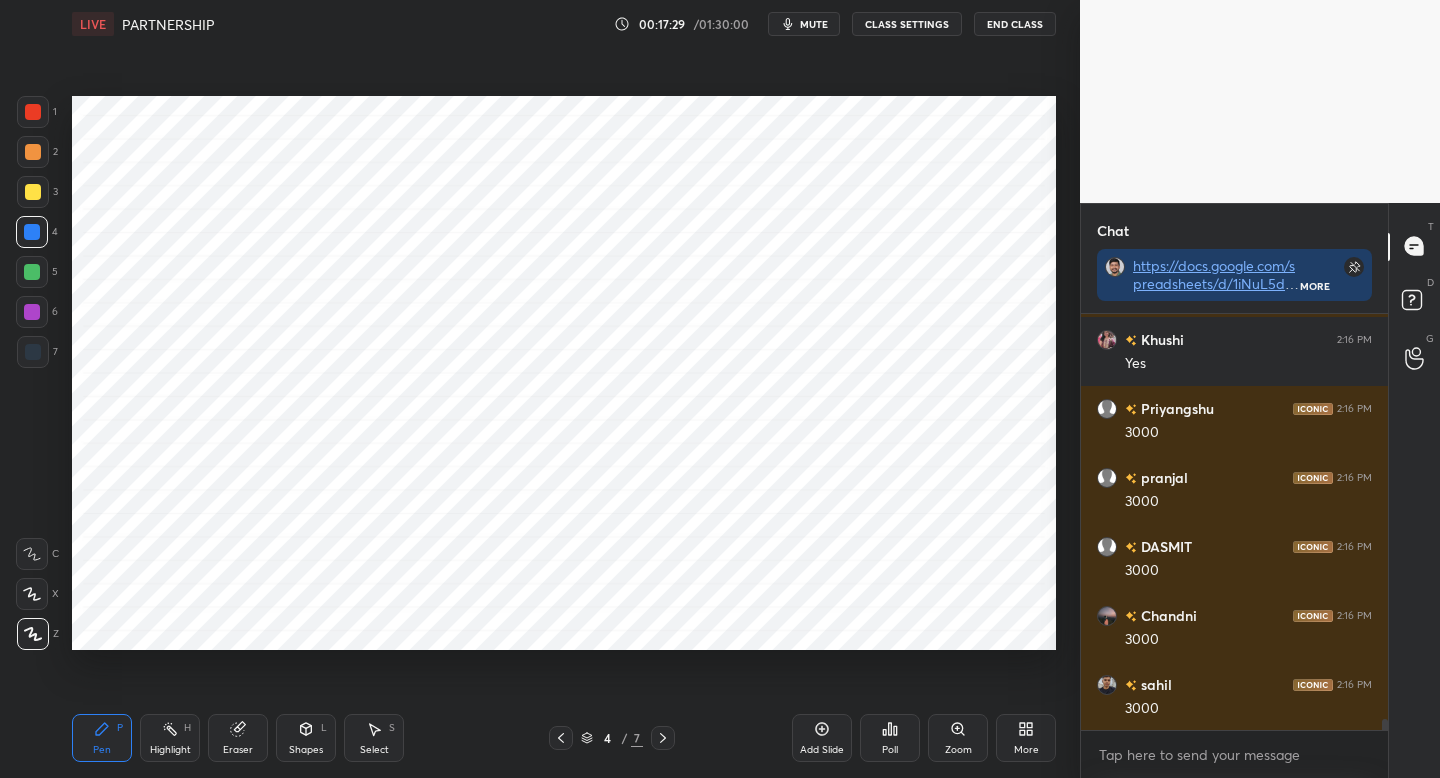 scroll, scrollTop: 15293, scrollLeft: 0, axis: vertical 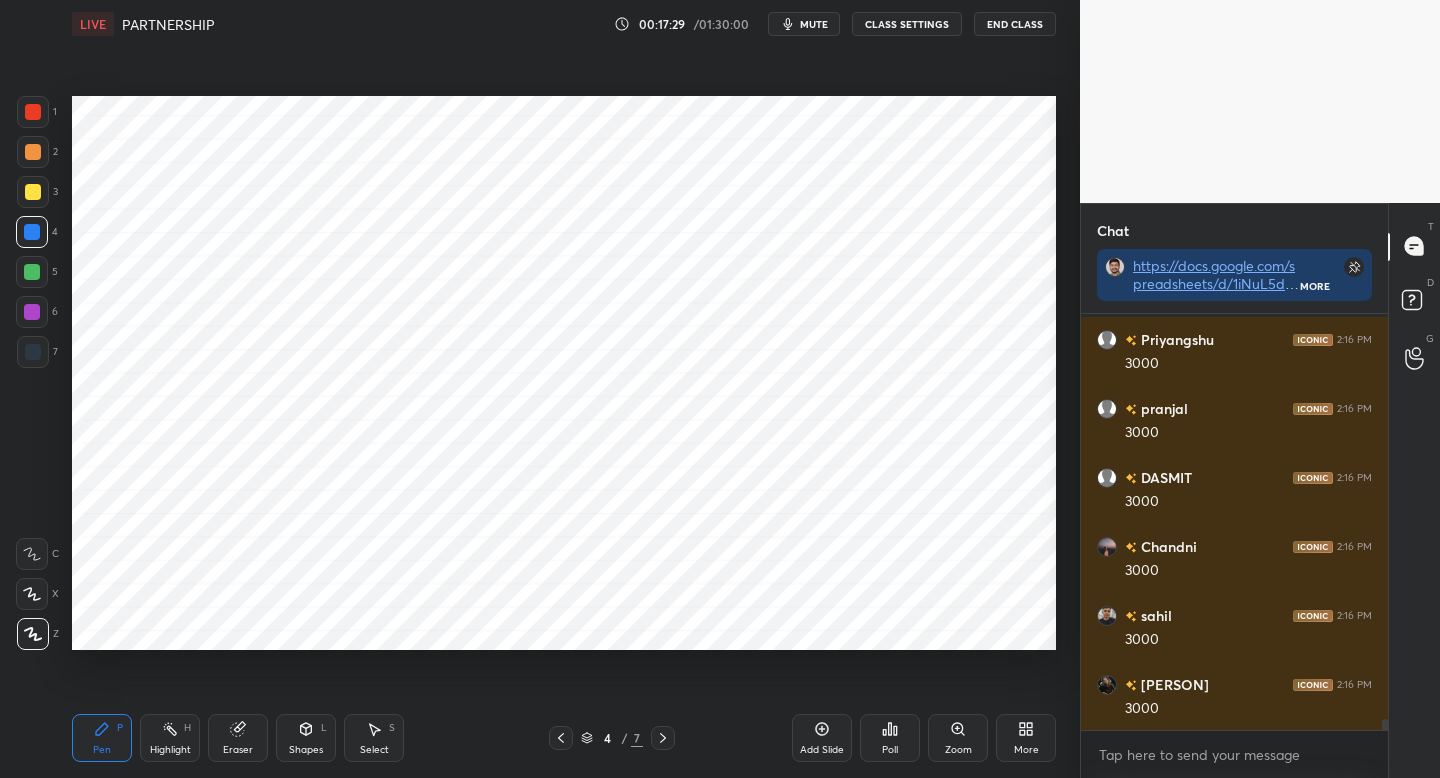 drag, startPoint x: 668, startPoint y: 738, endPoint x: 688, endPoint y: 718, distance: 28.284271 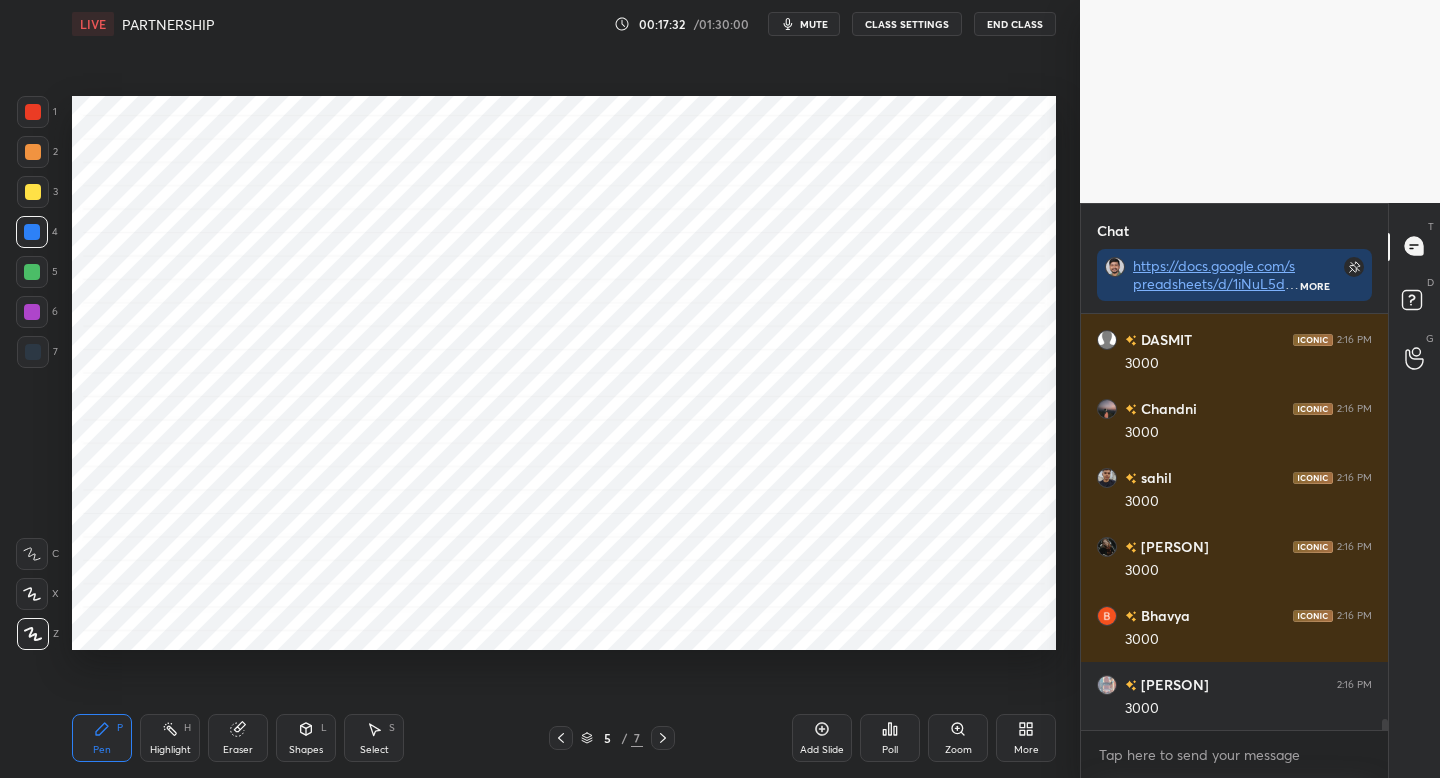 scroll, scrollTop: 15500, scrollLeft: 0, axis: vertical 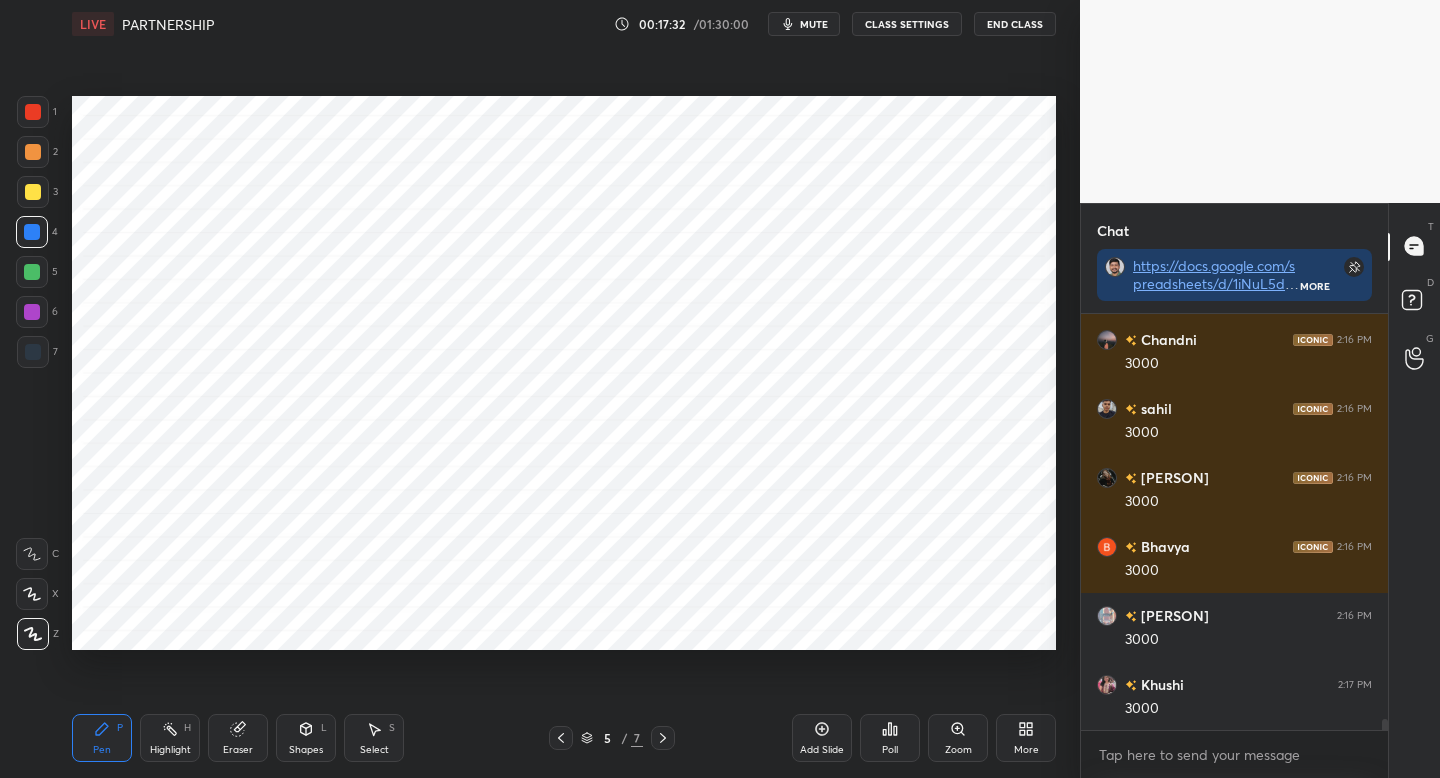 click 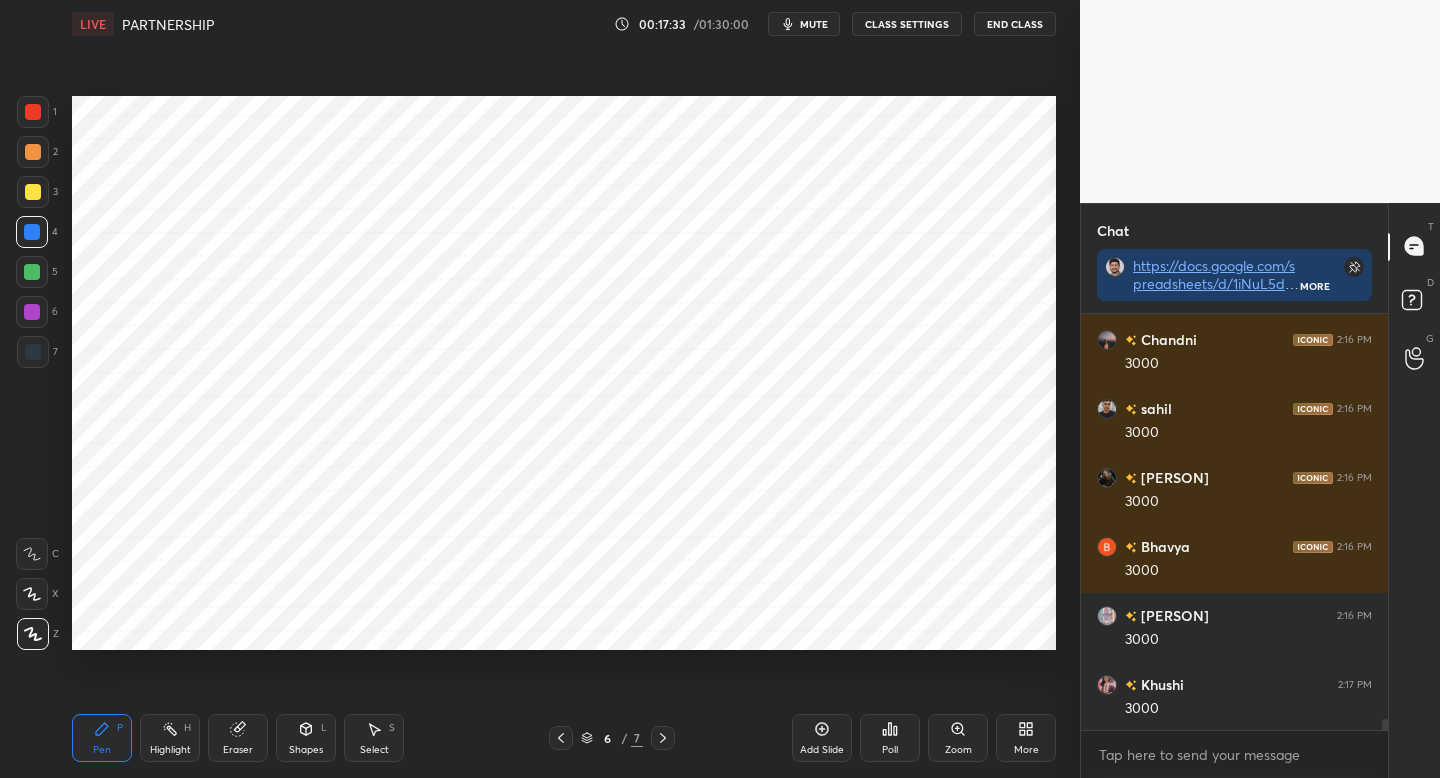 click 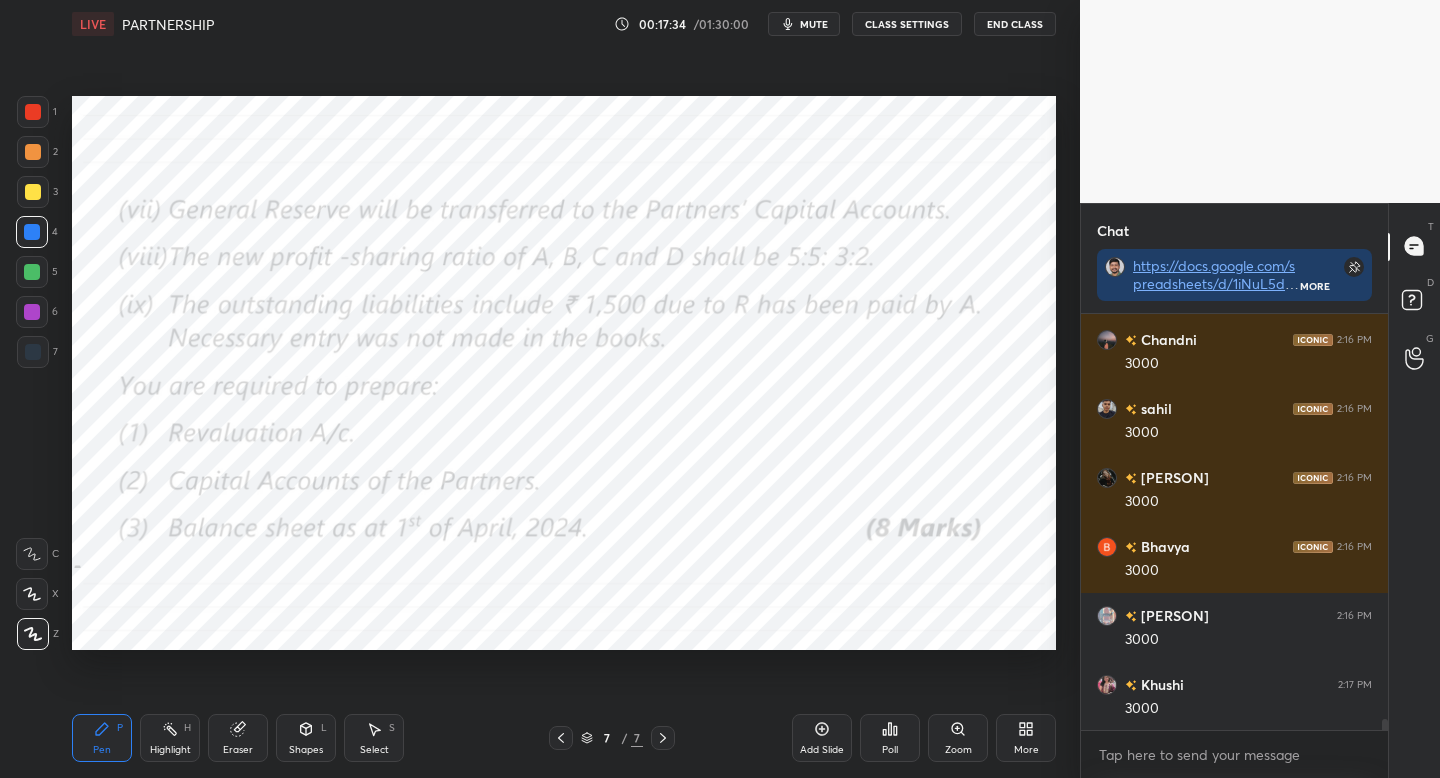 scroll, scrollTop: 15569, scrollLeft: 0, axis: vertical 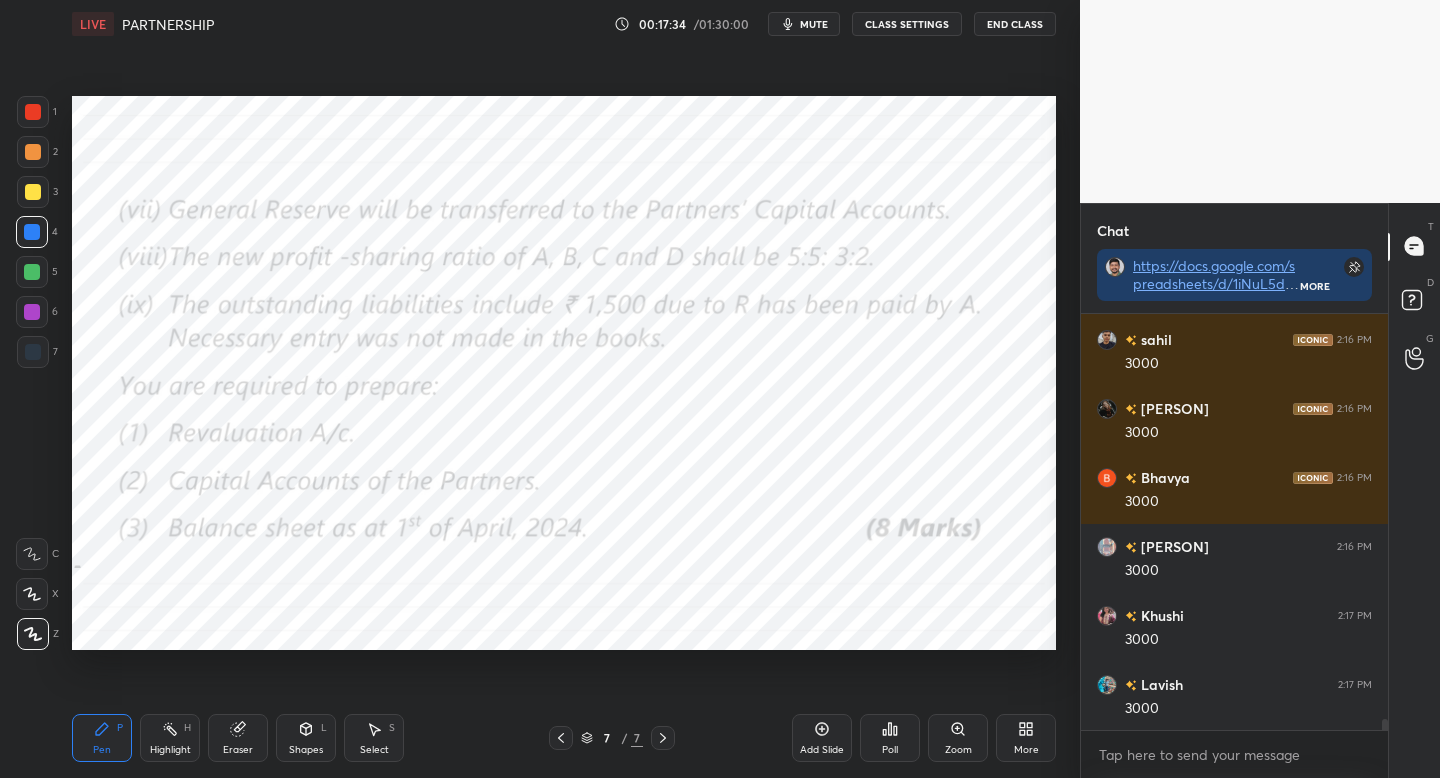 click 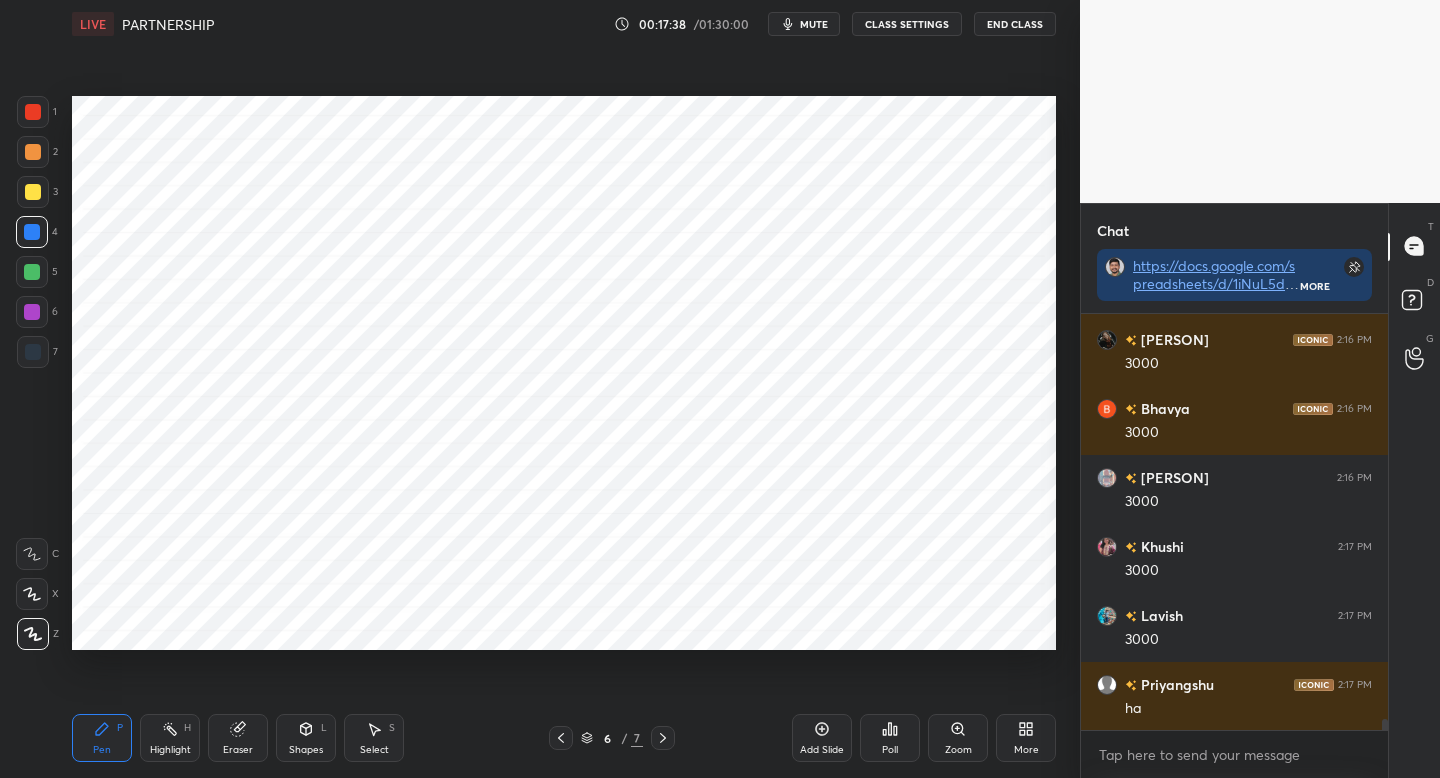 scroll, scrollTop: 15707, scrollLeft: 0, axis: vertical 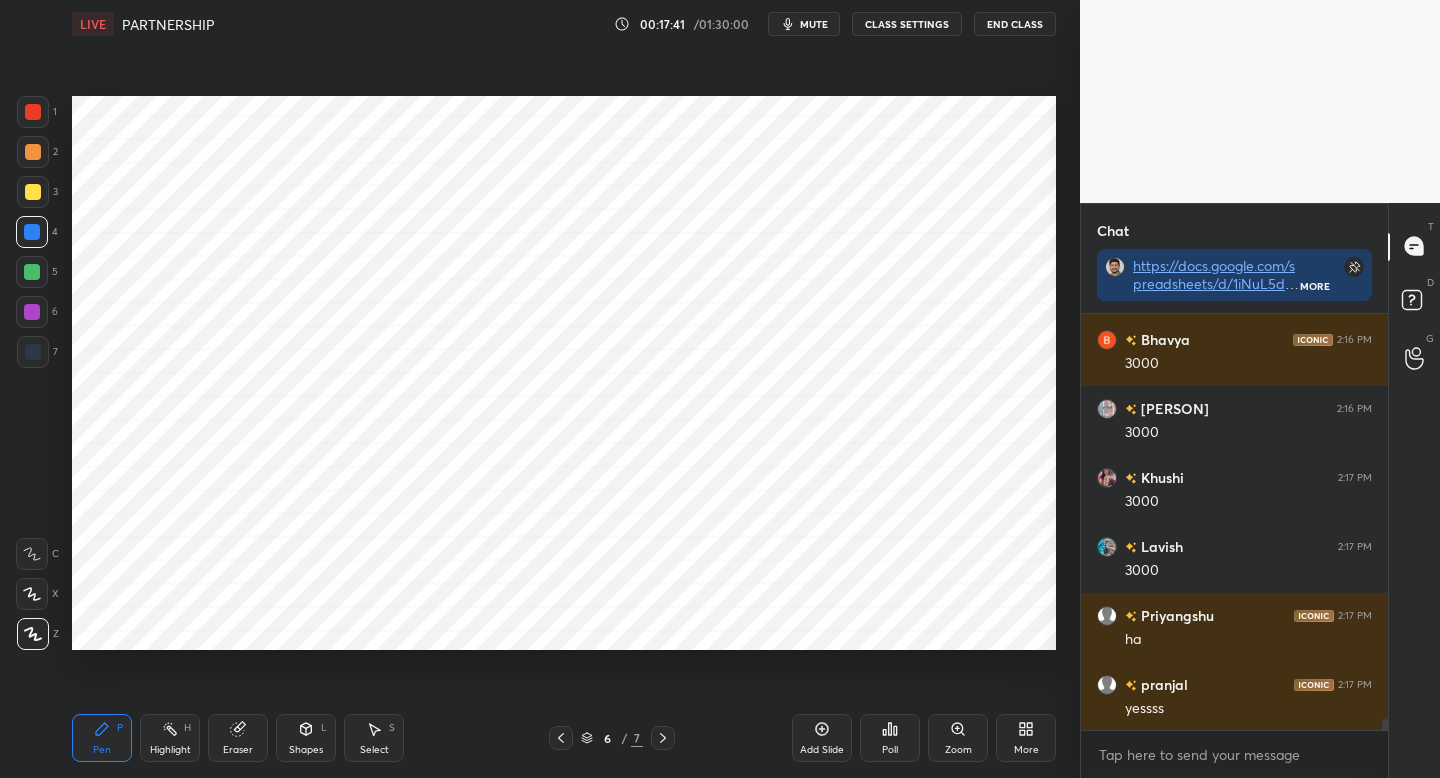 click 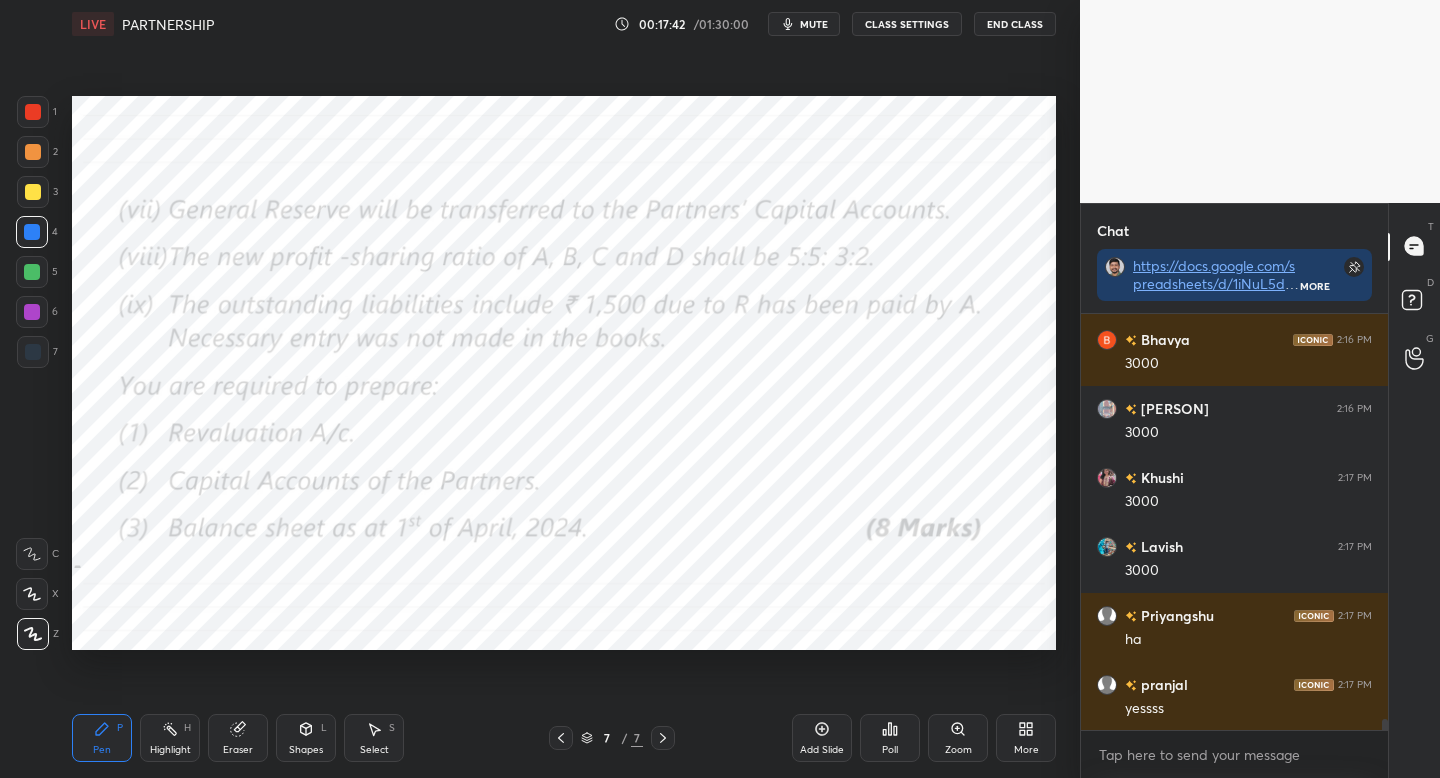scroll, scrollTop: 15776, scrollLeft: 0, axis: vertical 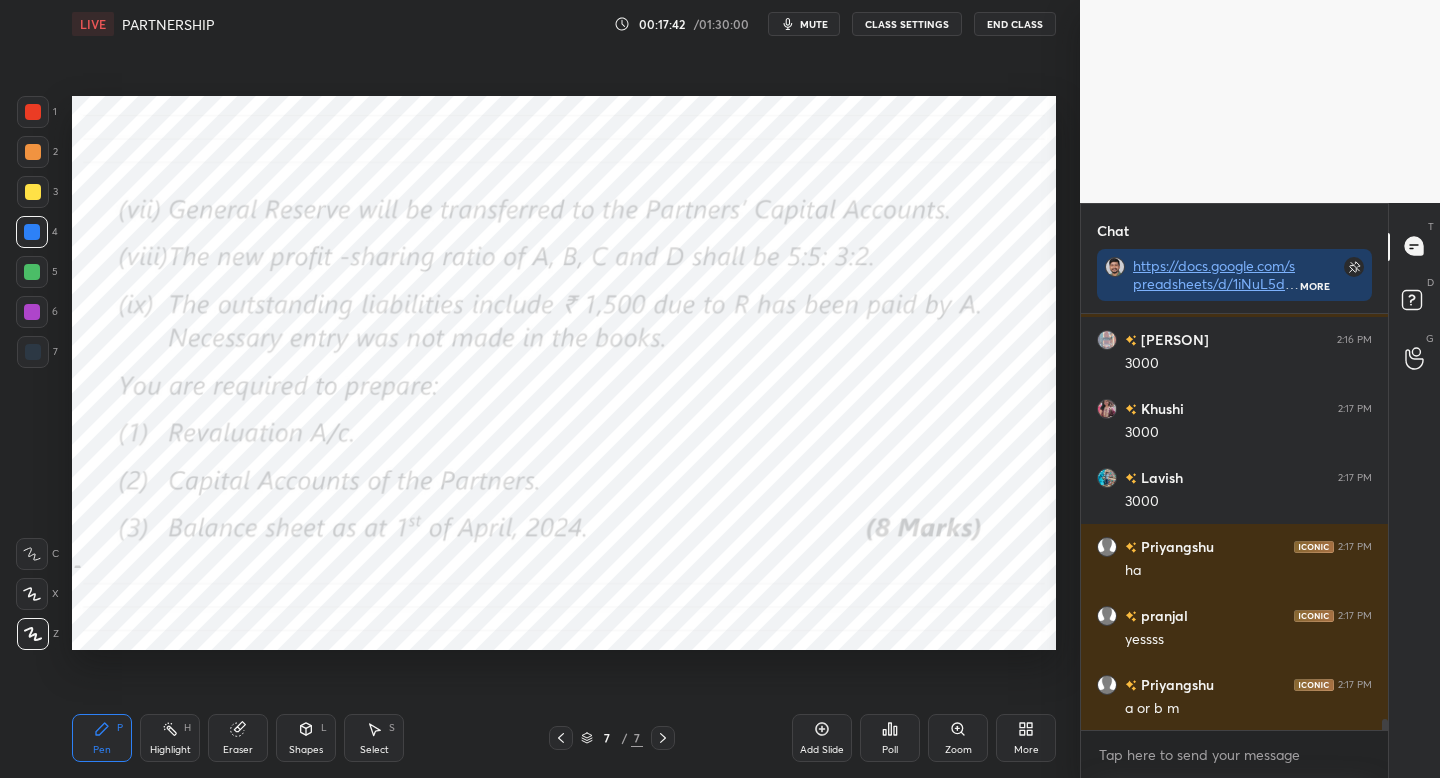 drag, startPoint x: 555, startPoint y: 739, endPoint x: 600, endPoint y: 739, distance: 45 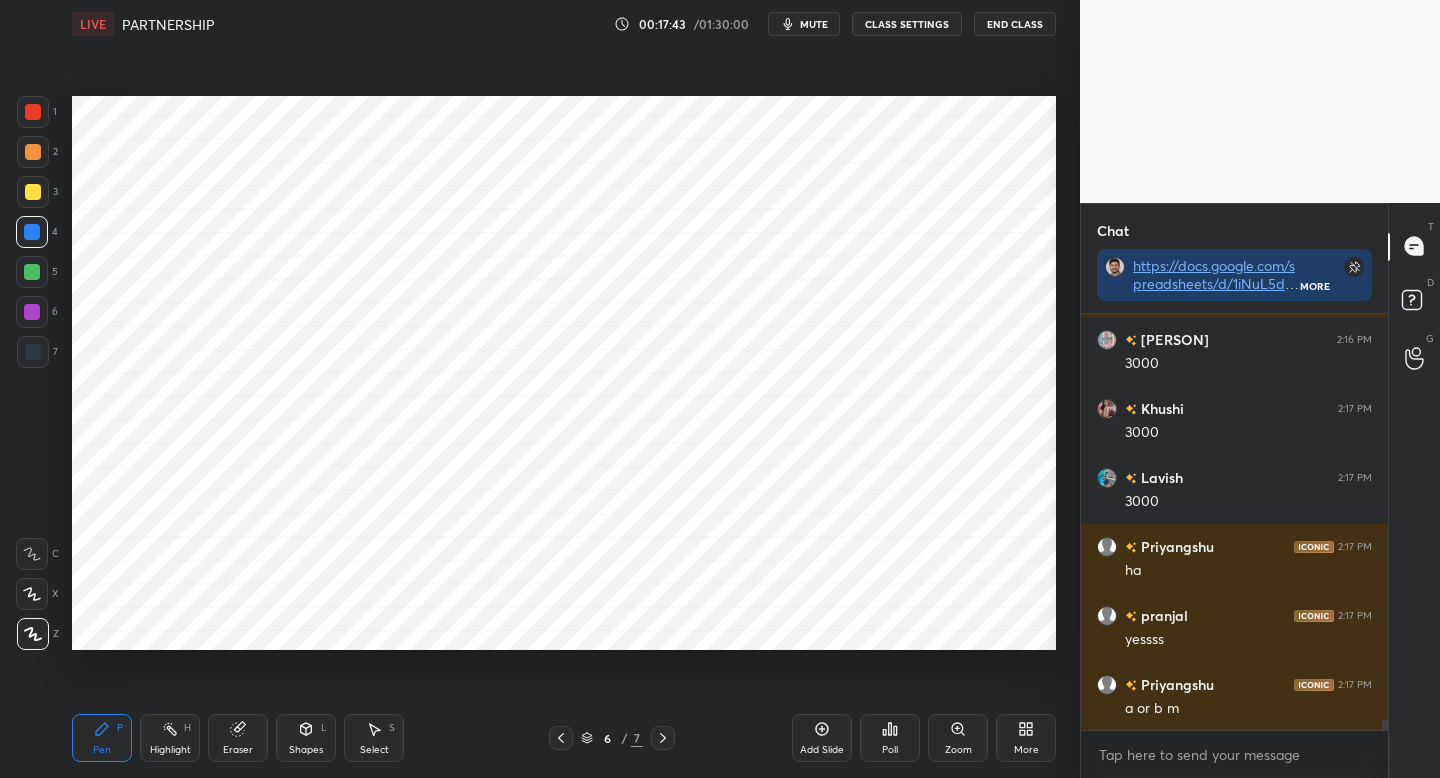 click on "Add Slide" at bounding box center [822, 738] 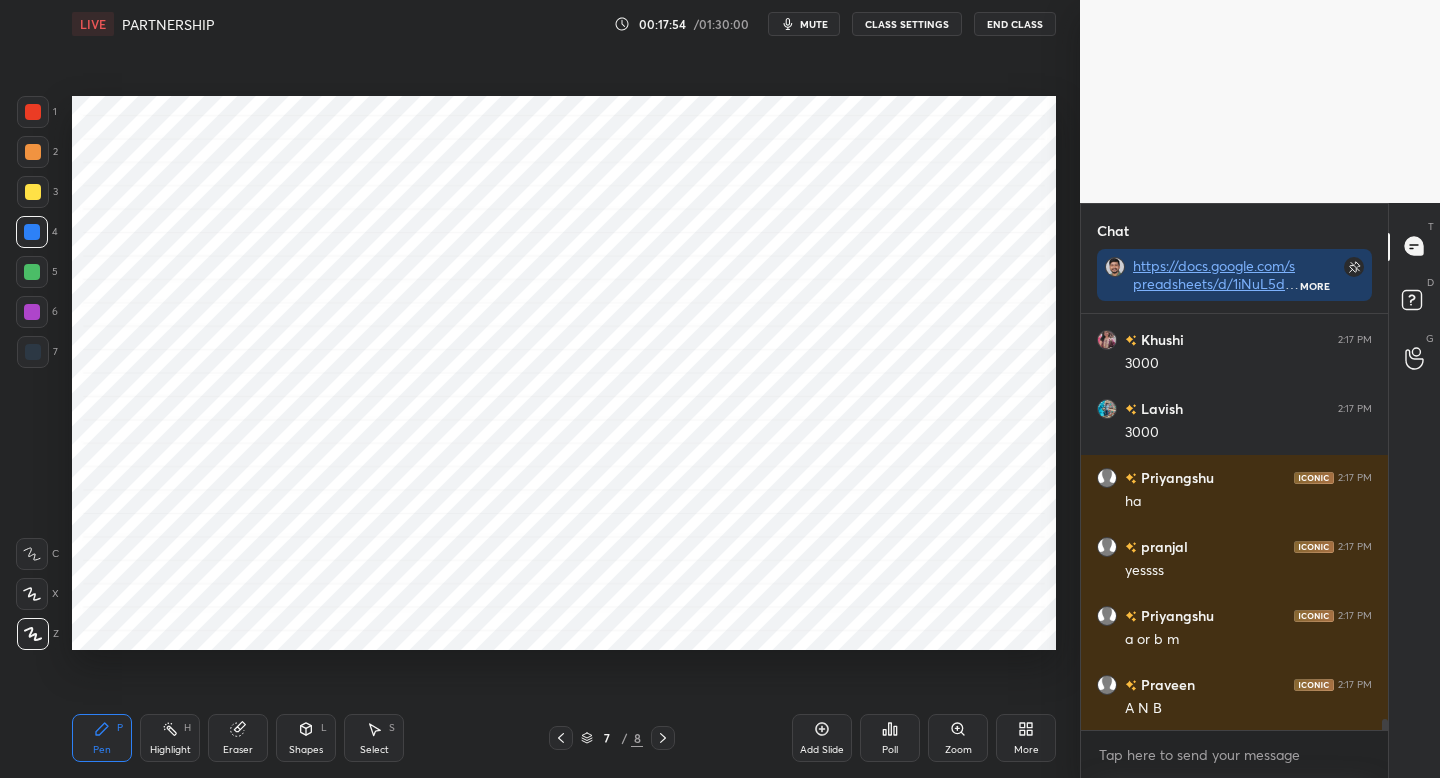scroll, scrollTop: 15914, scrollLeft: 0, axis: vertical 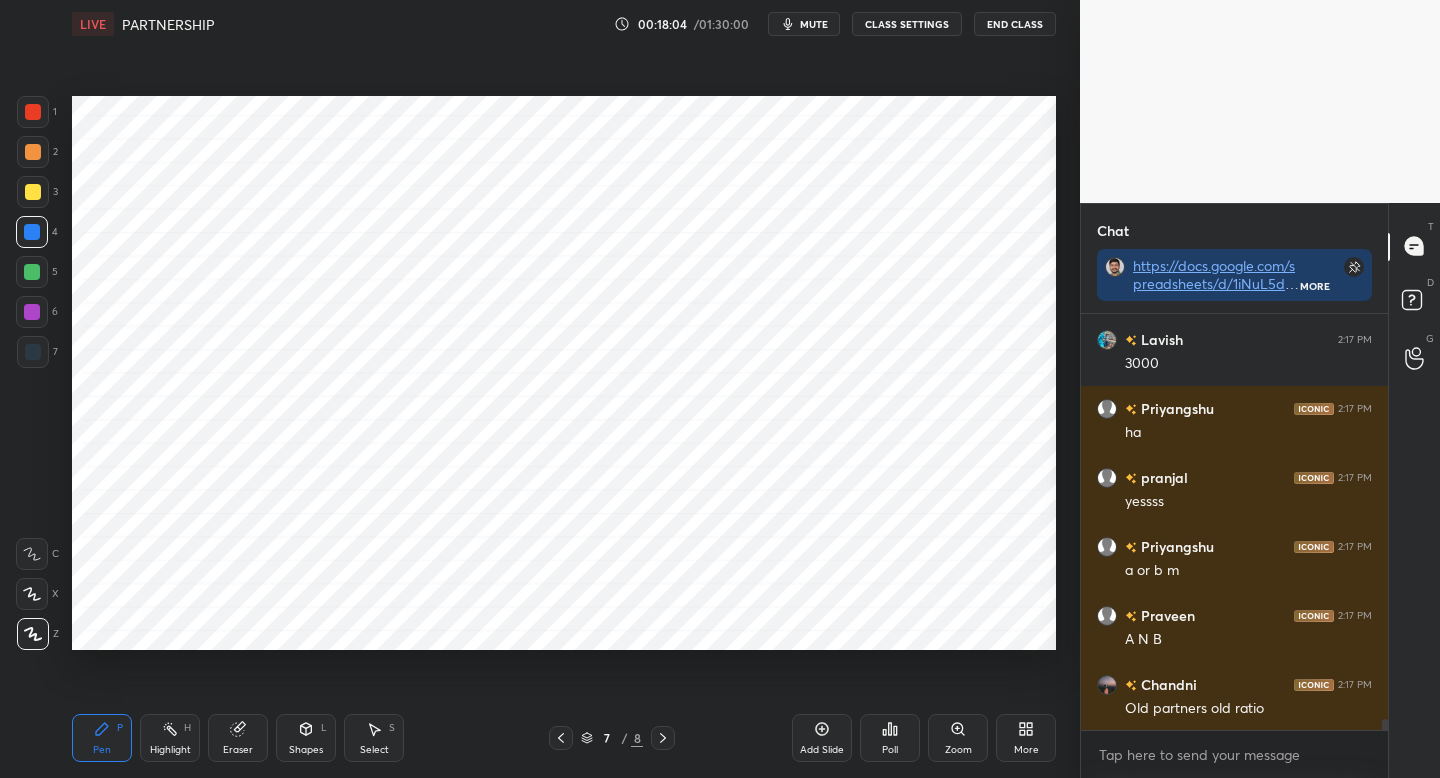 drag, startPoint x: 25, startPoint y: 362, endPoint x: 40, endPoint y: 354, distance: 17 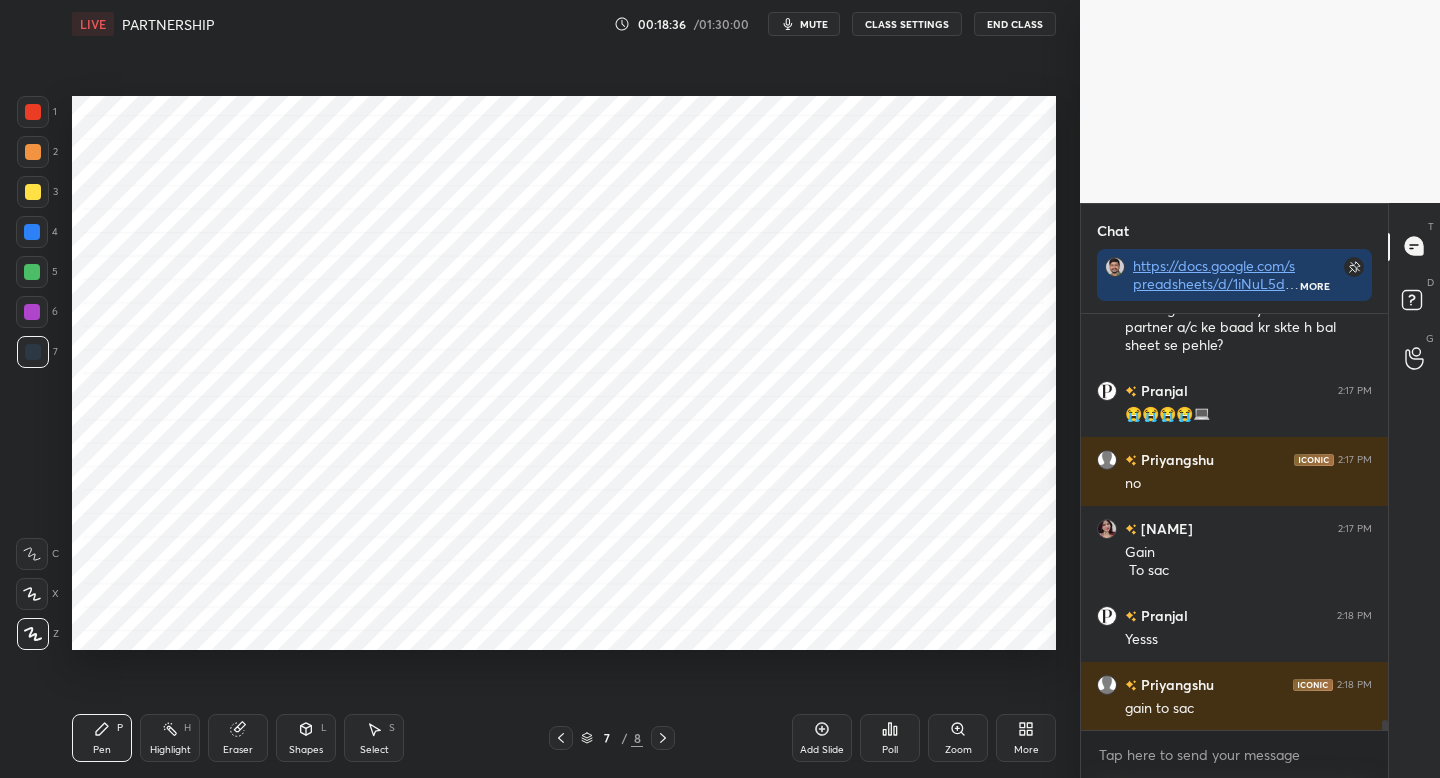 scroll, scrollTop: 16469, scrollLeft: 0, axis: vertical 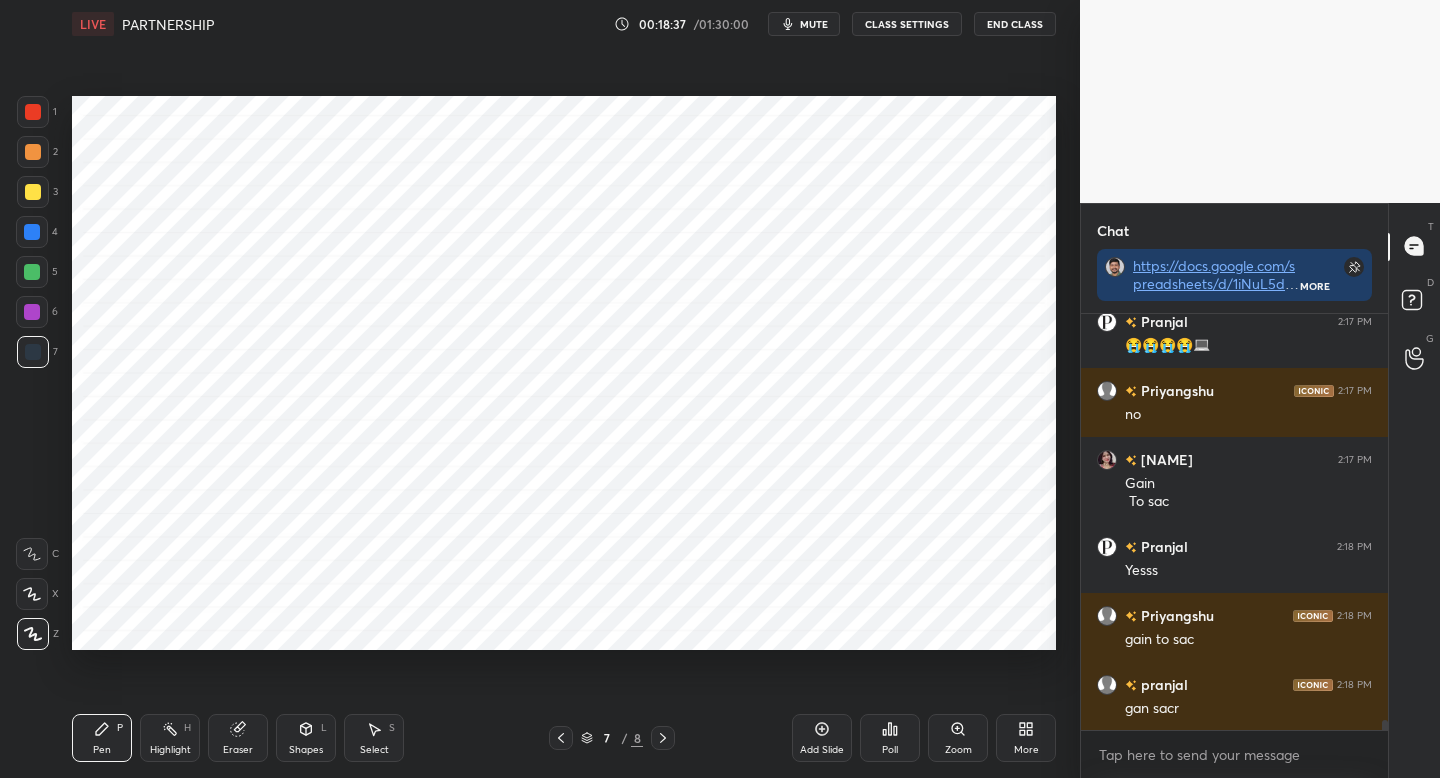 click at bounding box center (561, 738) 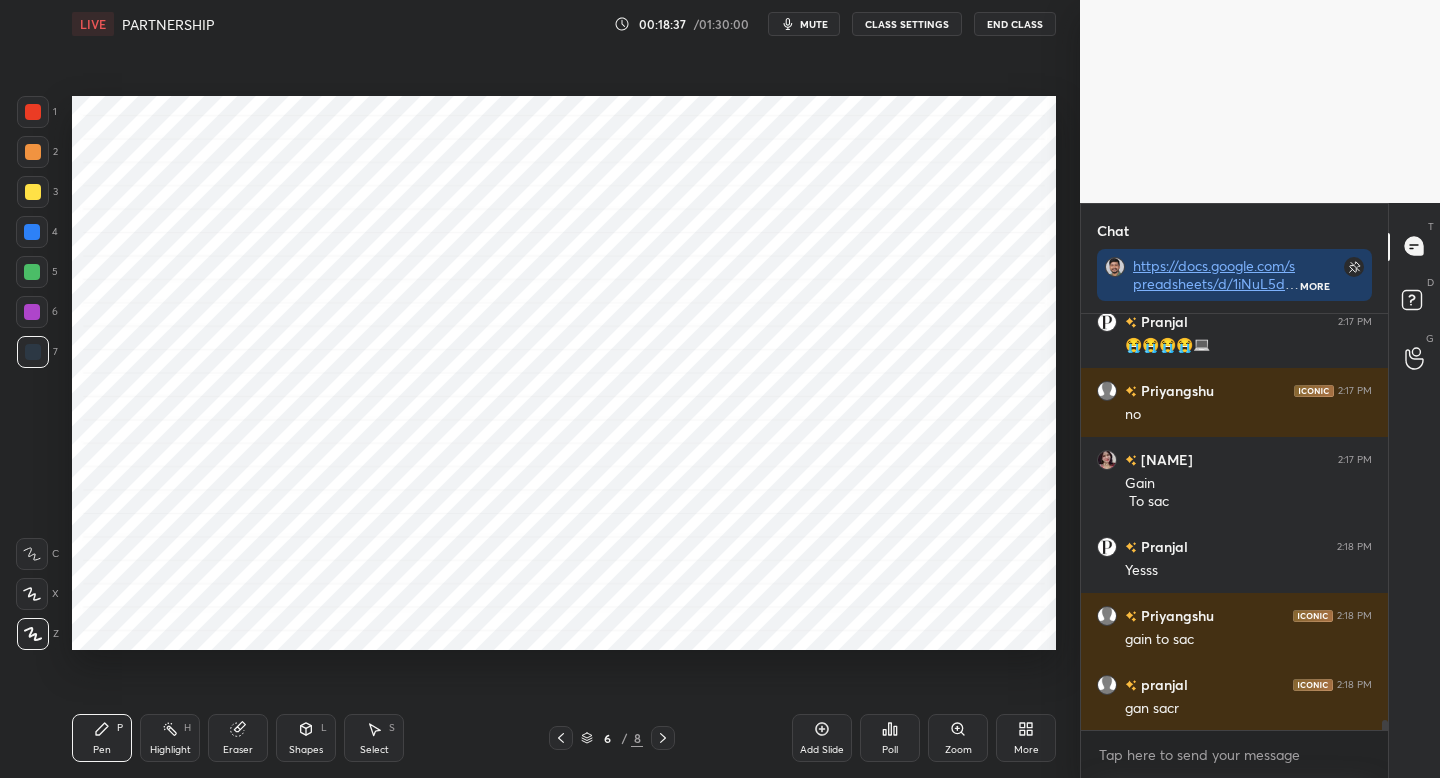 click 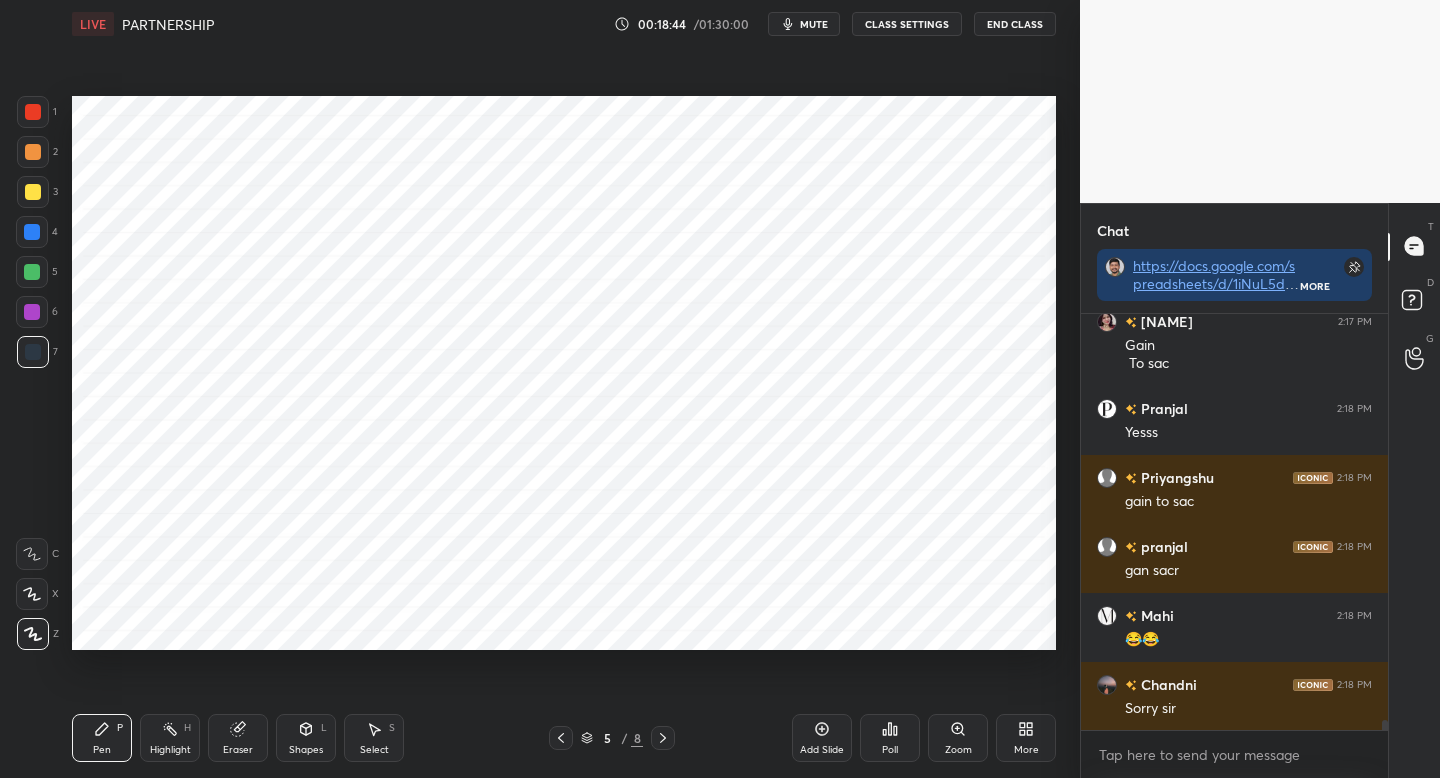 scroll, scrollTop: 16676, scrollLeft: 0, axis: vertical 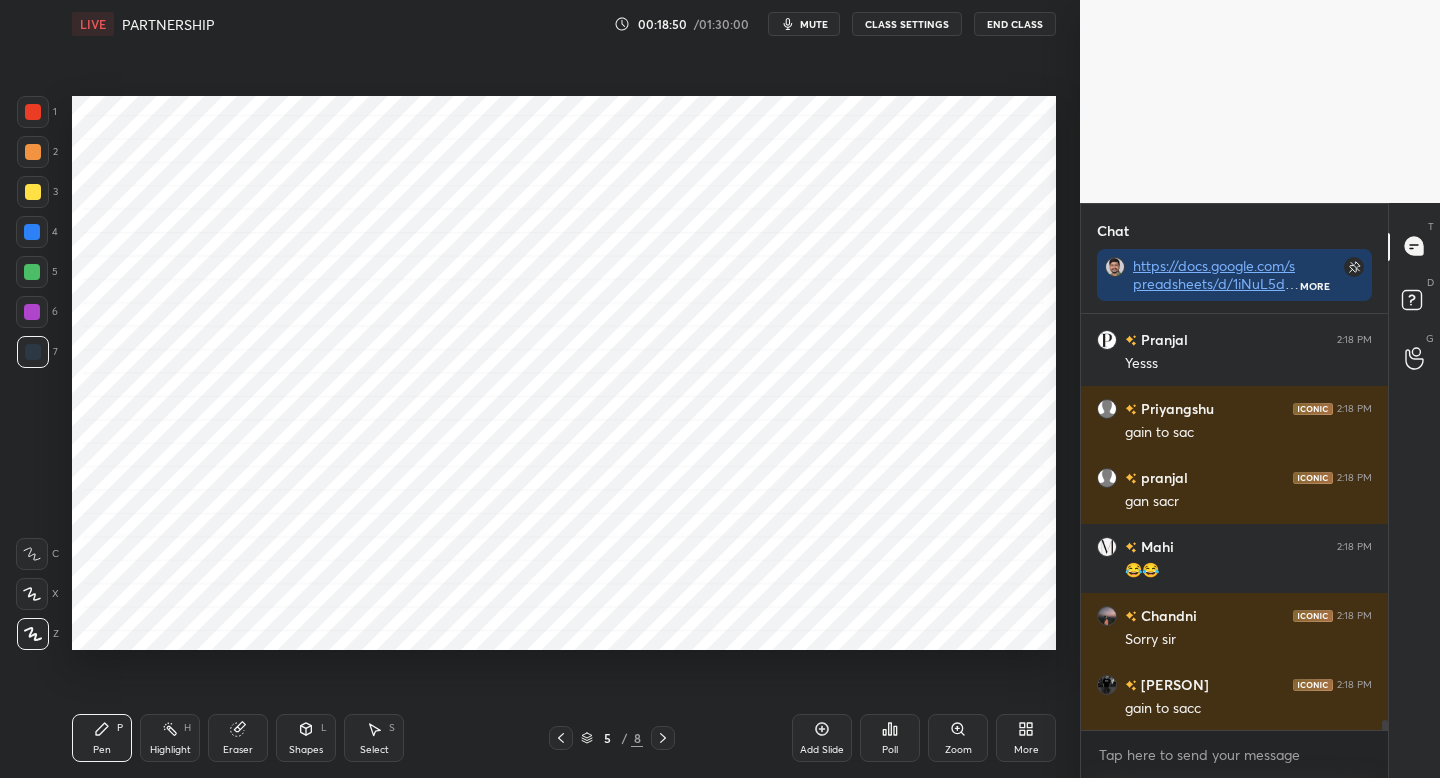 drag, startPoint x: 40, startPoint y: 308, endPoint x: 53, endPoint y: 313, distance: 13.928389 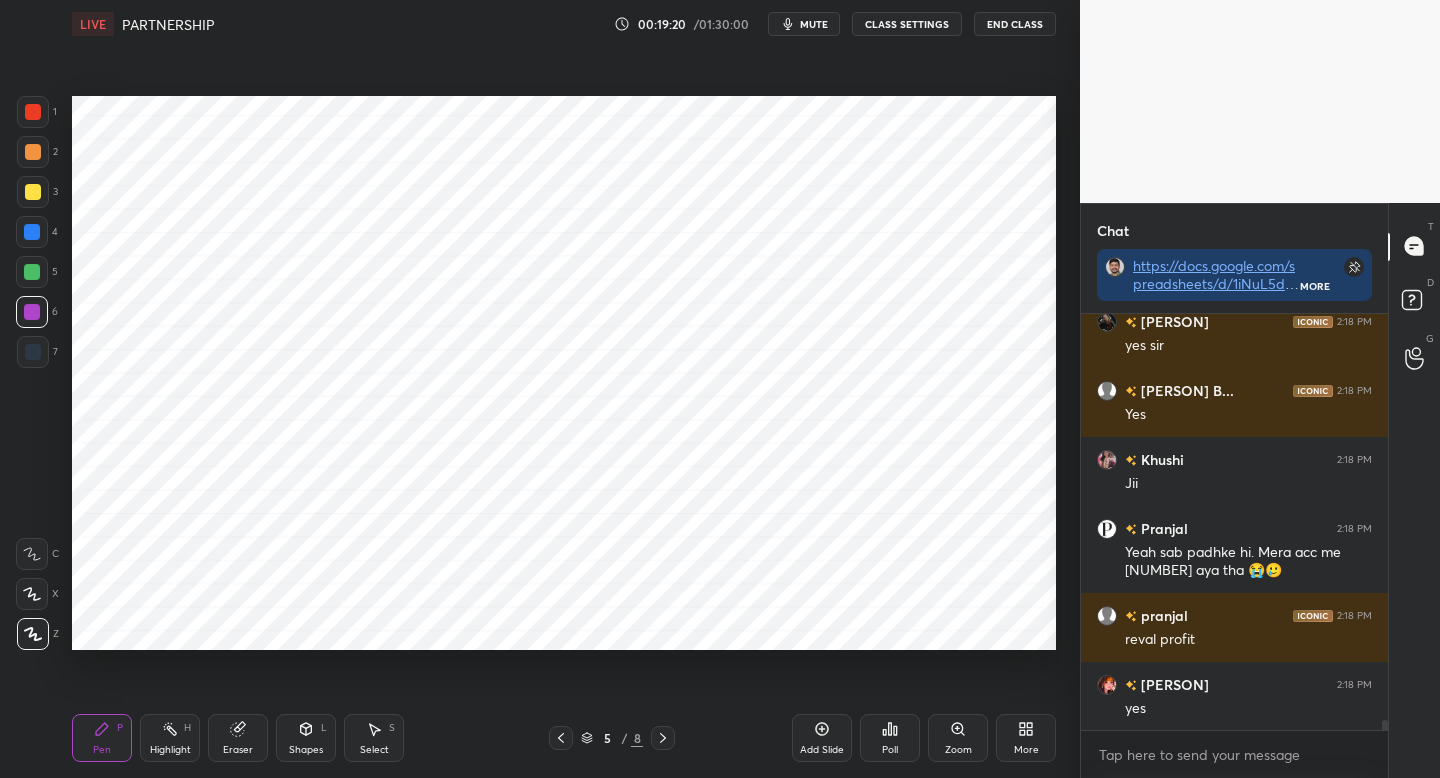 scroll, scrollTop: 17522, scrollLeft: 0, axis: vertical 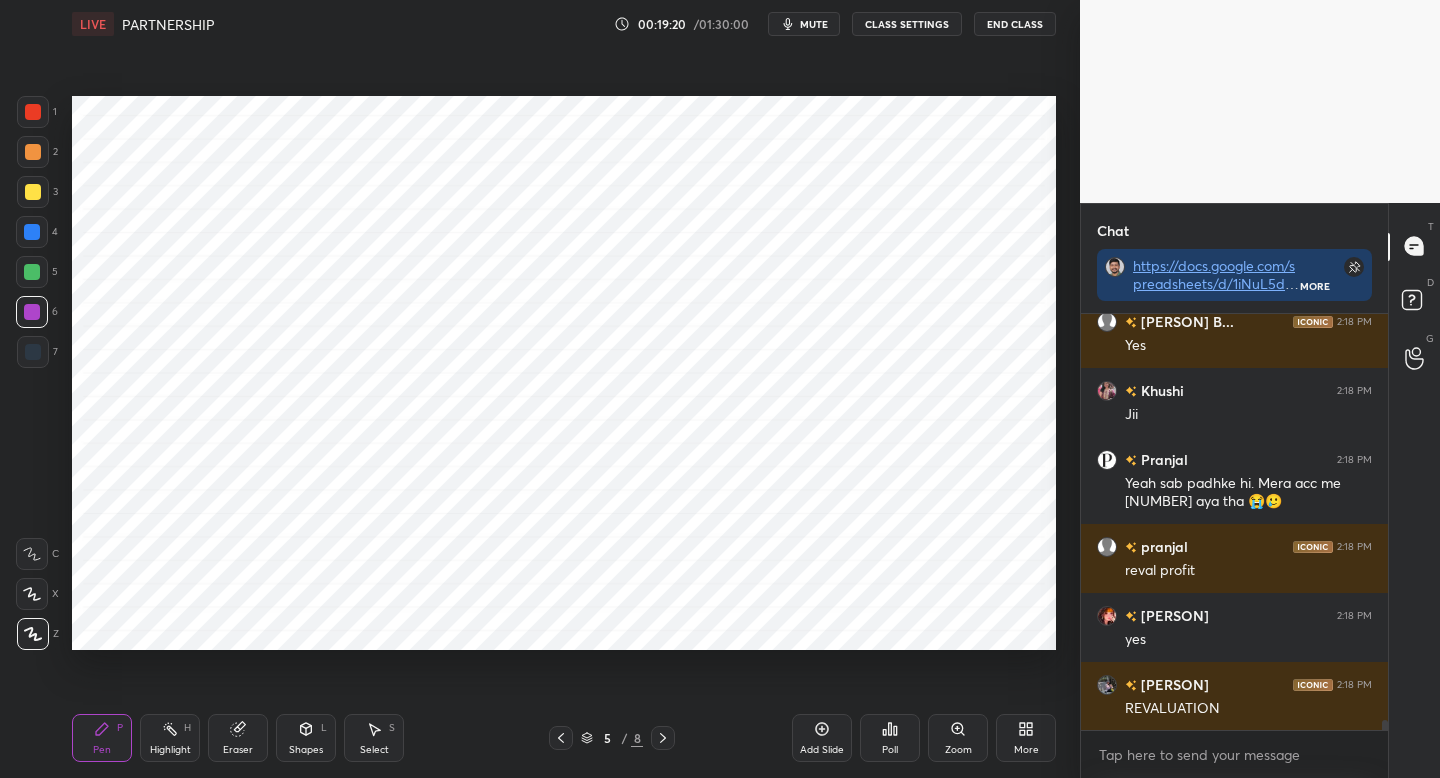 drag, startPoint x: 42, startPoint y: 117, endPoint x: 62, endPoint y: 127, distance: 22.36068 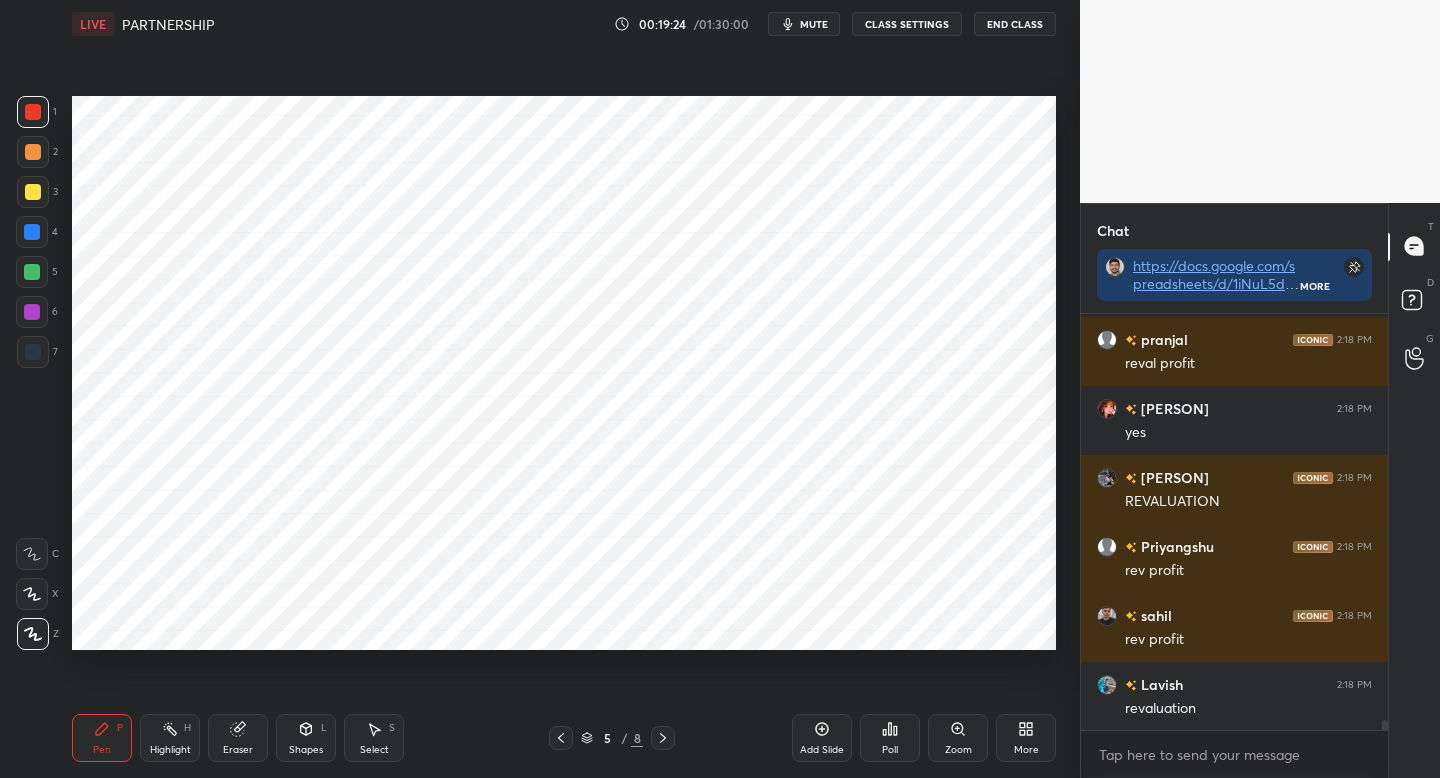 scroll, scrollTop: 17798, scrollLeft: 0, axis: vertical 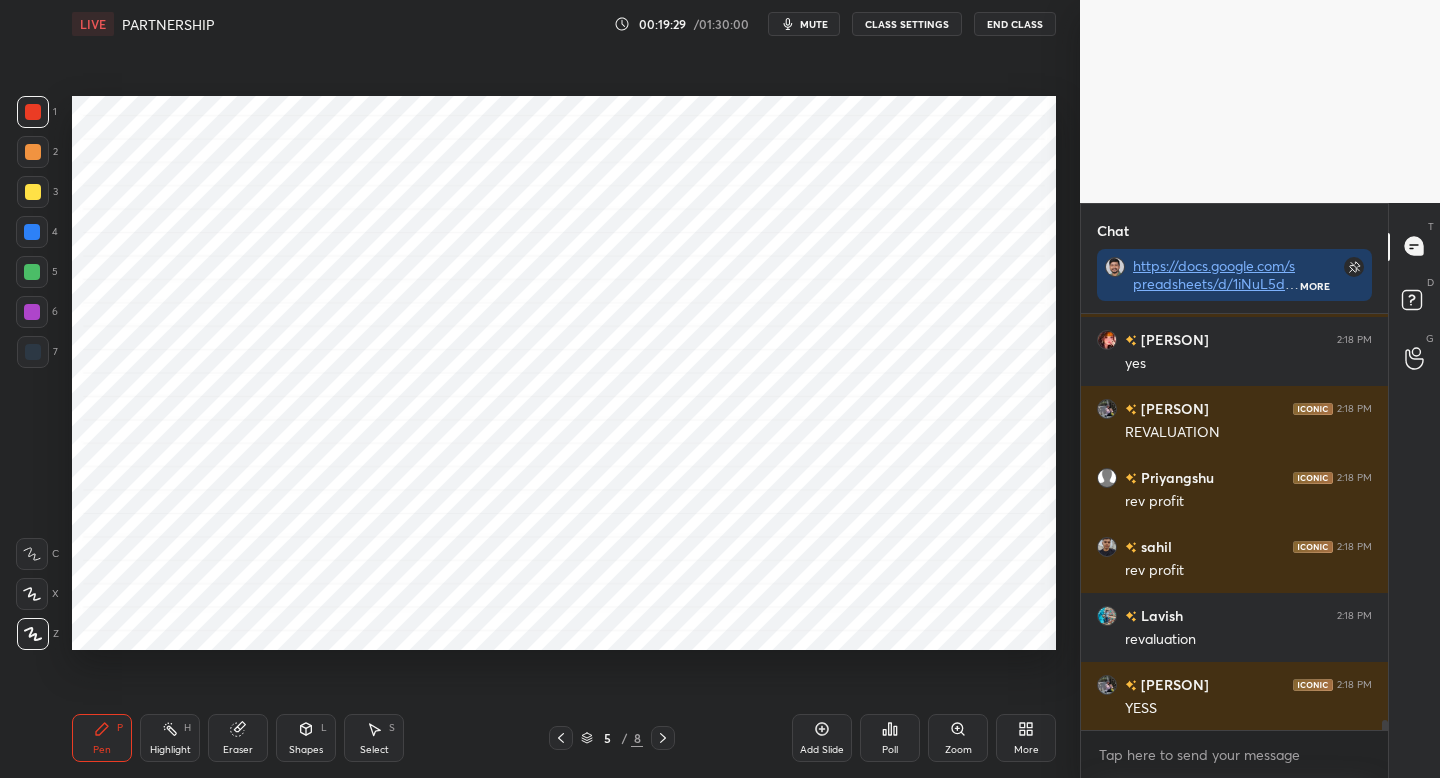 click on "Pen P Highlight H Eraser Shapes L Select S 5 / 8 Add Slide Poll Zoom More" at bounding box center [564, 738] 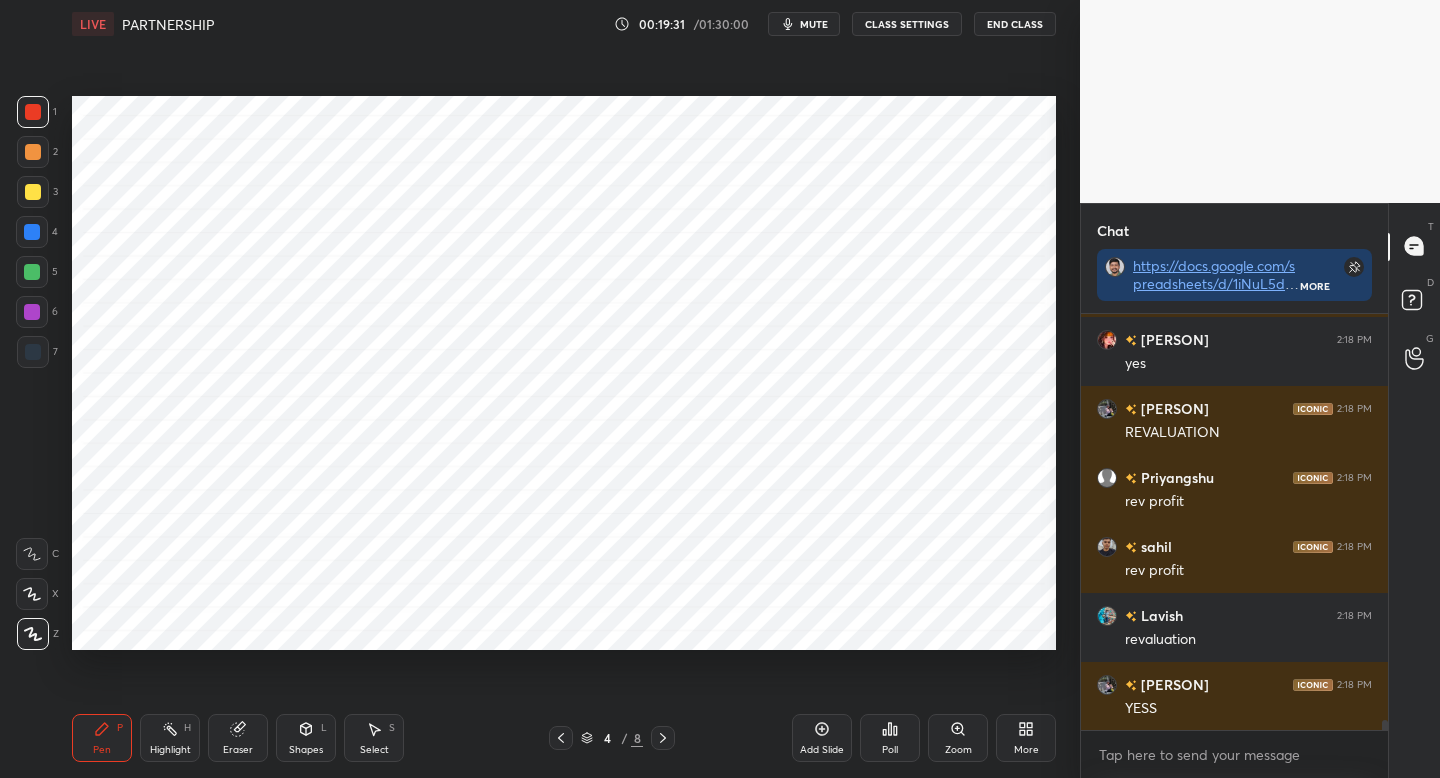 drag, startPoint x: 661, startPoint y: 742, endPoint x: 677, endPoint y: 700, distance: 44.94441 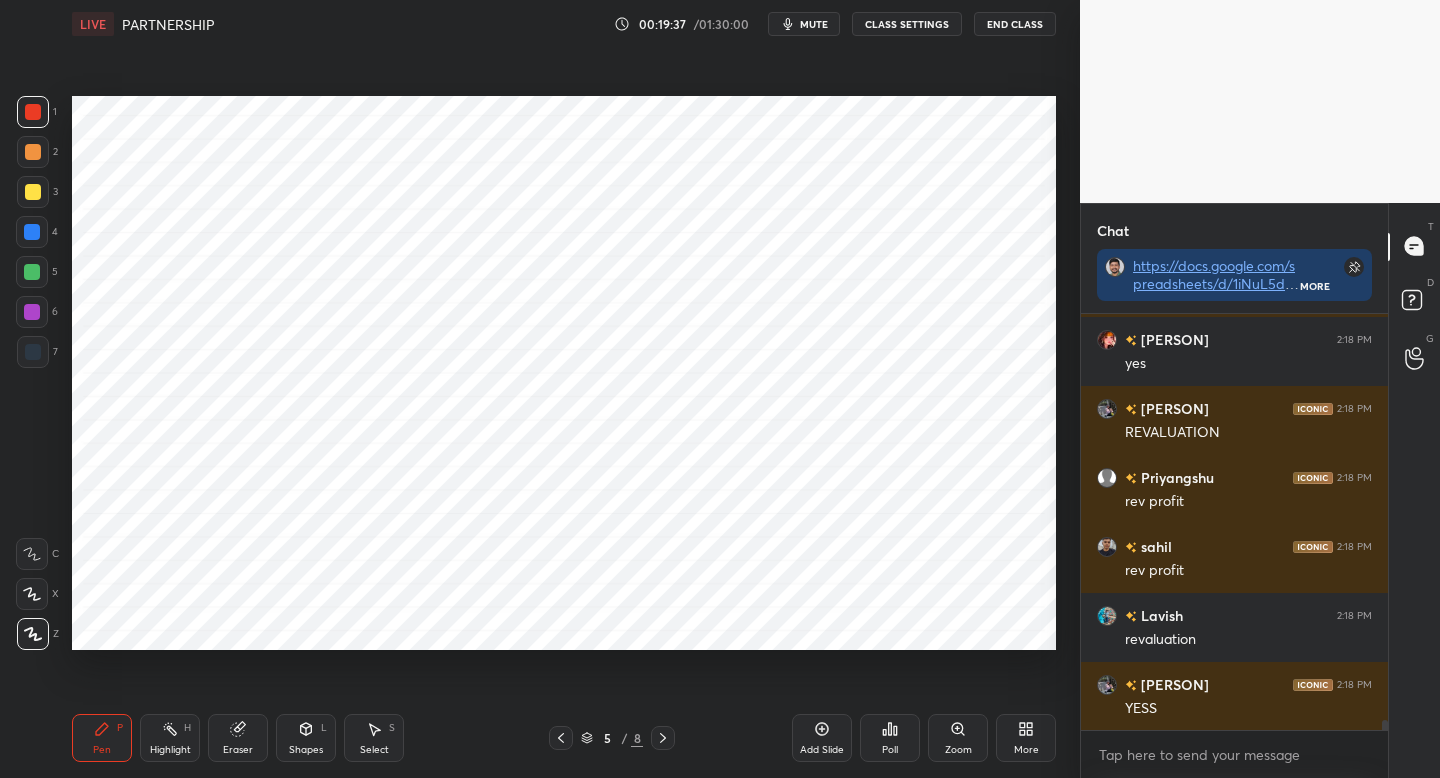 drag, startPoint x: 561, startPoint y: 738, endPoint x: 596, endPoint y: 734, distance: 35.22783 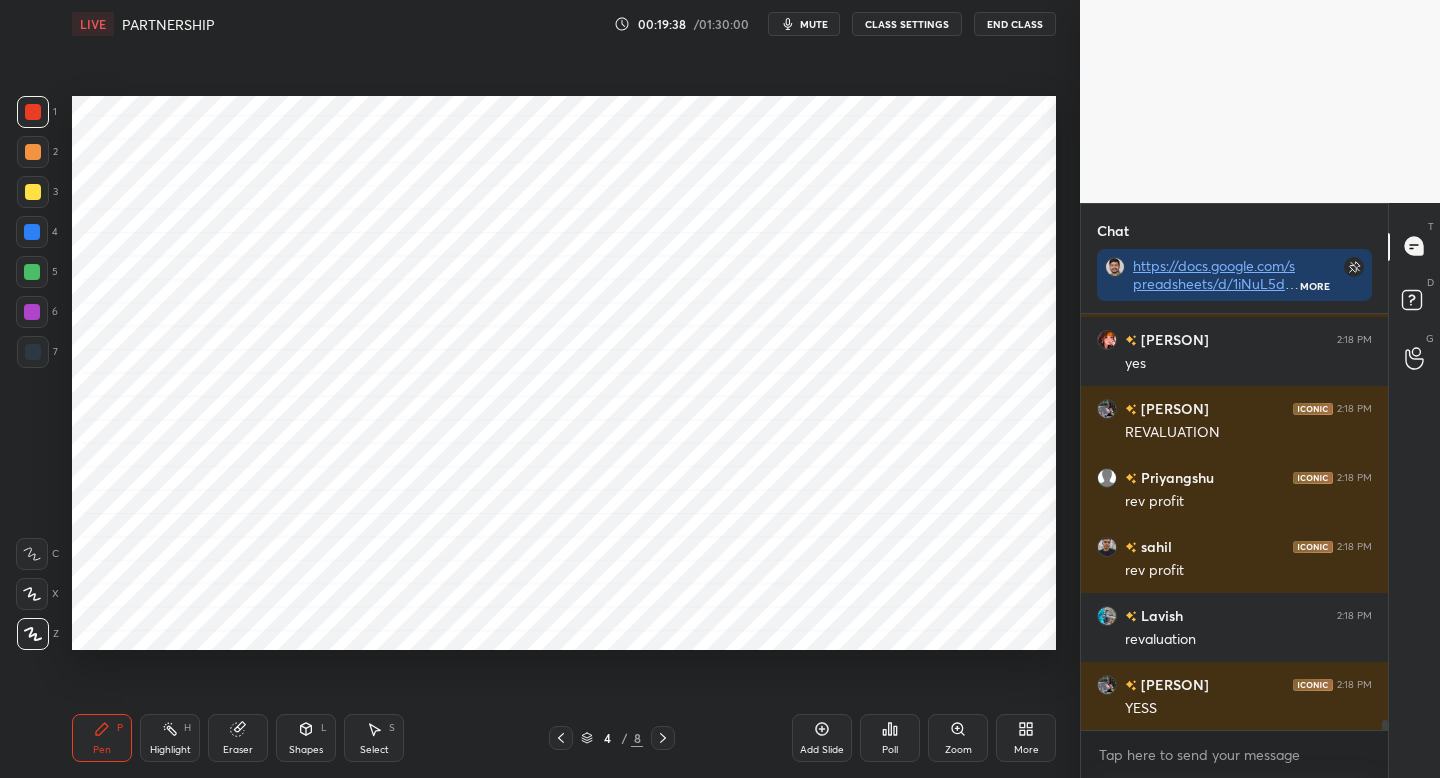 drag, startPoint x: 665, startPoint y: 736, endPoint x: 677, endPoint y: 719, distance: 20.808653 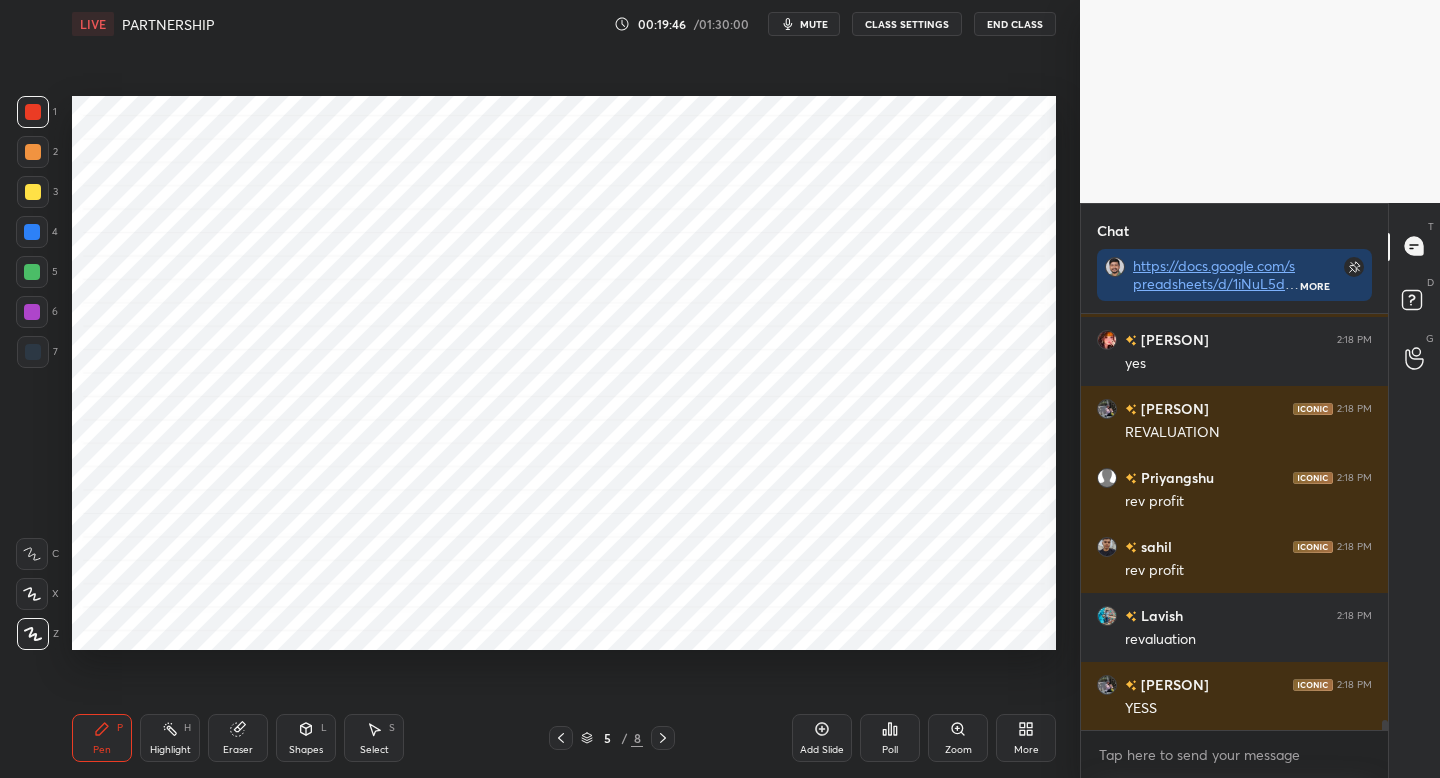 click 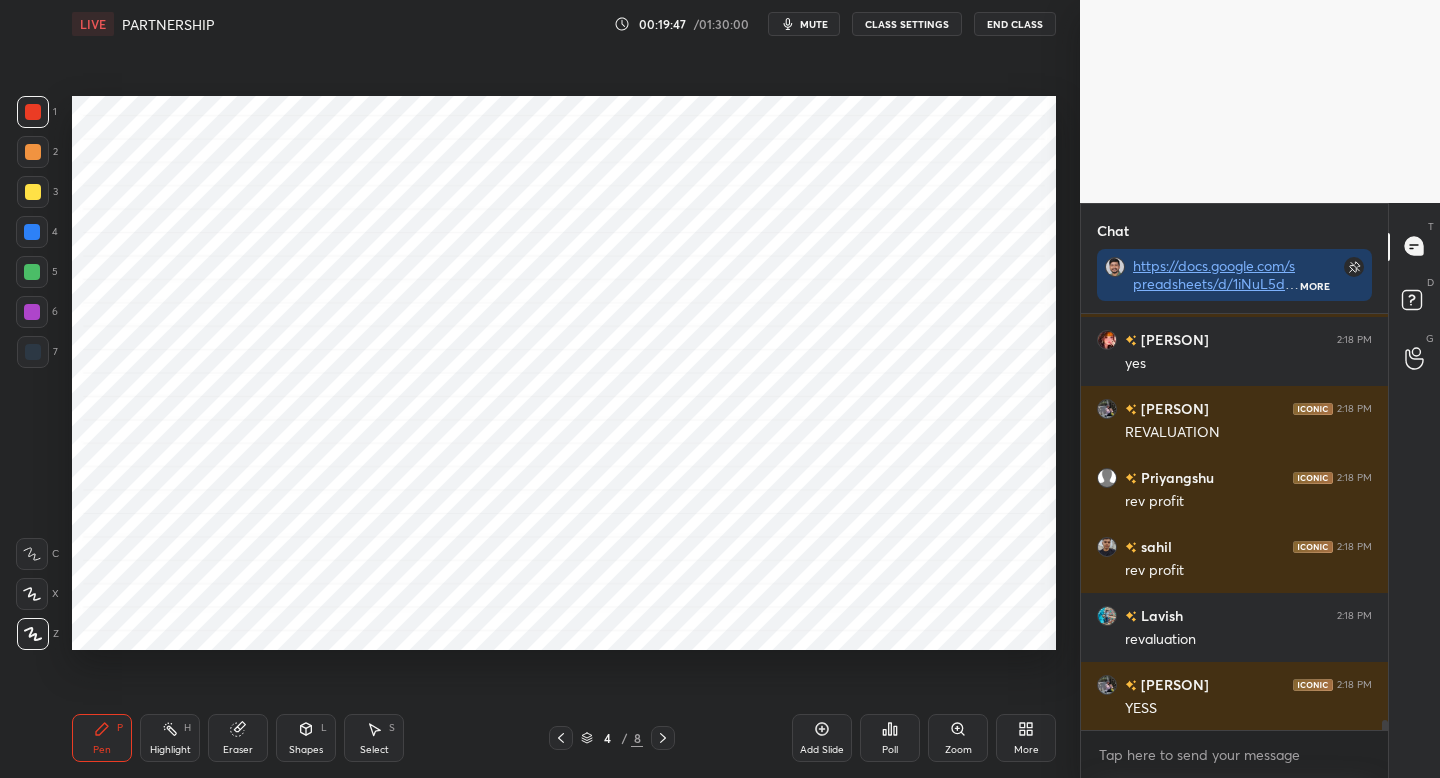 click 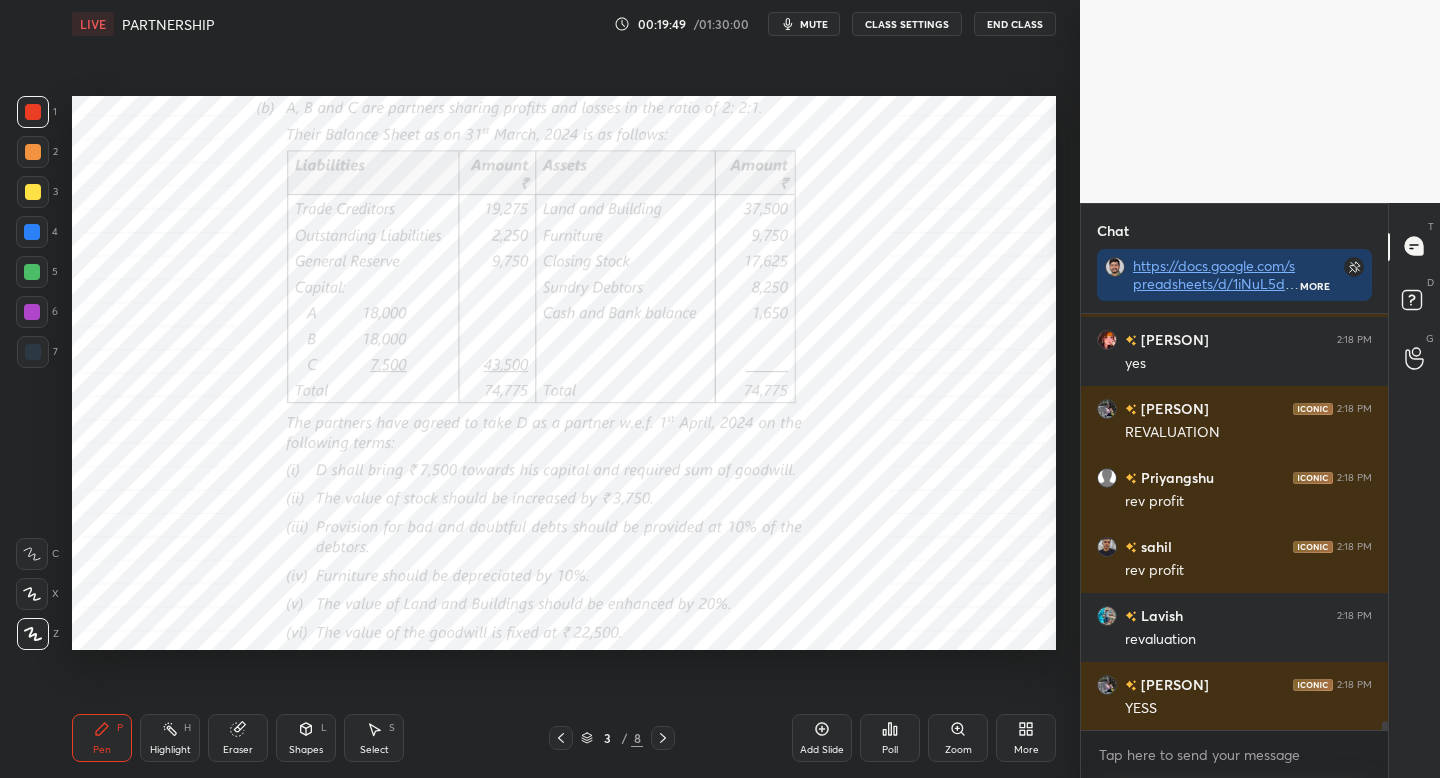 scroll, scrollTop: 17867, scrollLeft: 0, axis: vertical 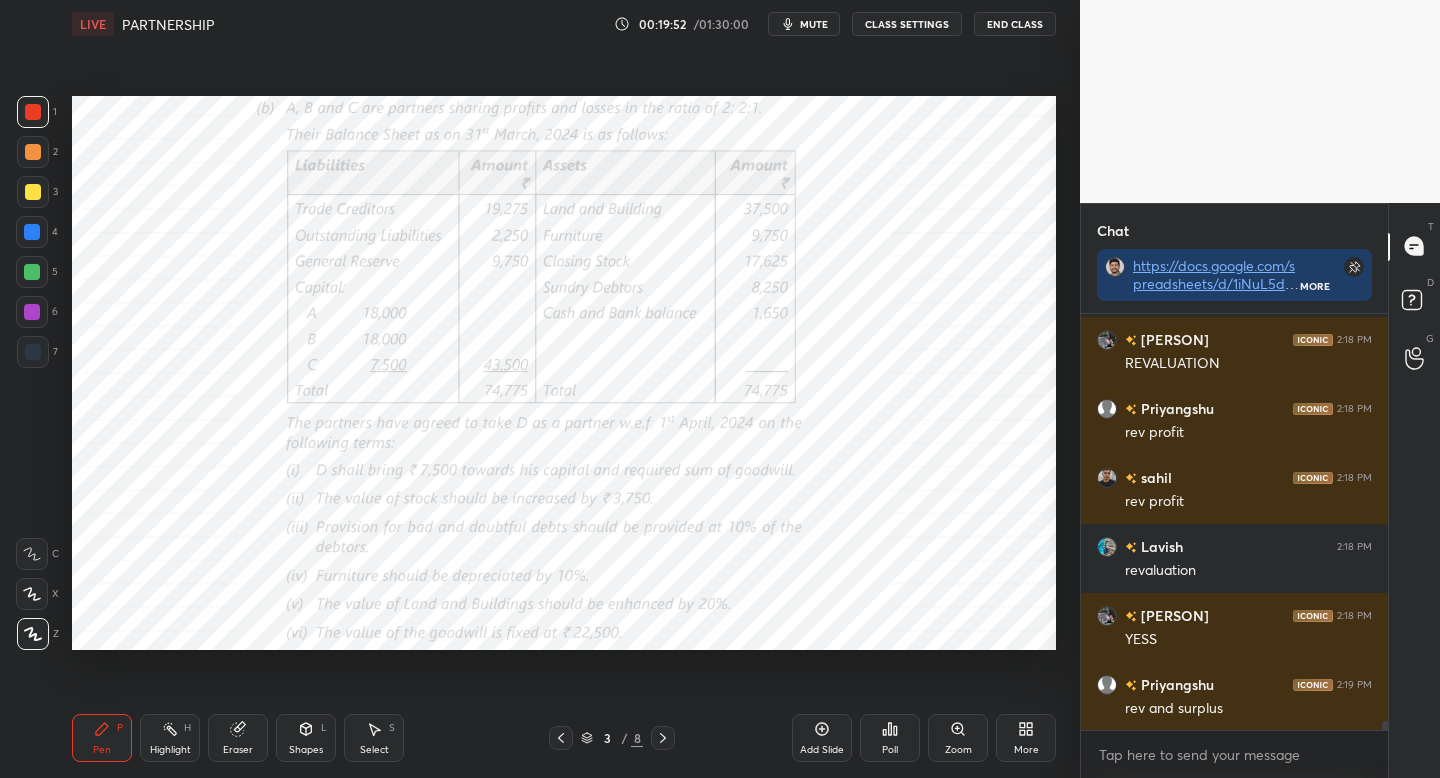 click 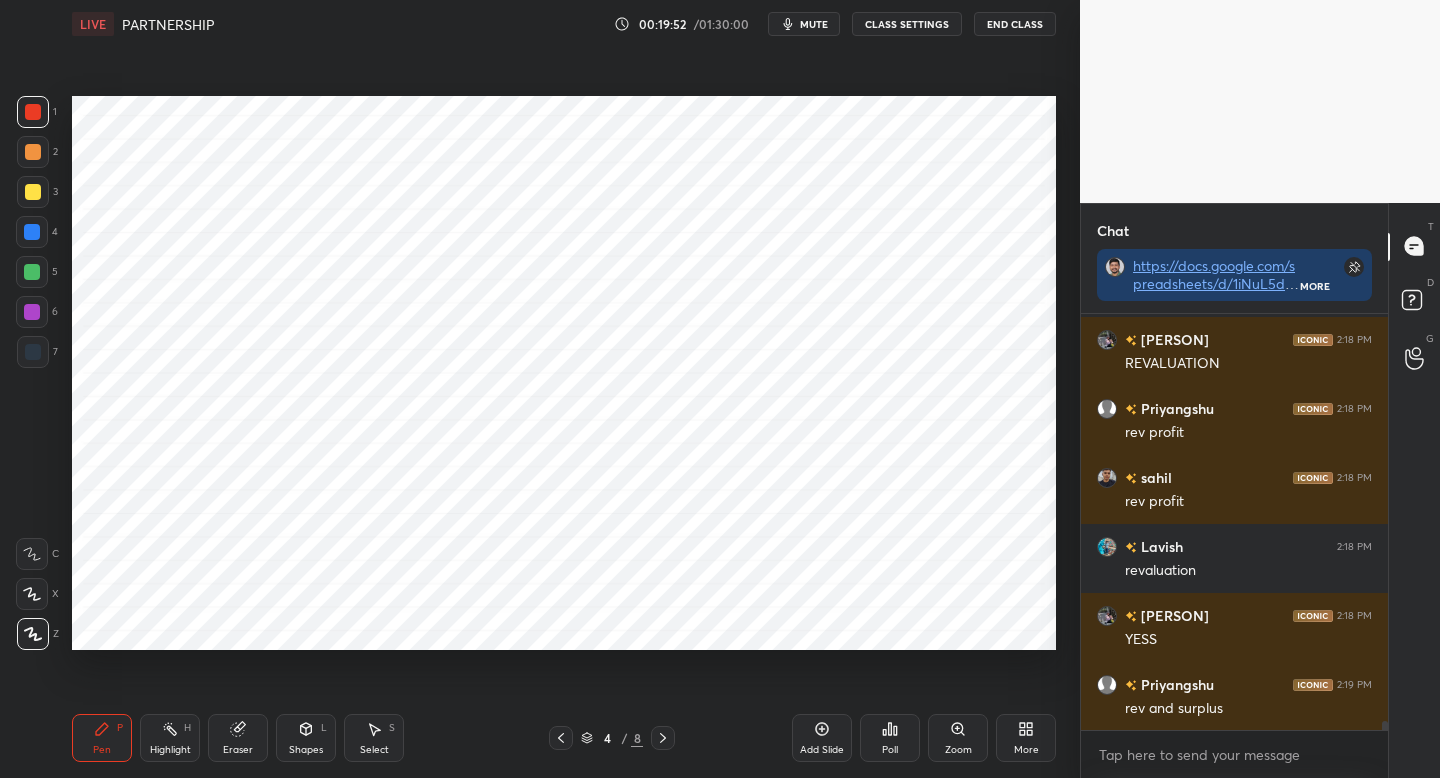 drag, startPoint x: 659, startPoint y: 745, endPoint x: 653, endPoint y: 730, distance: 16.155495 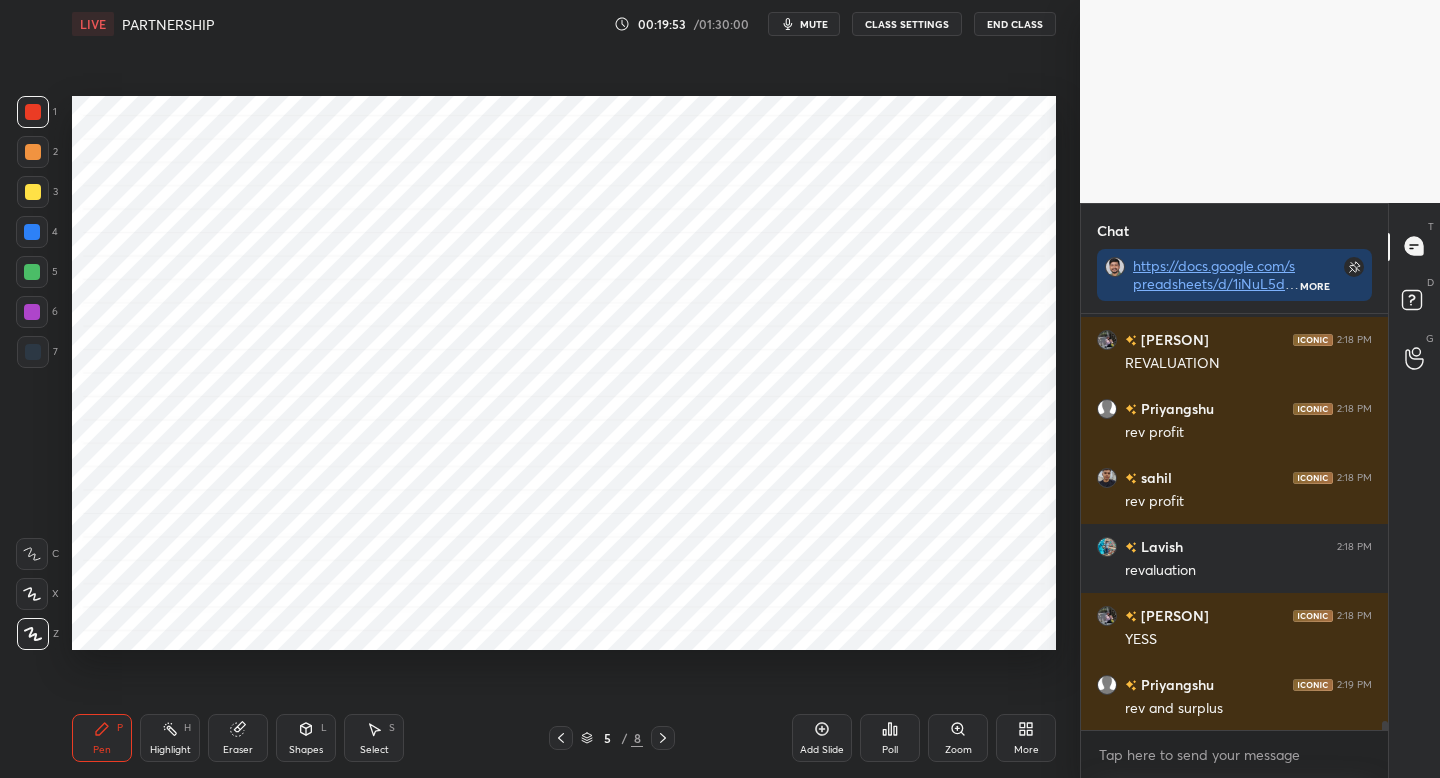 scroll, scrollTop: 17936, scrollLeft: 0, axis: vertical 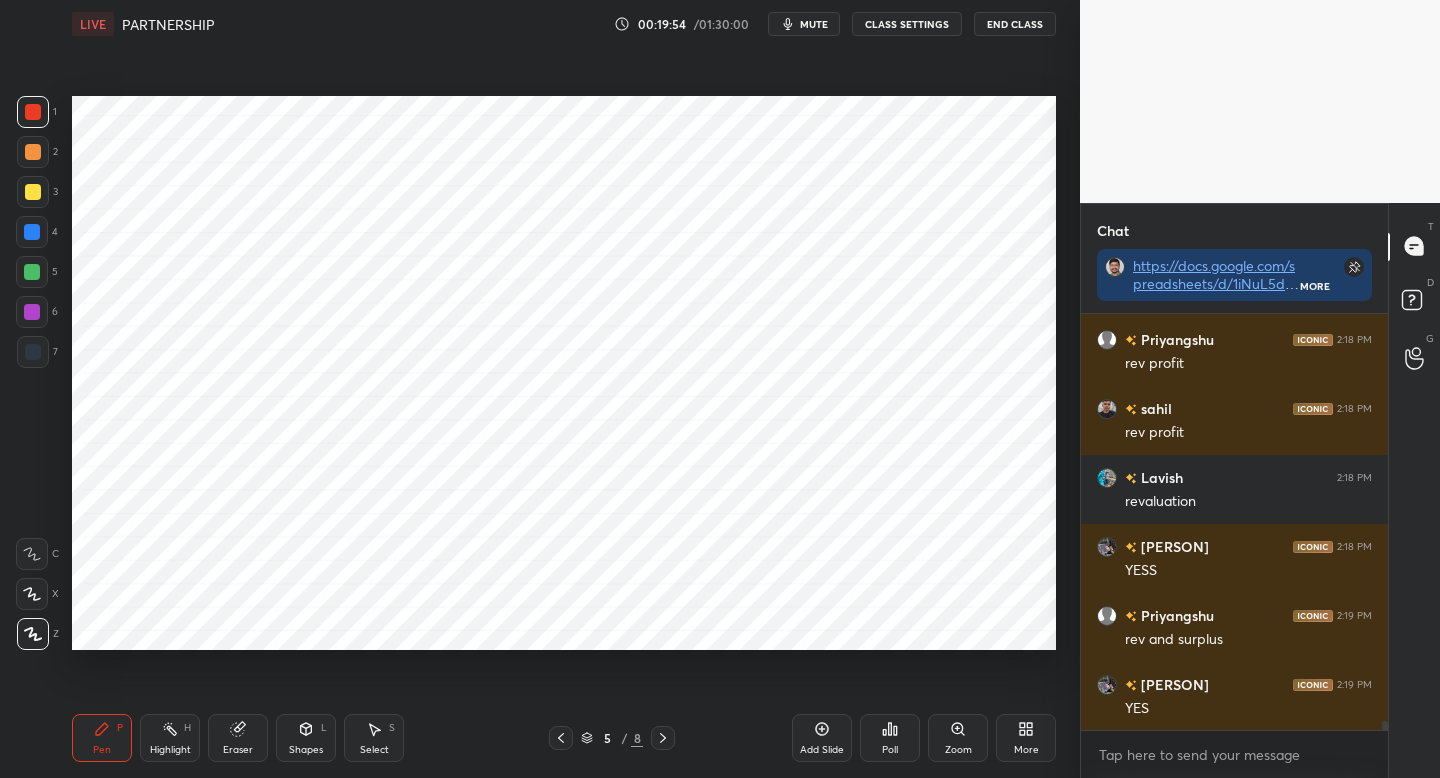 drag, startPoint x: 40, startPoint y: 350, endPoint x: 70, endPoint y: 360, distance: 31.622776 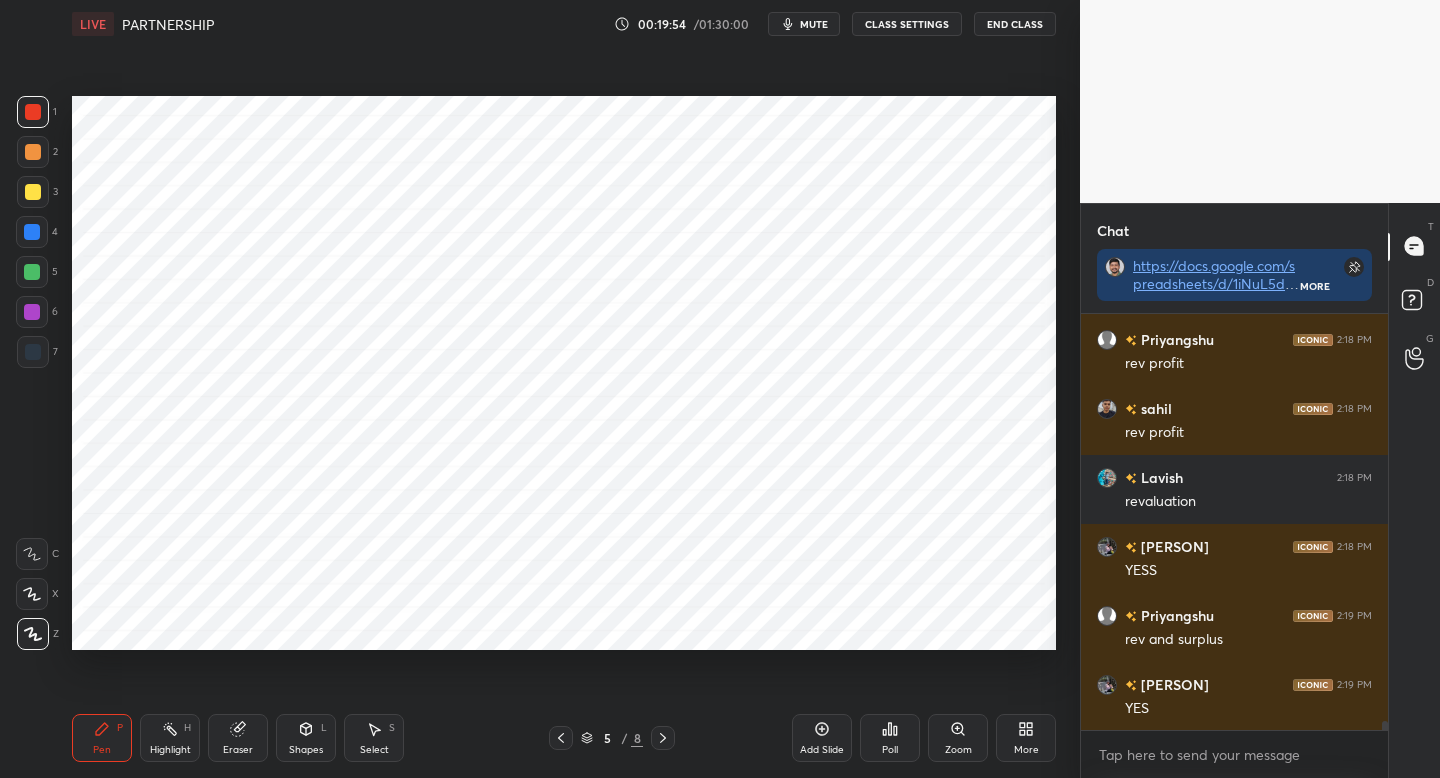 click at bounding box center (33, 352) 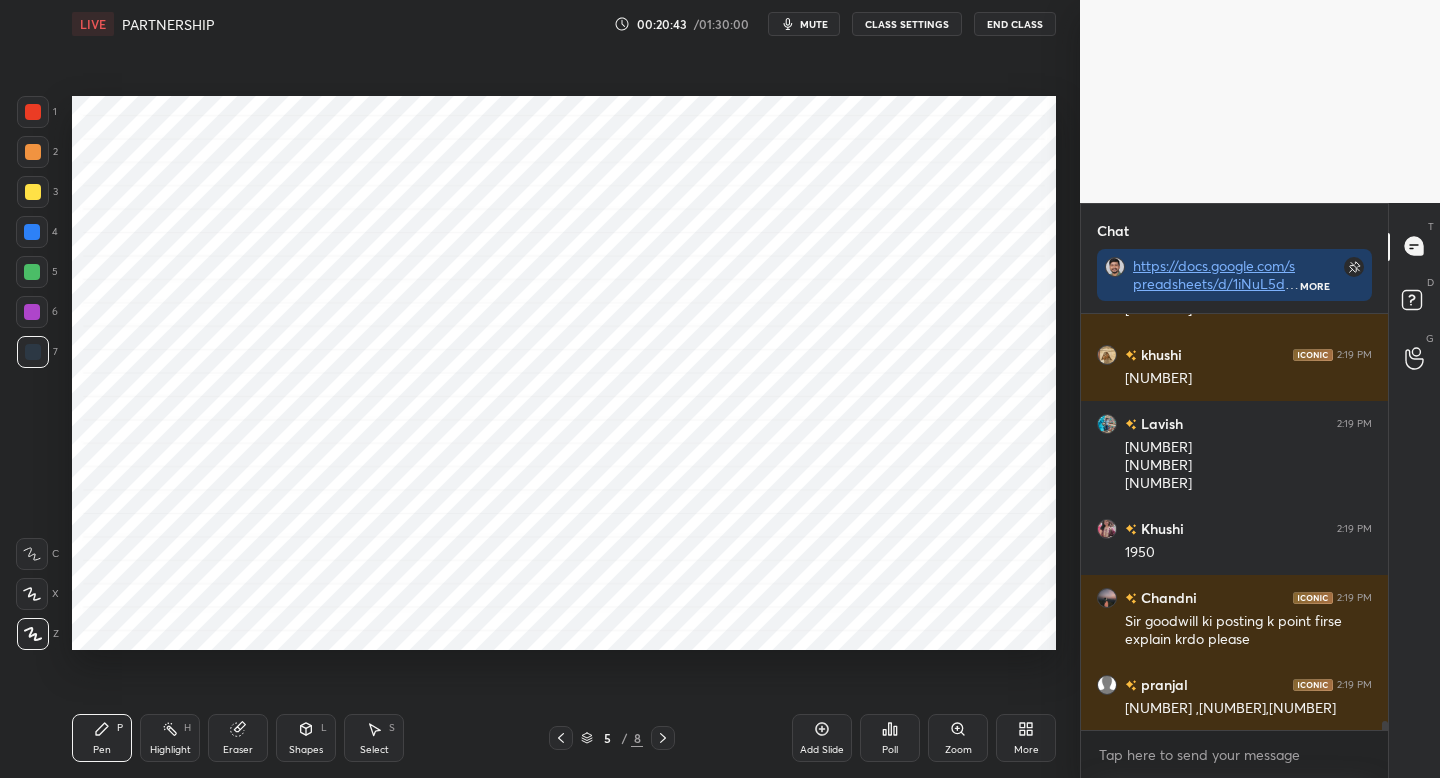 scroll, scrollTop: 18542, scrollLeft: 0, axis: vertical 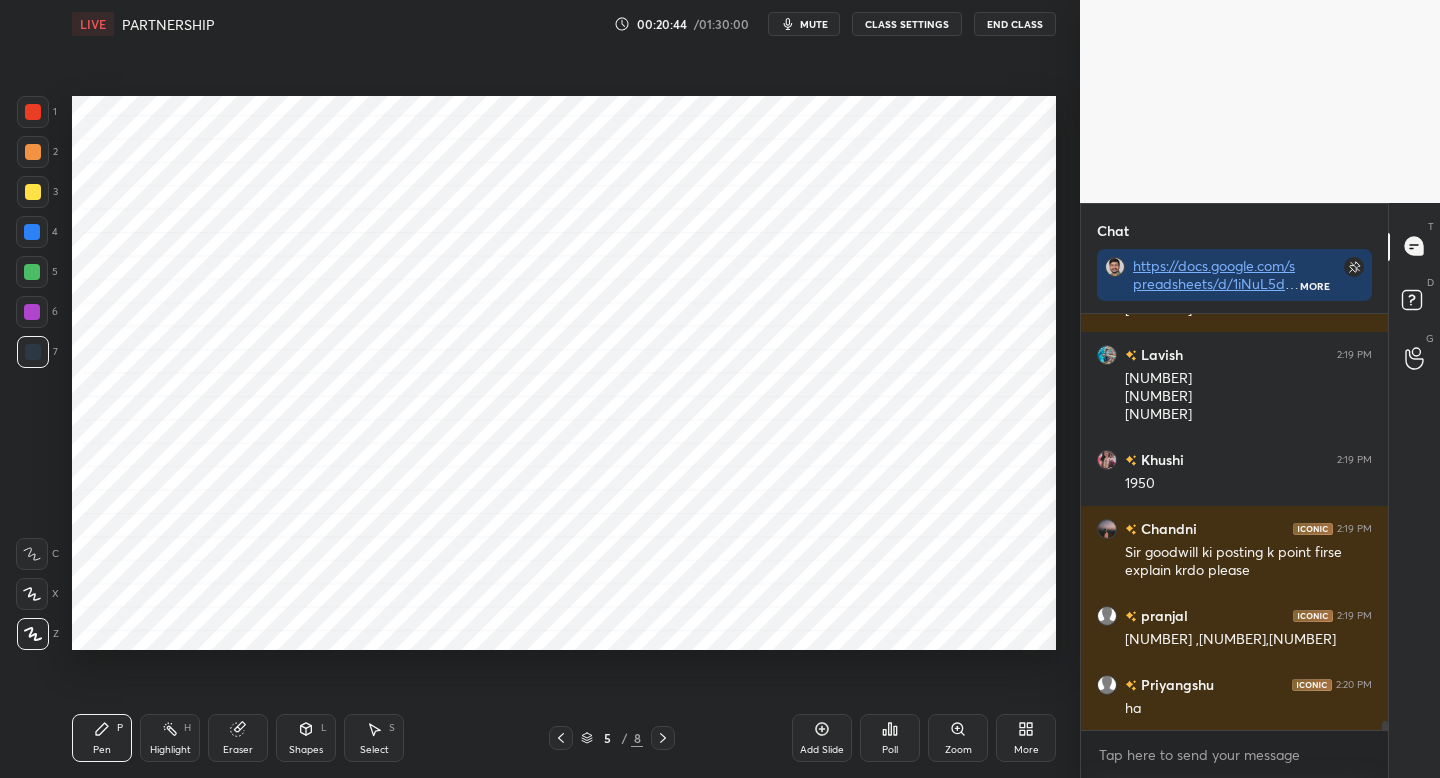 click 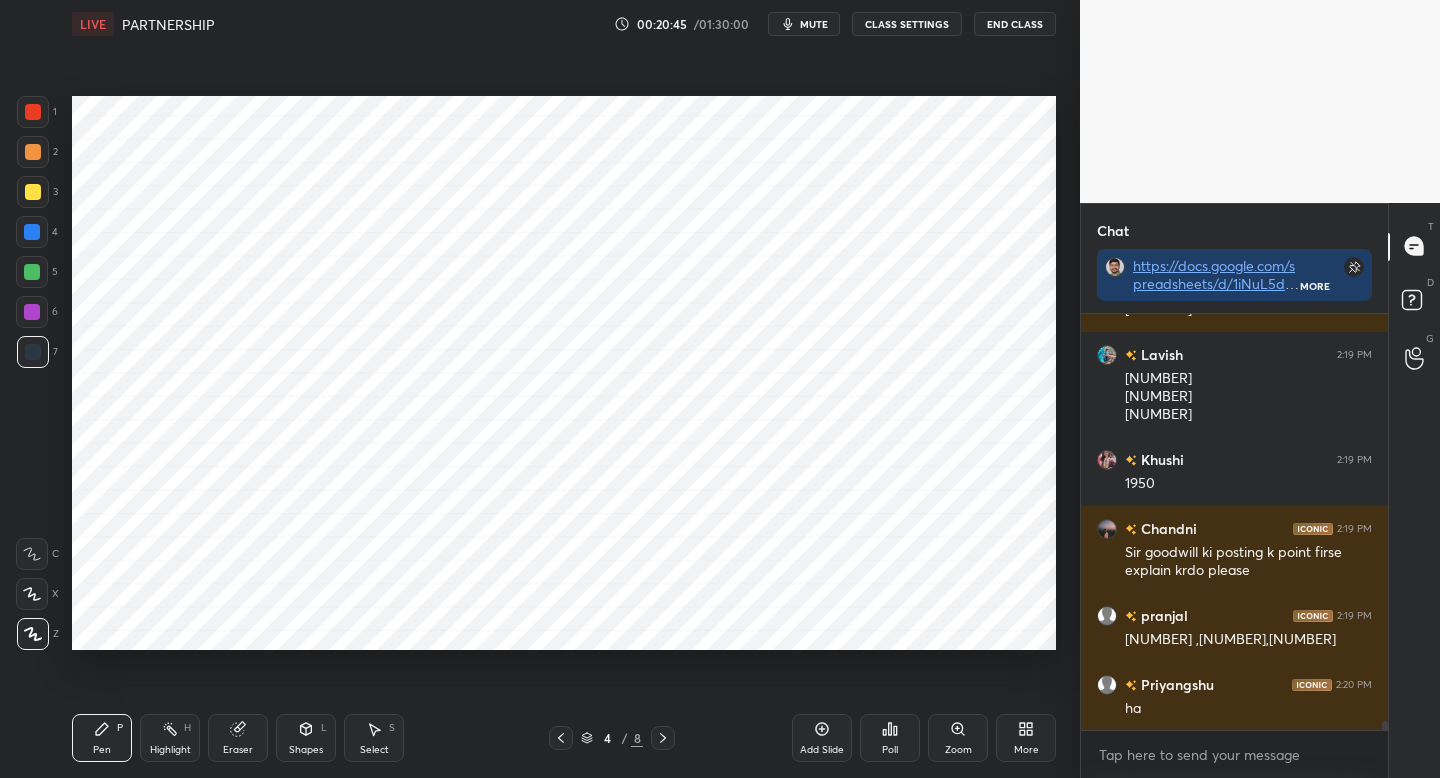 click 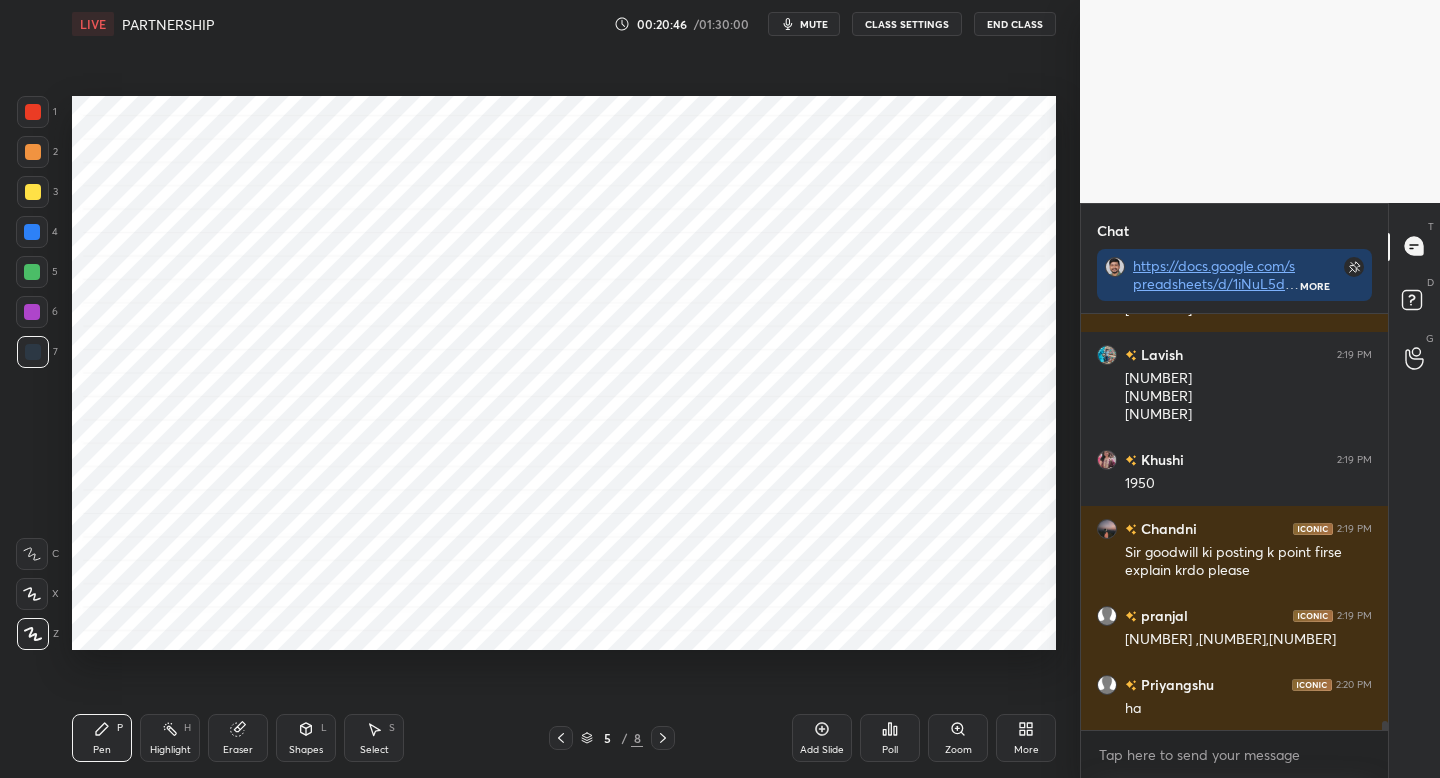 click 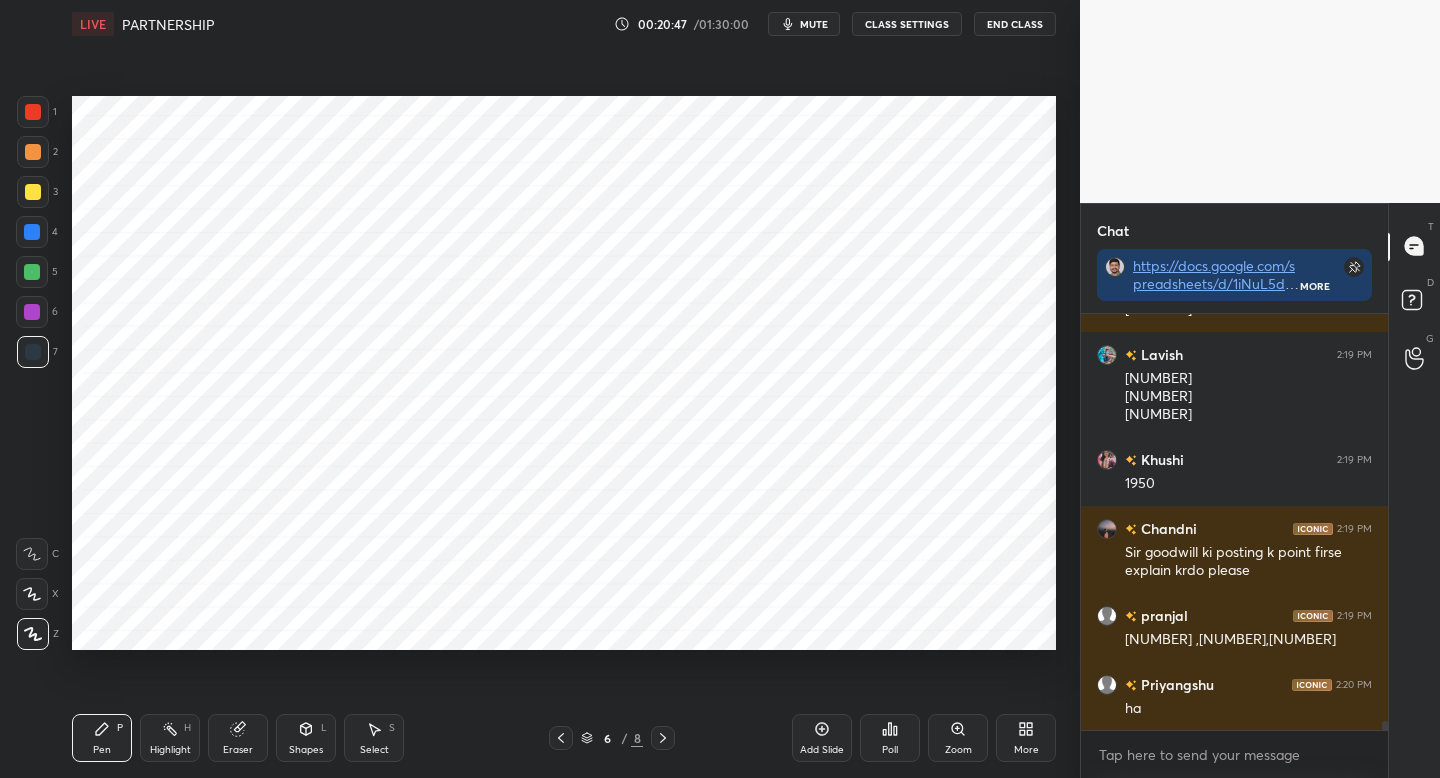 click 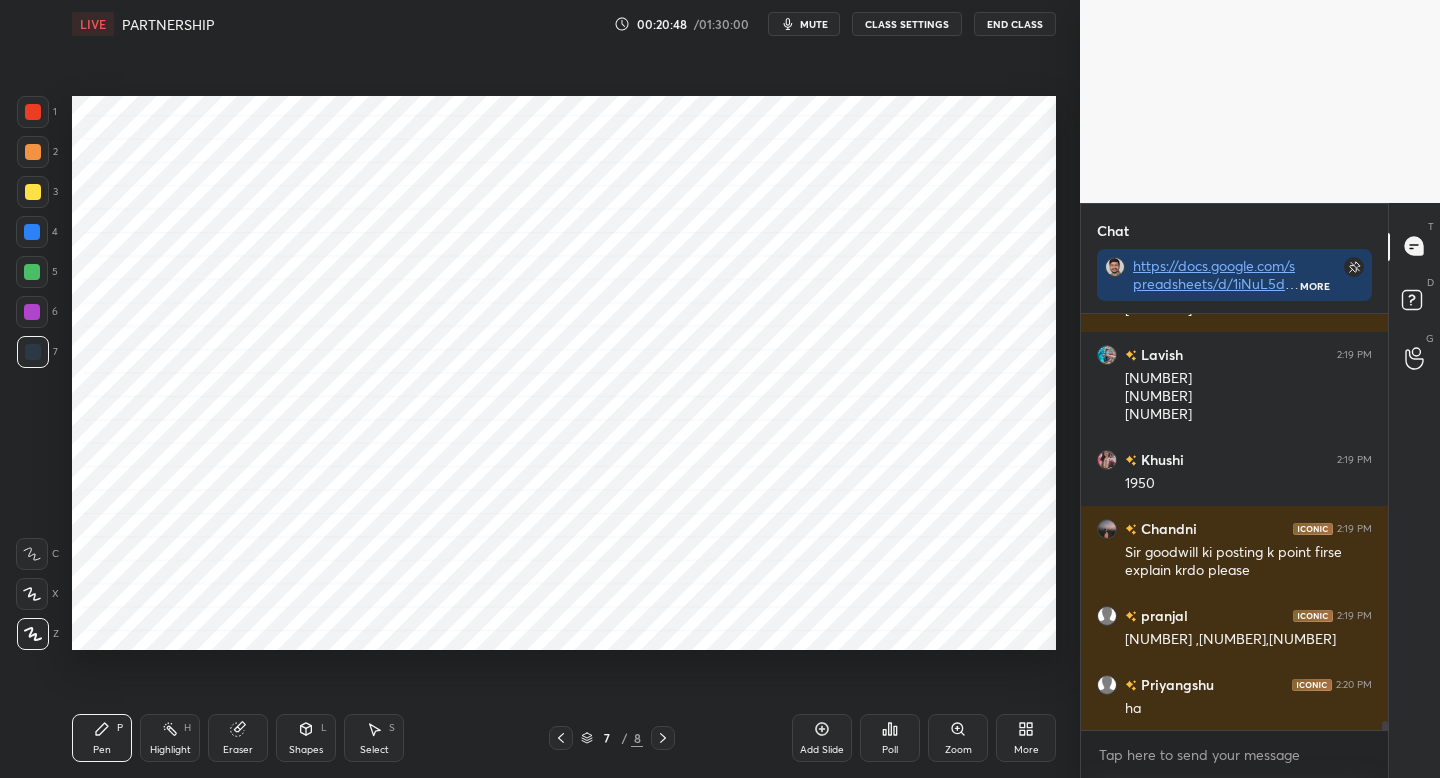 click 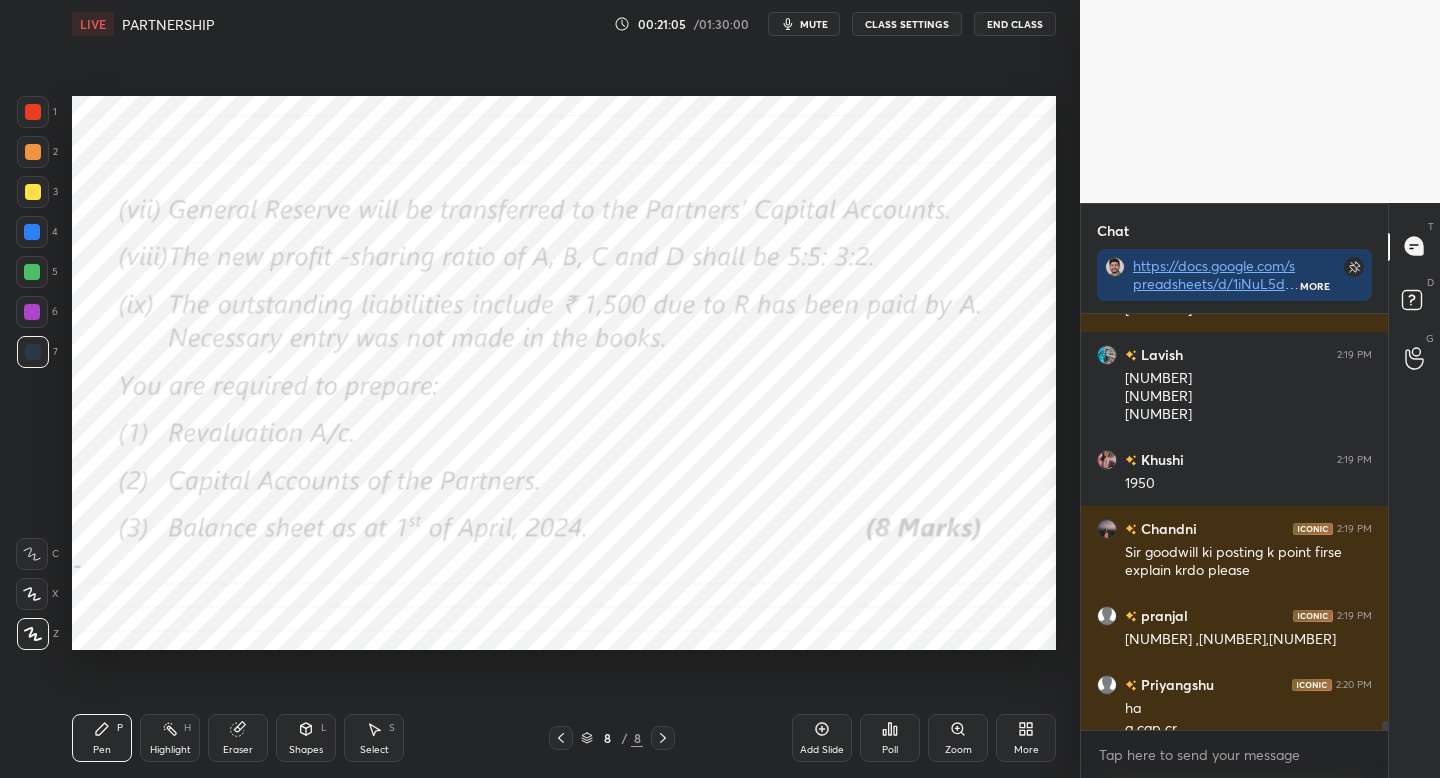 scroll, scrollTop: 18562, scrollLeft: 0, axis: vertical 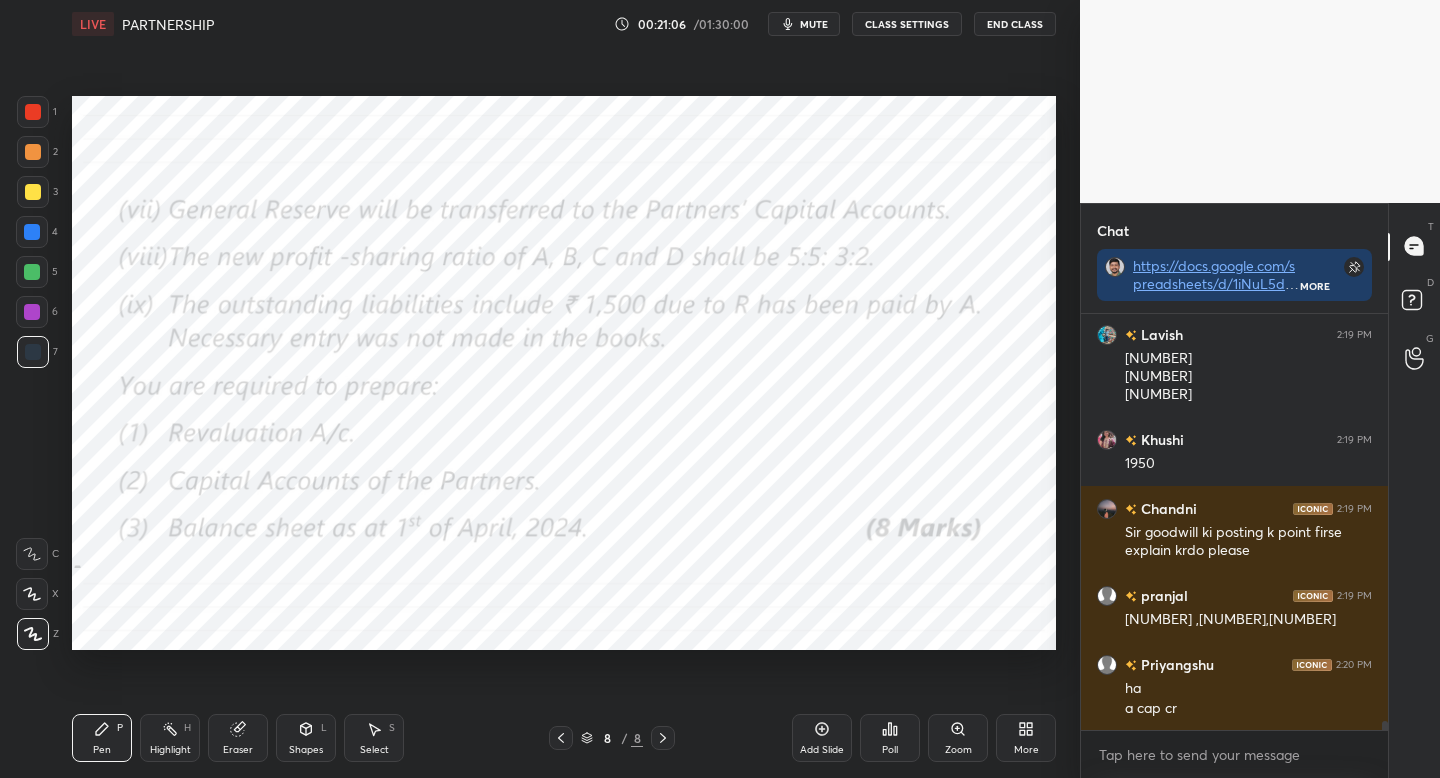click 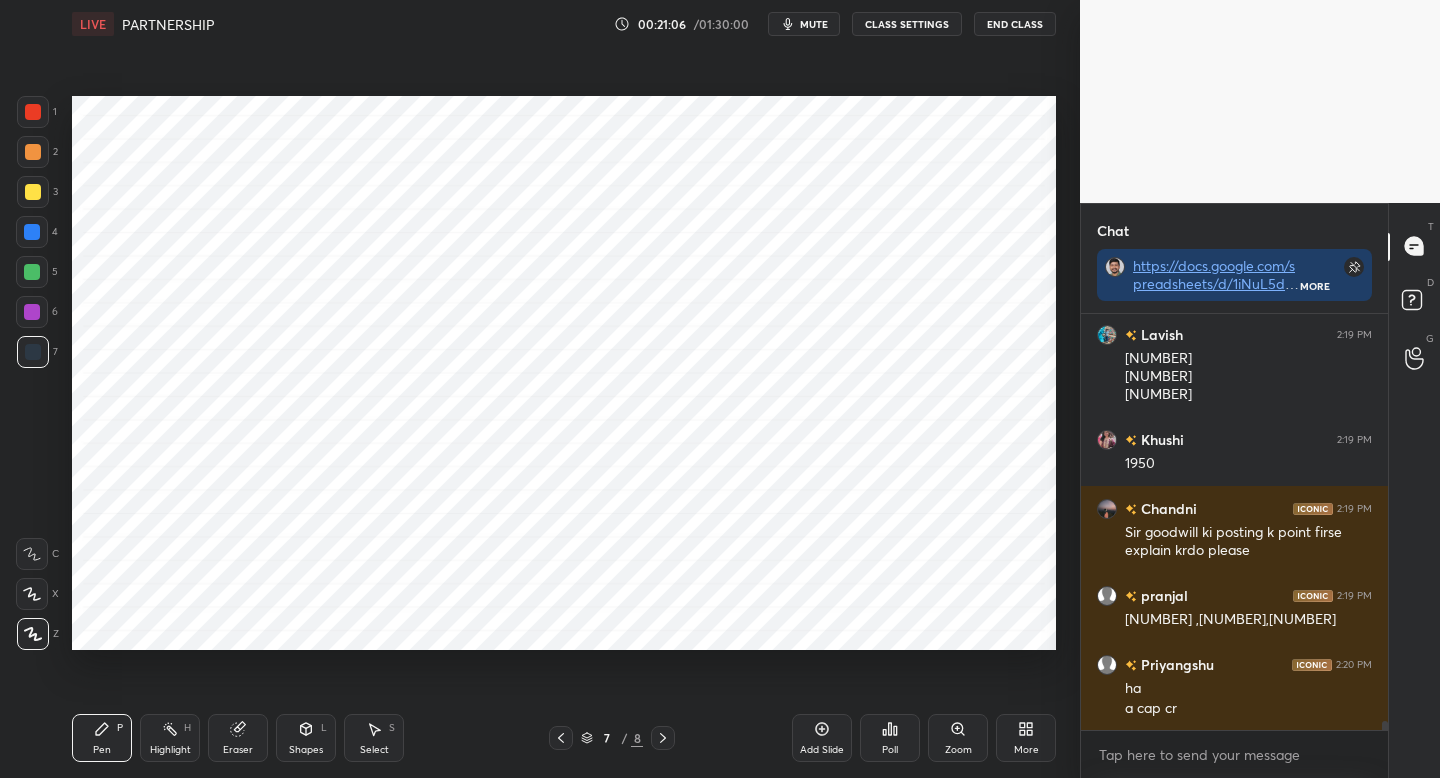 click 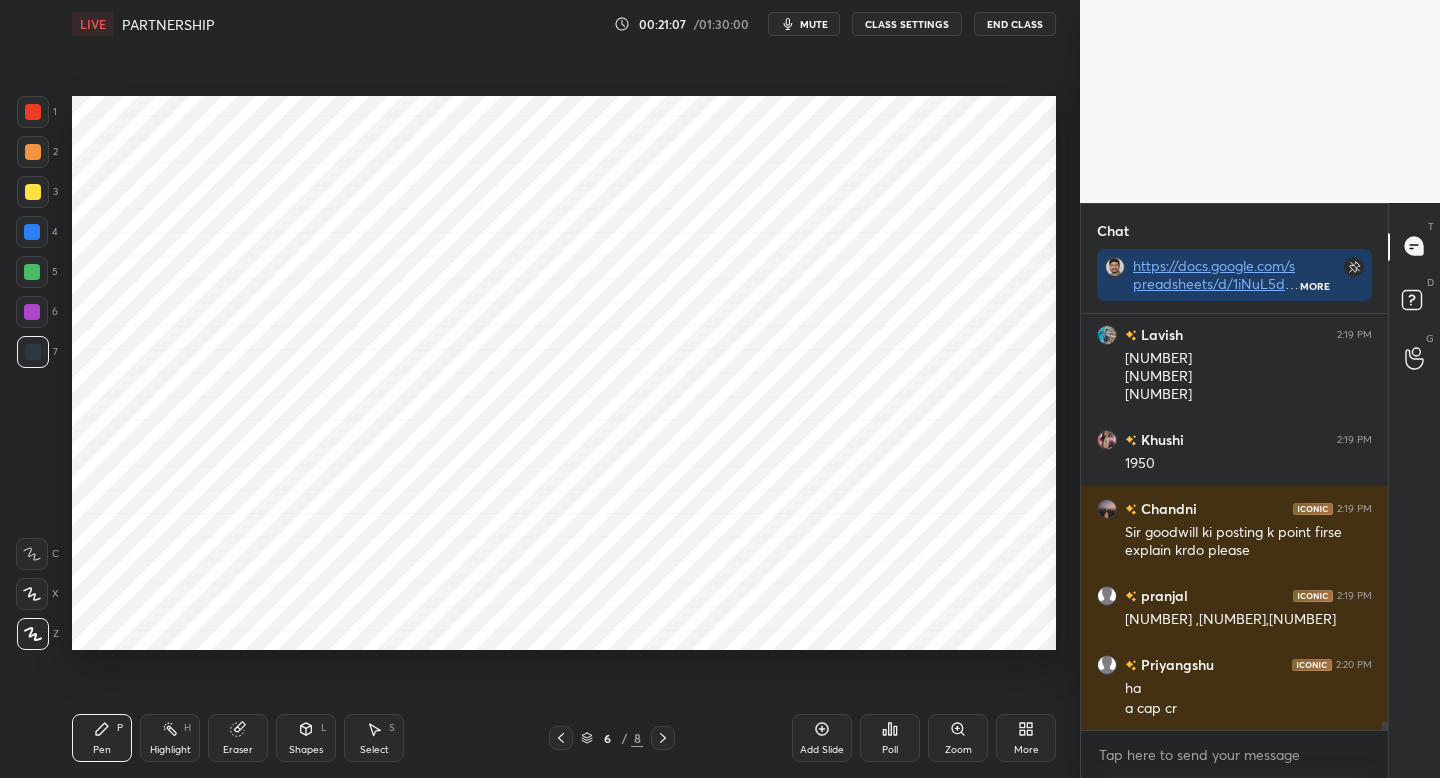 click 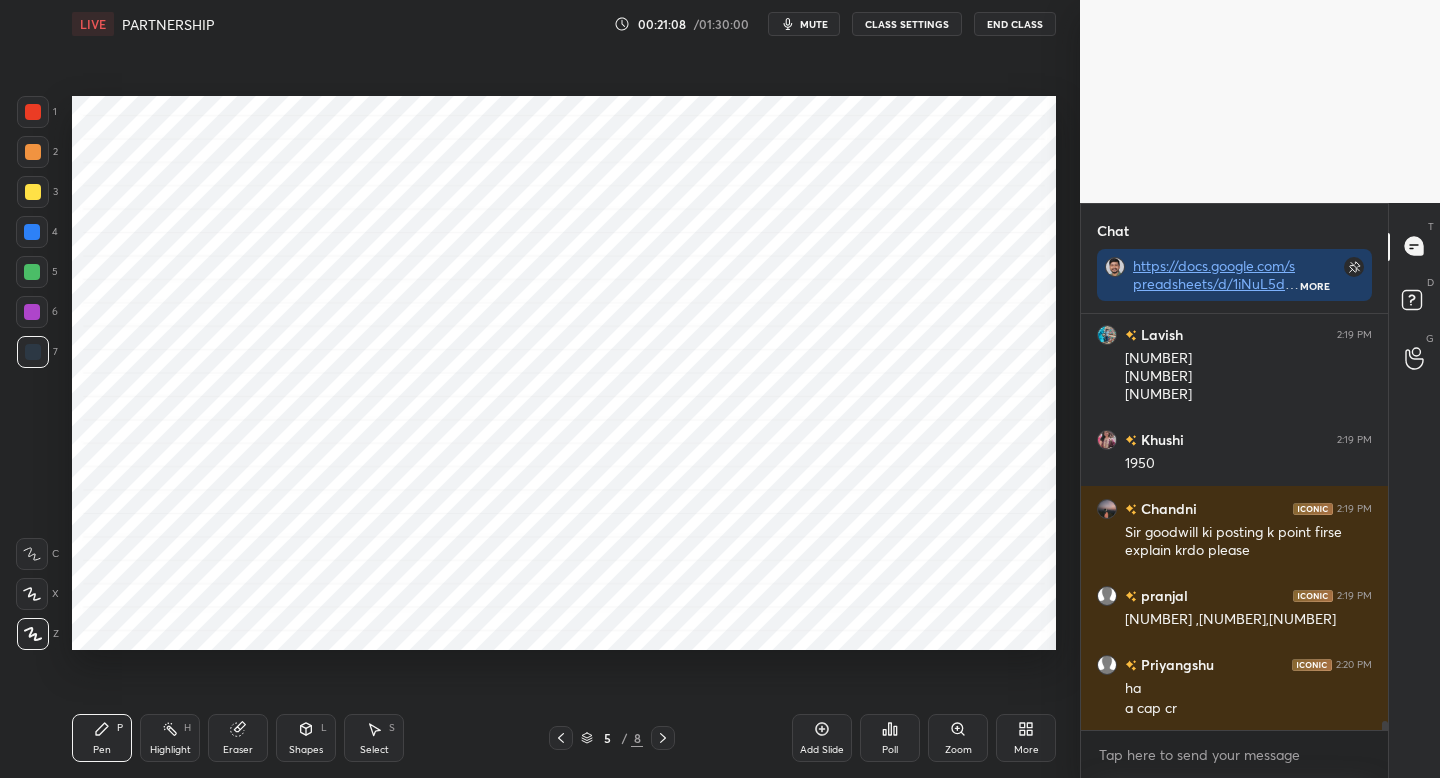 click 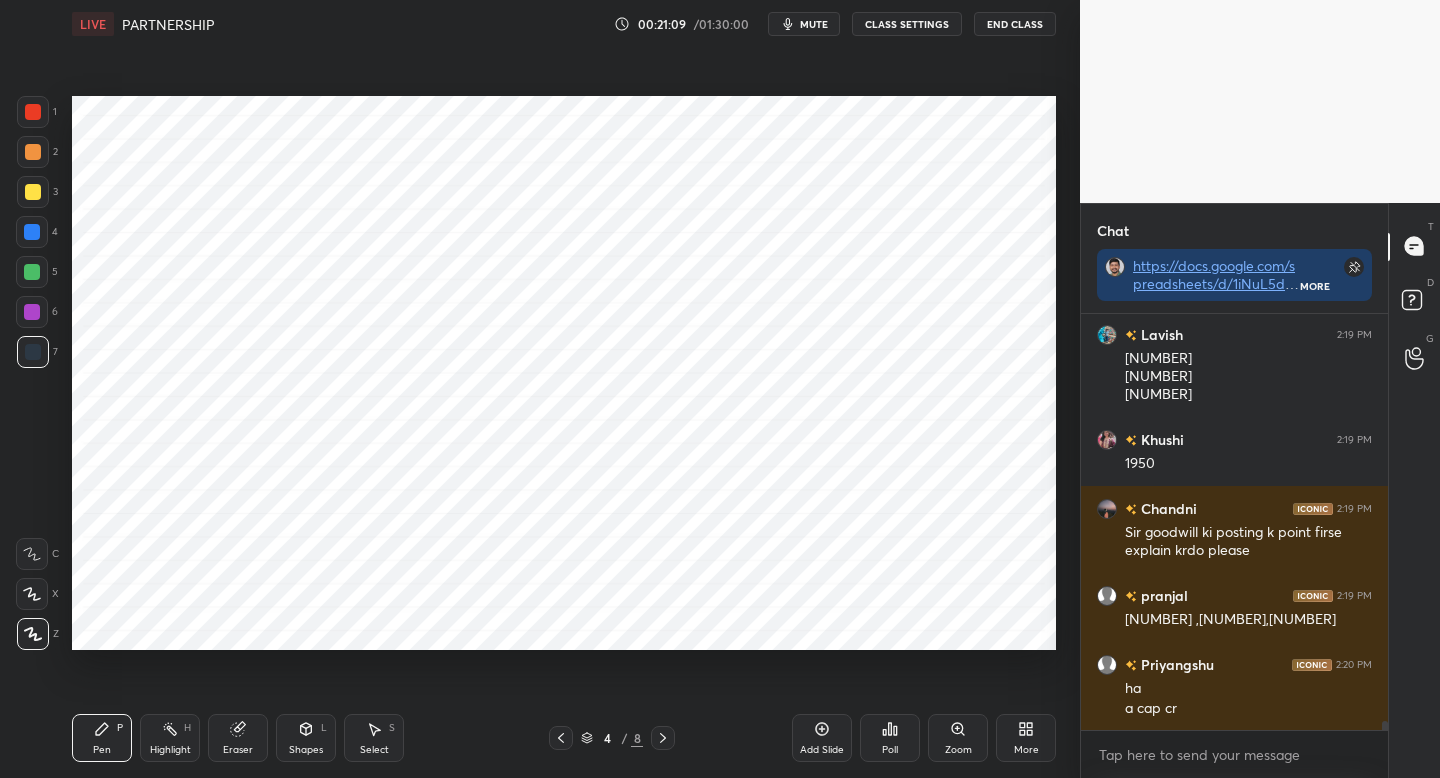 click 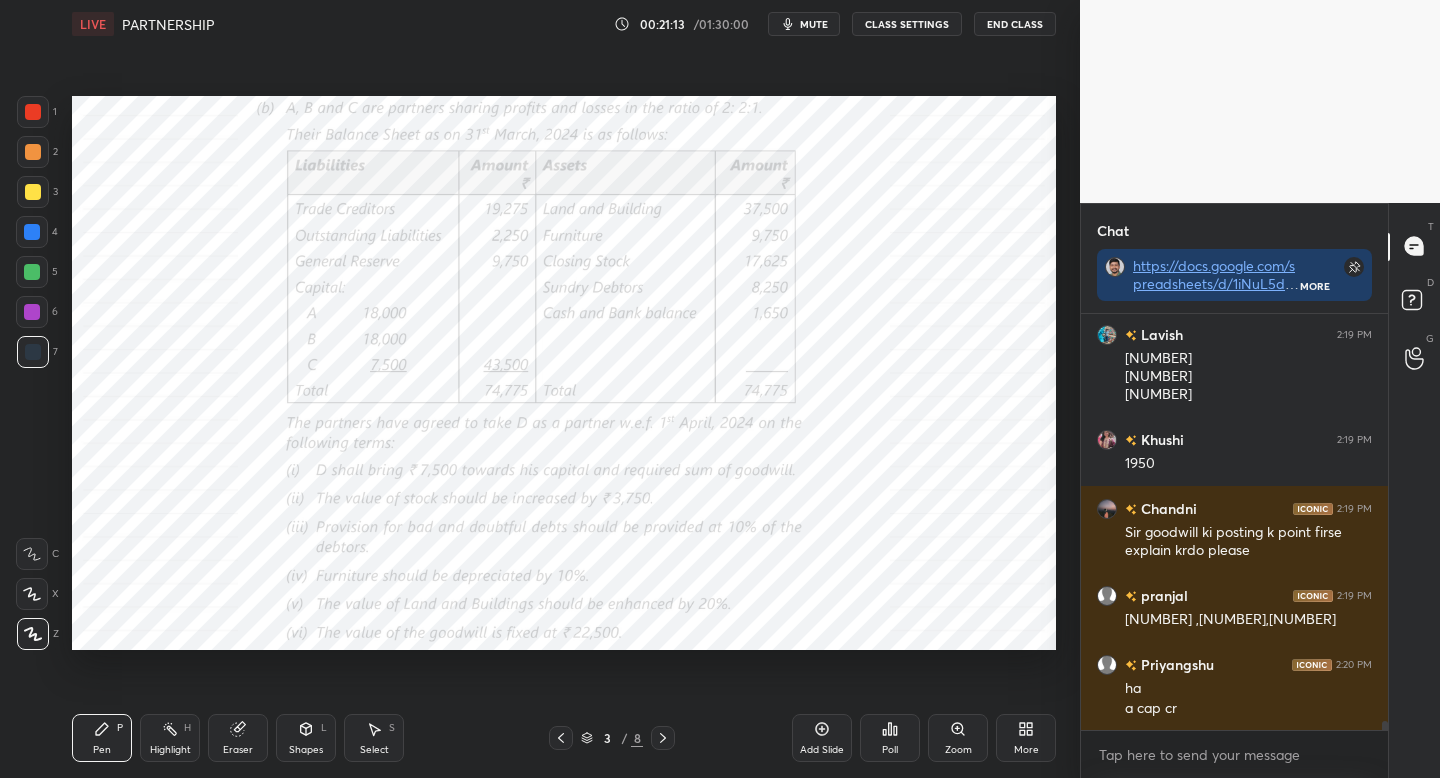 scroll, scrollTop: 18582, scrollLeft: 0, axis: vertical 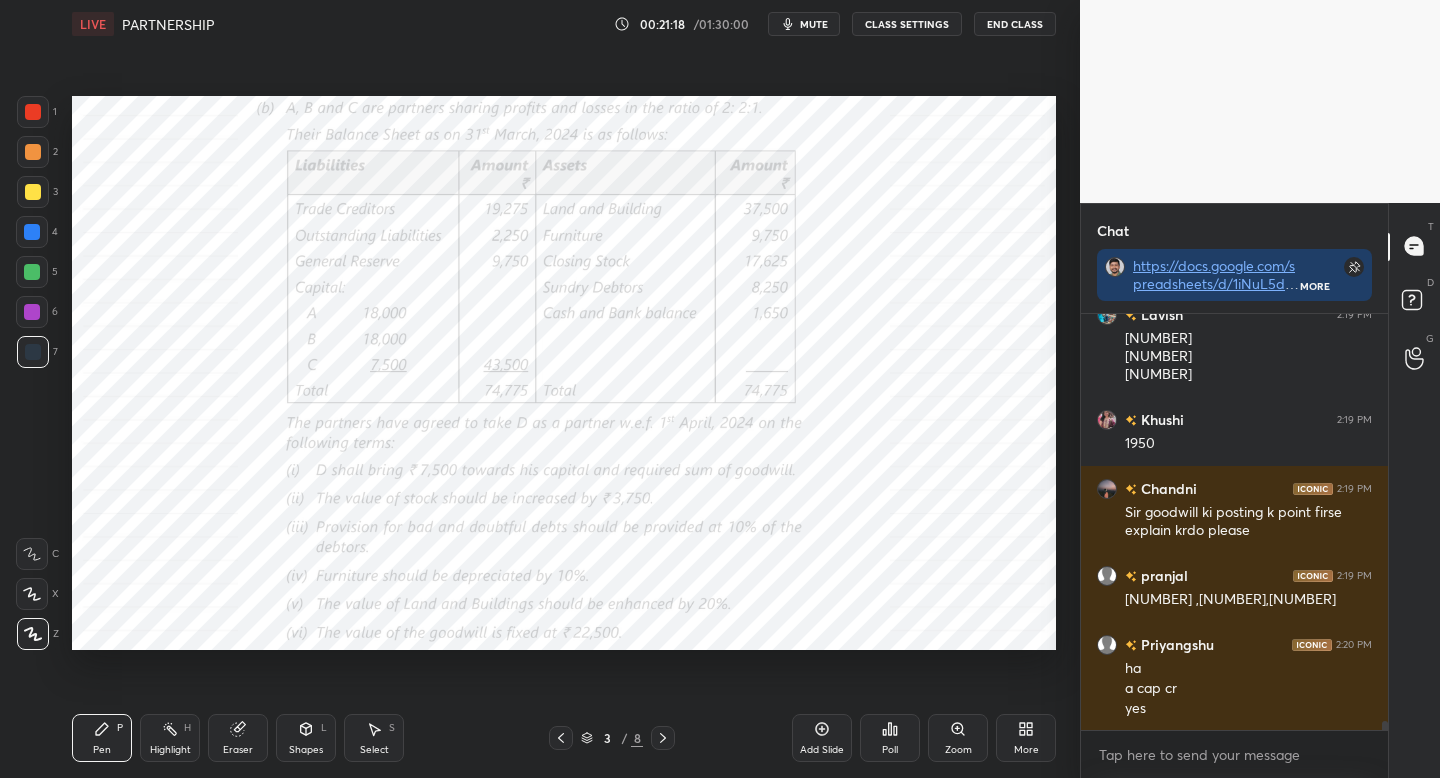 click 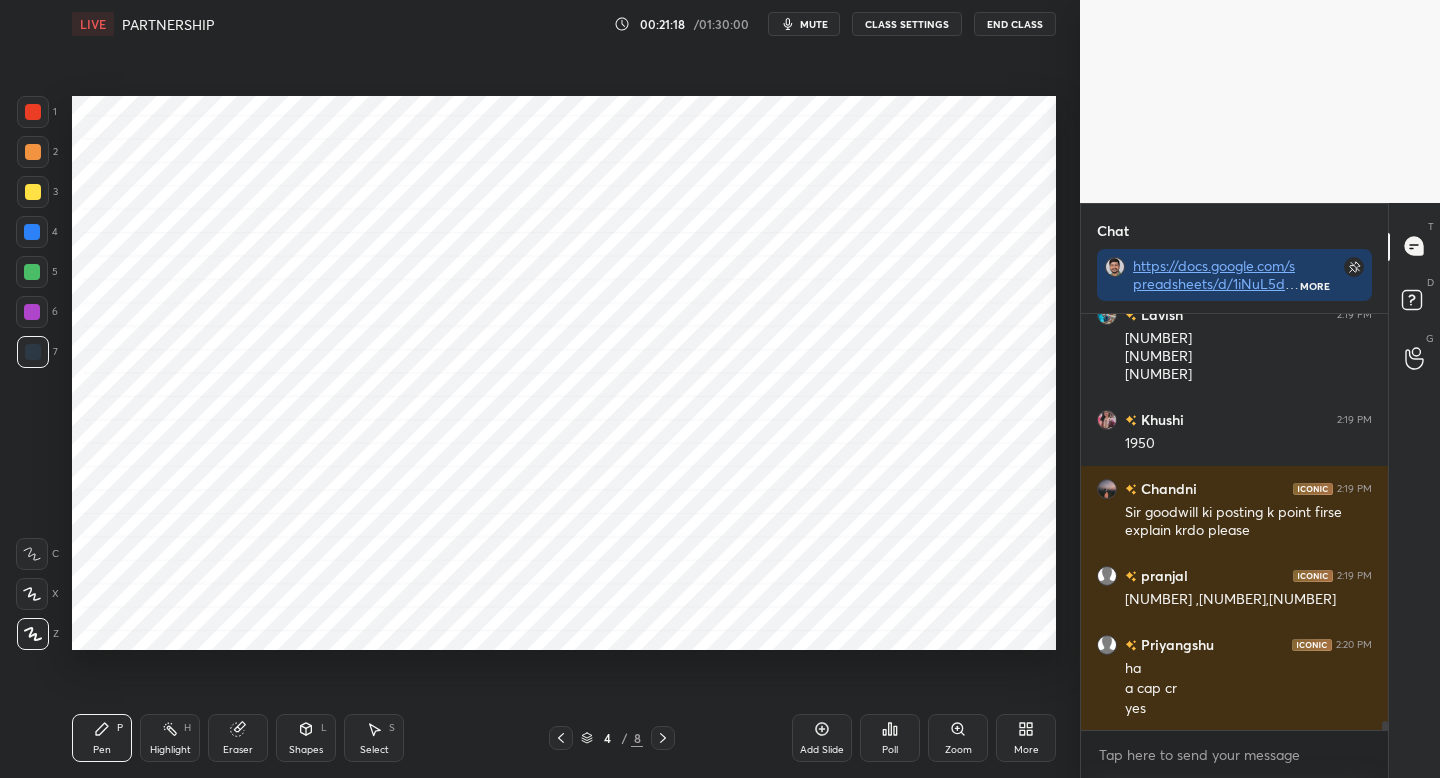click 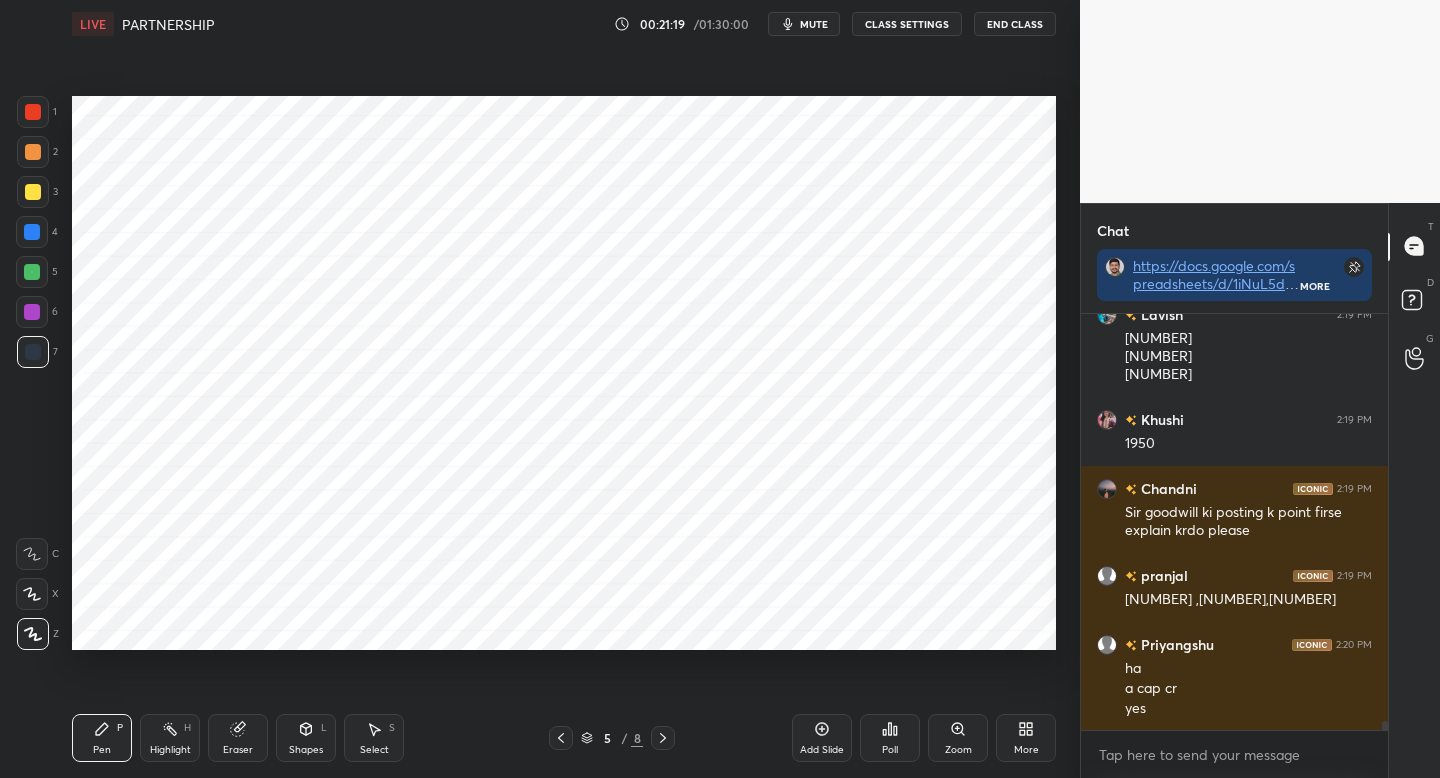 click 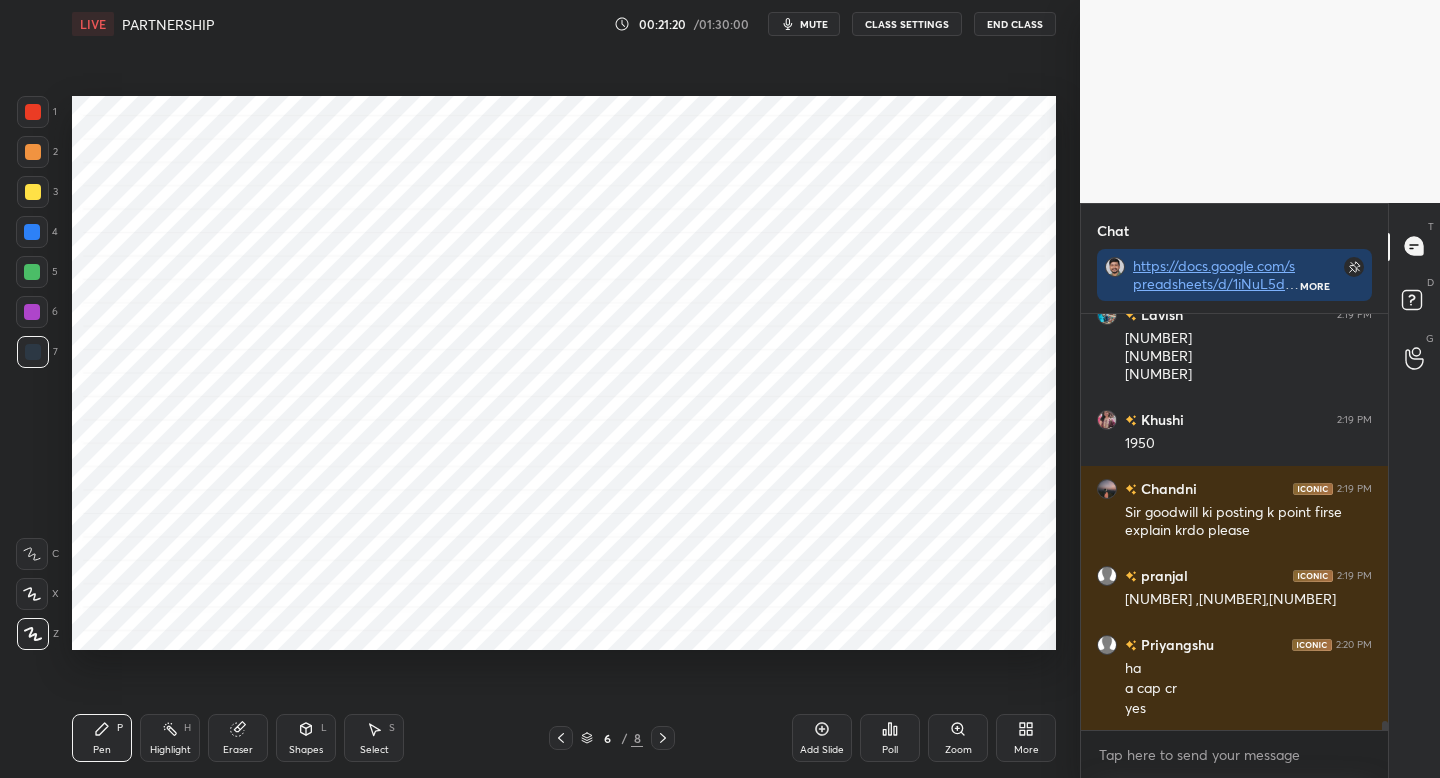 drag, startPoint x: 567, startPoint y: 739, endPoint x: 556, endPoint y: 722, distance: 20.248457 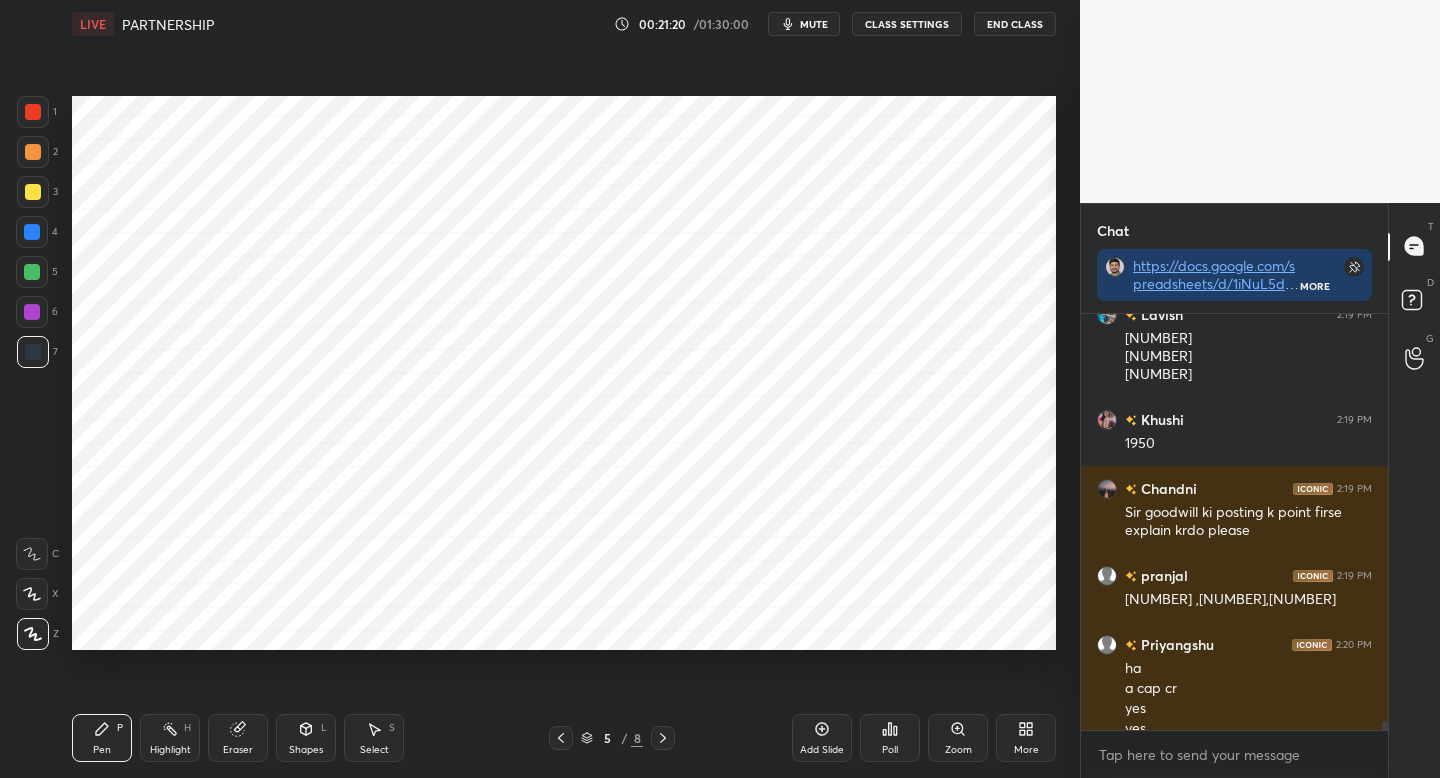 scroll, scrollTop: 18602, scrollLeft: 0, axis: vertical 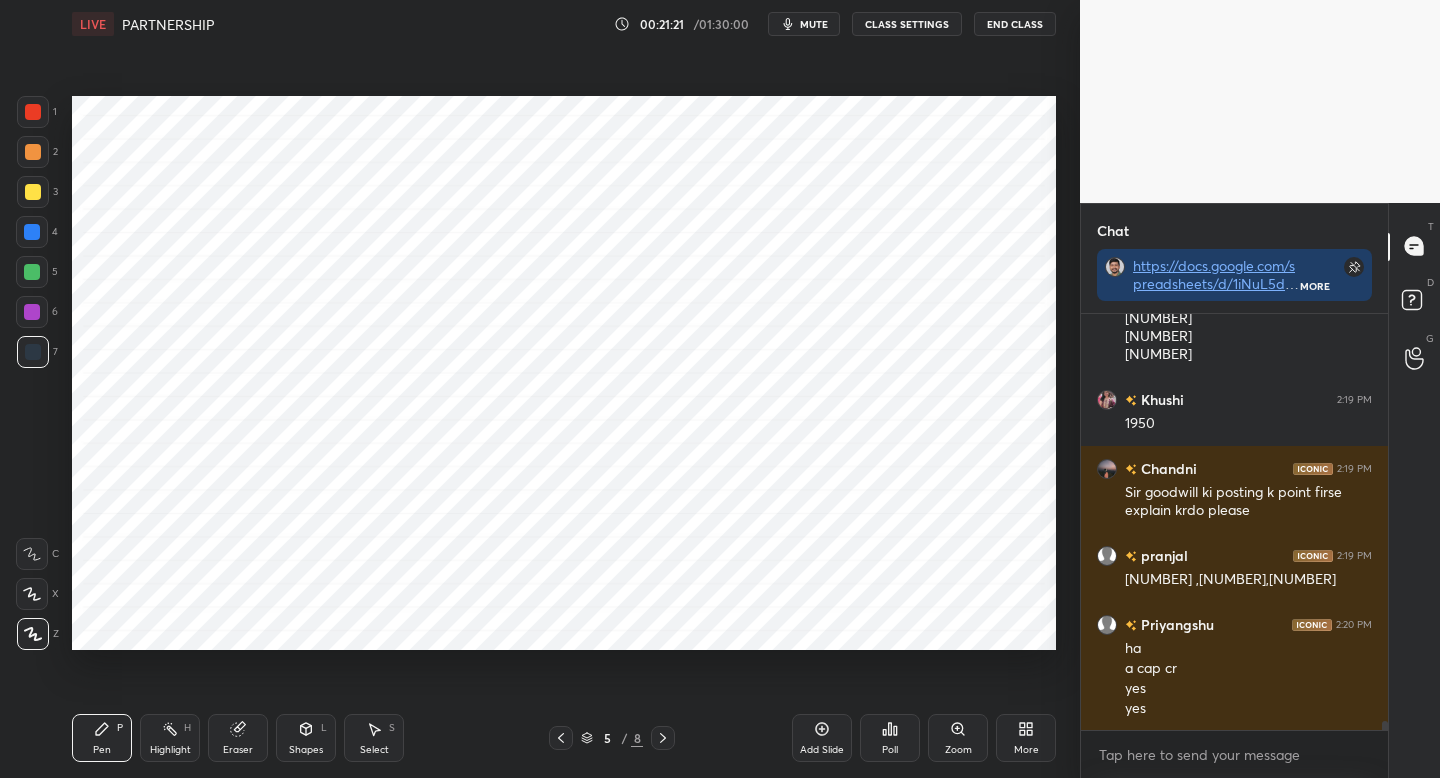 drag, startPoint x: 34, startPoint y: 276, endPoint x: 57, endPoint y: 291, distance: 27.45906 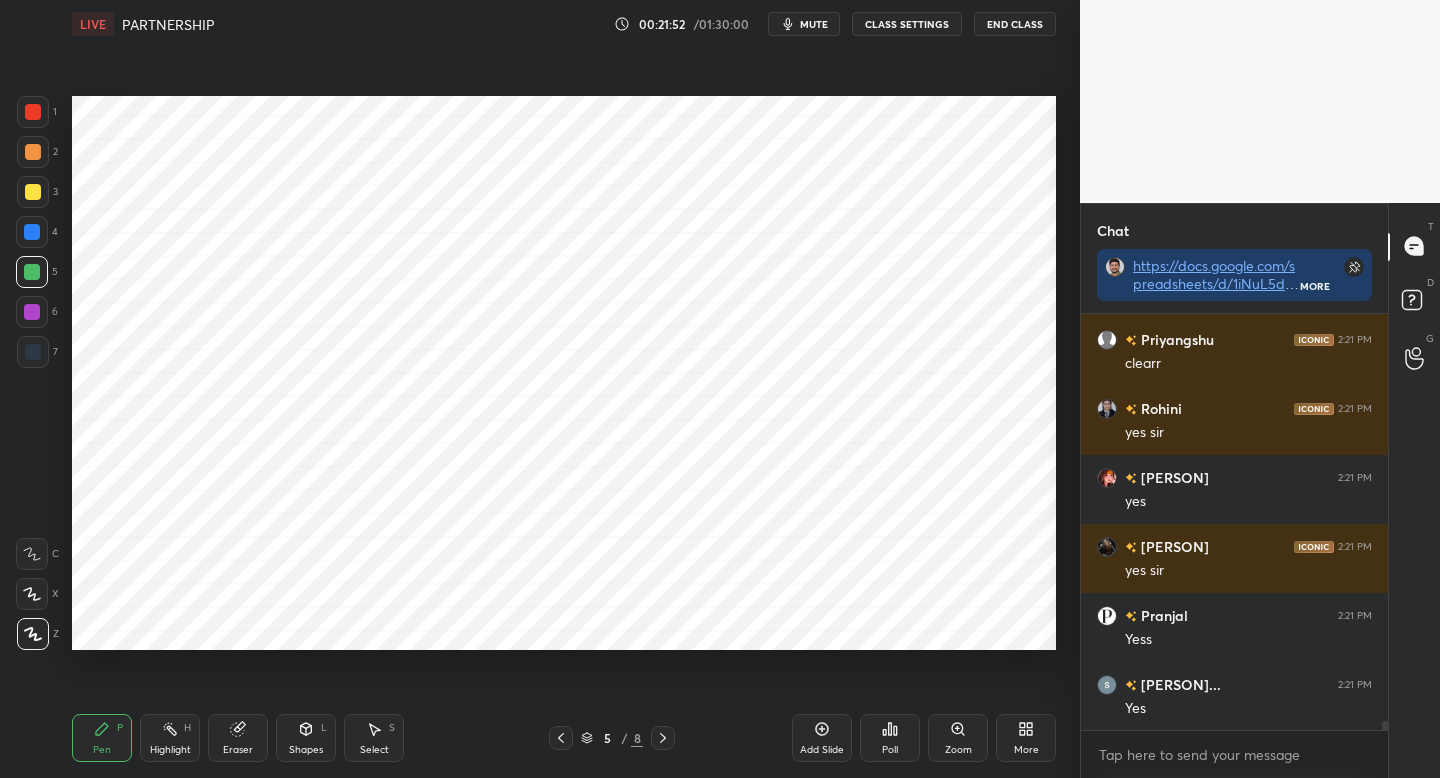 scroll, scrollTop: 19499, scrollLeft: 0, axis: vertical 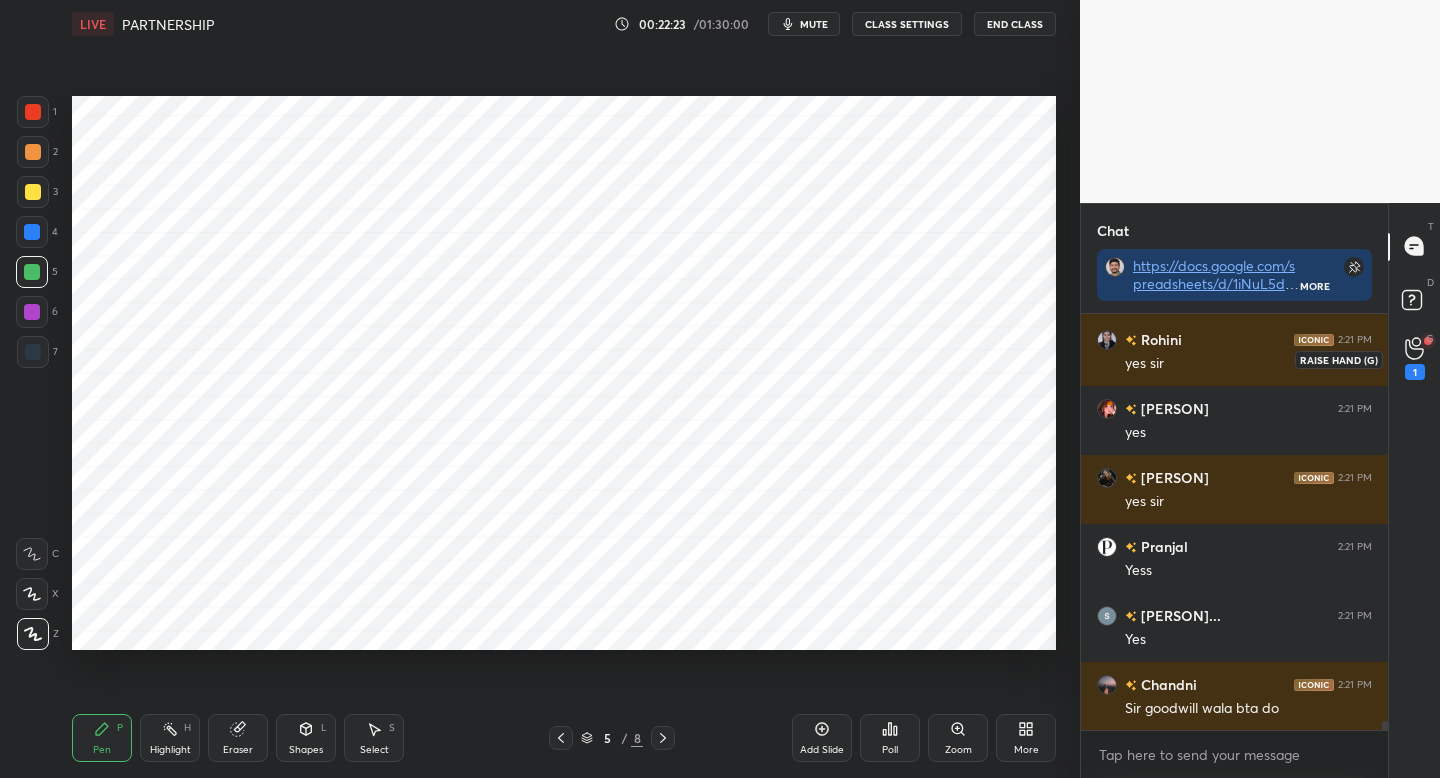 click 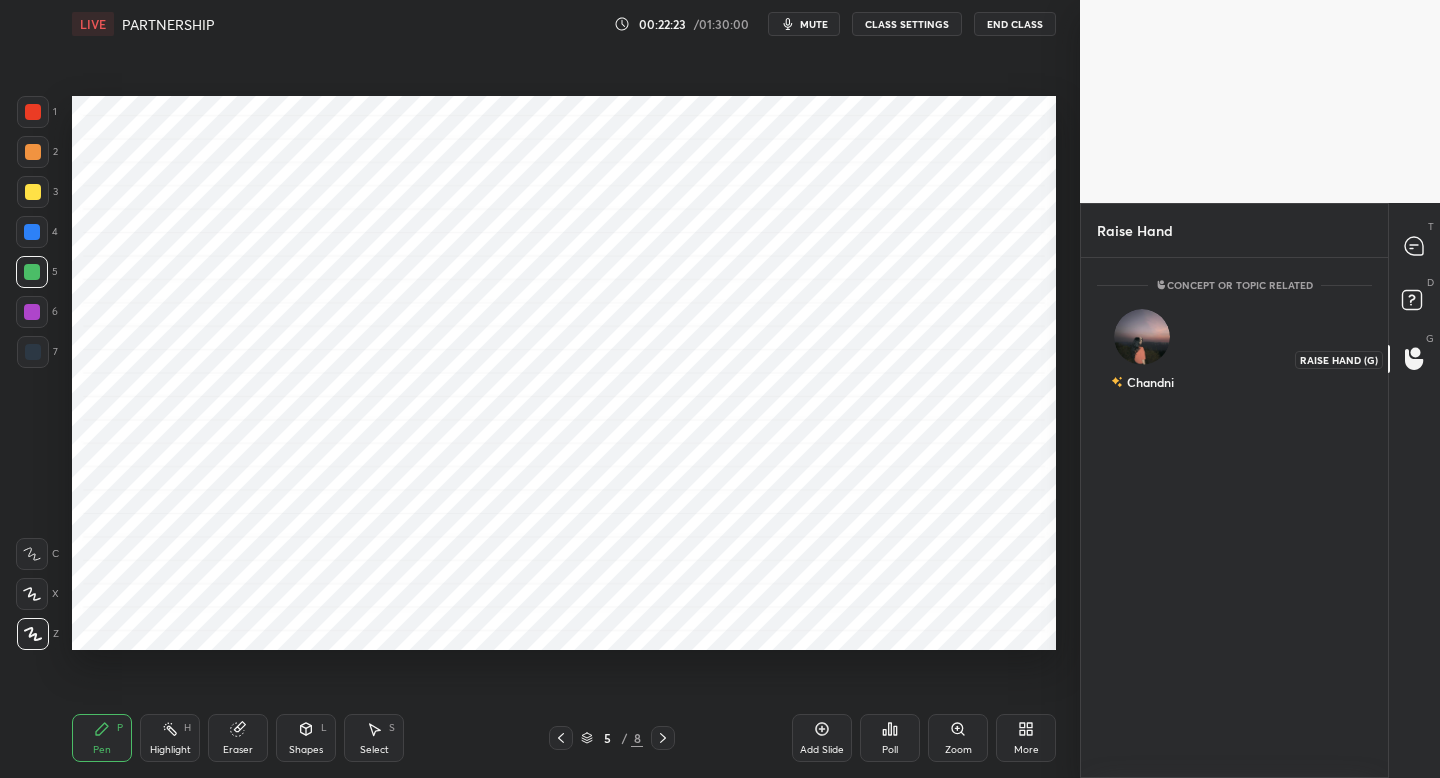 scroll, scrollTop: 514, scrollLeft: 301, axis: both 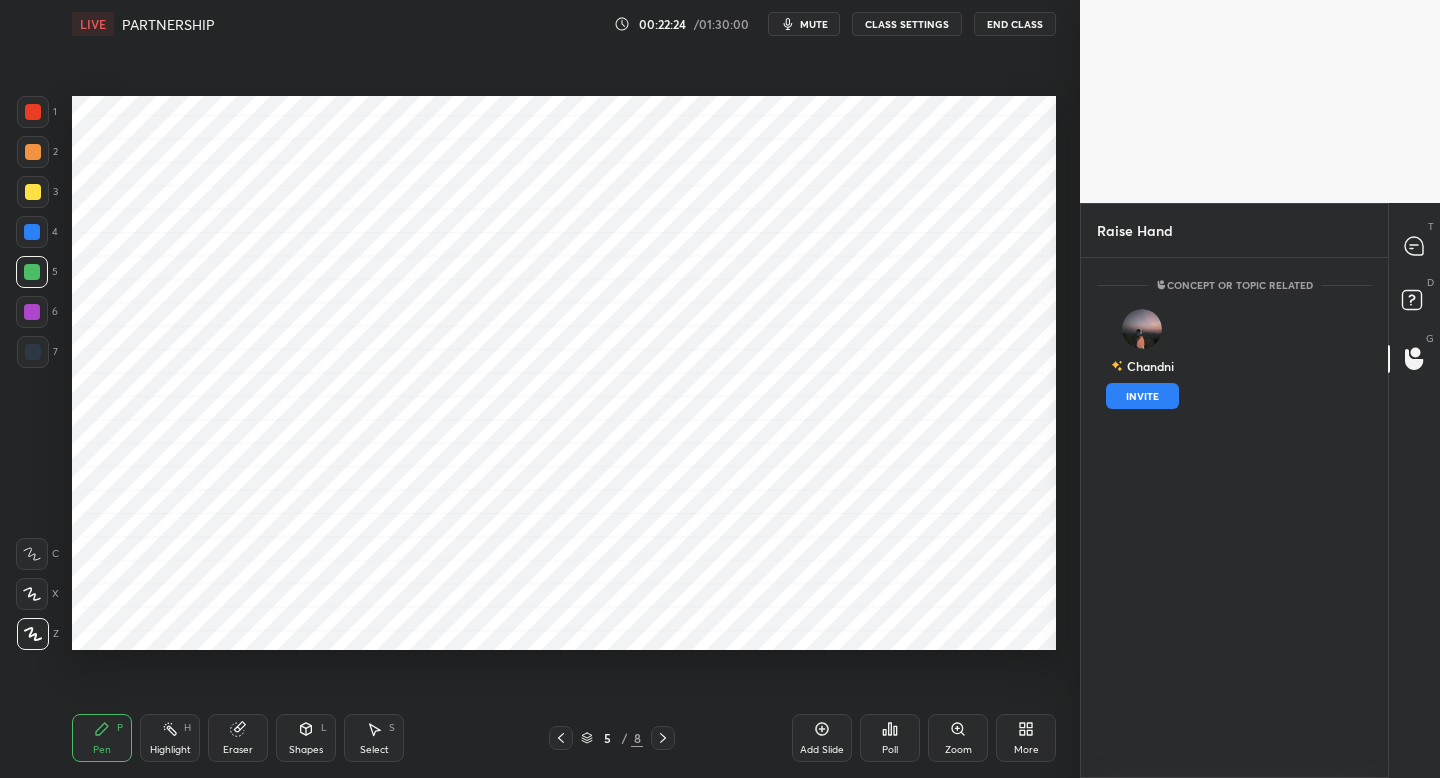 click on "INVITE" at bounding box center [1142, 396] 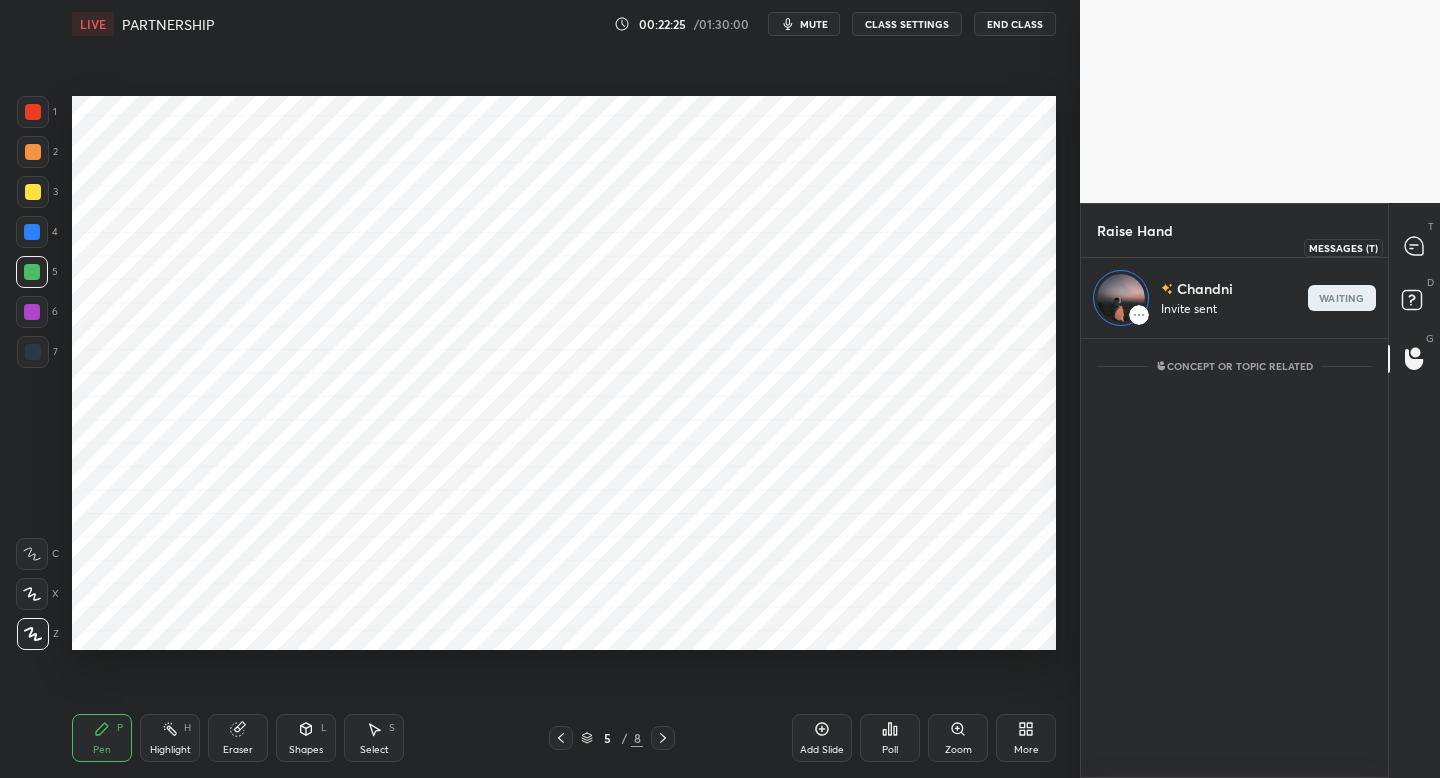 click at bounding box center (1415, 247) 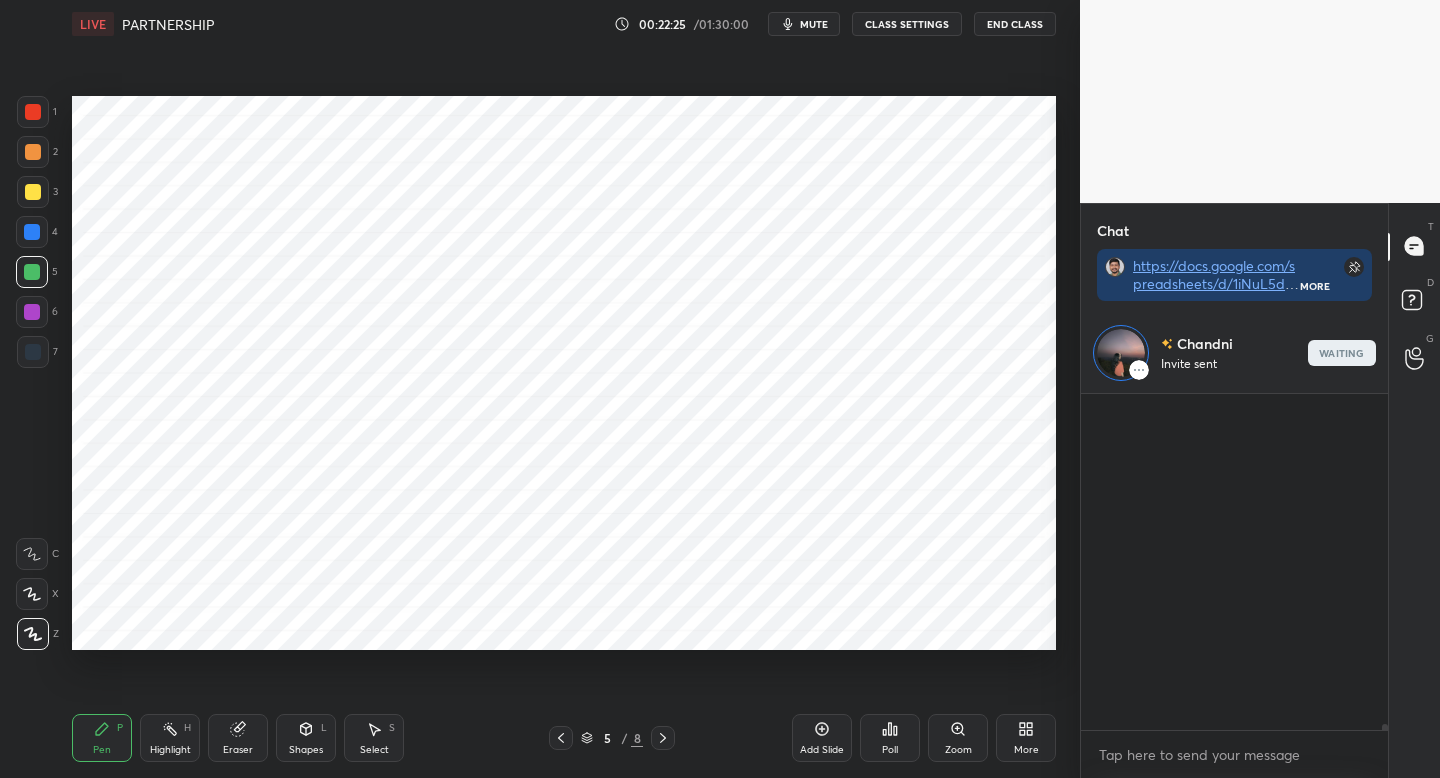 scroll, scrollTop: 163, scrollLeft: 301, axis: both 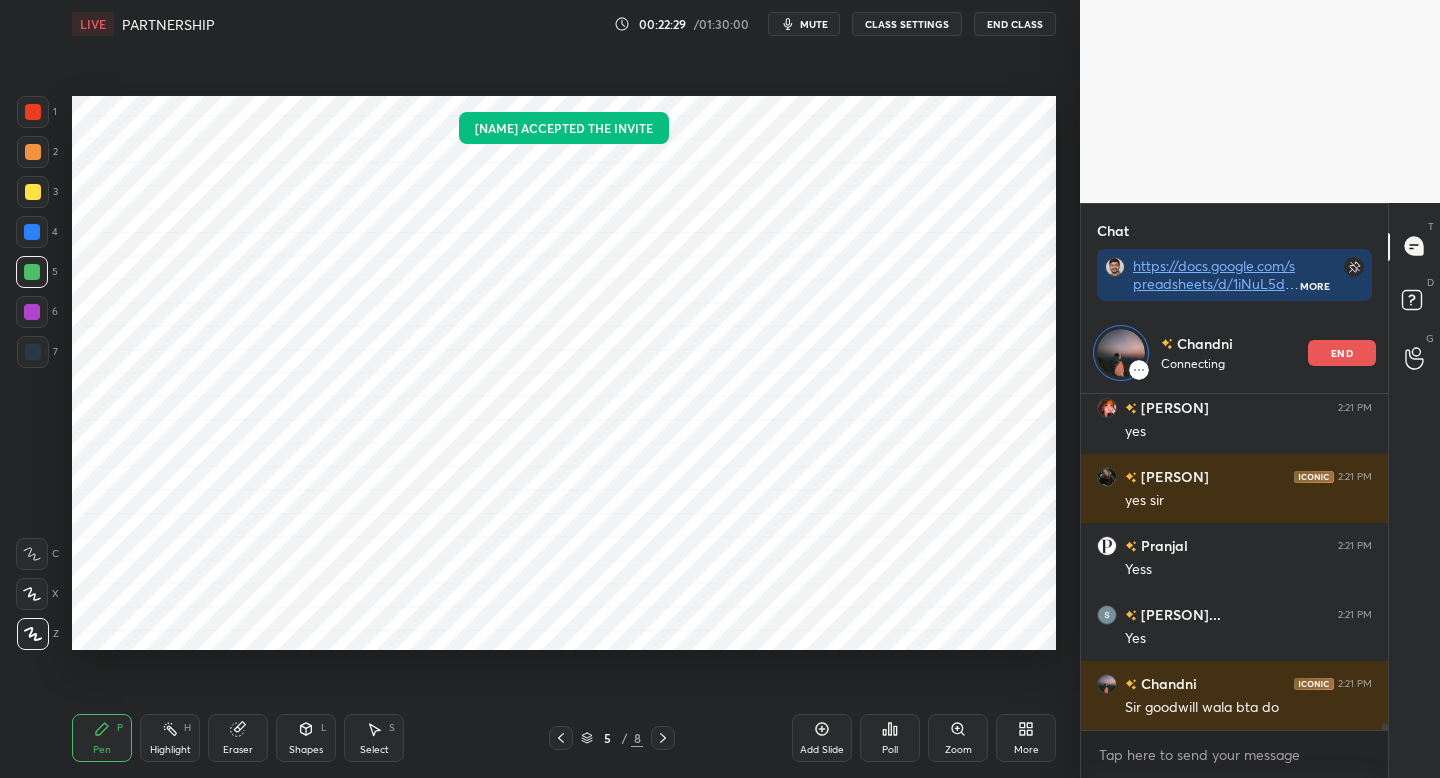 drag, startPoint x: 12, startPoint y: 351, endPoint x: 40, endPoint y: 354, distance: 28.160255 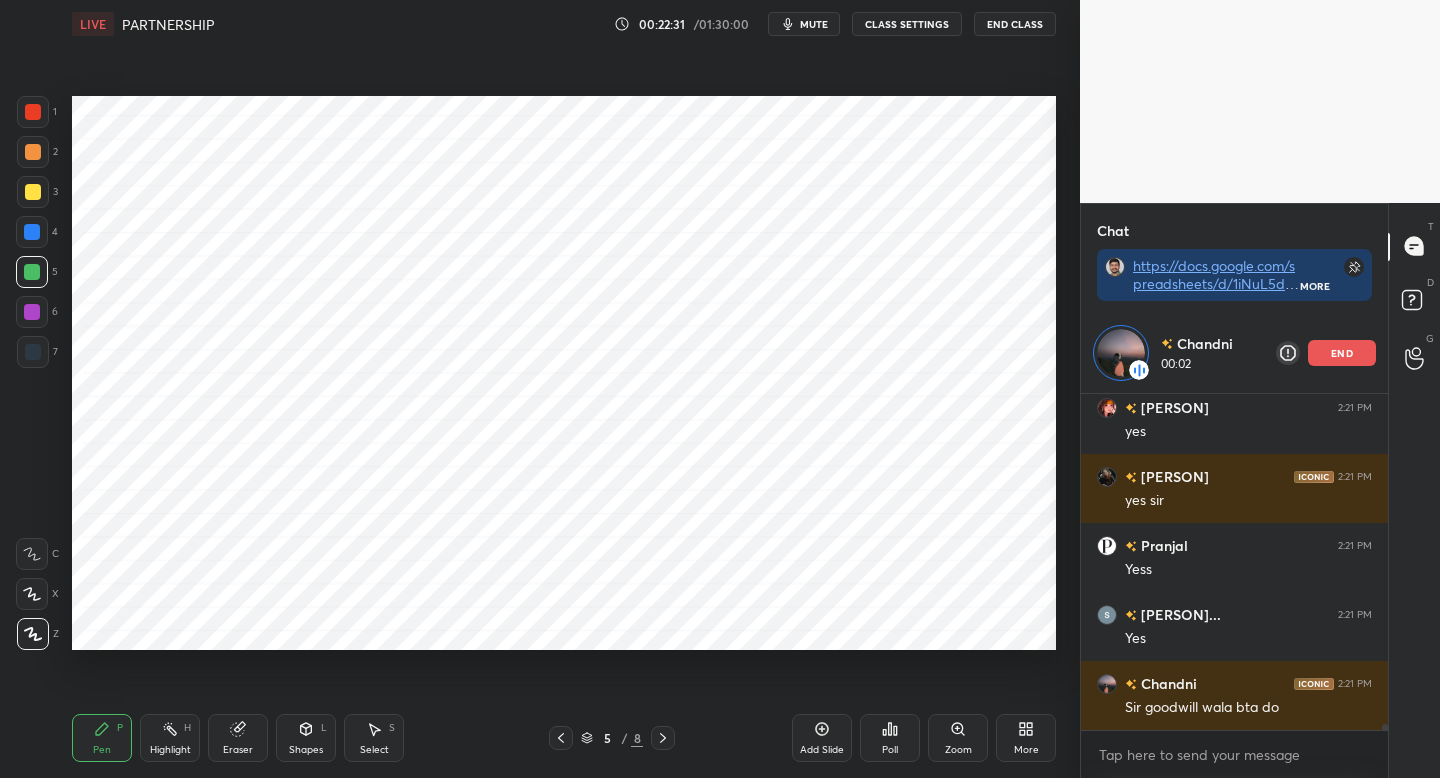 scroll, scrollTop: 20044, scrollLeft: 0, axis: vertical 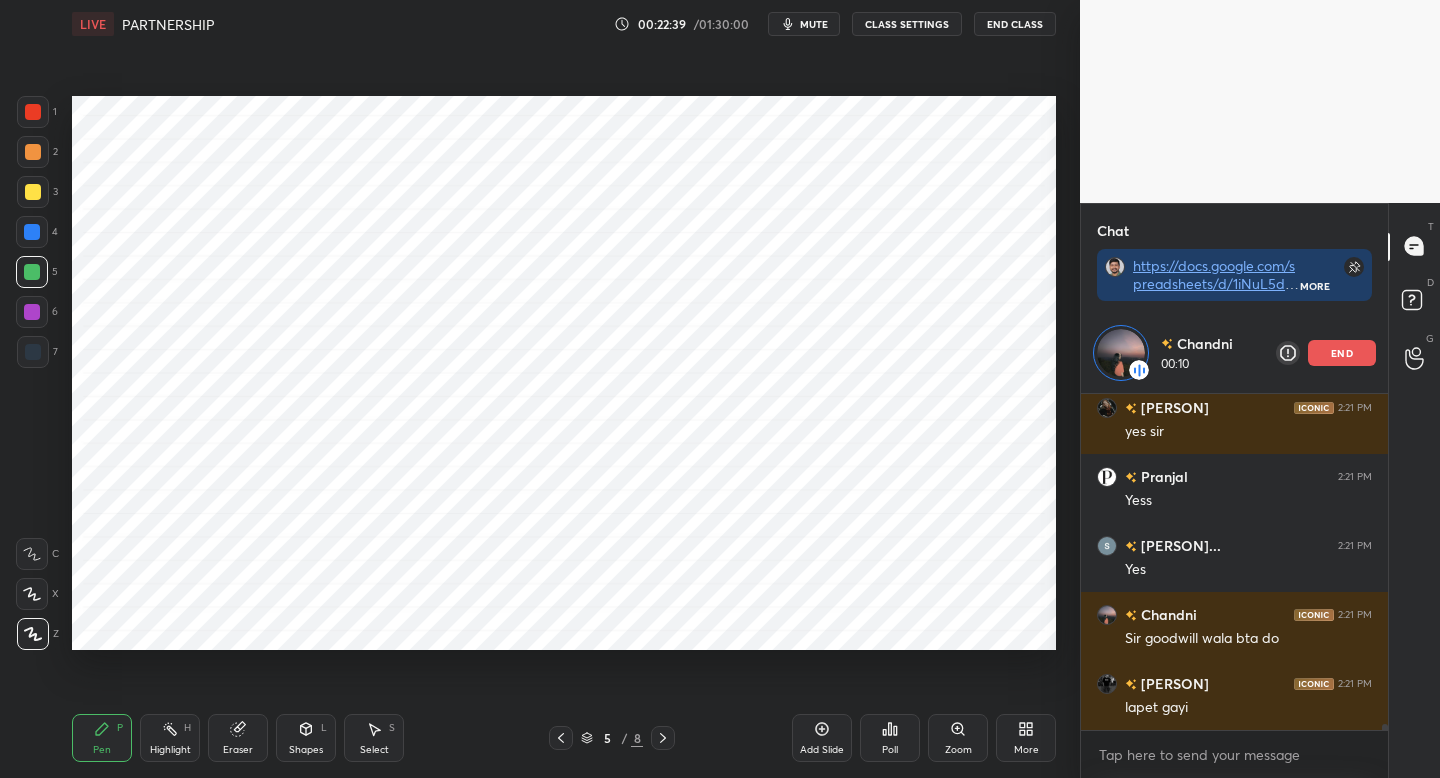 drag, startPoint x: 23, startPoint y: 352, endPoint x: 49, endPoint y: 363, distance: 28.231188 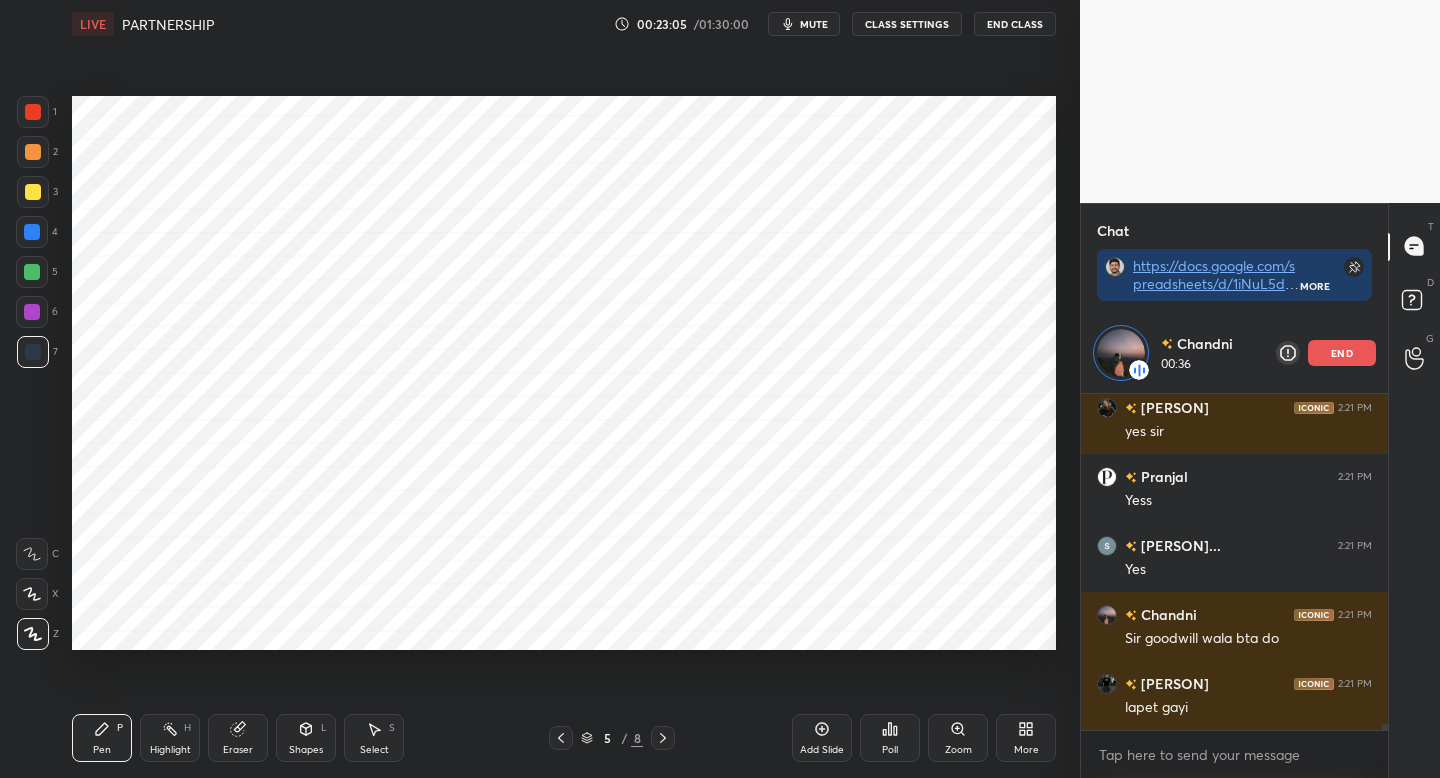 click at bounding box center [663, 738] 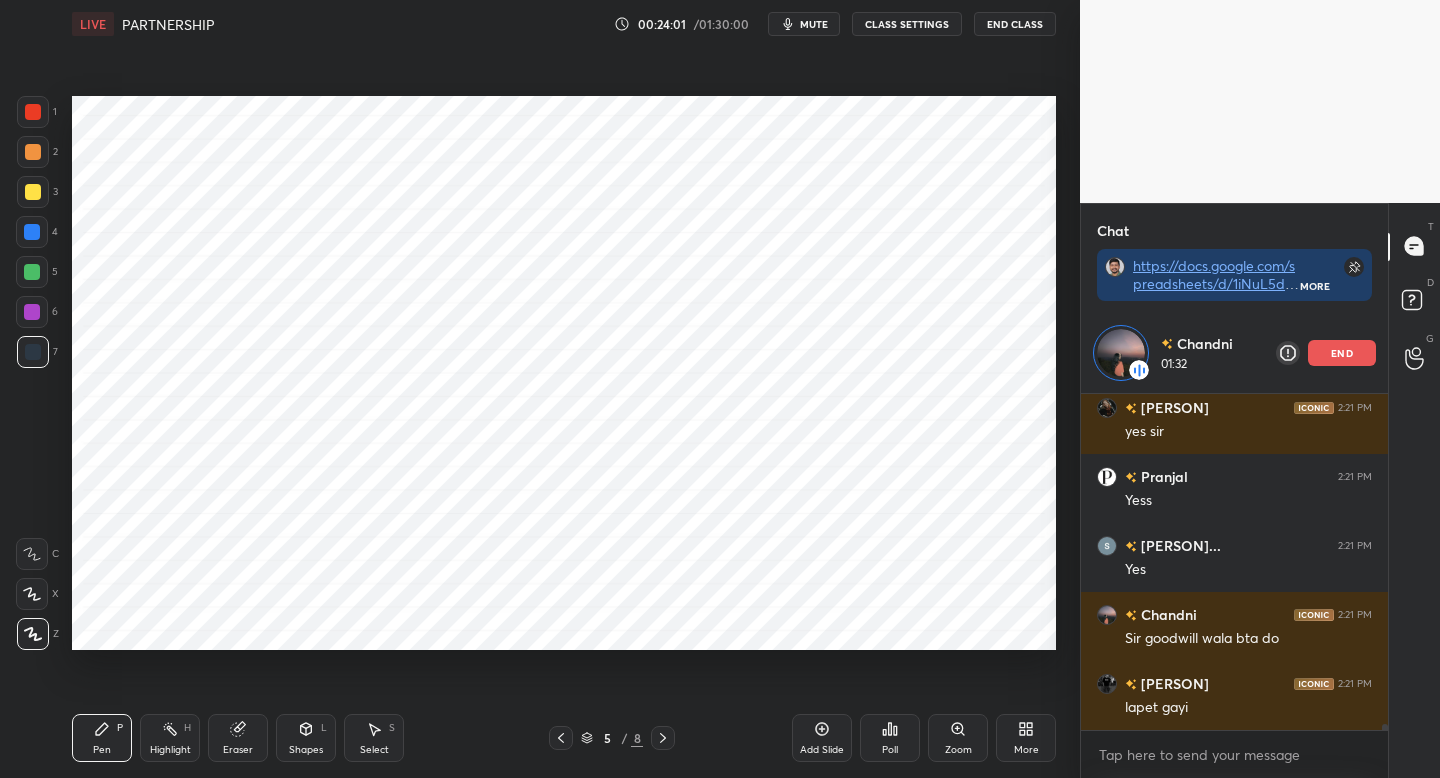 scroll, scrollTop: 20131, scrollLeft: 0, axis: vertical 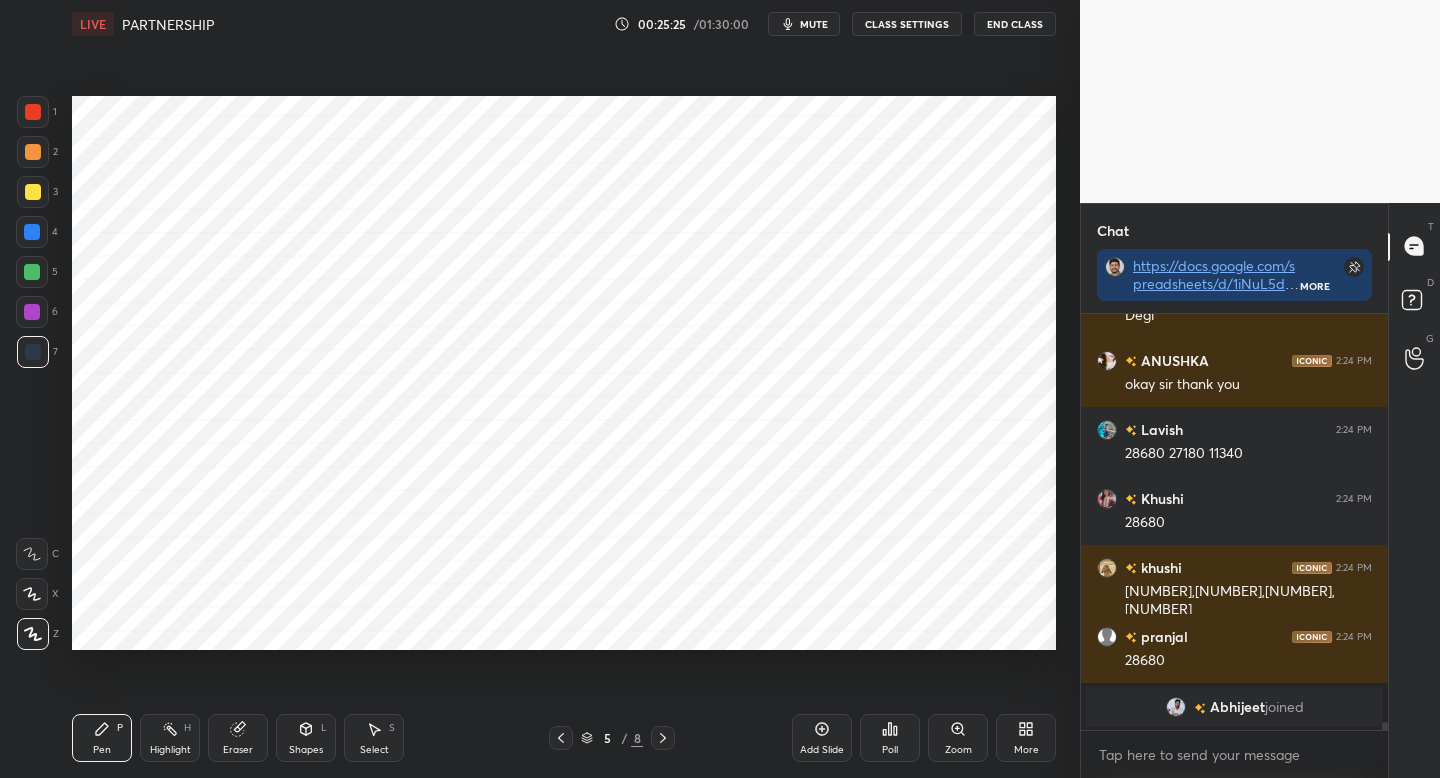 click on "Add Slide" at bounding box center [822, 738] 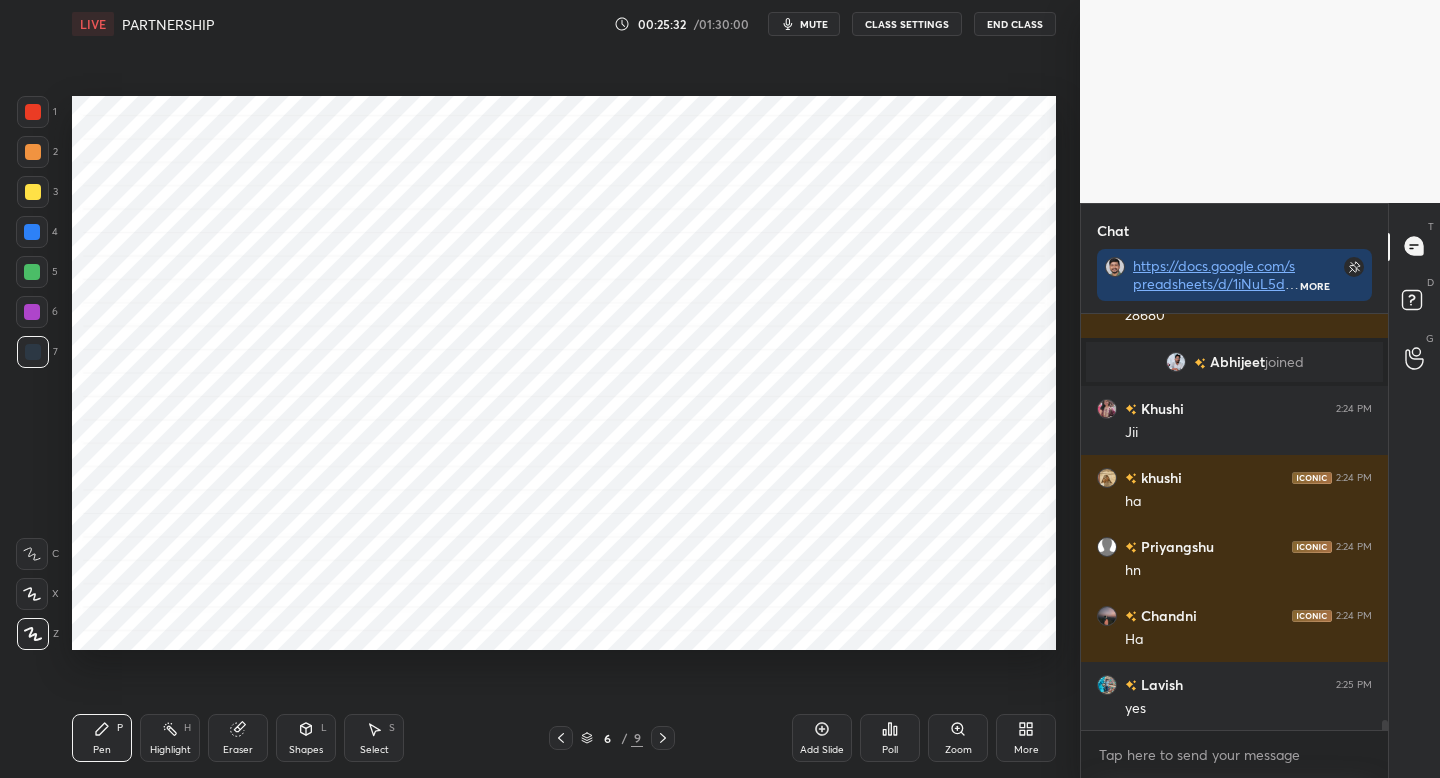 scroll, scrollTop: 17705, scrollLeft: 0, axis: vertical 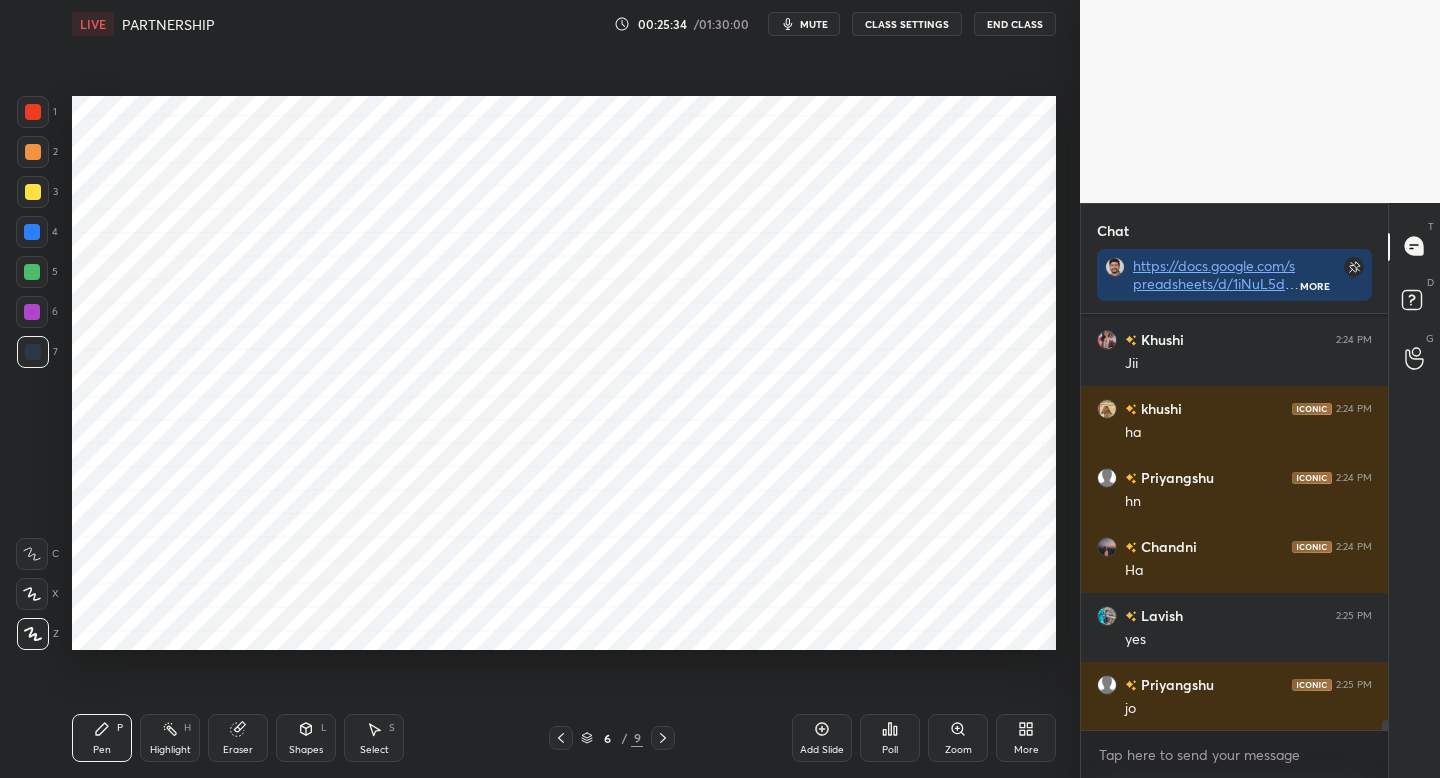 click on "Shapes" at bounding box center [306, 750] 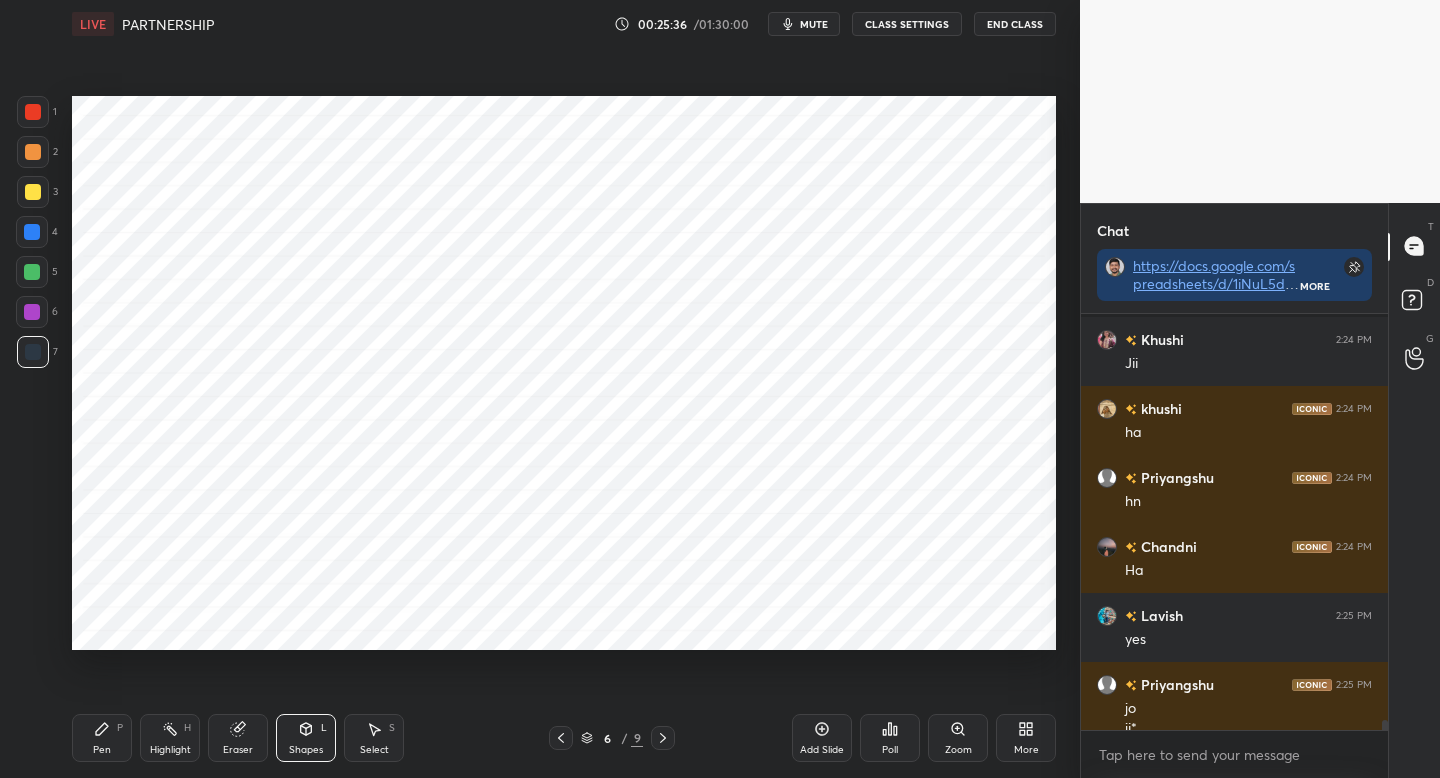 scroll, scrollTop: 17725, scrollLeft: 0, axis: vertical 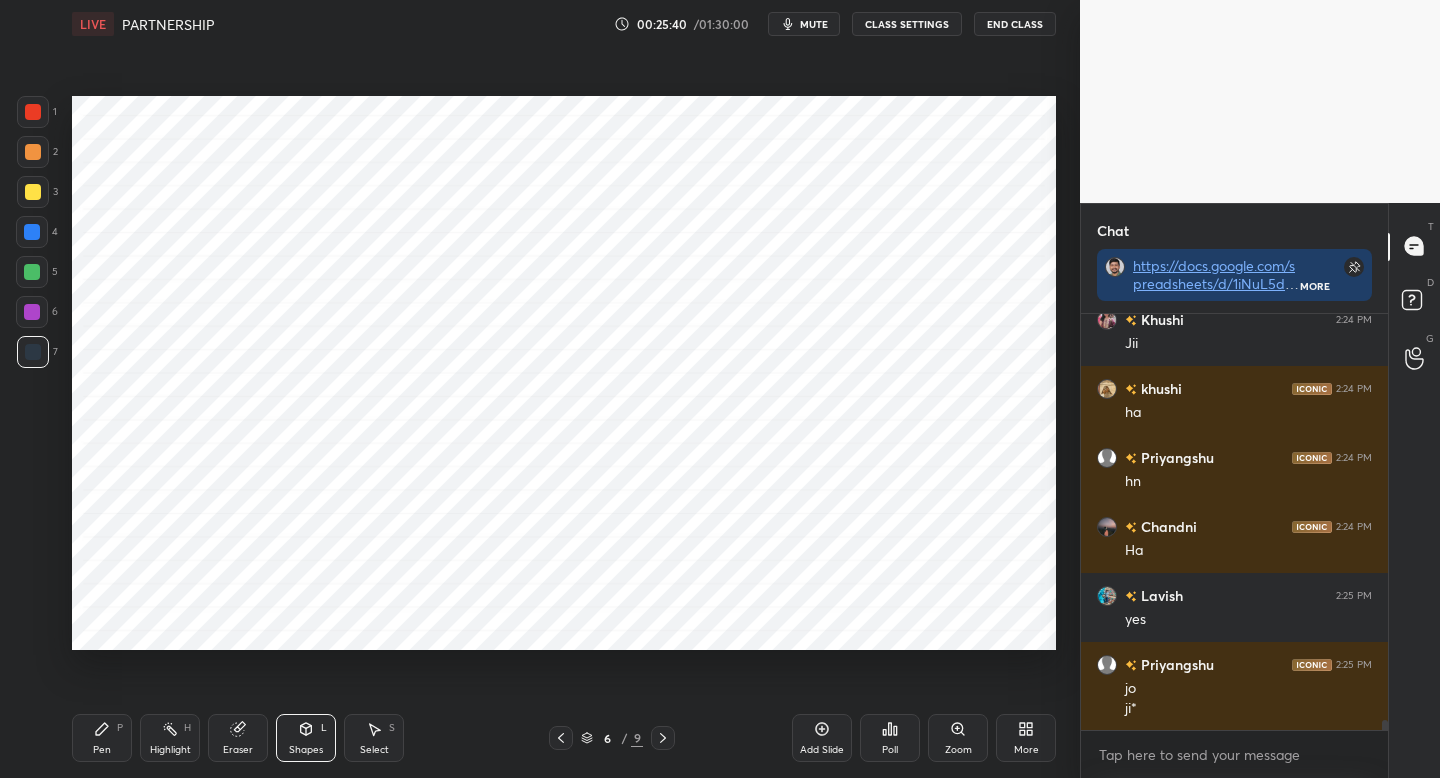 drag, startPoint x: 102, startPoint y: 740, endPoint x: 142, endPoint y: 664, distance: 85.883644 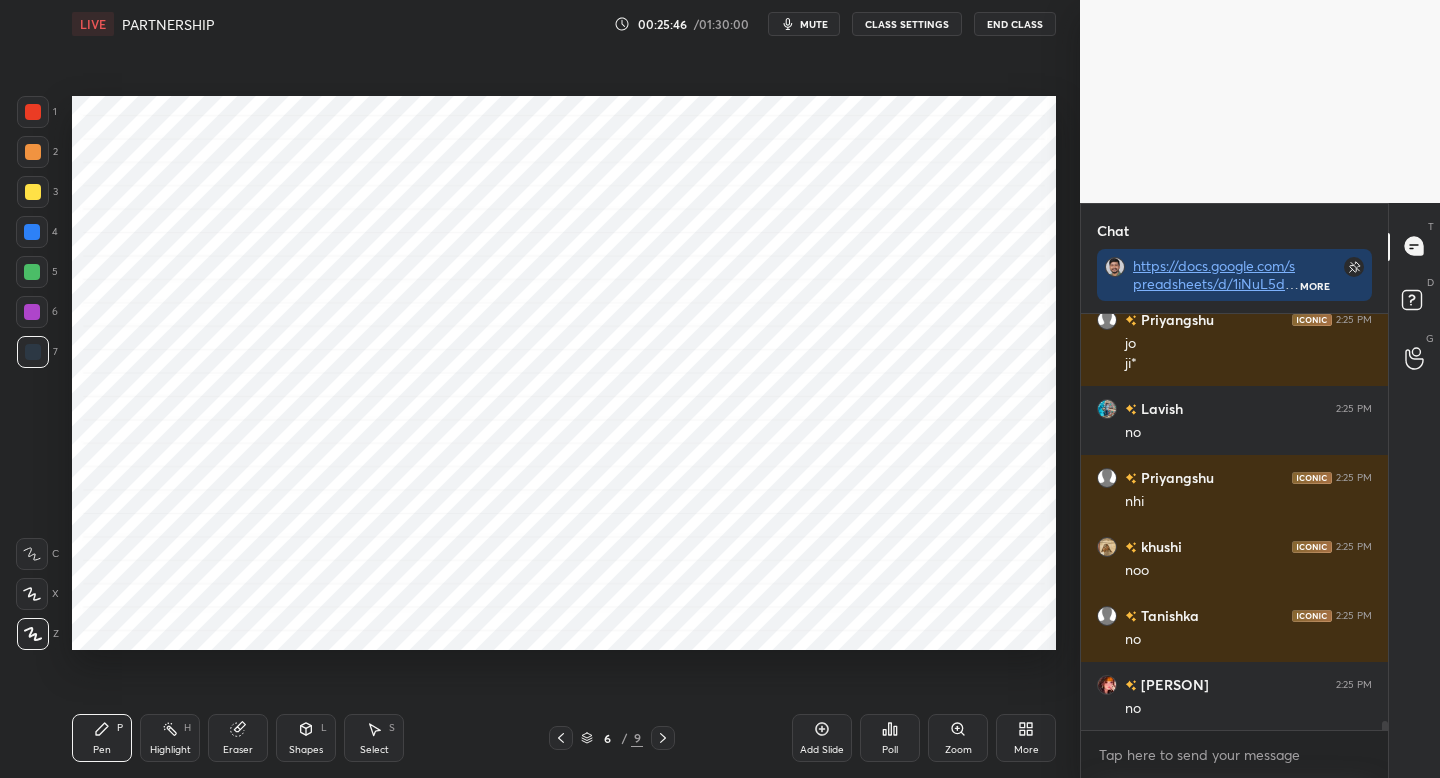 scroll, scrollTop: 18139, scrollLeft: 0, axis: vertical 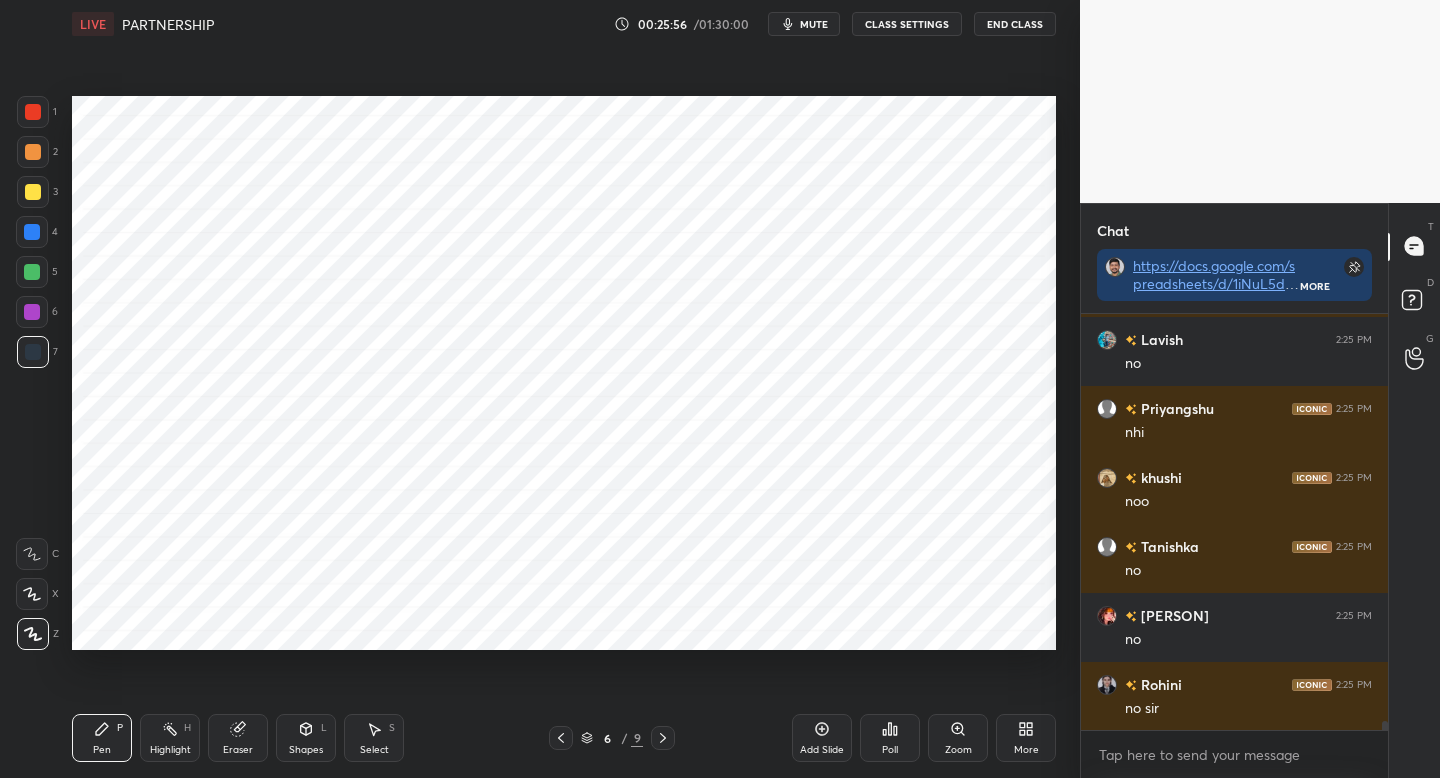 click on "1" at bounding box center (37, 112) 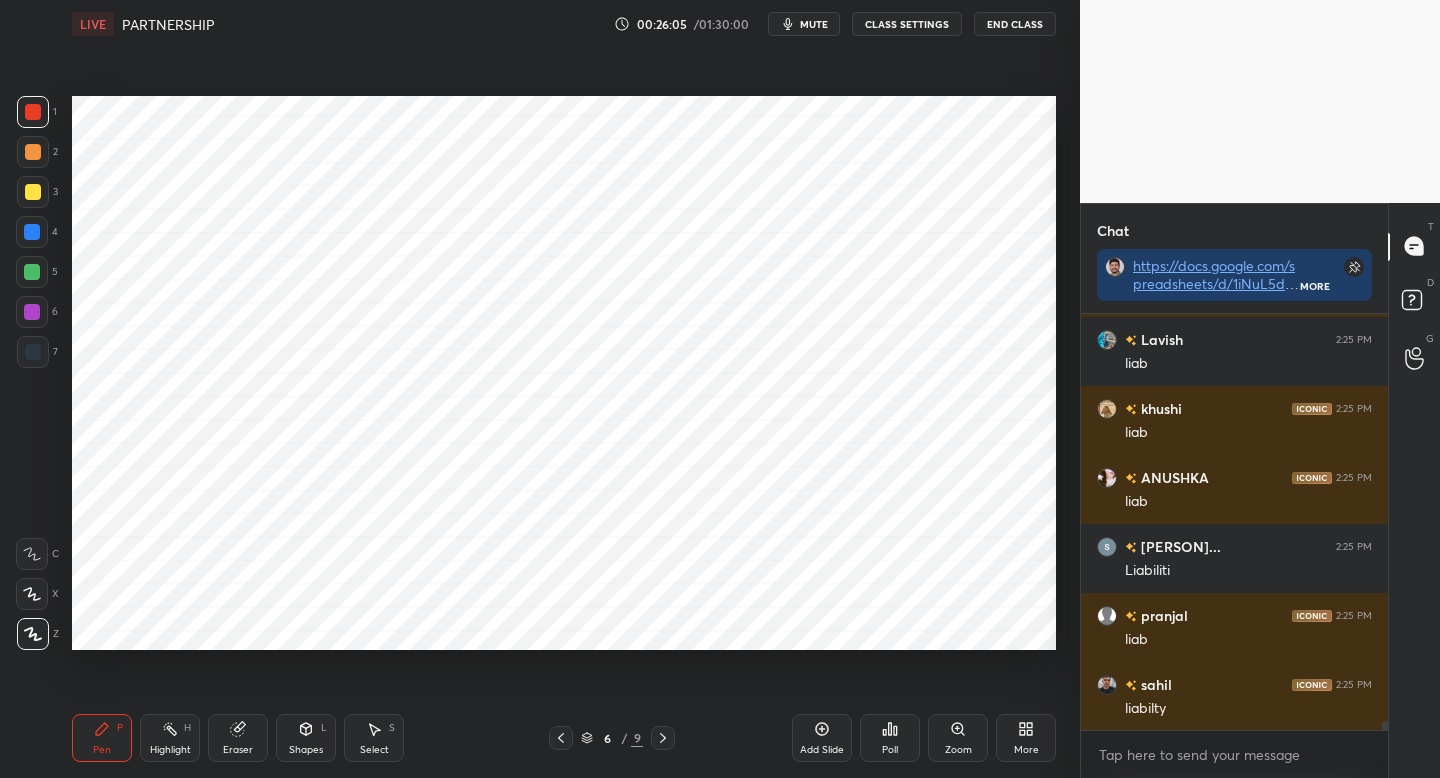 scroll, scrollTop: 18622, scrollLeft: 0, axis: vertical 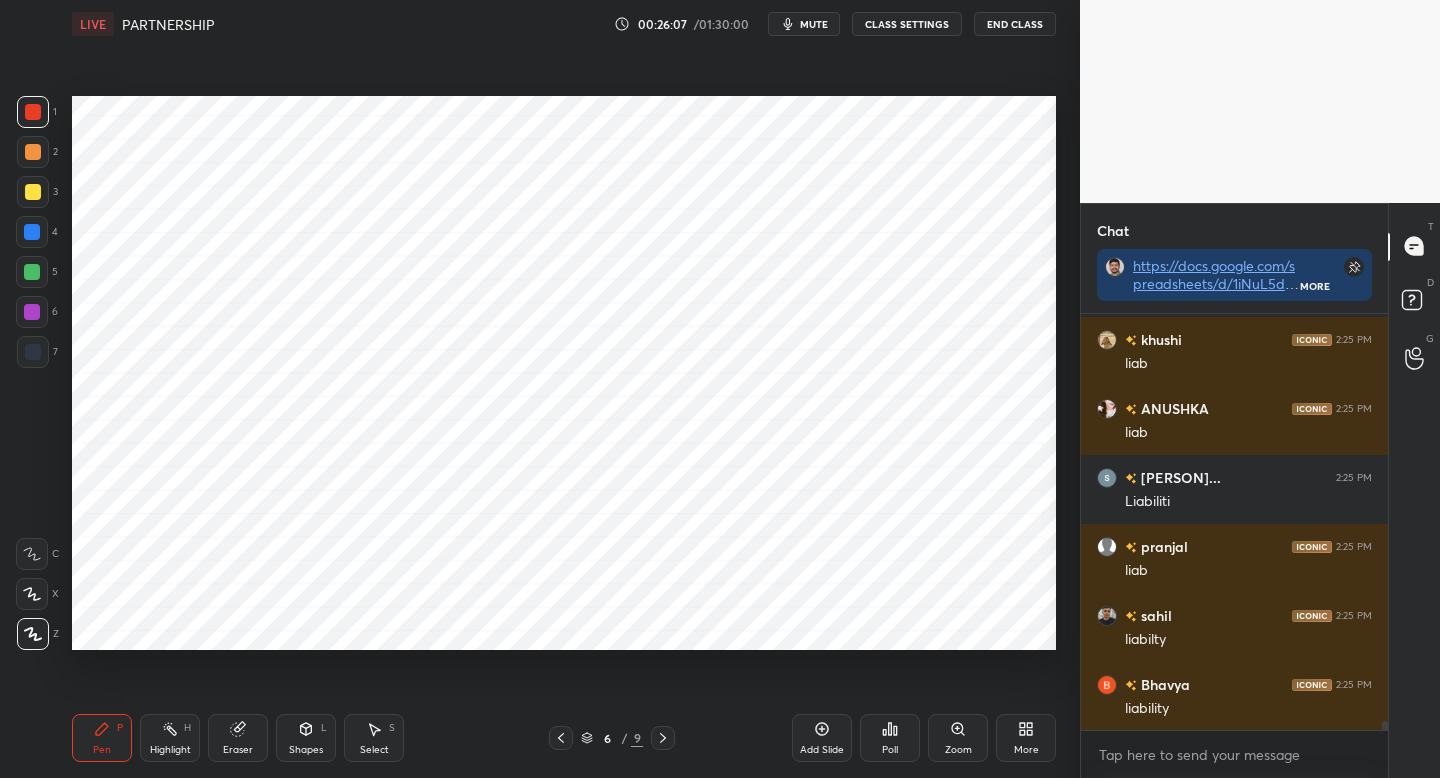 click 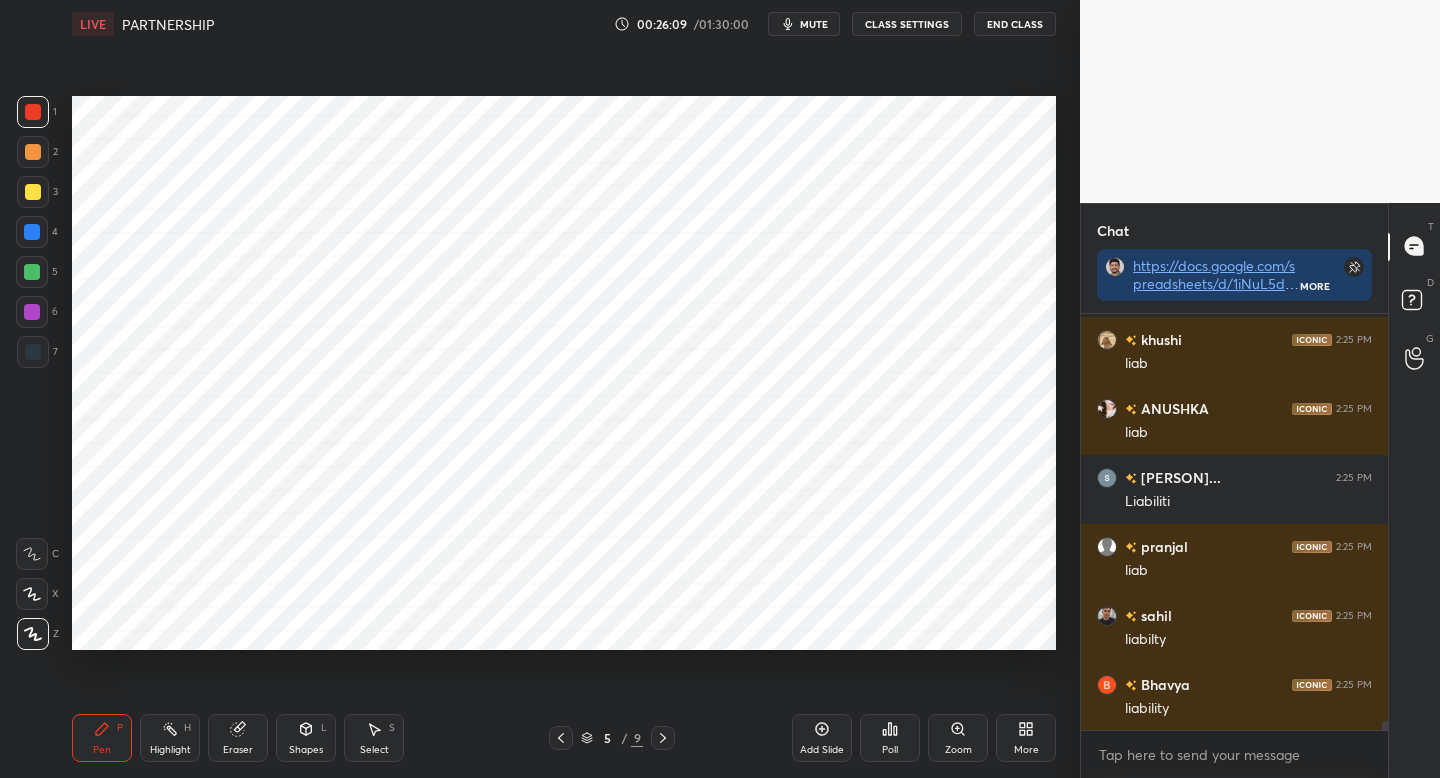 drag, startPoint x: 660, startPoint y: 736, endPoint x: 624, endPoint y: 653, distance: 90.47099 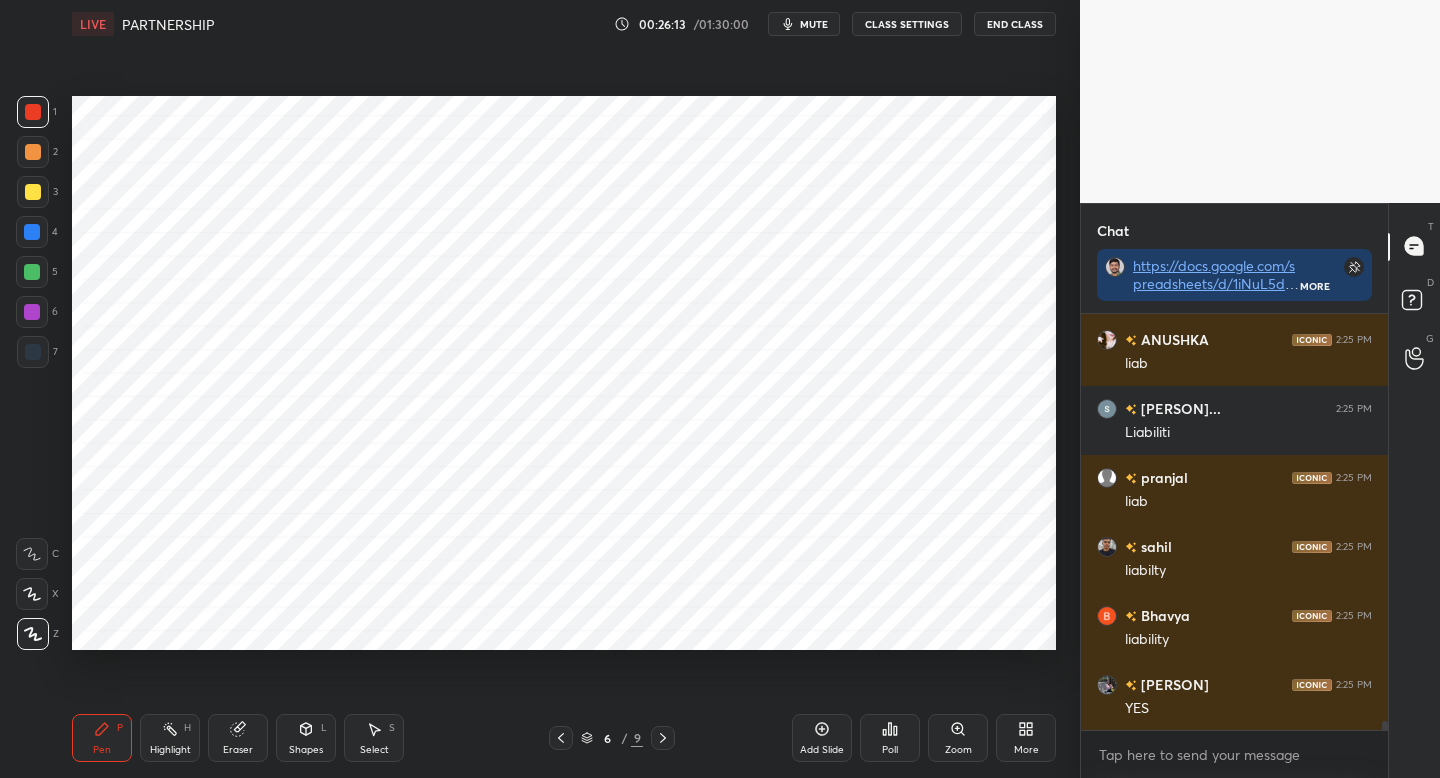 click 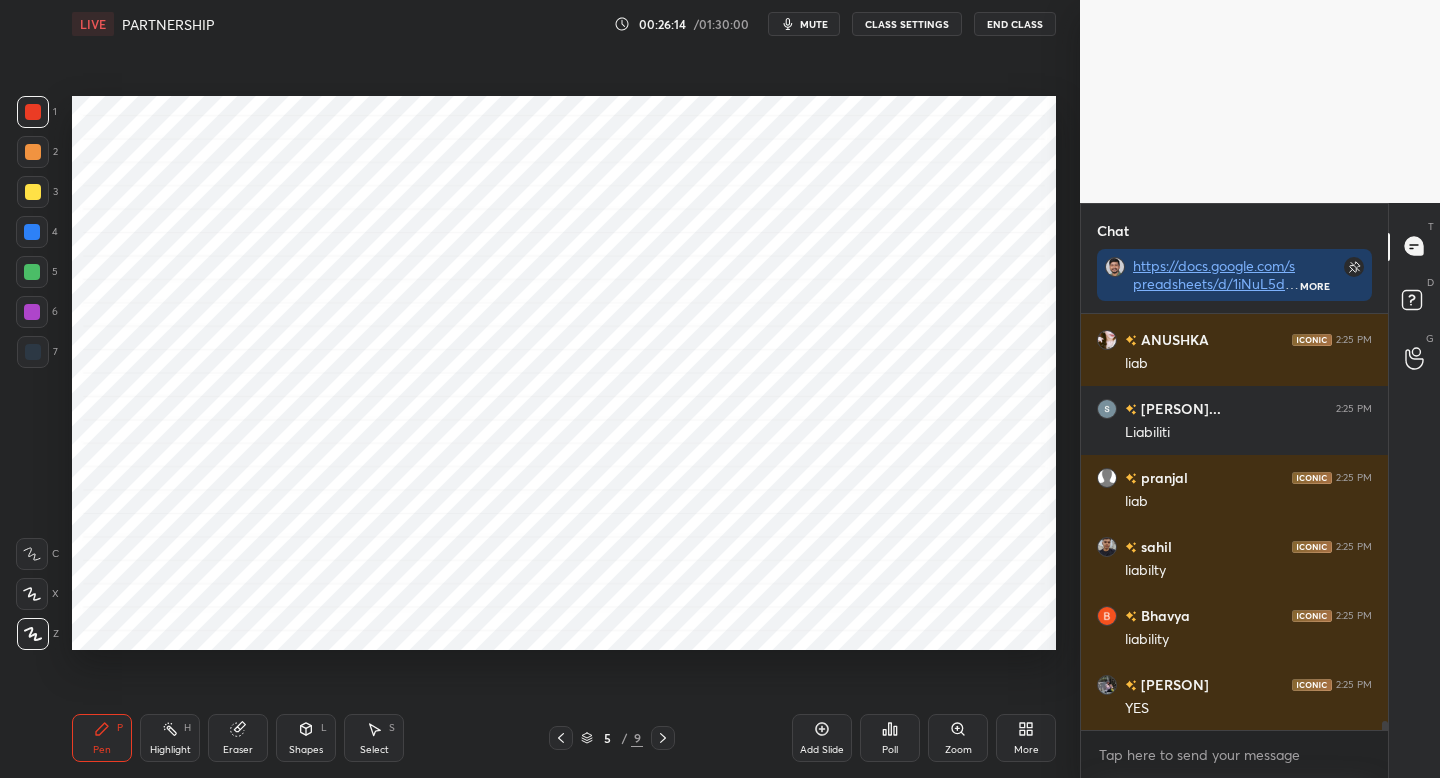 click 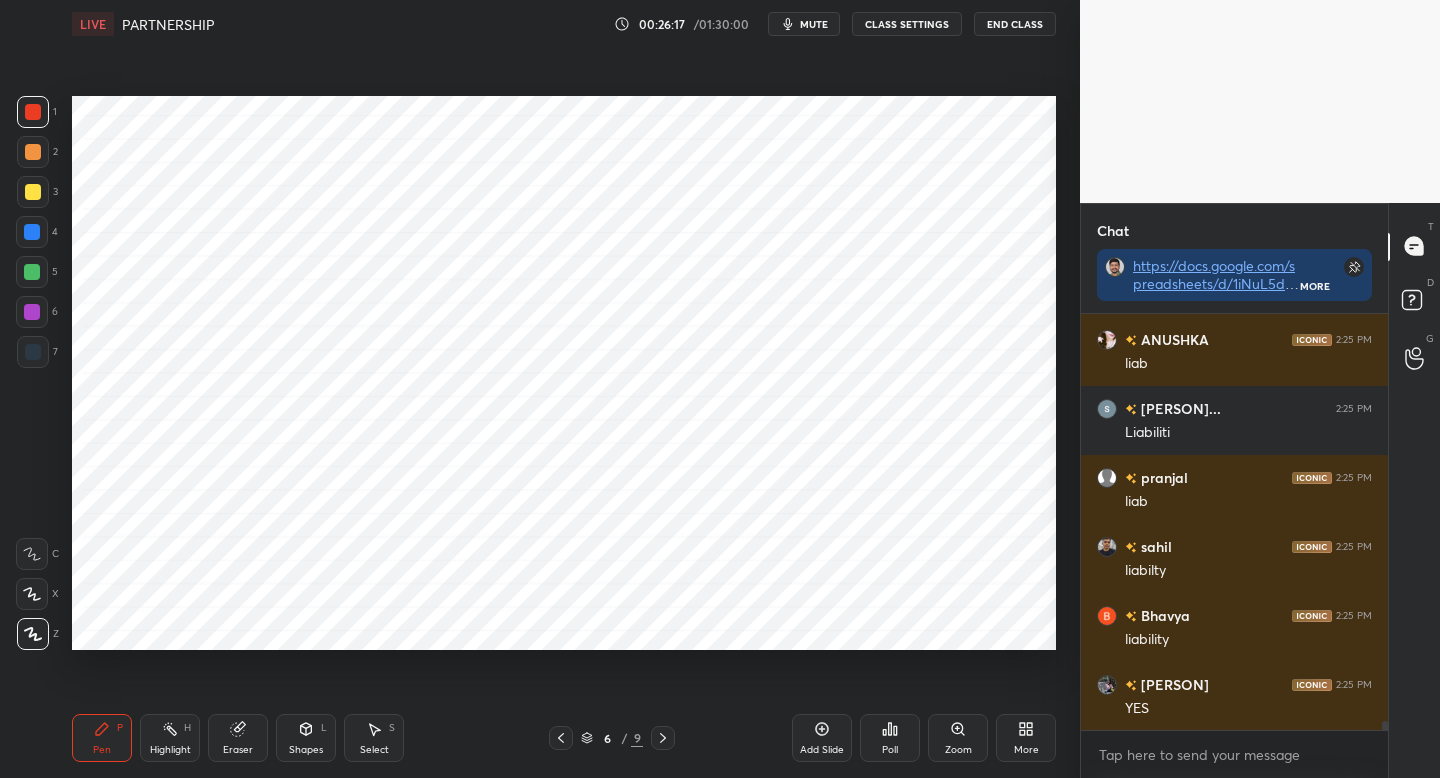 click 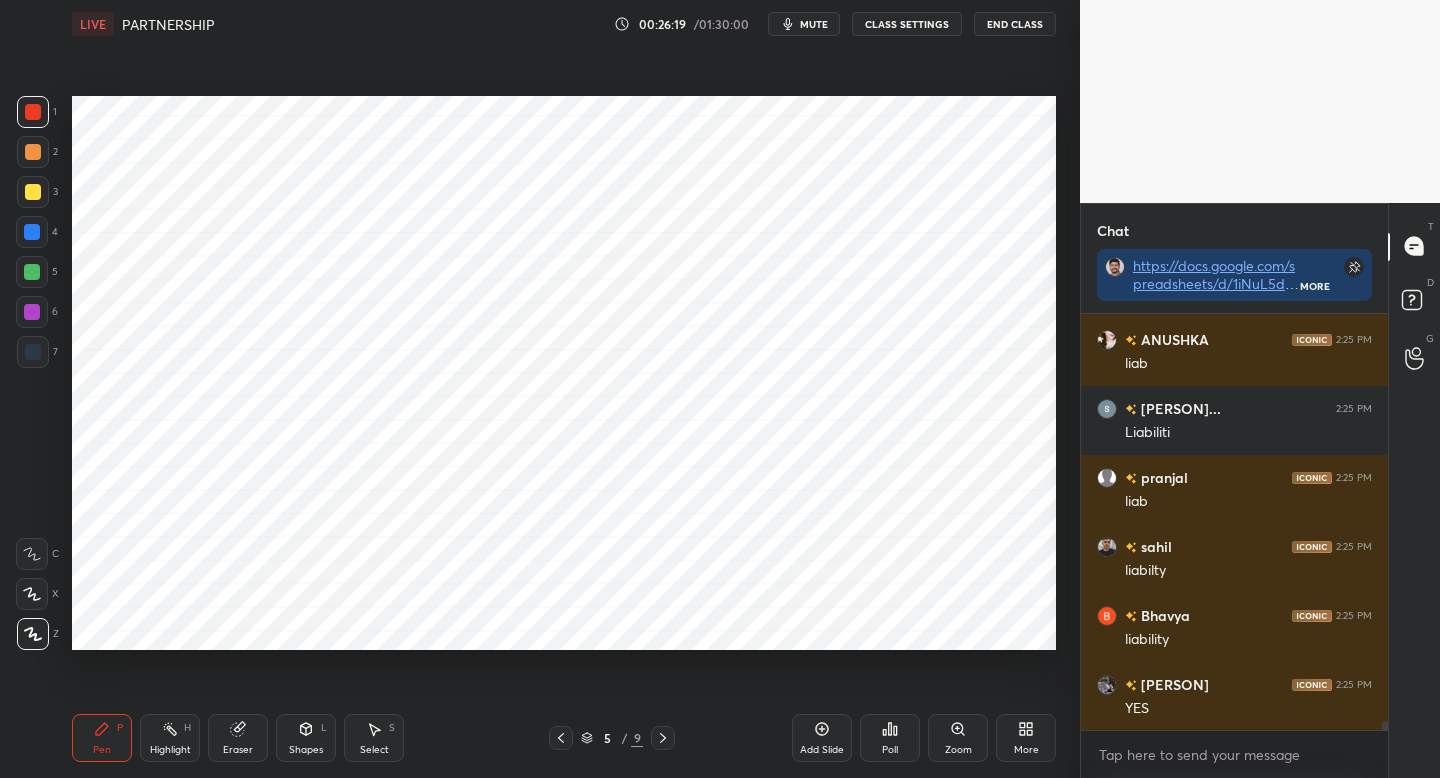 click 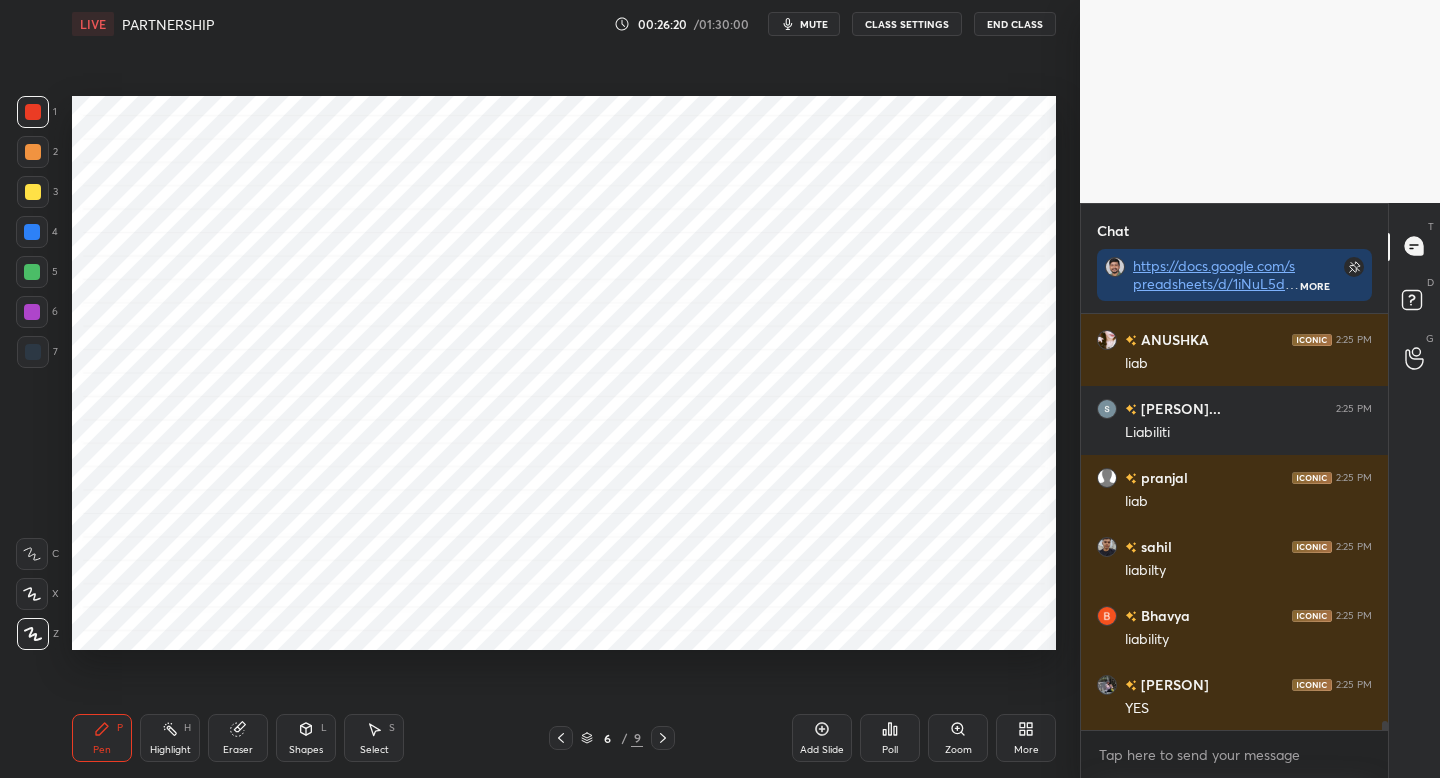 scroll, scrollTop: 18760, scrollLeft: 0, axis: vertical 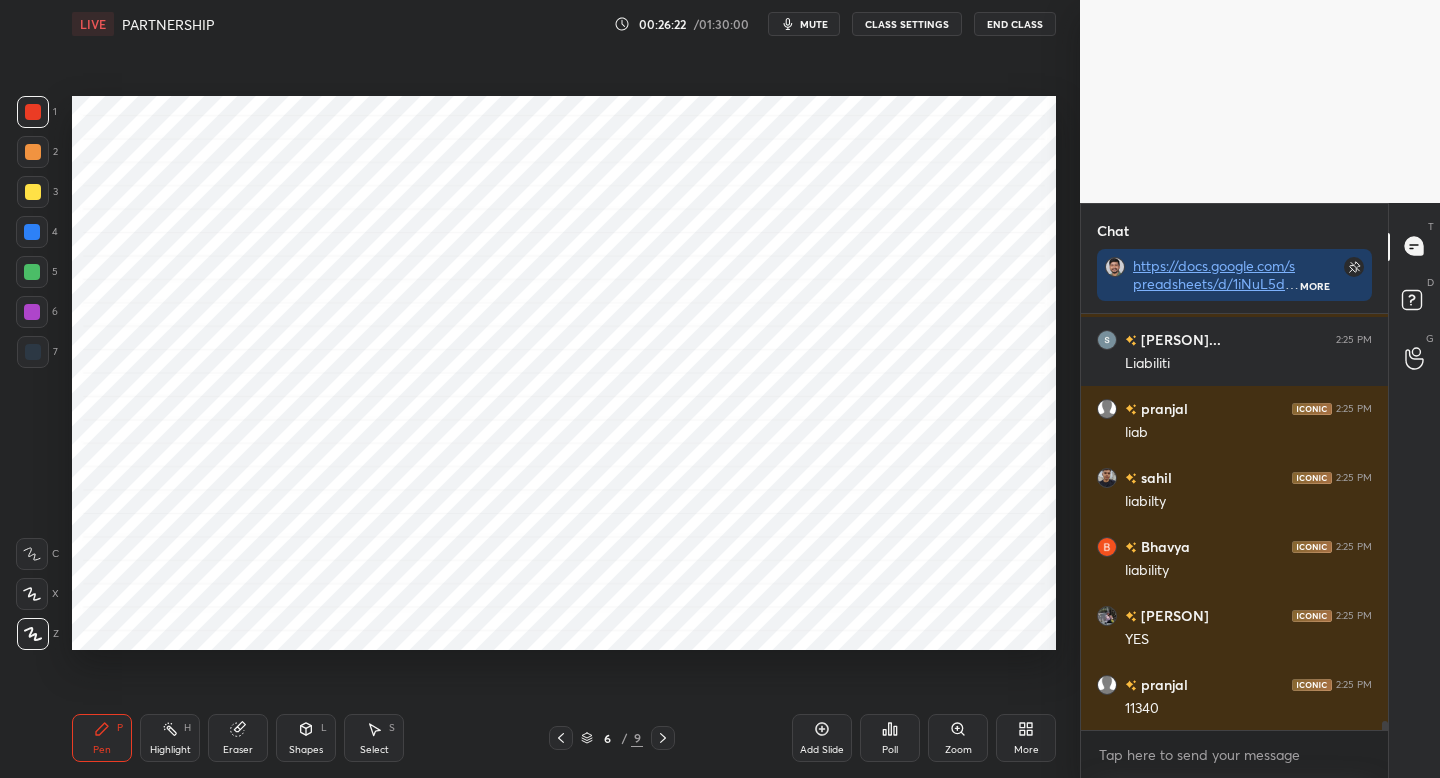 click on "6 / 9" at bounding box center (612, 738) 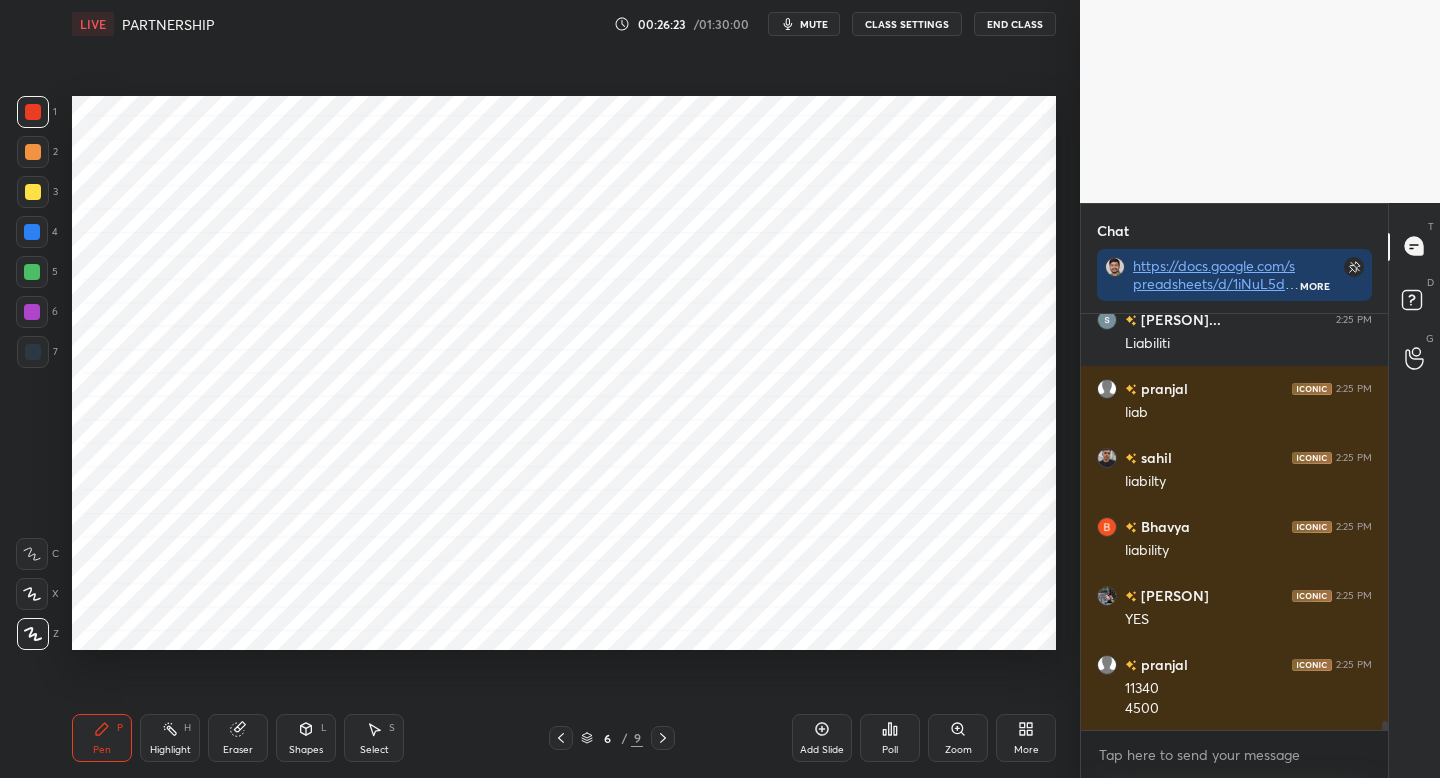 click 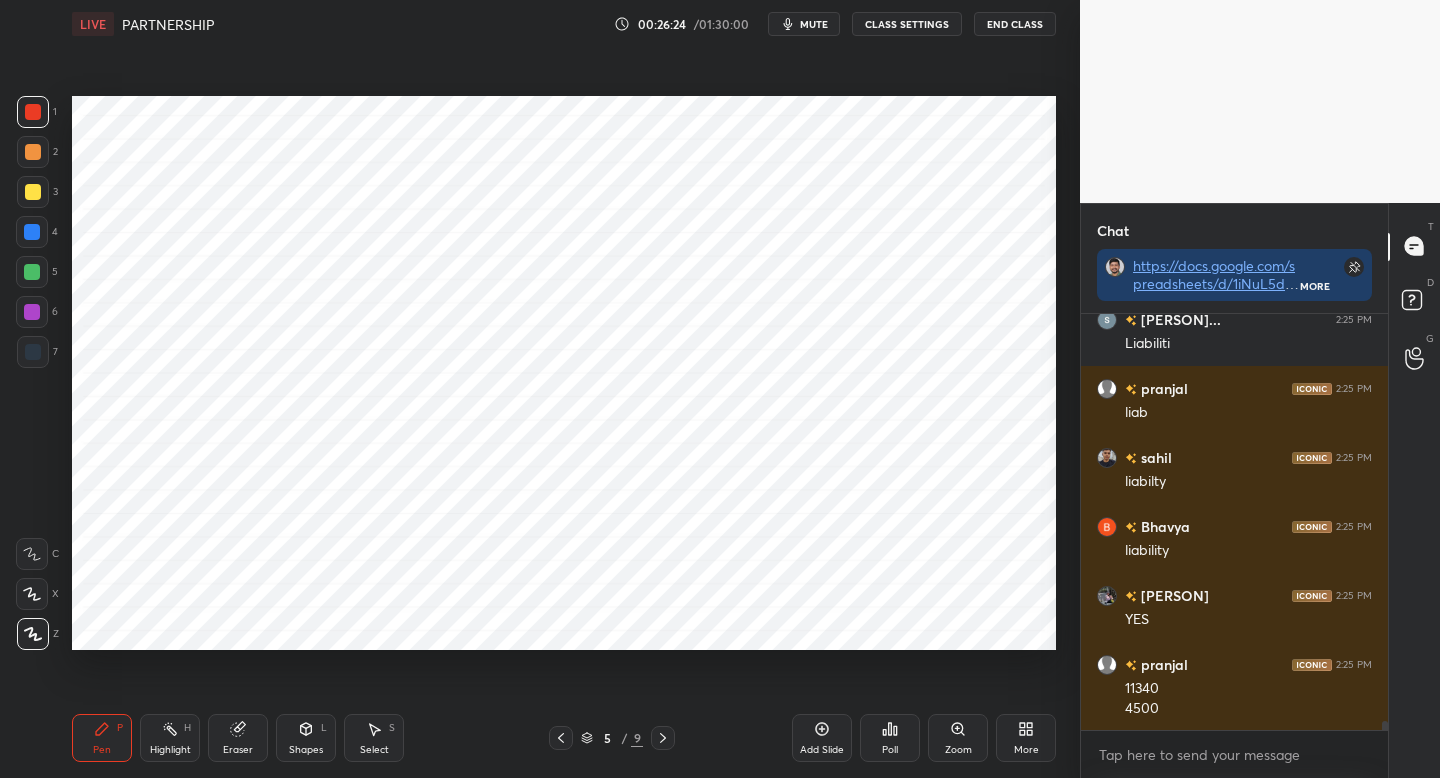 click 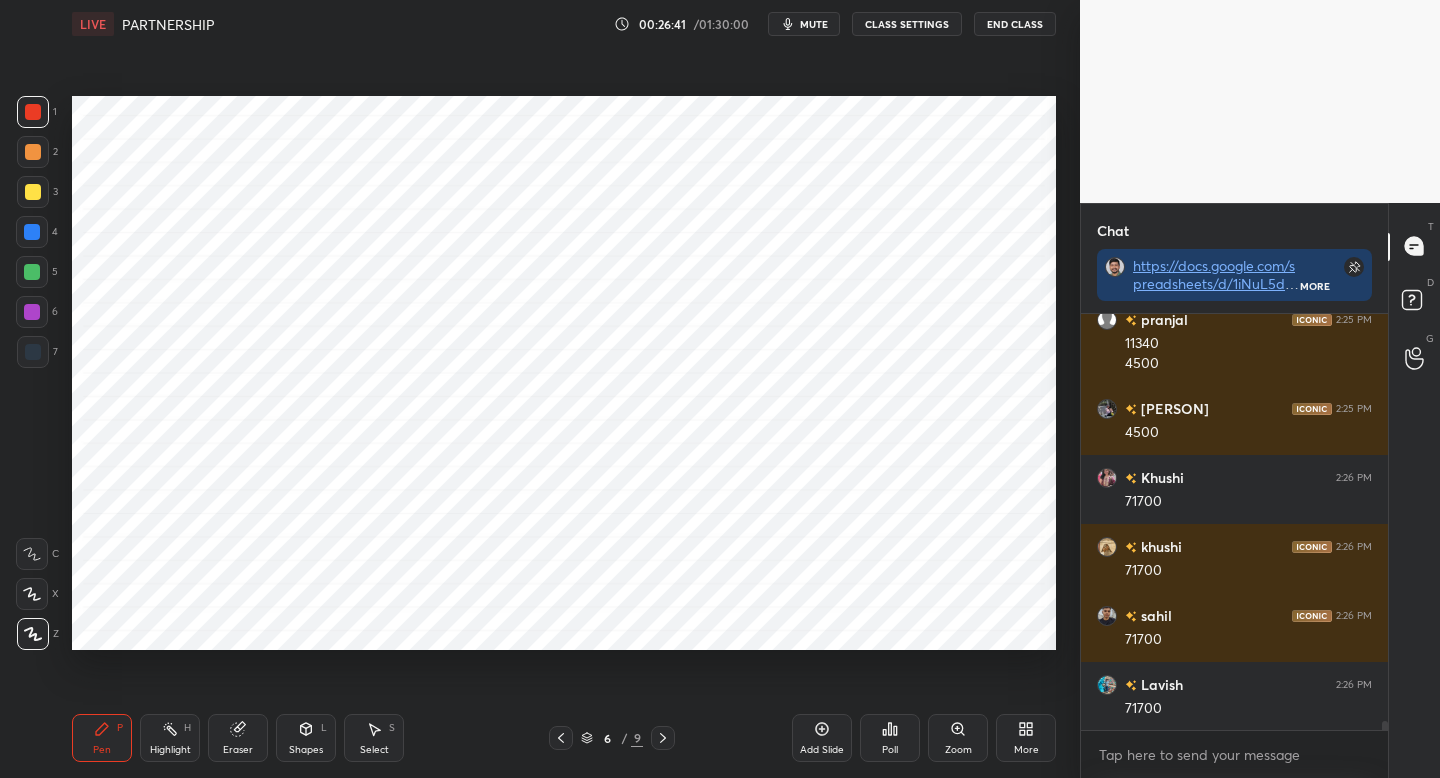 scroll, scrollTop: 19194, scrollLeft: 0, axis: vertical 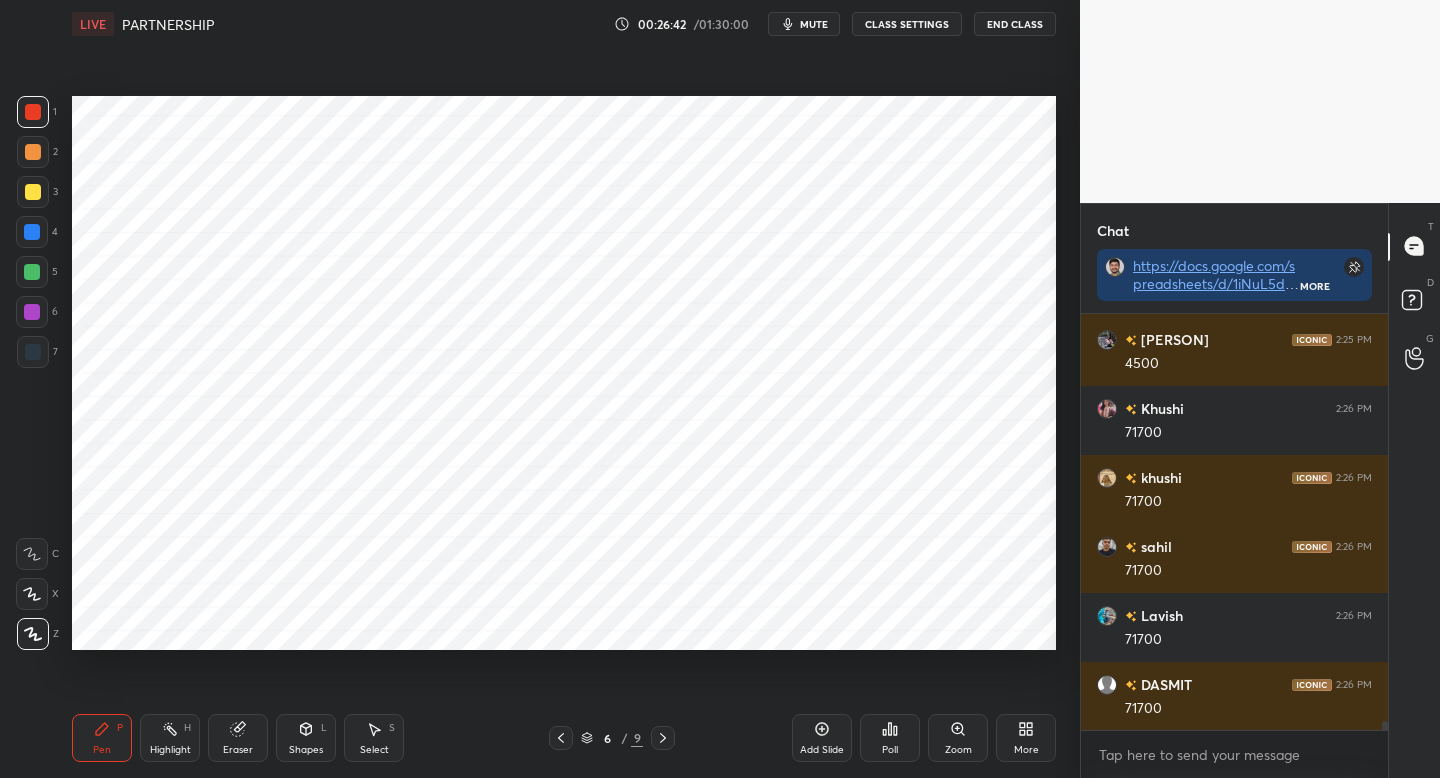 click 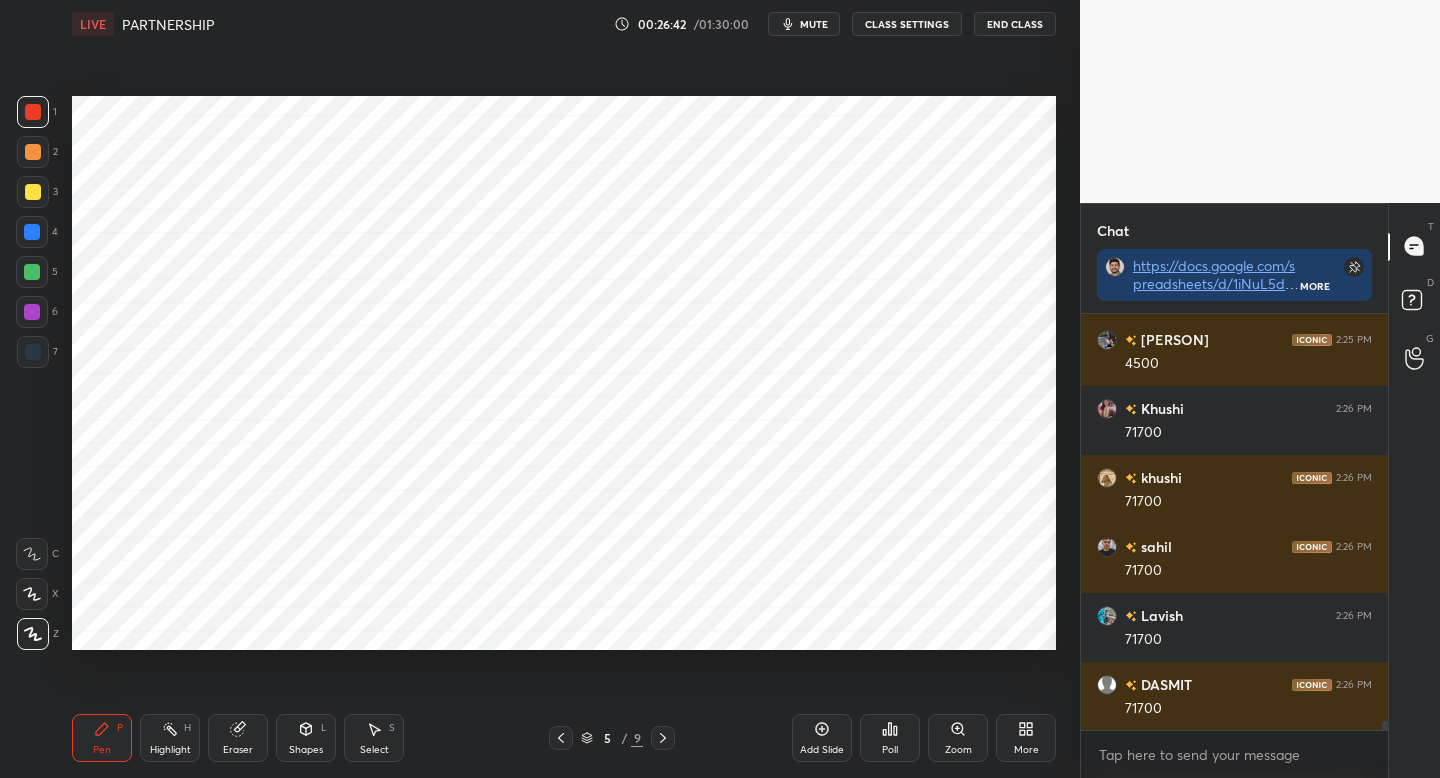 click 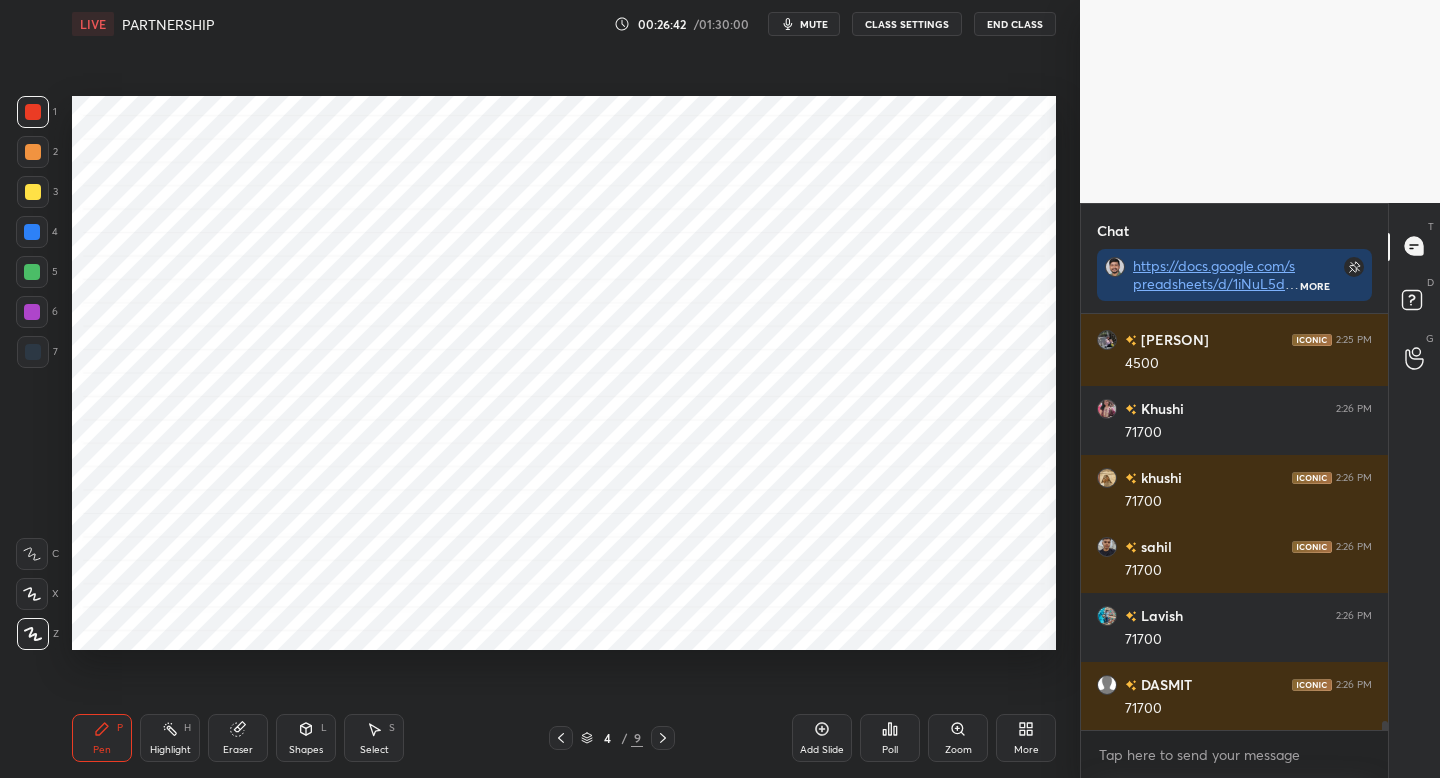 click 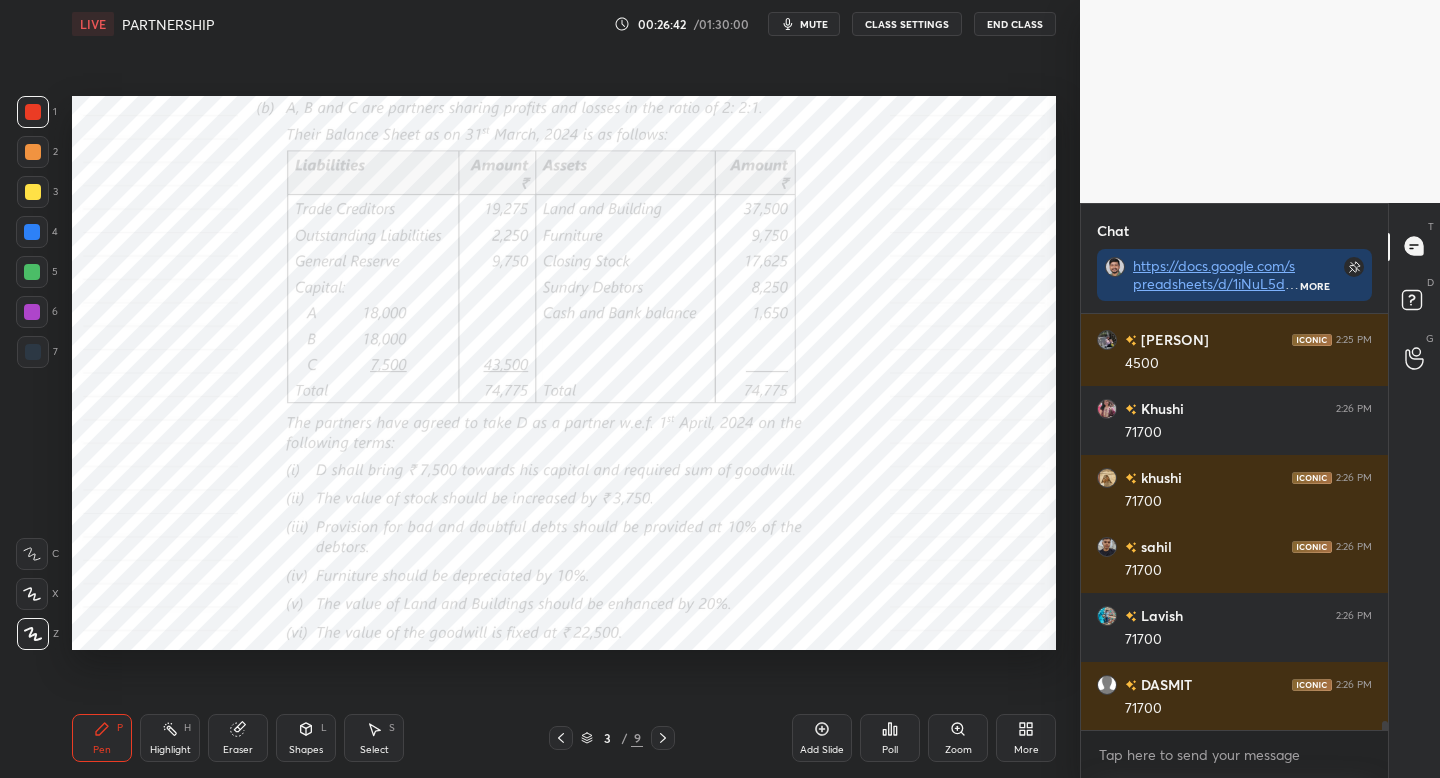click 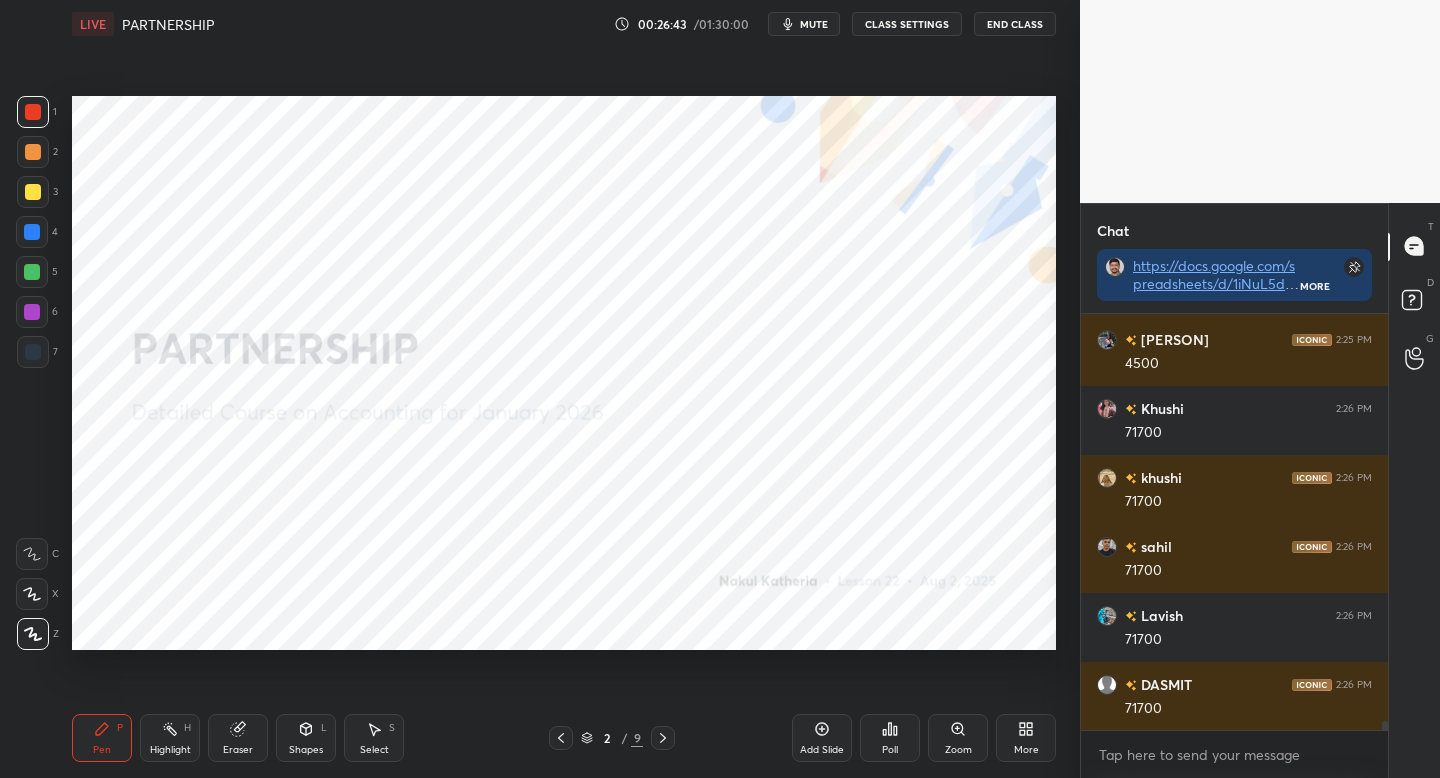 scroll, scrollTop: 19263, scrollLeft: 0, axis: vertical 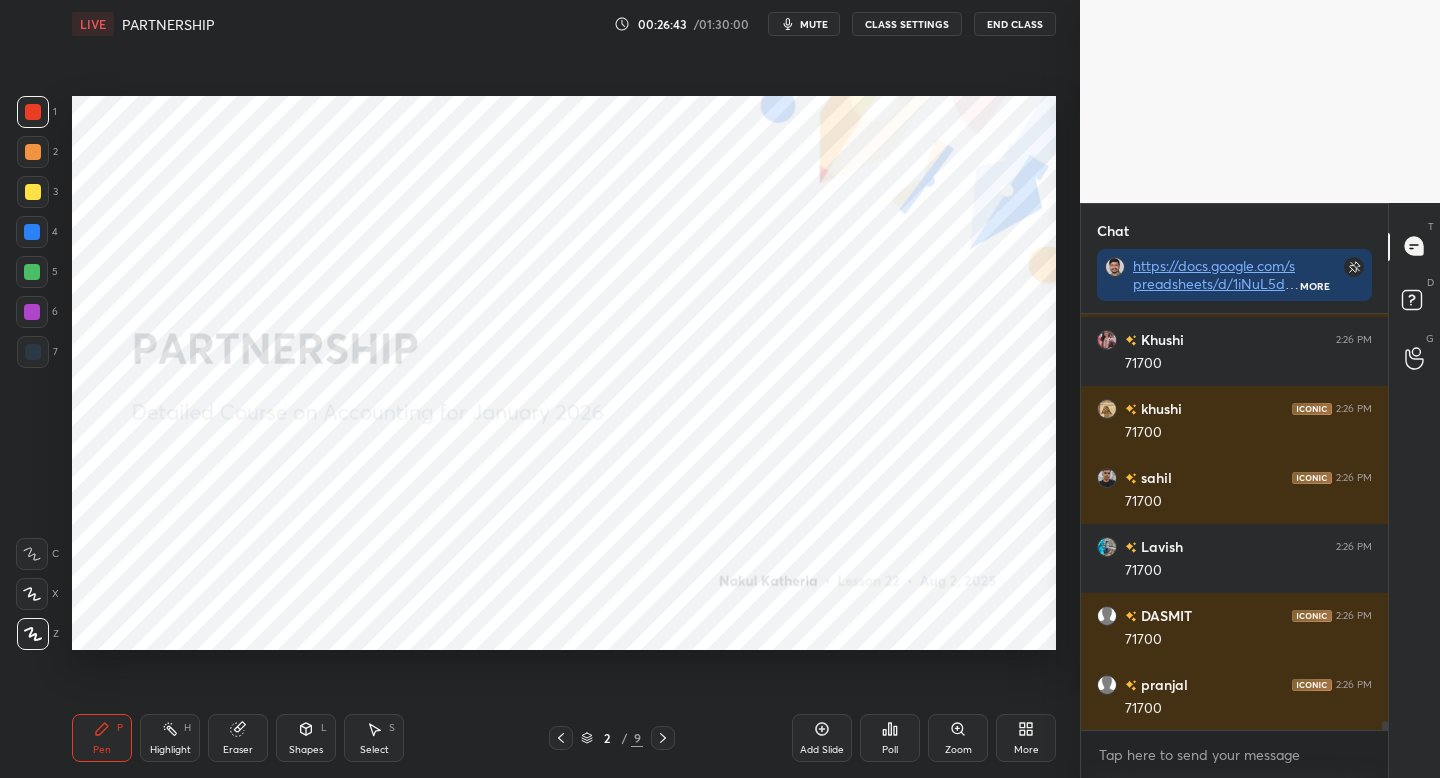 click 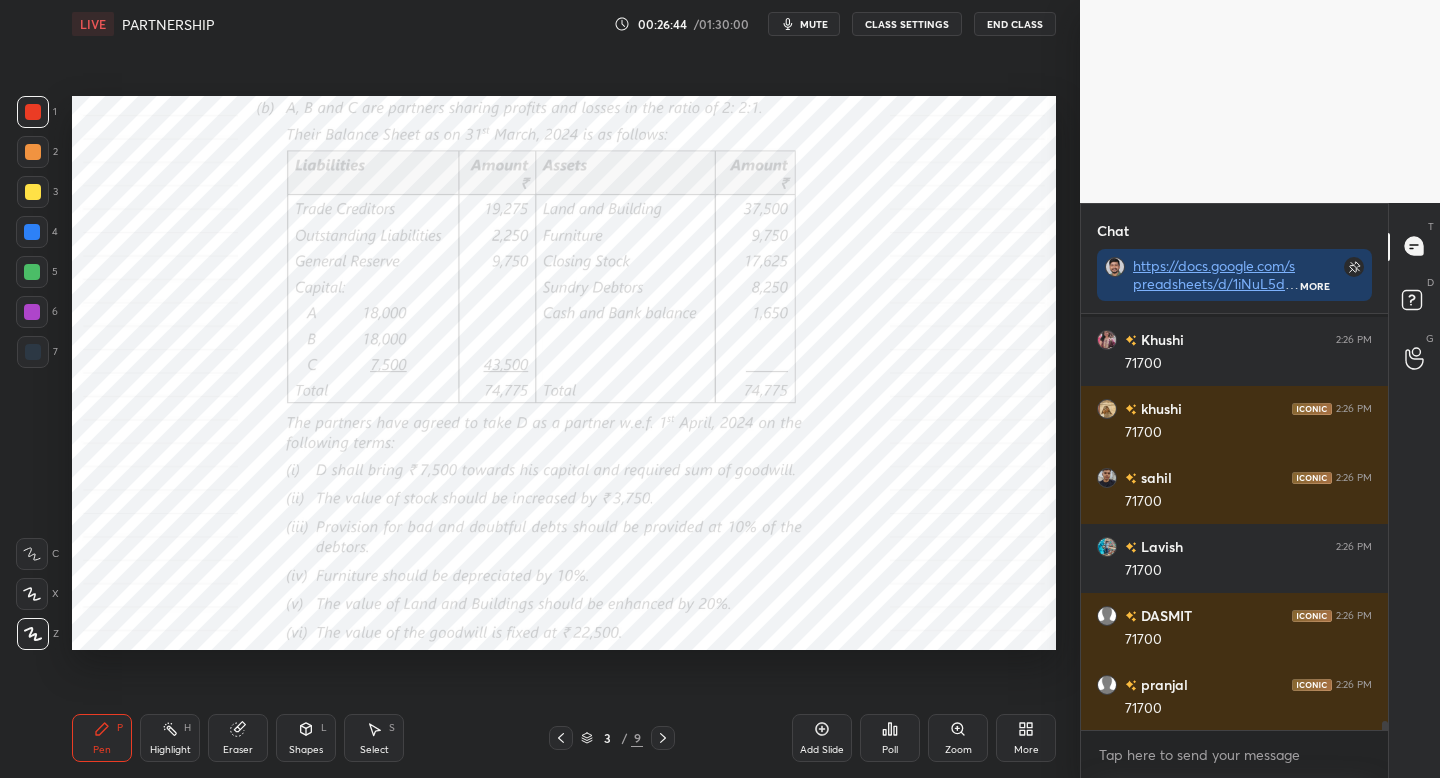 scroll, scrollTop: 19401, scrollLeft: 0, axis: vertical 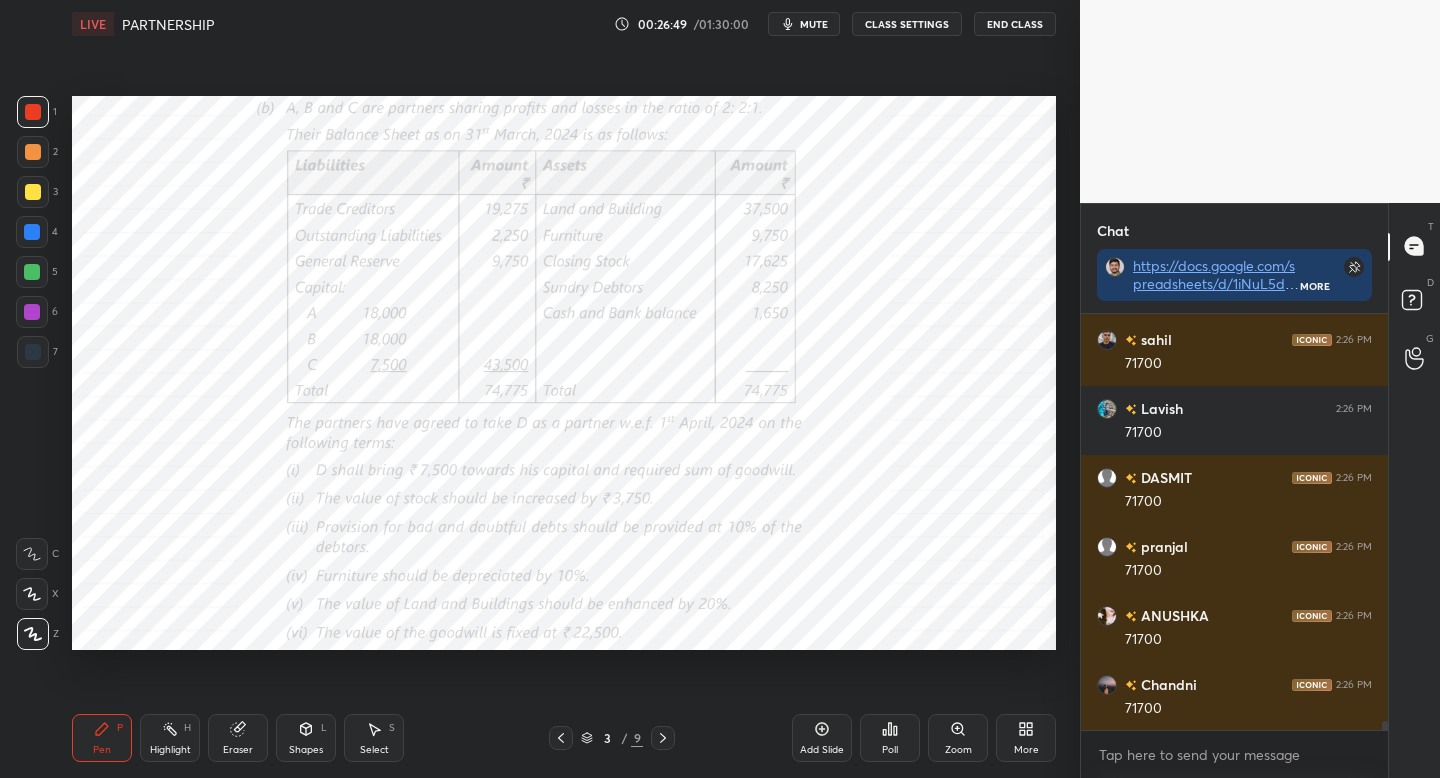 click 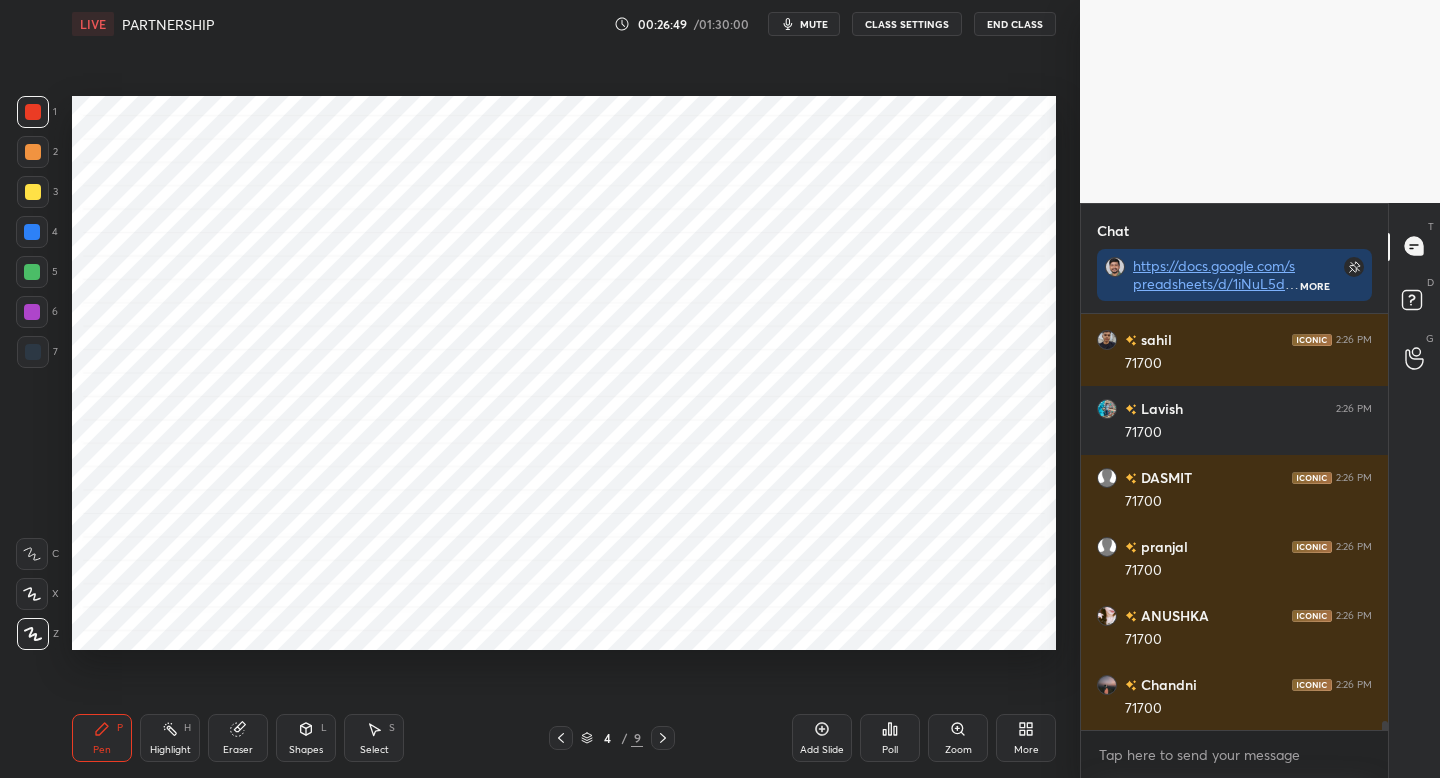 click 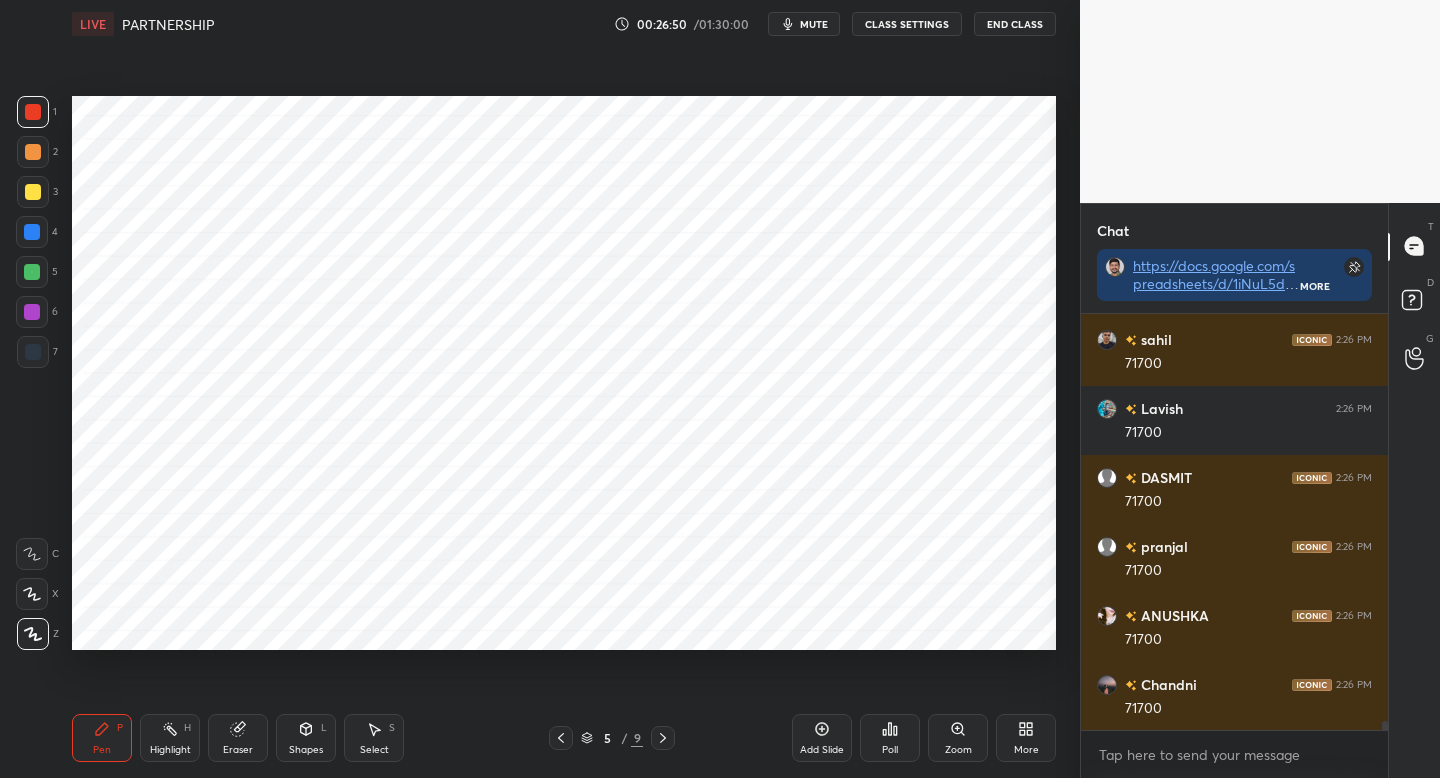 drag, startPoint x: 660, startPoint y: 745, endPoint x: 655, endPoint y: 729, distance: 16.763054 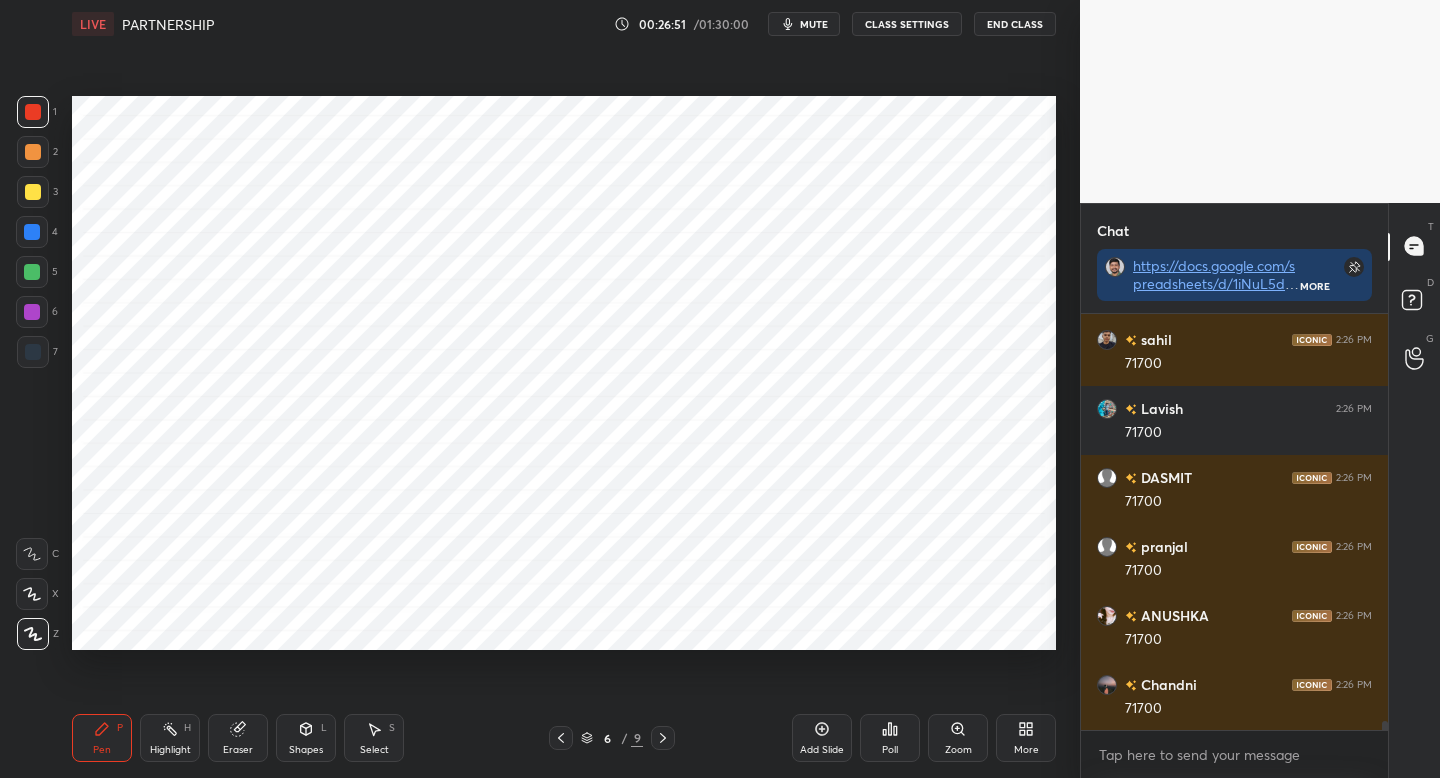 drag, startPoint x: 33, startPoint y: 356, endPoint x: 59, endPoint y: 362, distance: 26.683329 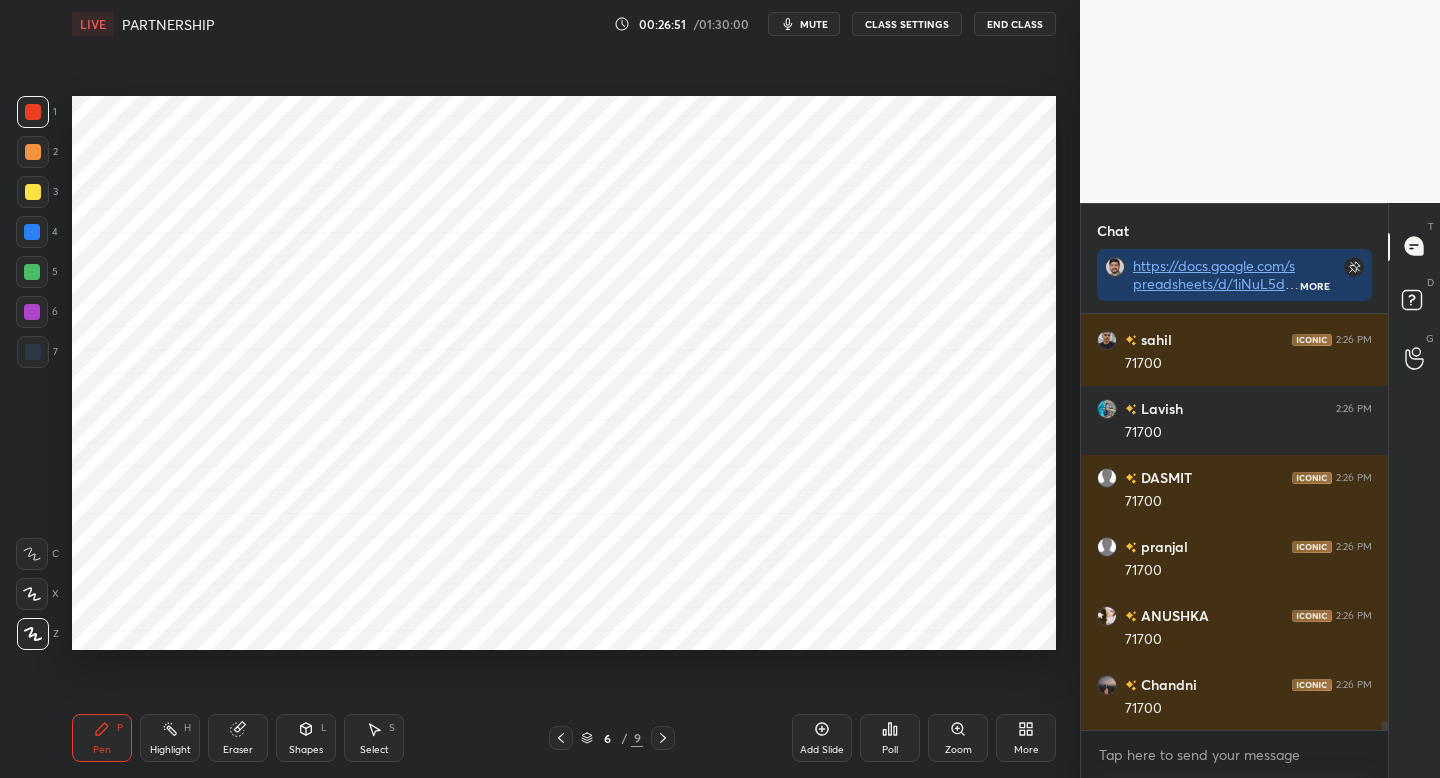 click at bounding box center (33, 352) 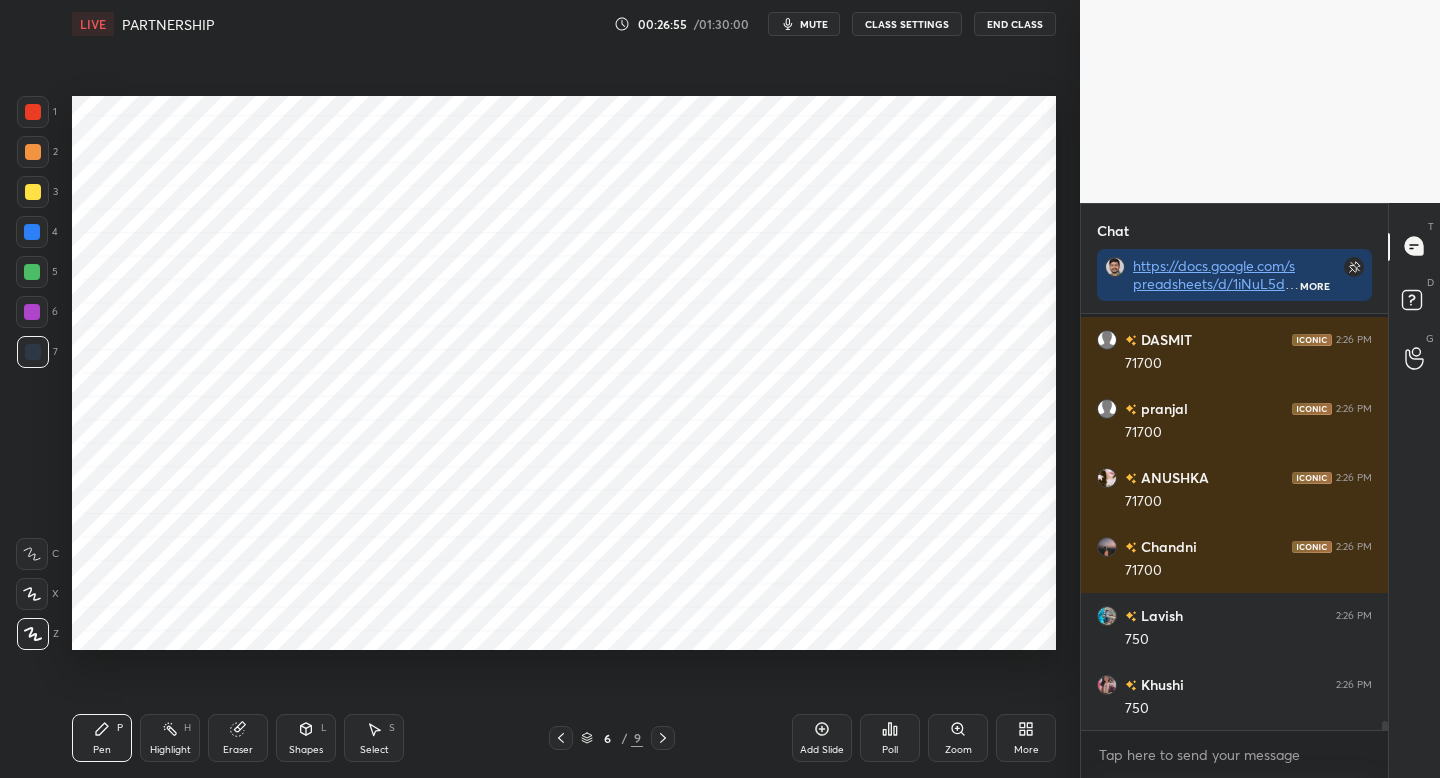 scroll, scrollTop: 19677, scrollLeft: 0, axis: vertical 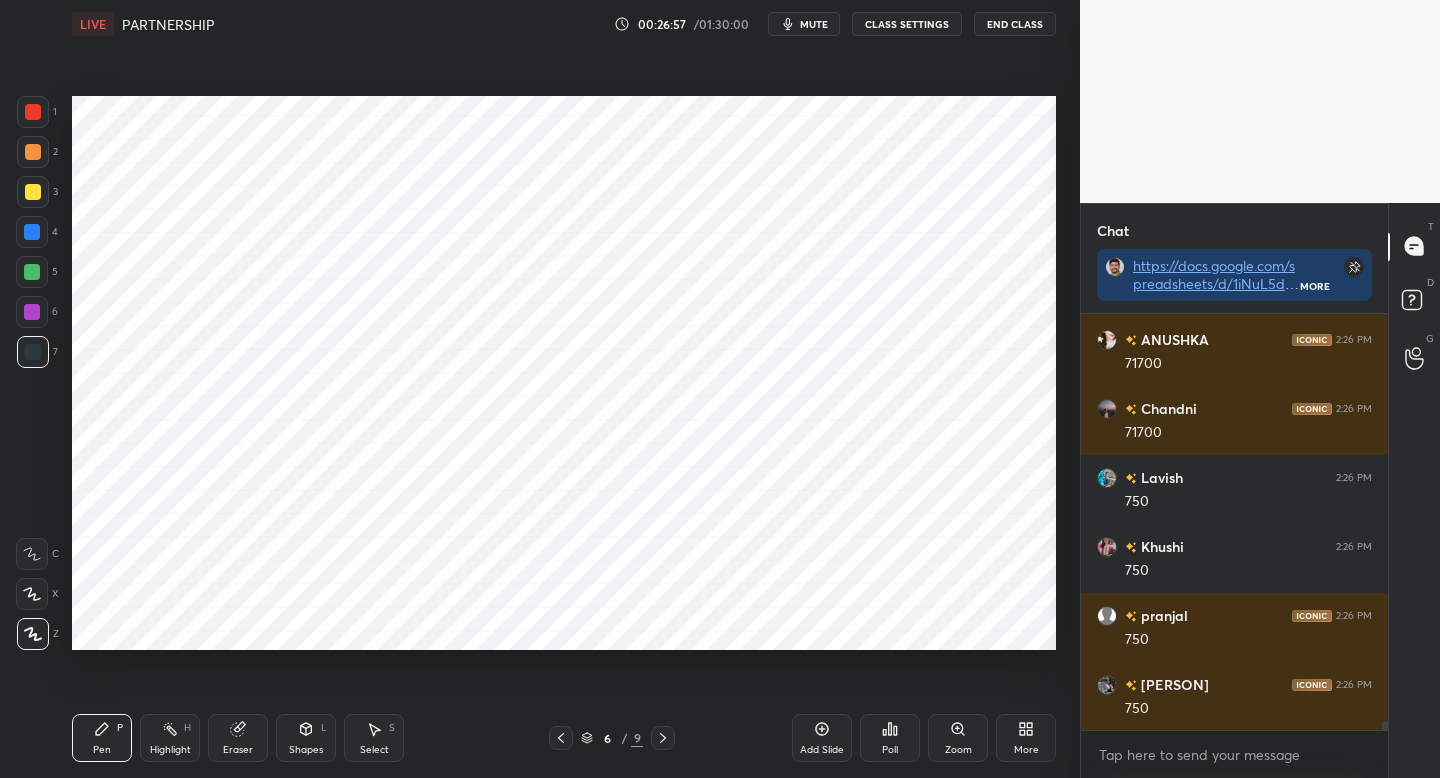click 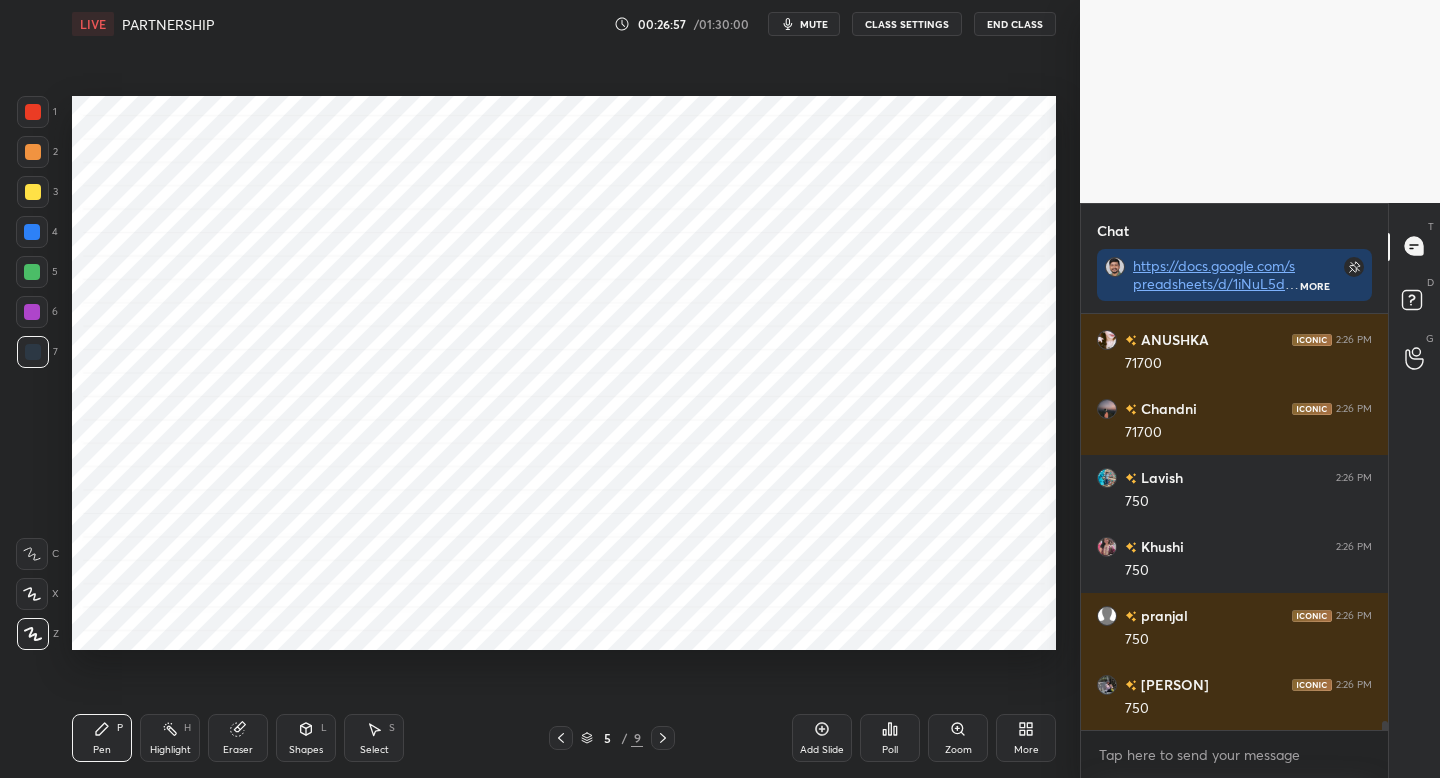 click 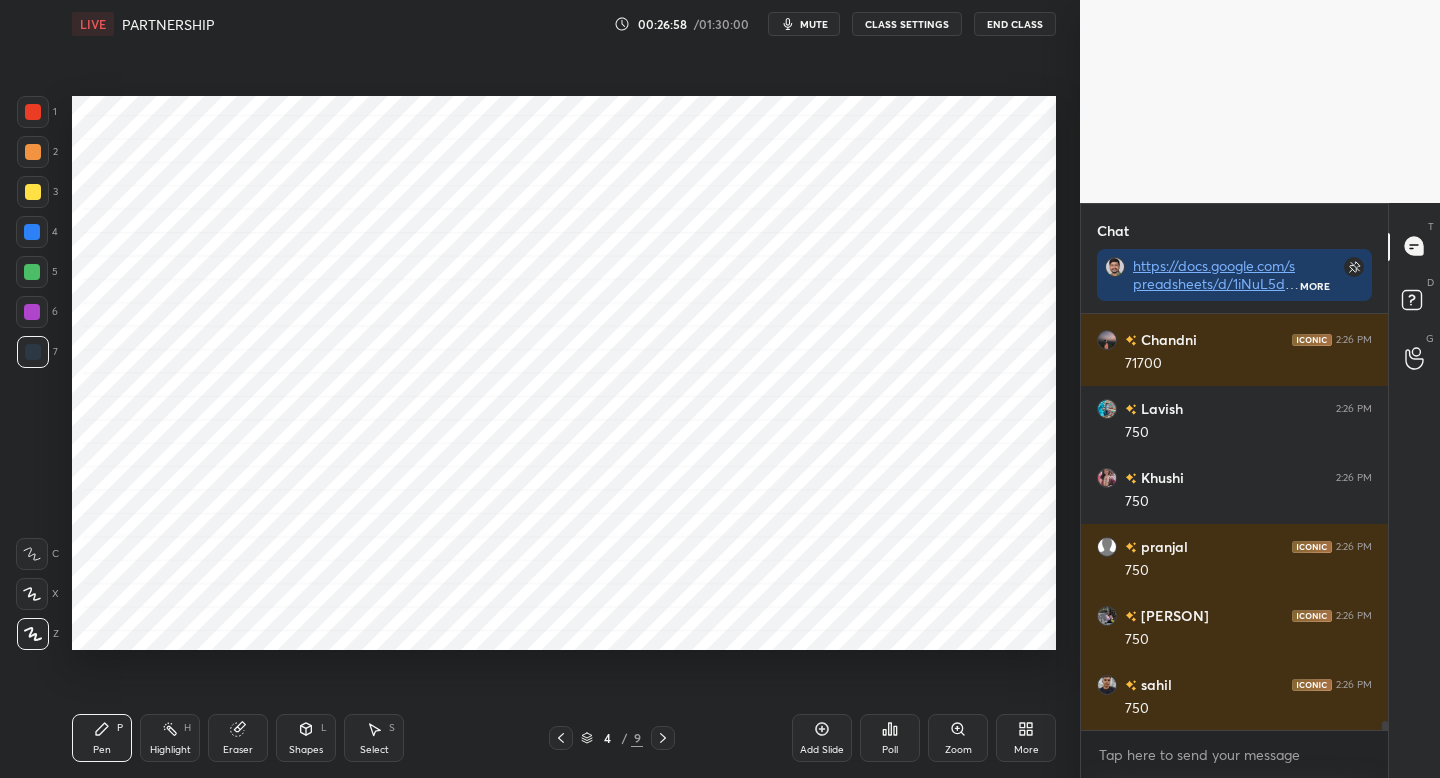 click at bounding box center [561, 738] 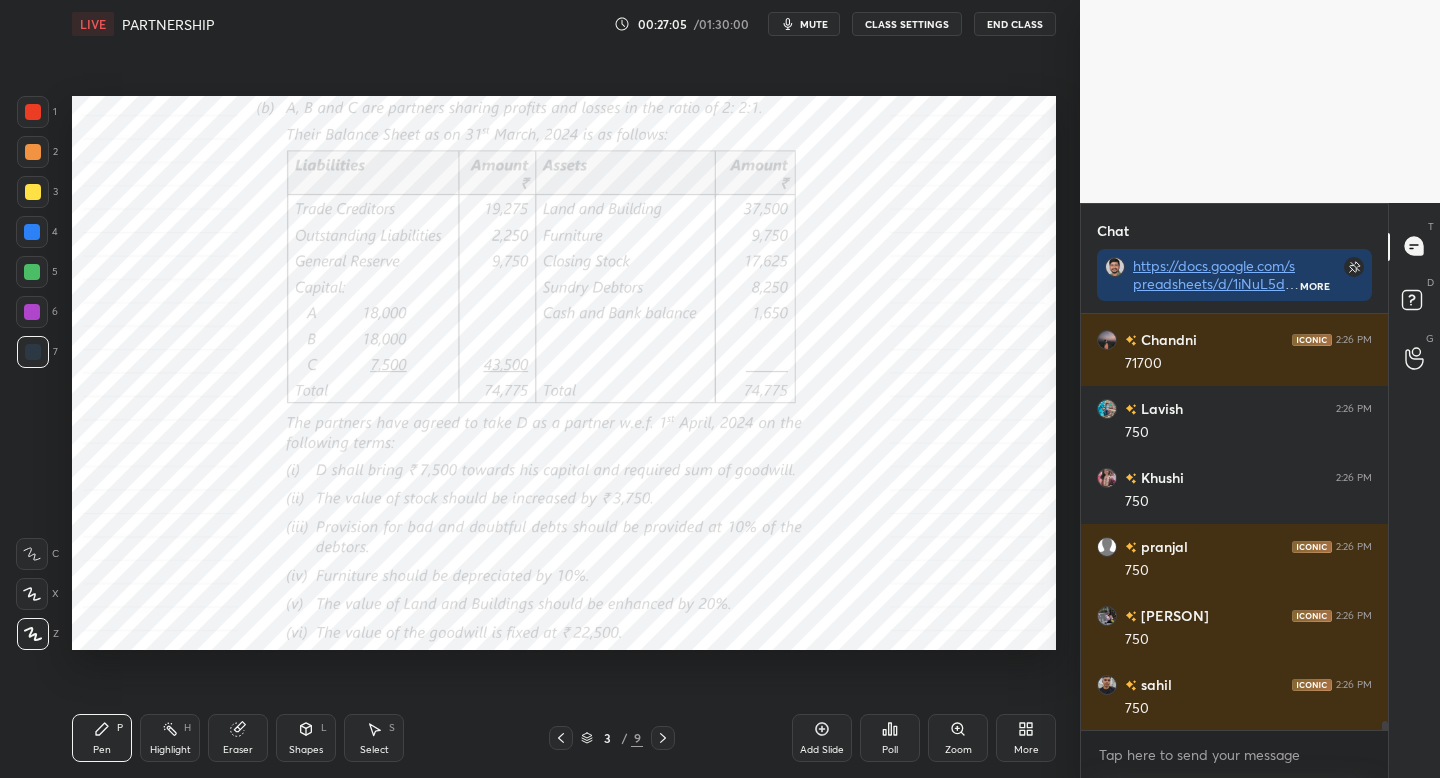 click 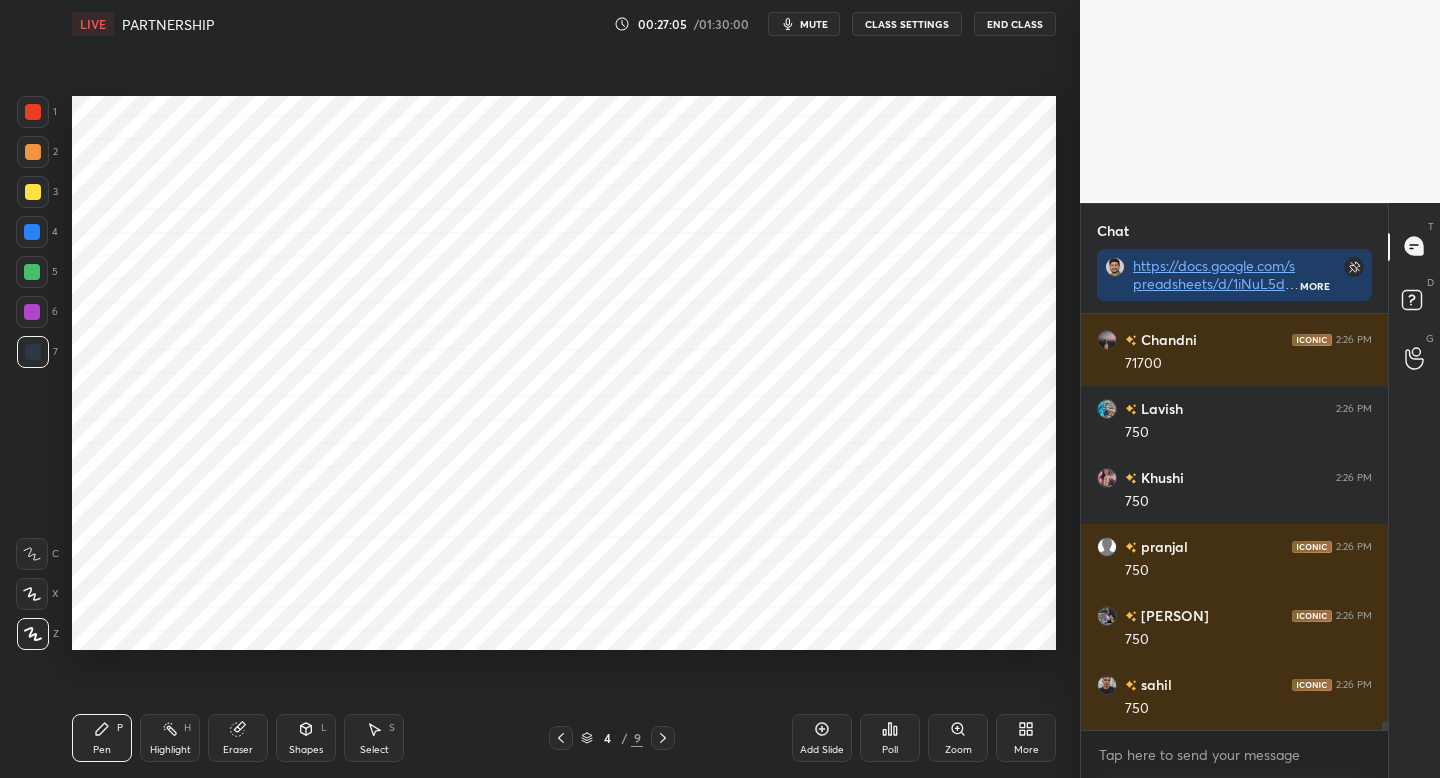 click 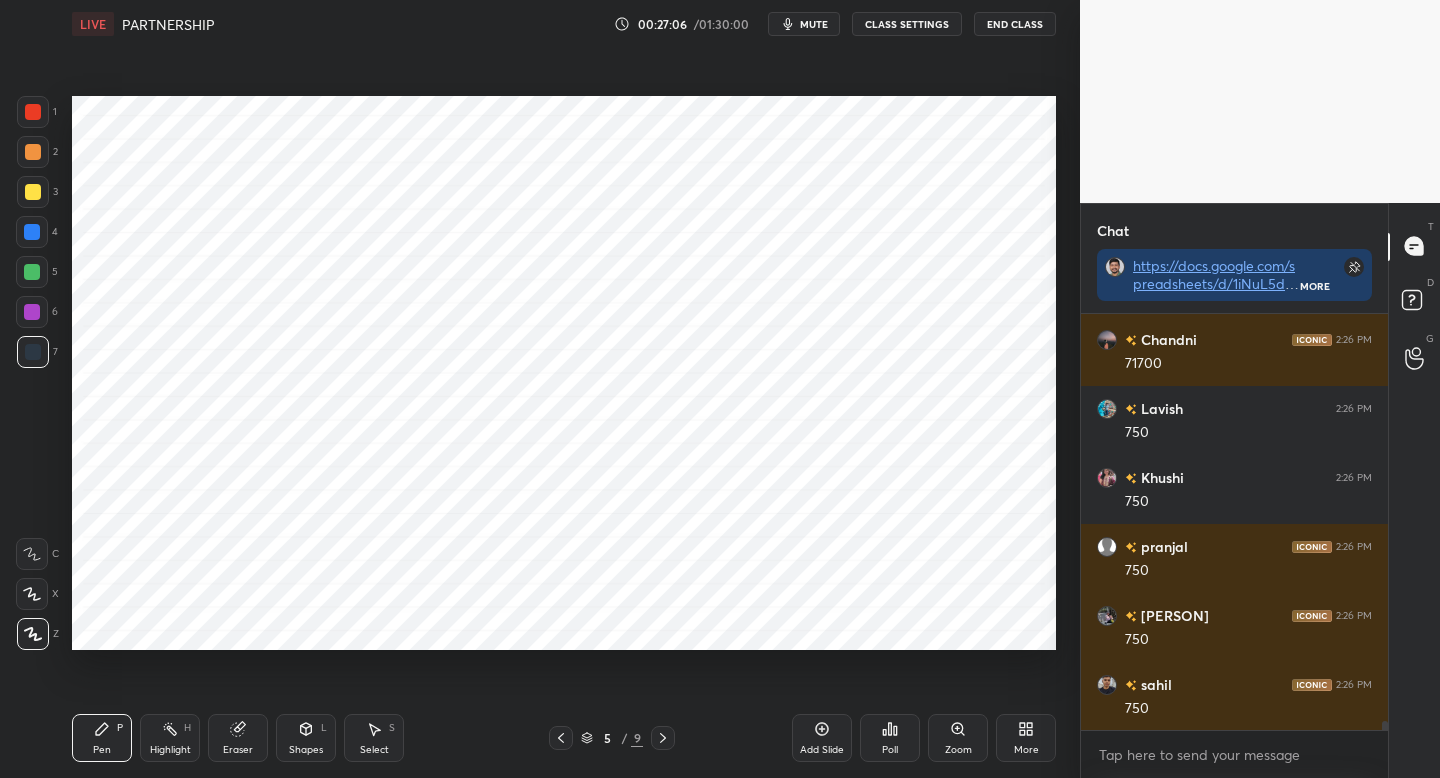 click 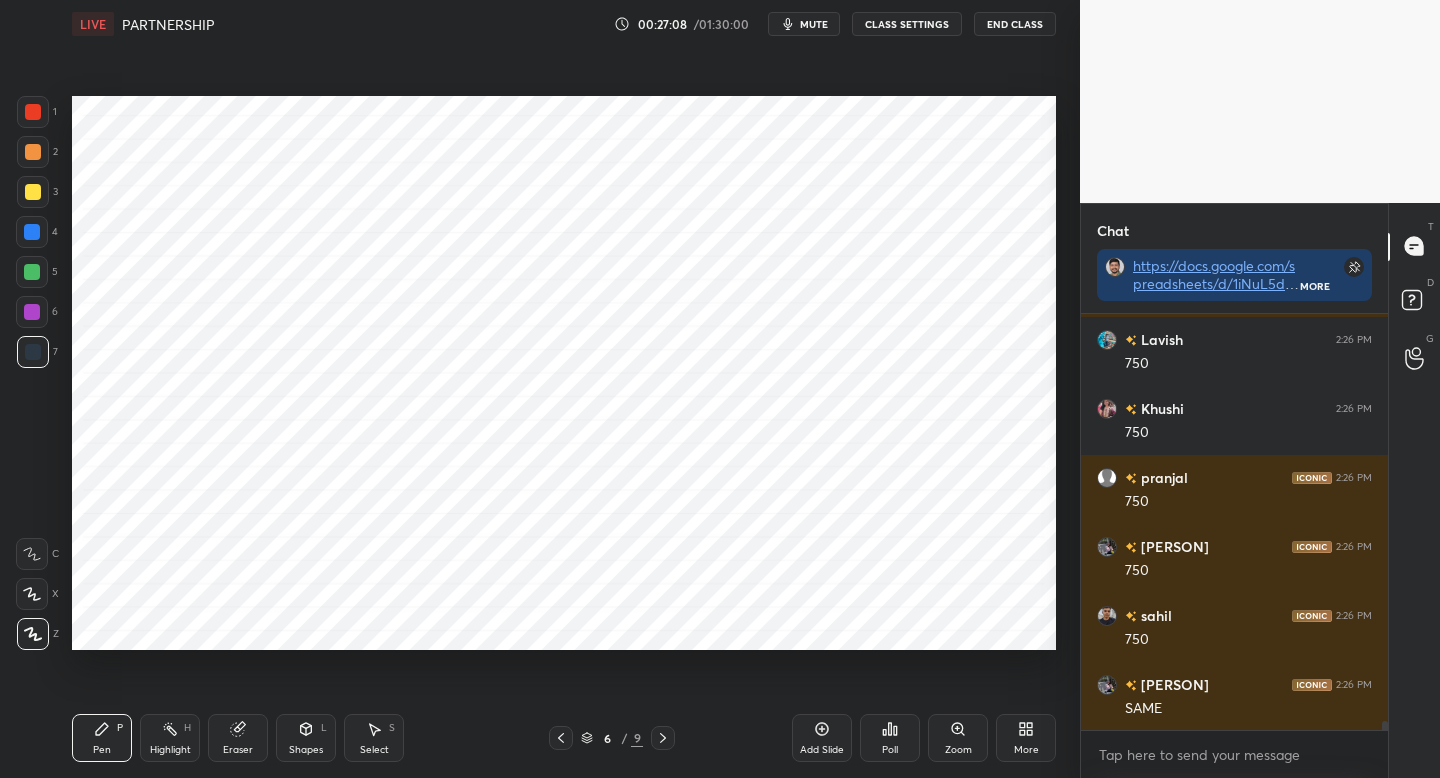 scroll, scrollTop: 19884, scrollLeft: 0, axis: vertical 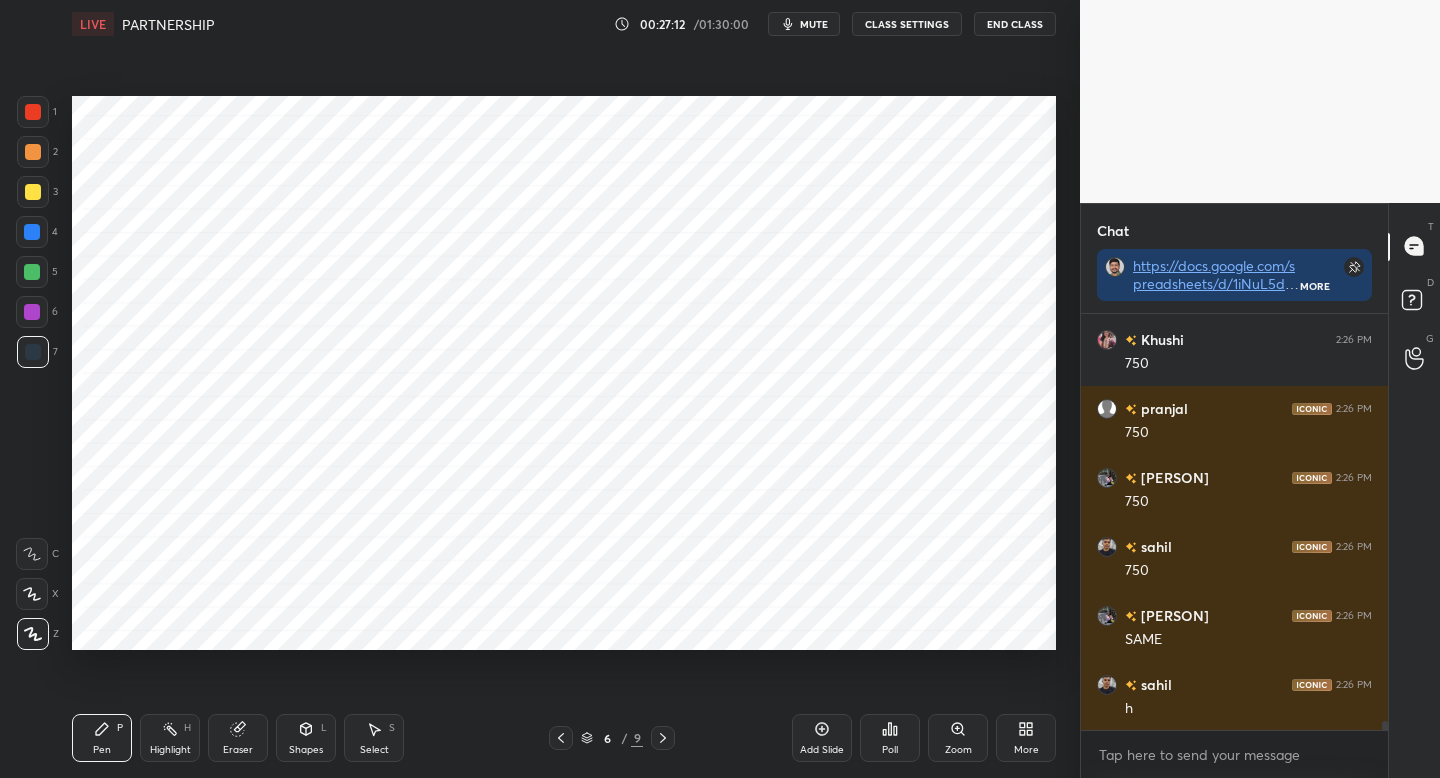 click 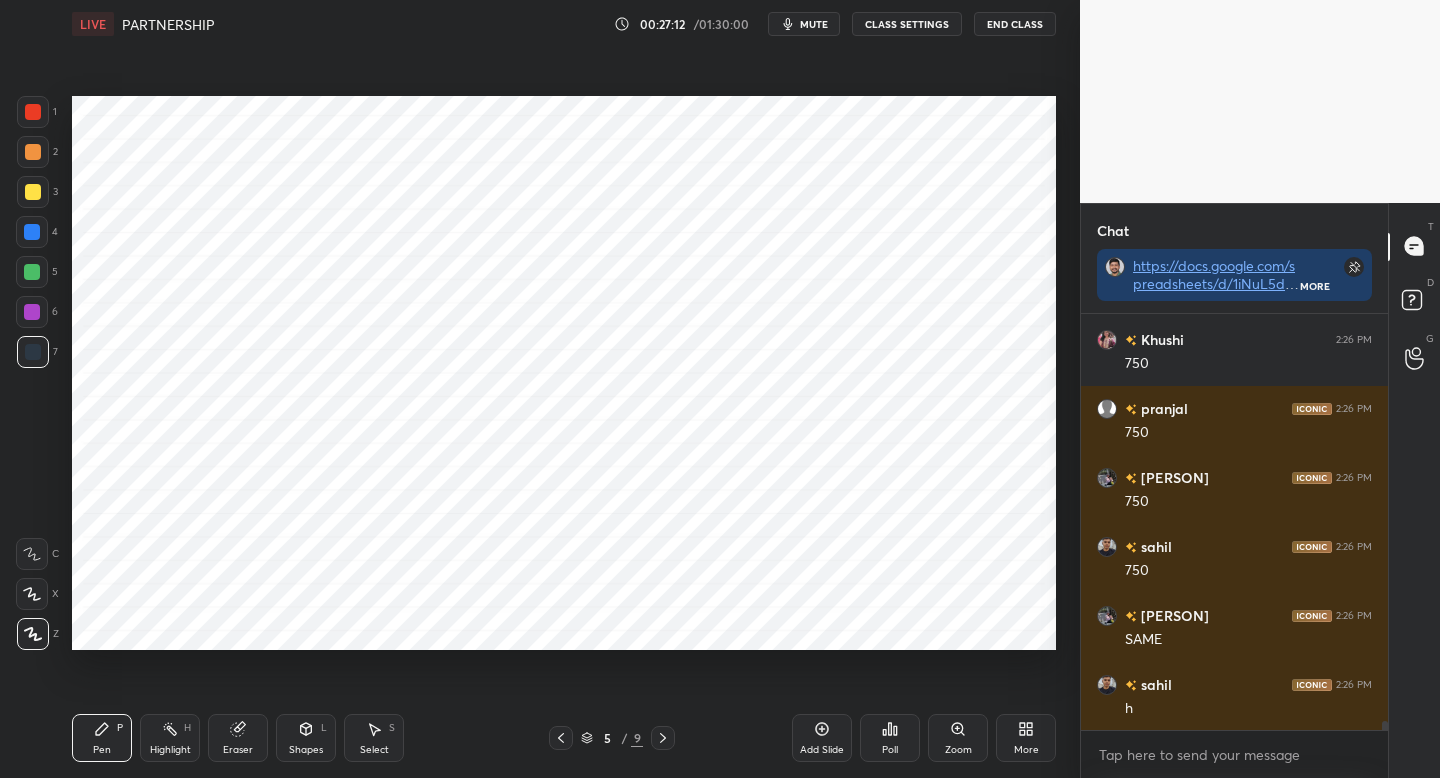 click 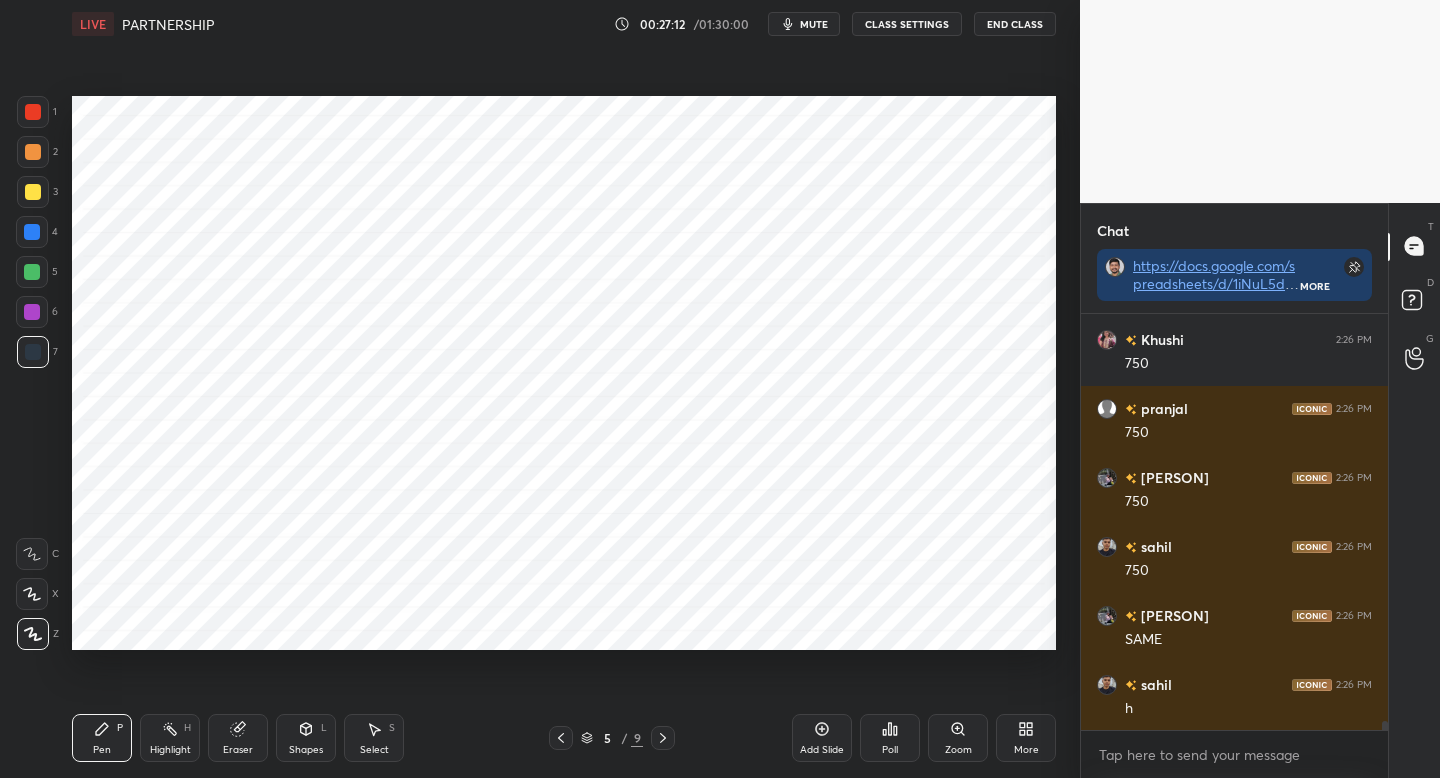 click 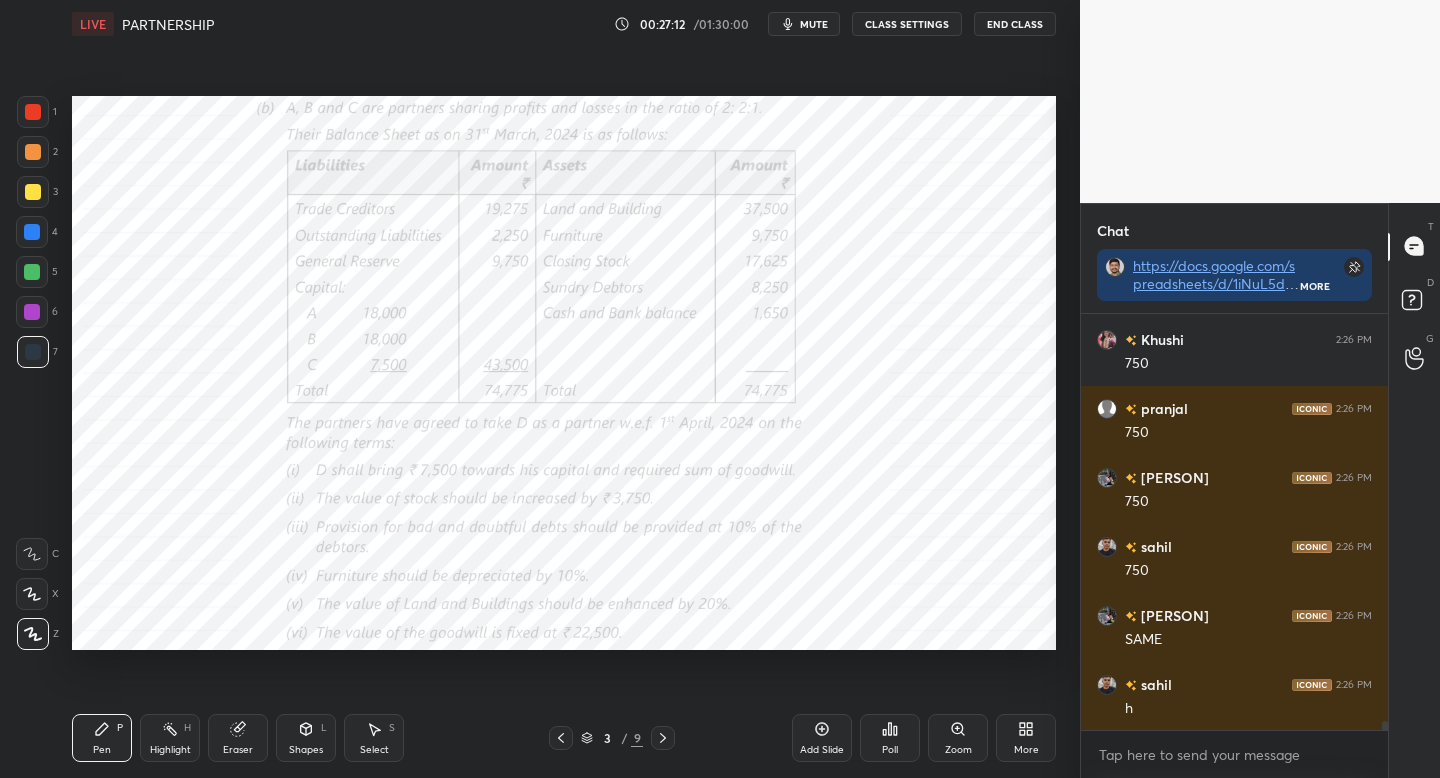 click 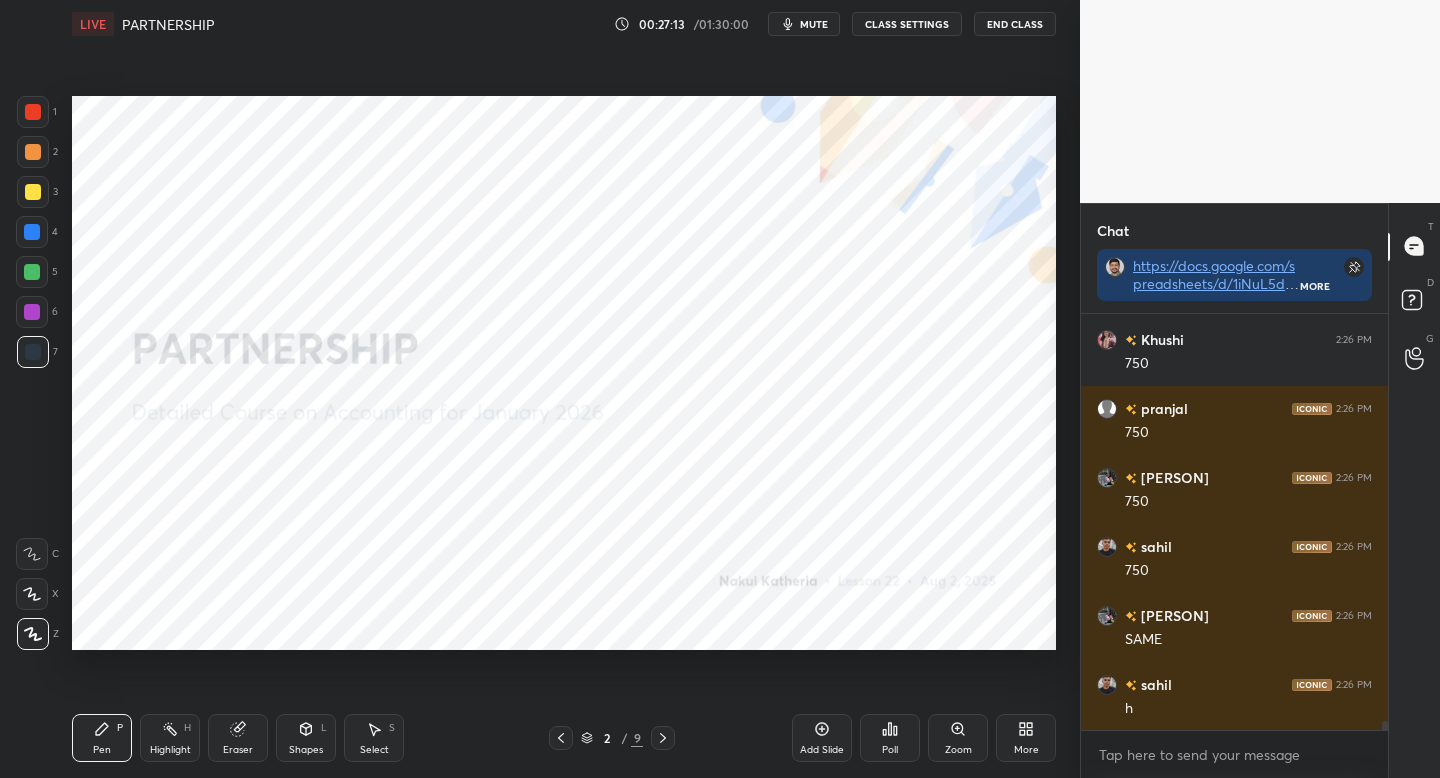 drag, startPoint x: 658, startPoint y: 739, endPoint x: 637, endPoint y: 723, distance: 26.400757 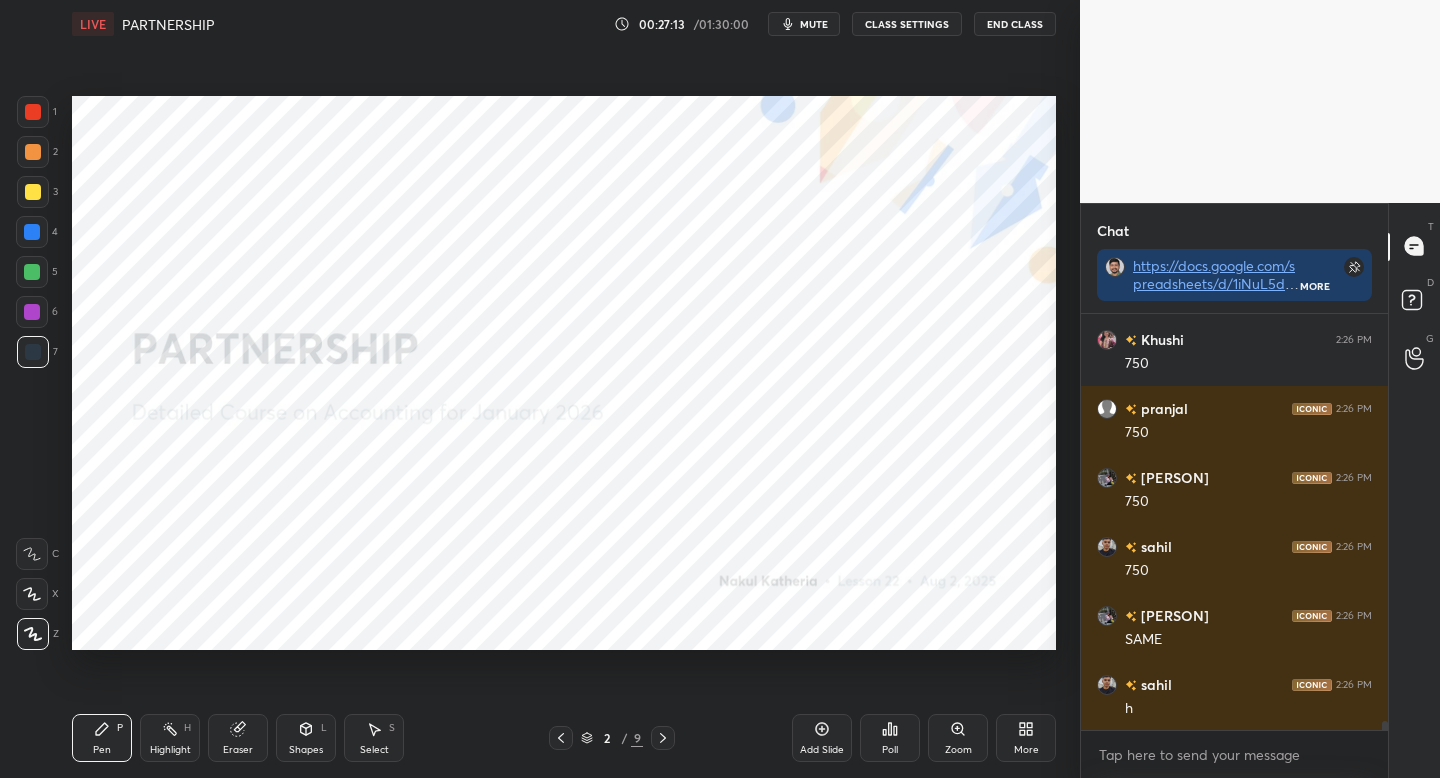 click 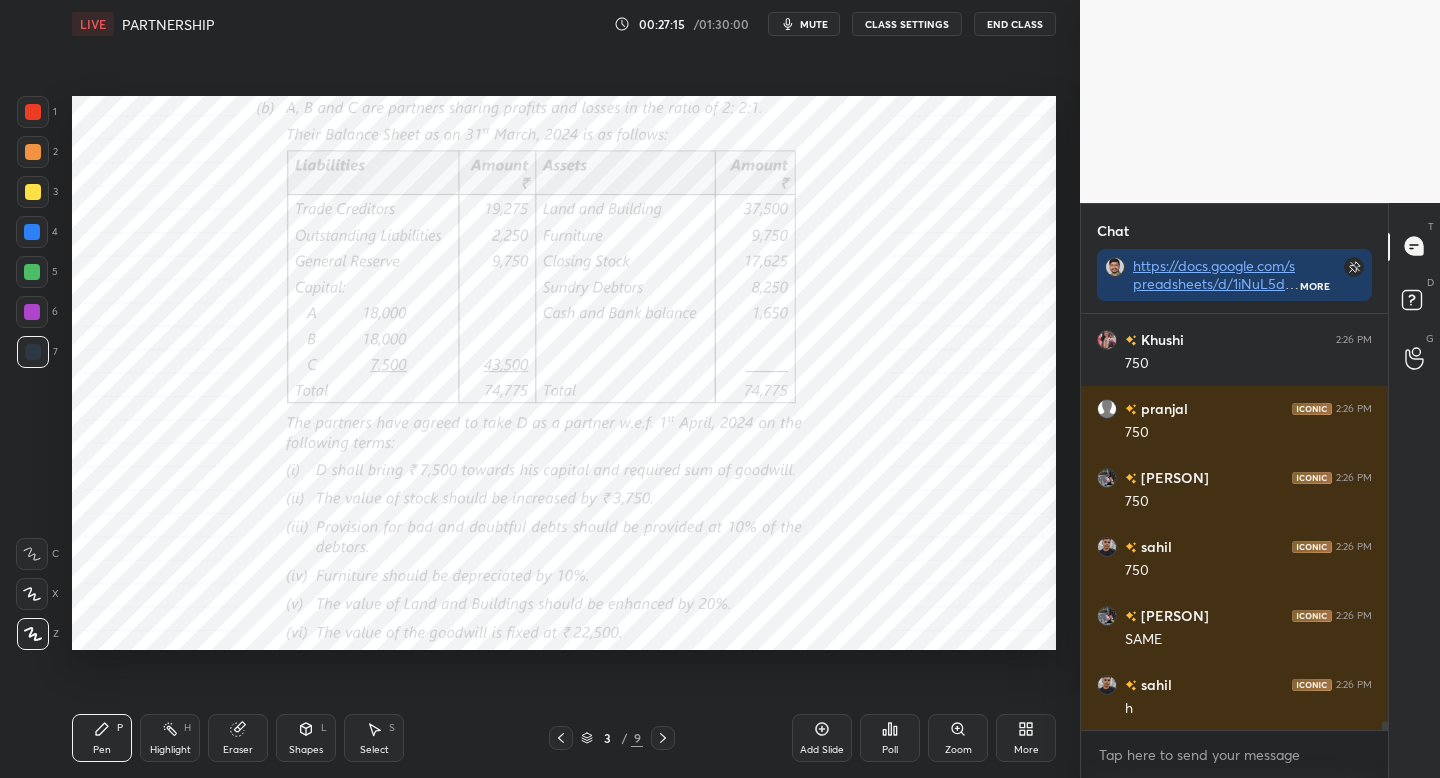click 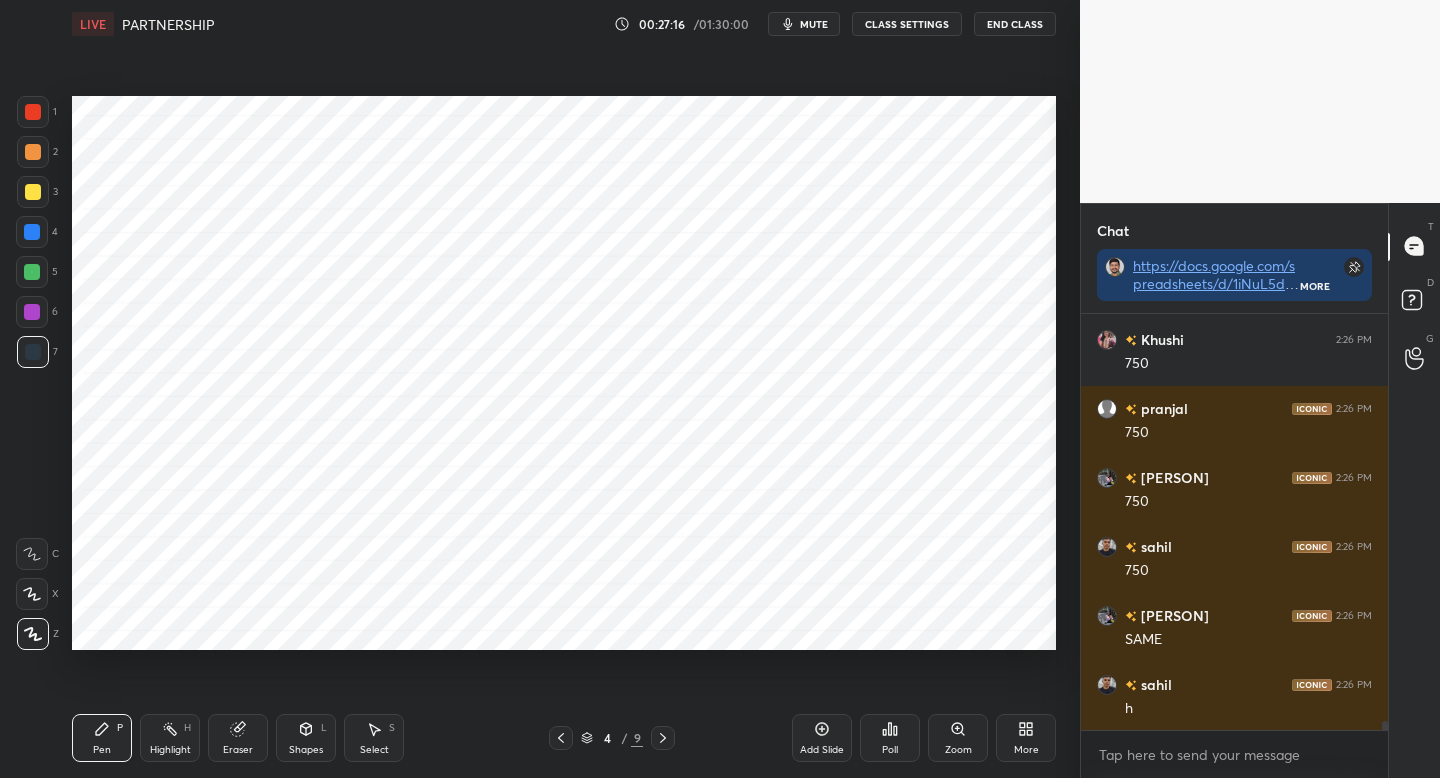 click 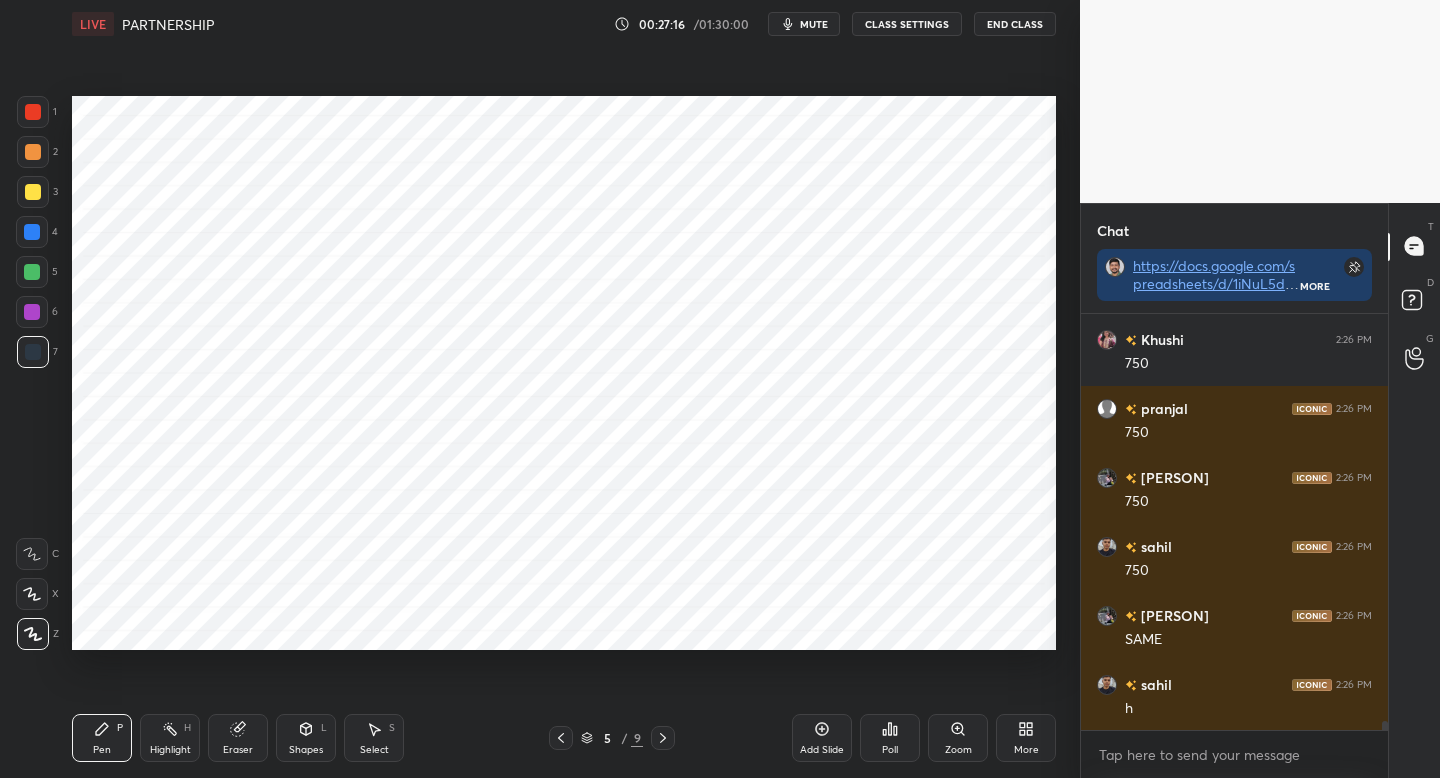 click 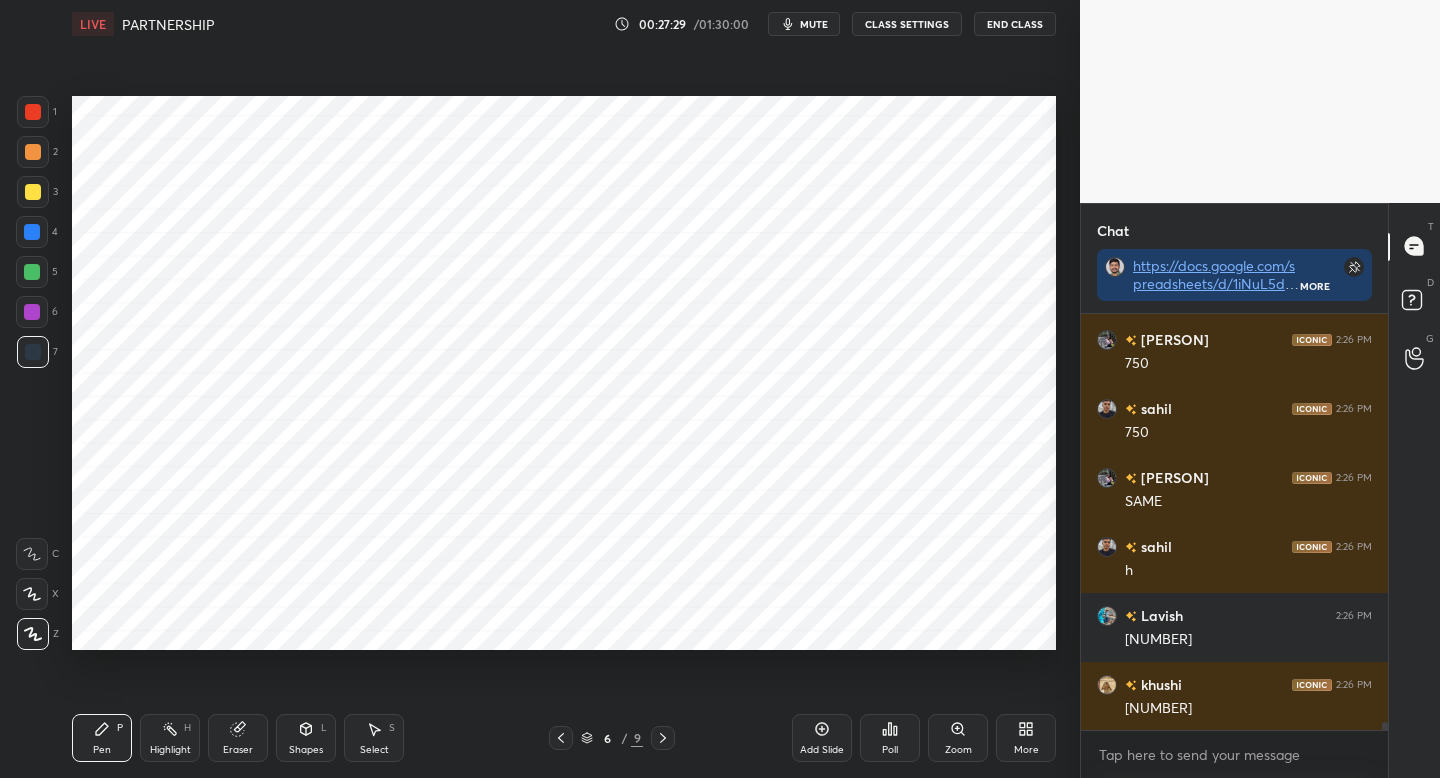 scroll, scrollTop: 20091, scrollLeft: 0, axis: vertical 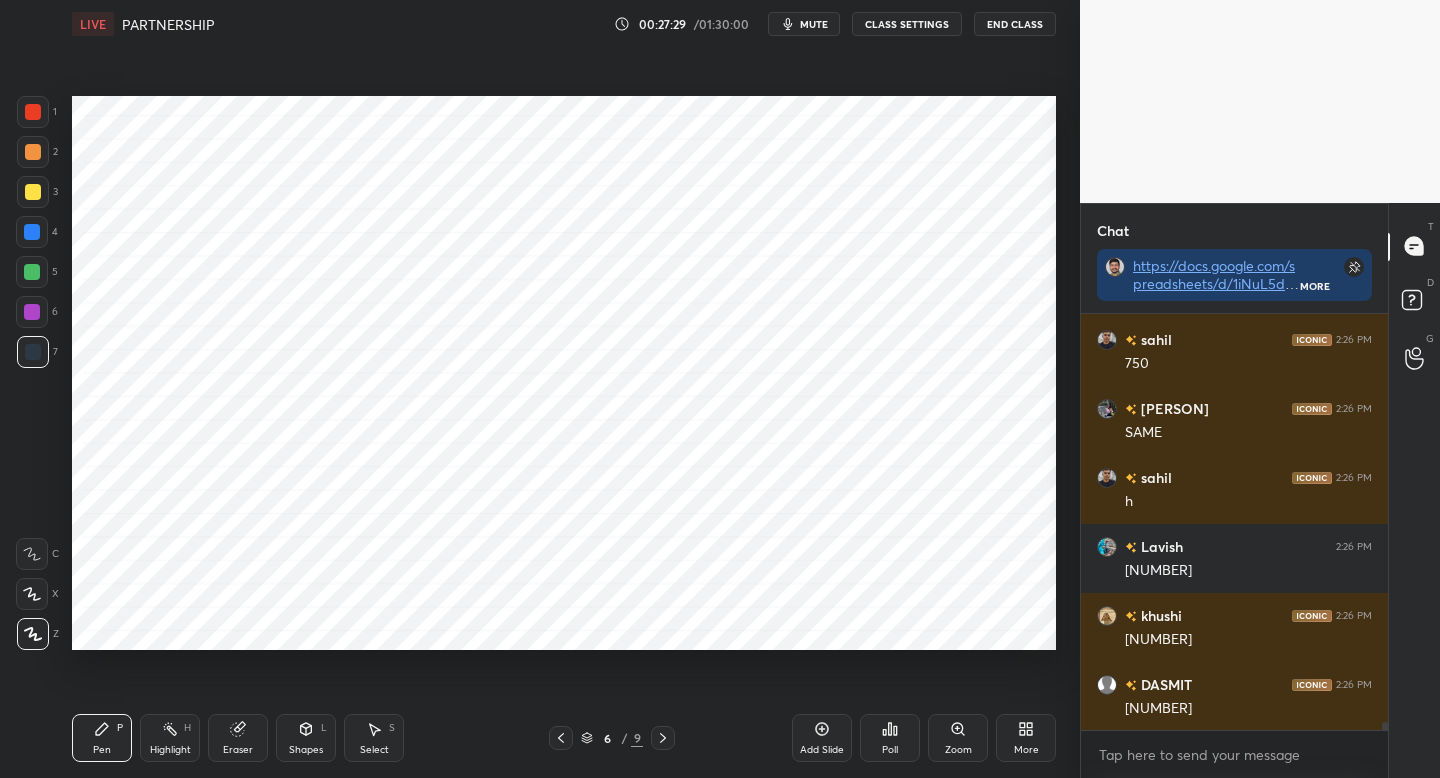 drag, startPoint x: 34, startPoint y: 156, endPoint x: 43, endPoint y: 162, distance: 10.816654 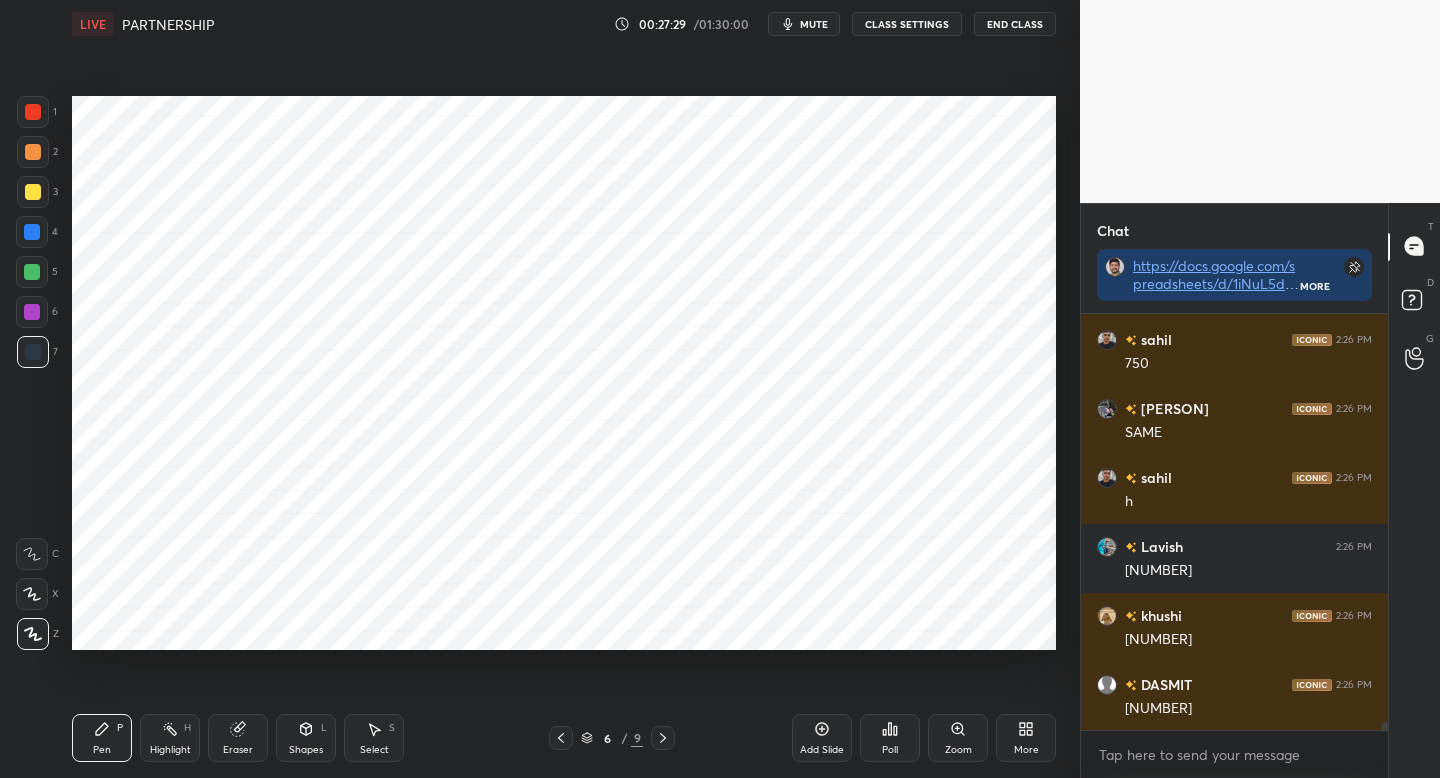 click at bounding box center [33, 152] 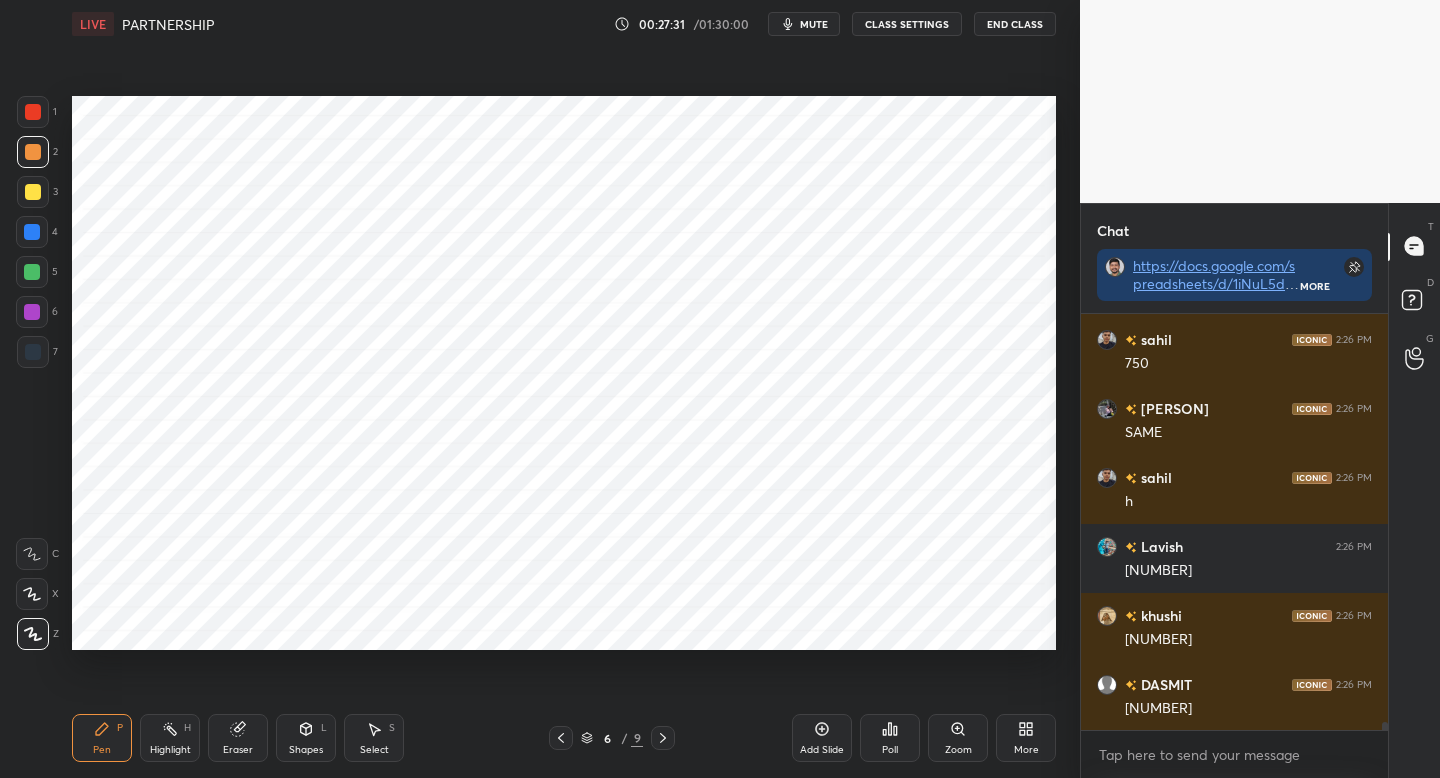 click 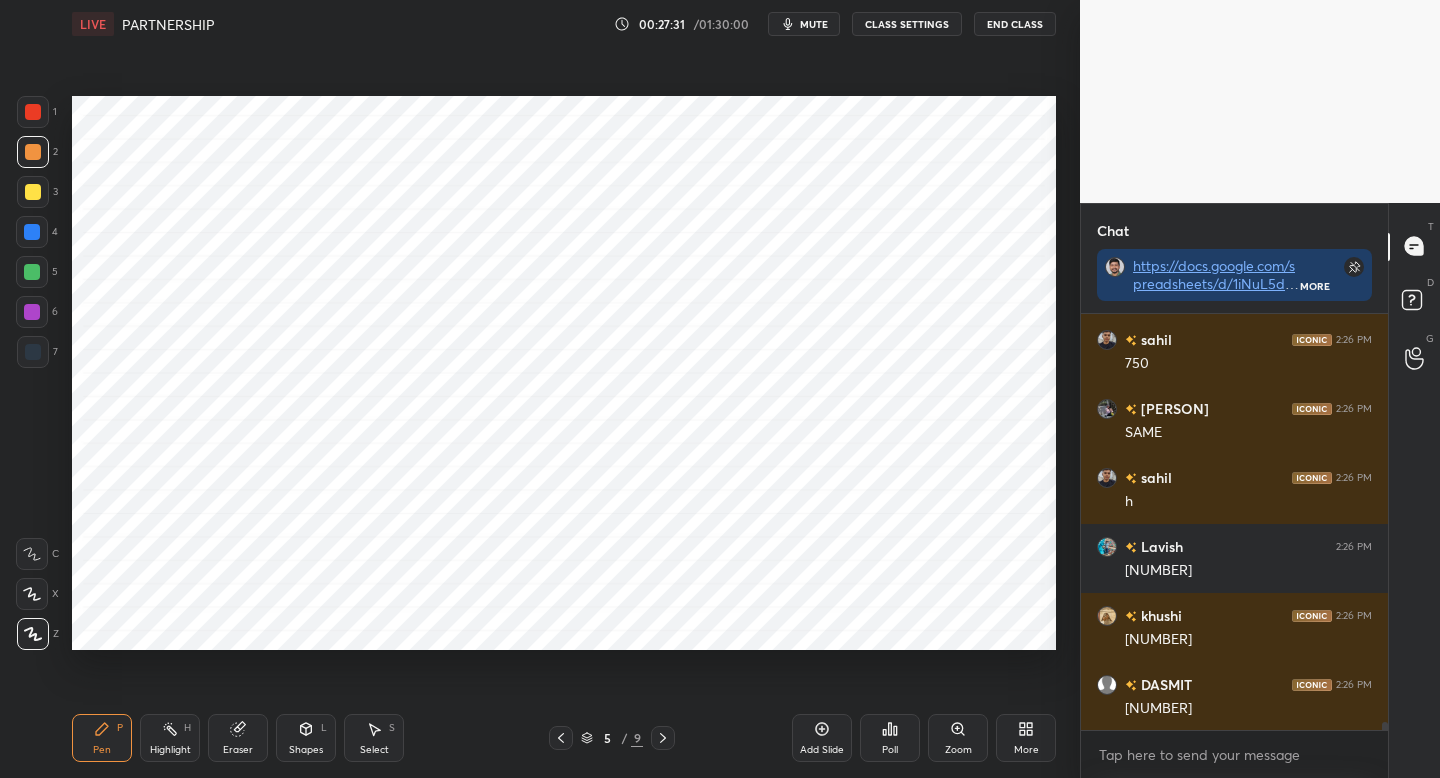 click 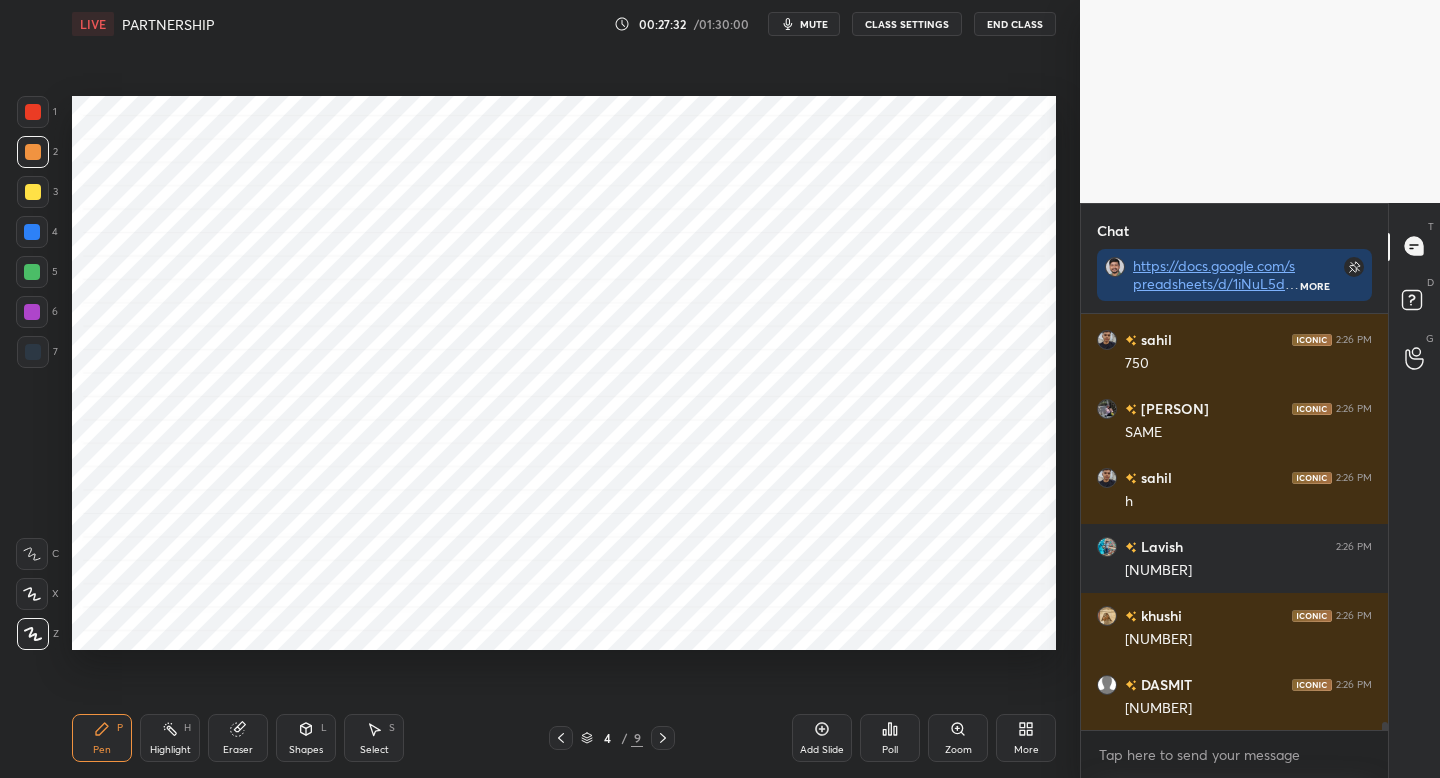 click 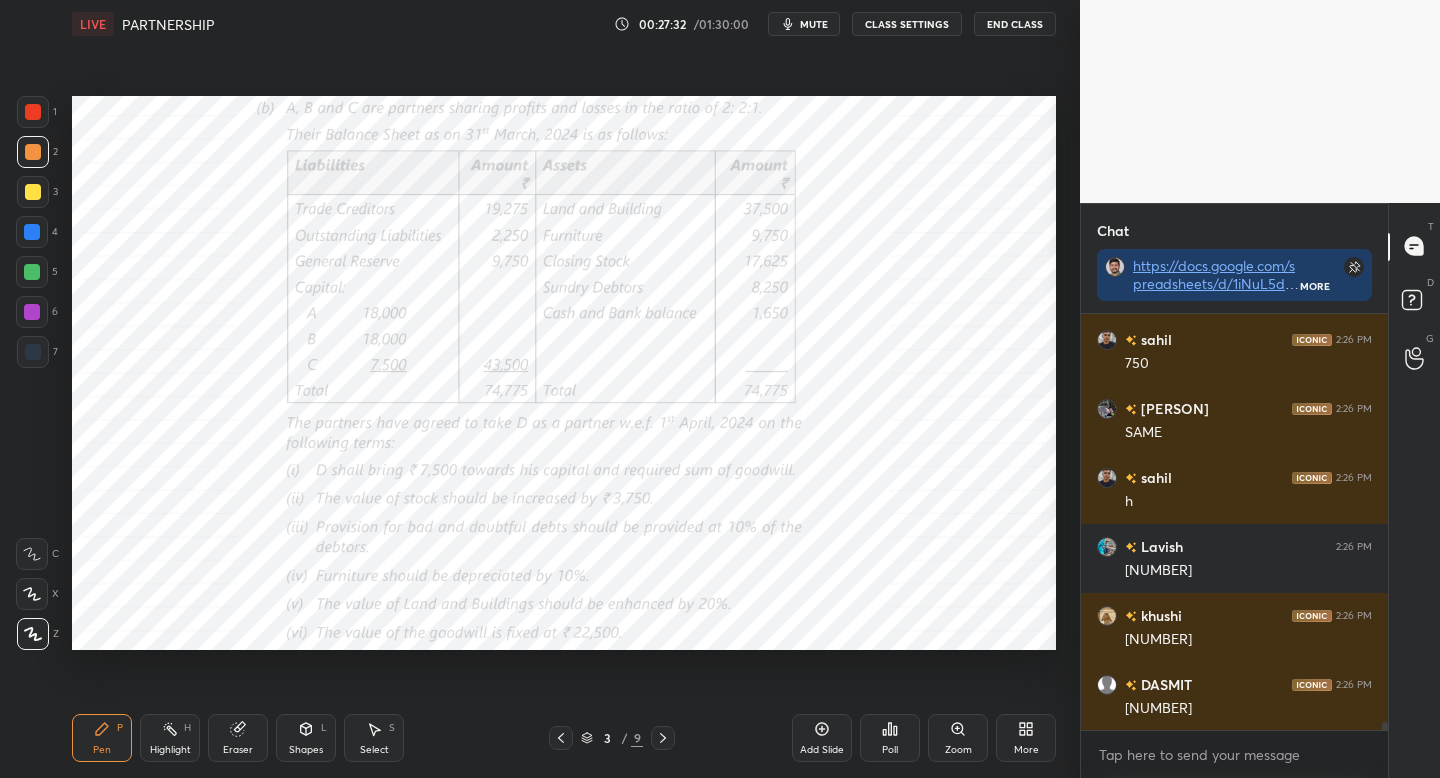 scroll, scrollTop: 20160, scrollLeft: 0, axis: vertical 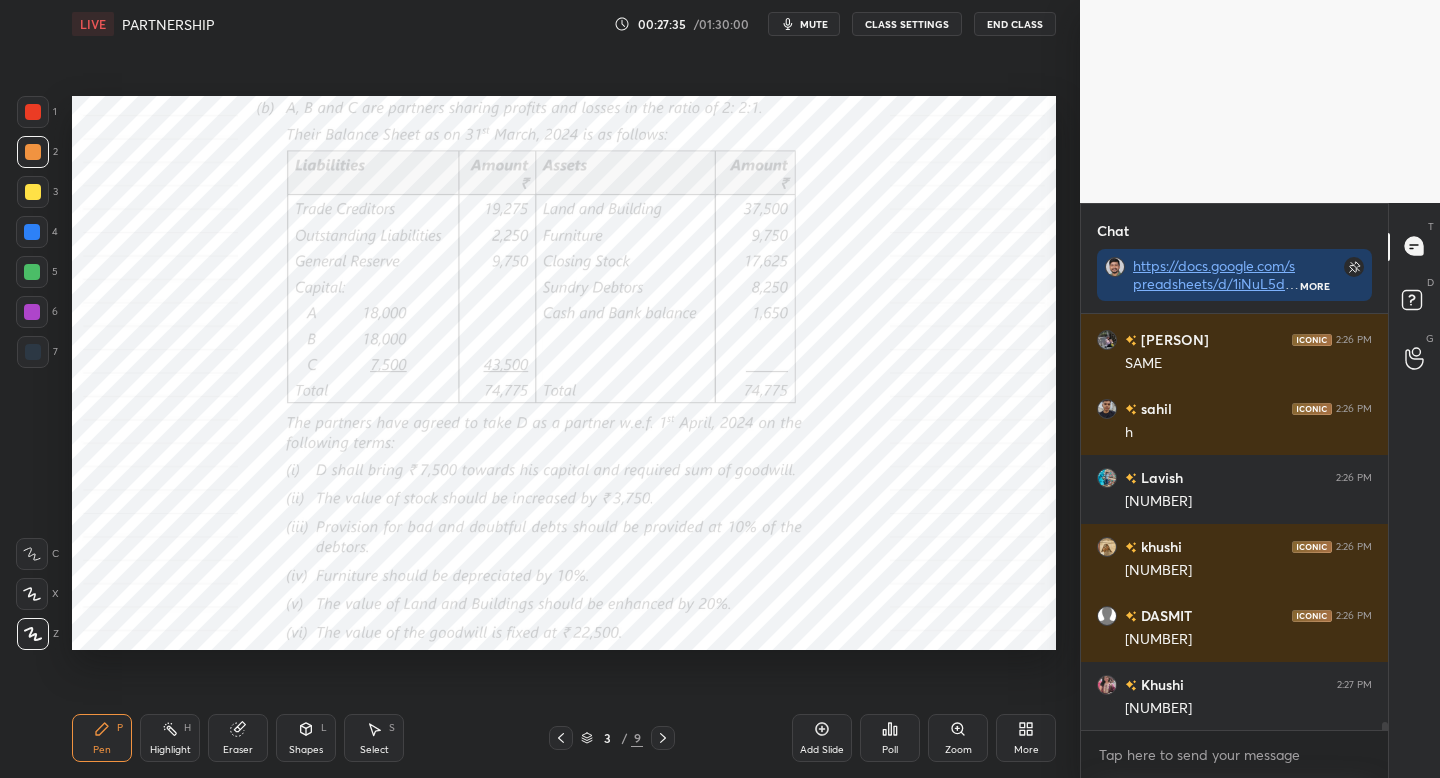 click 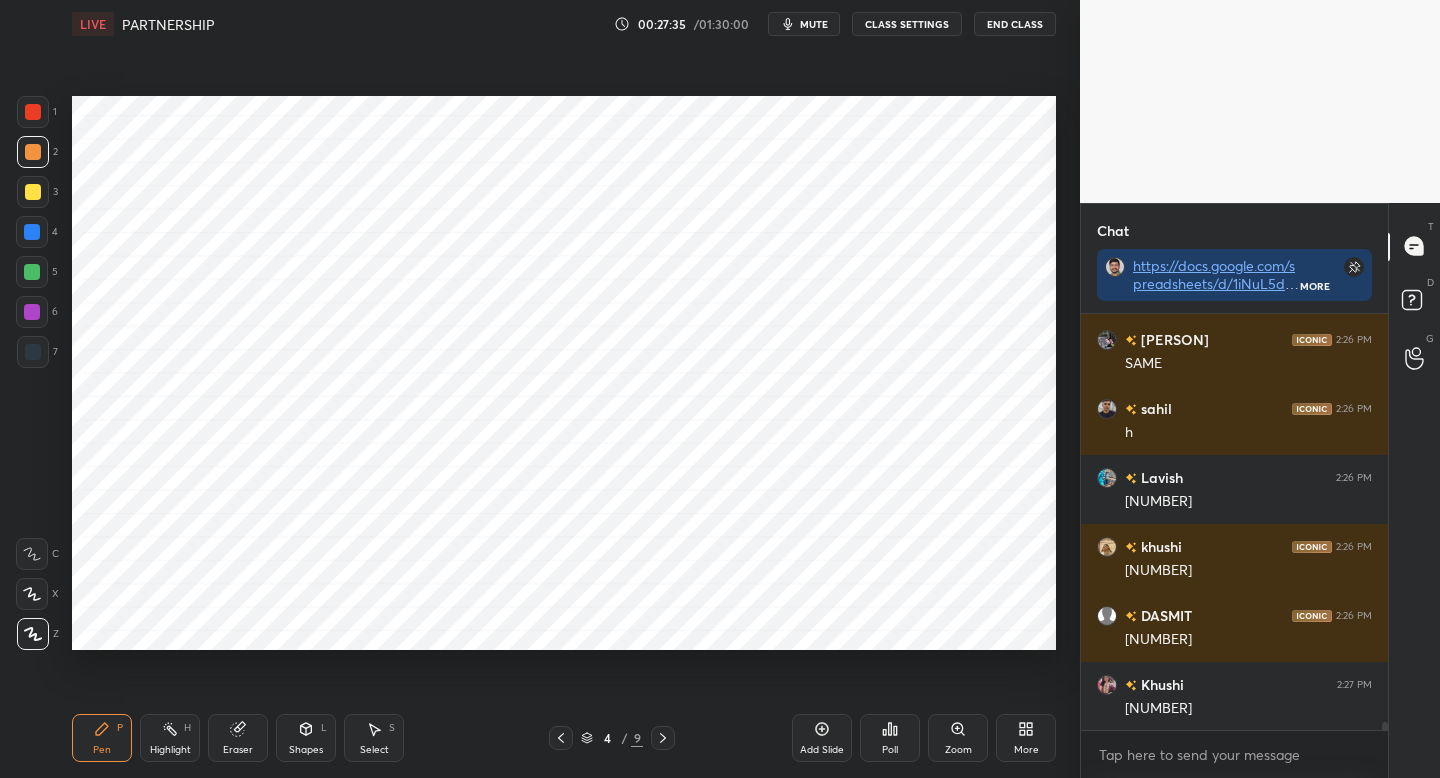 scroll, scrollTop: 20229, scrollLeft: 0, axis: vertical 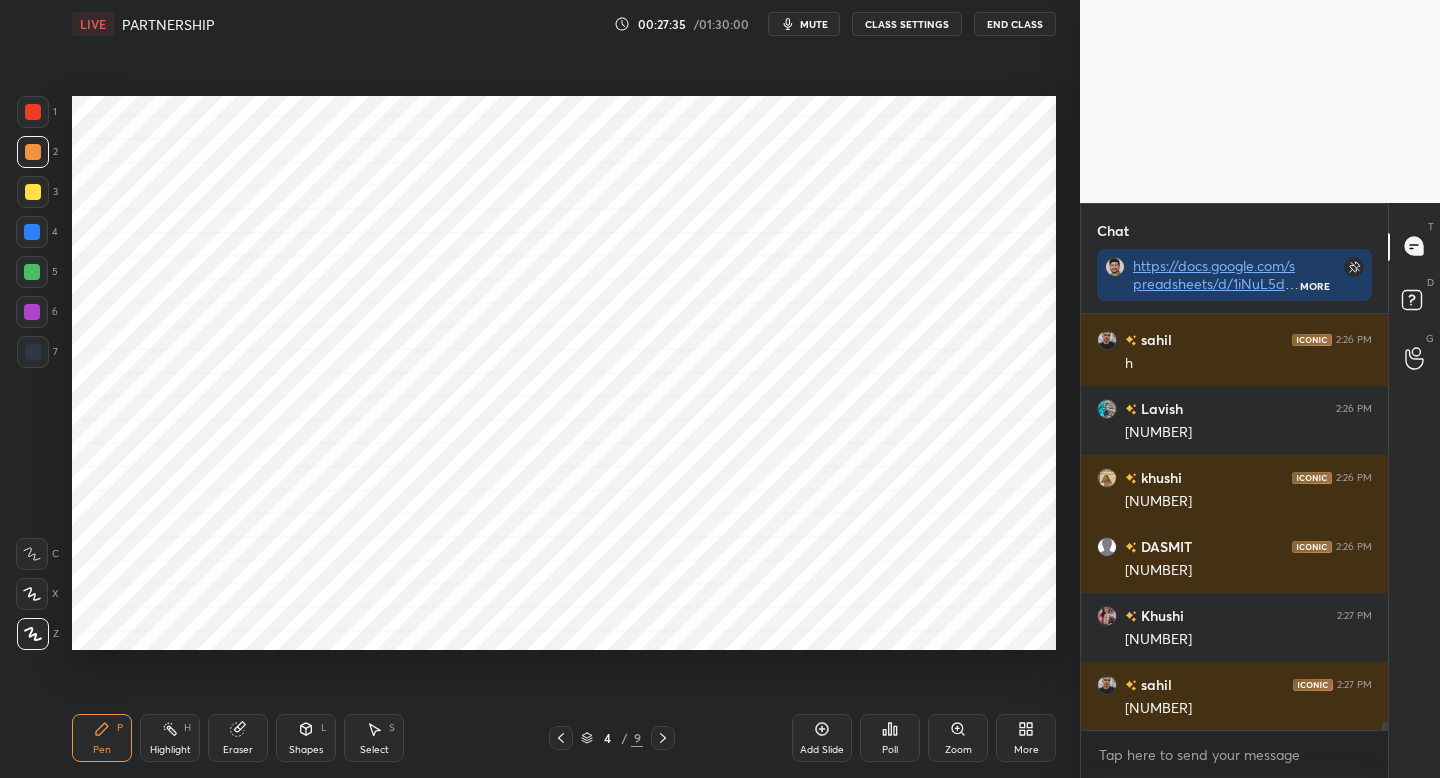 click 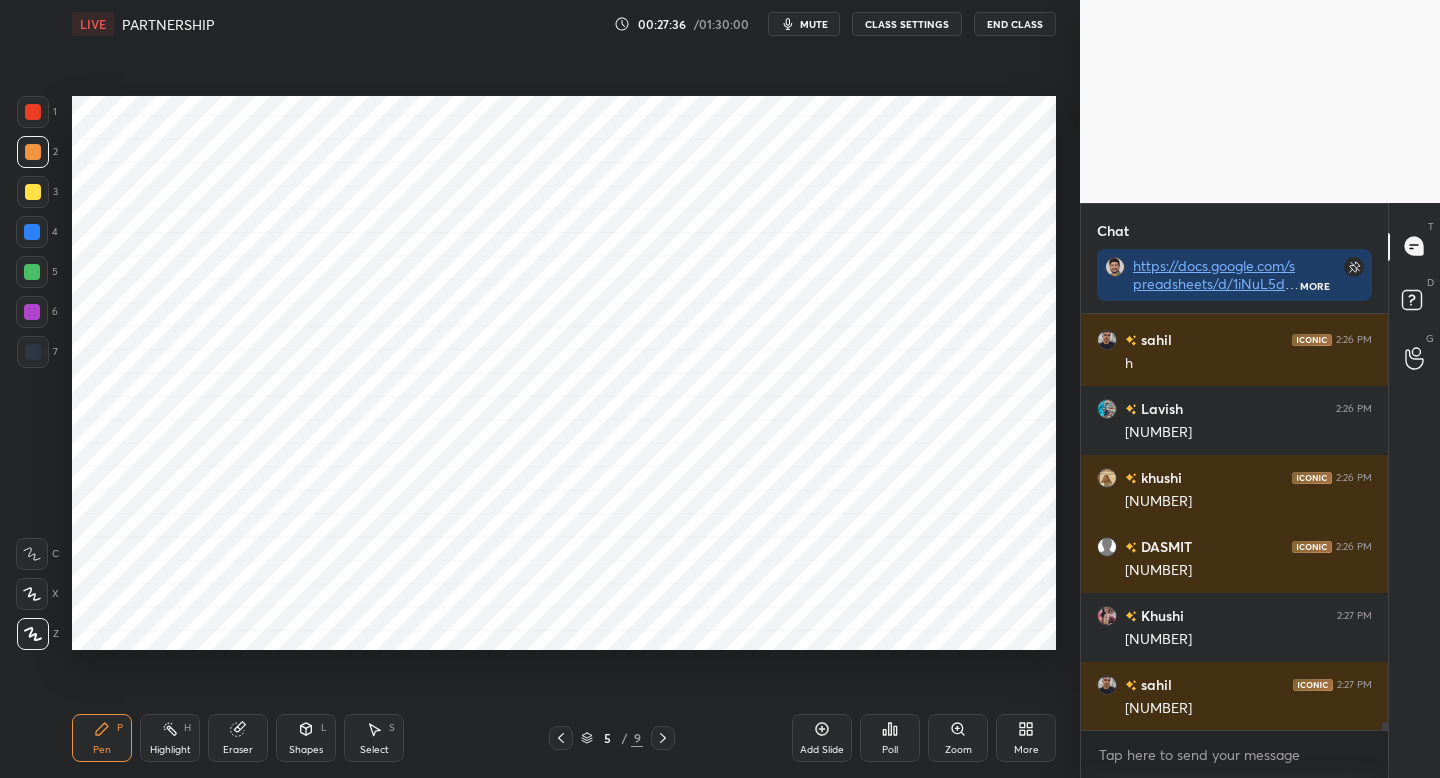 click 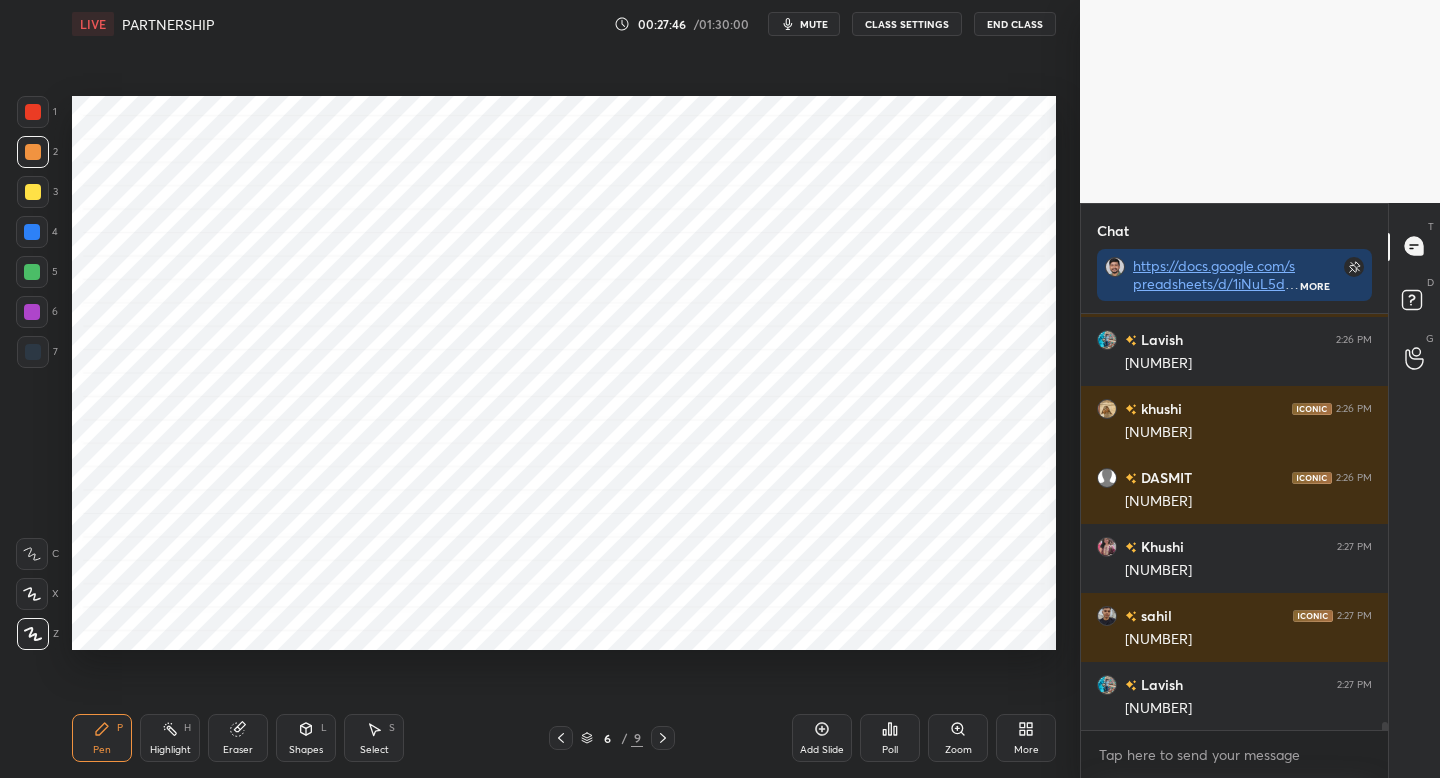scroll, scrollTop: 20367, scrollLeft: 0, axis: vertical 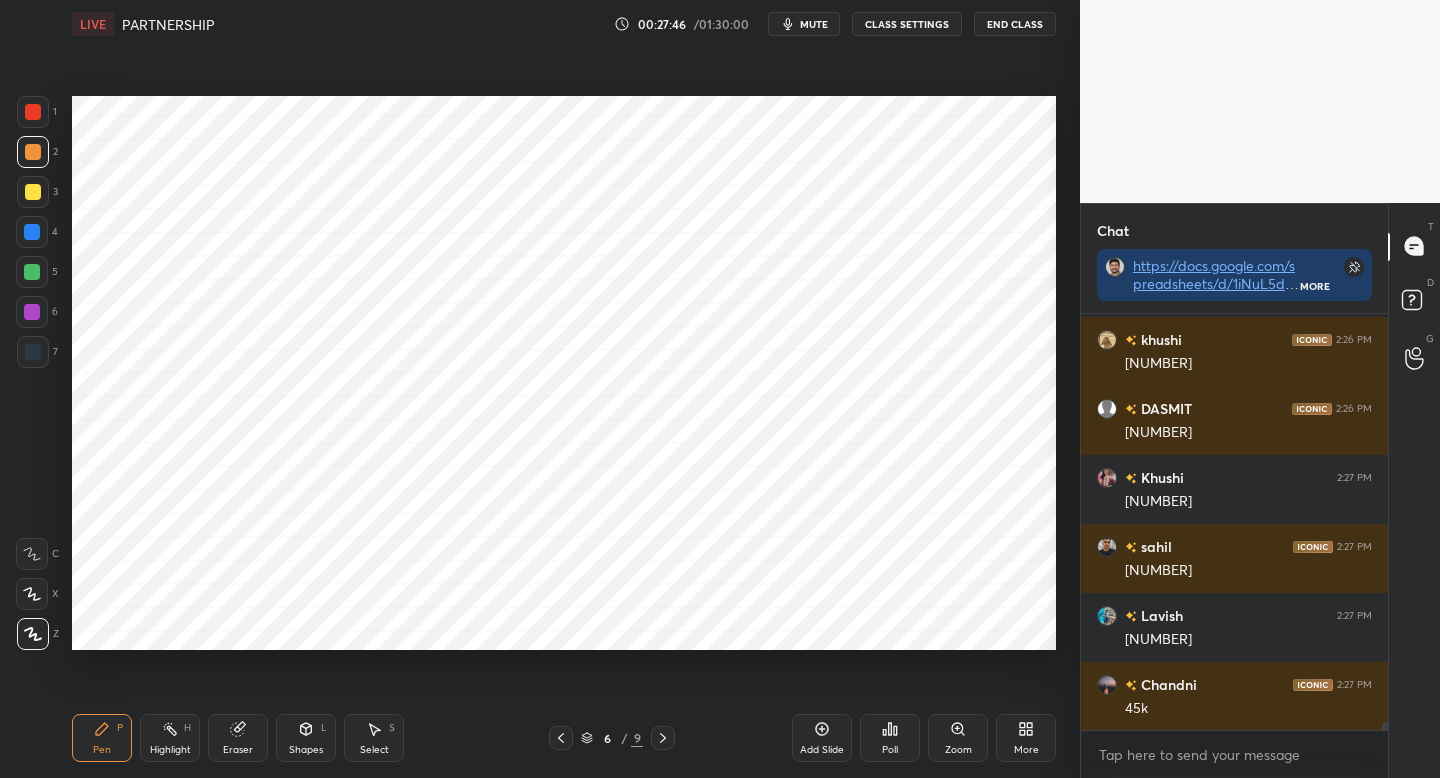 click 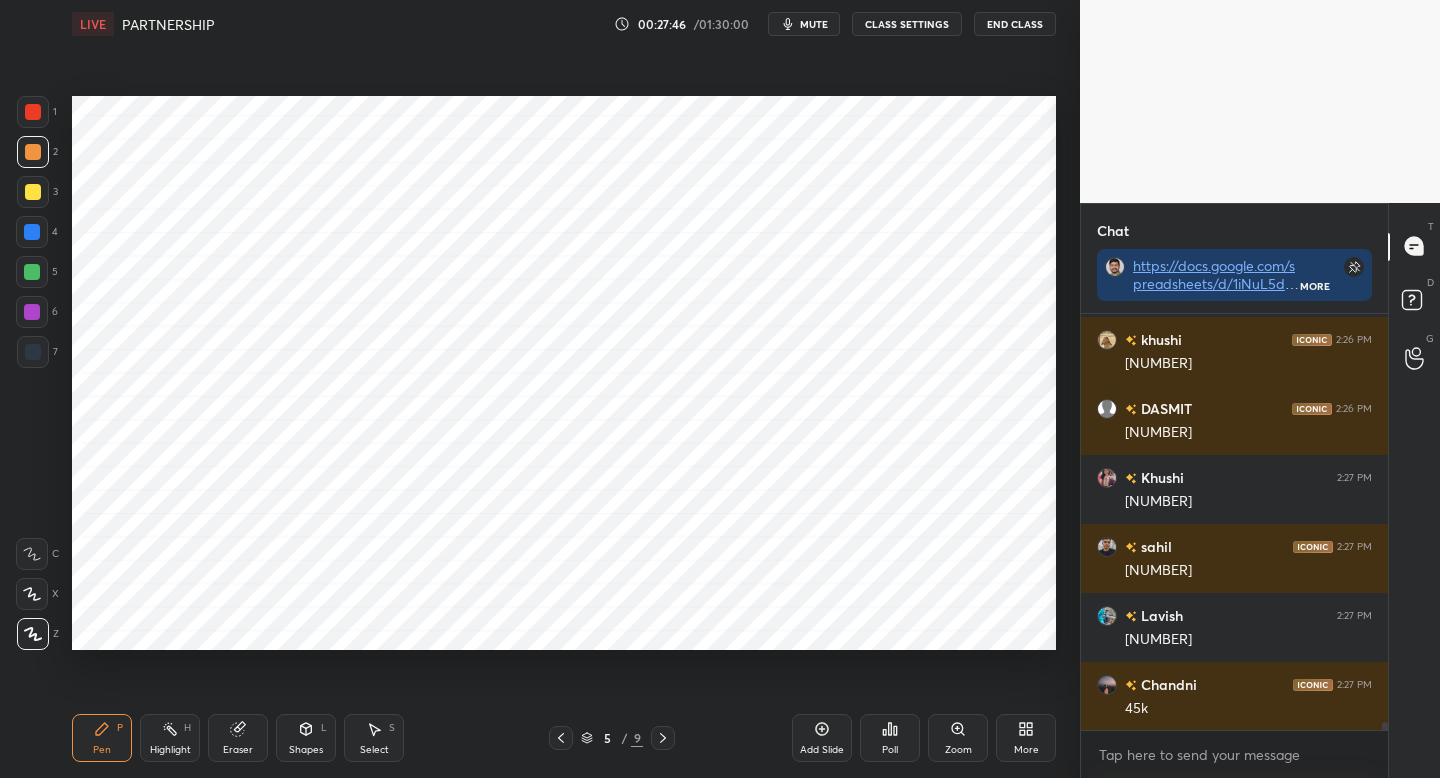 click 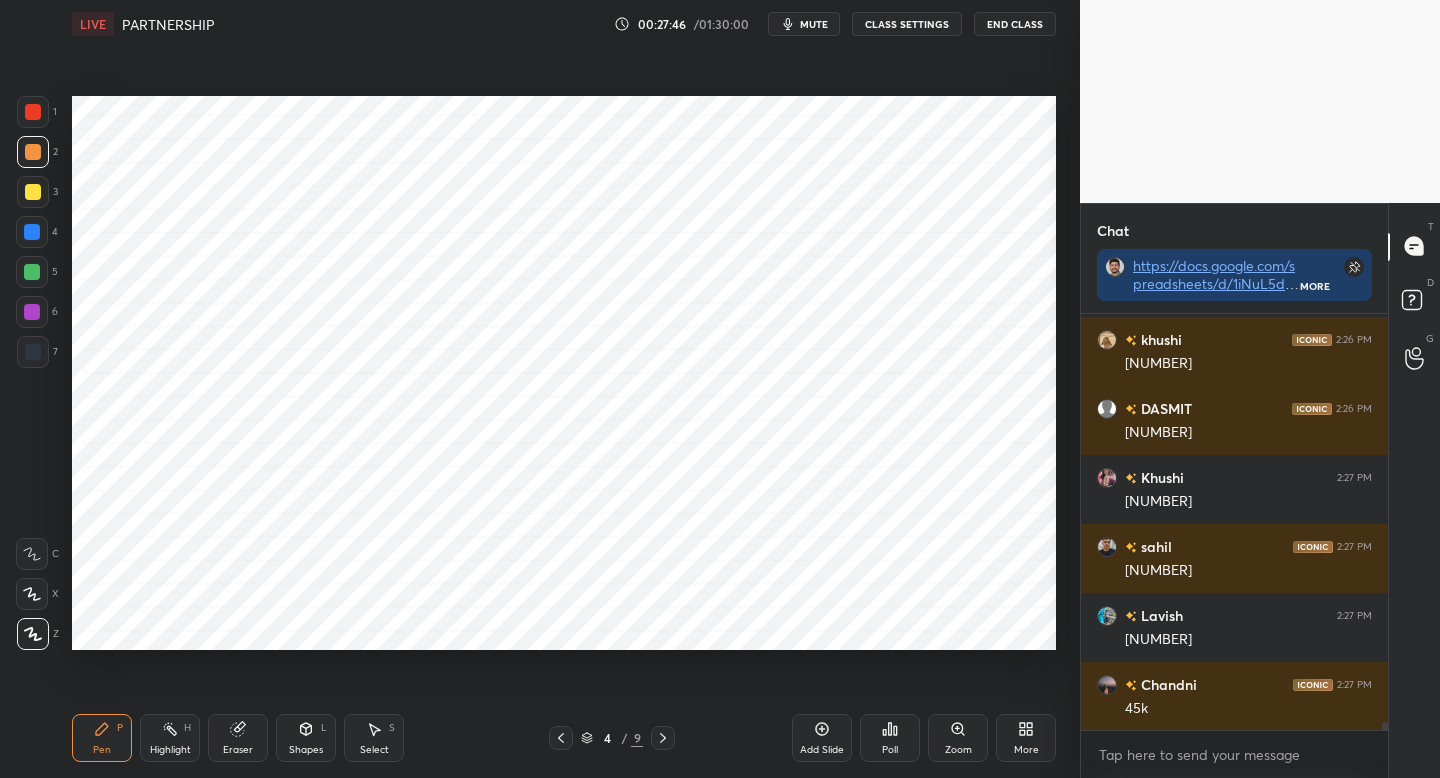 click 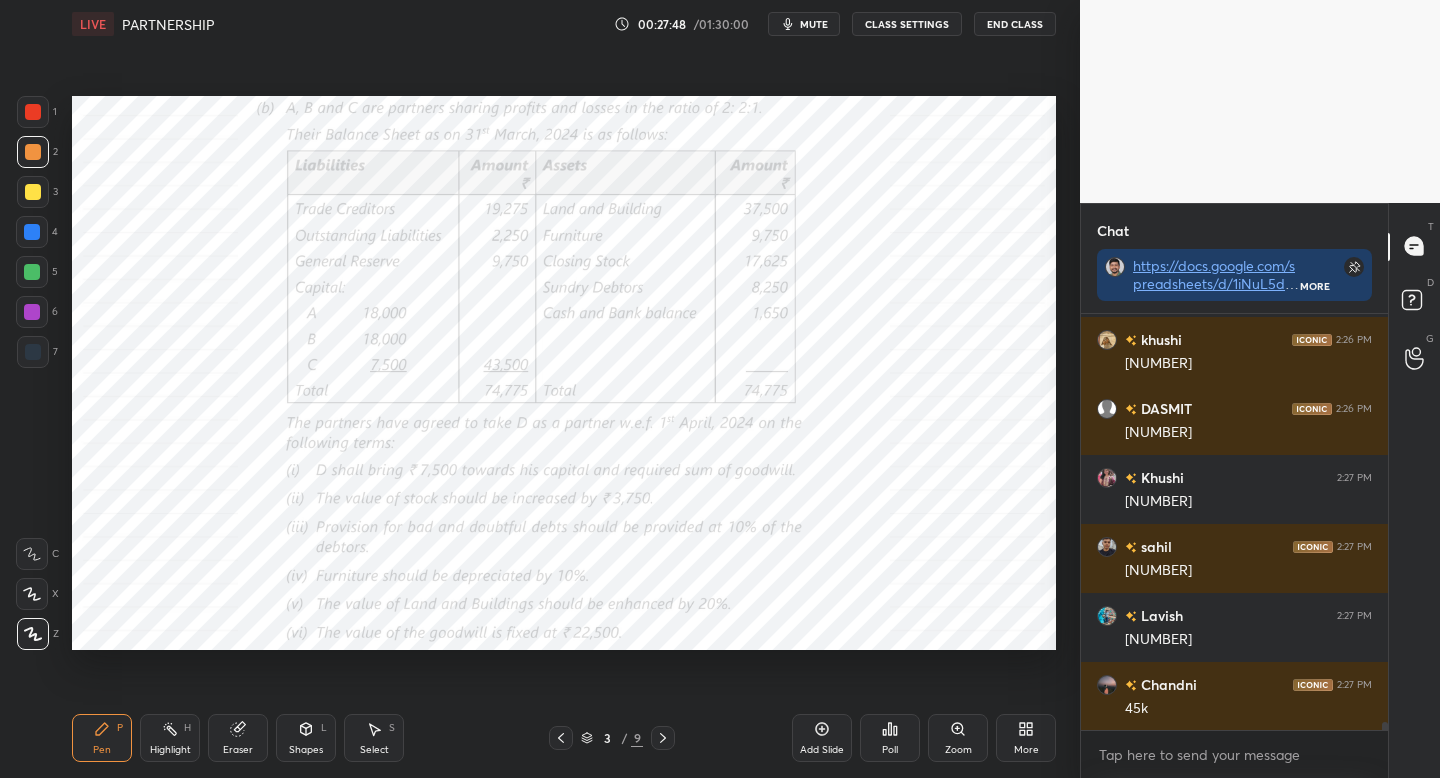 scroll, scrollTop: 20436, scrollLeft: 0, axis: vertical 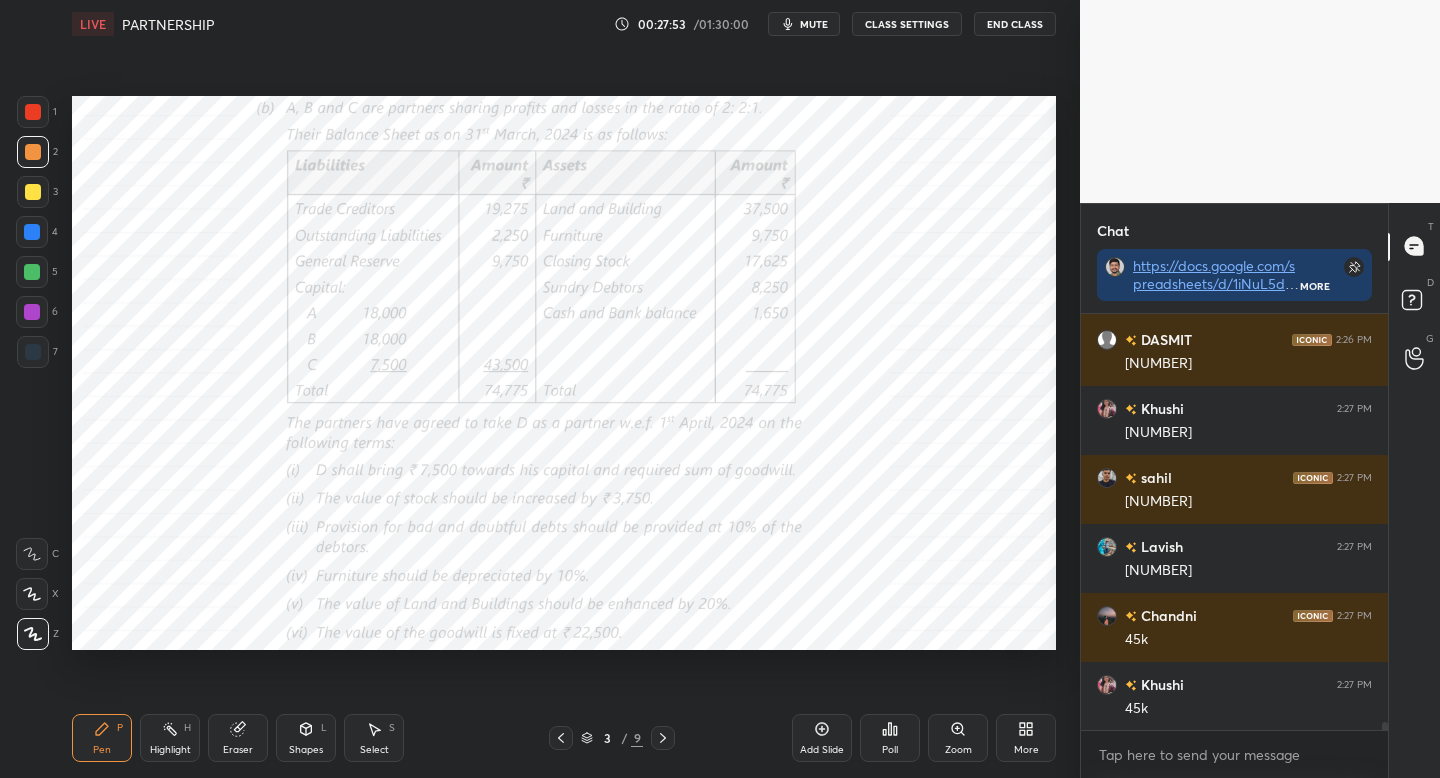 click 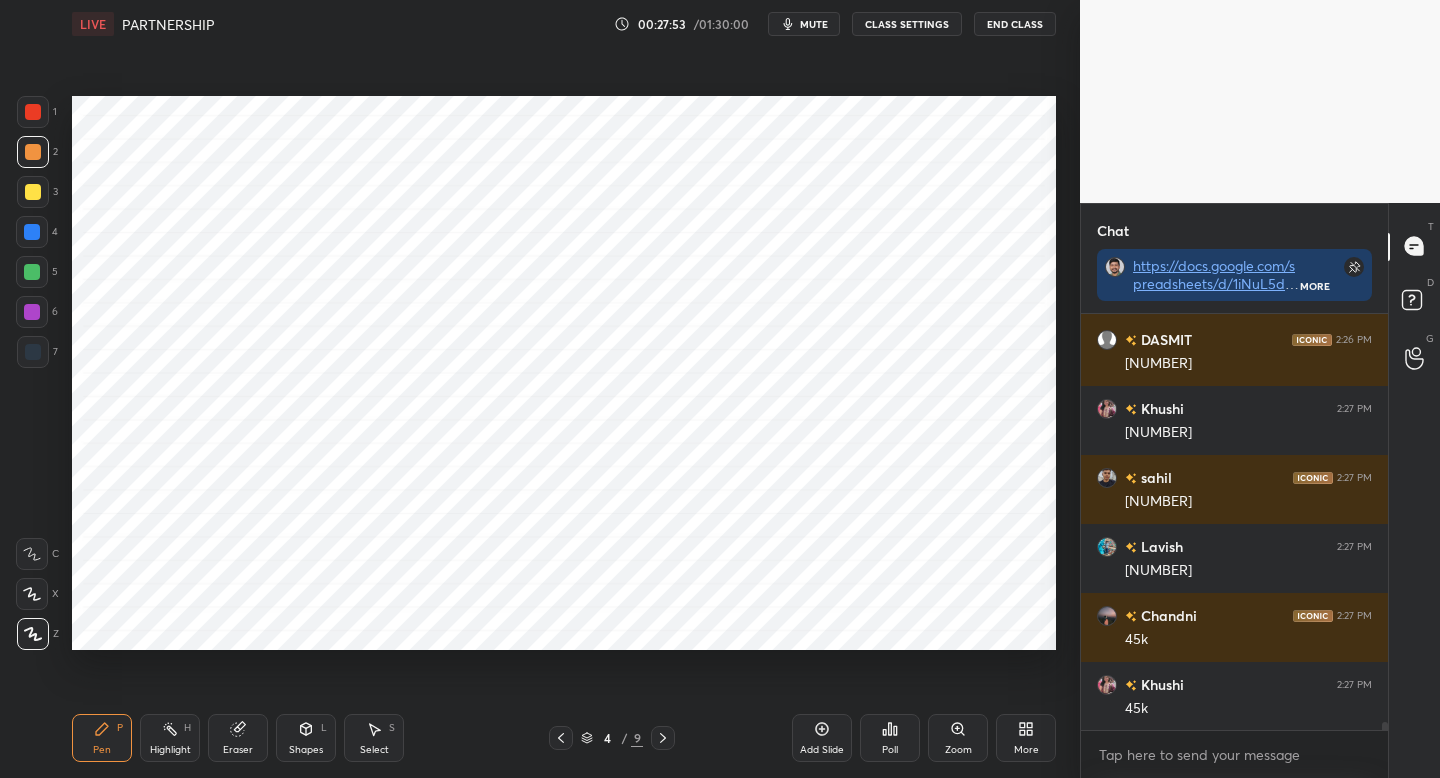 click 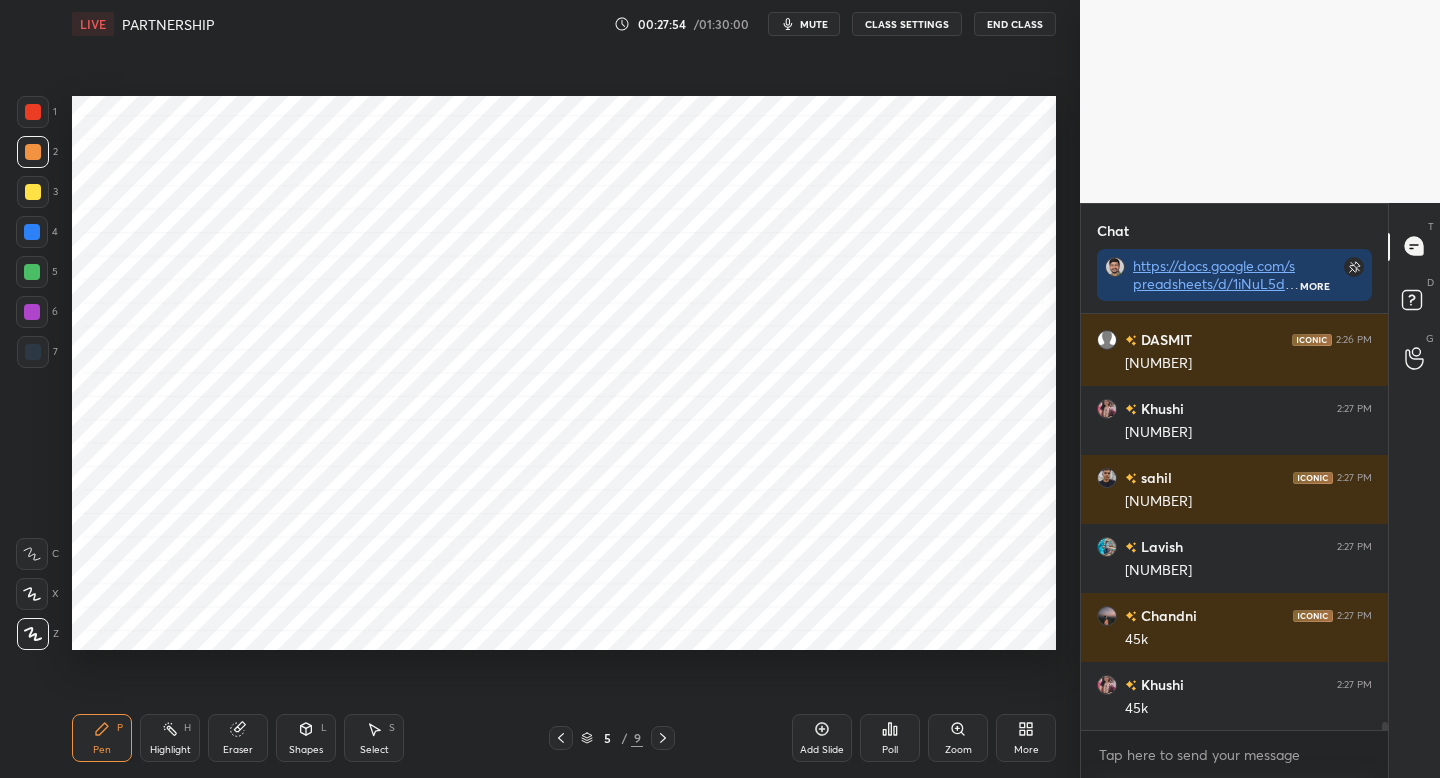 click 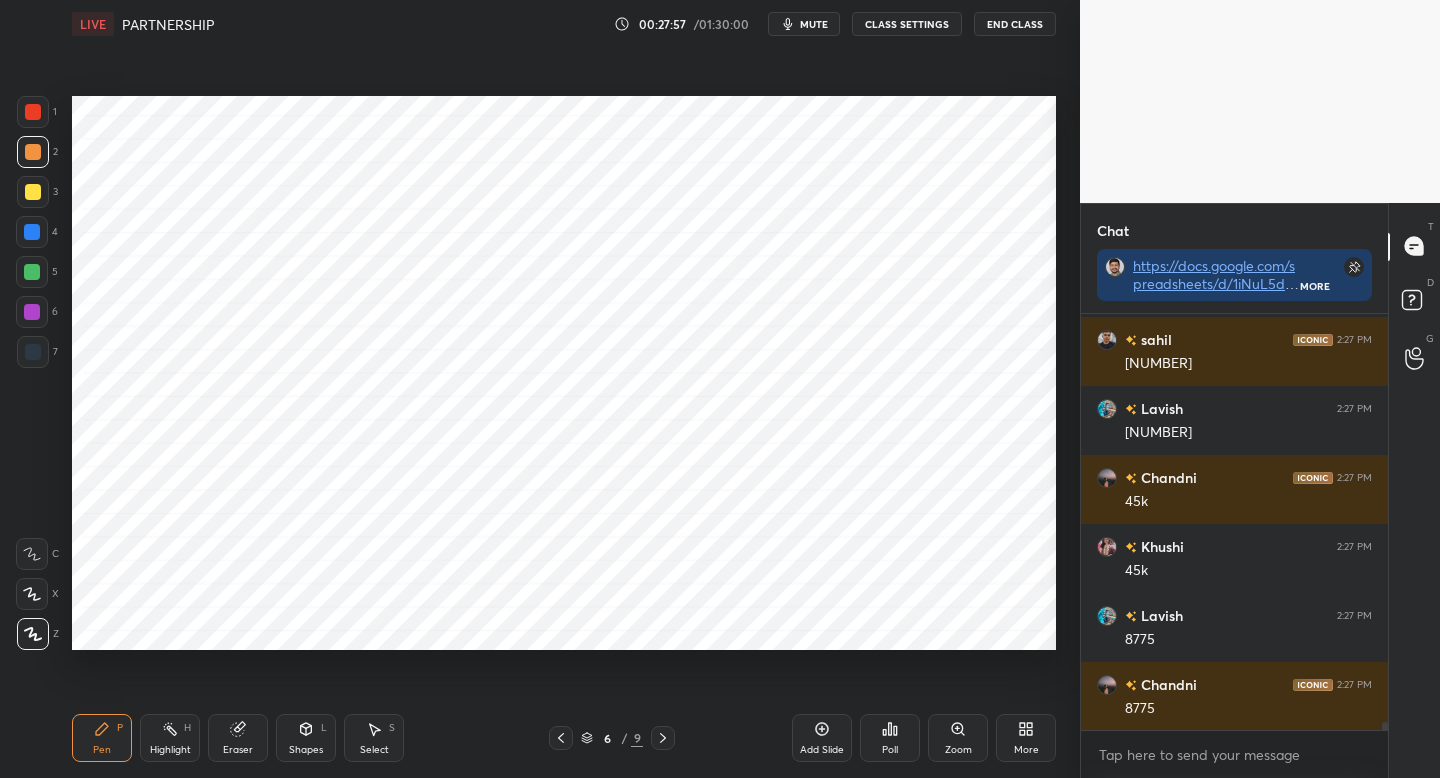 scroll, scrollTop: 20712, scrollLeft: 0, axis: vertical 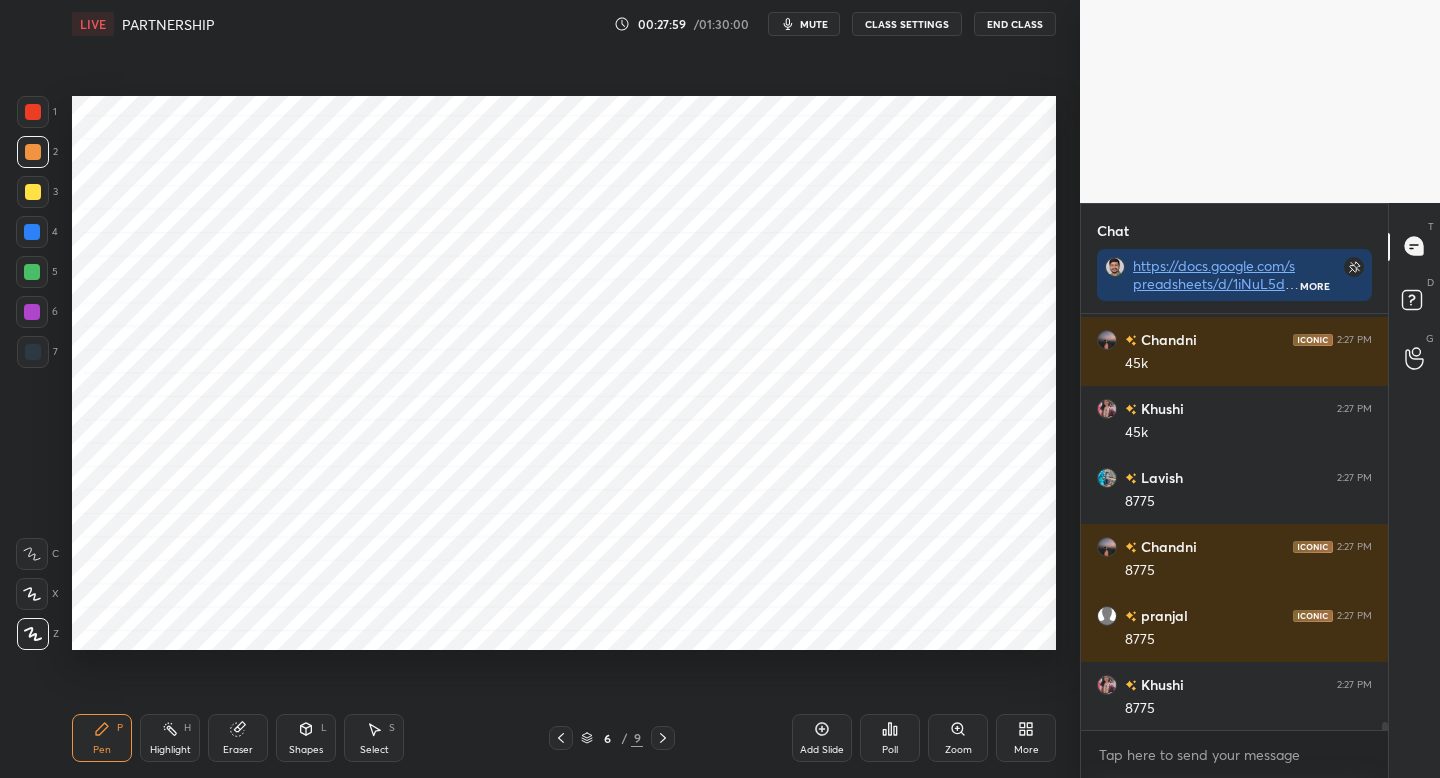 click 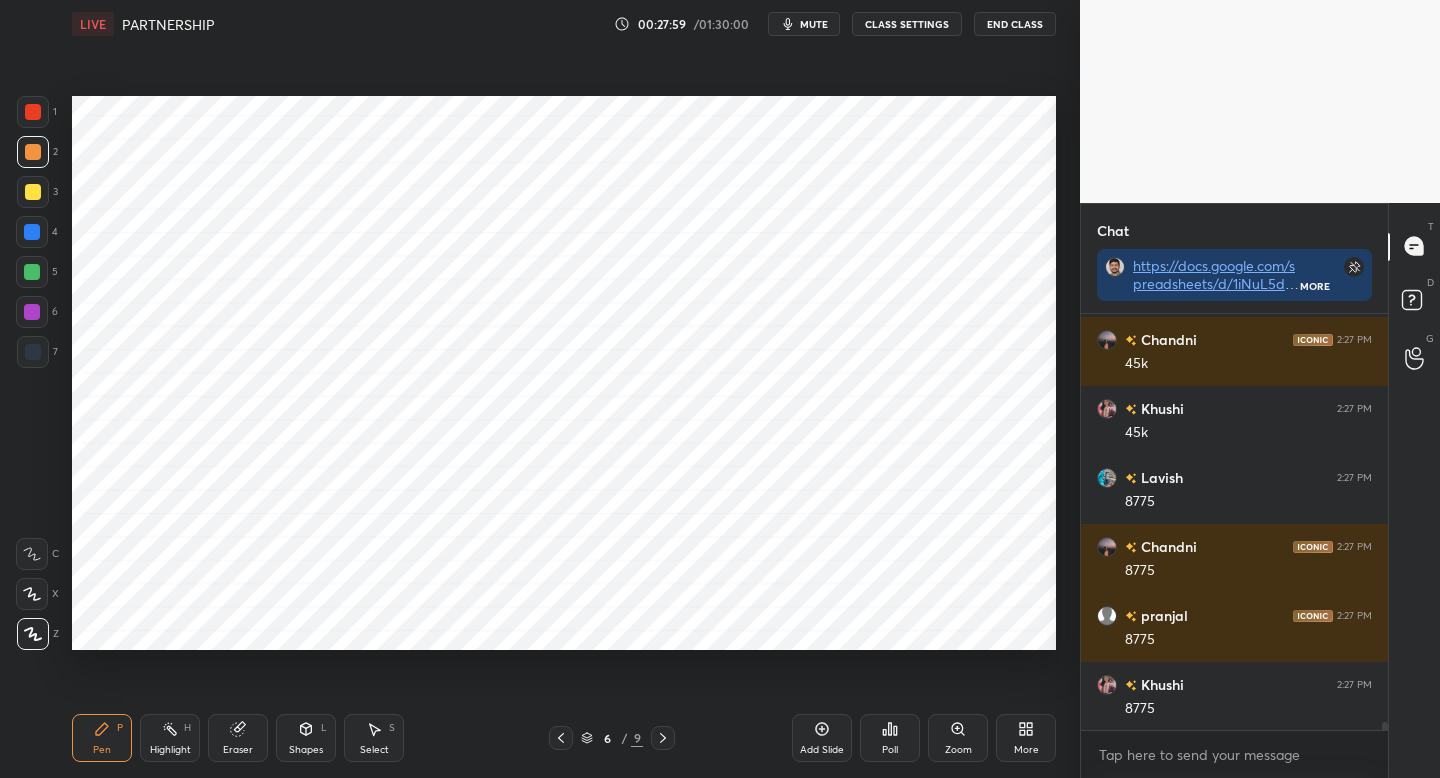 scroll, scrollTop: 20781, scrollLeft: 0, axis: vertical 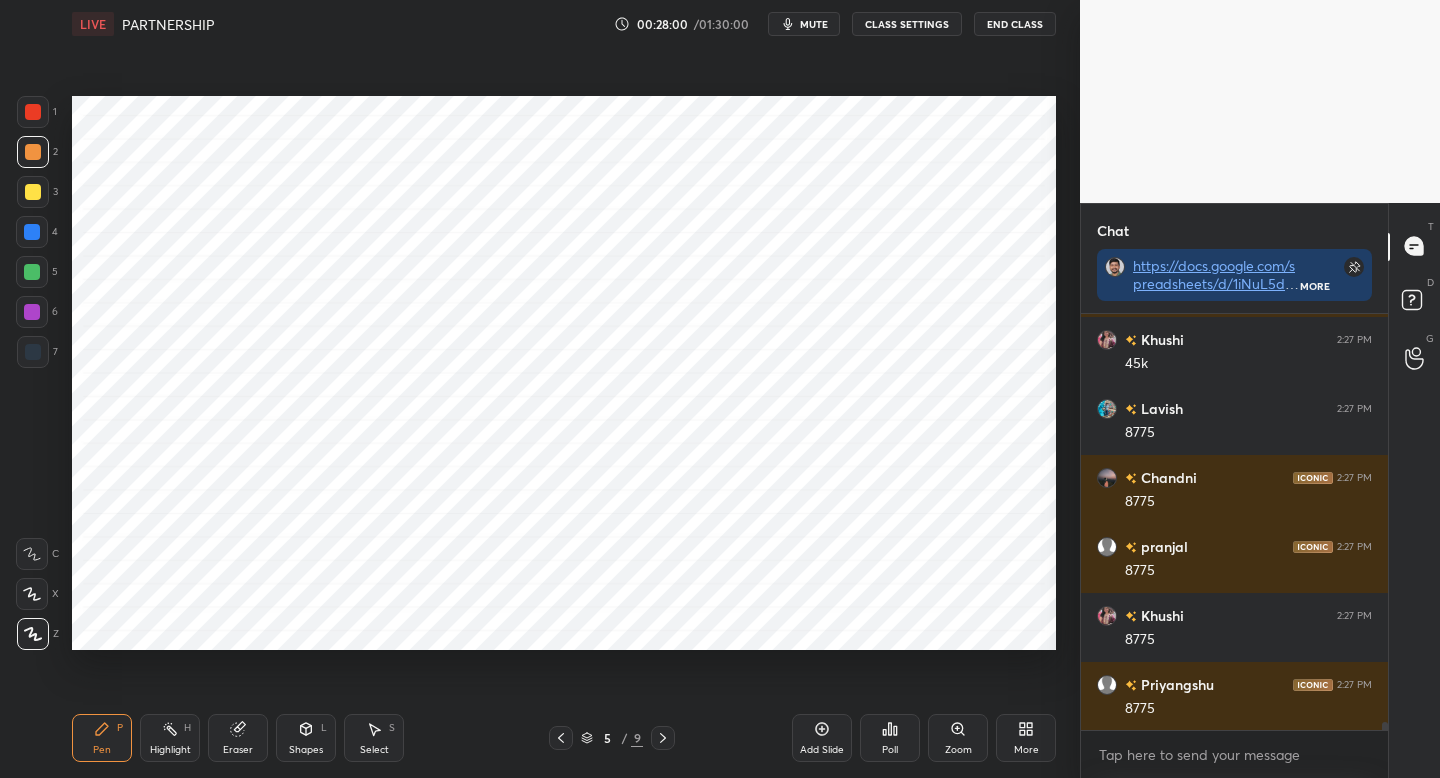 click 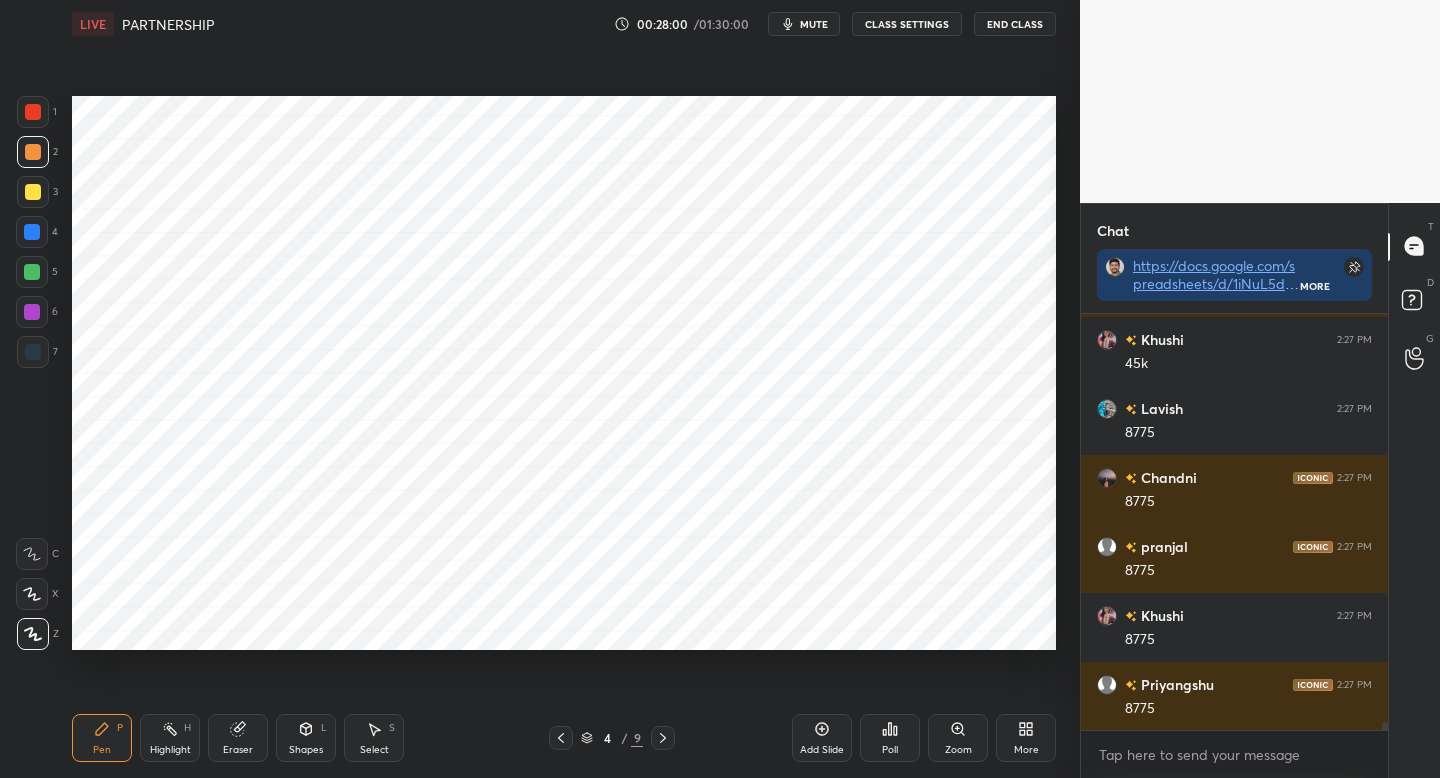 click at bounding box center [561, 738] 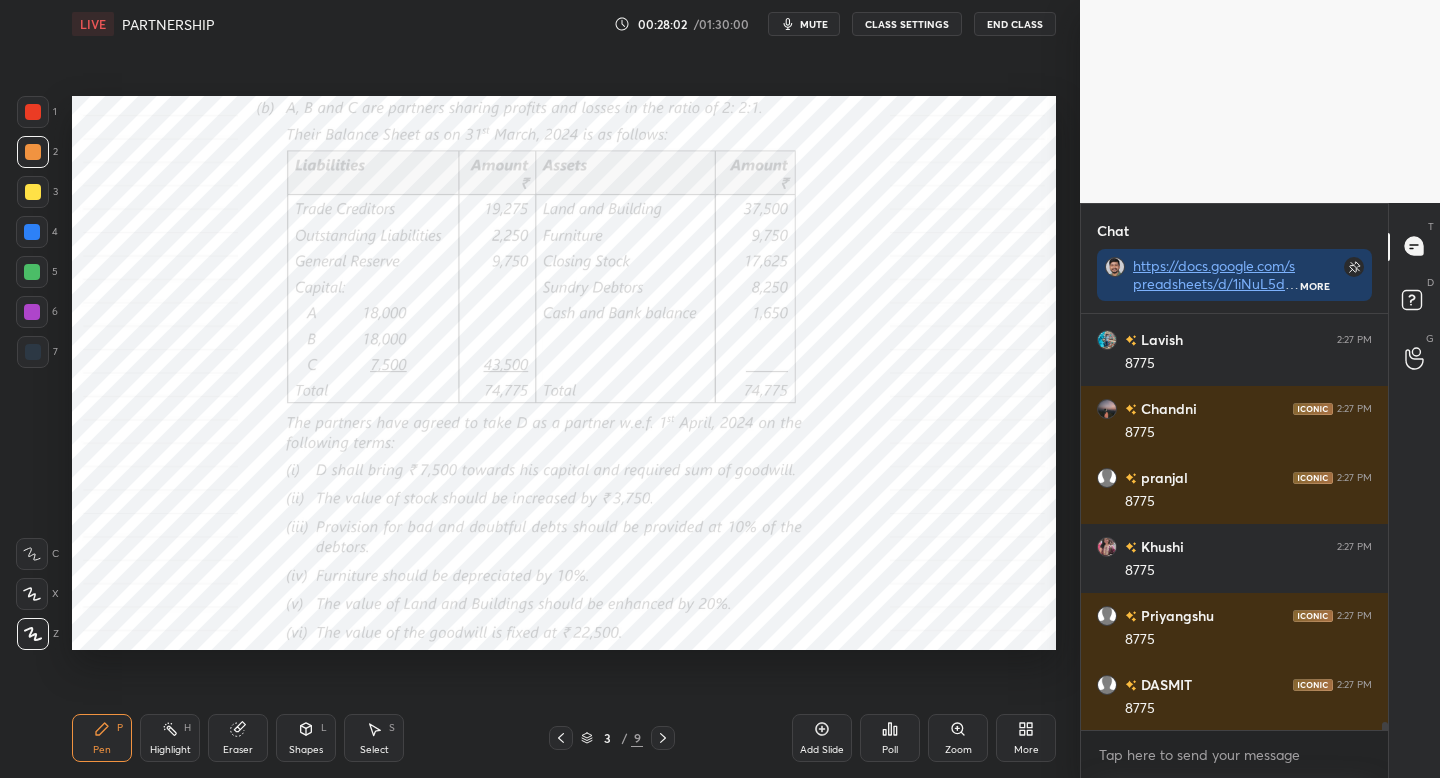 scroll, scrollTop: 20919, scrollLeft: 0, axis: vertical 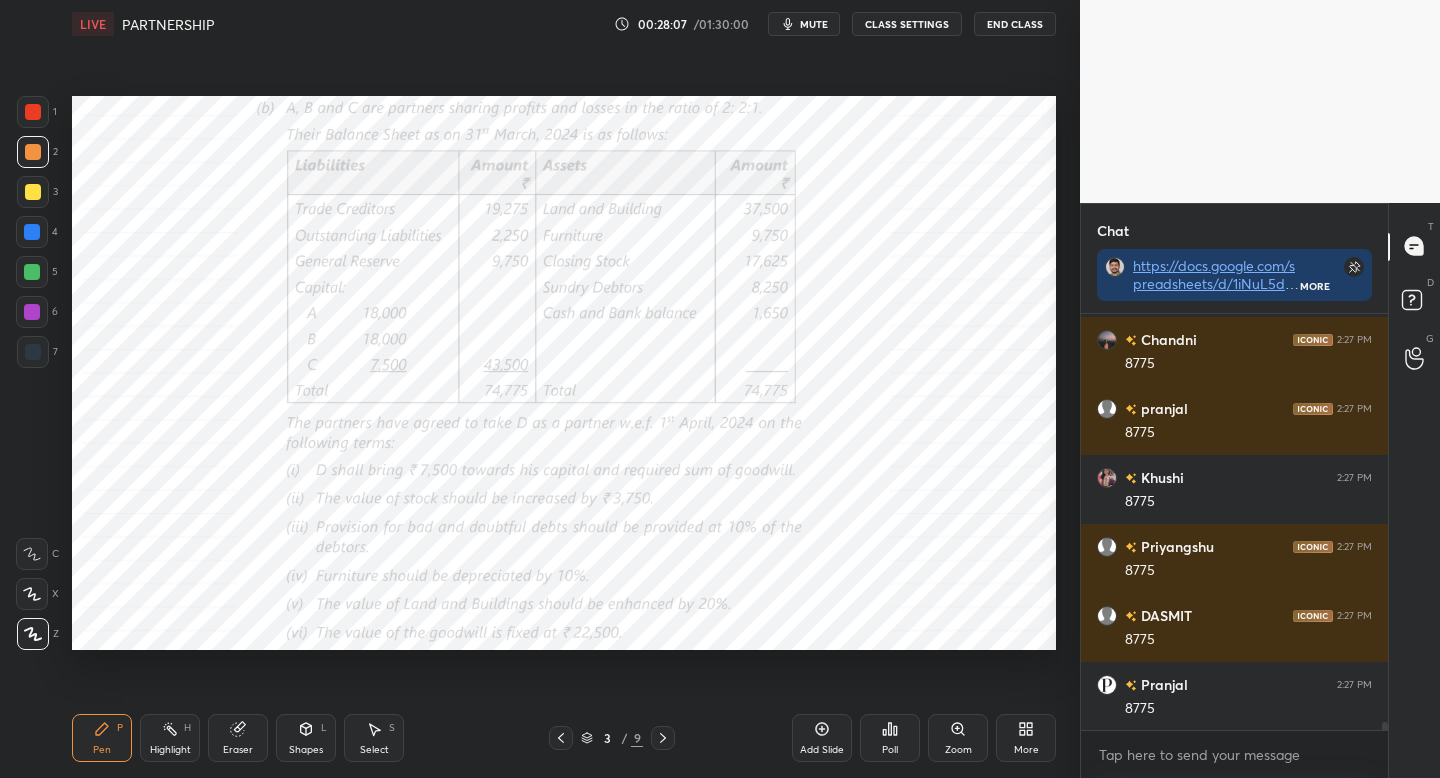 click on "Pen P Highlight H Eraser Shapes L Select S 3 / 9 Add Slide Poll Zoom More" at bounding box center (564, 738) 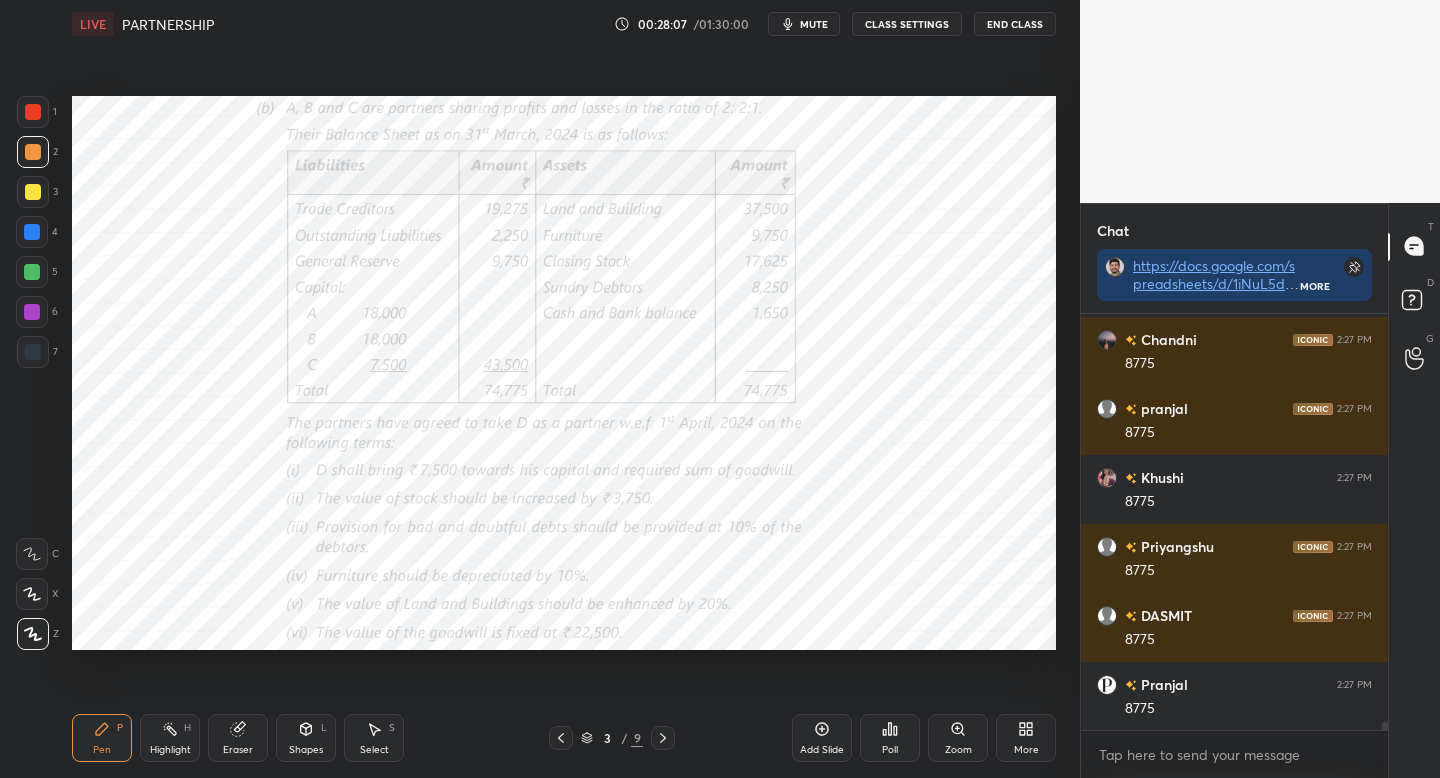 click 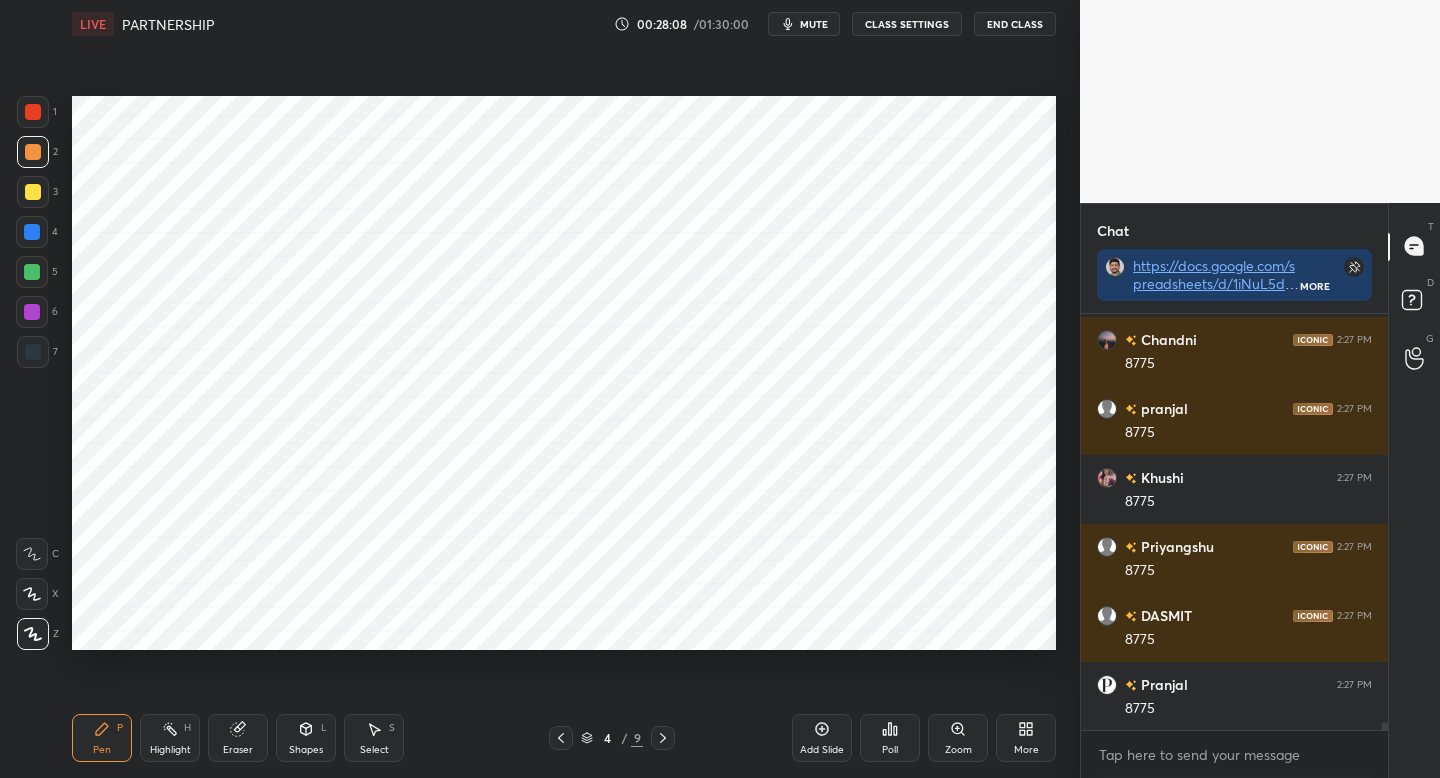 click 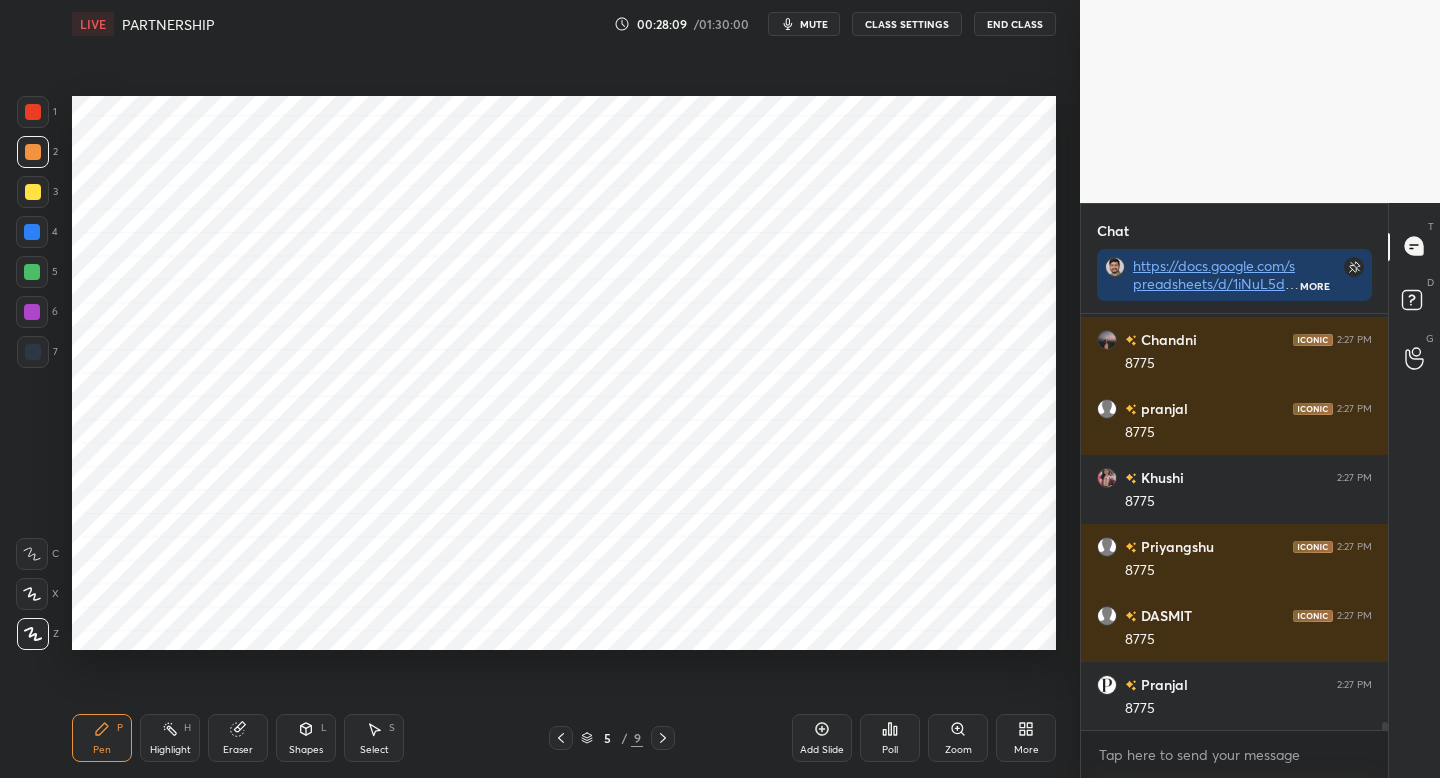 click at bounding box center (663, 738) 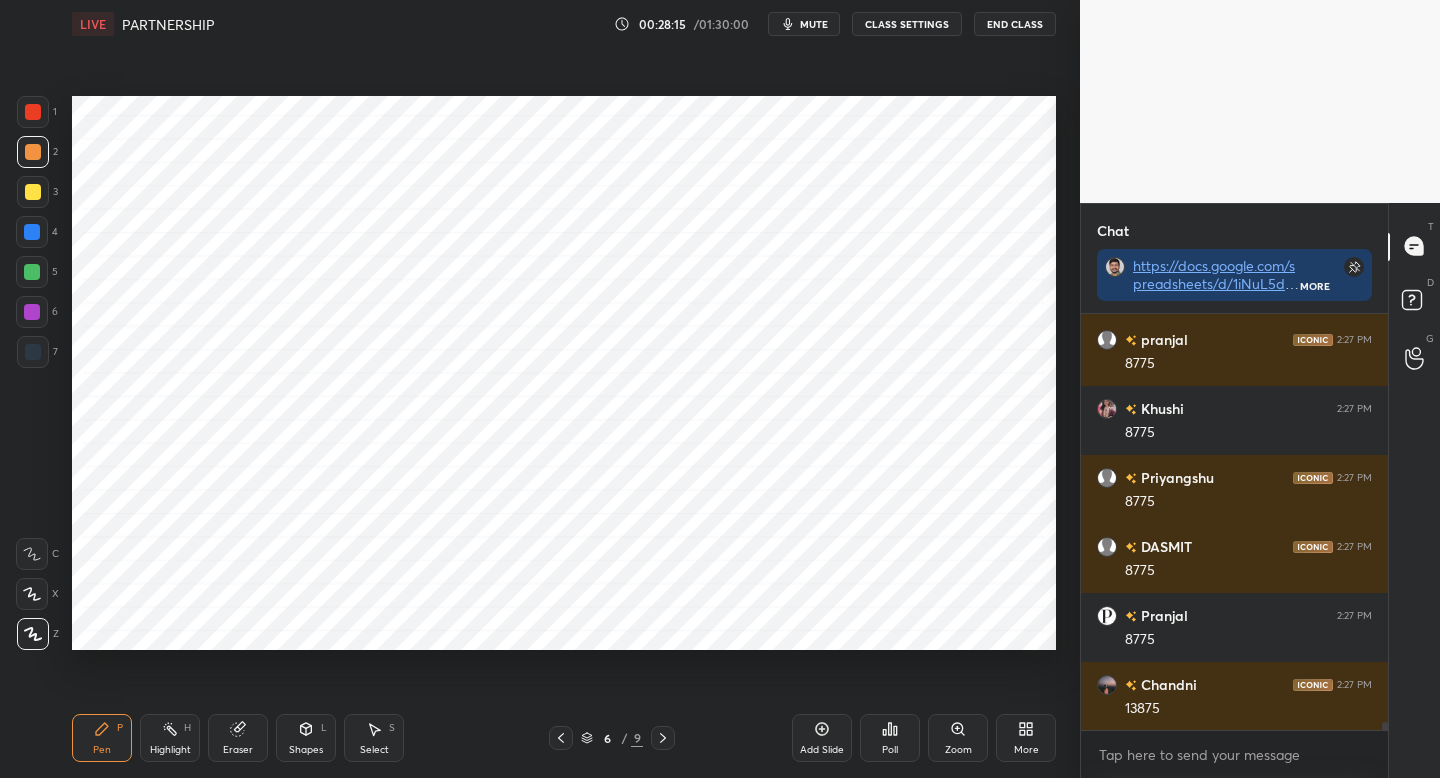 scroll, scrollTop: 21057, scrollLeft: 0, axis: vertical 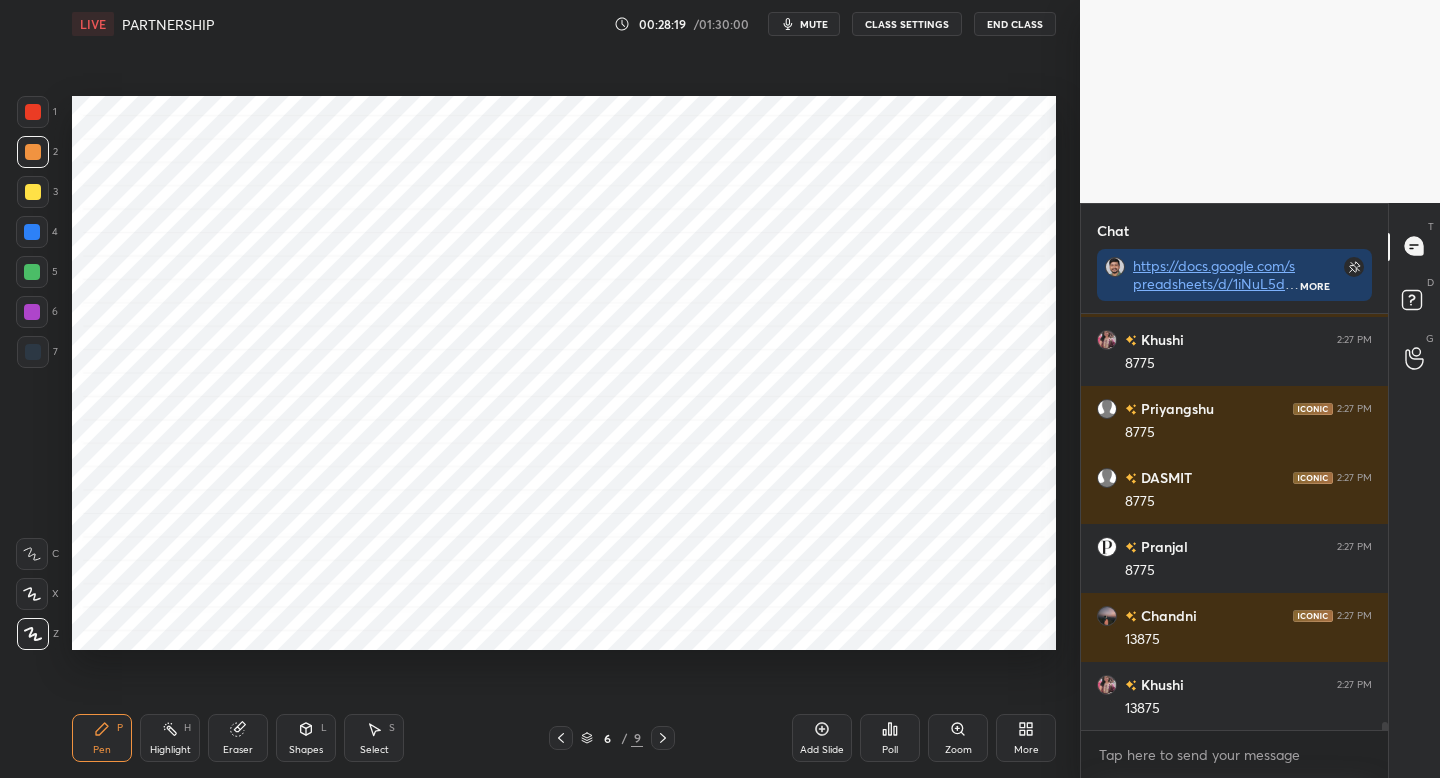 click at bounding box center [561, 738] 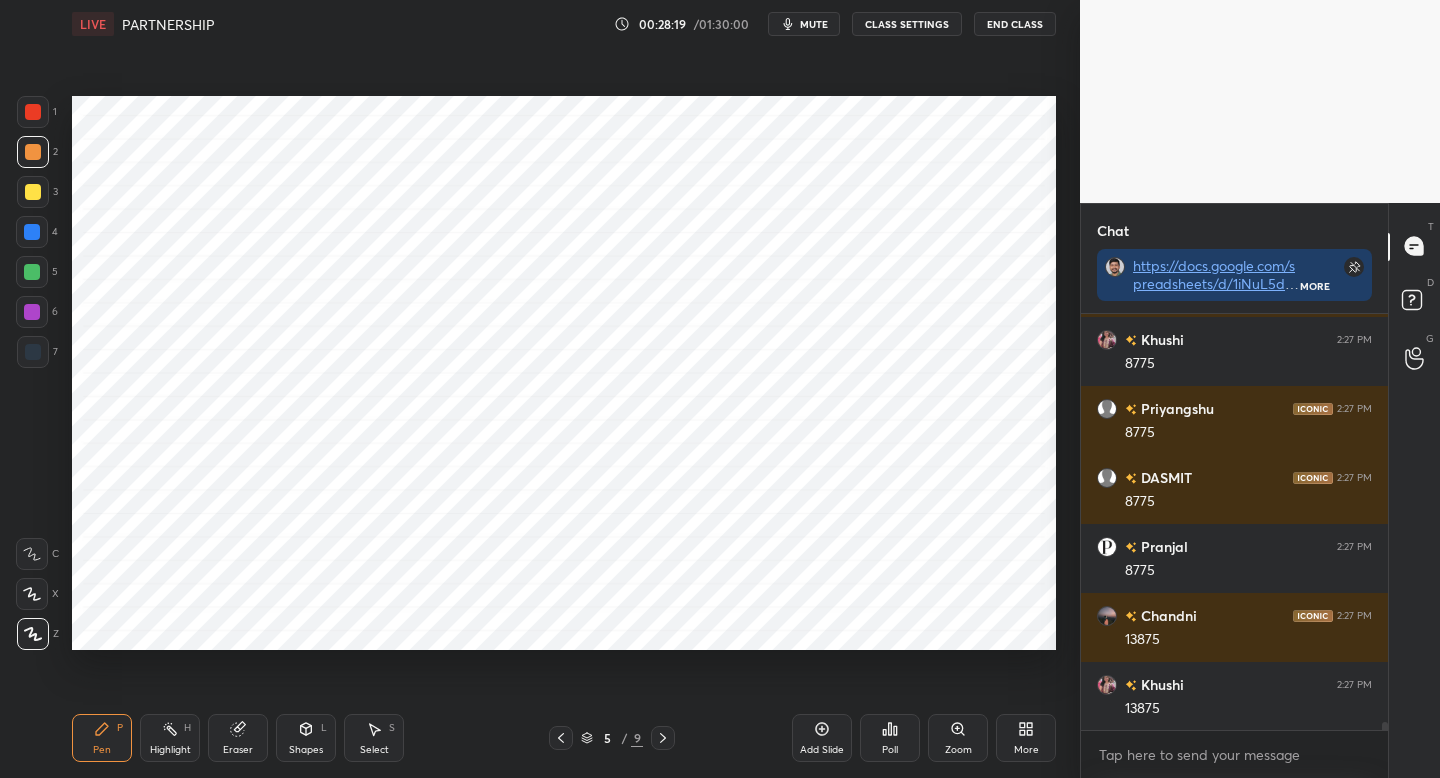 click 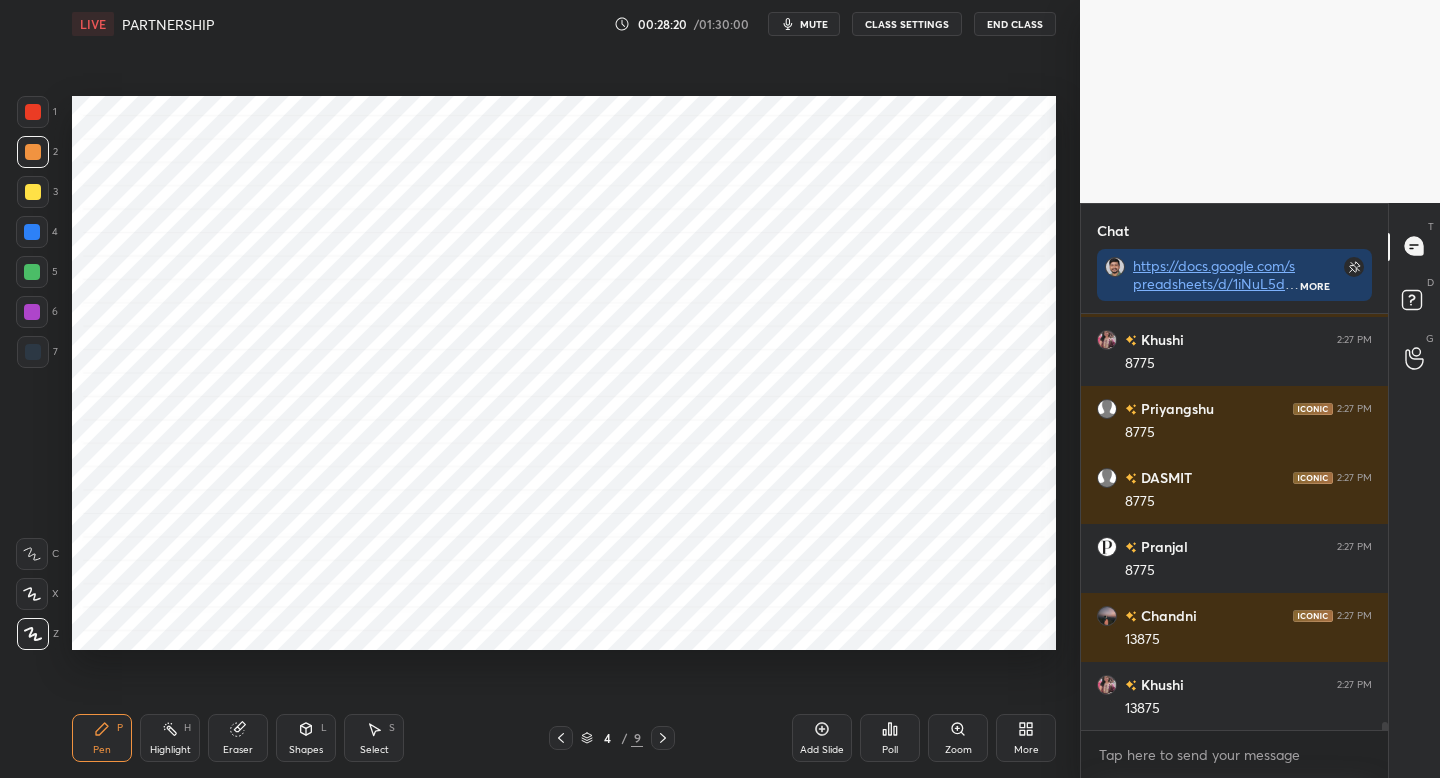 click at bounding box center (561, 738) 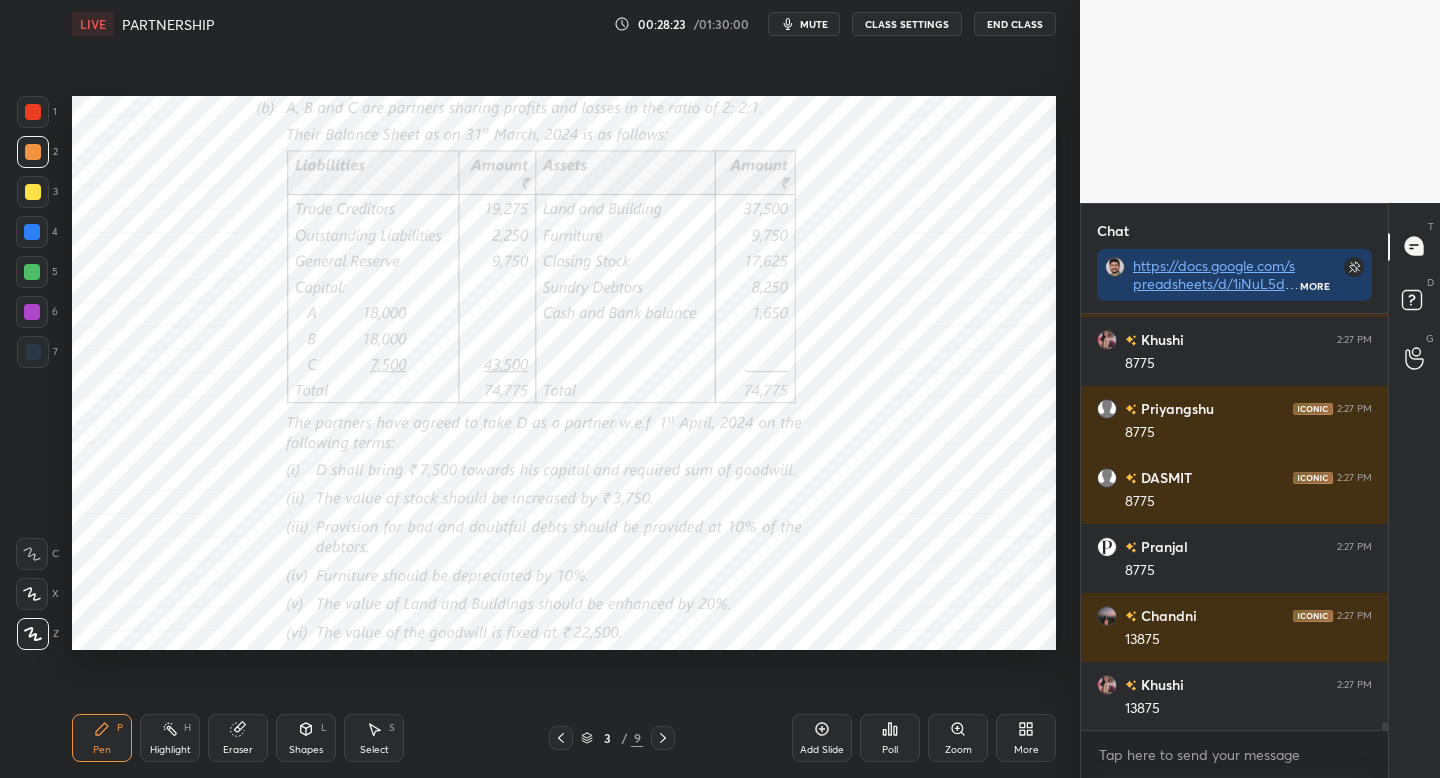 click 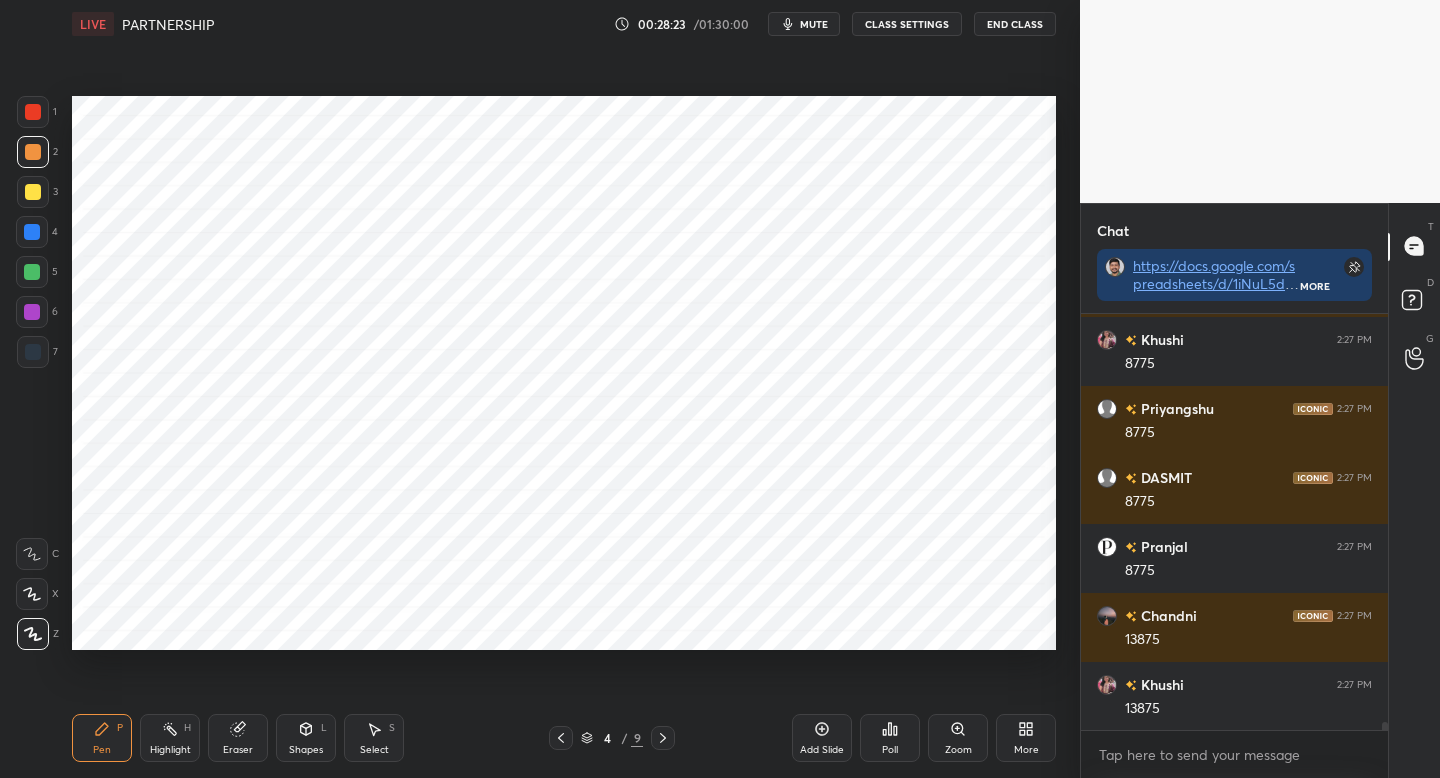 click 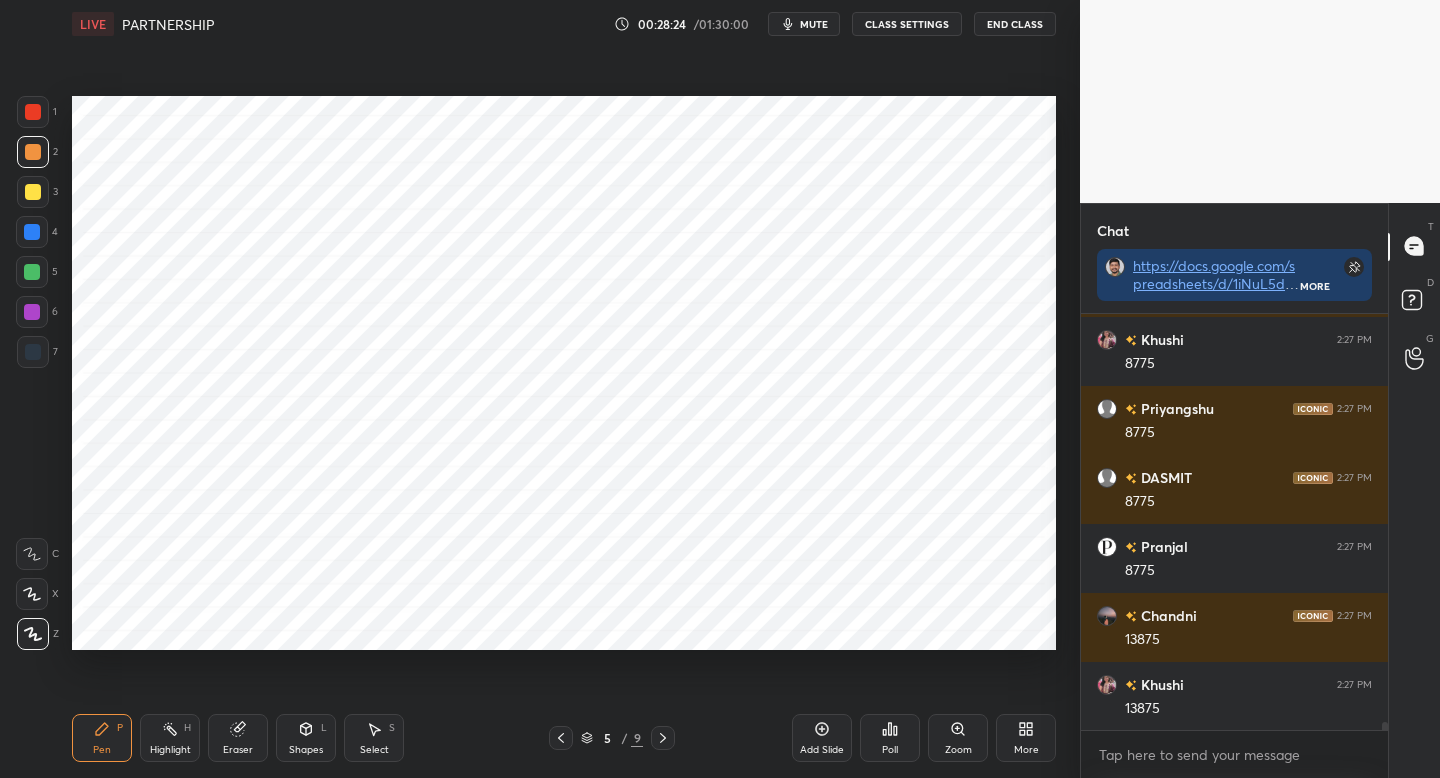 click 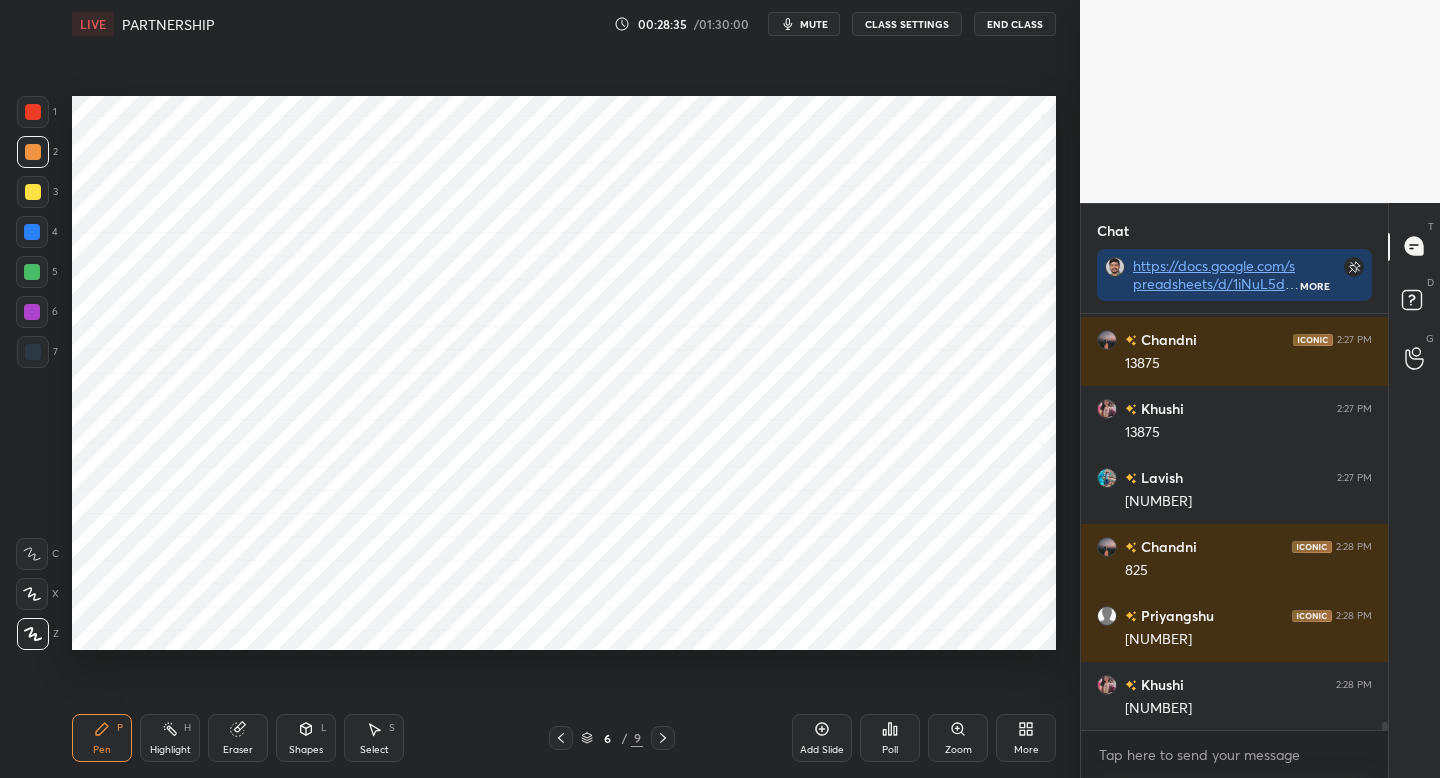 scroll, scrollTop: 21402, scrollLeft: 0, axis: vertical 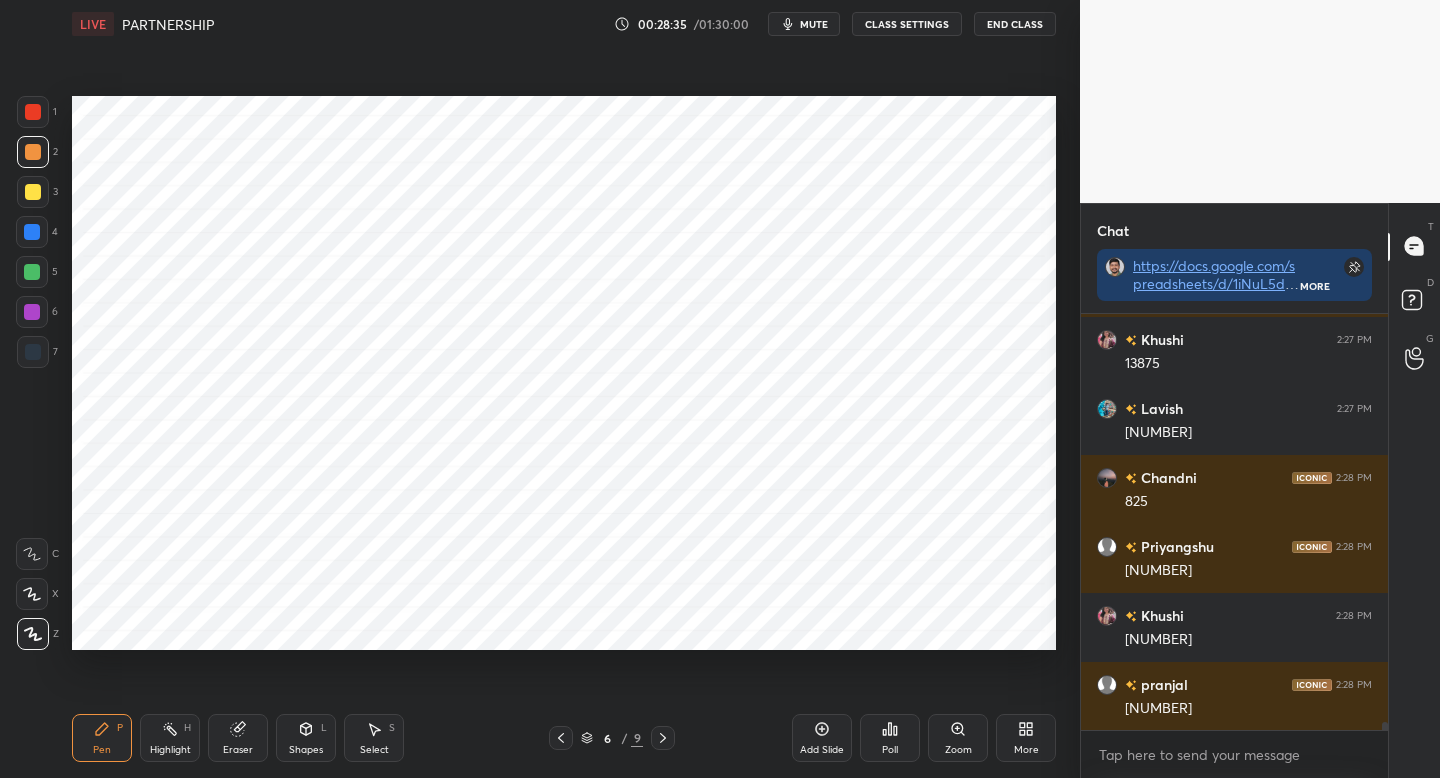 click 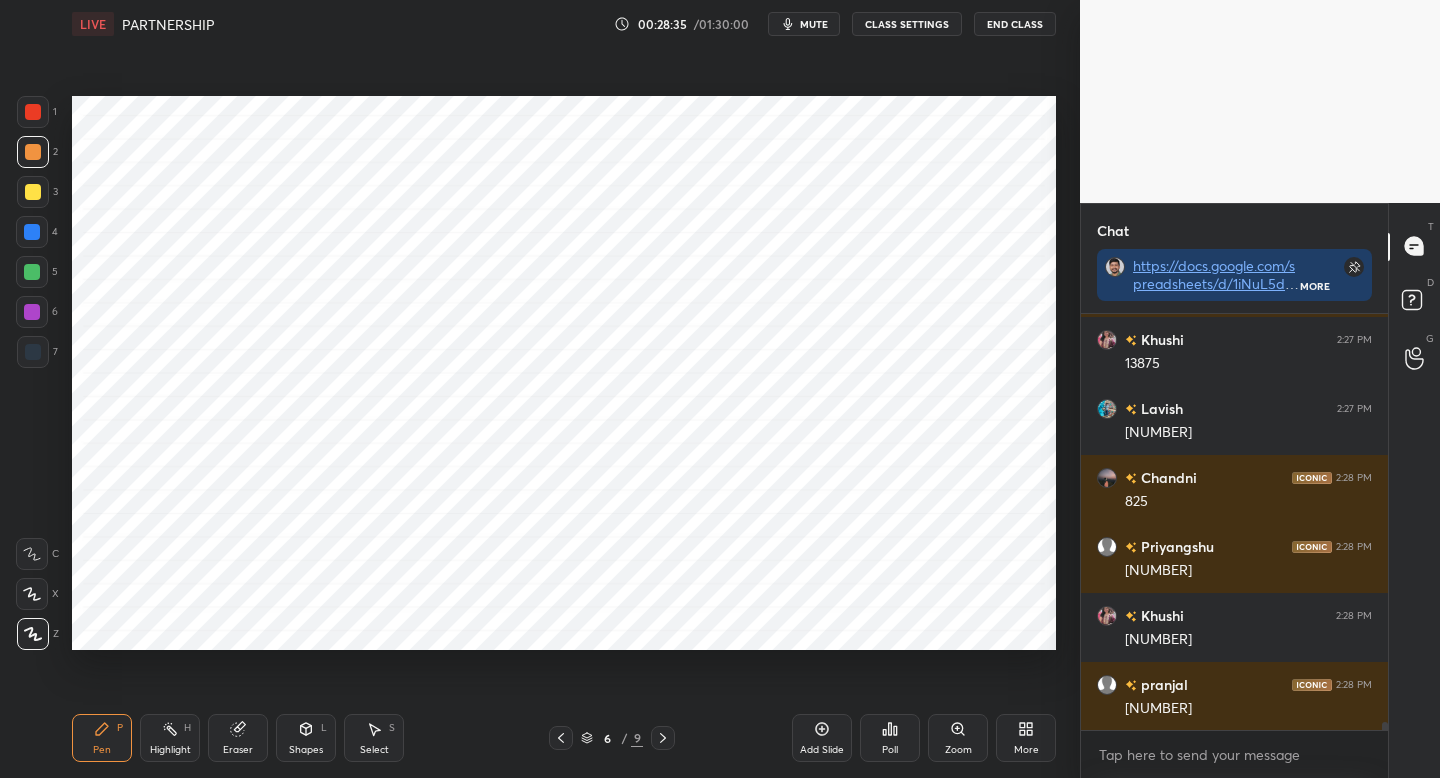 click 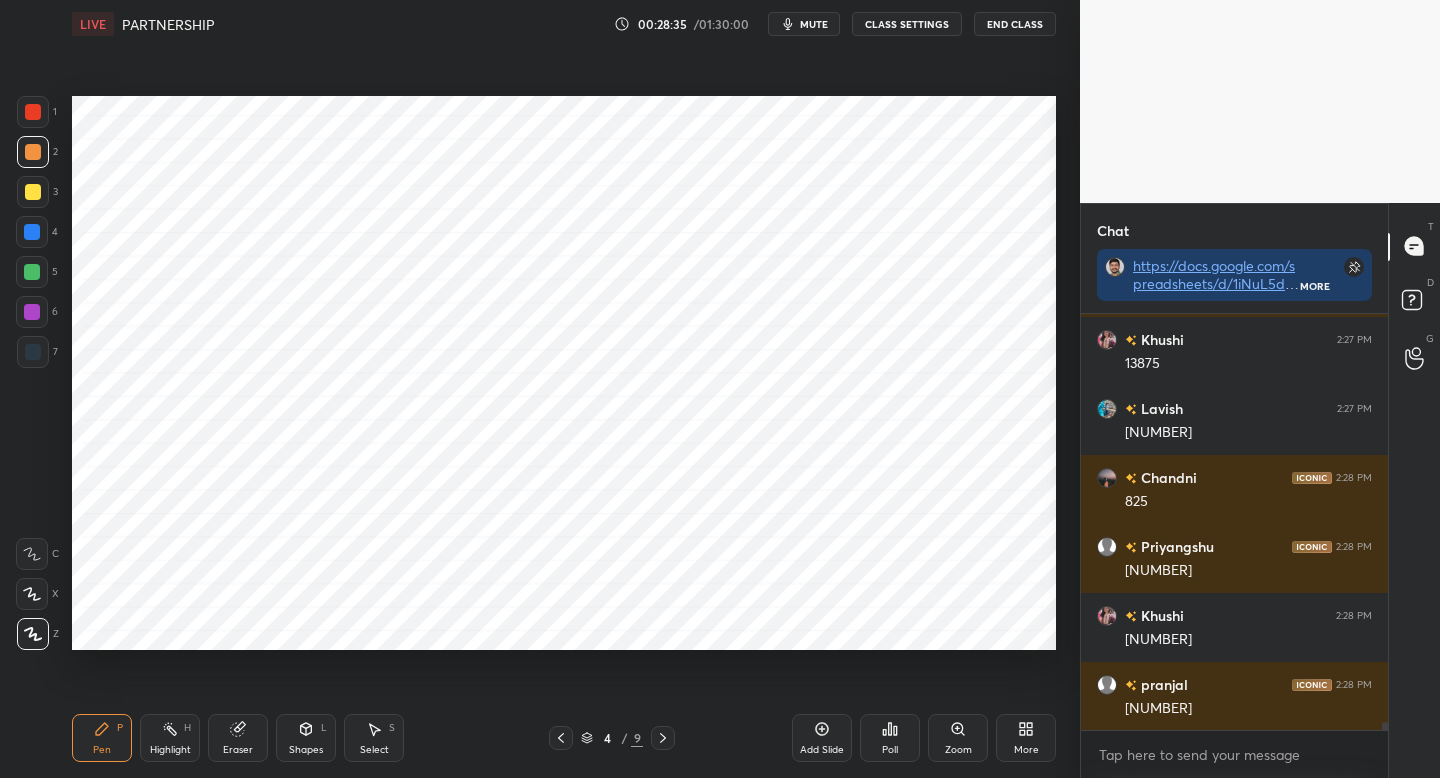 click 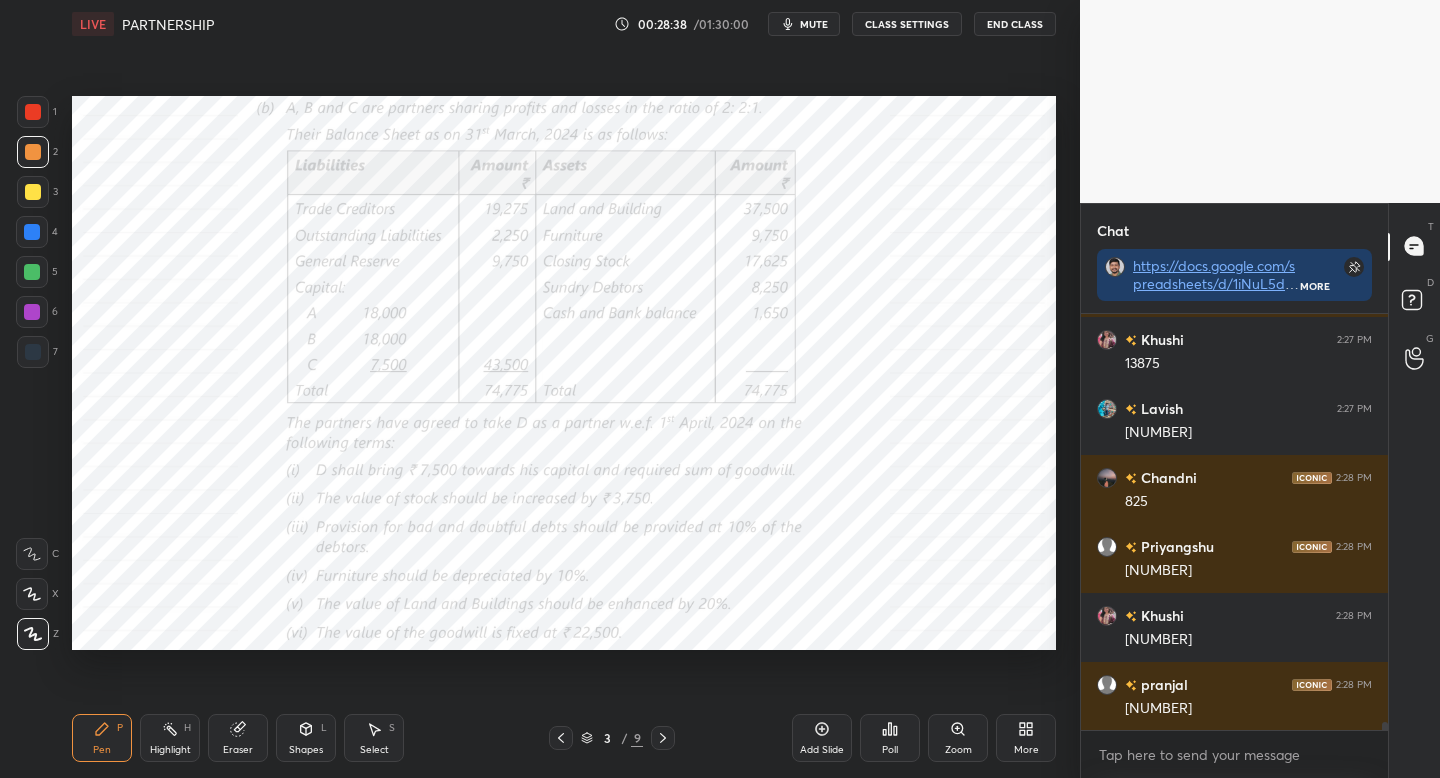 click 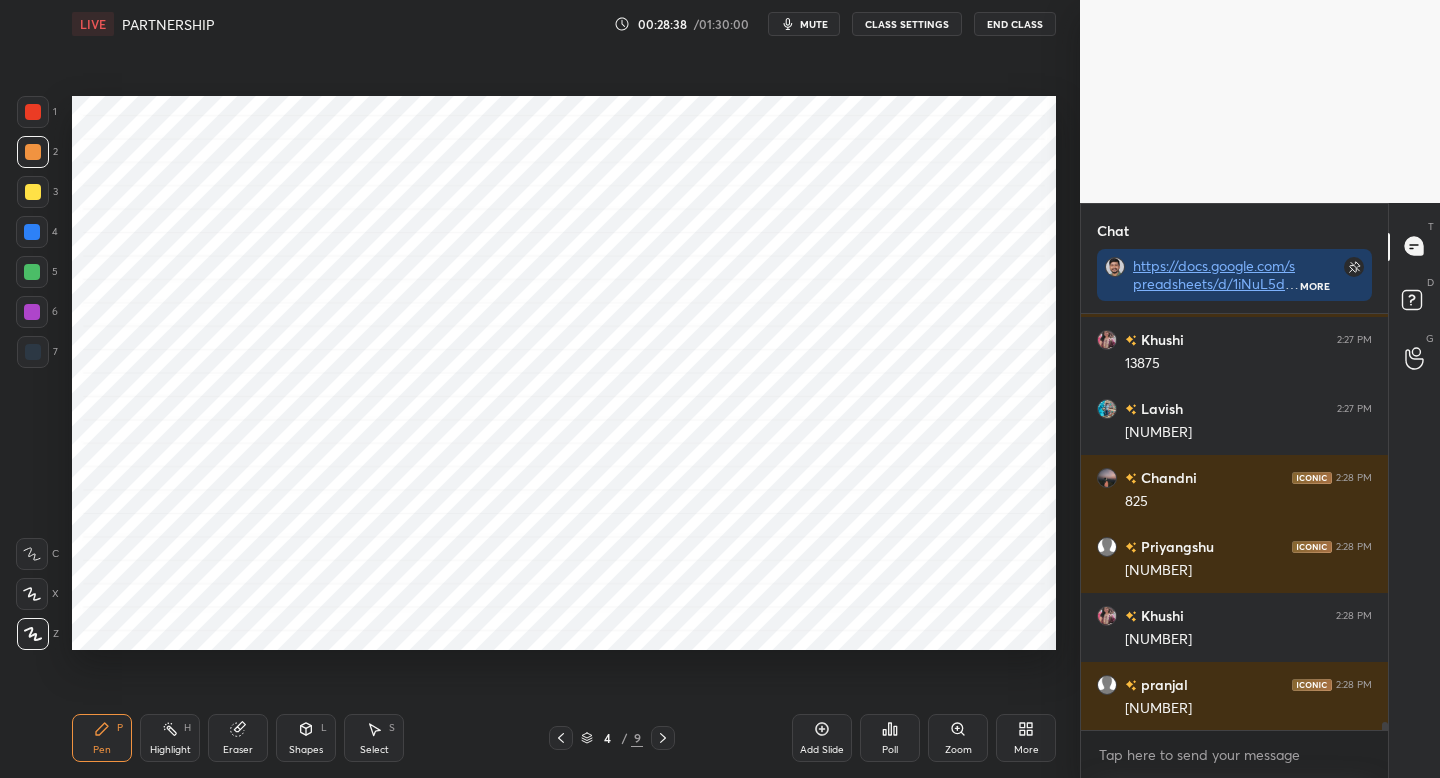 click 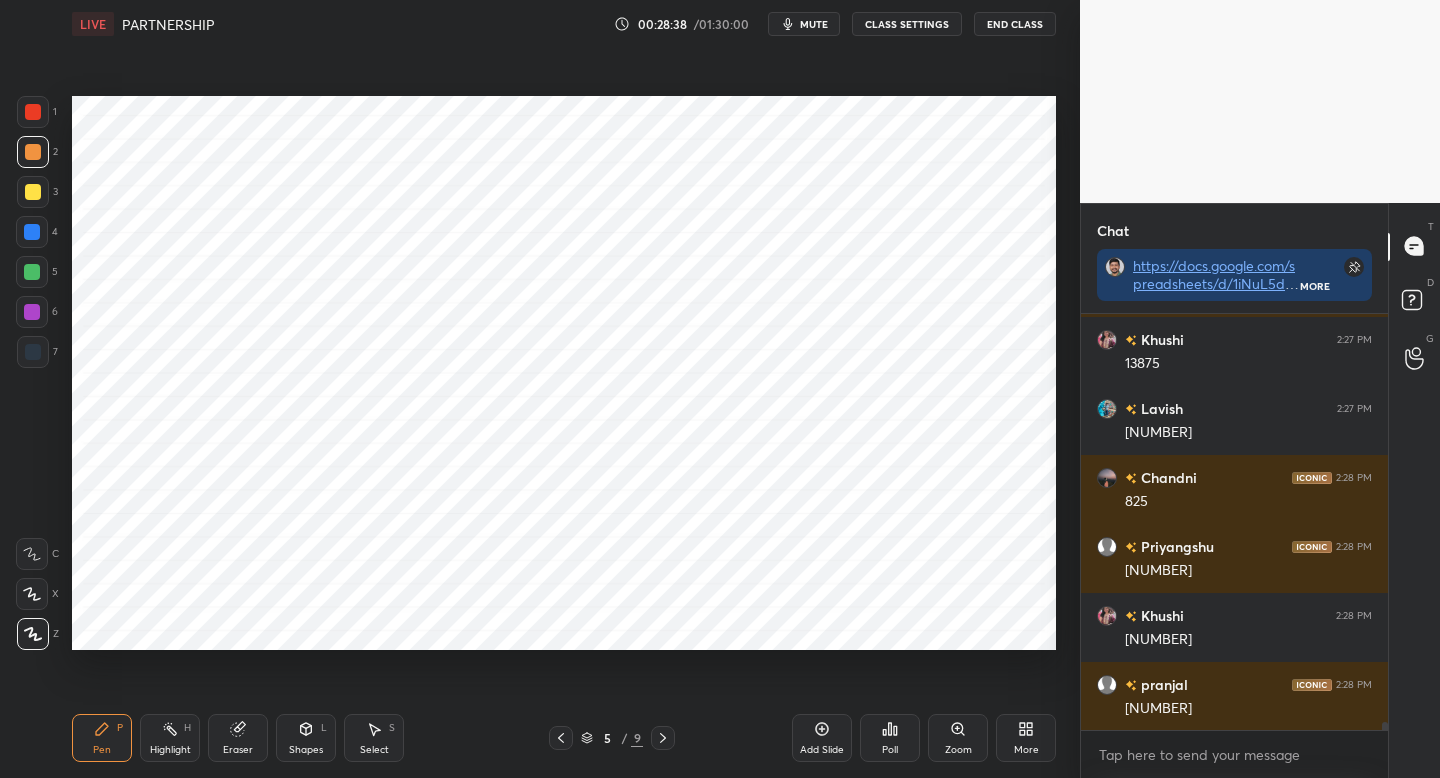 click 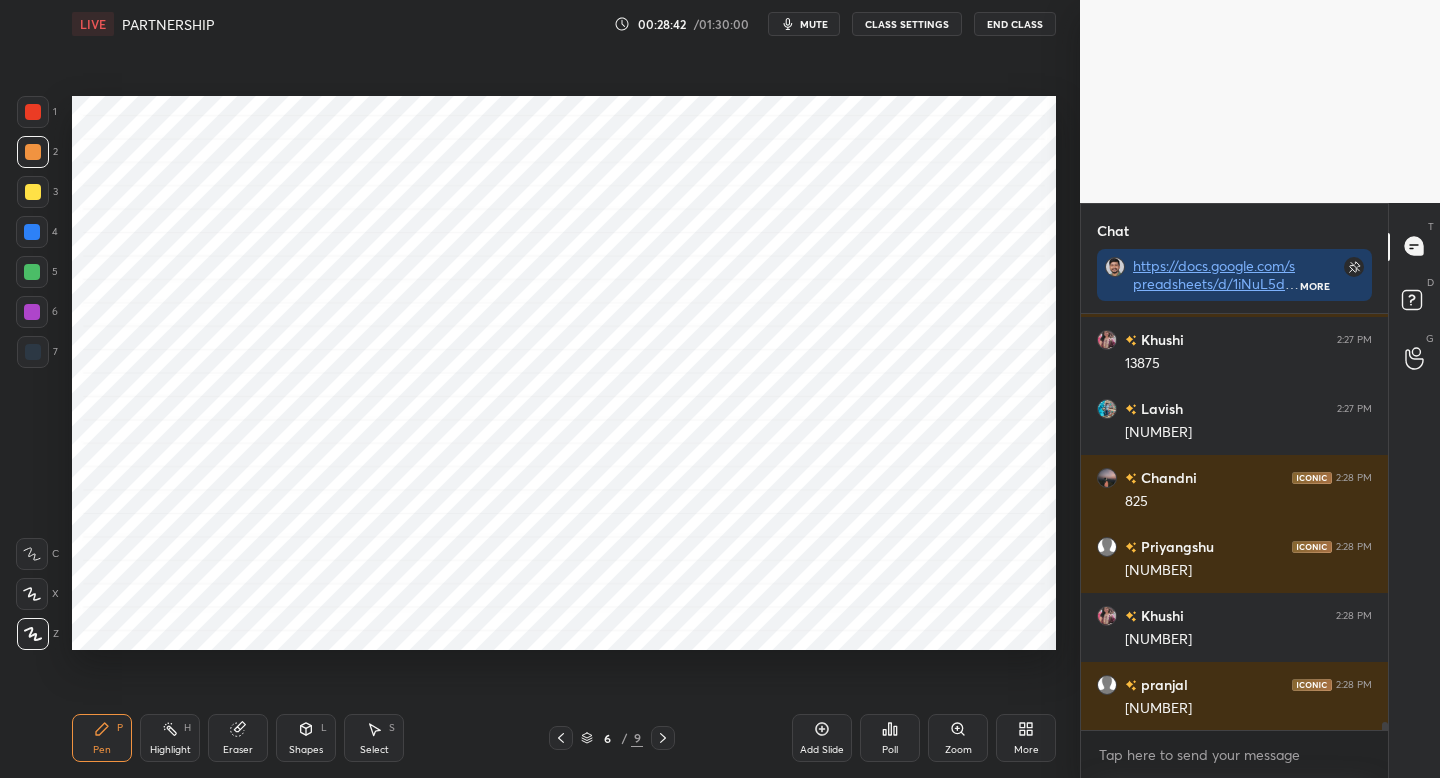 click 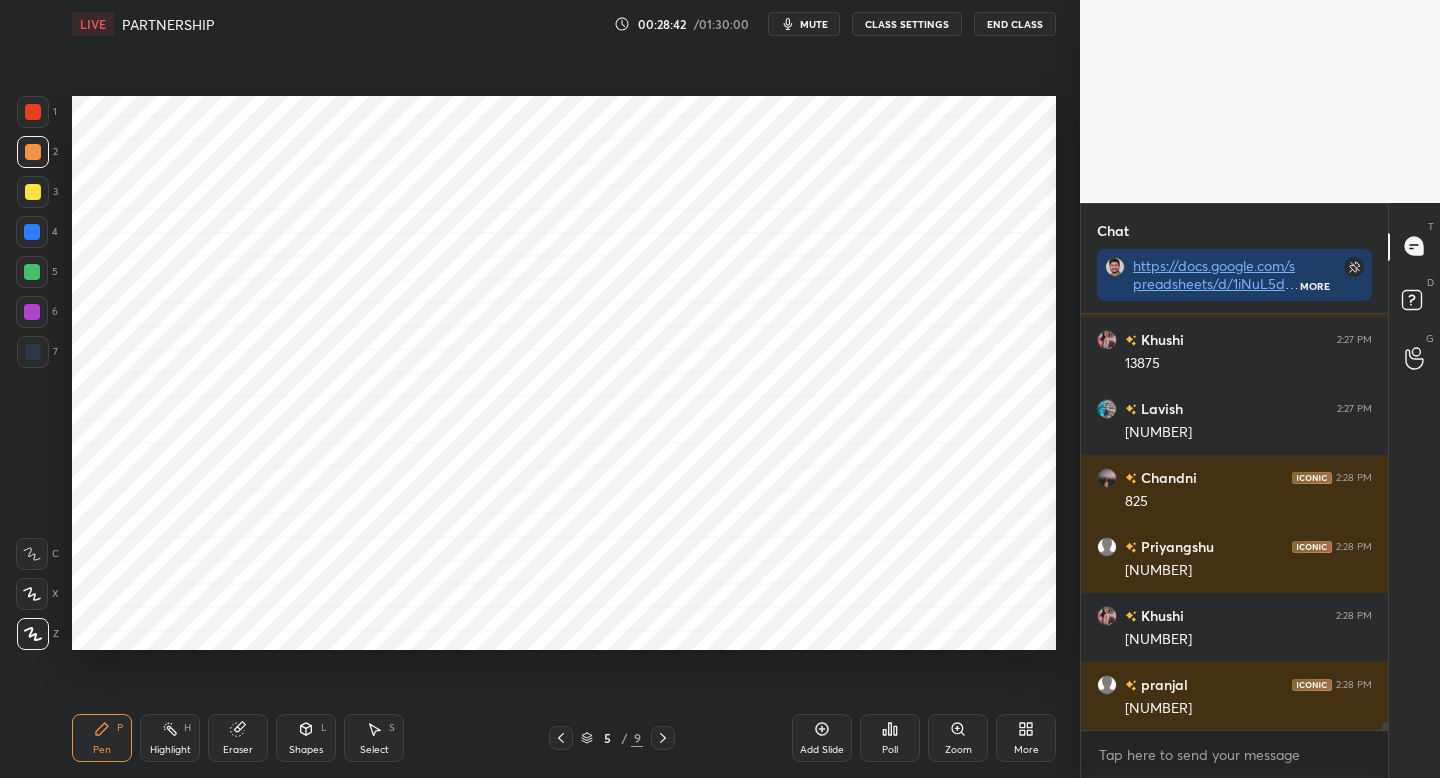 click 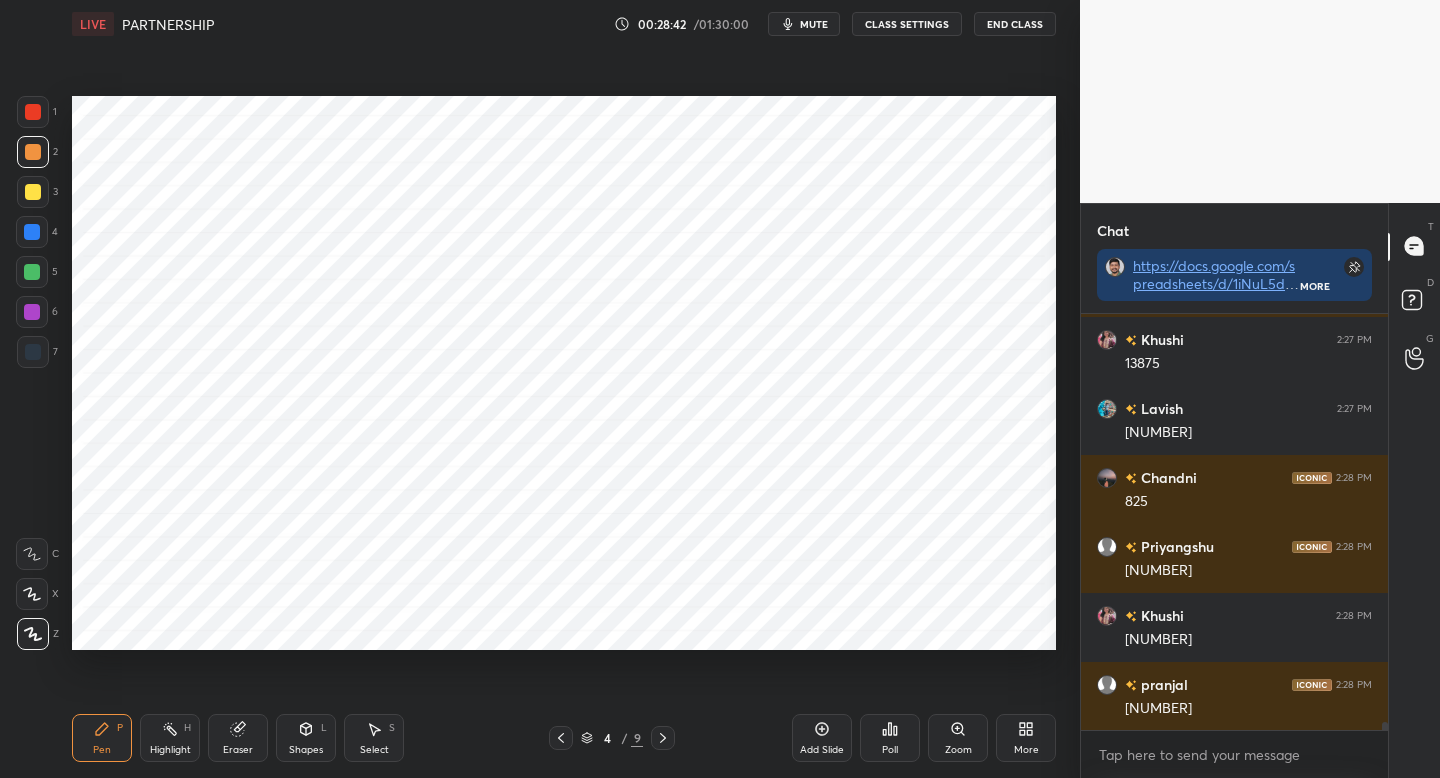 drag, startPoint x: 554, startPoint y: 743, endPoint x: 567, endPoint y: 743, distance: 13 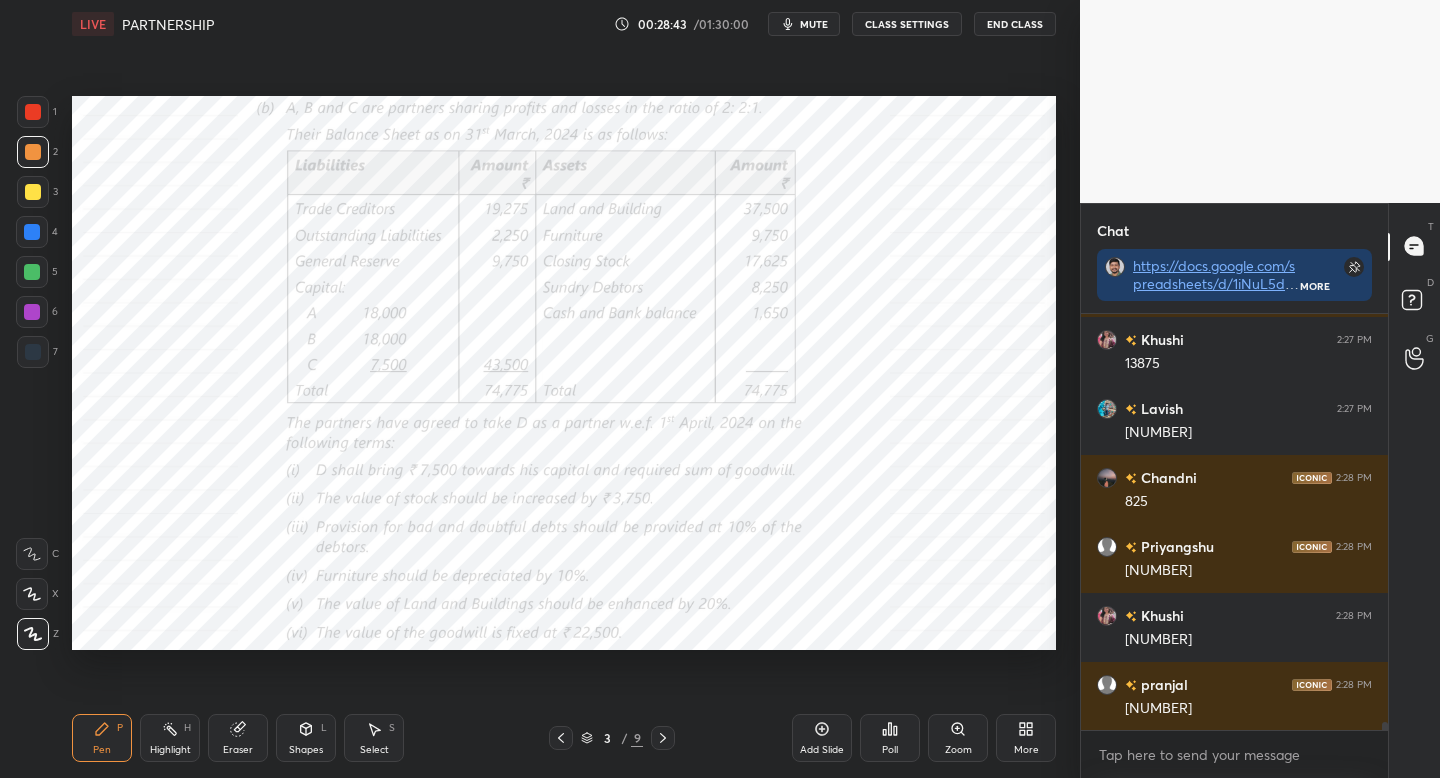 scroll, scrollTop: 21471, scrollLeft: 0, axis: vertical 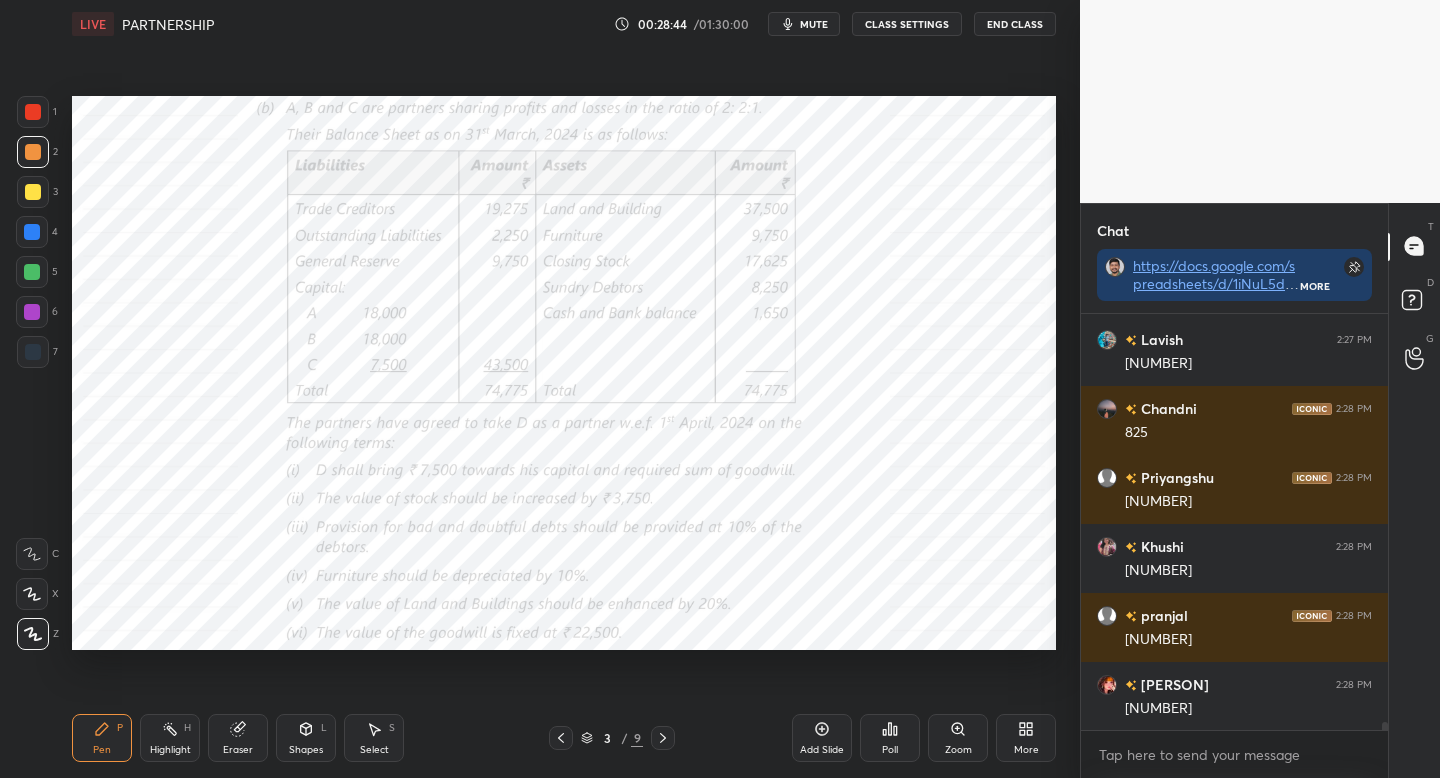 click 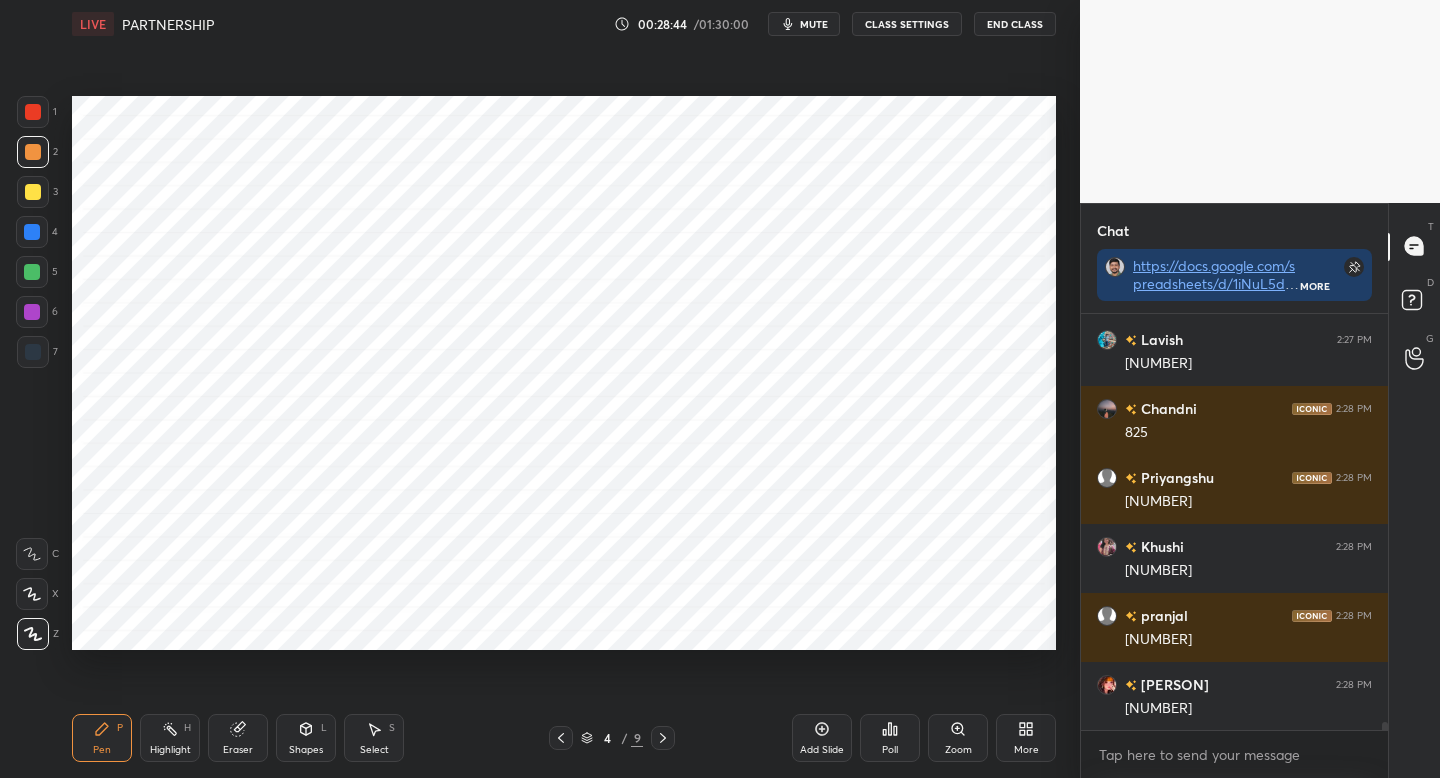 click 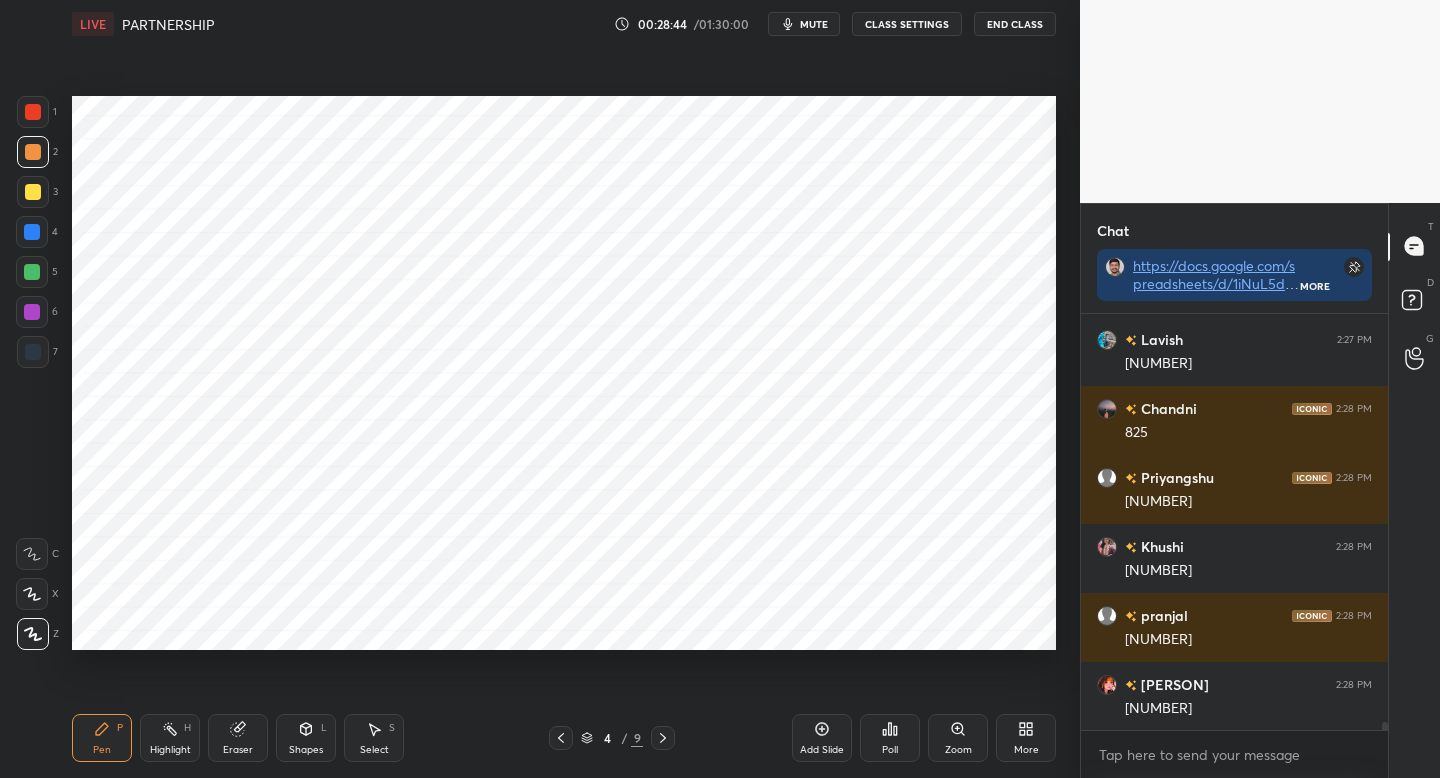 click 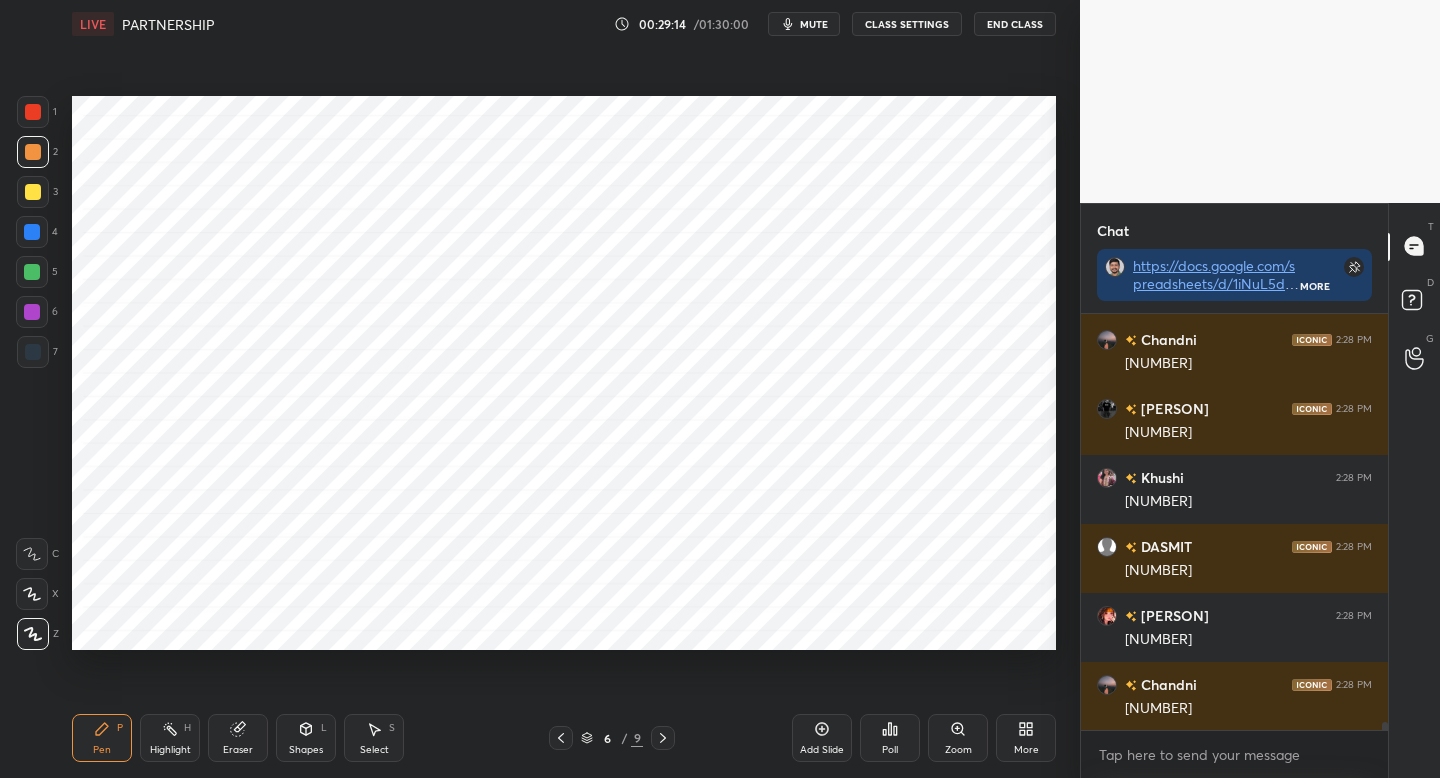 scroll, scrollTop: 22092, scrollLeft: 0, axis: vertical 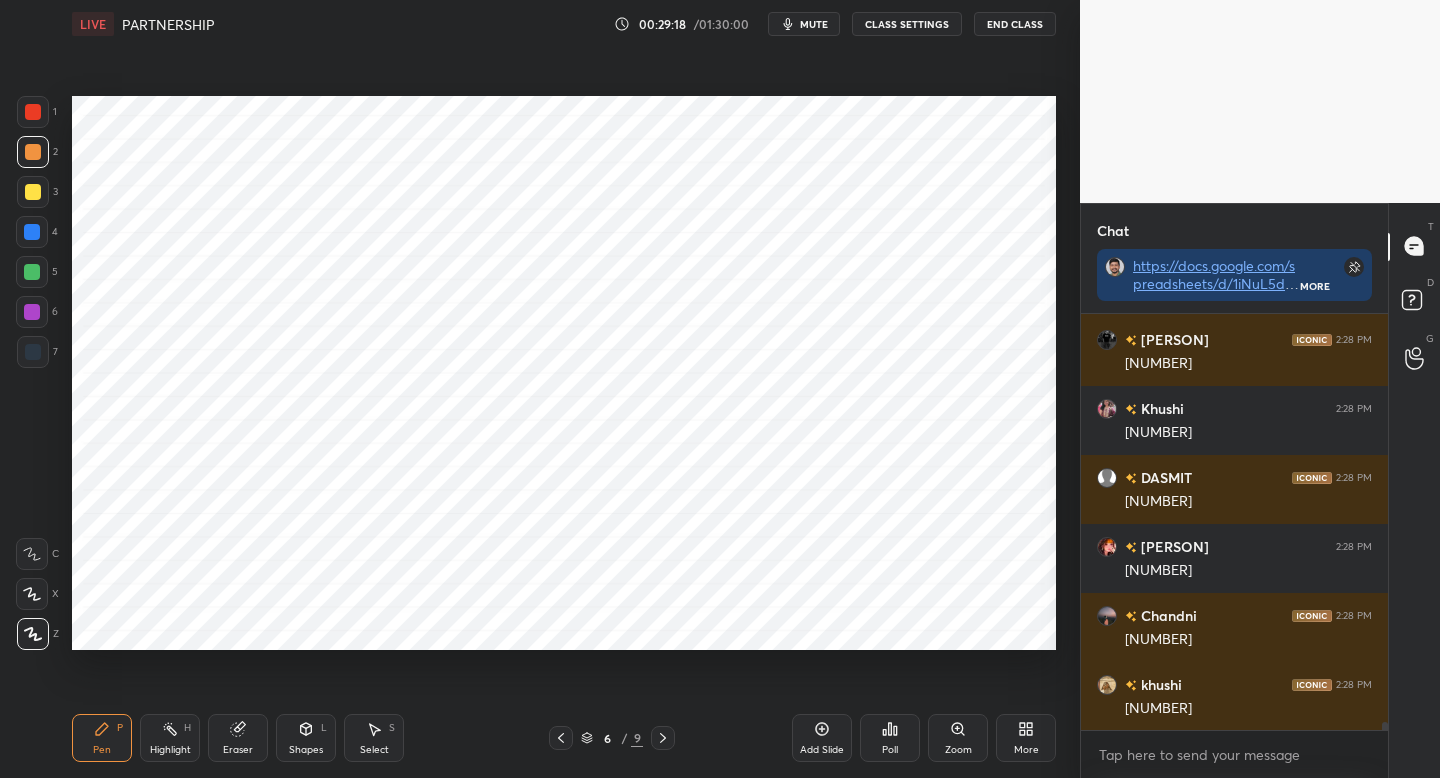 click 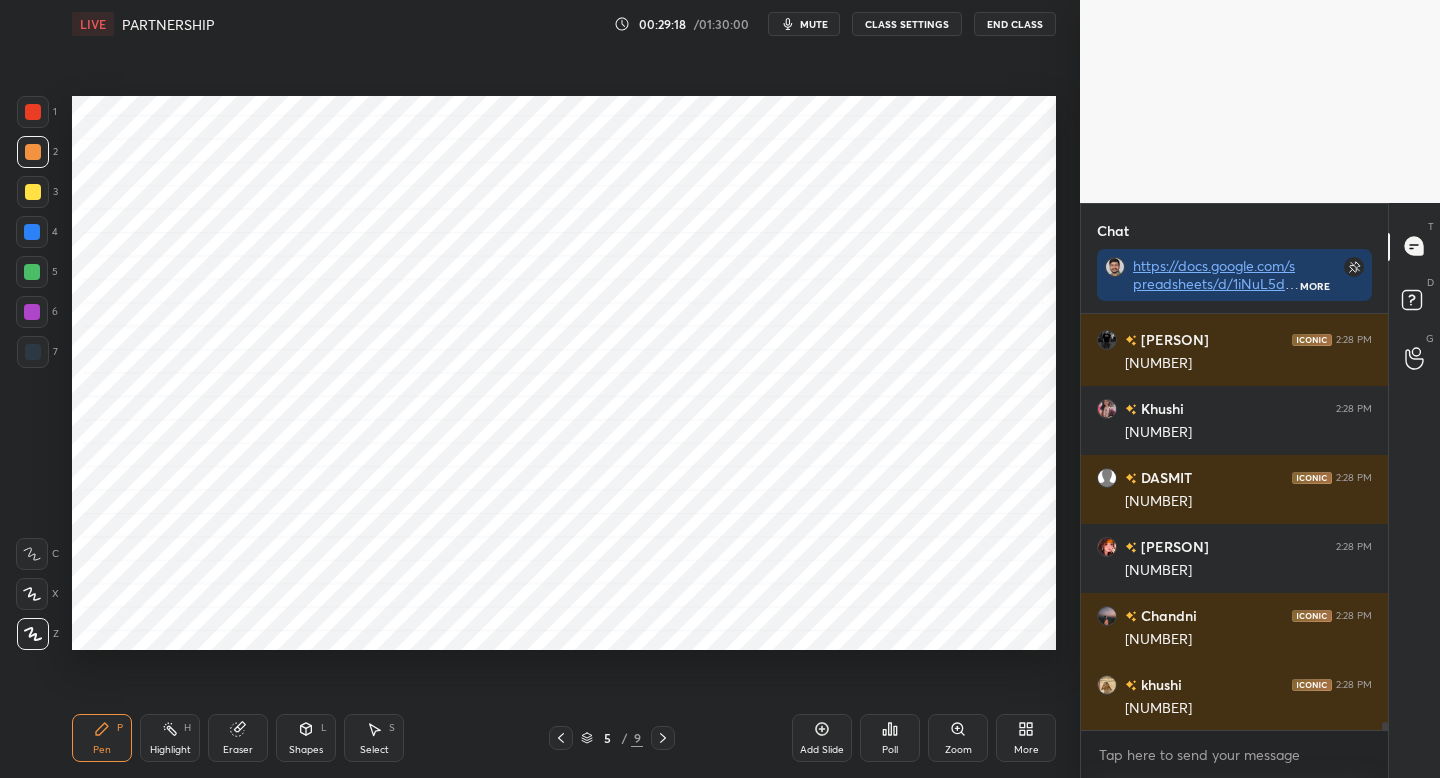 scroll, scrollTop: 22161, scrollLeft: 0, axis: vertical 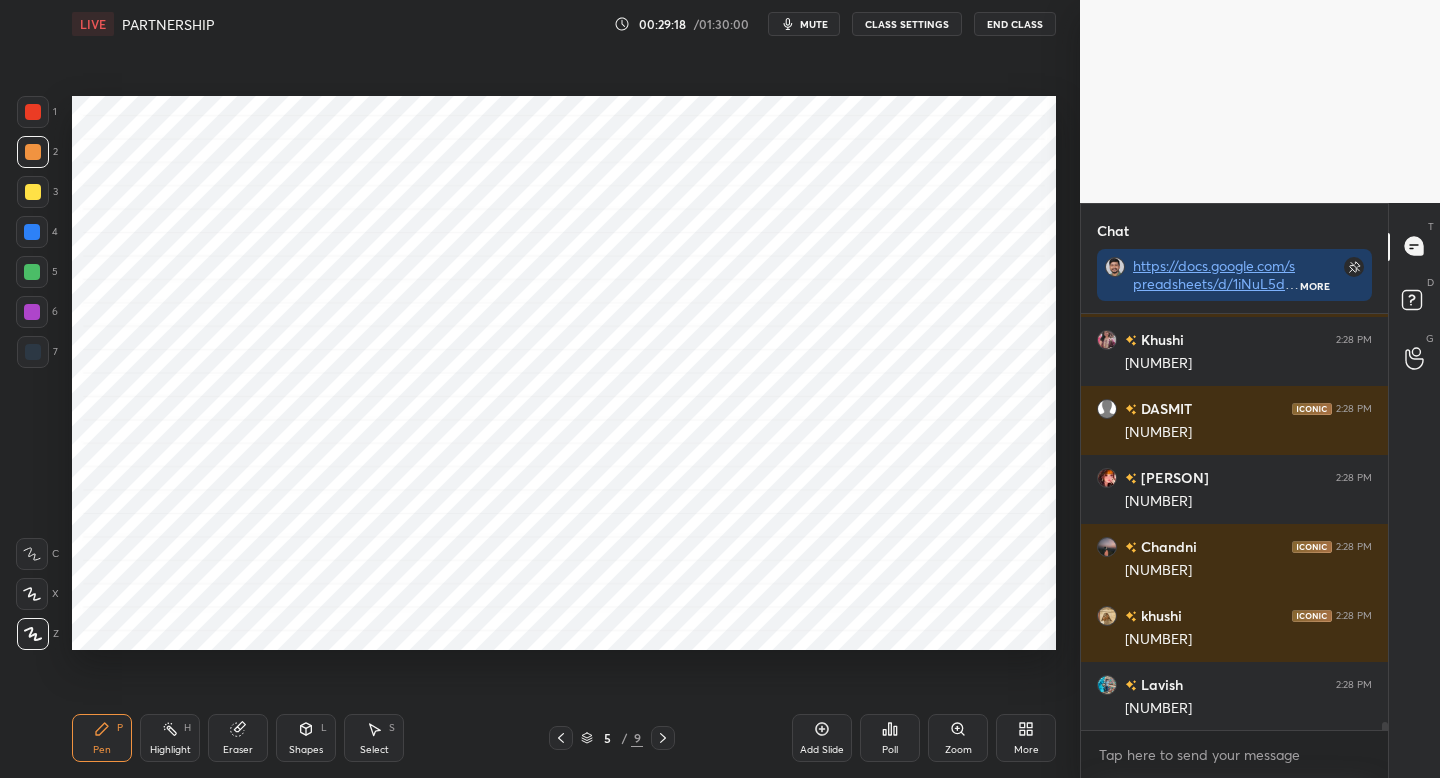 click 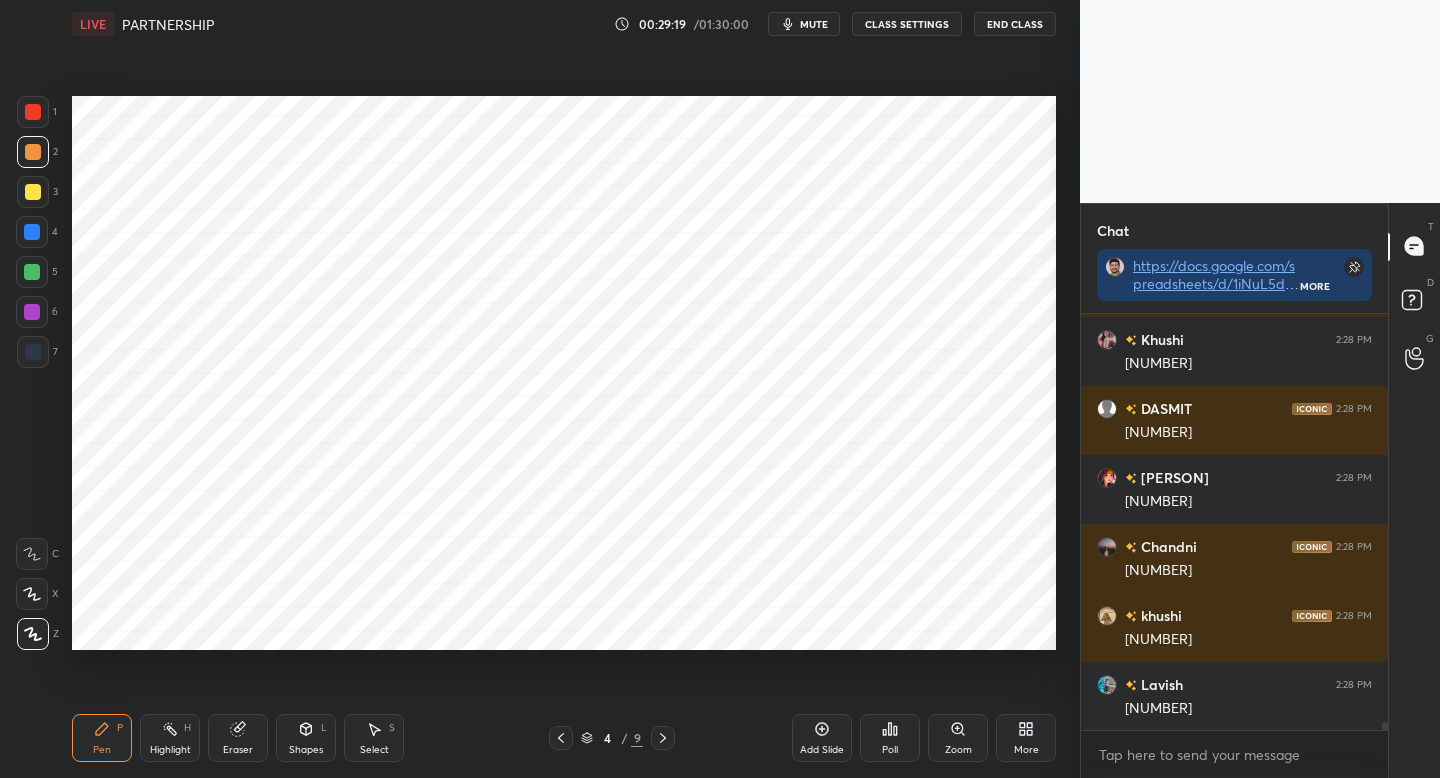 scroll, scrollTop: 22230, scrollLeft: 0, axis: vertical 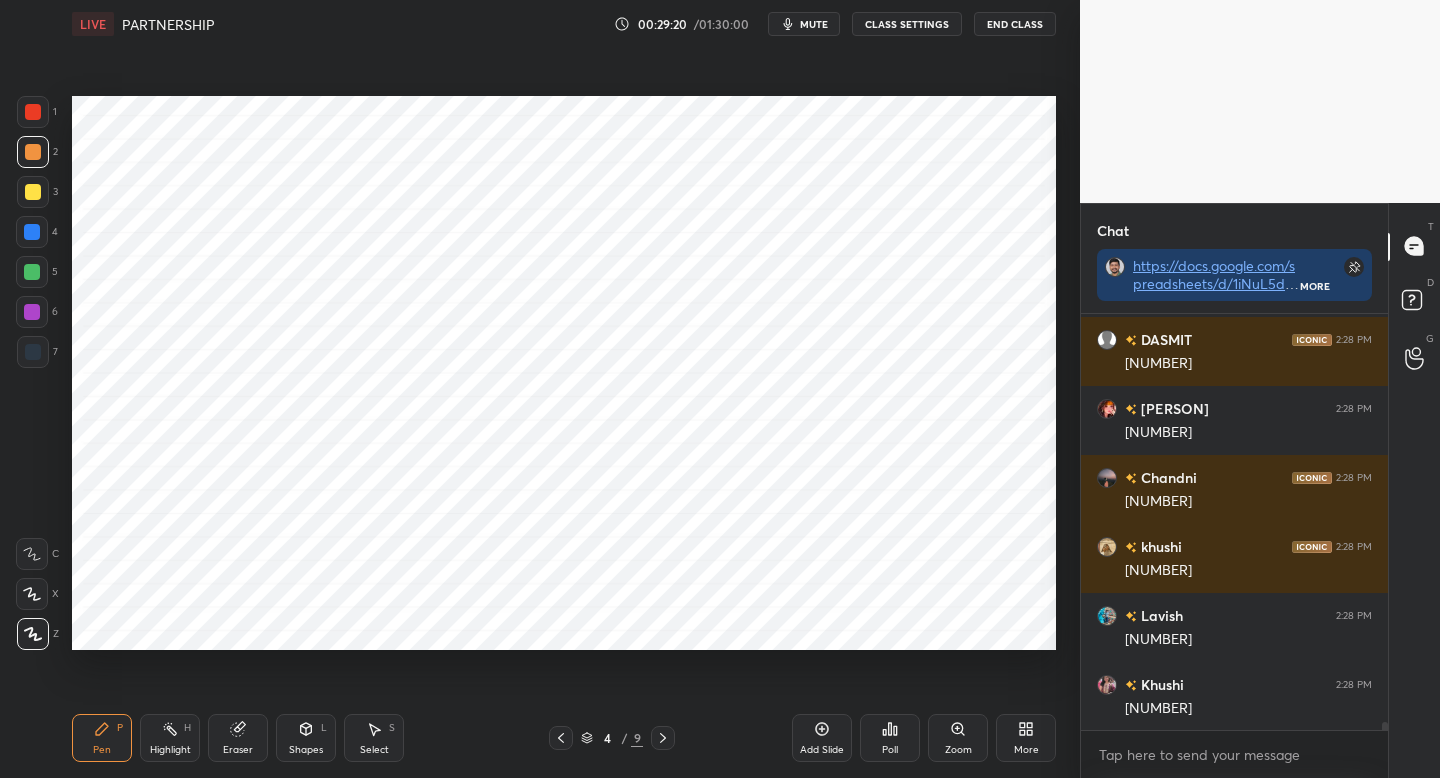 click 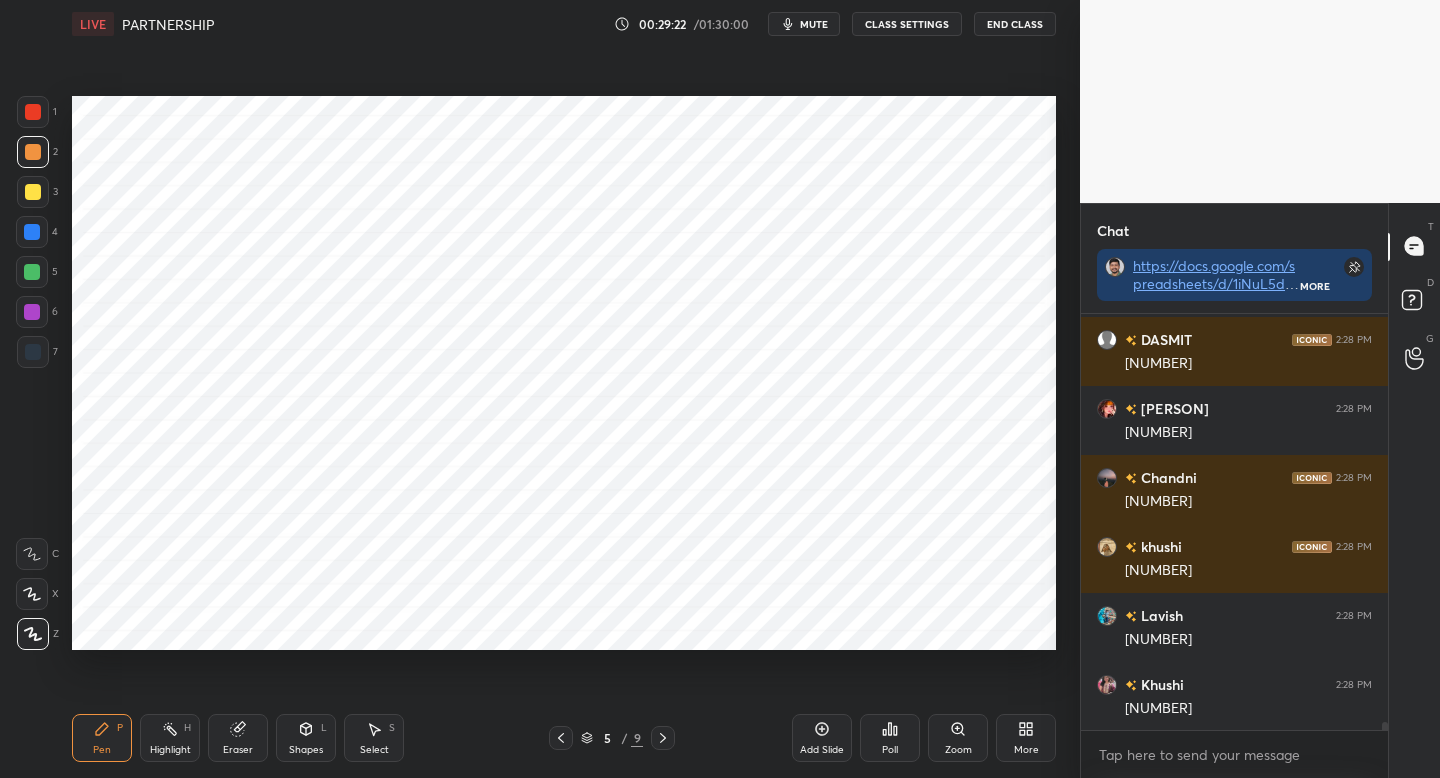 scroll, scrollTop: 22299, scrollLeft: 0, axis: vertical 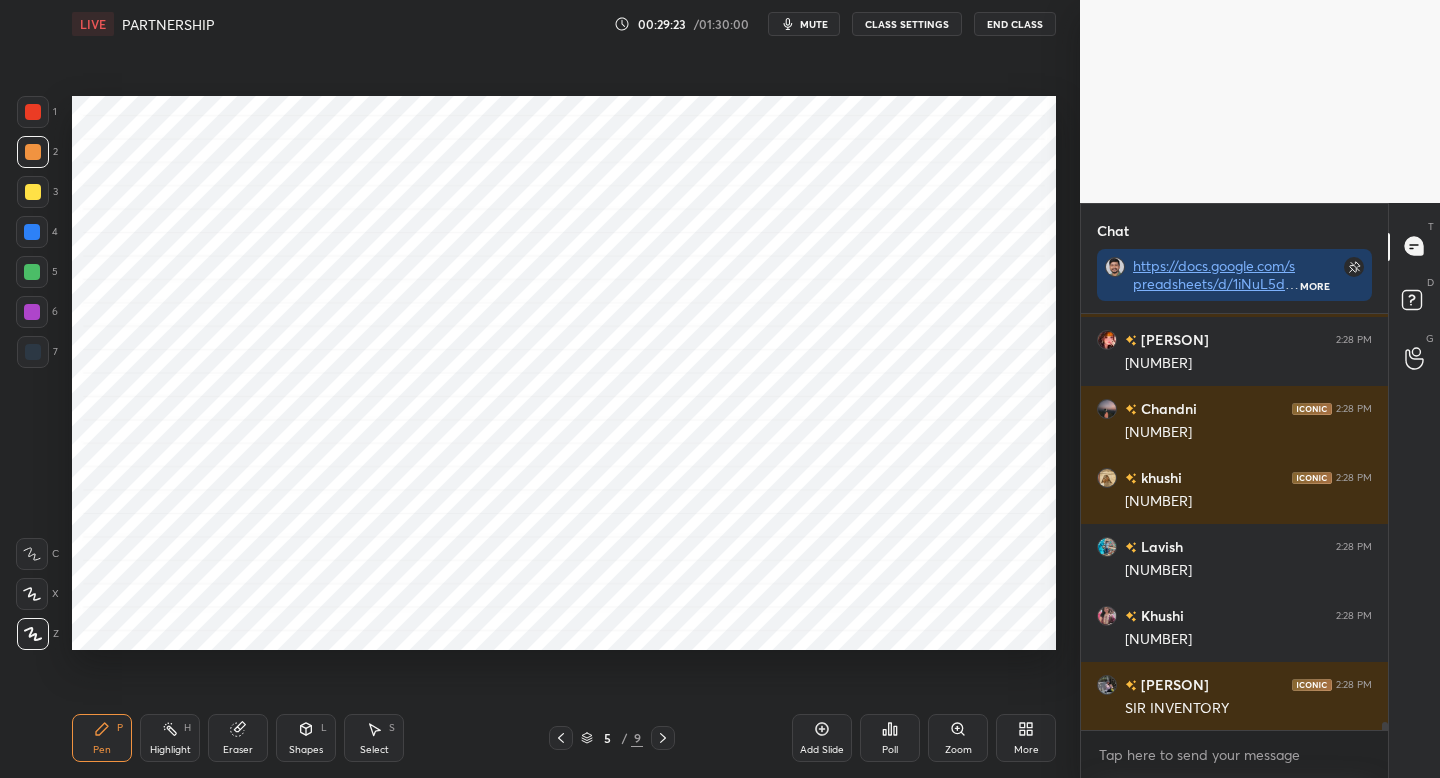 click 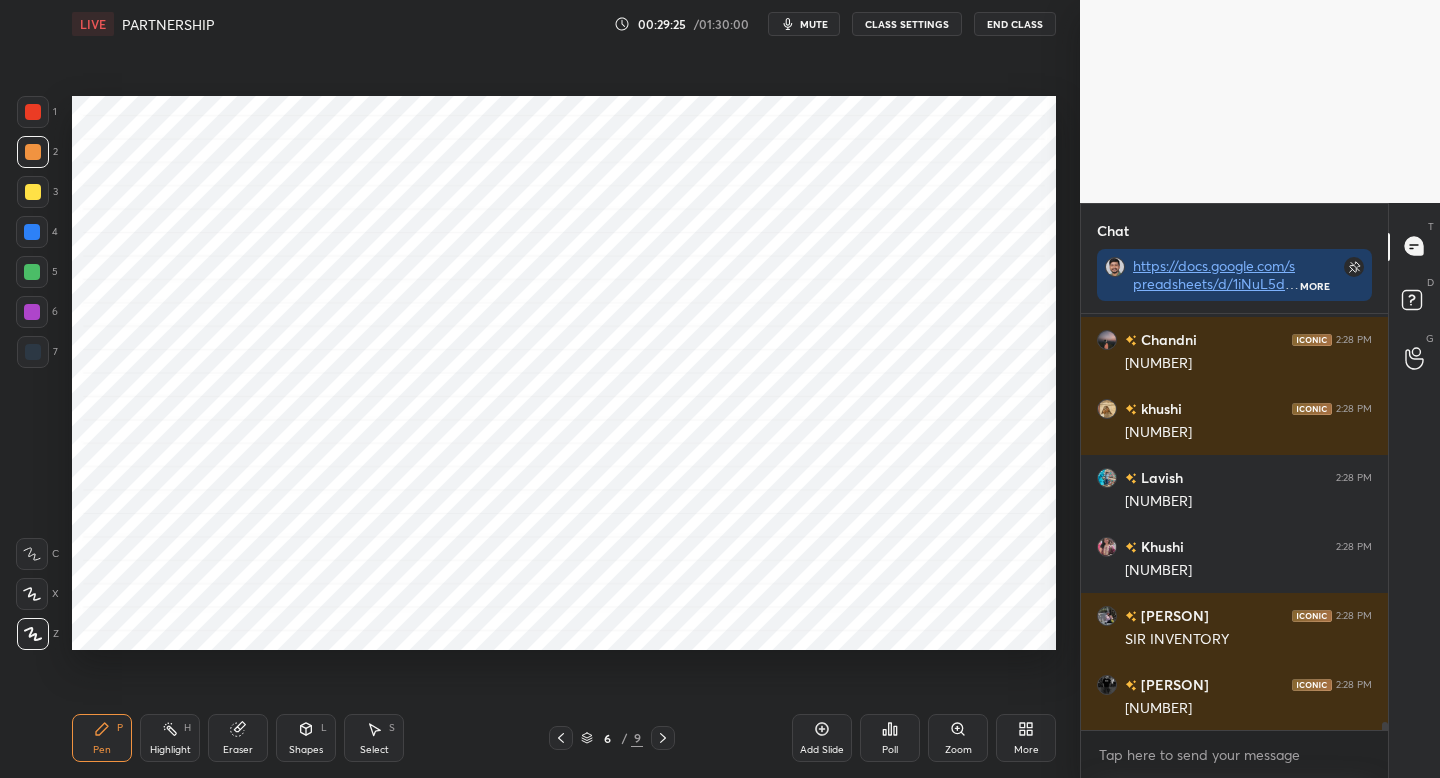 scroll, scrollTop: 22437, scrollLeft: 0, axis: vertical 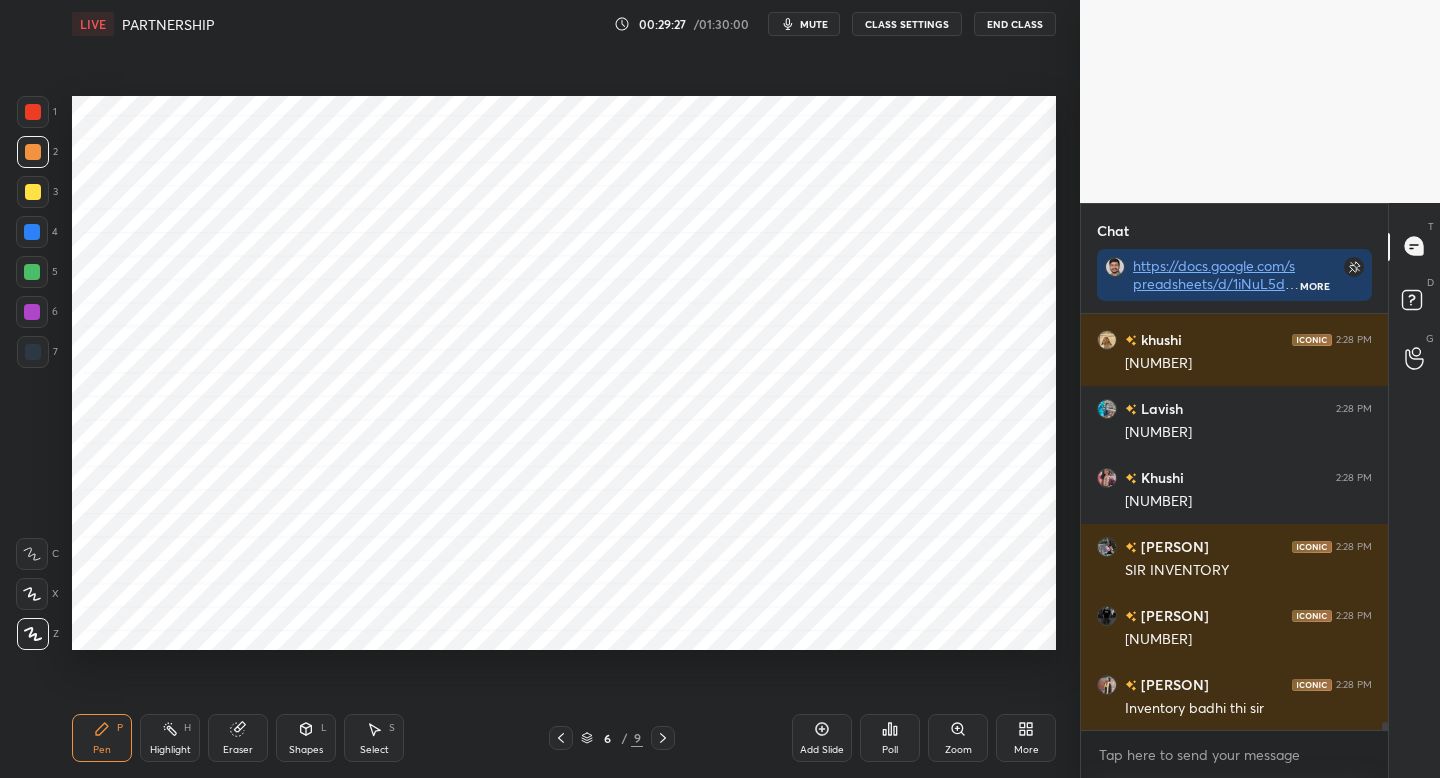 click 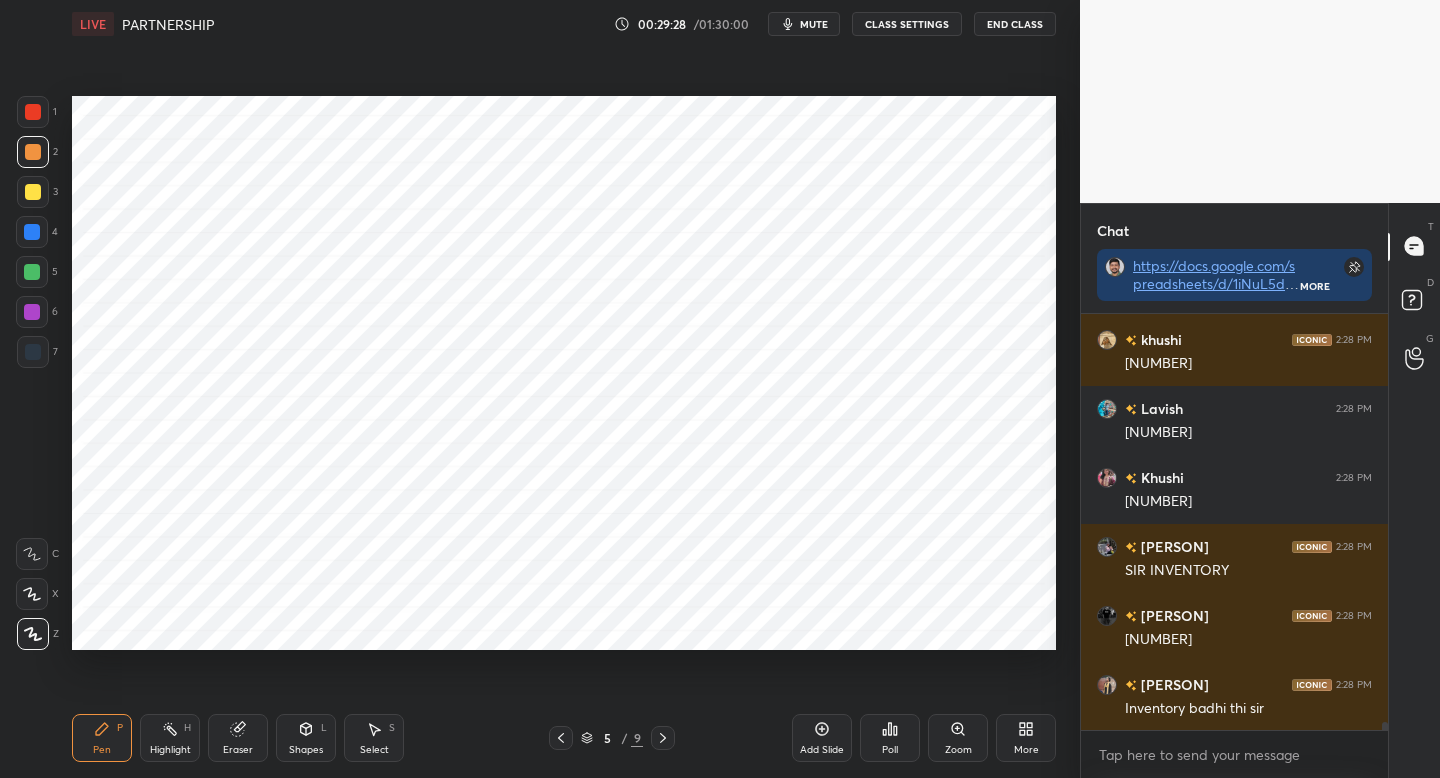click 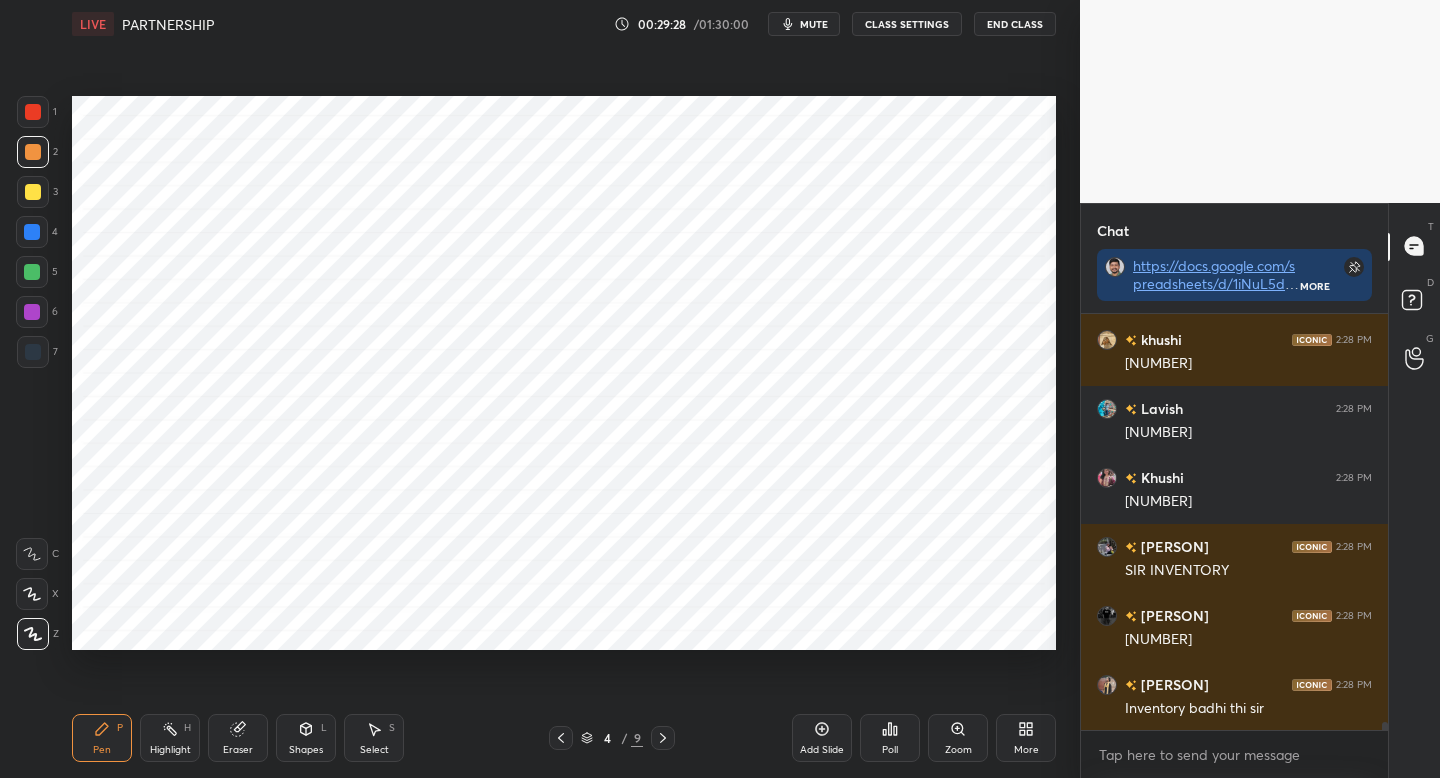 click 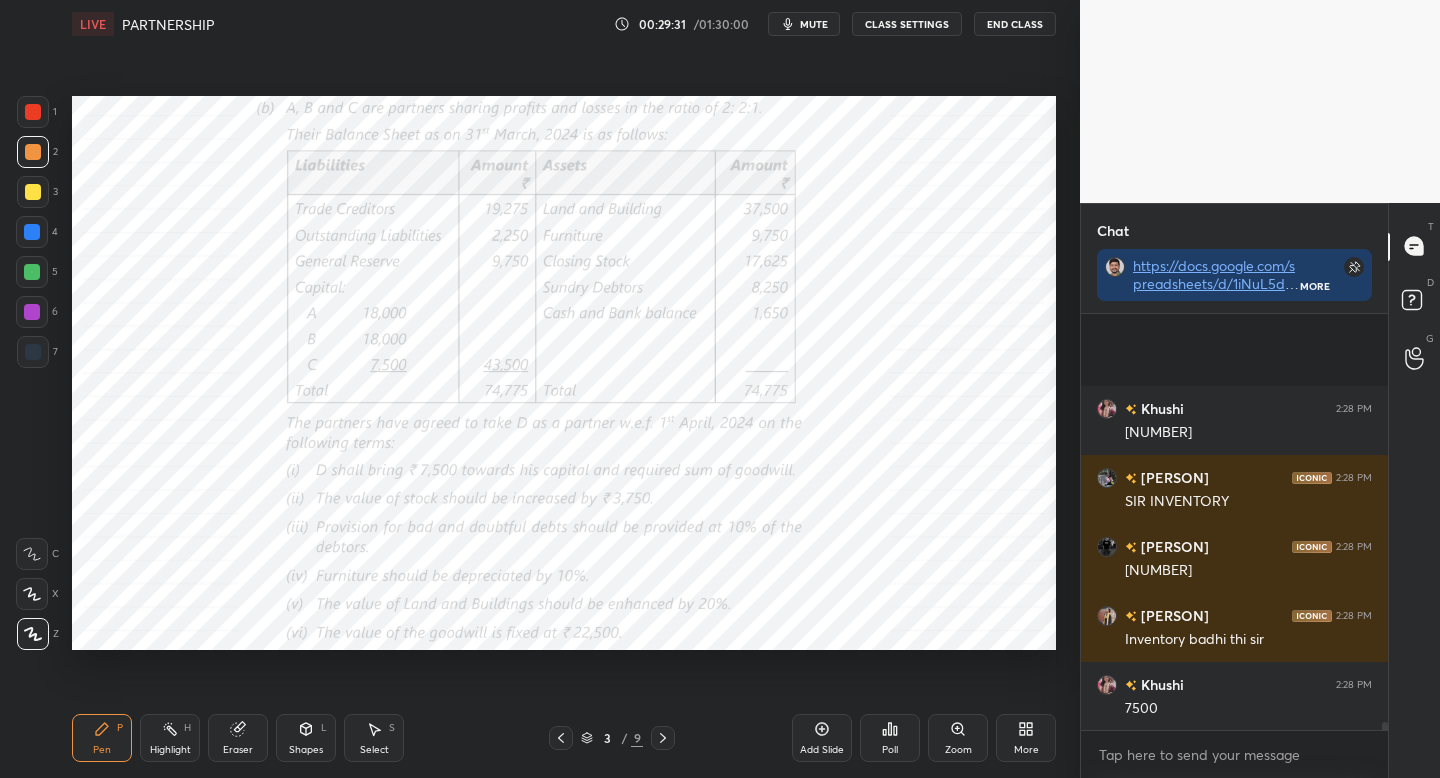 scroll, scrollTop: 22713, scrollLeft: 0, axis: vertical 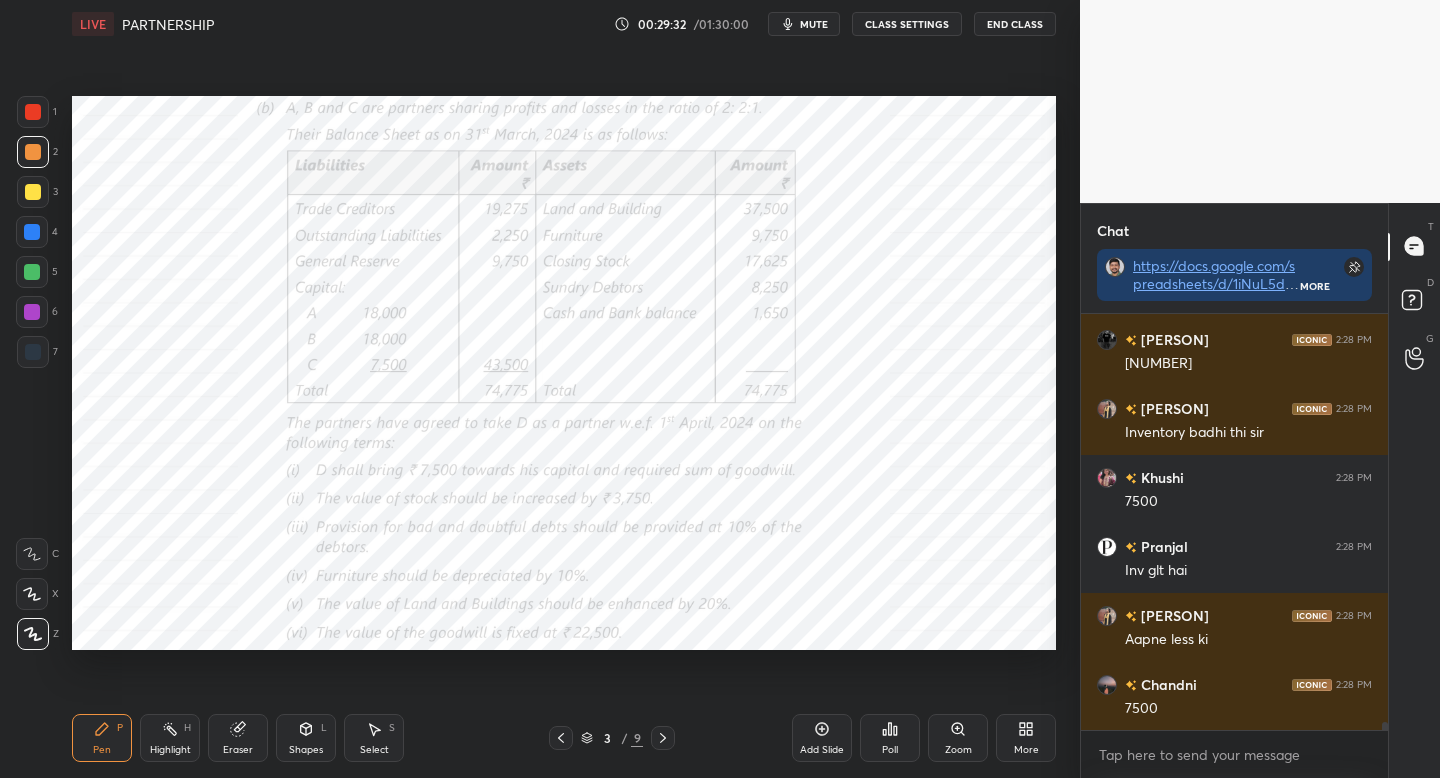 click 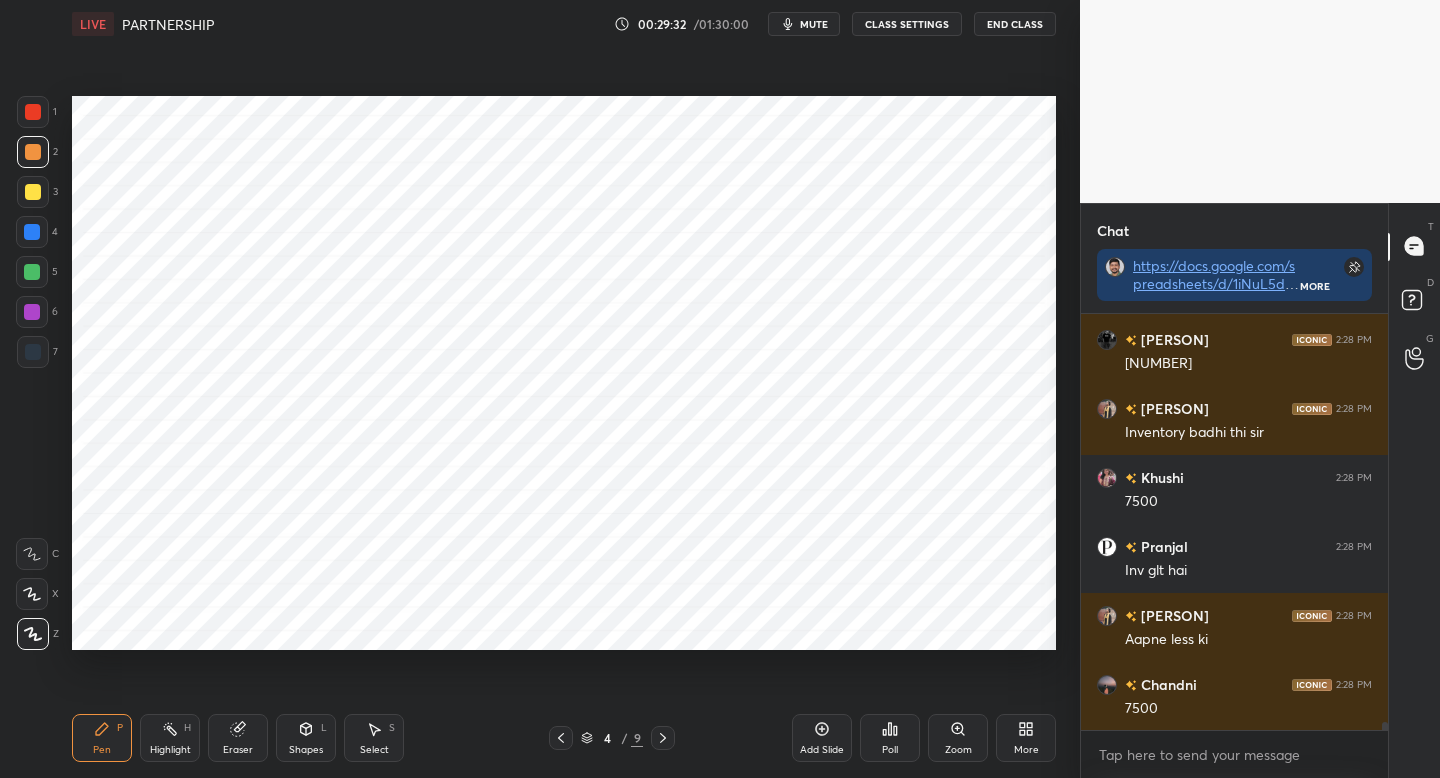 click 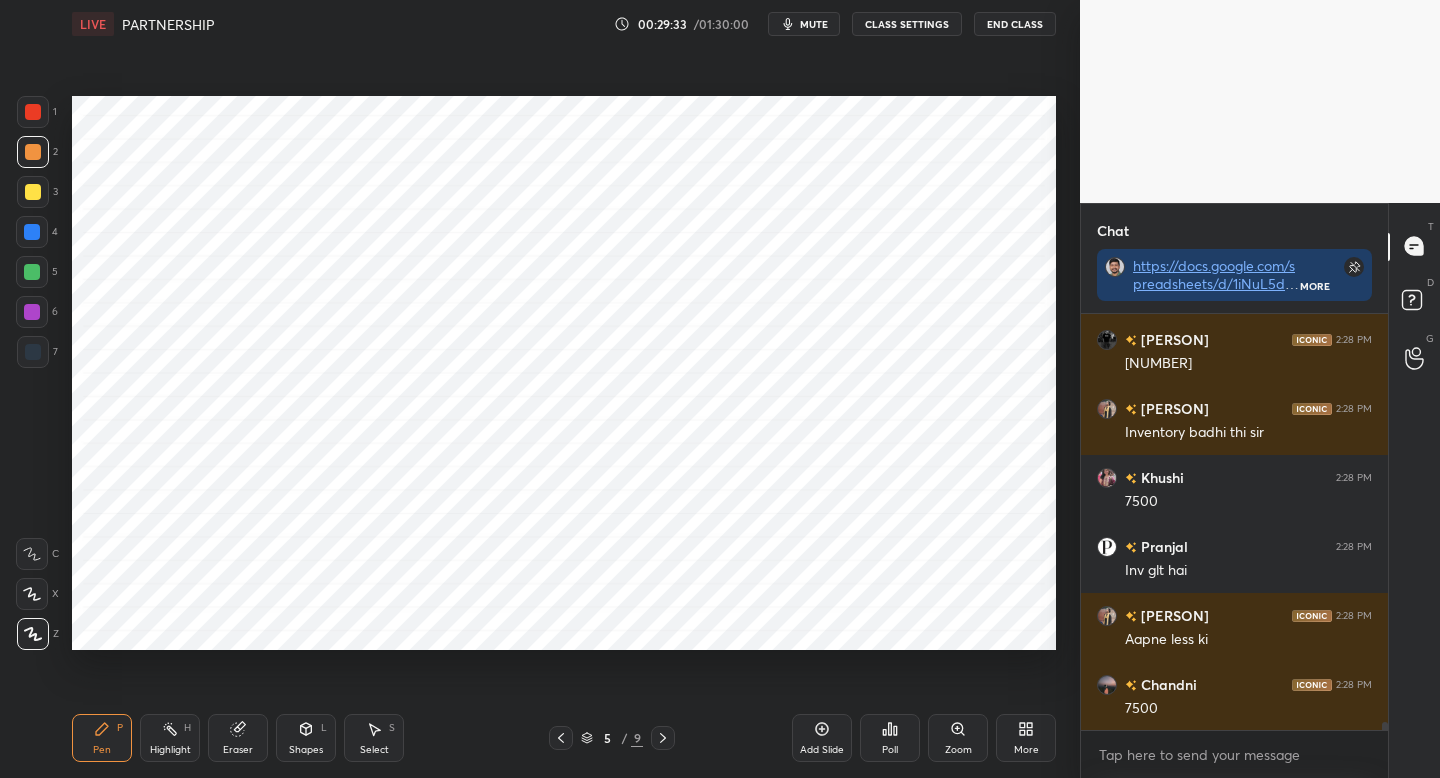scroll, scrollTop: 22782, scrollLeft: 0, axis: vertical 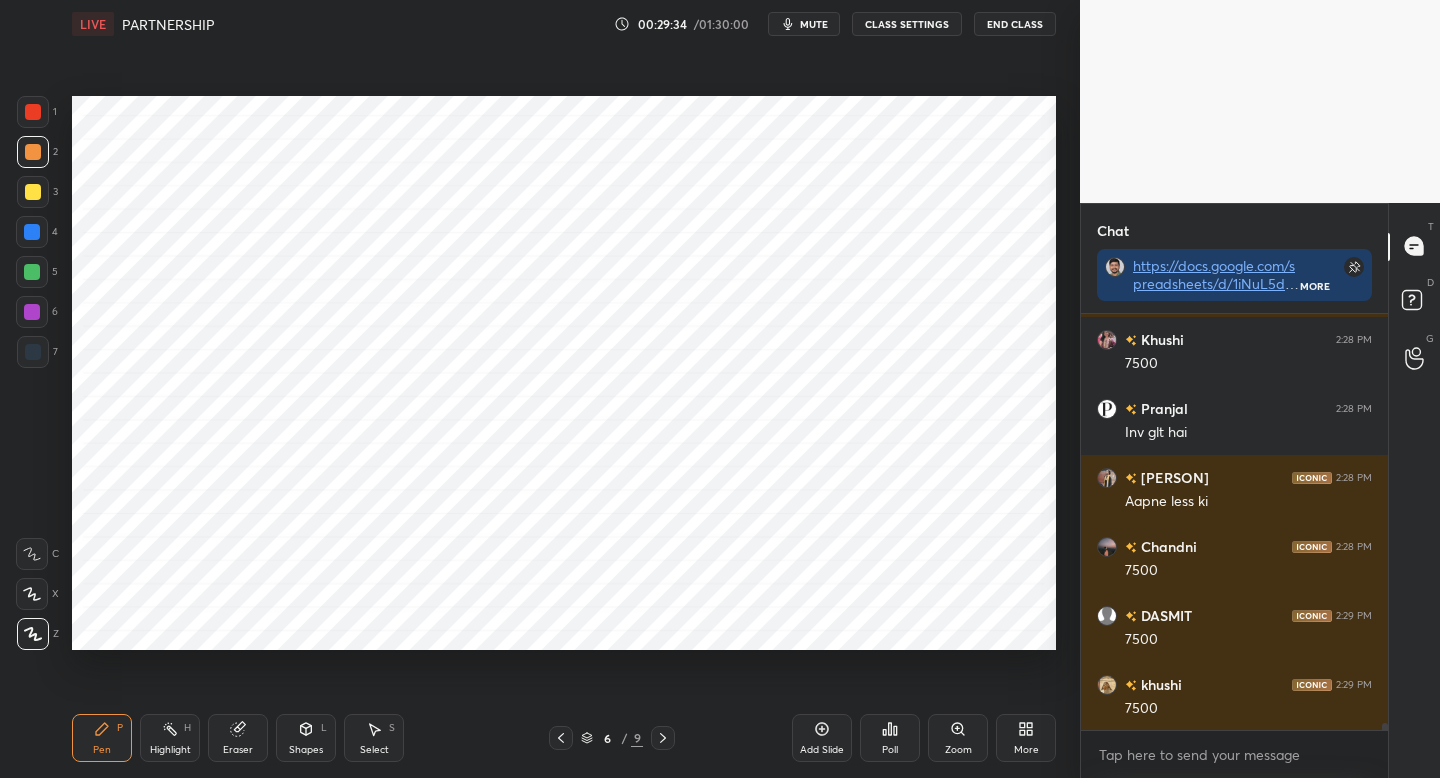 drag, startPoint x: 231, startPoint y: 741, endPoint x: 242, endPoint y: 732, distance: 14.21267 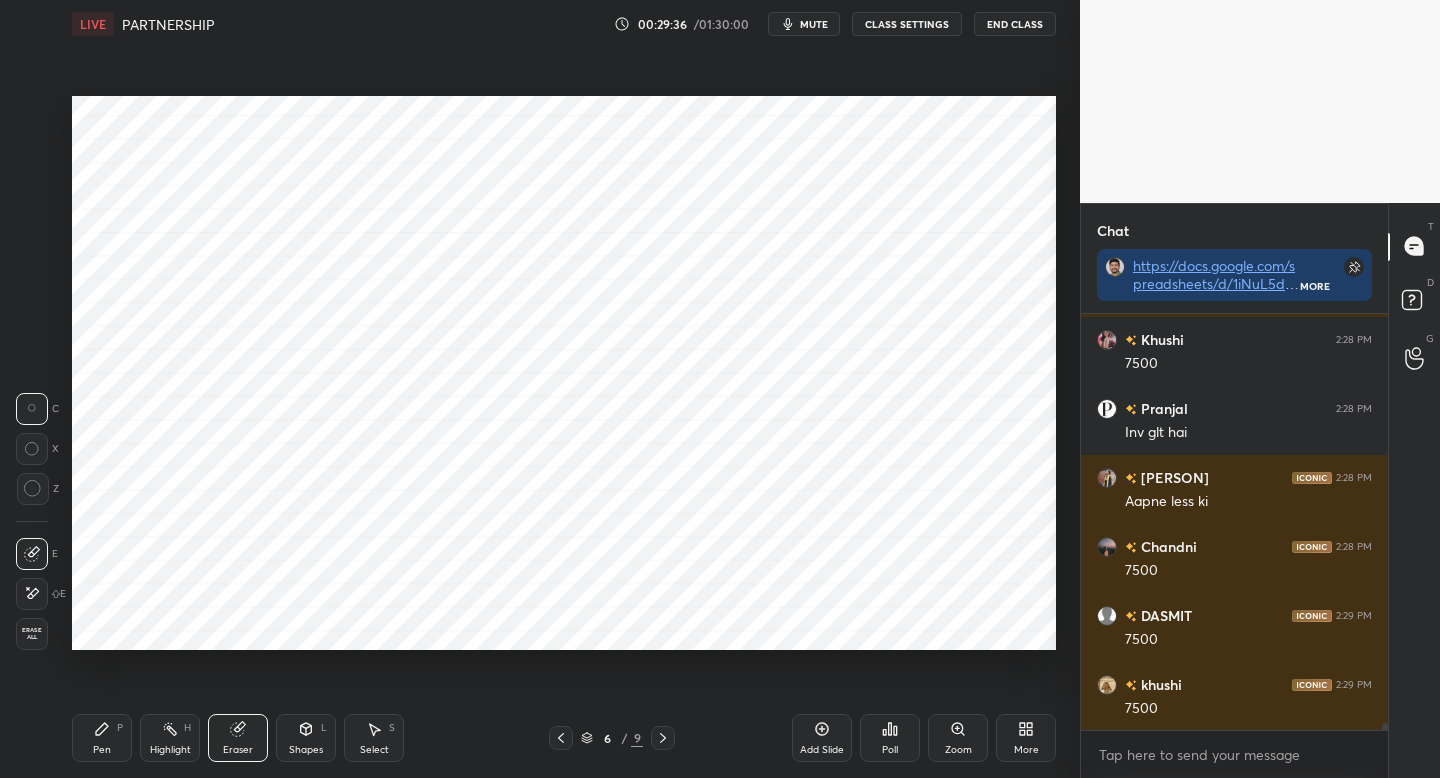 scroll, scrollTop: 22920, scrollLeft: 0, axis: vertical 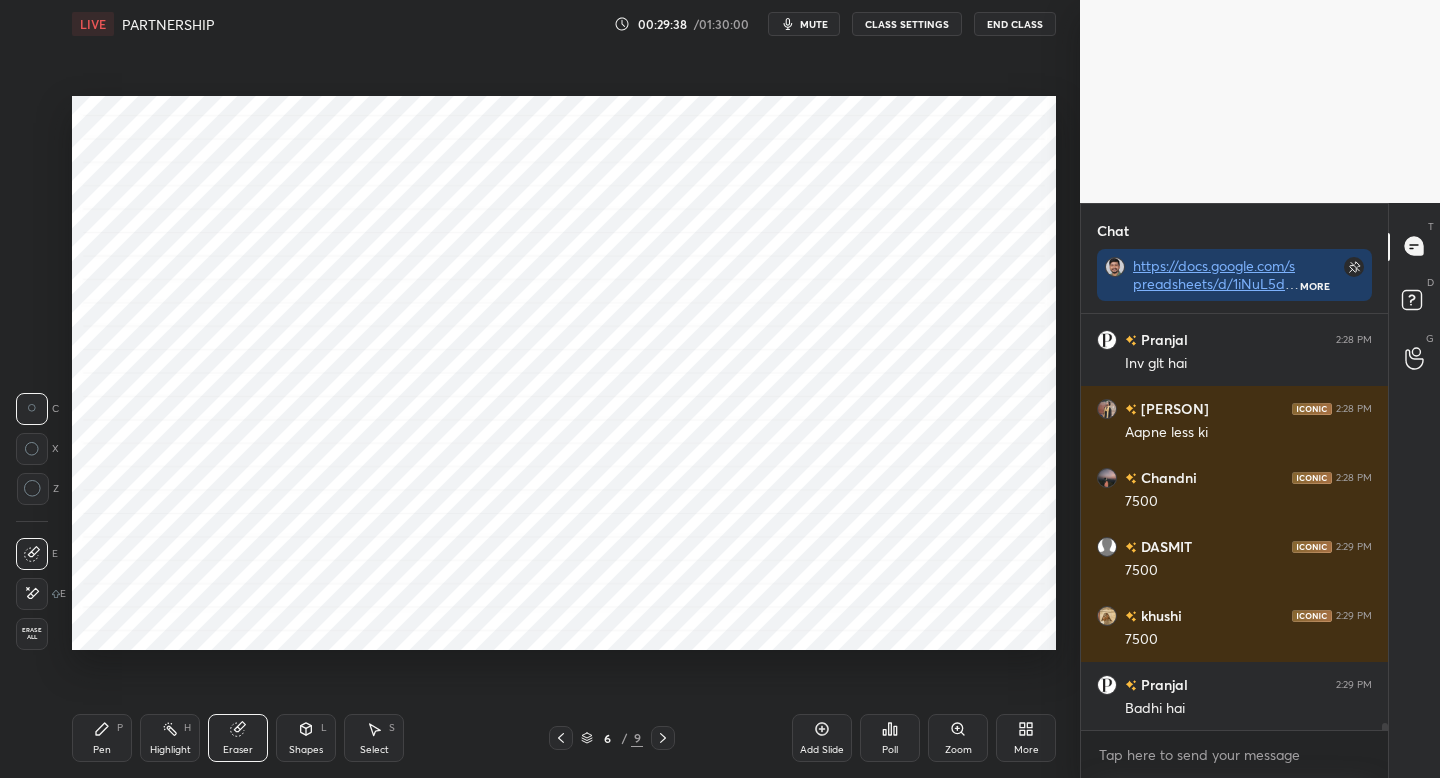 click 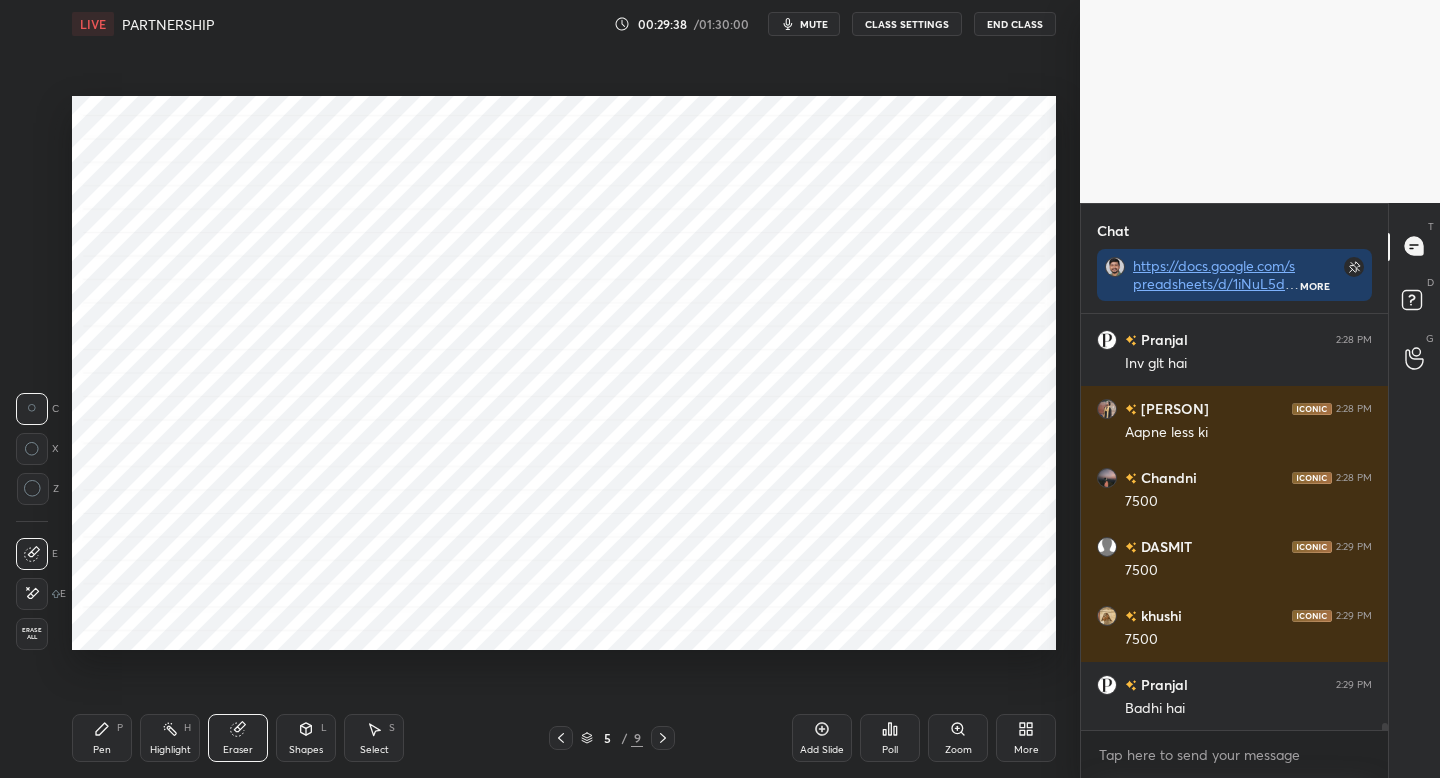 click 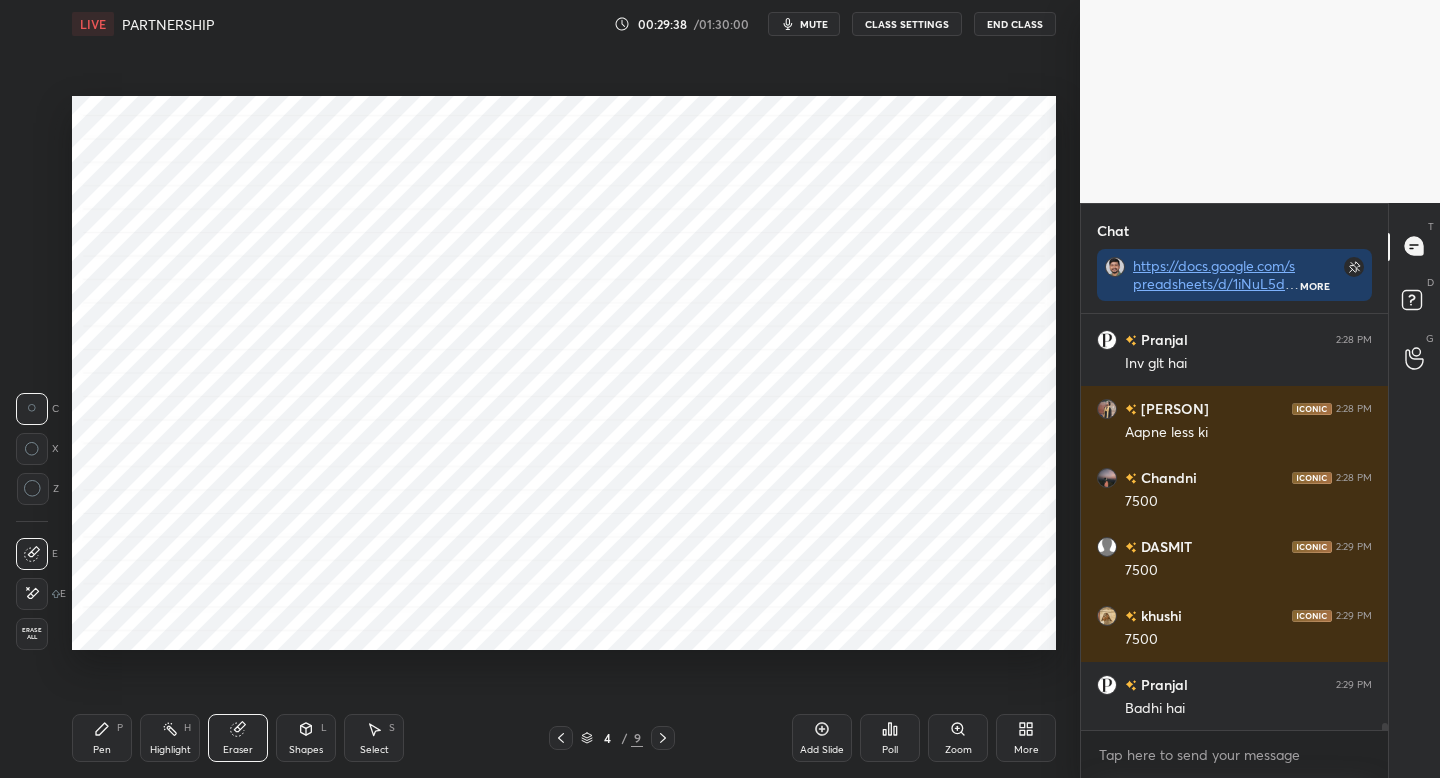 click 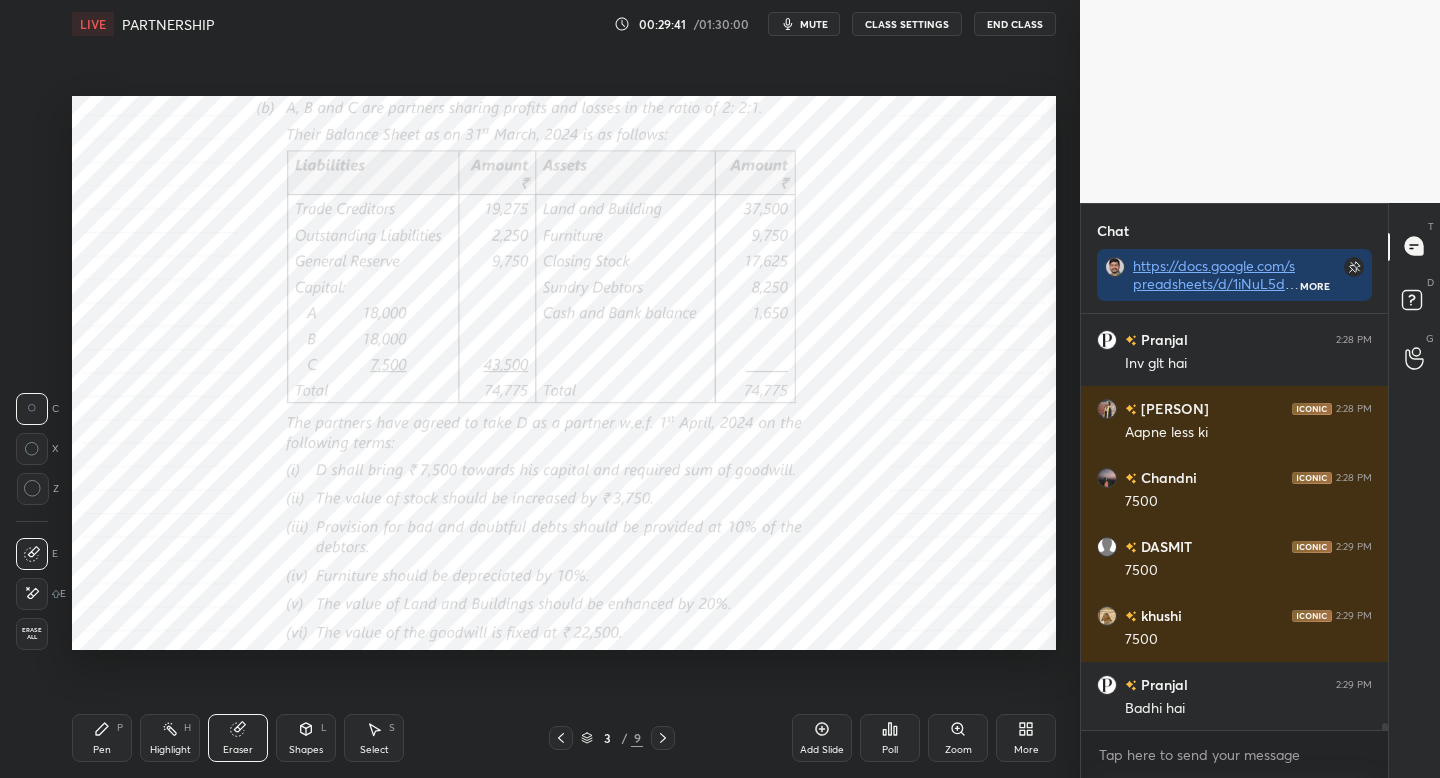 drag, startPoint x: 104, startPoint y: 744, endPoint x: 443, endPoint y: 727, distance: 339.426 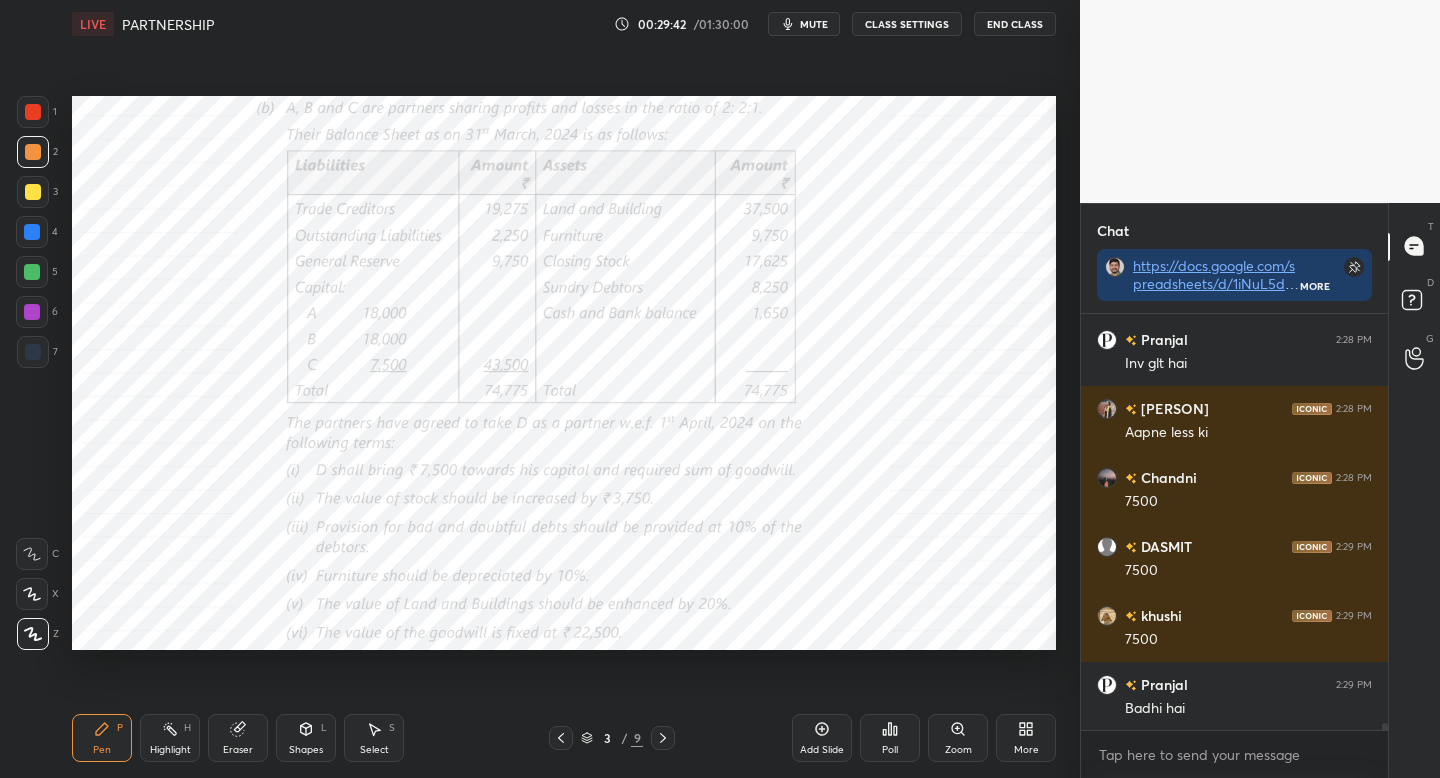 click 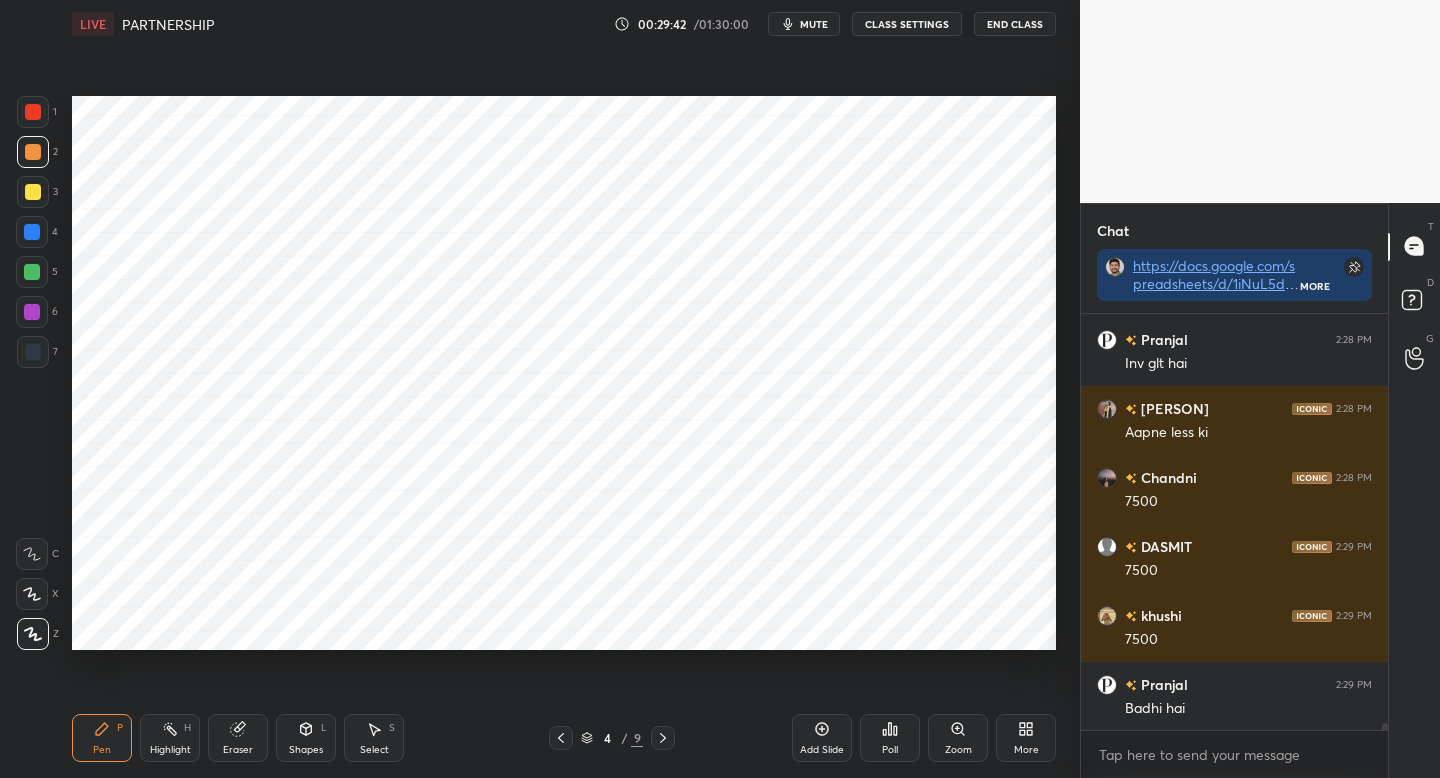 click 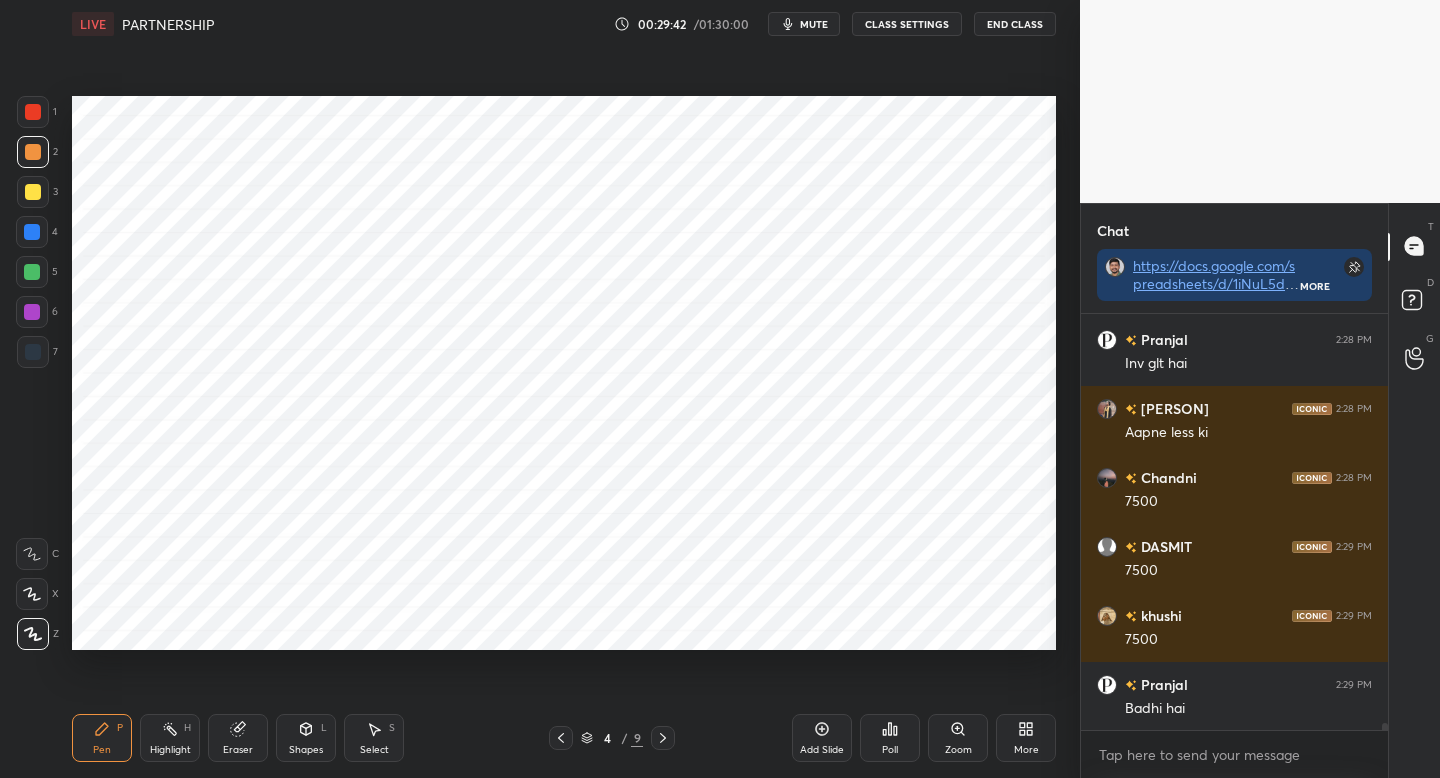 click 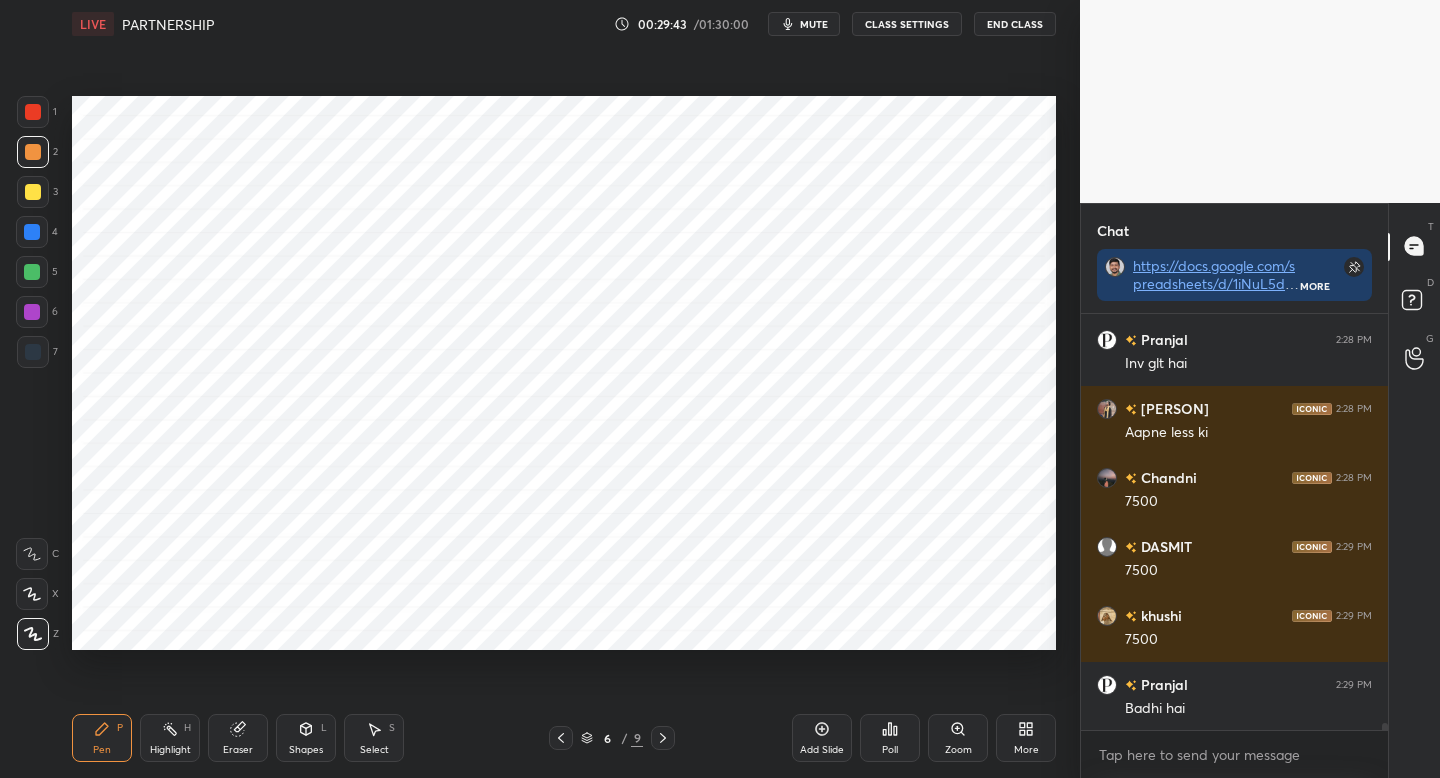 click 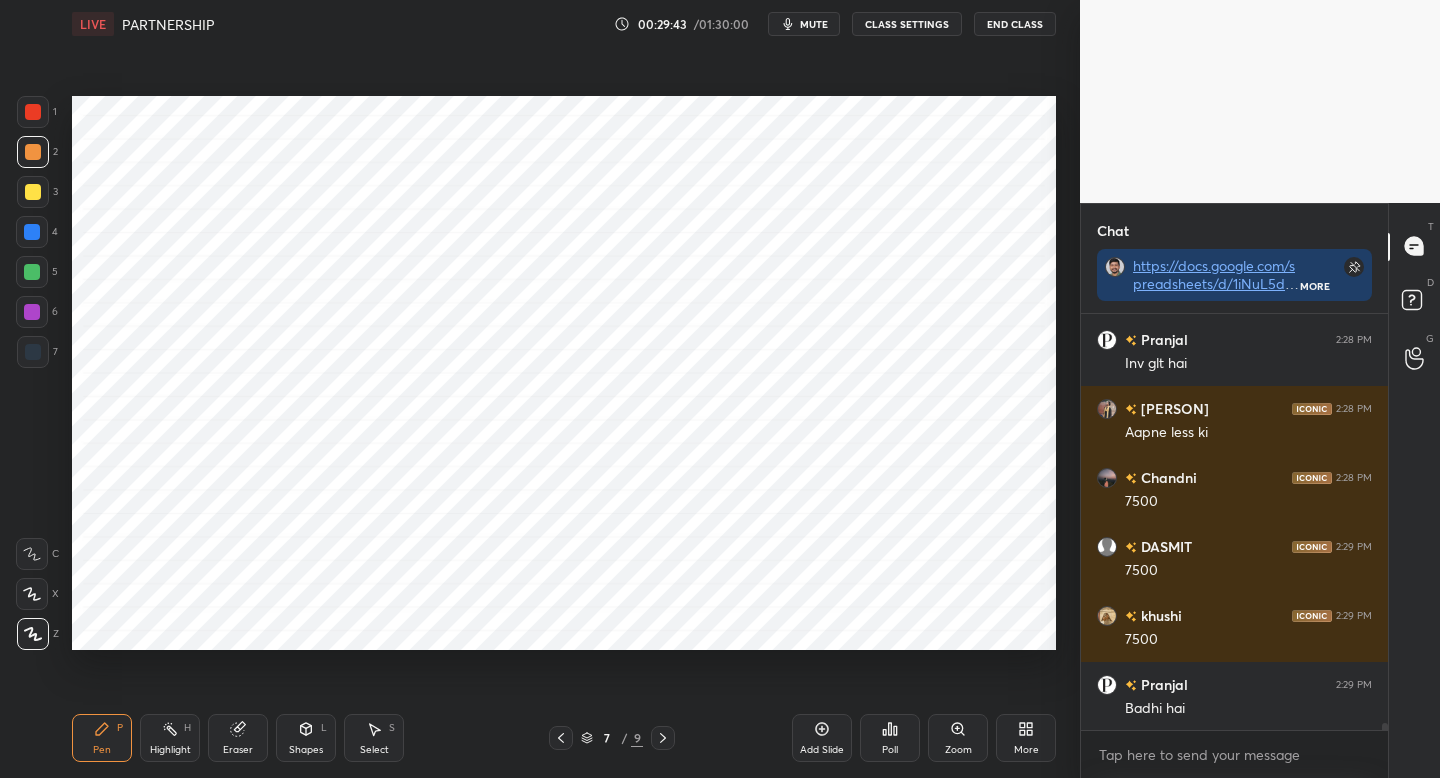 click on "7 / 9" at bounding box center [612, 738] 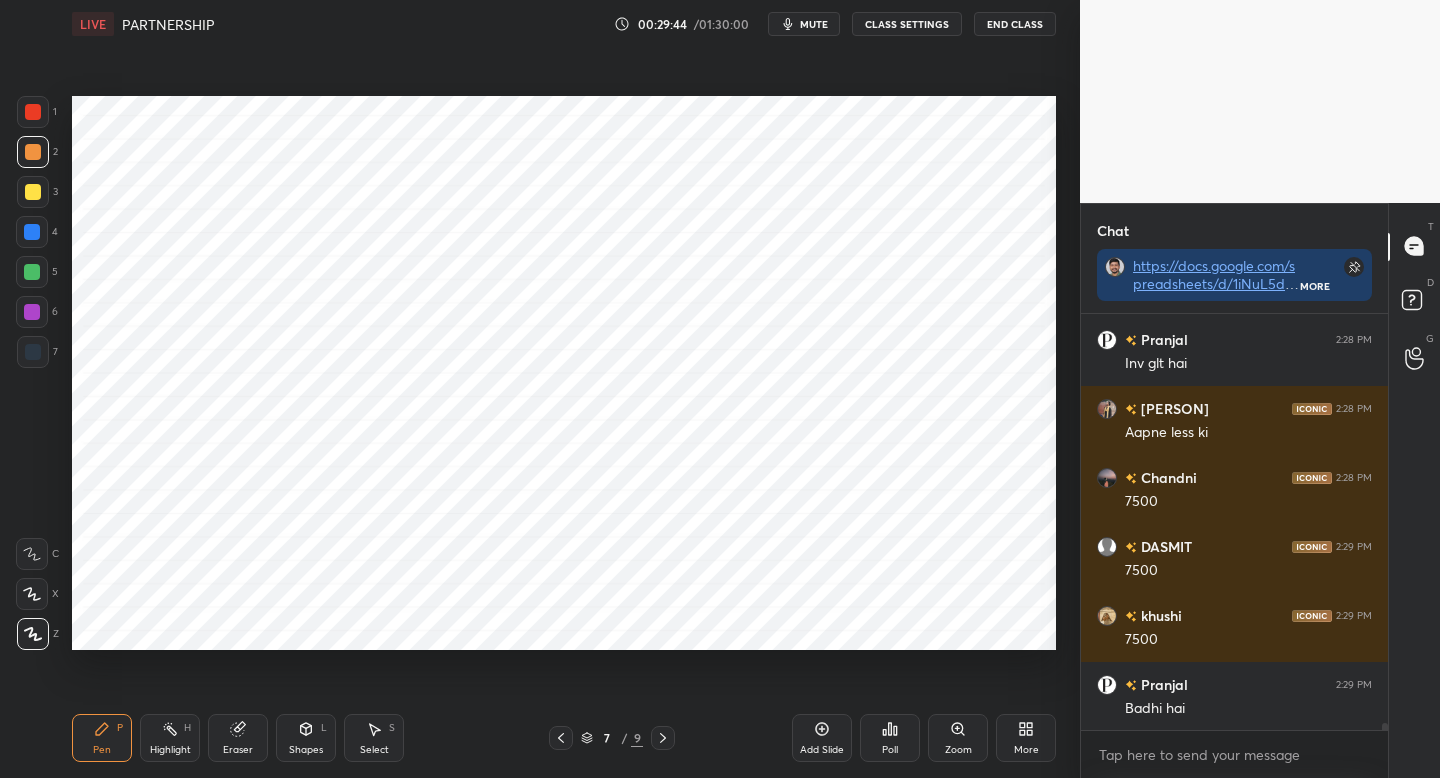 click at bounding box center (561, 738) 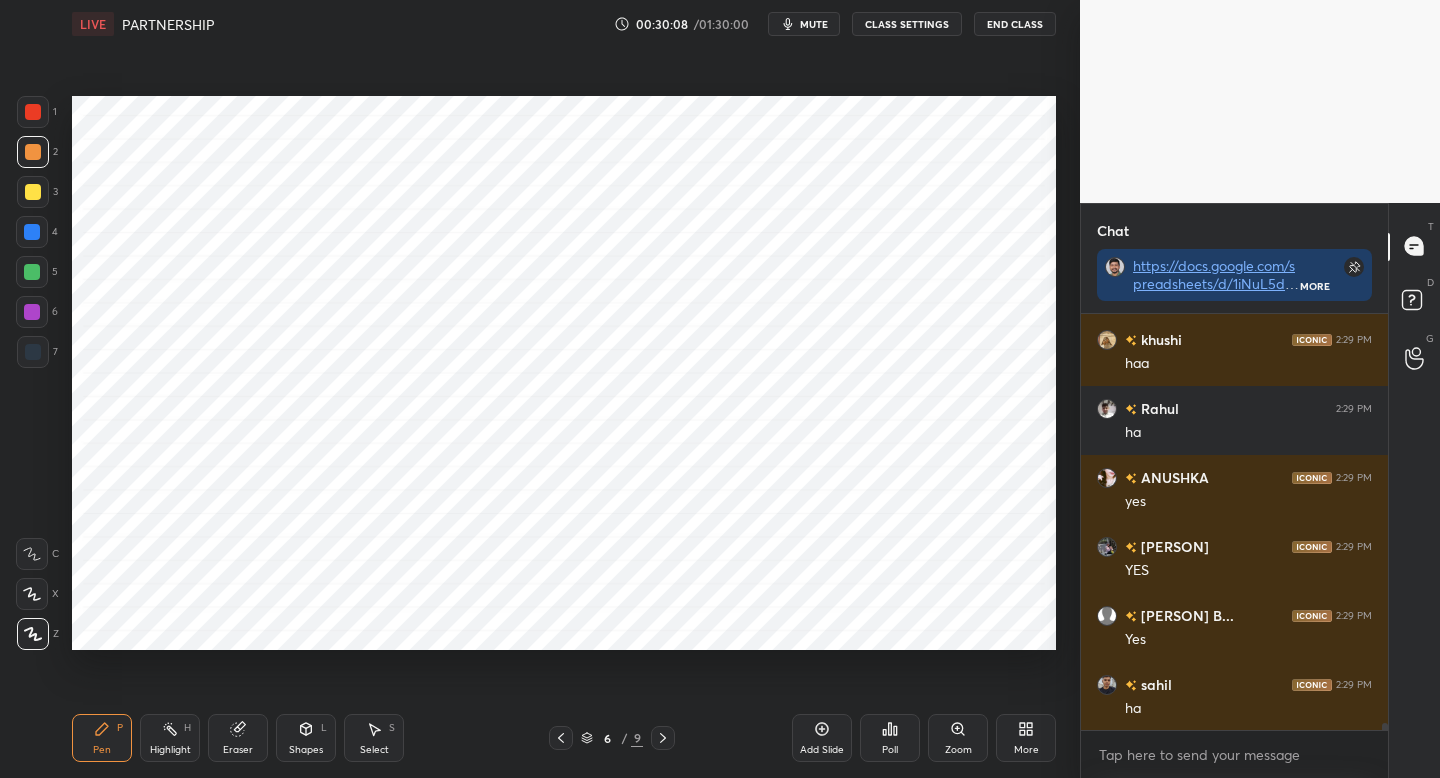 scroll, scrollTop: 23955, scrollLeft: 0, axis: vertical 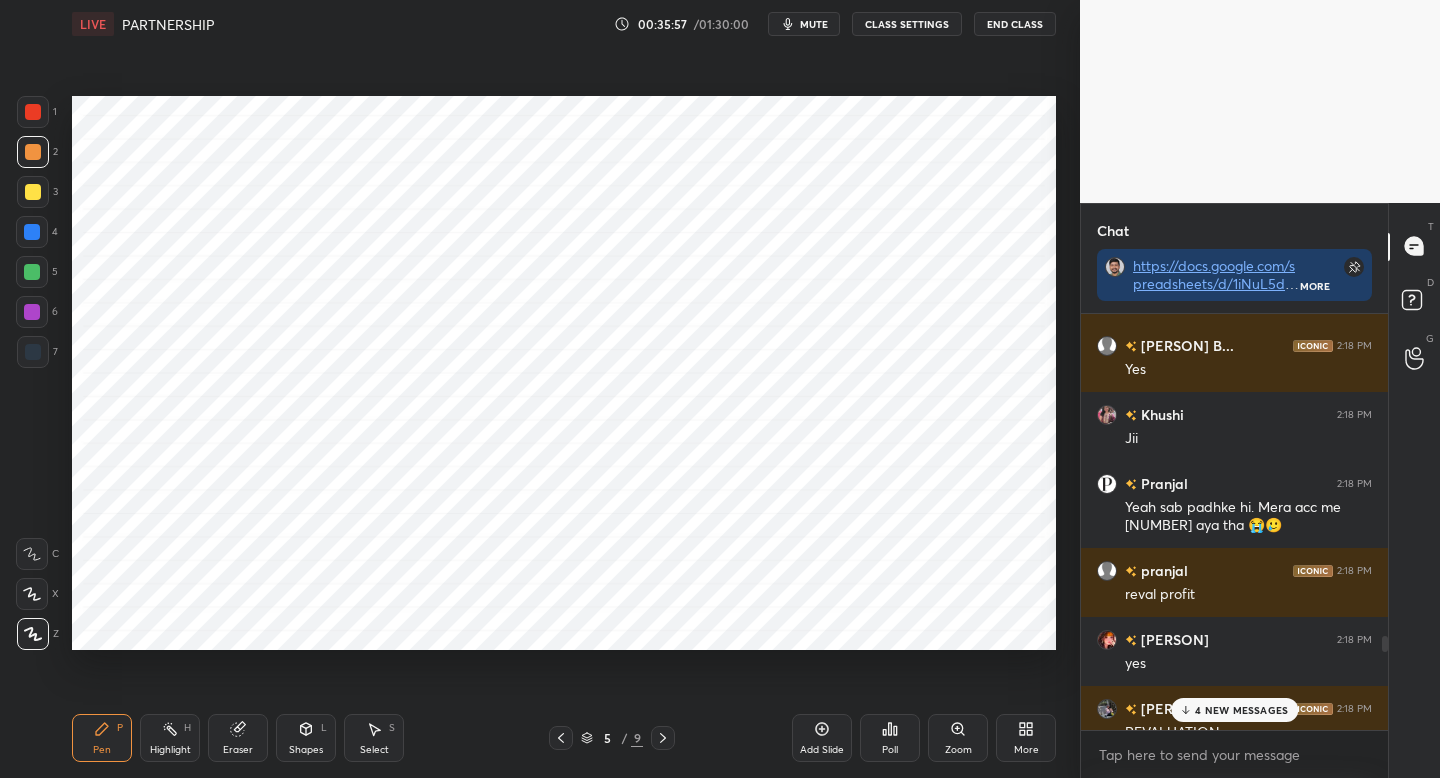 click 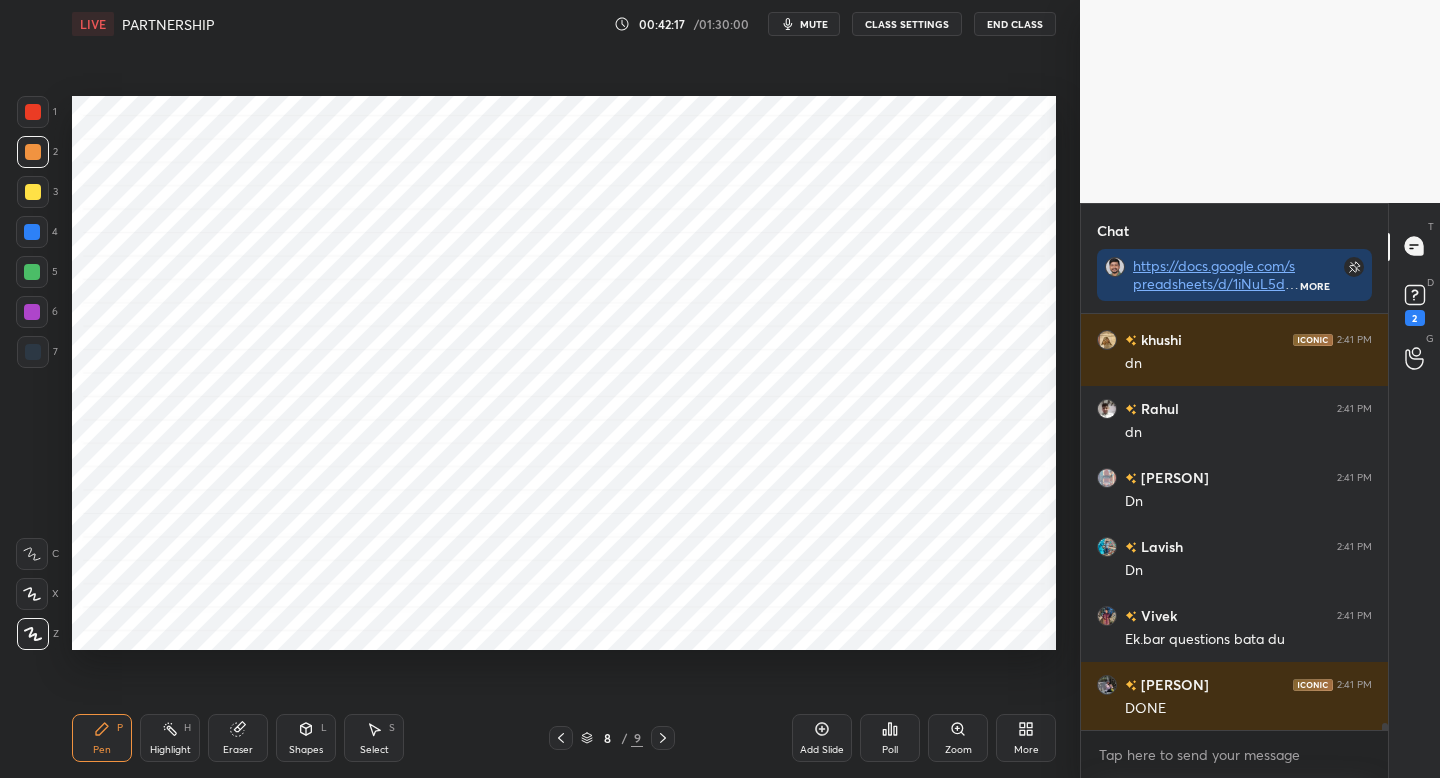 scroll, scrollTop: 26152, scrollLeft: 0, axis: vertical 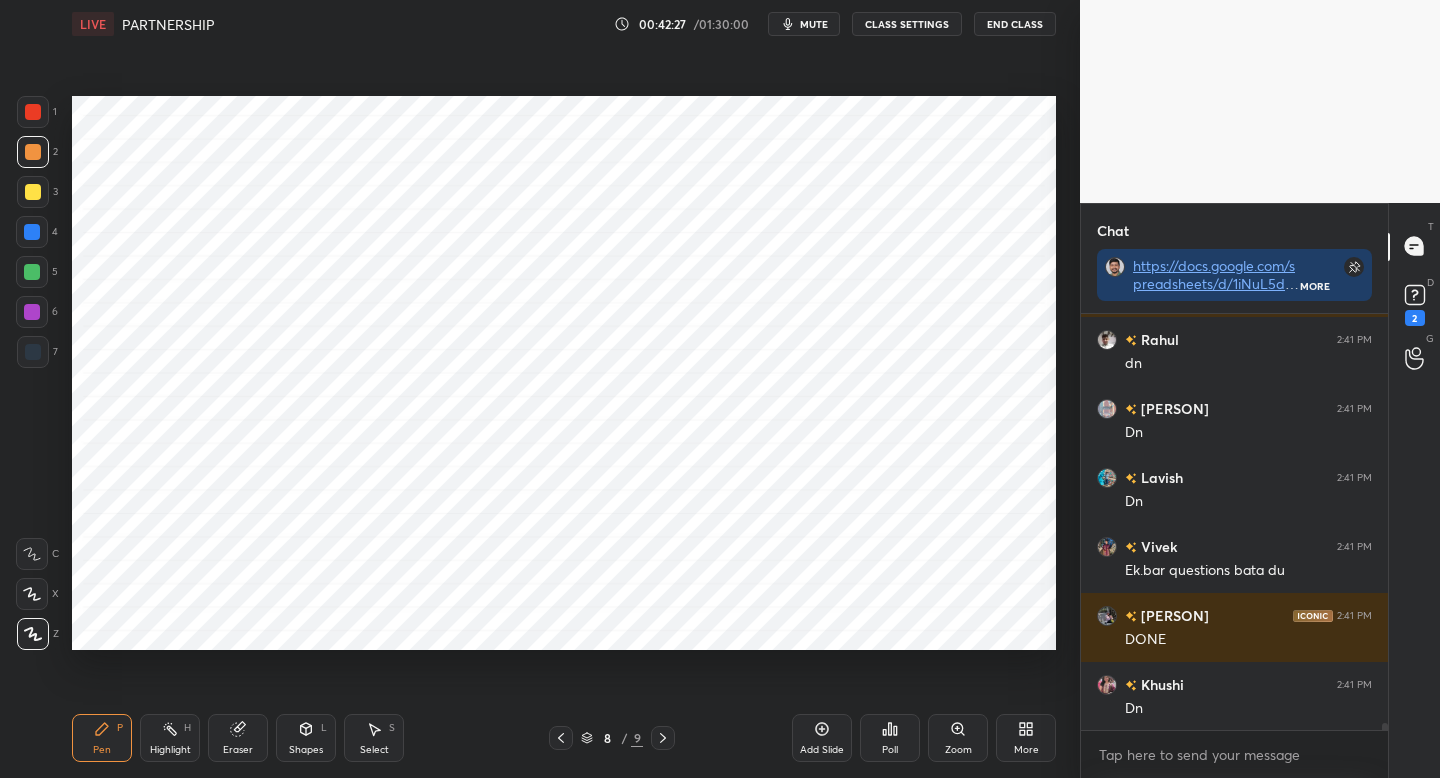 click on "More" at bounding box center [1026, 738] 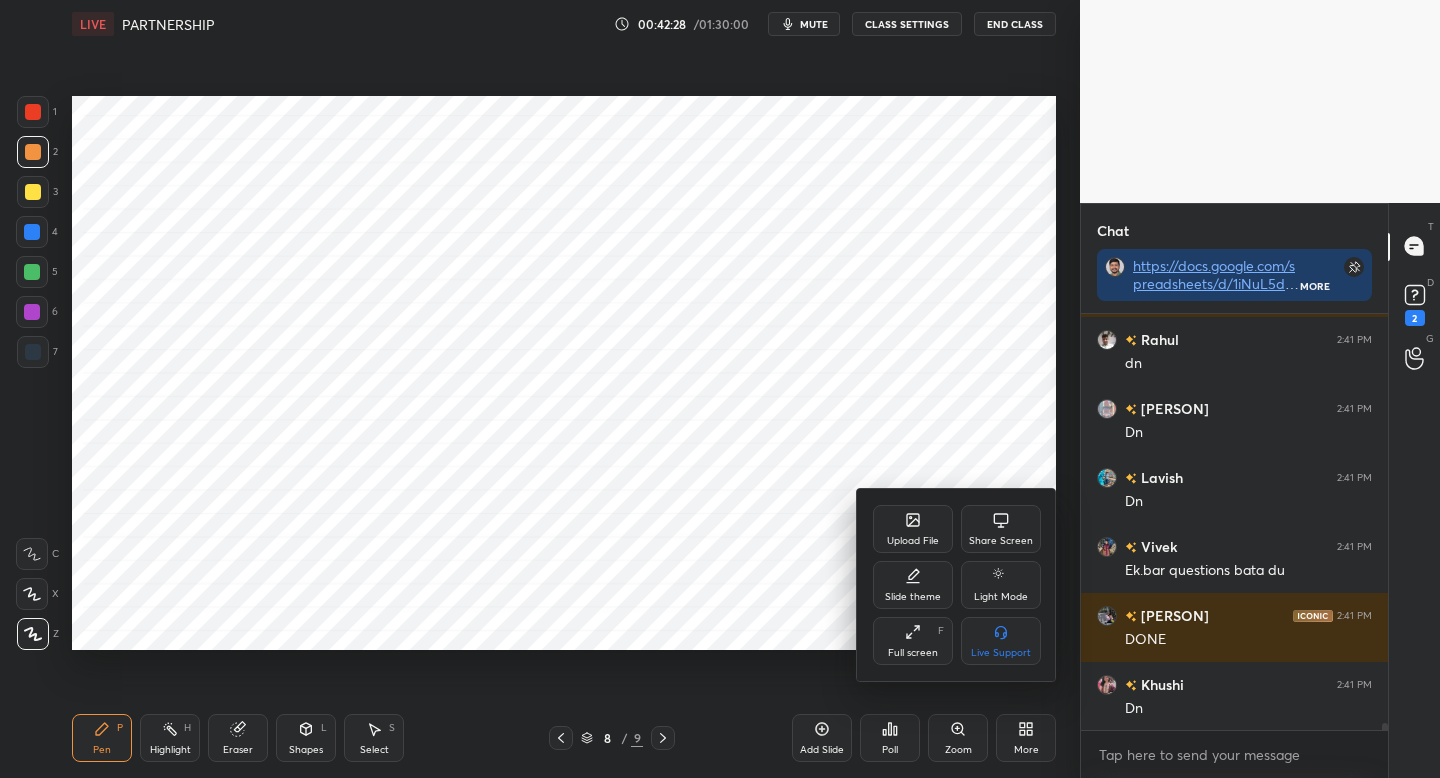 click on "Upload File" at bounding box center (913, 541) 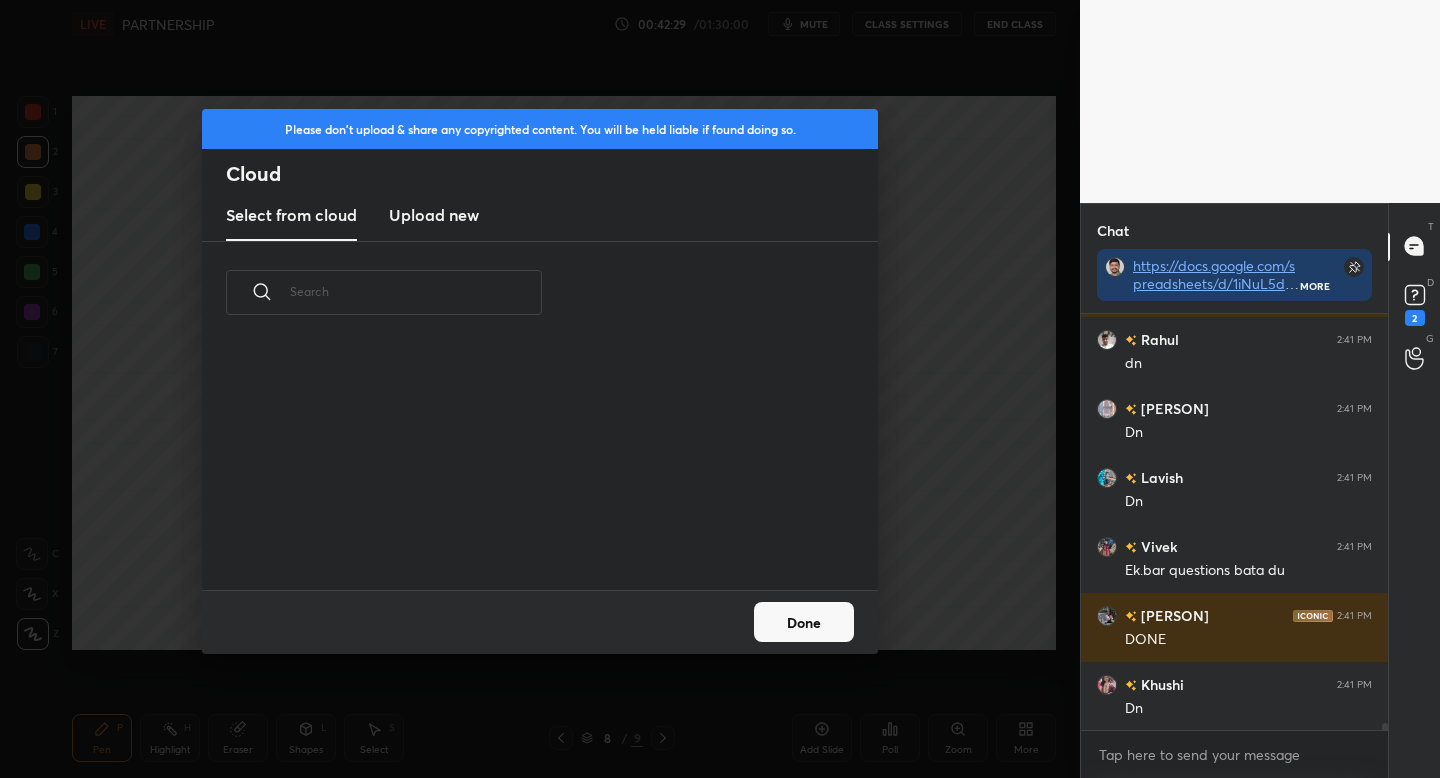 scroll, scrollTop: 7, scrollLeft: 11, axis: both 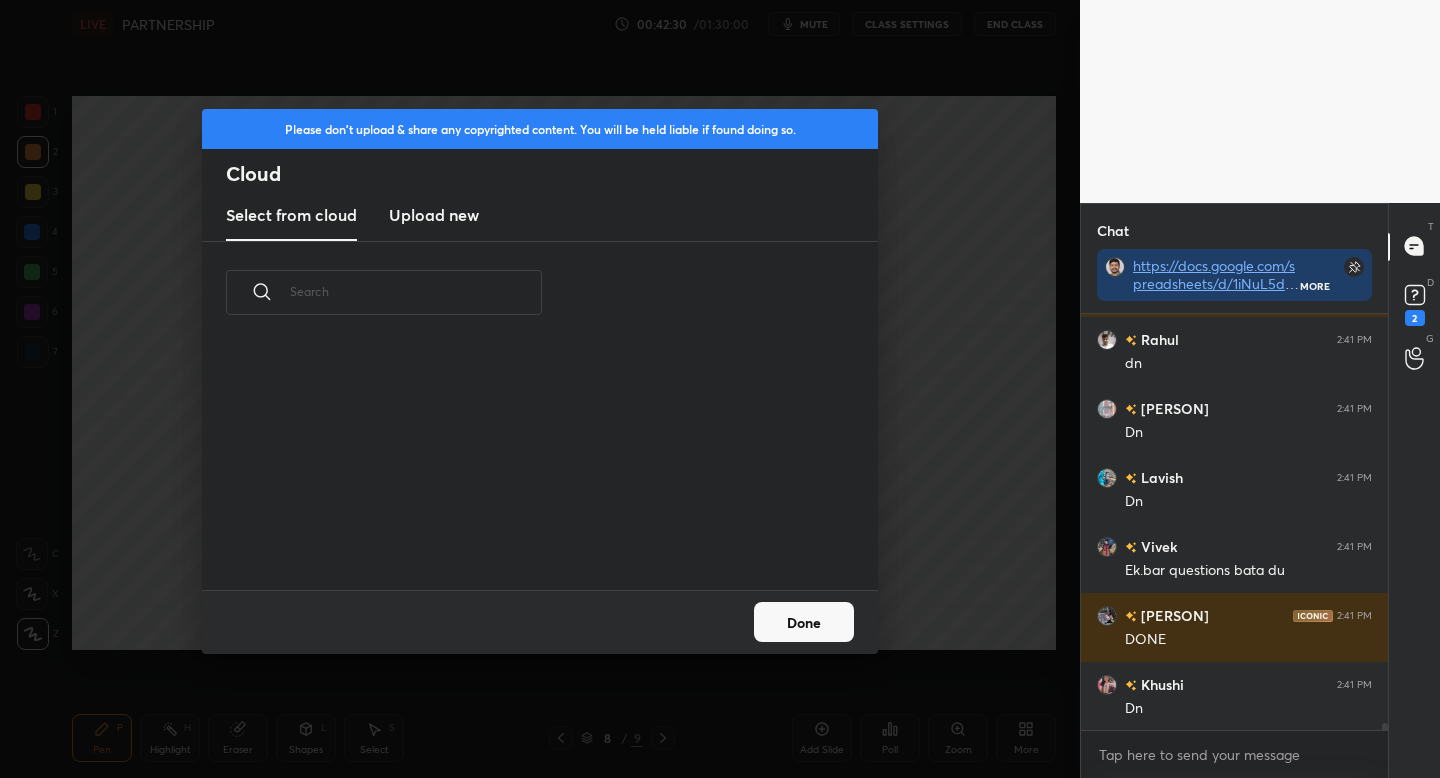 click on "Upload new" at bounding box center [434, 215] 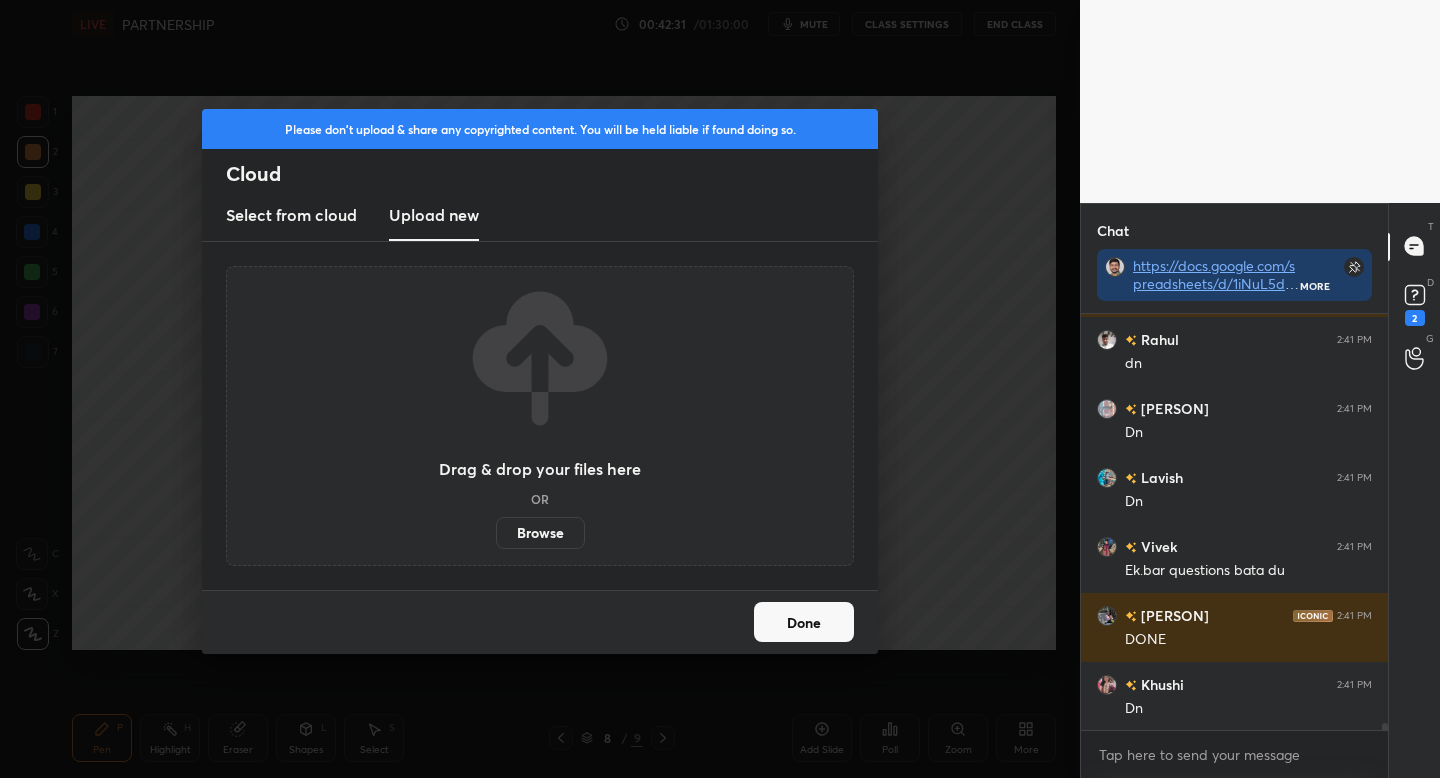 click on "Browse" at bounding box center [540, 533] 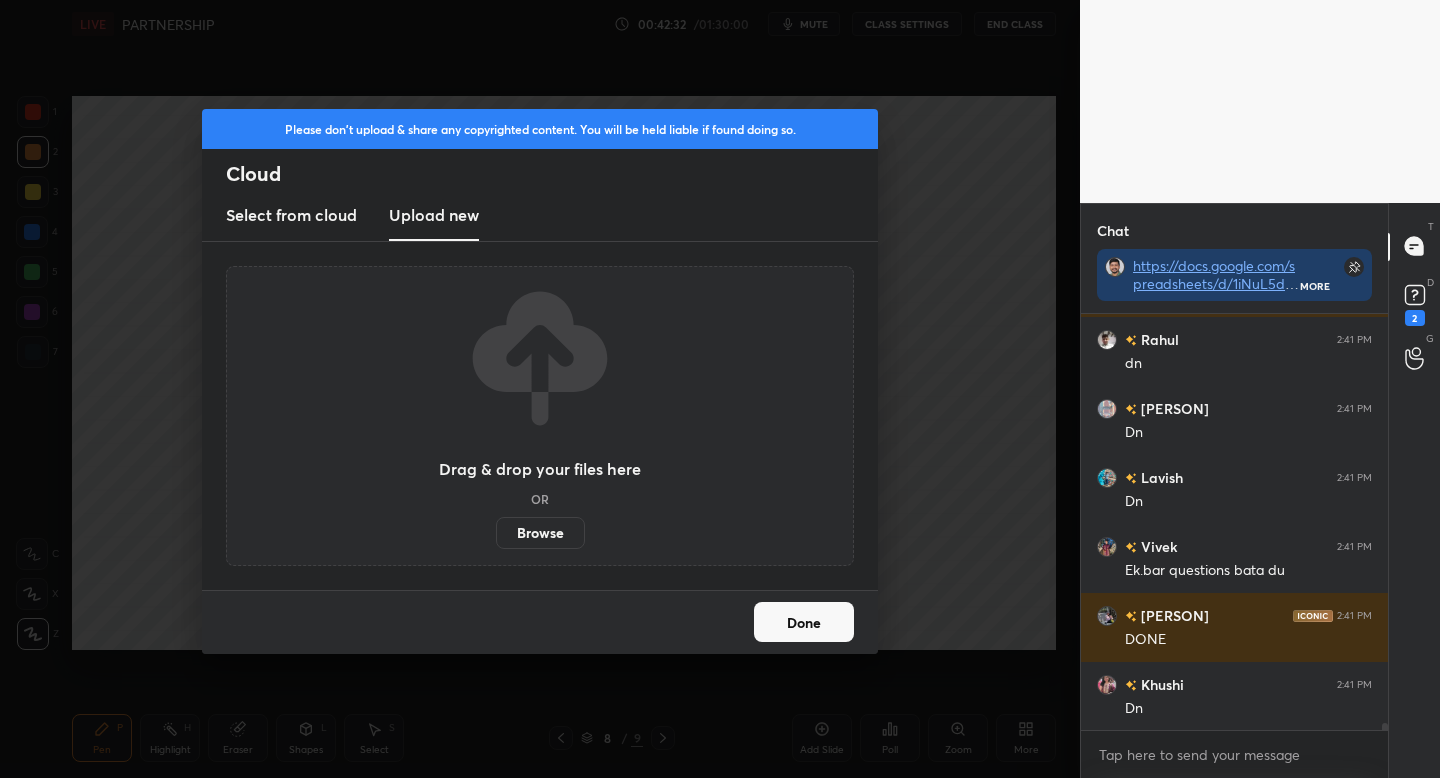 scroll, scrollTop: 26221, scrollLeft: 0, axis: vertical 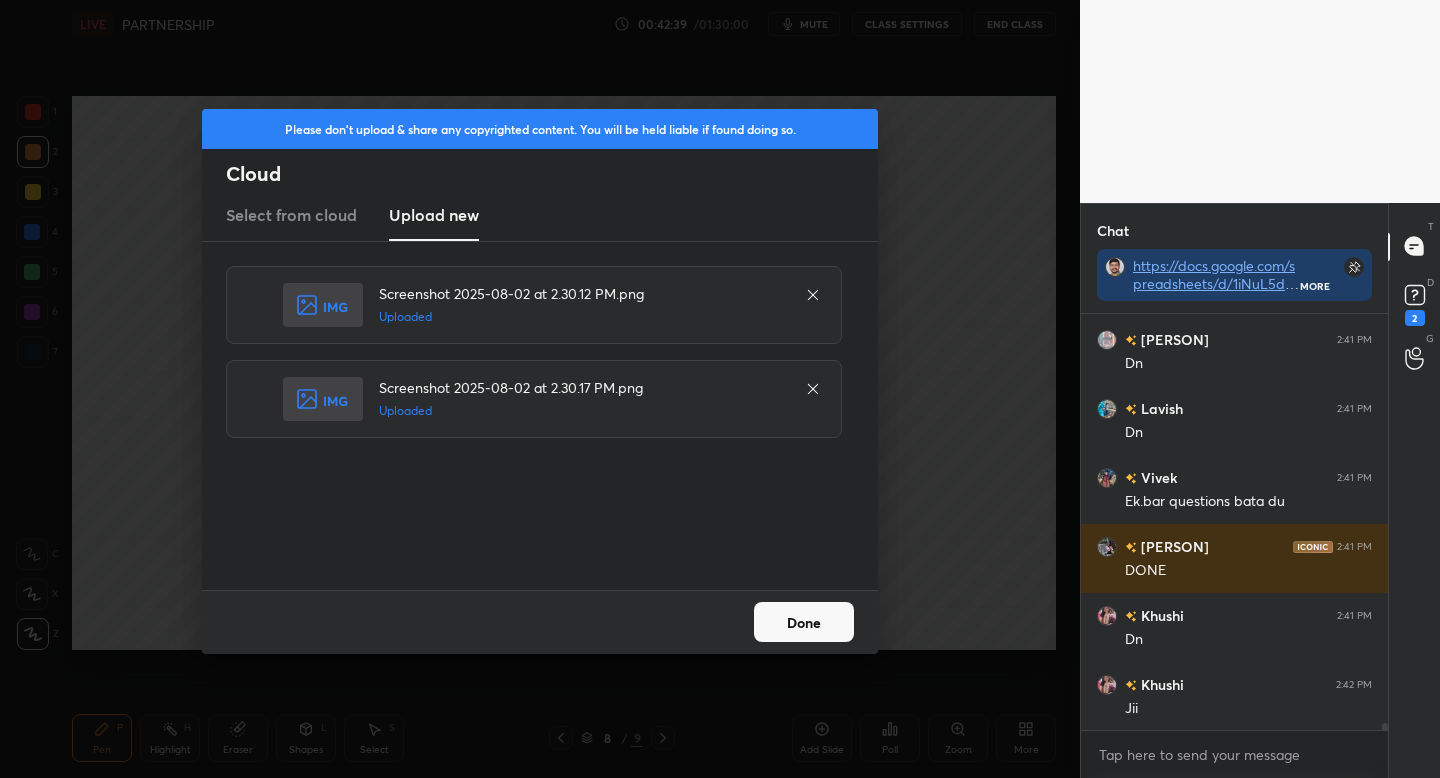 click on "Done" at bounding box center (804, 622) 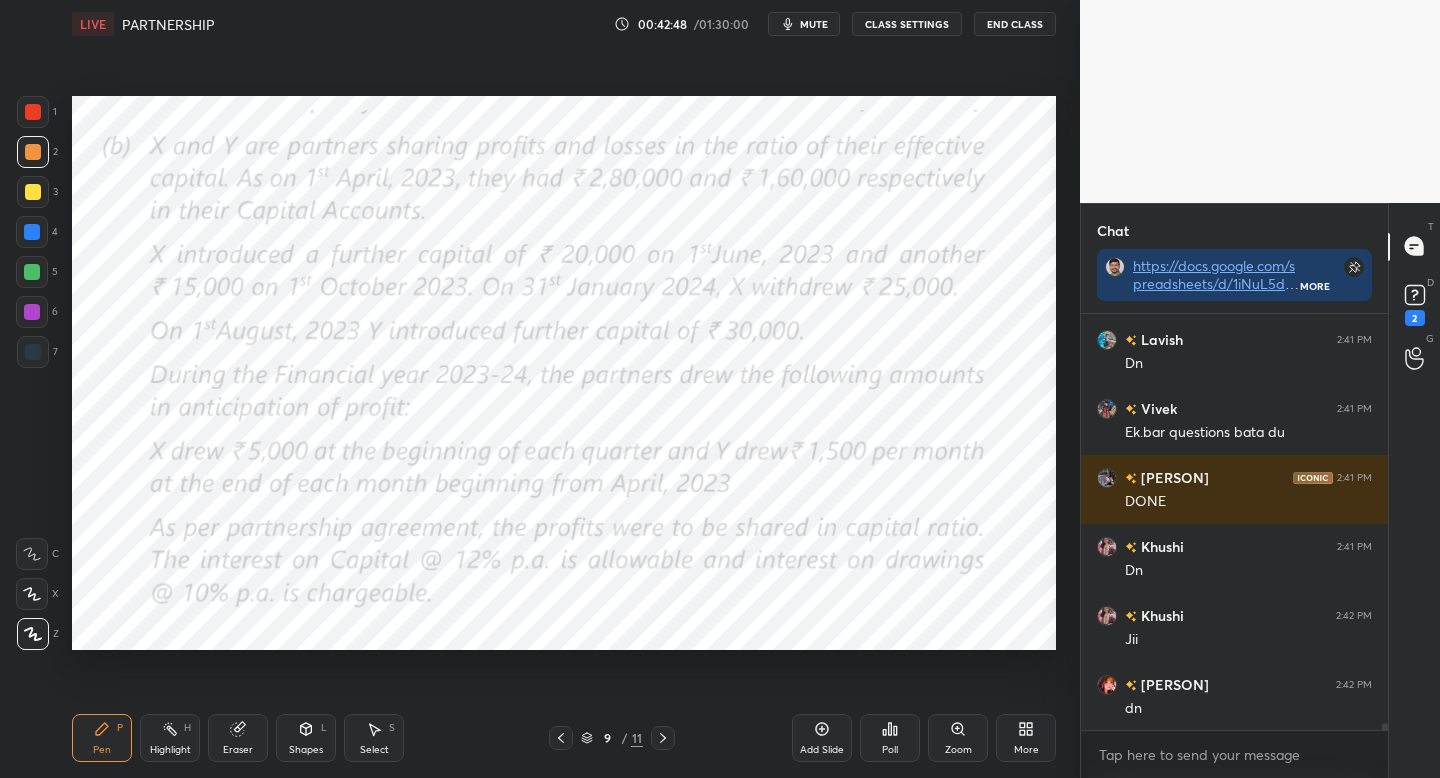 click at bounding box center (33, 112) 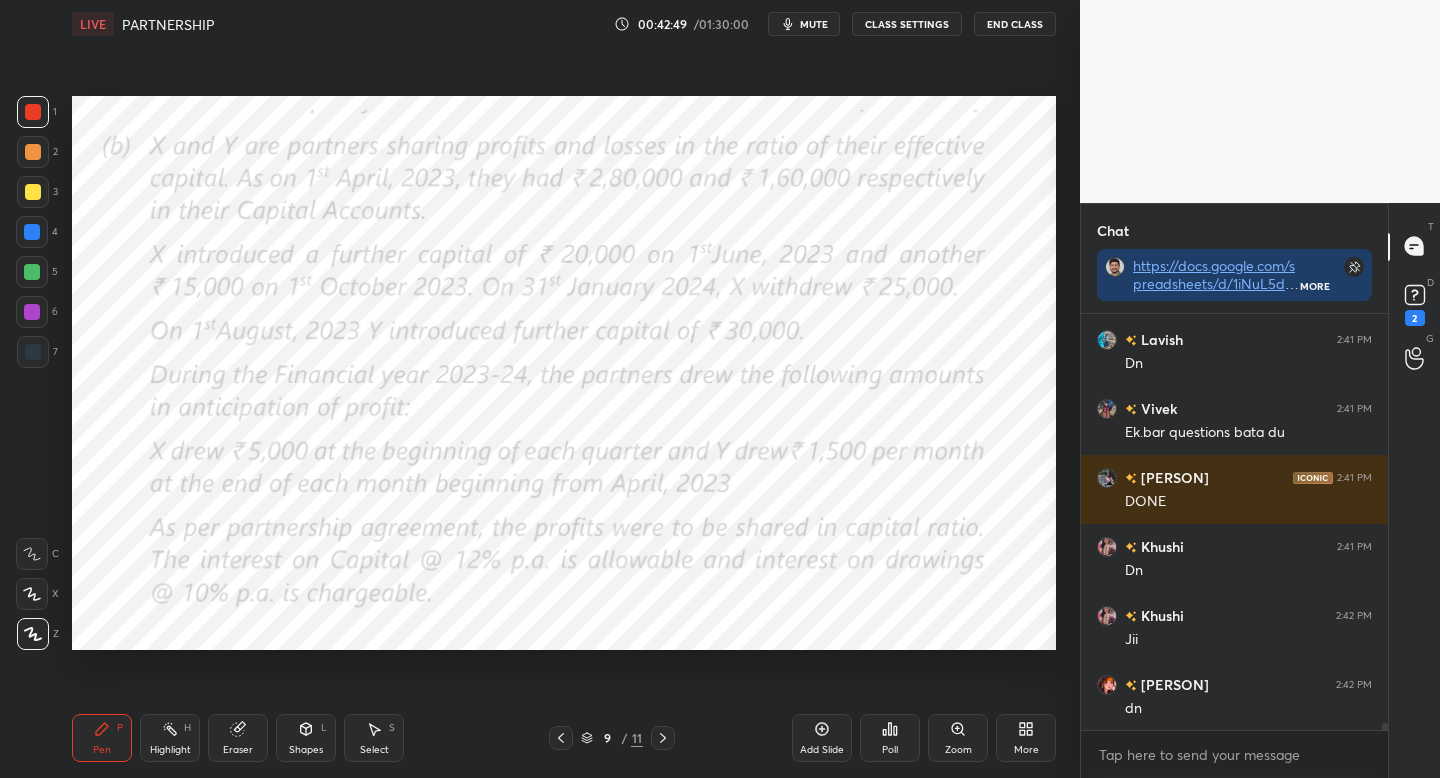 scroll, scrollTop: 26359, scrollLeft: 0, axis: vertical 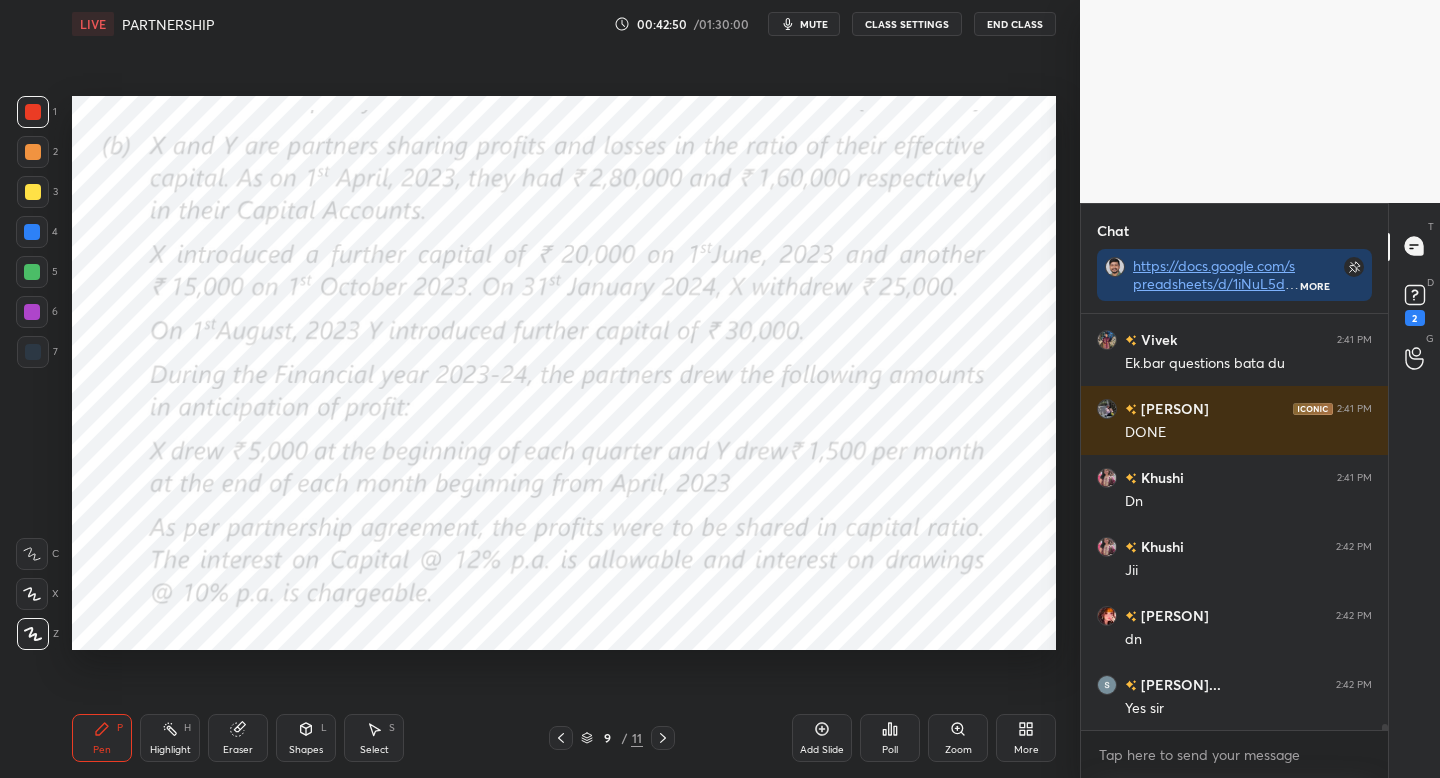 click at bounding box center (663, 738) 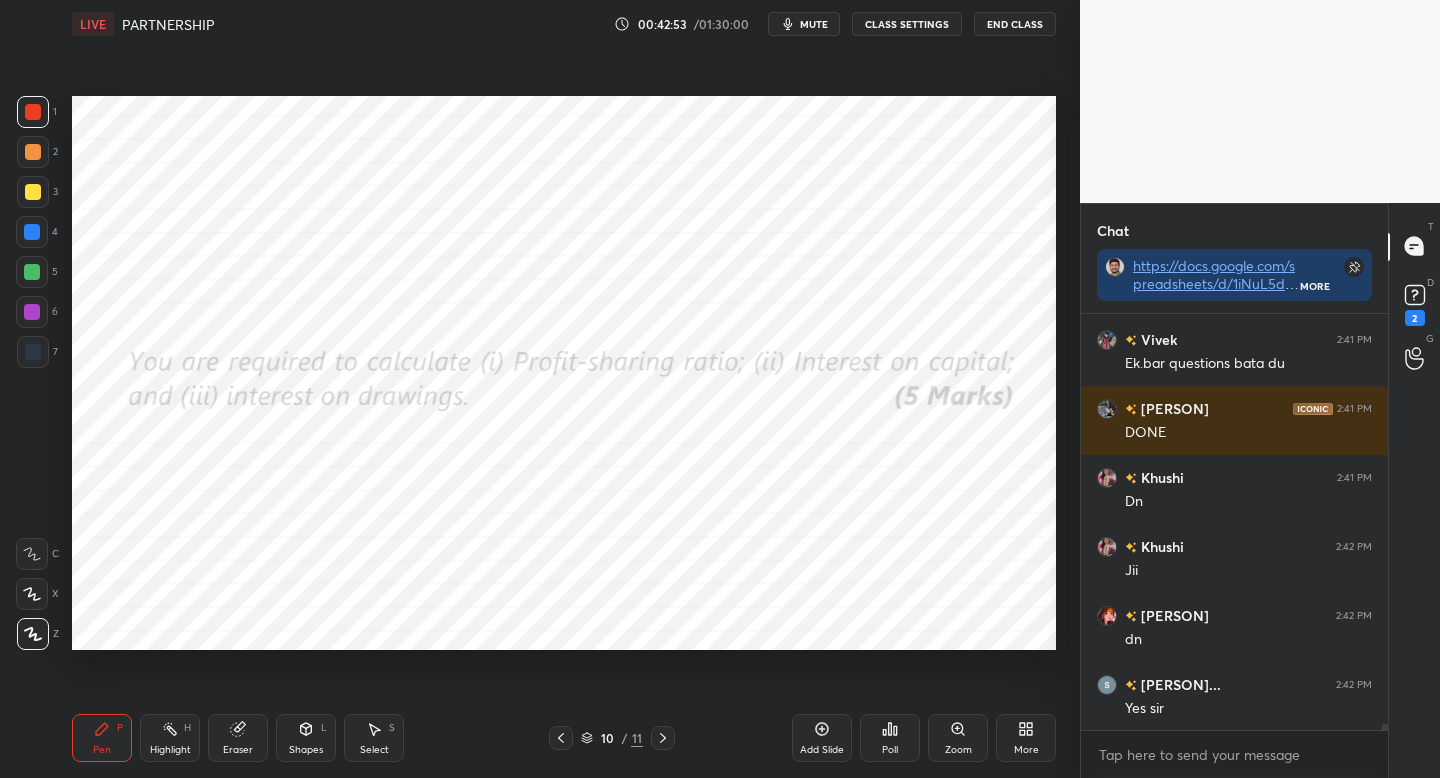 scroll, scrollTop: 26428, scrollLeft: 0, axis: vertical 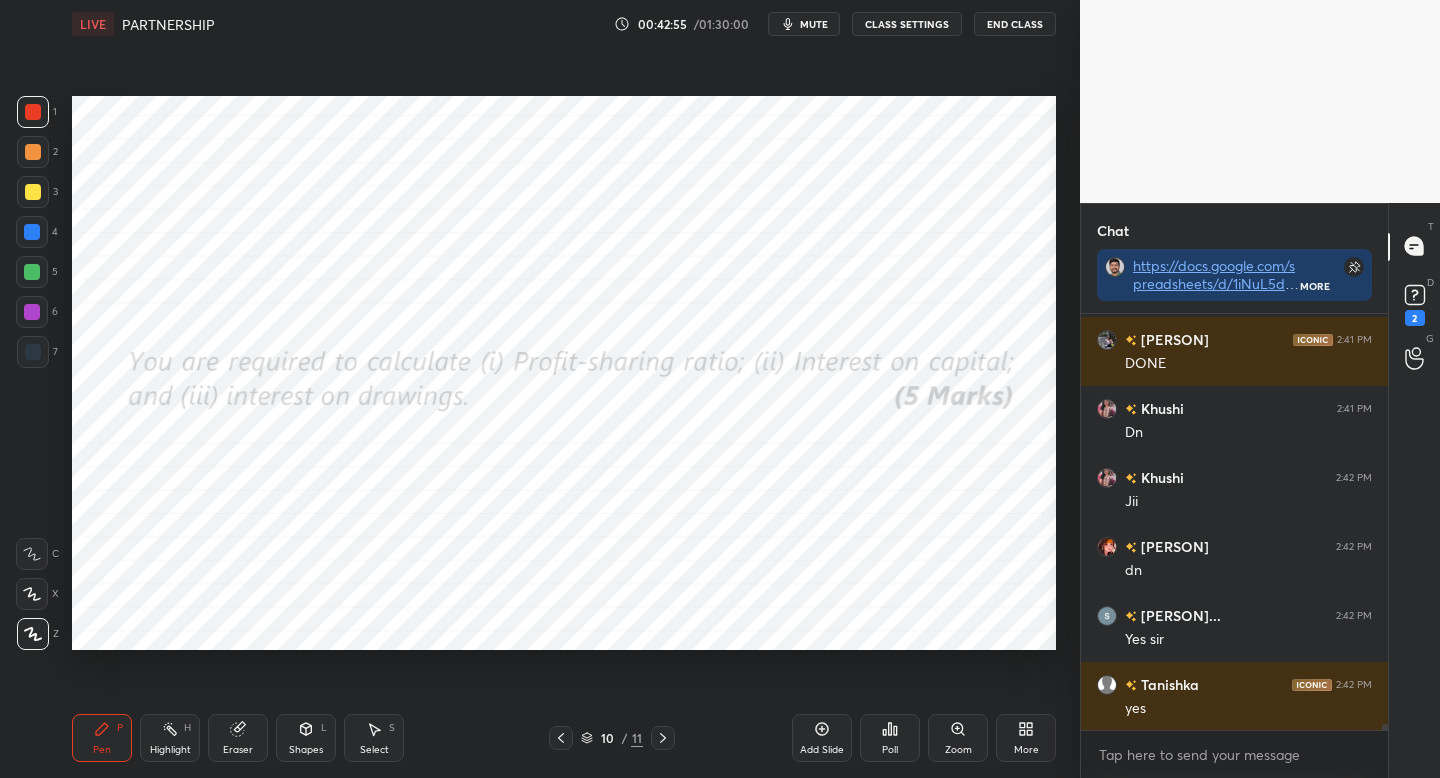 click 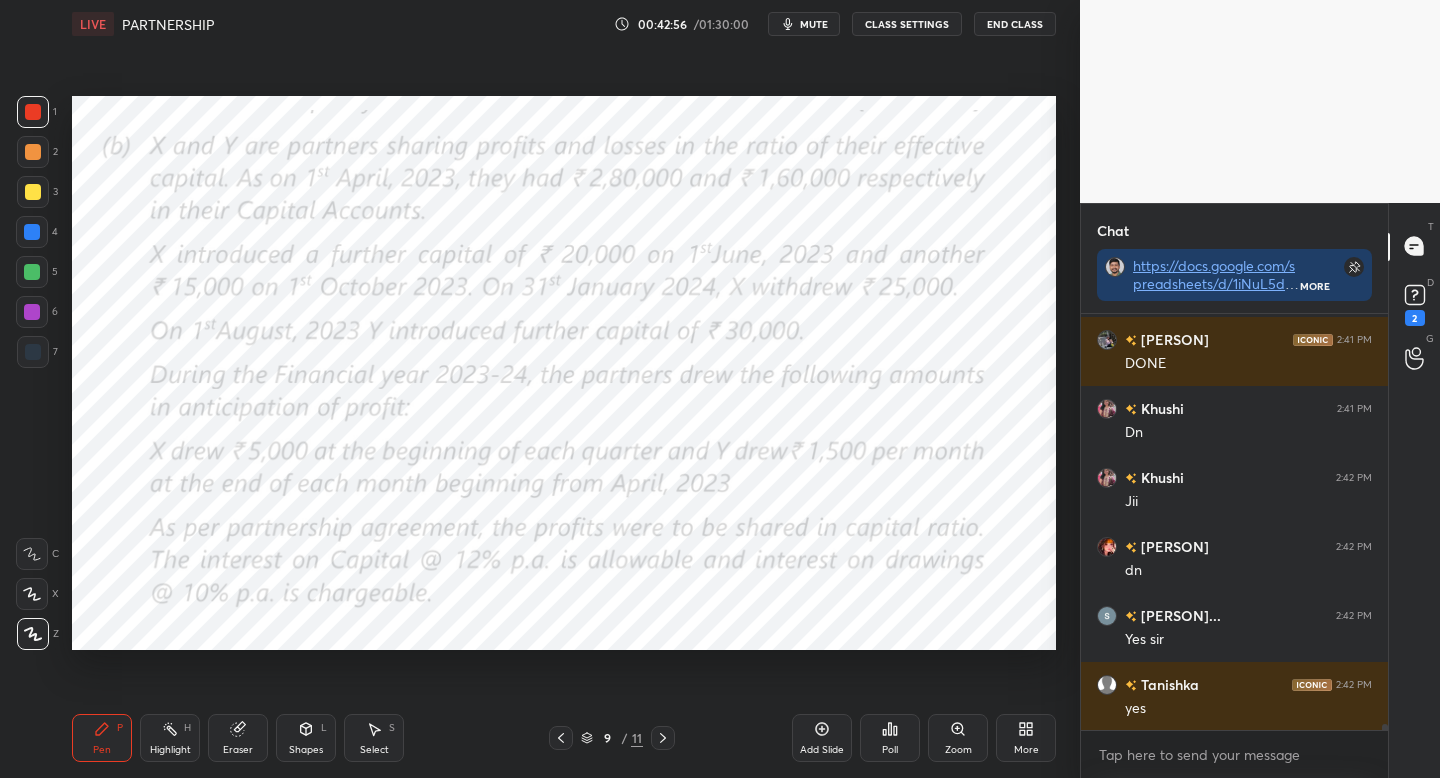 drag, startPoint x: 651, startPoint y: 744, endPoint x: 666, endPoint y: 732, distance: 19.209373 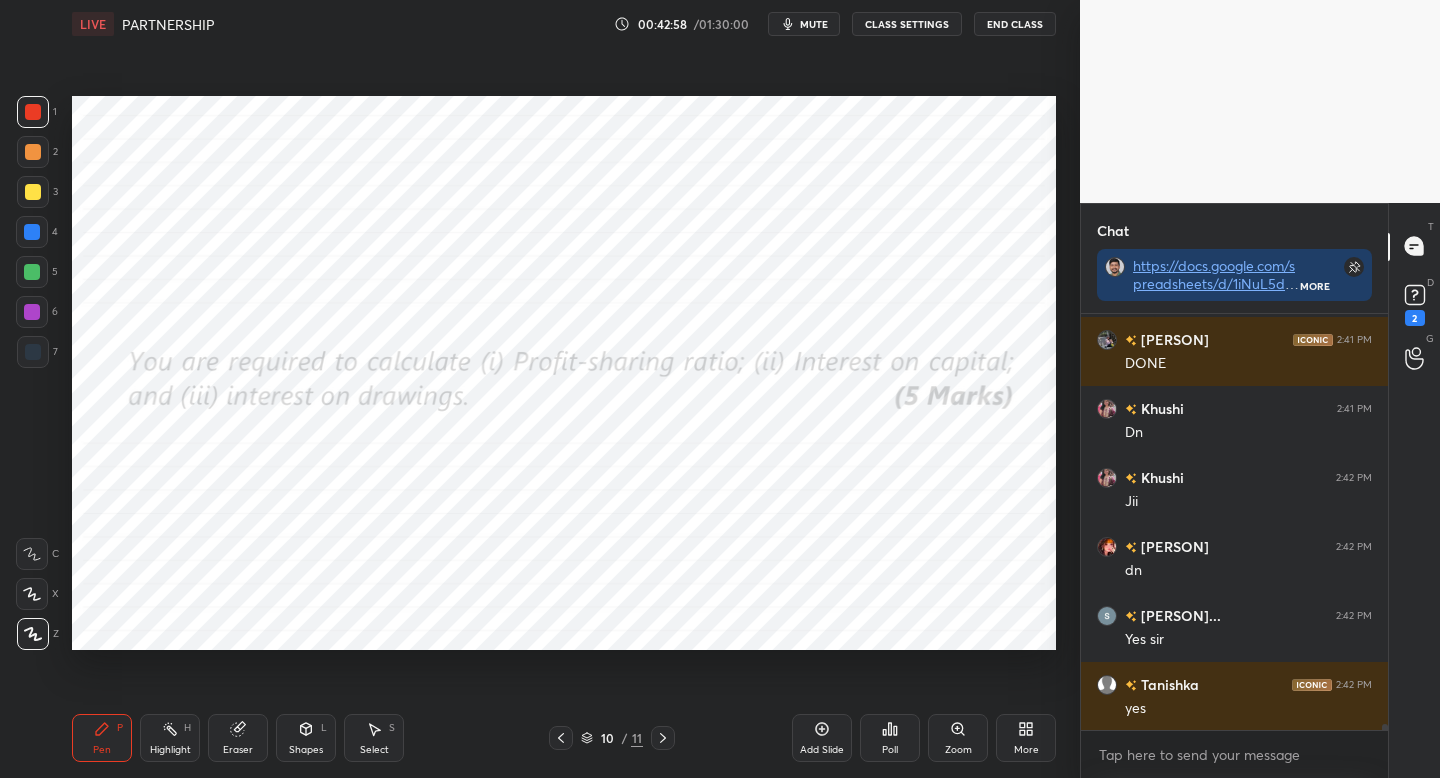 drag, startPoint x: 554, startPoint y: 730, endPoint x: 543, endPoint y: 714, distance: 19.416489 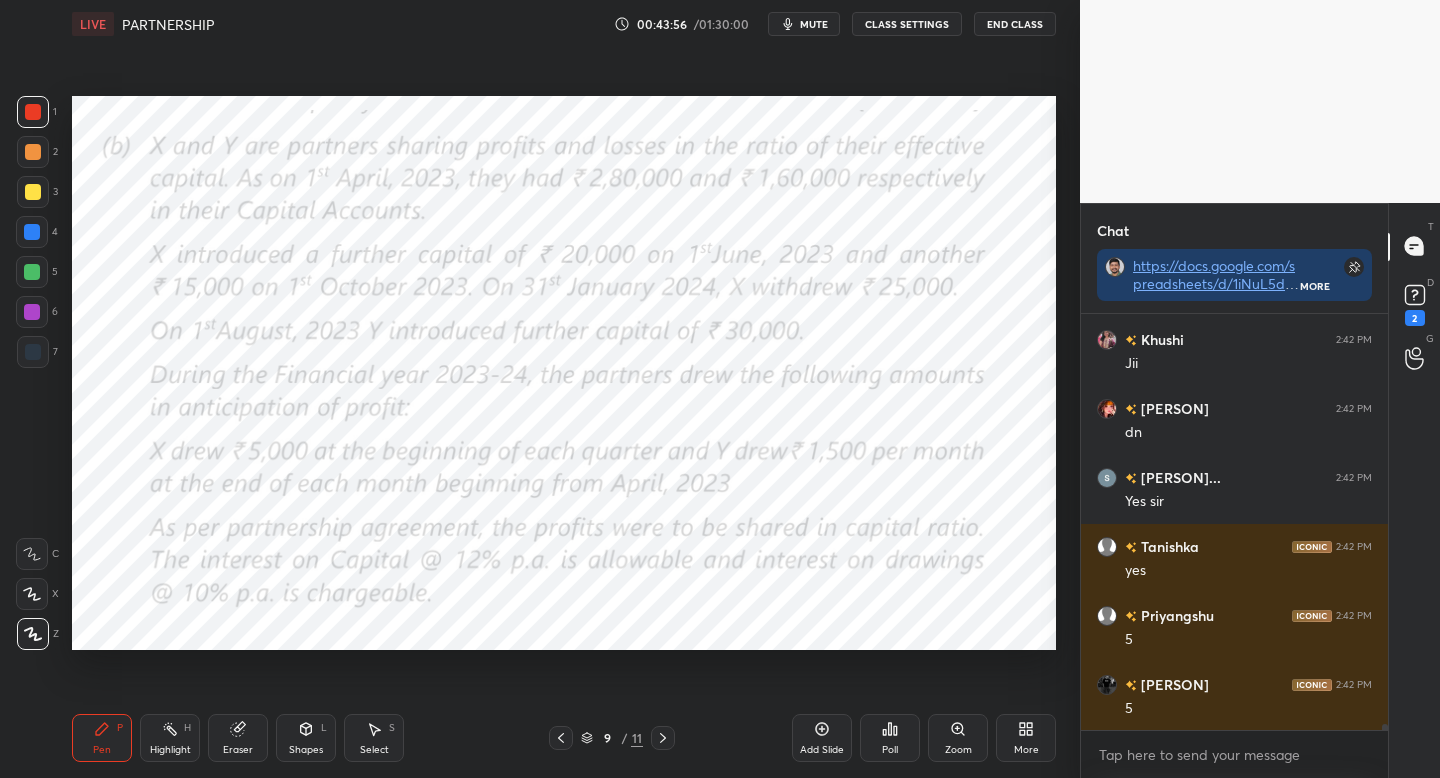 scroll, scrollTop: 26635, scrollLeft: 0, axis: vertical 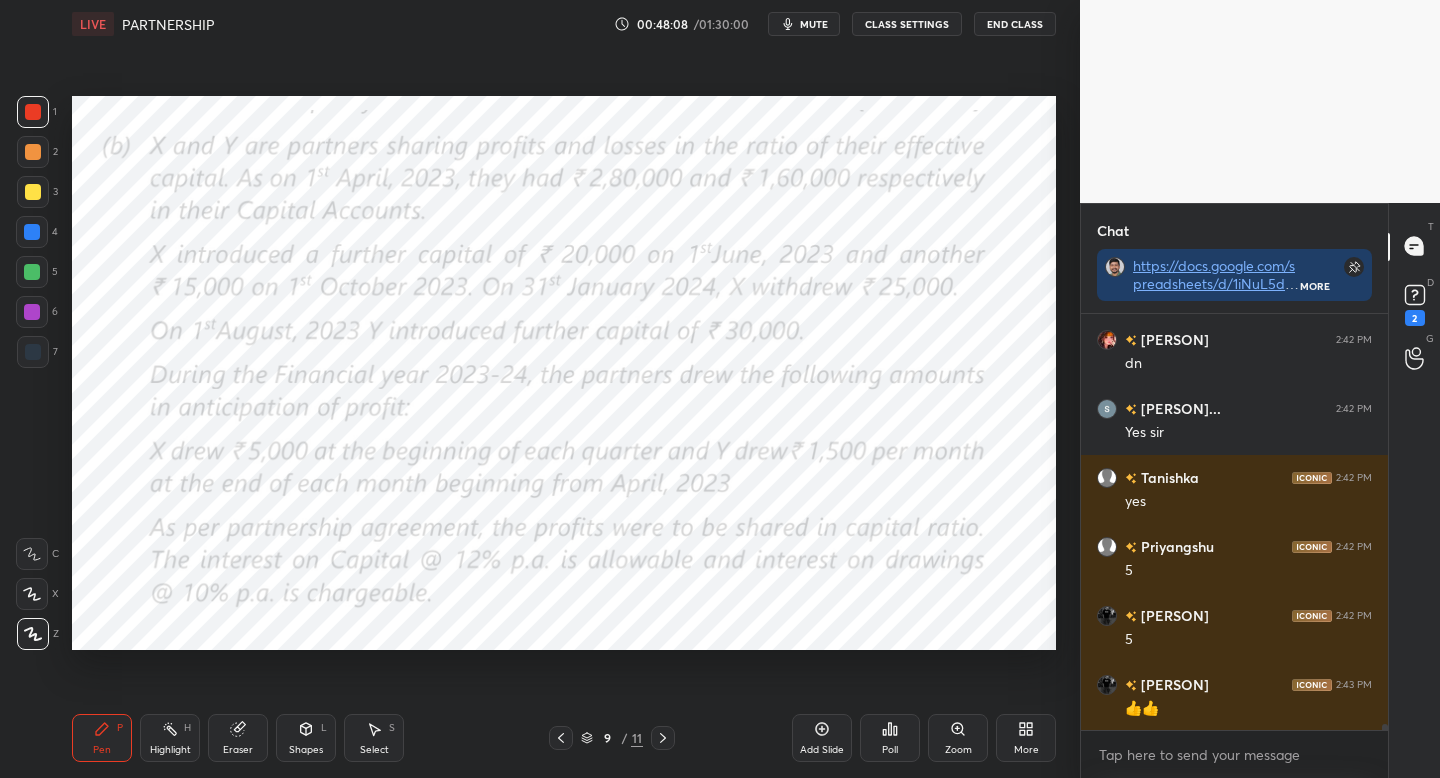 click 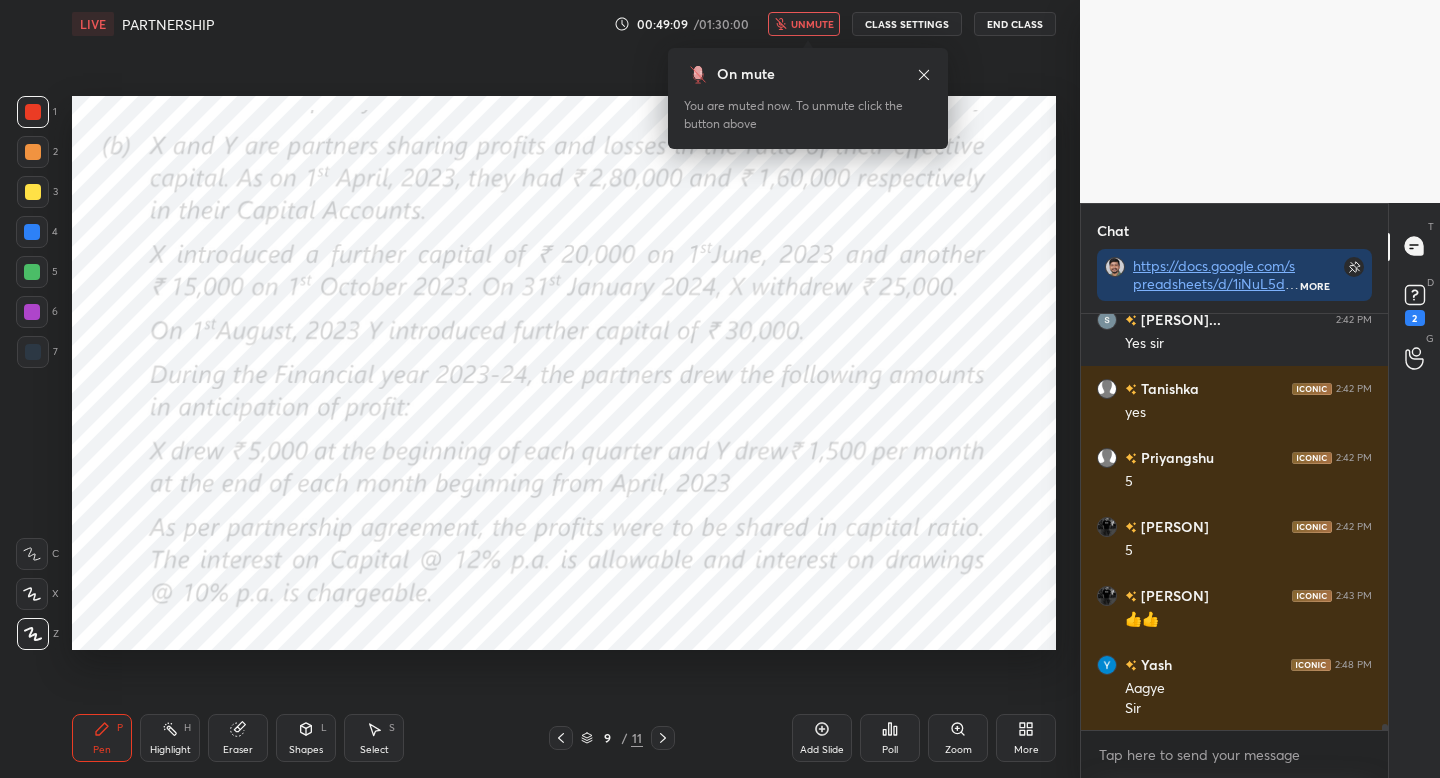 scroll, scrollTop: 26793, scrollLeft: 0, axis: vertical 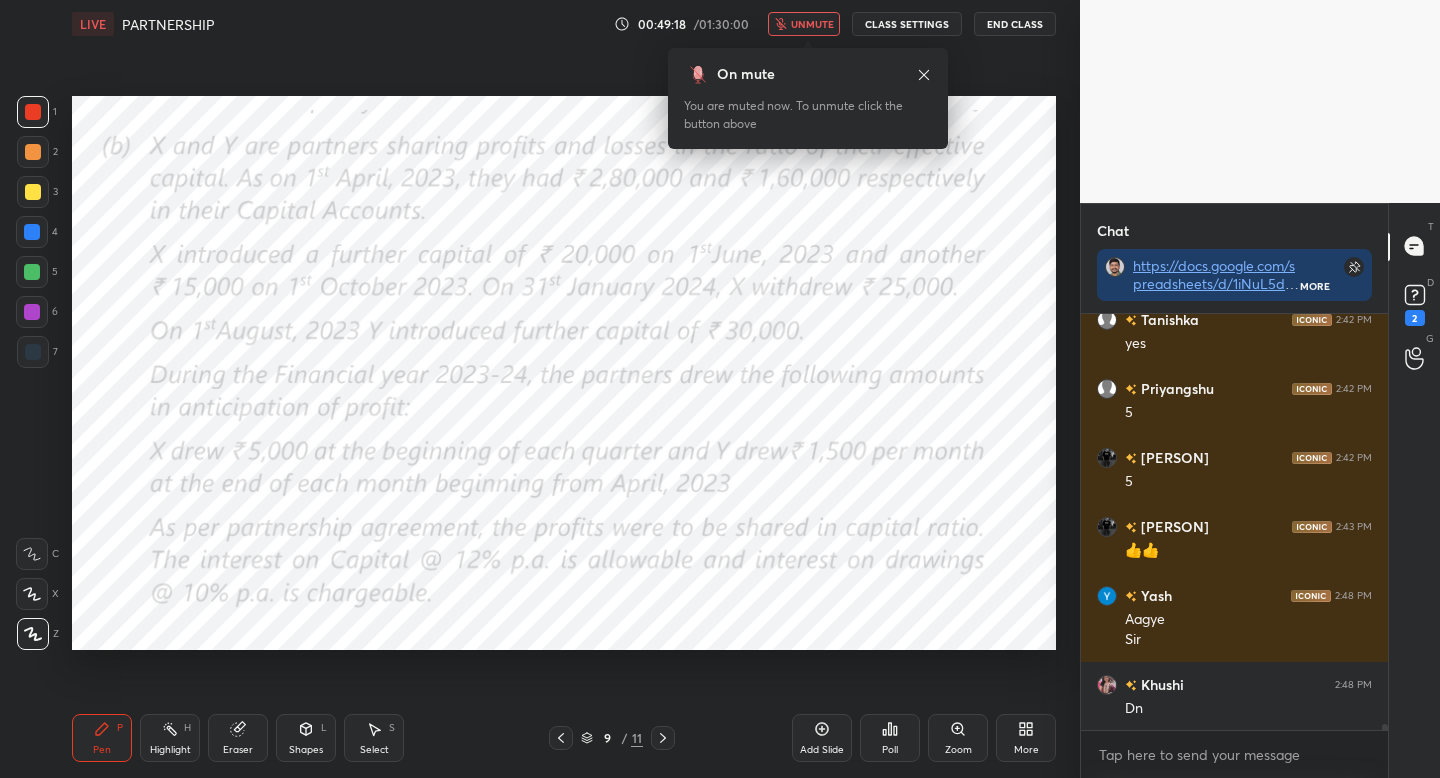 click on "unmute" at bounding box center [812, 24] 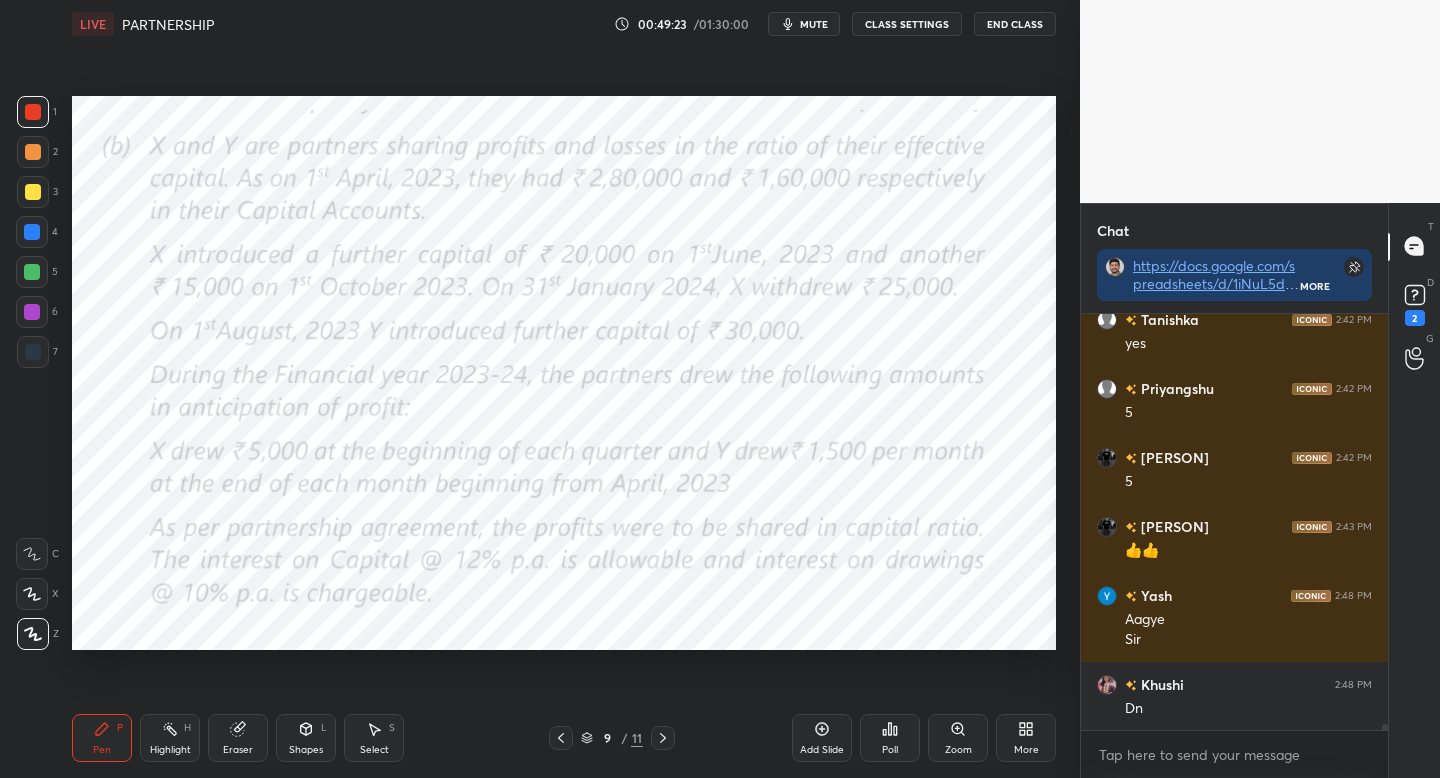 scroll, scrollTop: 26880, scrollLeft: 0, axis: vertical 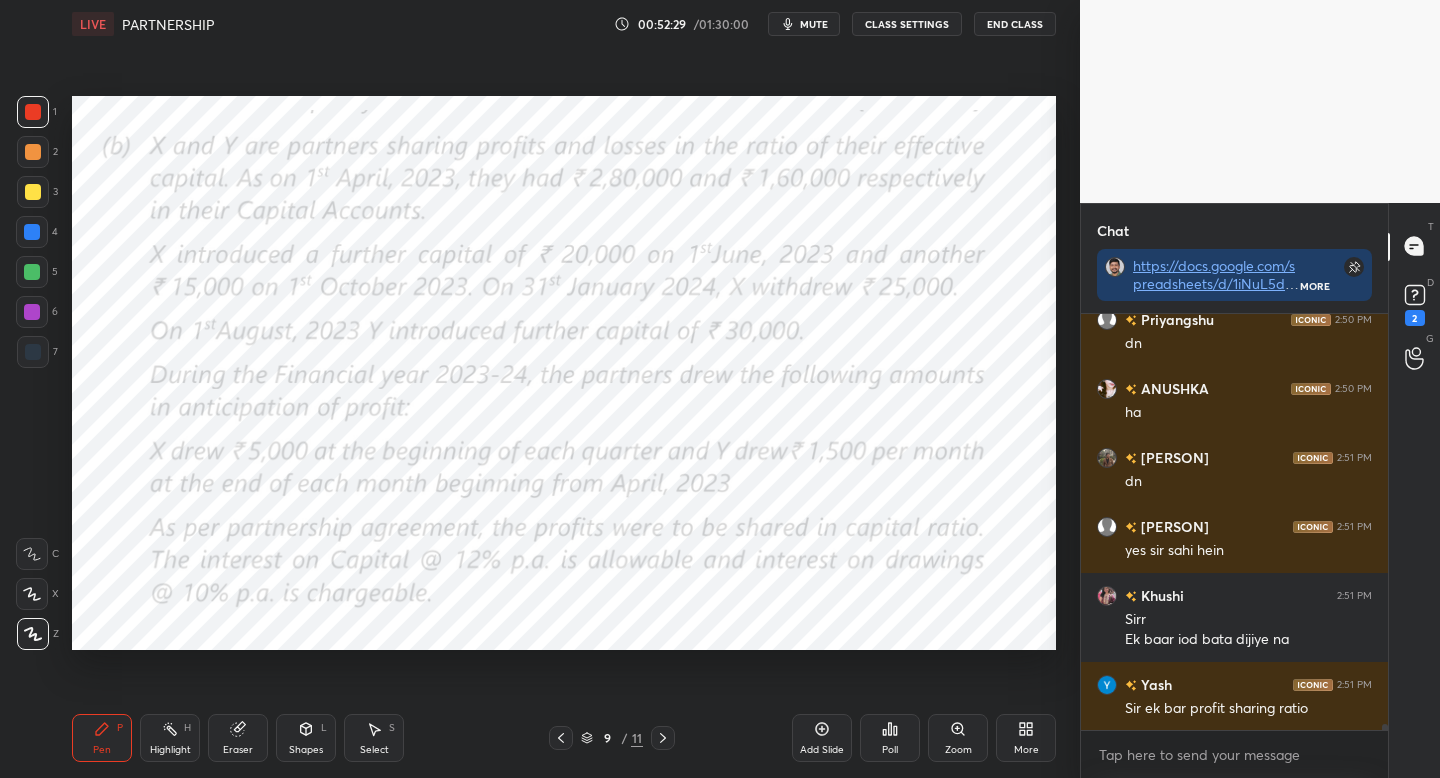 drag, startPoint x: 36, startPoint y: 357, endPoint x: 49, endPoint y: 358, distance: 13.038404 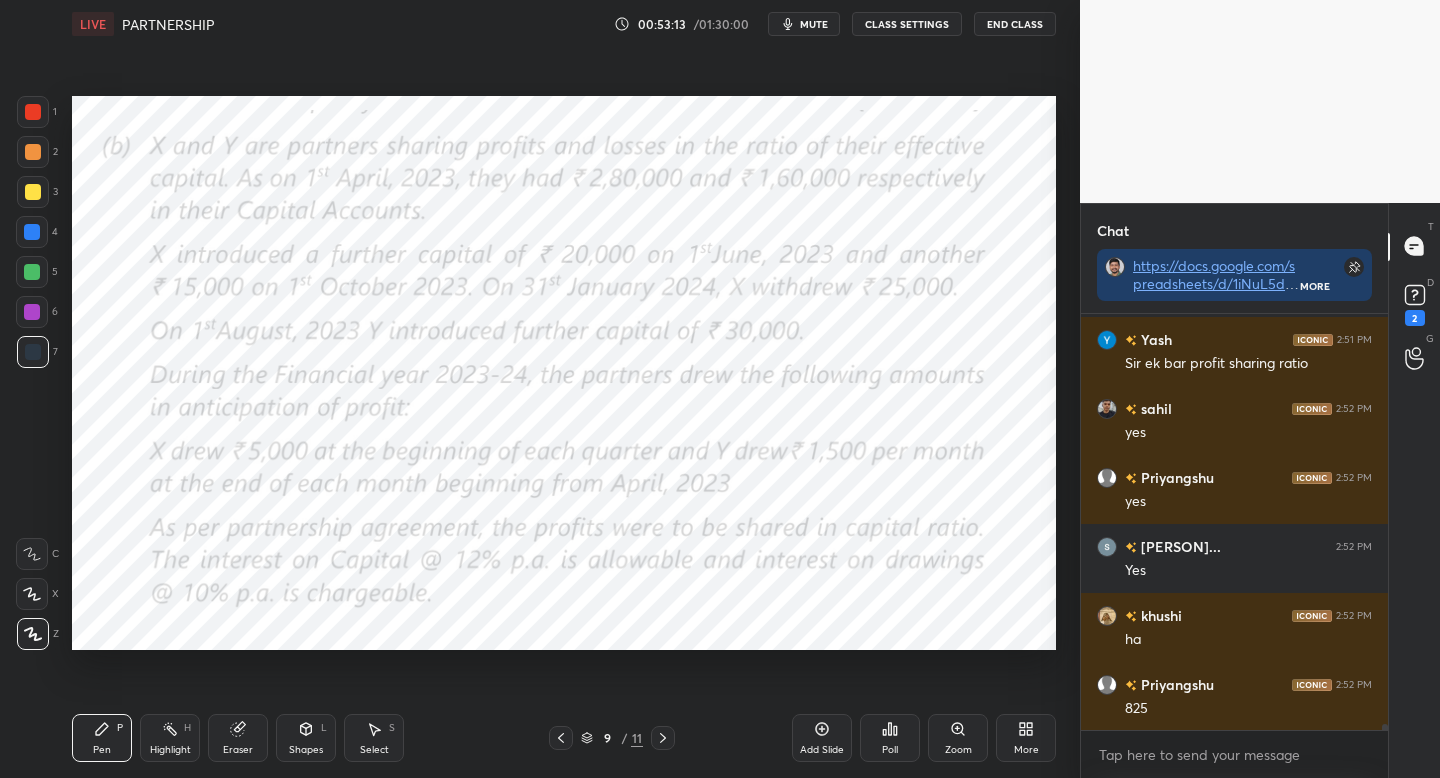 scroll, scrollTop: 29108, scrollLeft: 0, axis: vertical 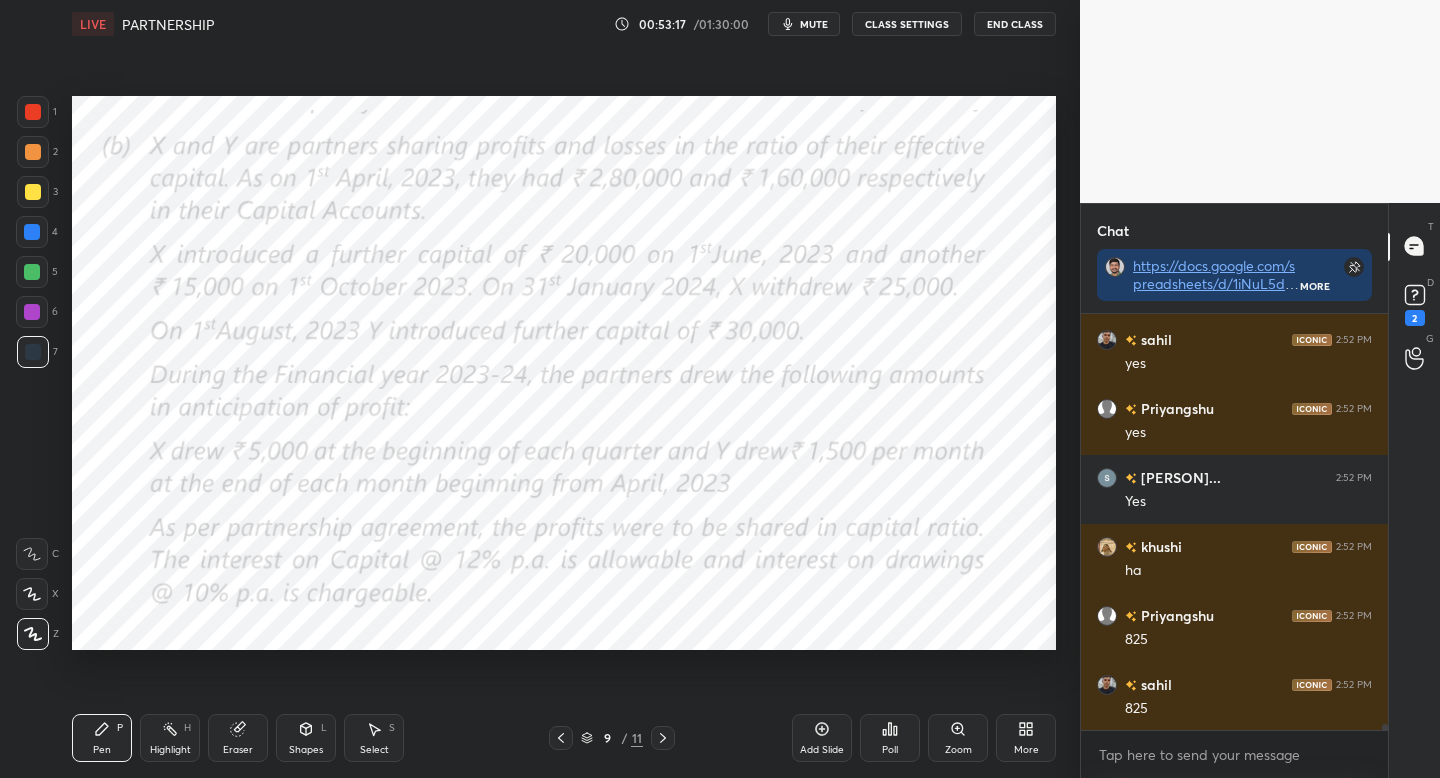drag, startPoint x: 36, startPoint y: 311, endPoint x: 47, endPoint y: 325, distance: 17.804493 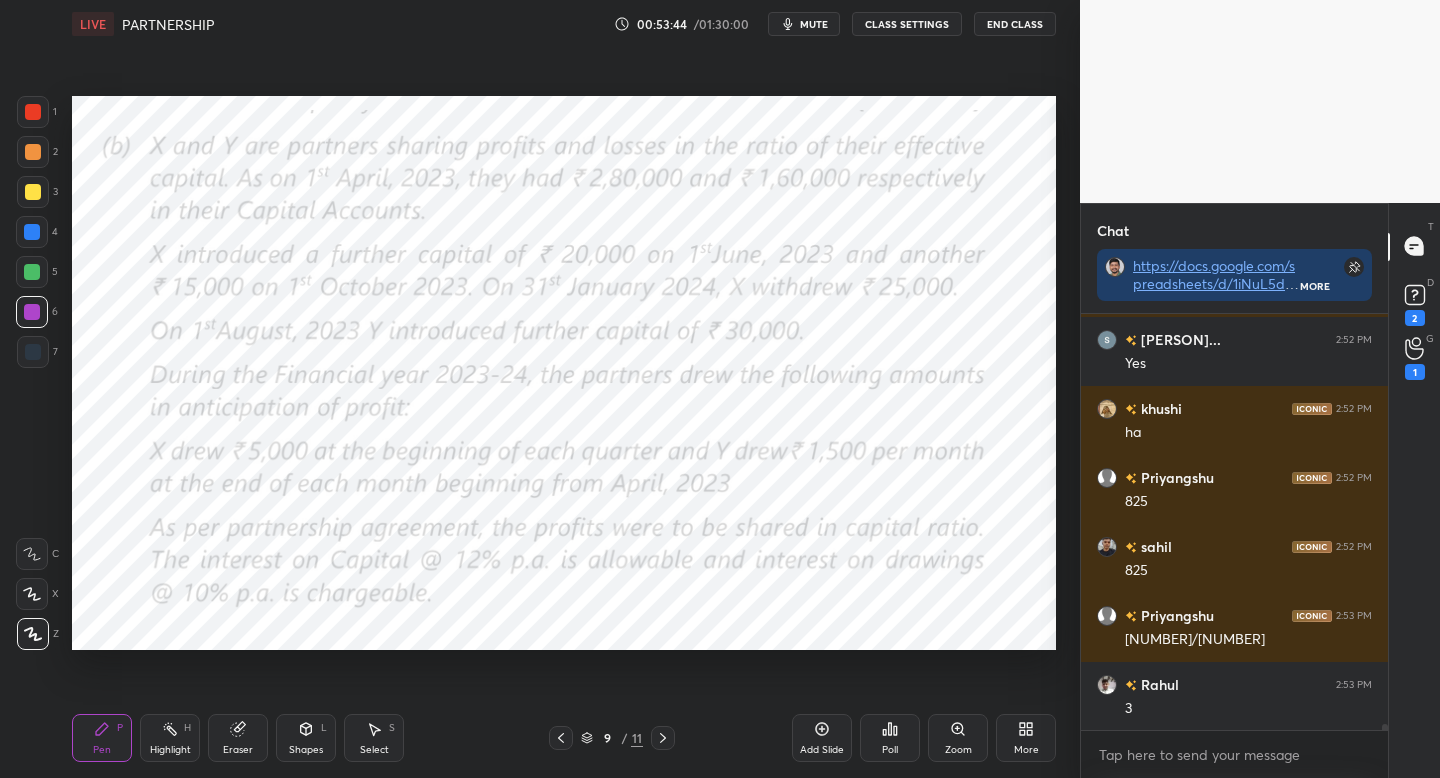 scroll, scrollTop: 29315, scrollLeft: 0, axis: vertical 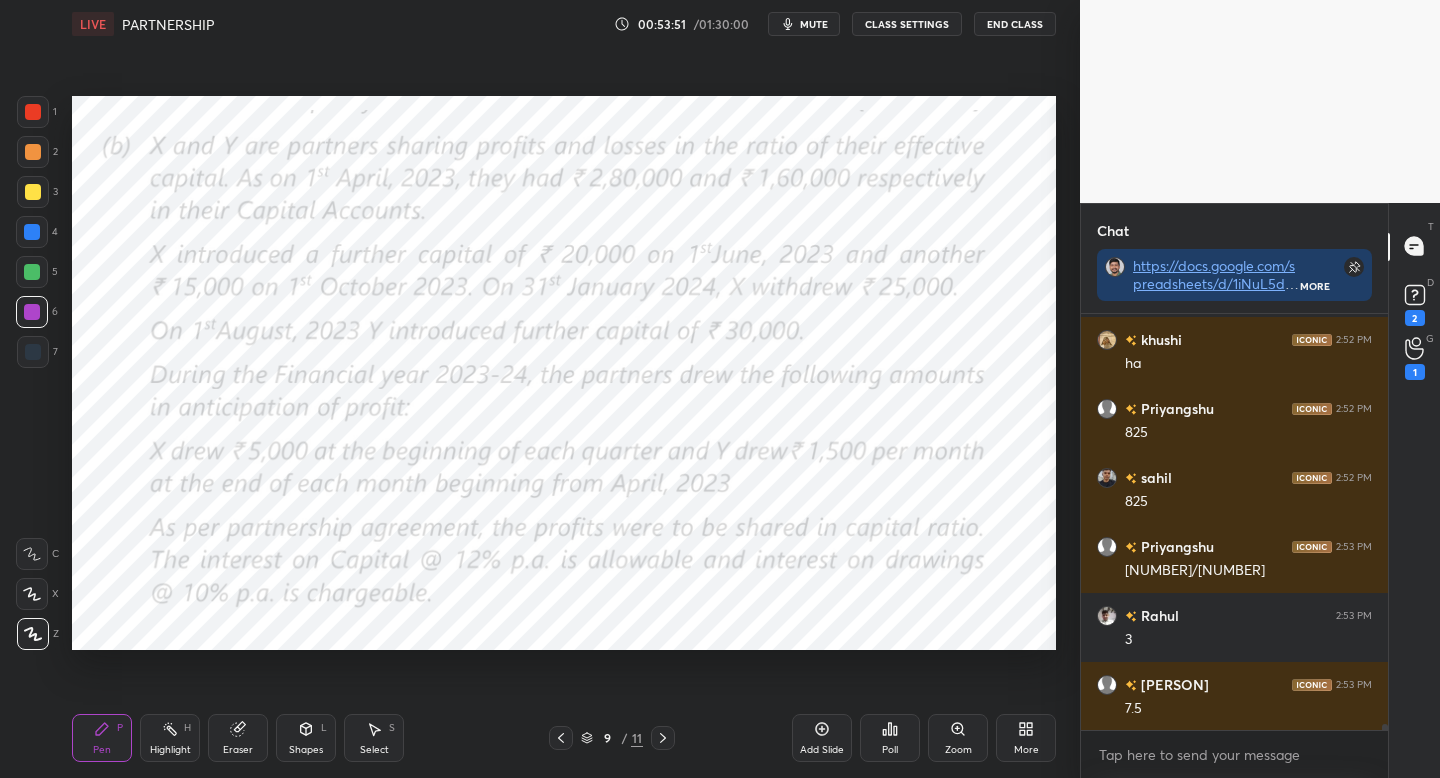 drag, startPoint x: 811, startPoint y: 731, endPoint x: 798, endPoint y: 724, distance: 14.764823 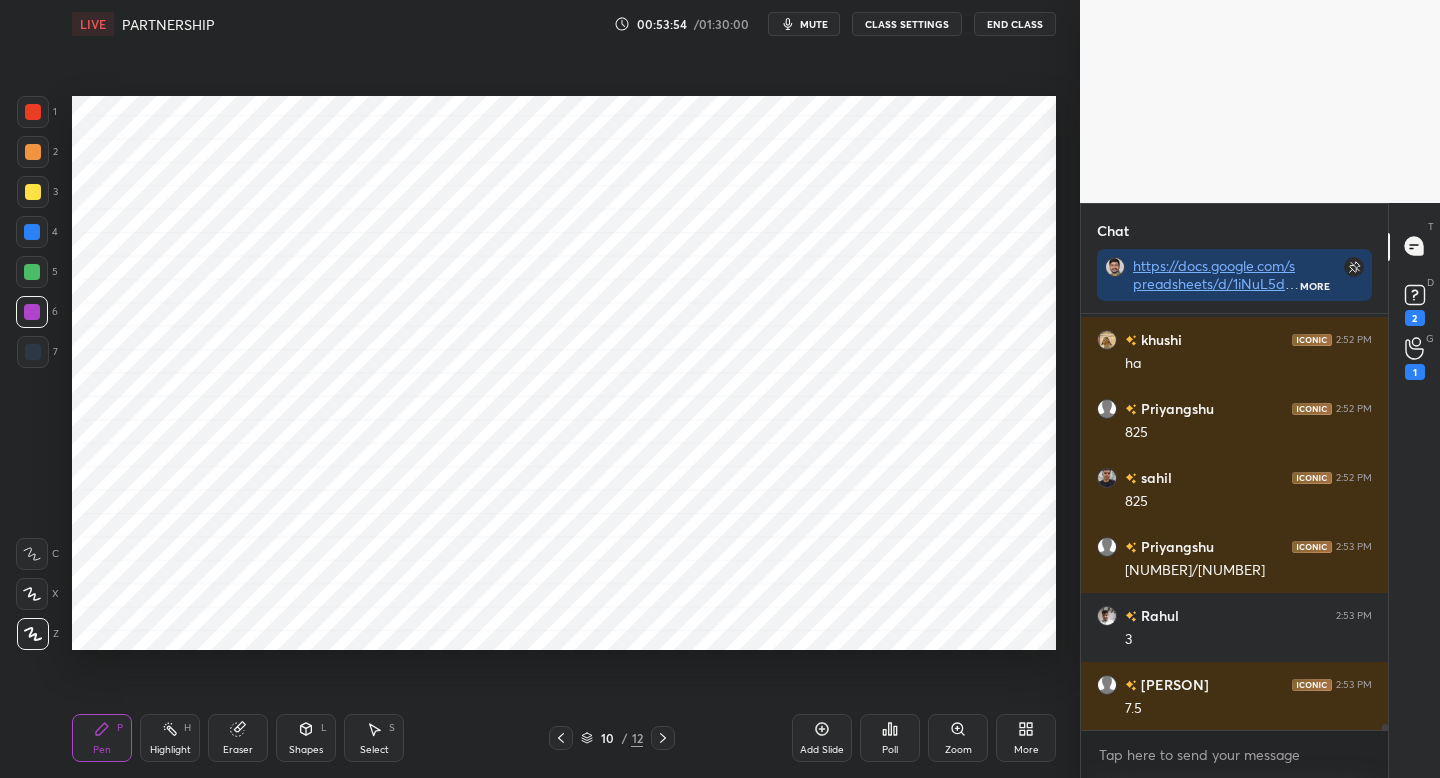 drag, startPoint x: 37, startPoint y: 348, endPoint x: 46, endPoint y: 341, distance: 11.401754 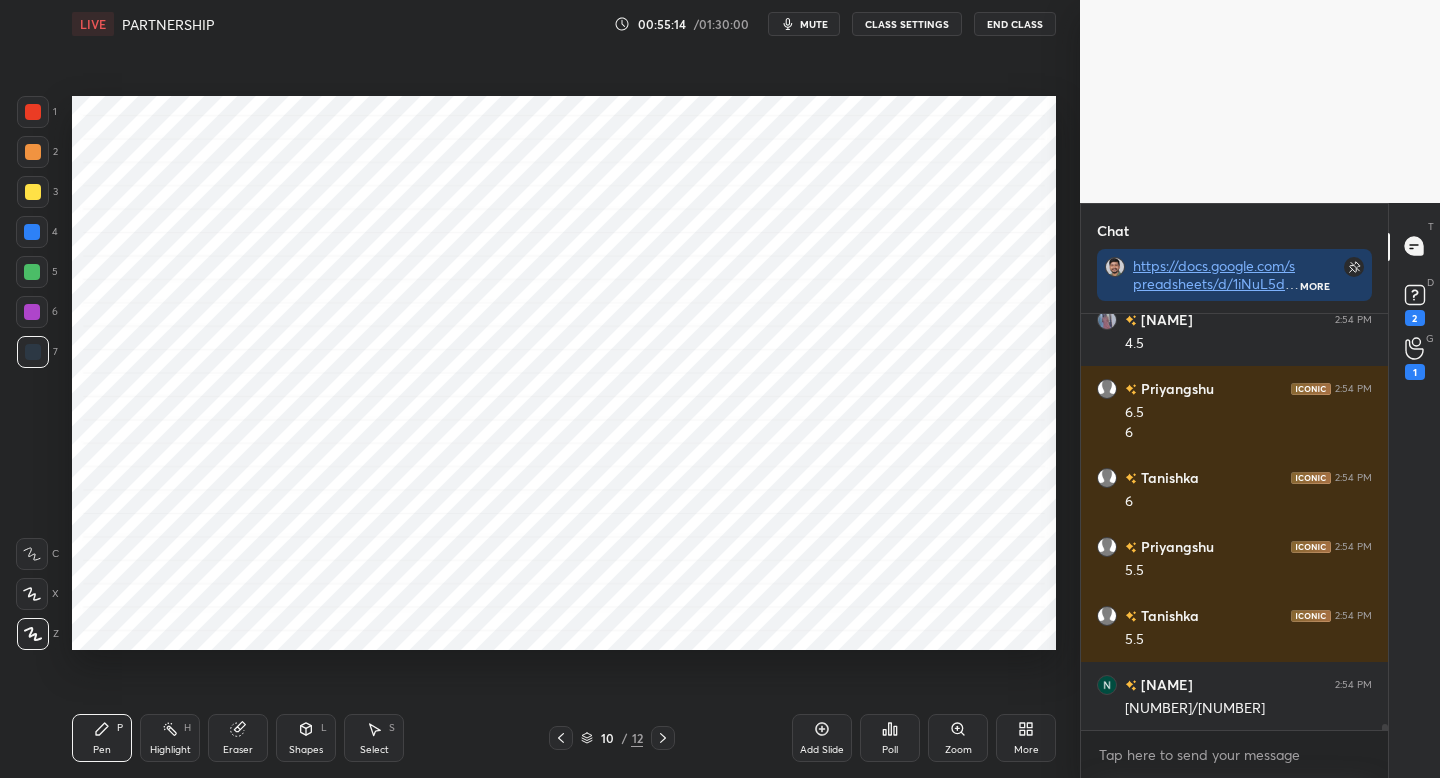 scroll, scrollTop: 30094, scrollLeft: 0, axis: vertical 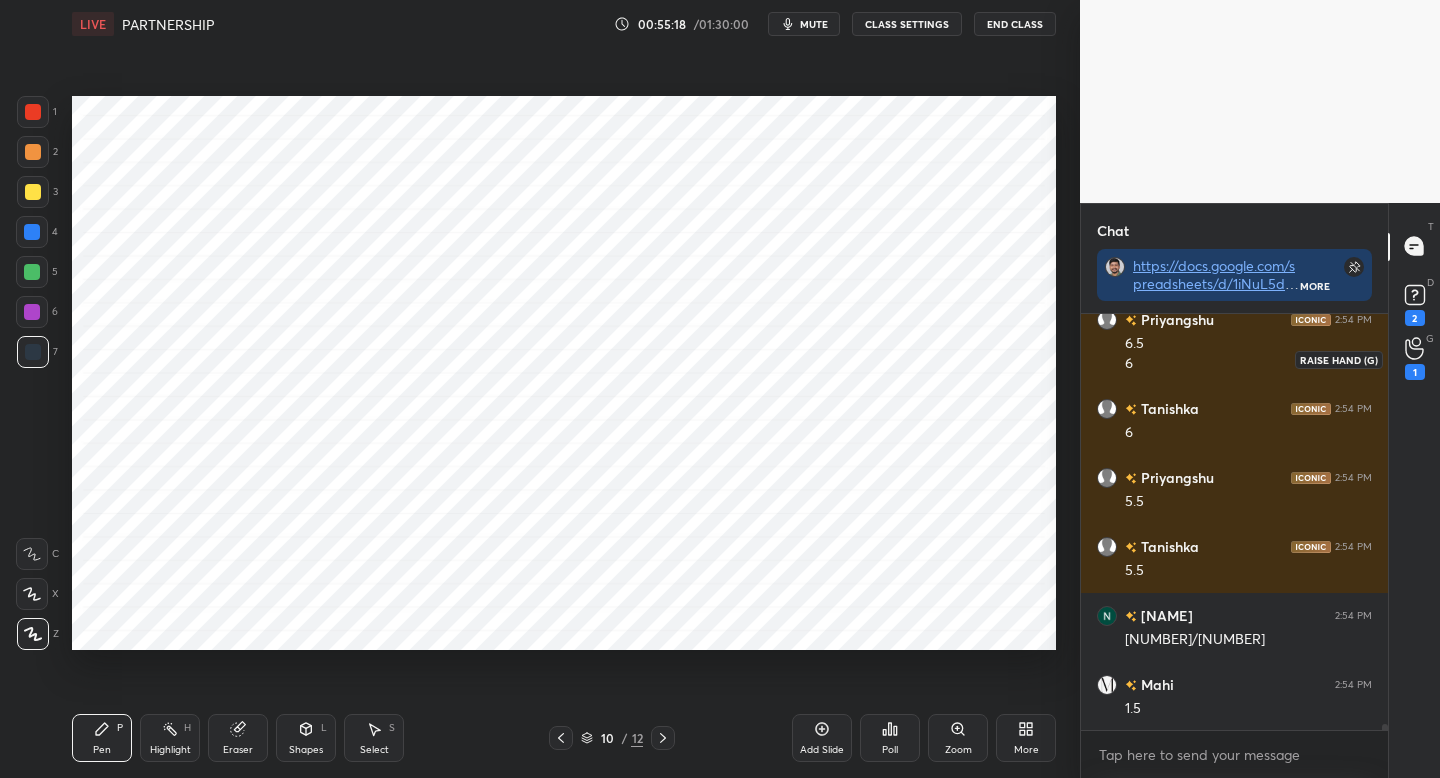 drag, startPoint x: 1419, startPoint y: 354, endPoint x: 1400, endPoint y: 355, distance: 19.026299 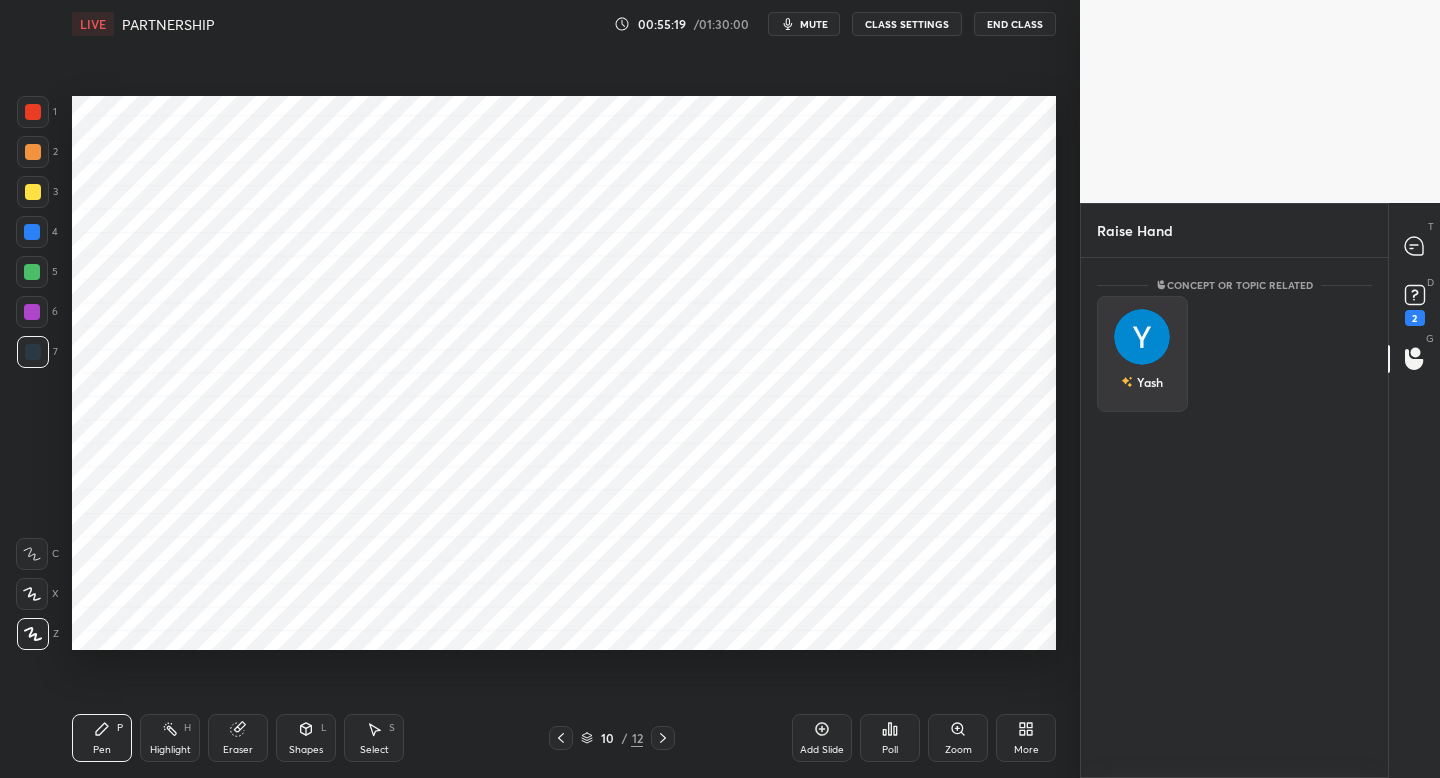 click on "Yash" at bounding box center (1142, 354) 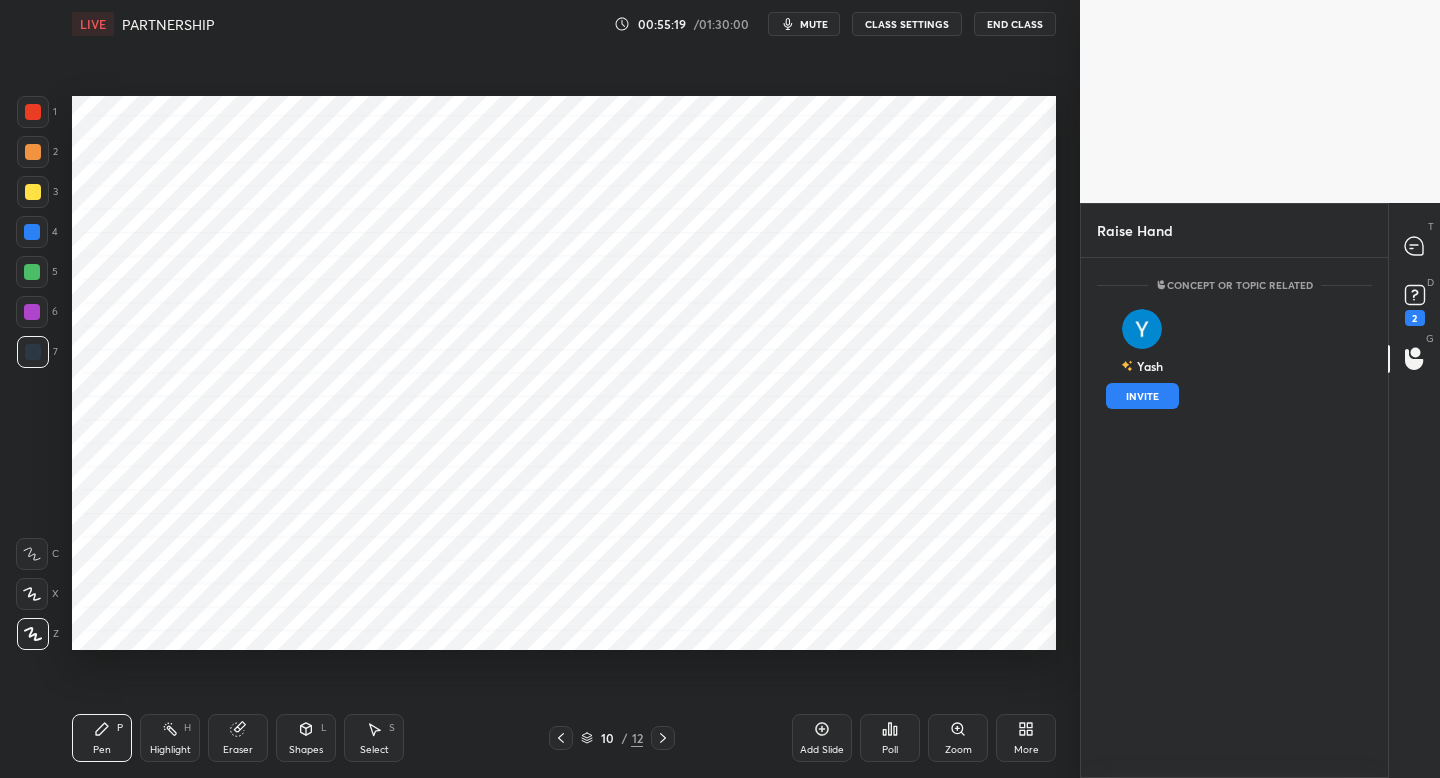 click on "INVITE" at bounding box center [1142, 396] 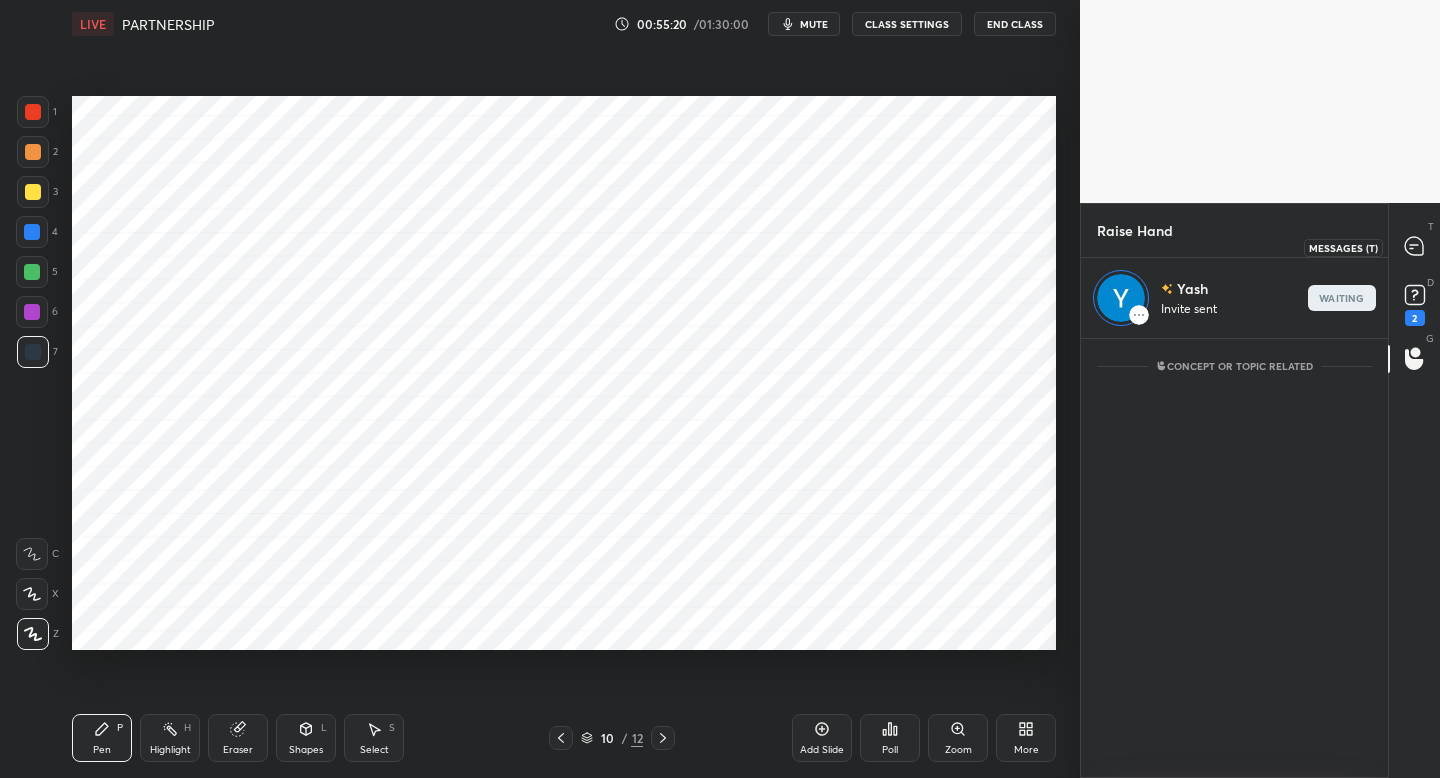 click at bounding box center [1415, 247] 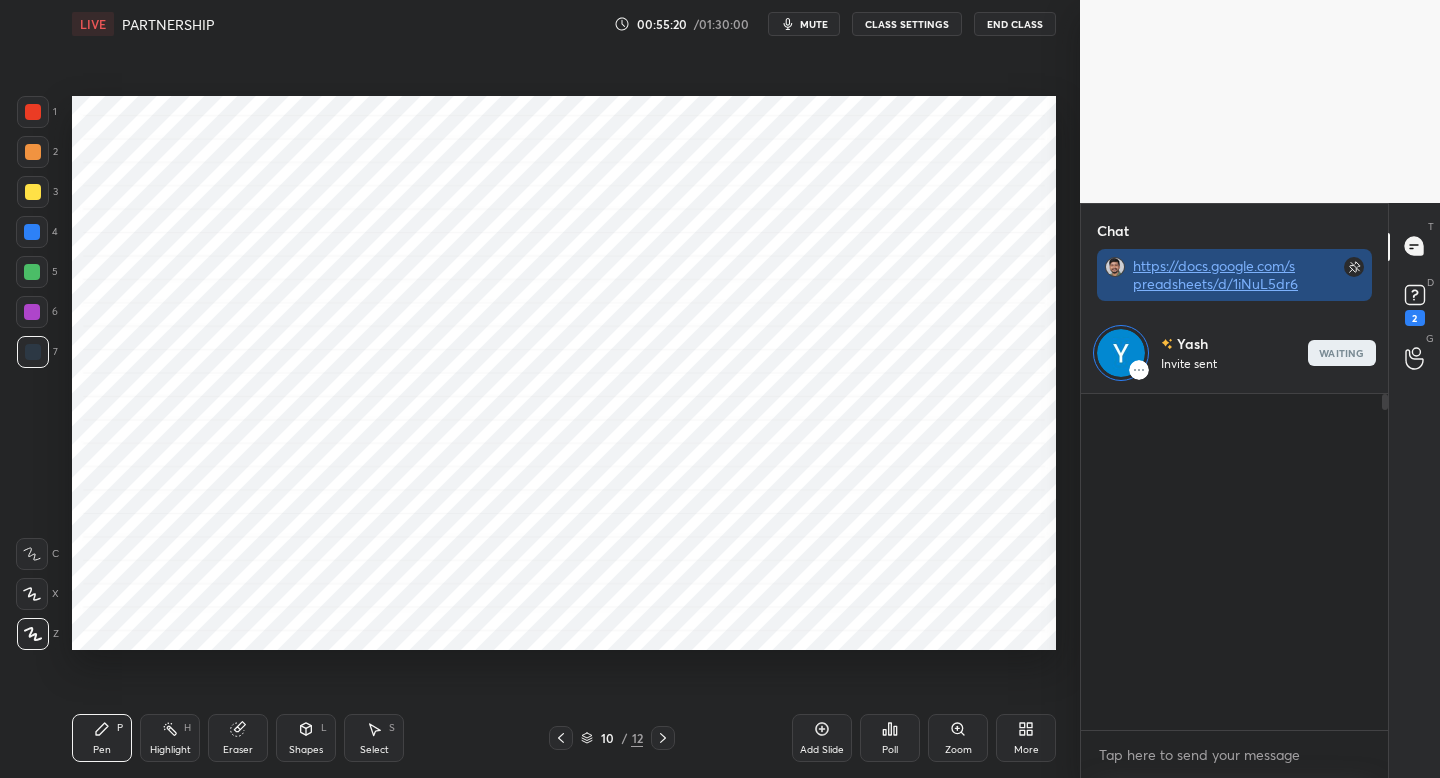 scroll, scrollTop: 163, scrollLeft: 301, axis: both 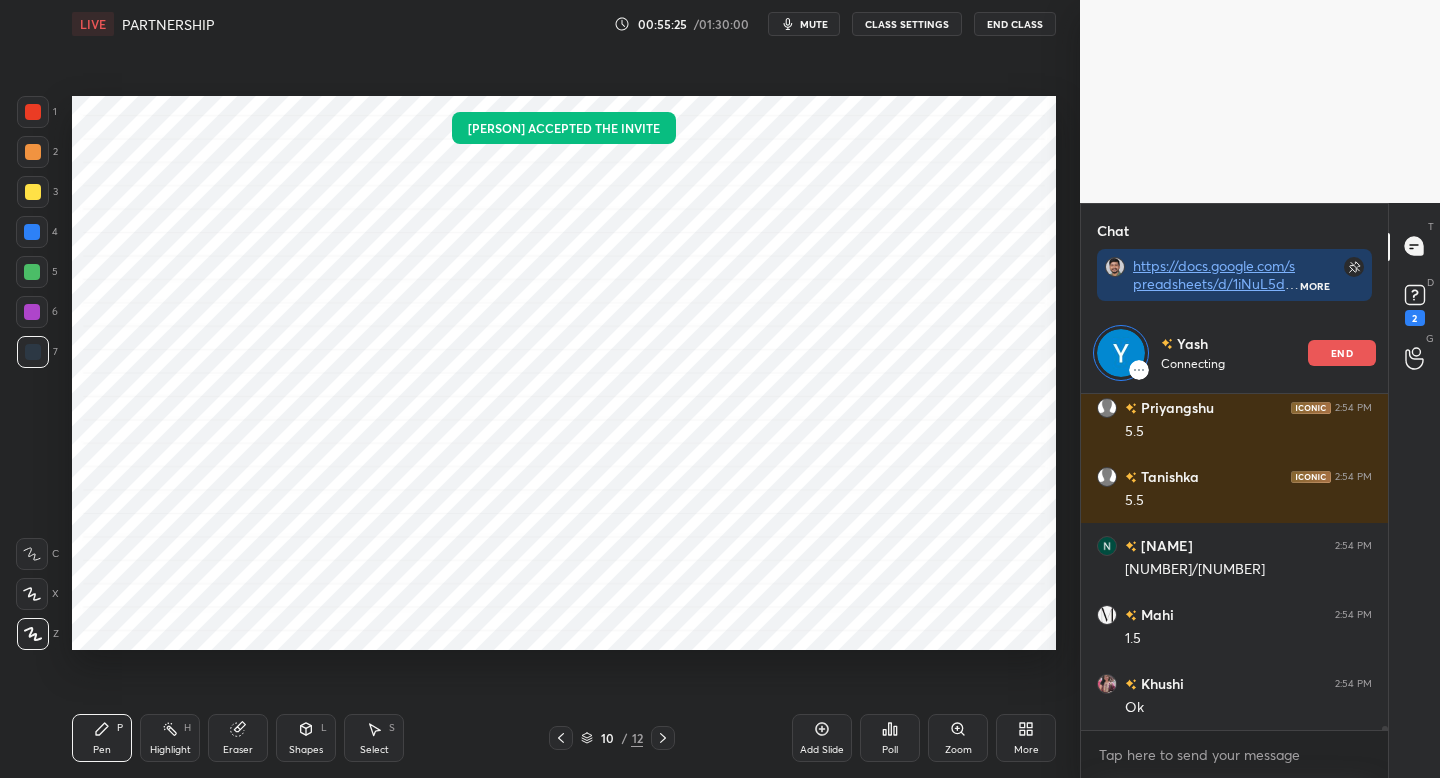 click on "More" at bounding box center [1026, 738] 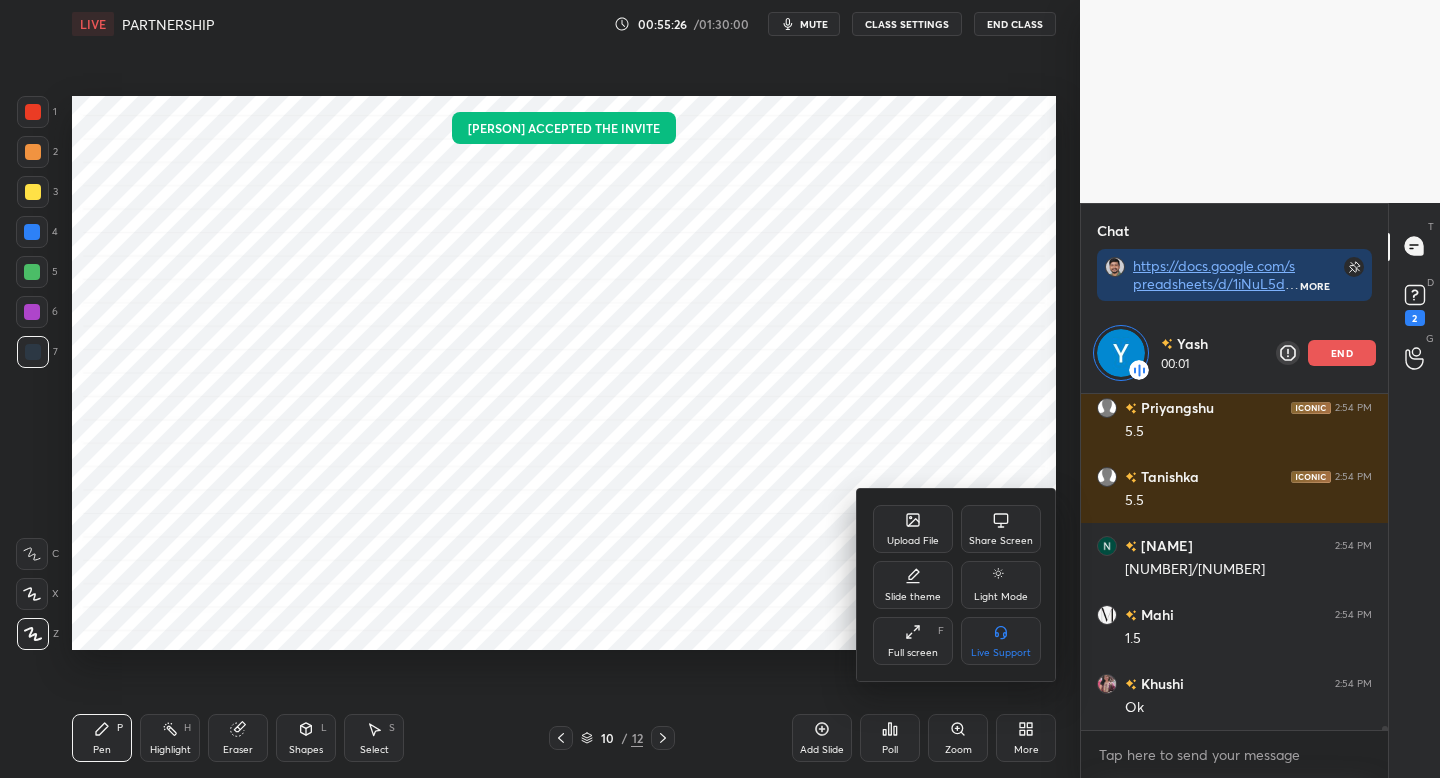 click on "Upload File" at bounding box center (913, 541) 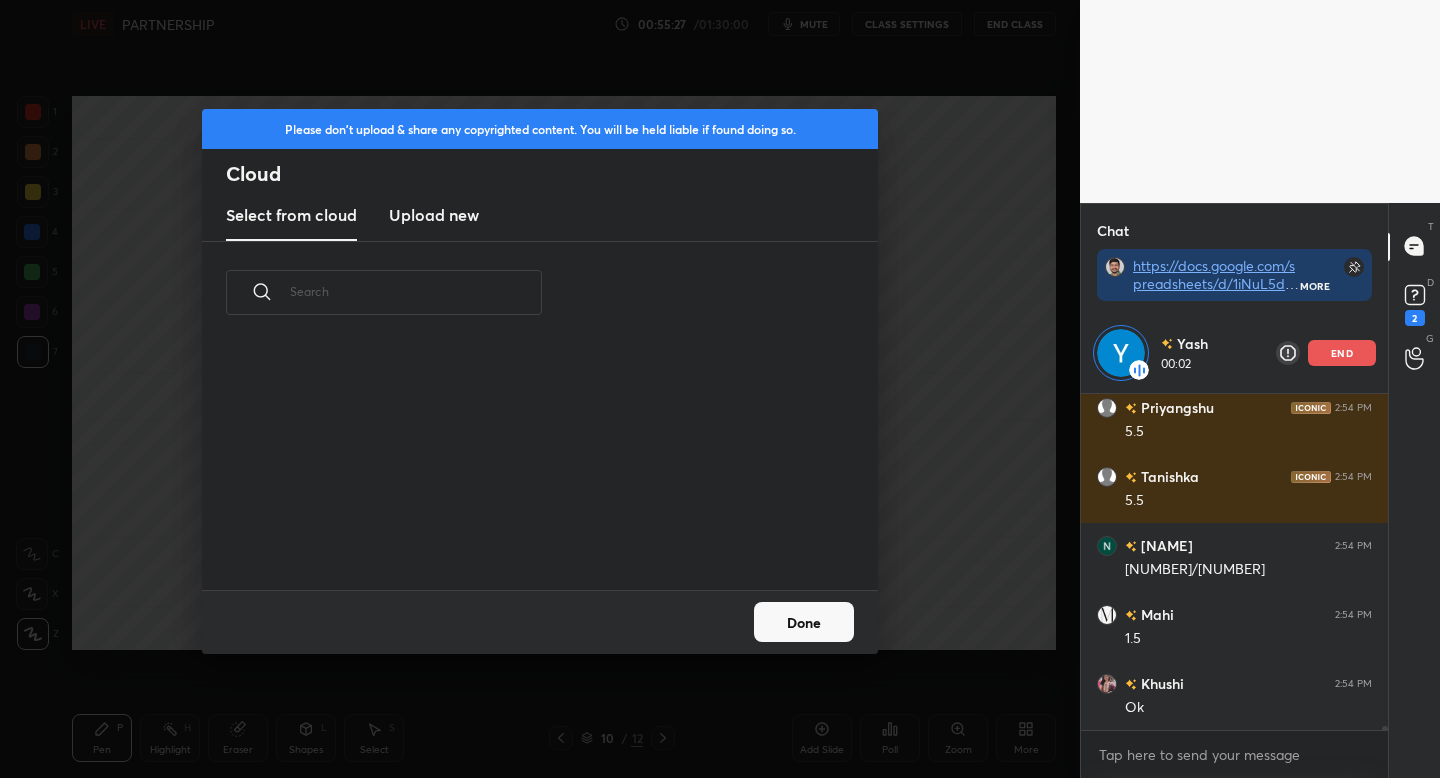drag, startPoint x: 785, startPoint y: 634, endPoint x: 755, endPoint y: 657, distance: 37.802116 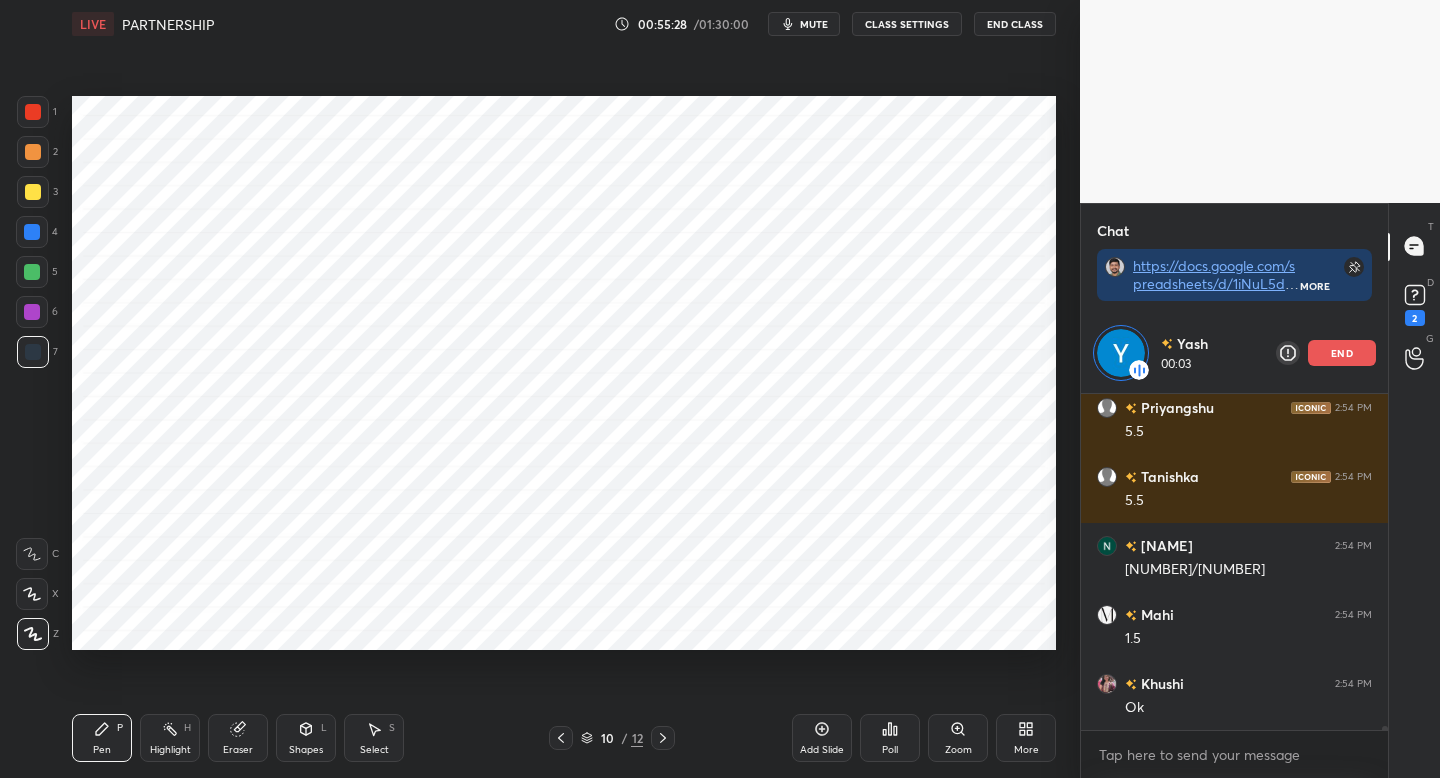 click 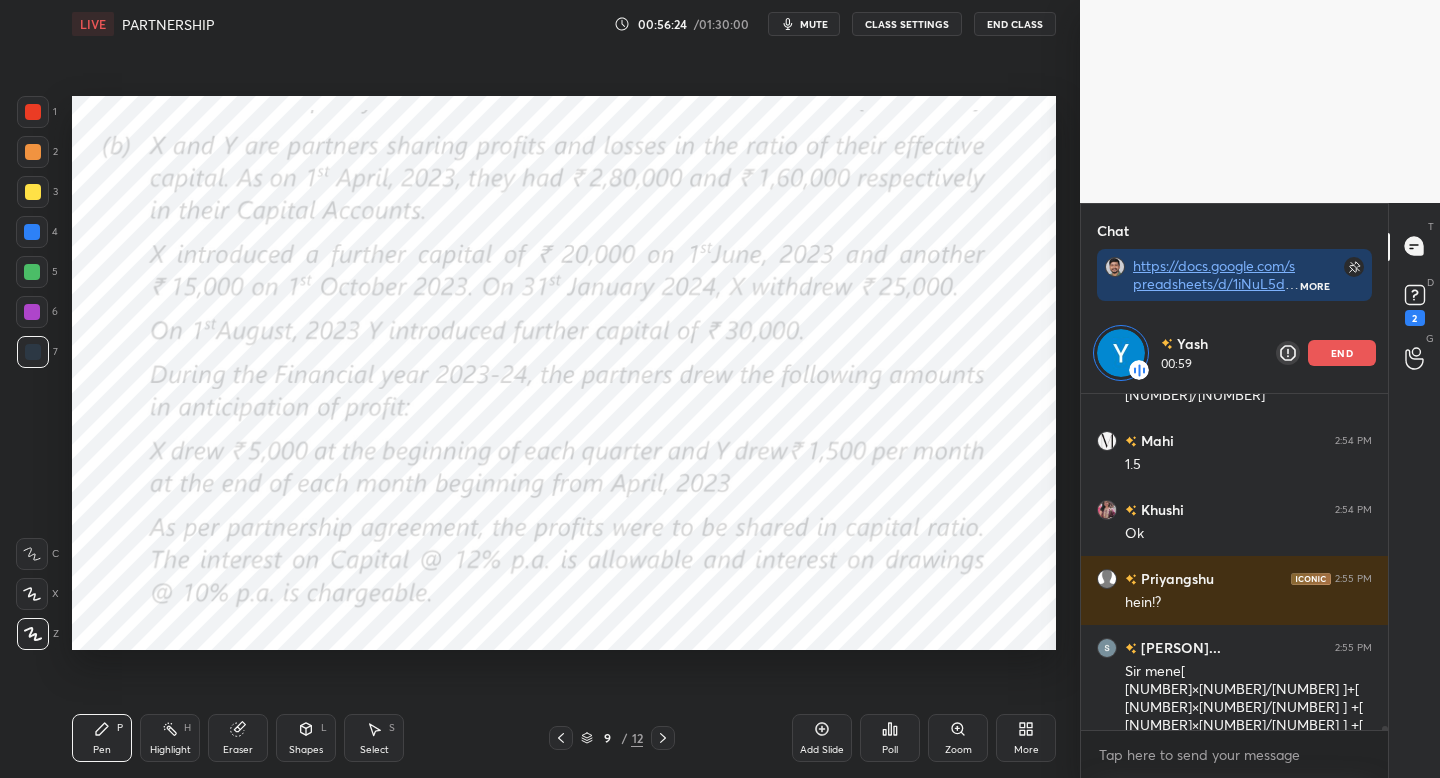 scroll, scrollTop: 30833, scrollLeft: 0, axis: vertical 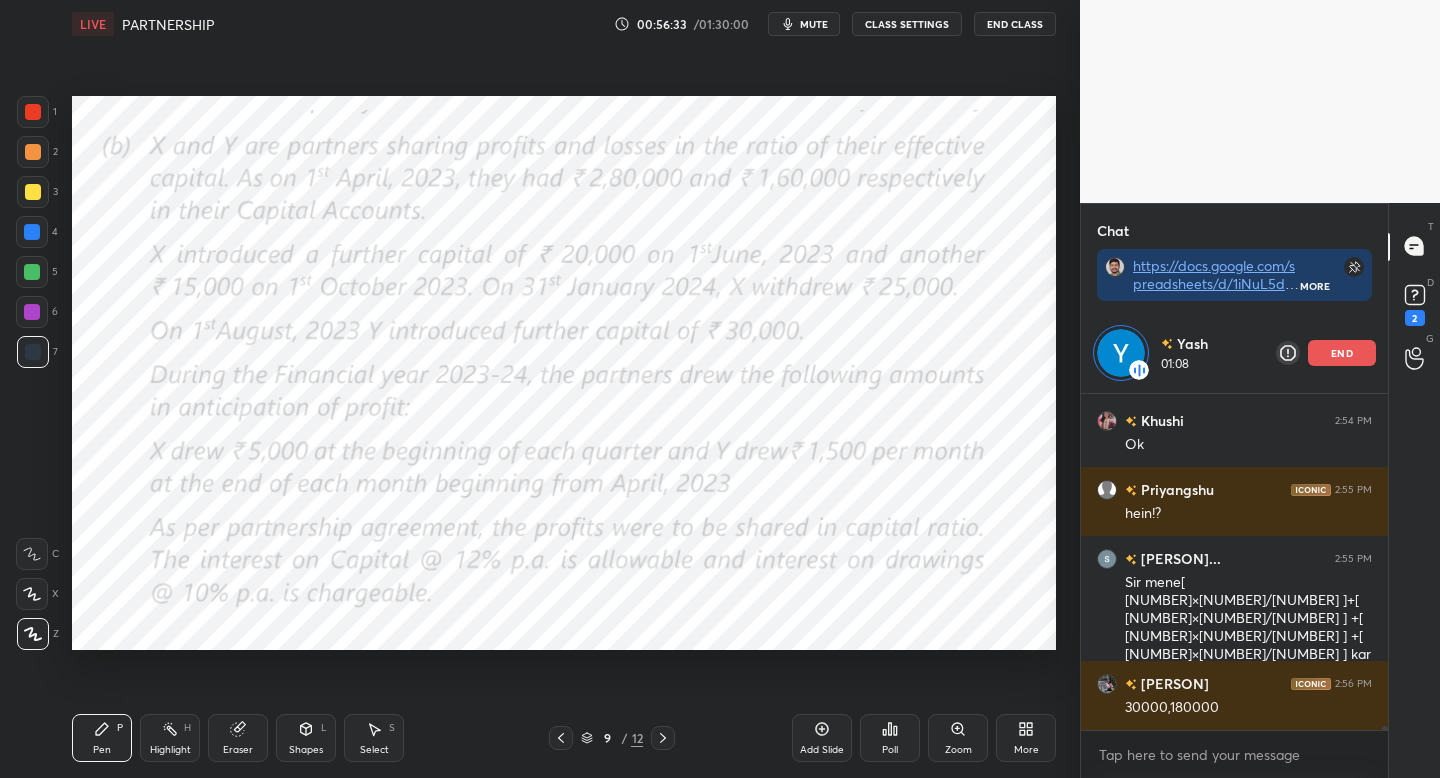 drag, startPoint x: 818, startPoint y: 728, endPoint x: 816, endPoint y: 718, distance: 10.198039 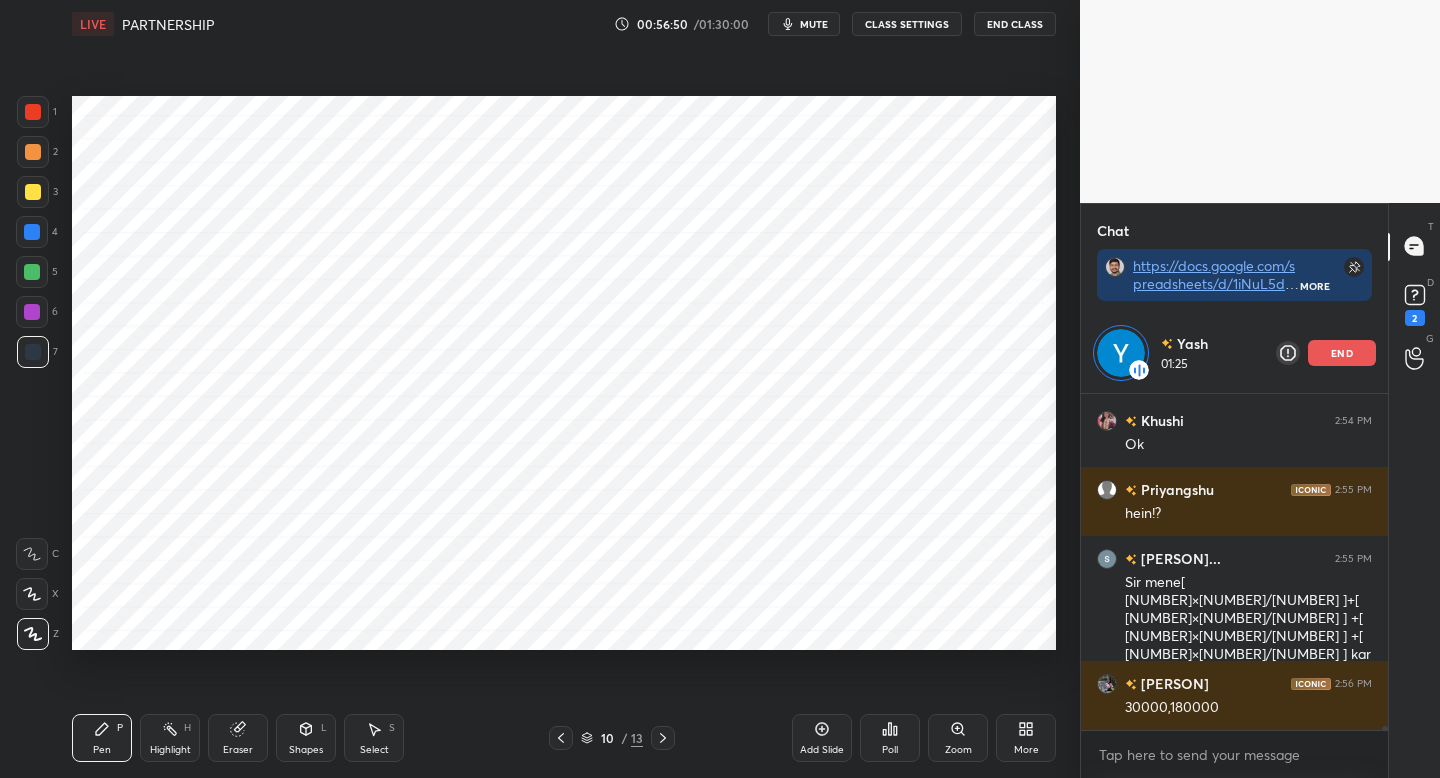 click 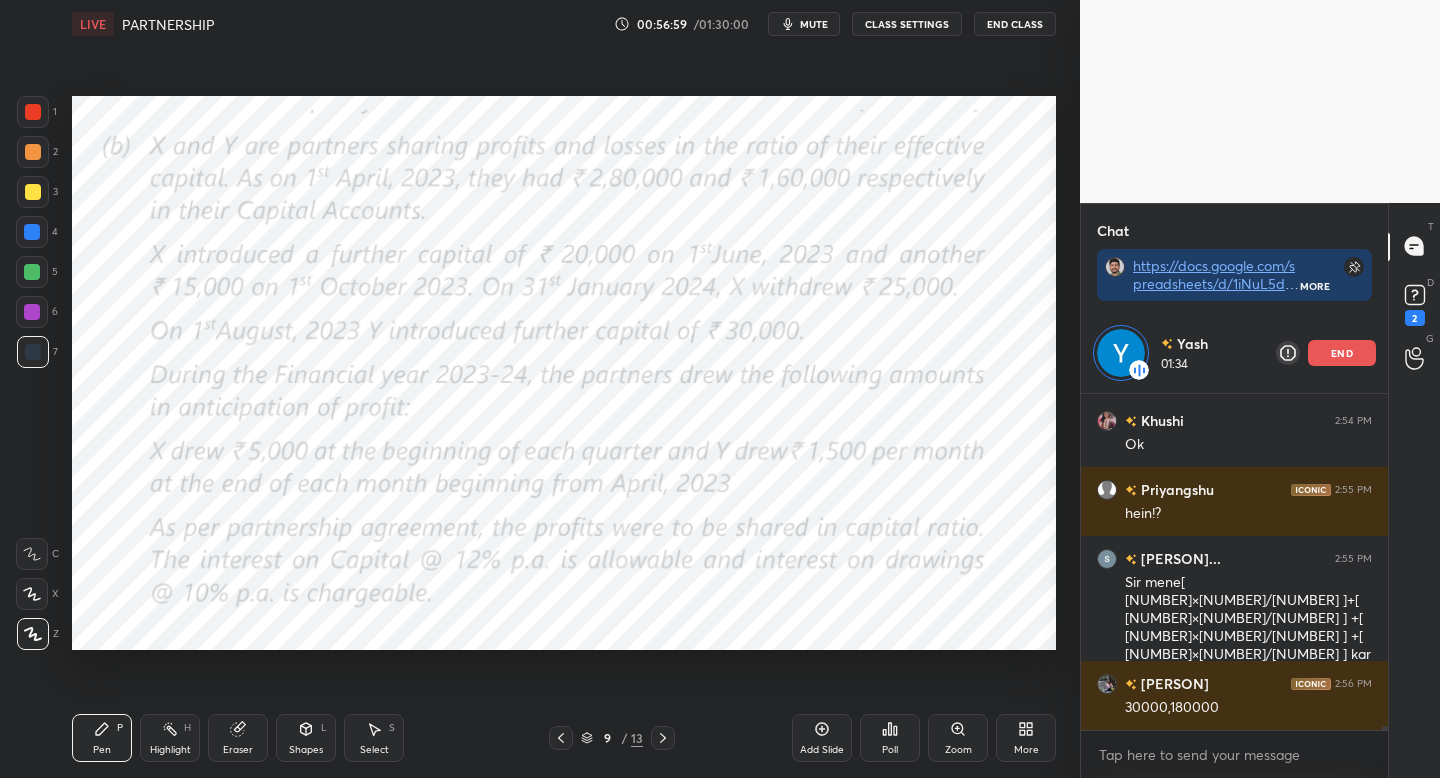click 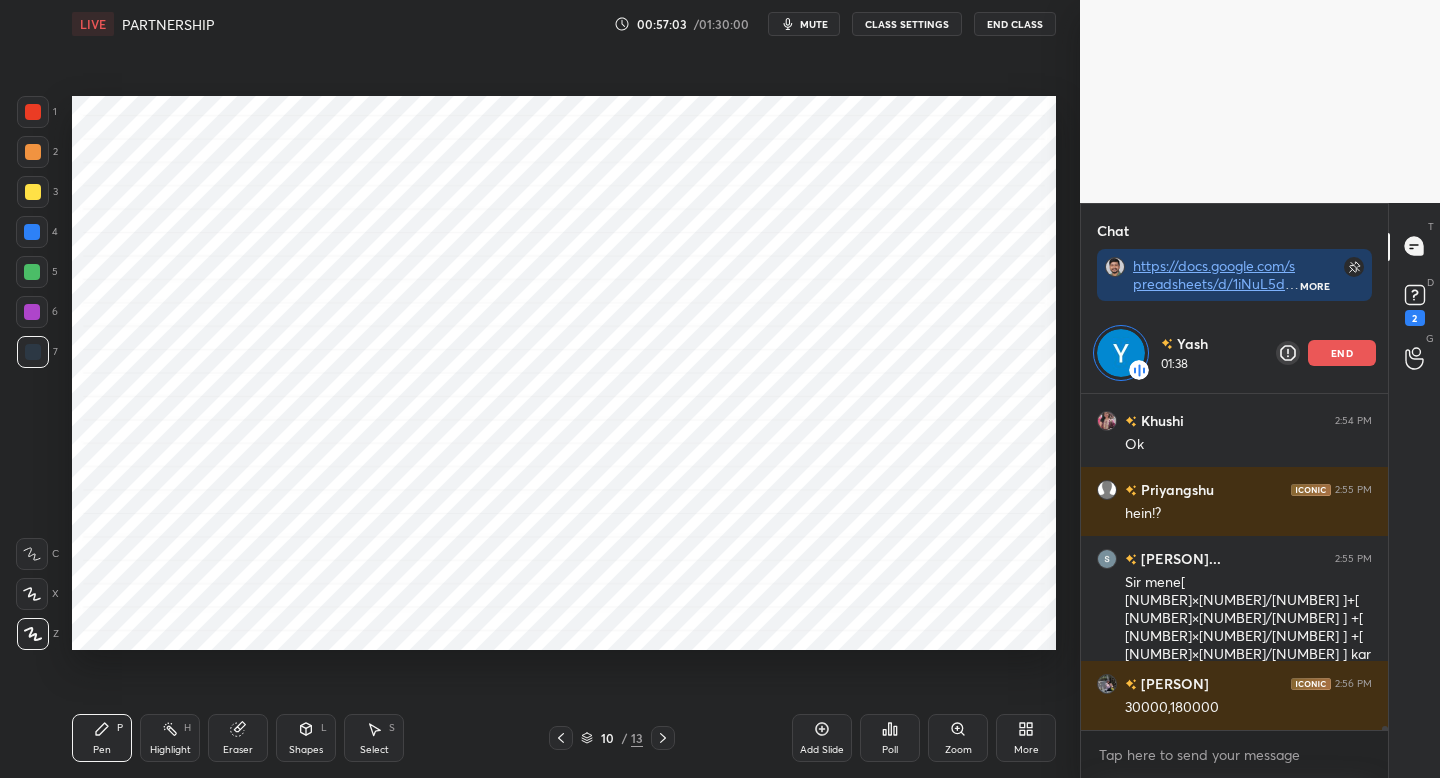 drag, startPoint x: 45, startPoint y: 114, endPoint x: 66, endPoint y: 116, distance: 21.095022 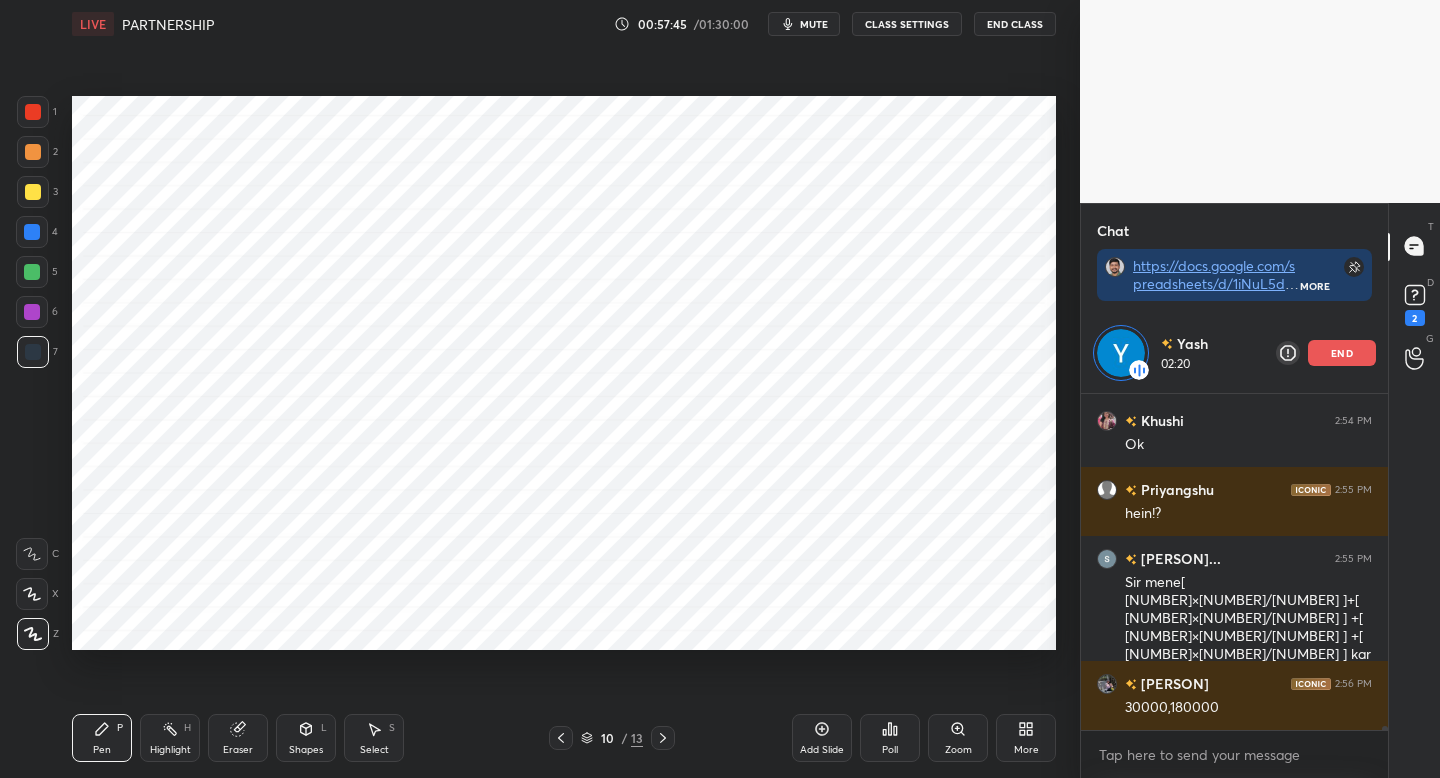 drag, startPoint x: 38, startPoint y: 315, endPoint x: 71, endPoint y: 311, distance: 33.24154 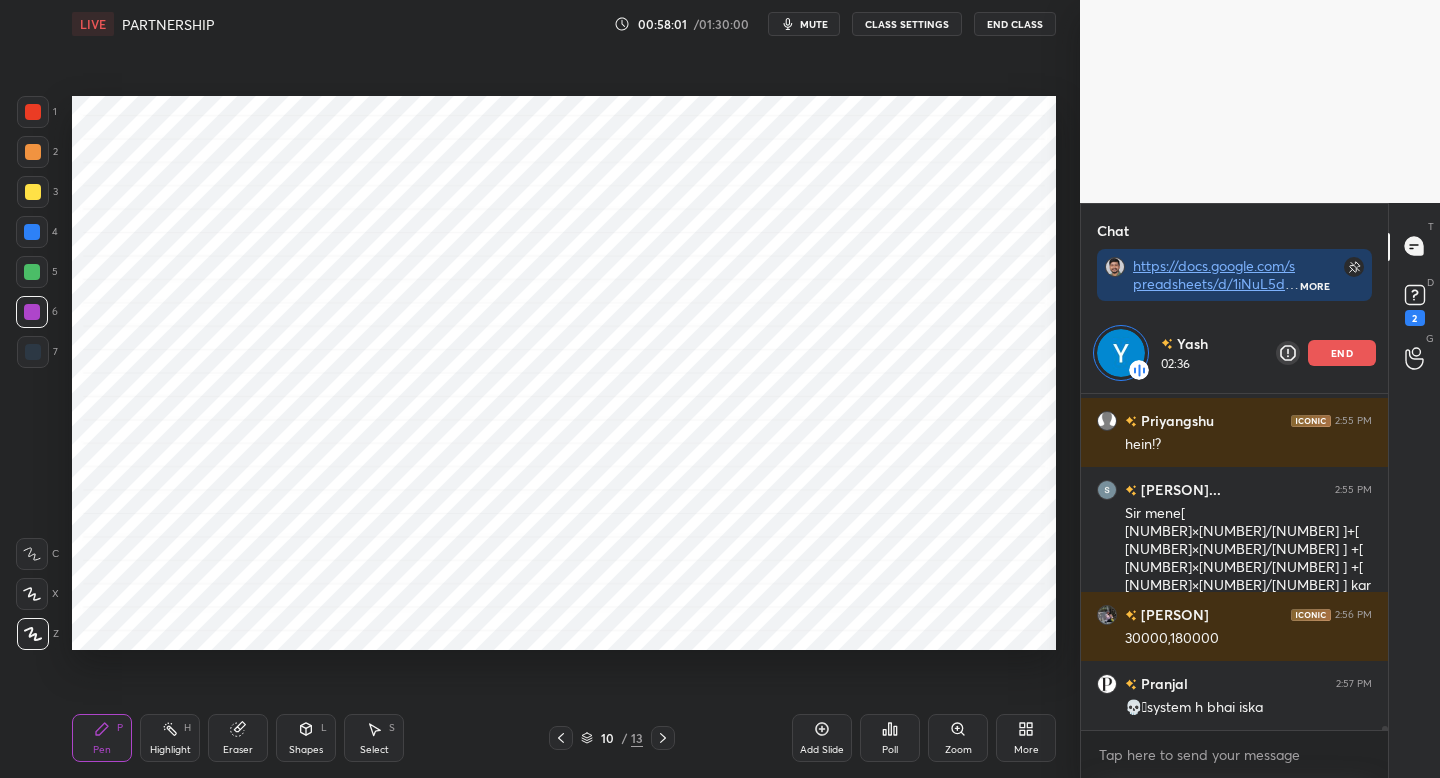 scroll, scrollTop: 31019, scrollLeft: 0, axis: vertical 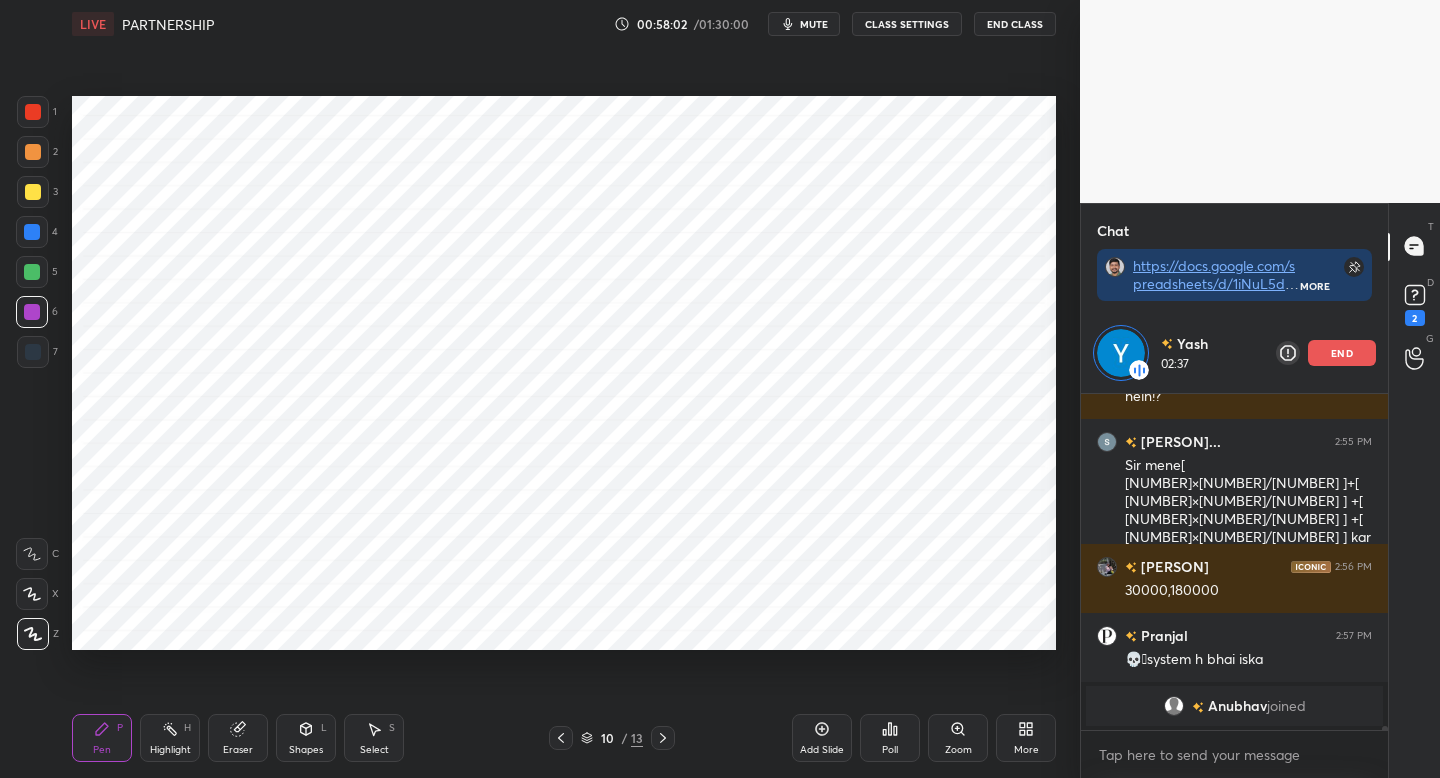 click on "7" at bounding box center [37, 352] 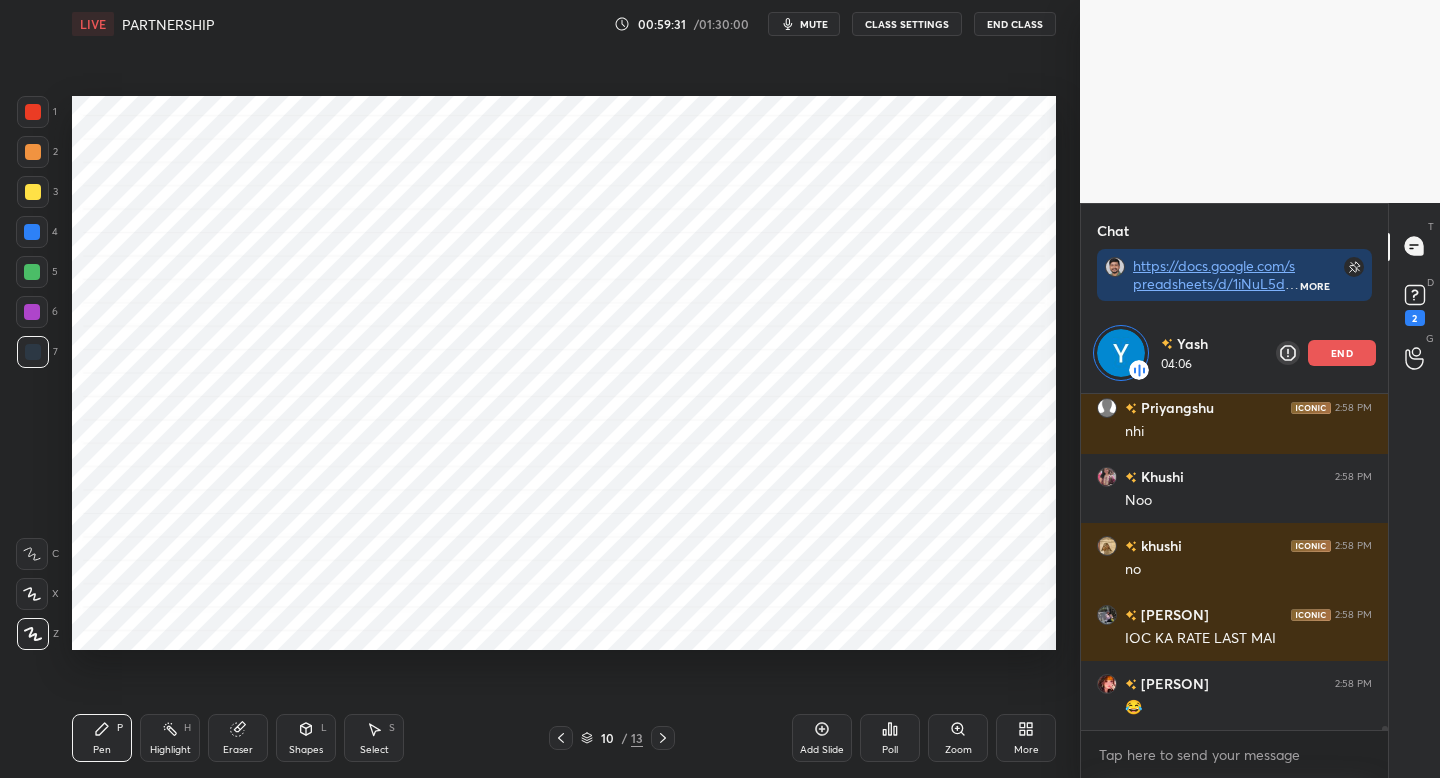scroll, scrollTop: 29913, scrollLeft: 0, axis: vertical 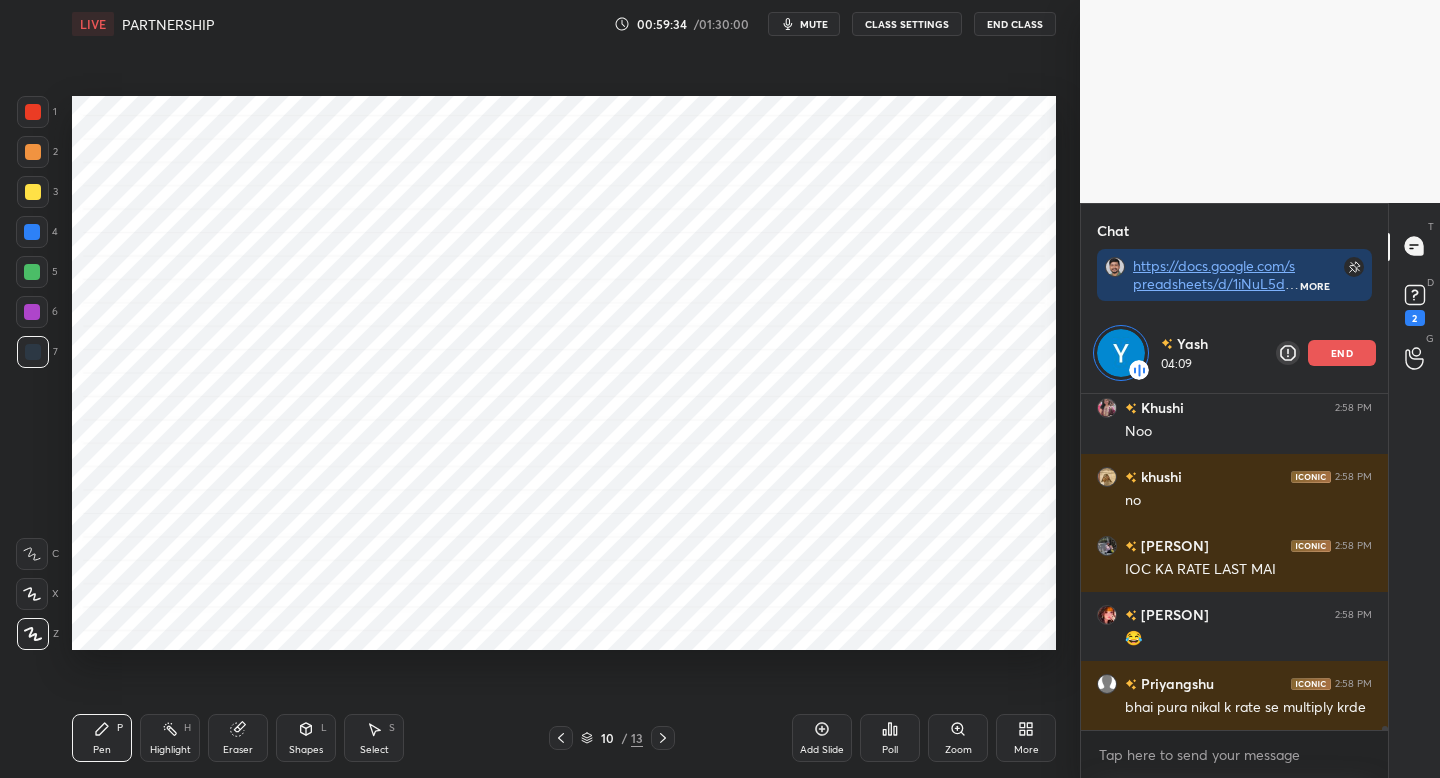 click on "Setting up your live class Poll for   secs No correct answer Start poll" at bounding box center (564, 373) 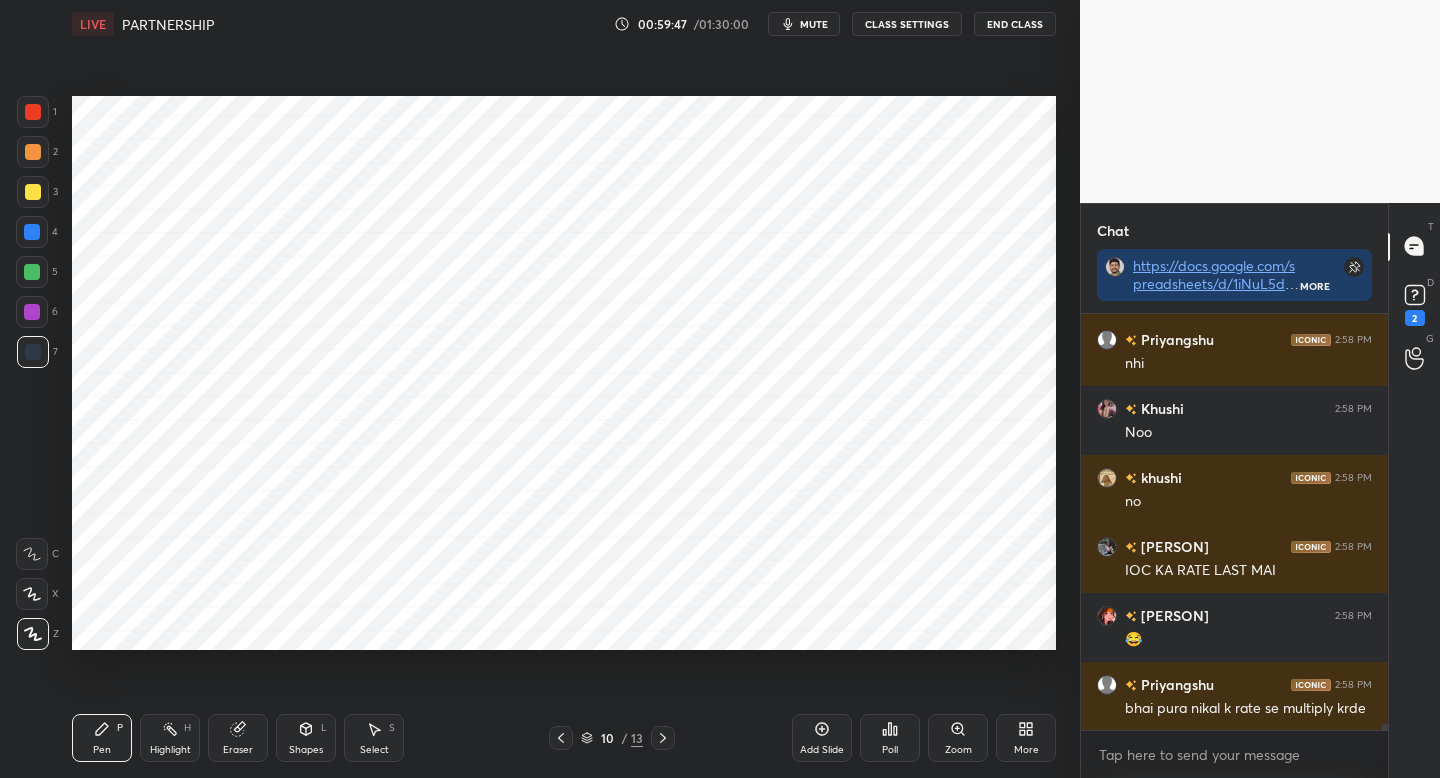 scroll, scrollTop: 7, scrollLeft: 7, axis: both 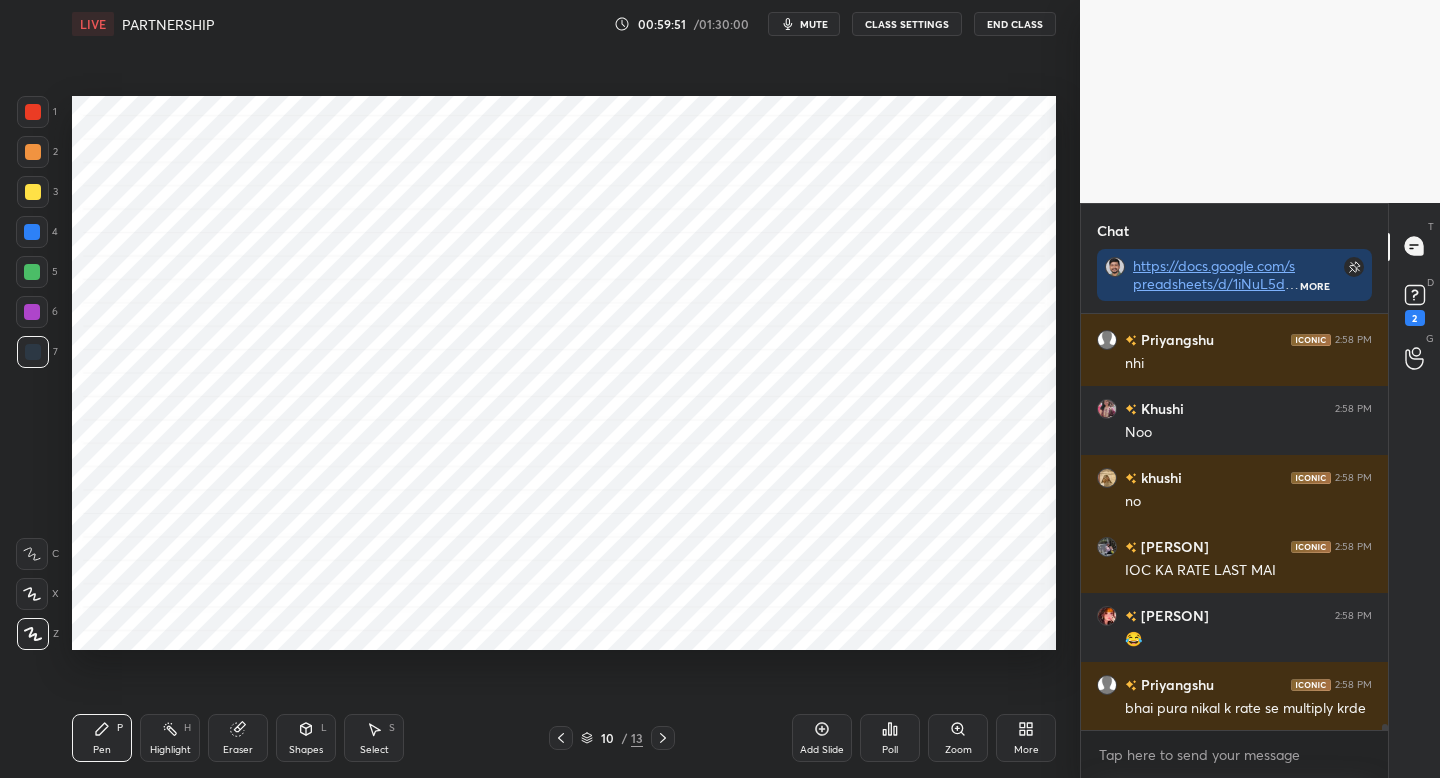 click 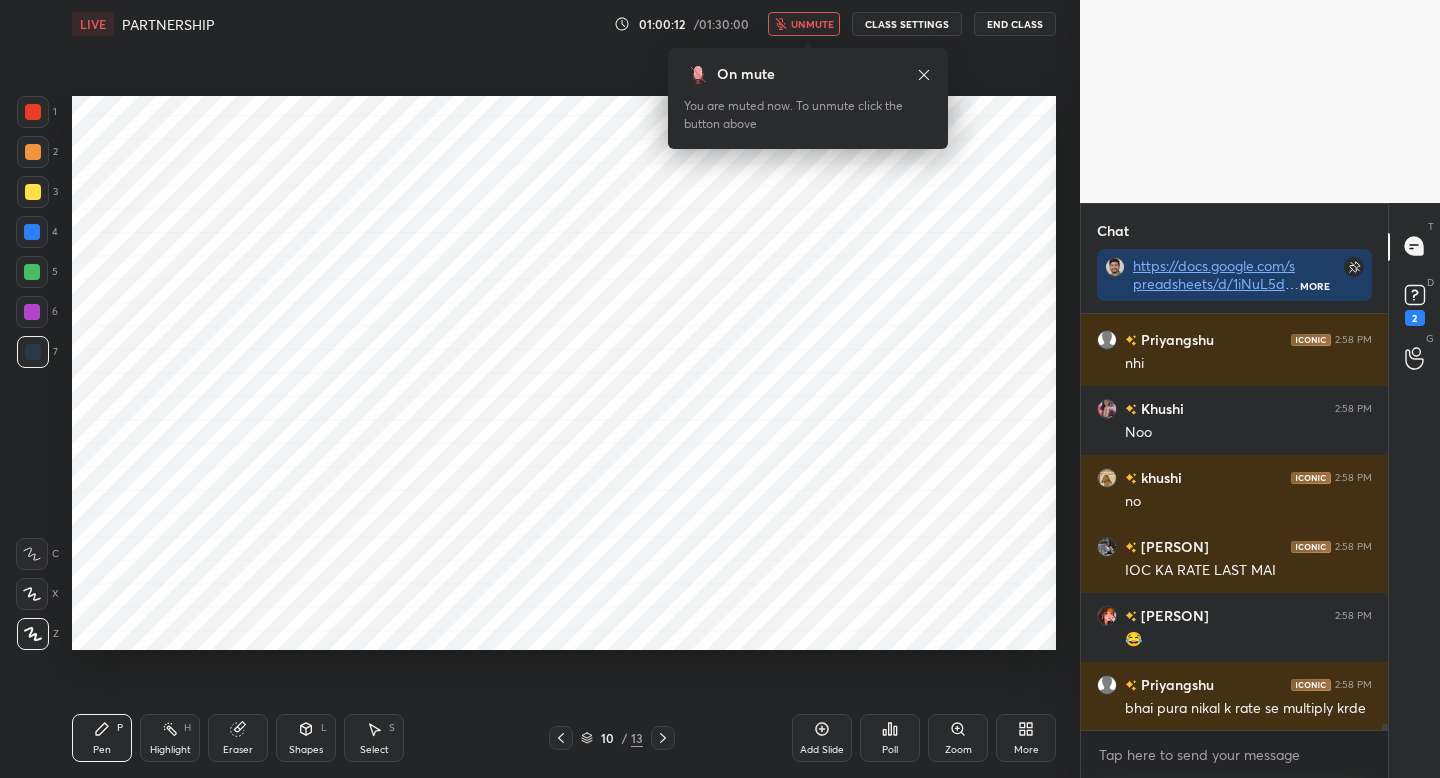 scroll, scrollTop: 29901, scrollLeft: 0, axis: vertical 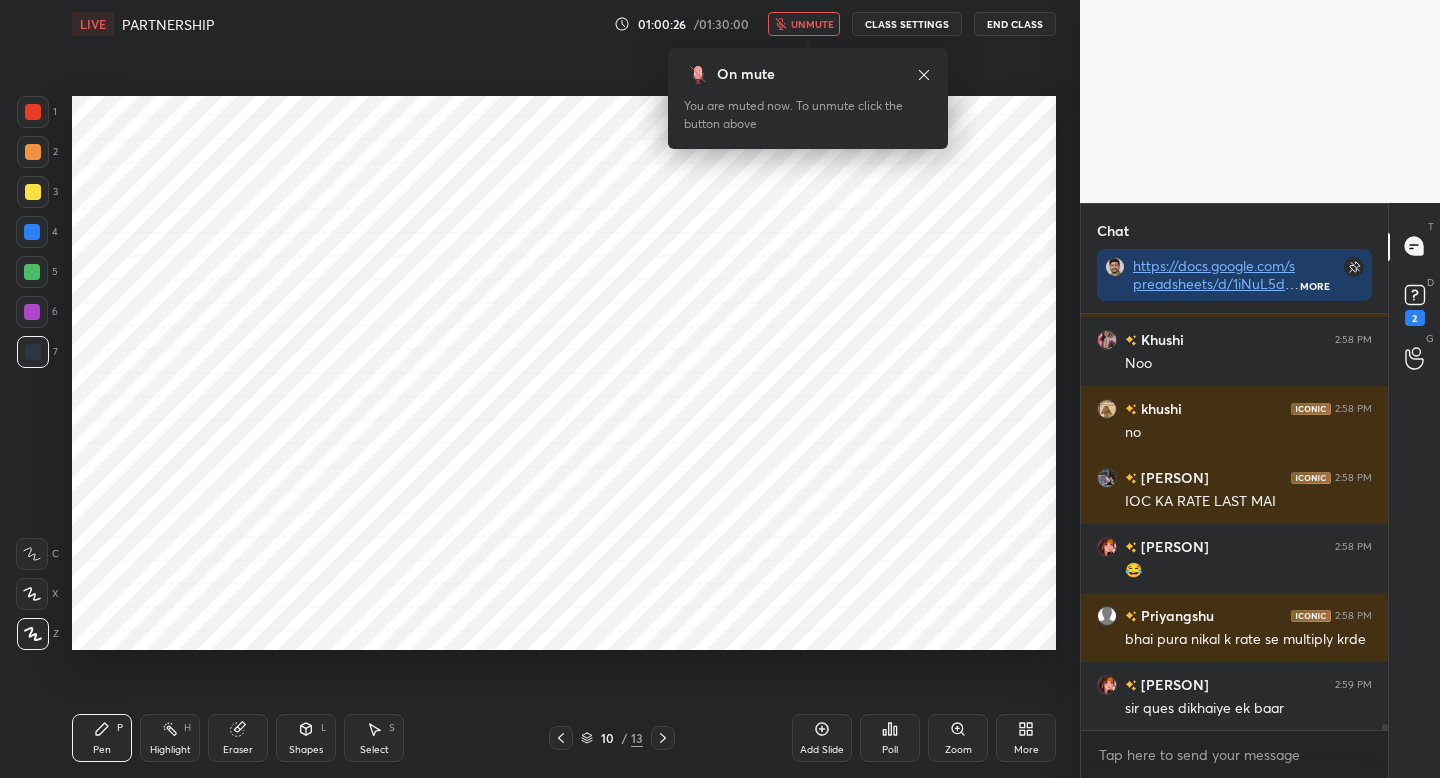 click on "unmute" at bounding box center (812, 24) 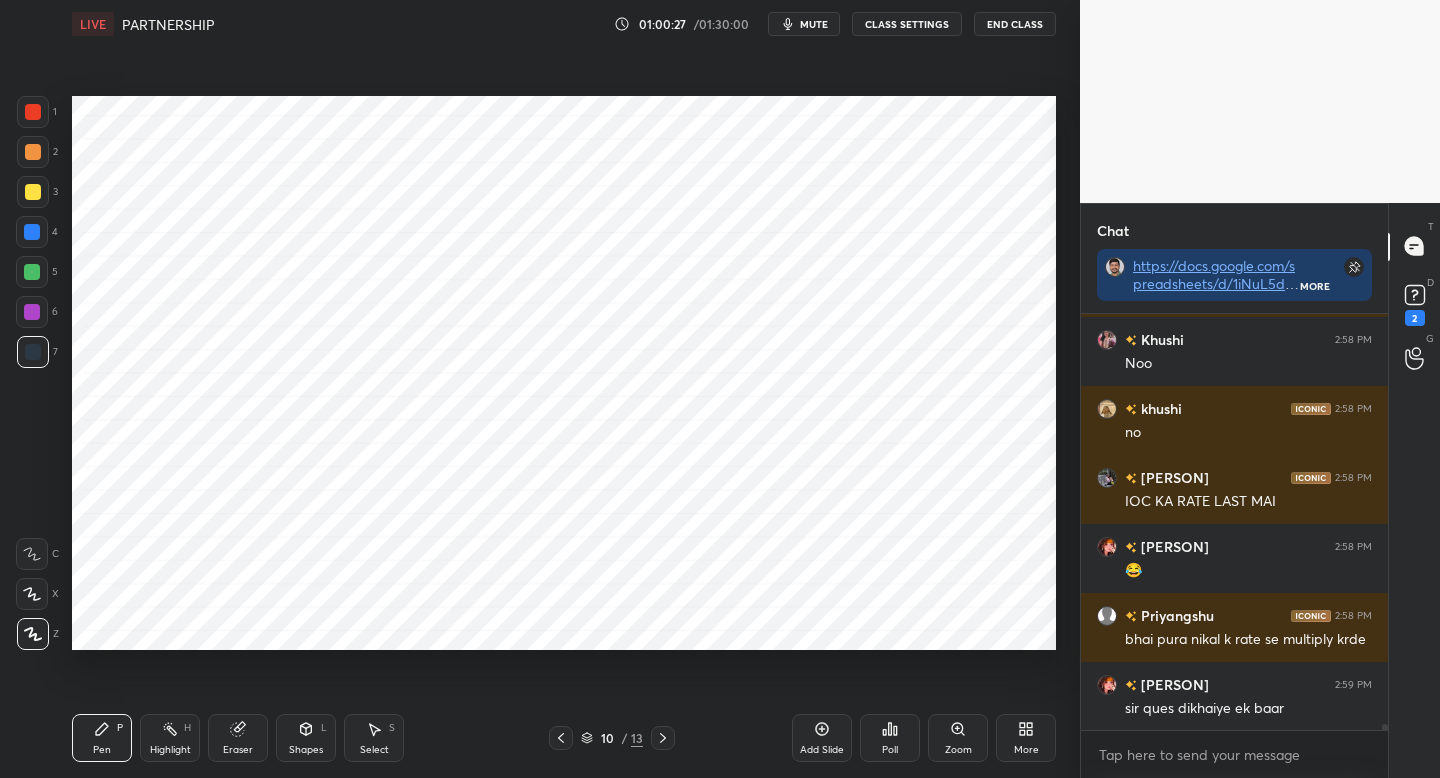 type 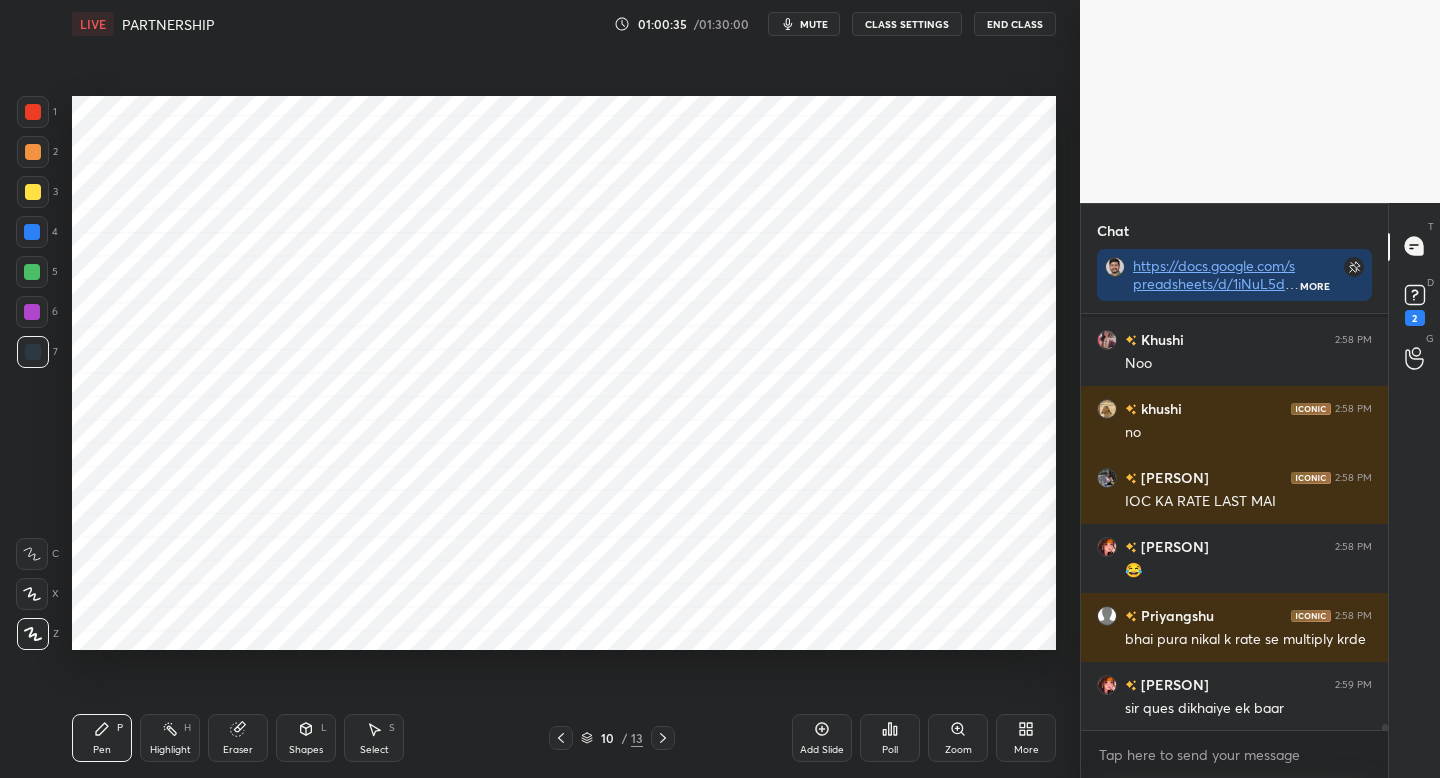 scroll, scrollTop: 29988, scrollLeft: 0, axis: vertical 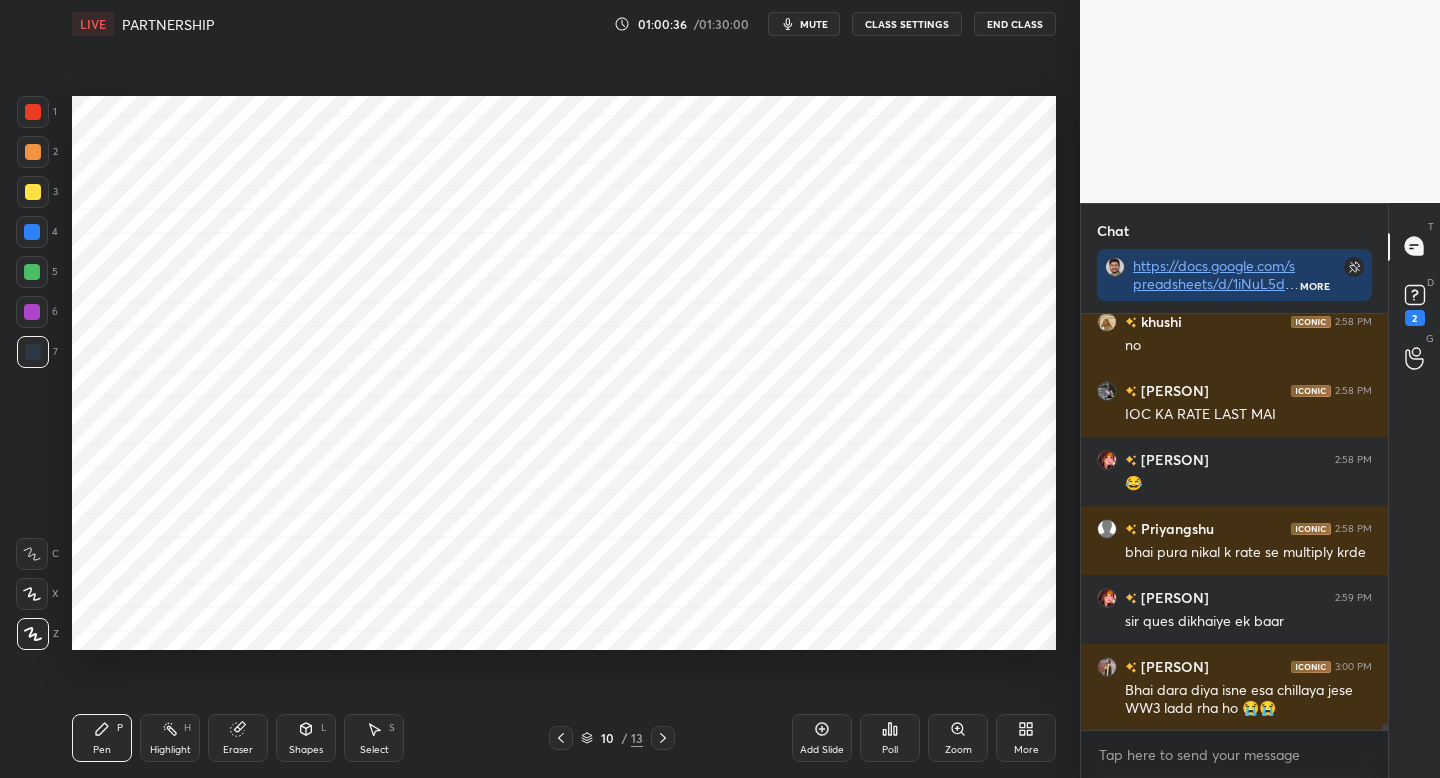 click 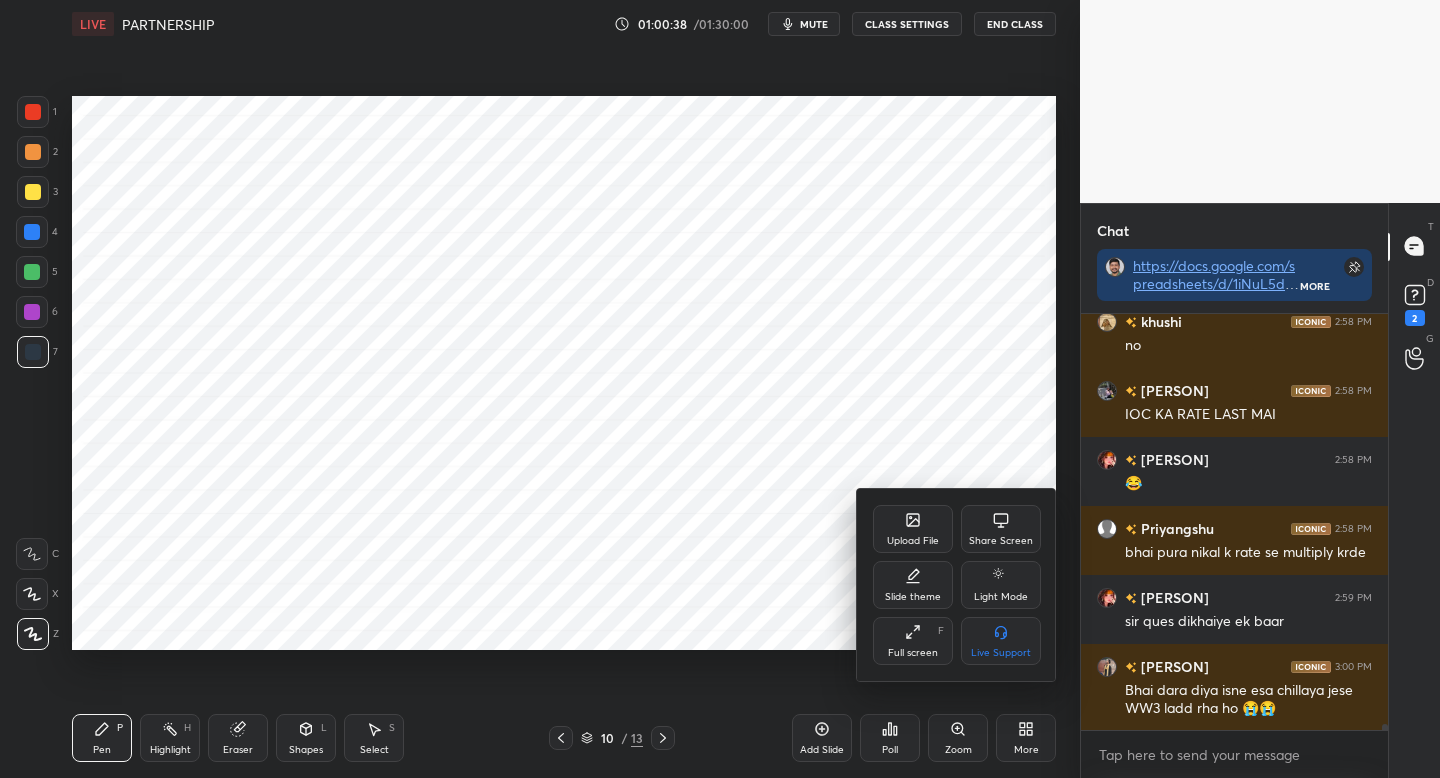 click on "Upload File" at bounding box center (913, 541) 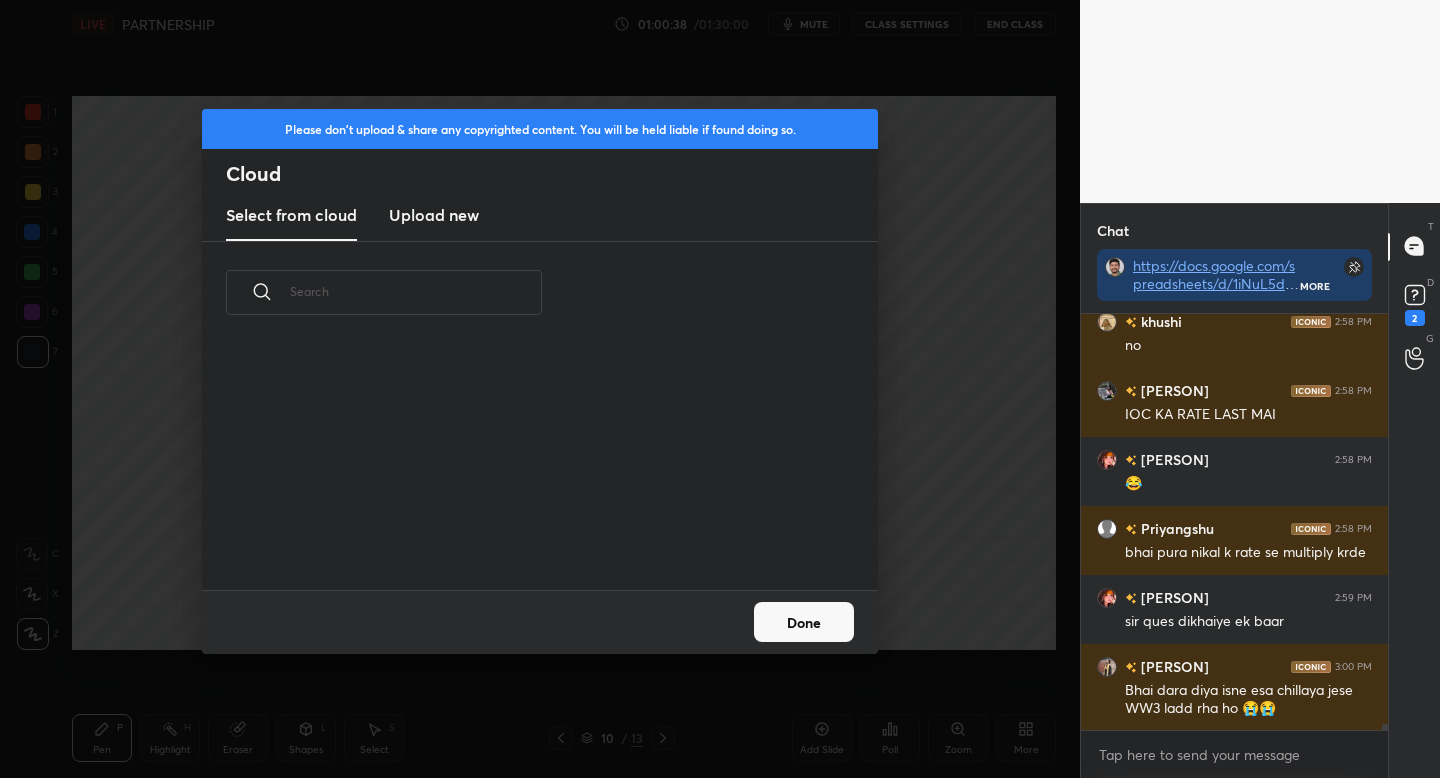 scroll, scrollTop: 7, scrollLeft: 11, axis: both 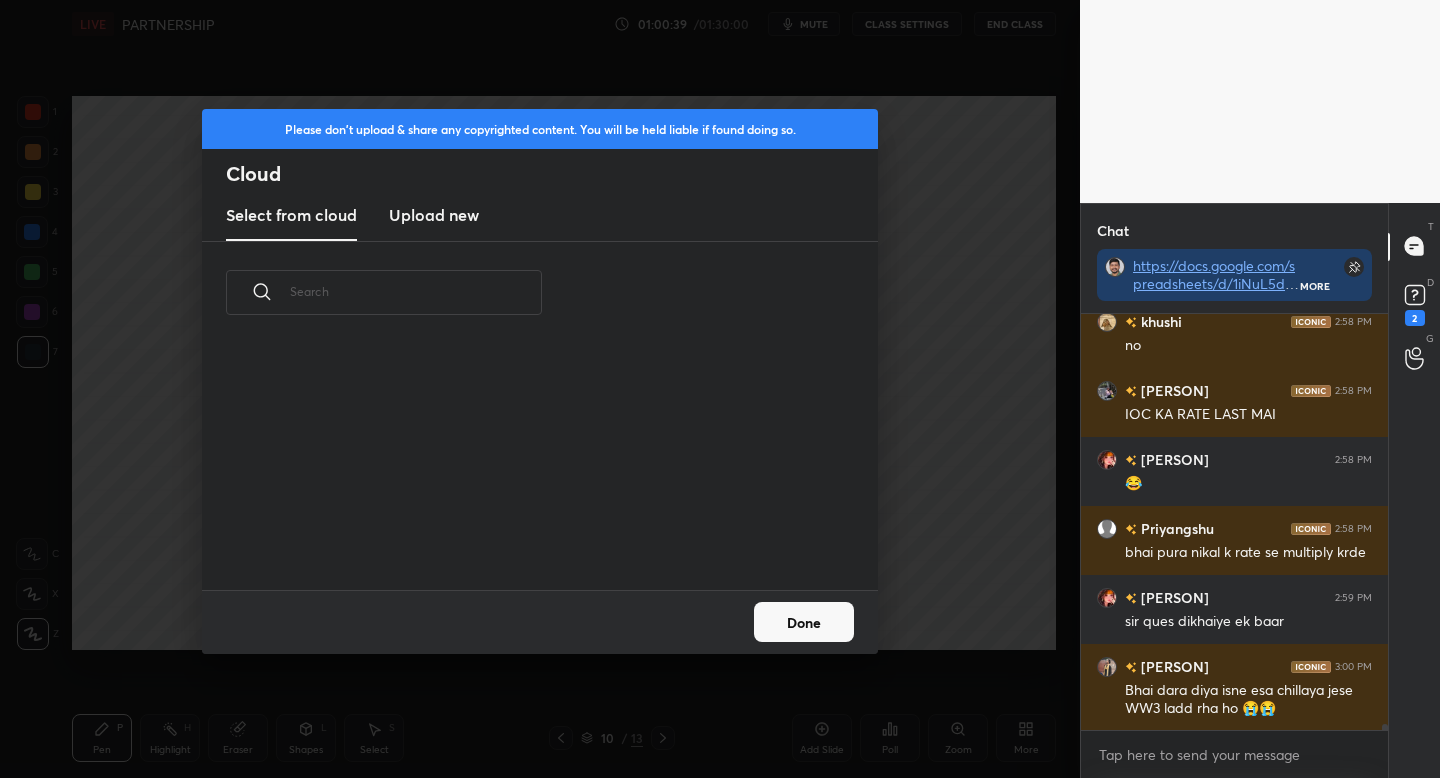 click on "Upload new" at bounding box center [434, 215] 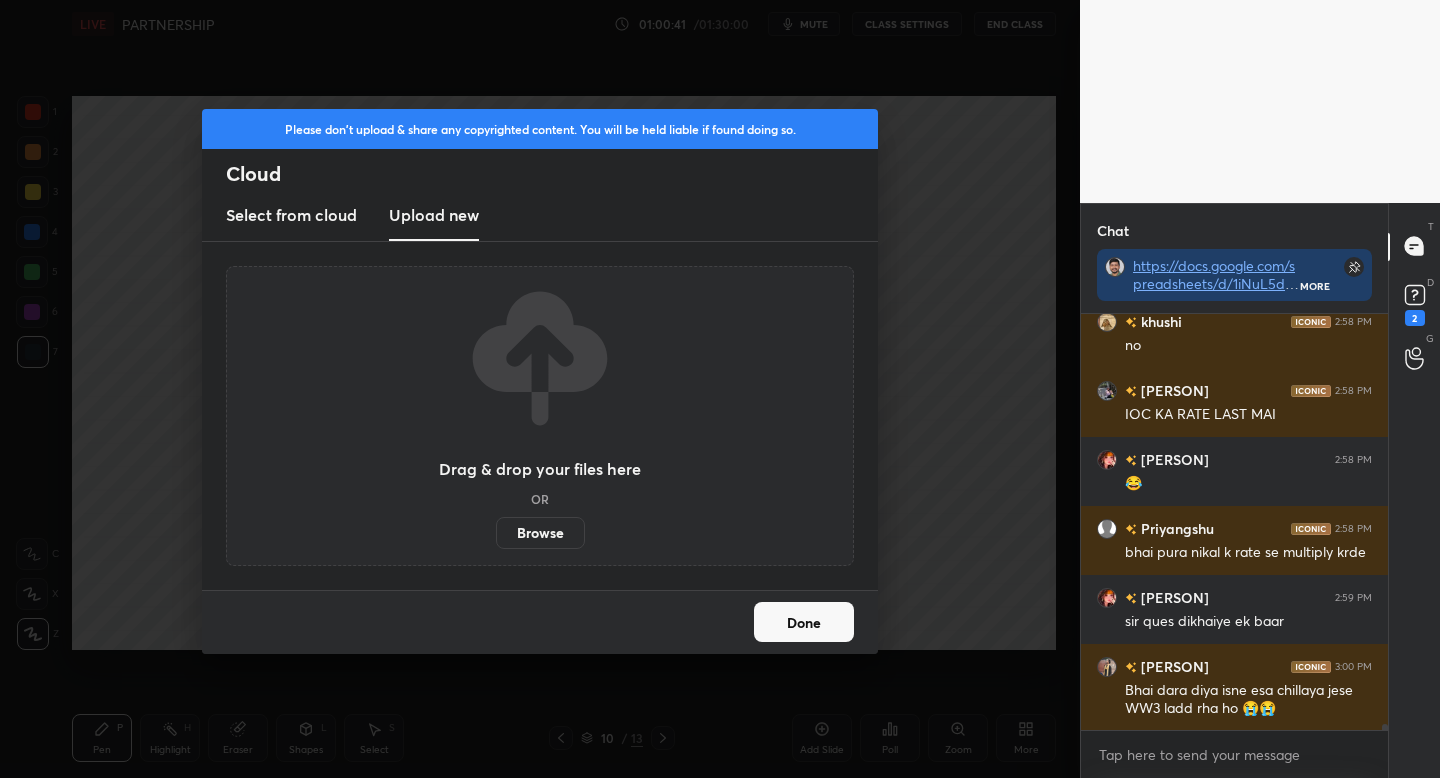 click on "Browse" at bounding box center [540, 533] 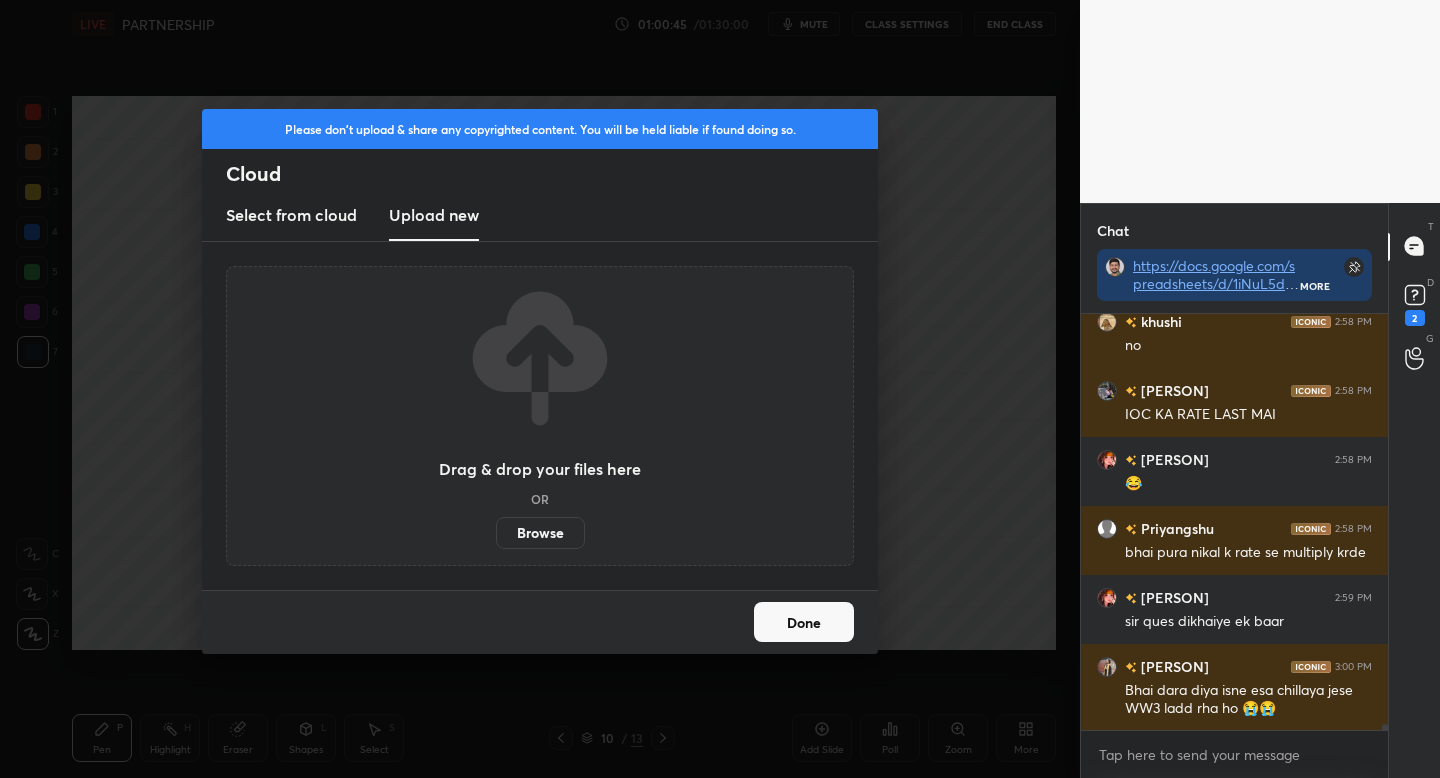 scroll, scrollTop: 30075, scrollLeft: 0, axis: vertical 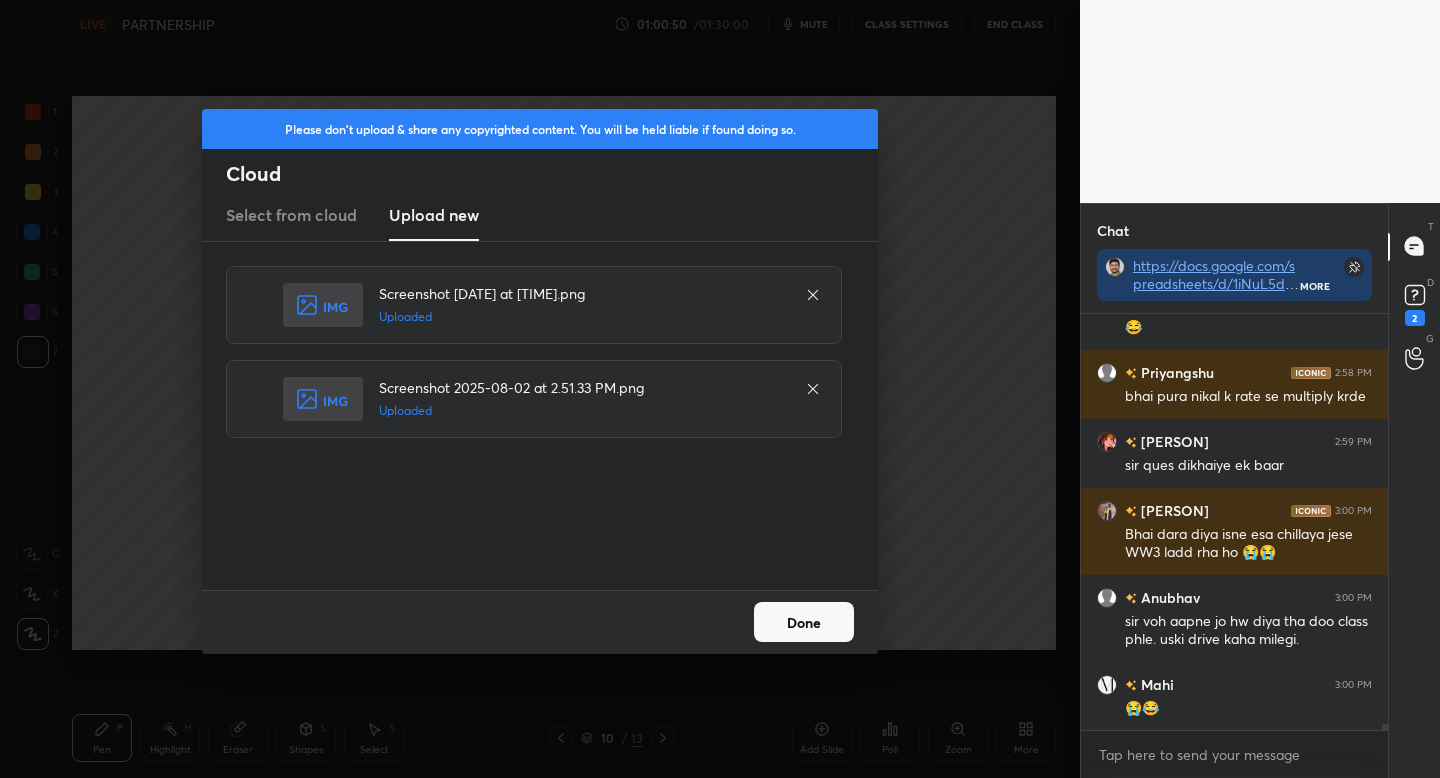 click on "Done" at bounding box center [804, 622] 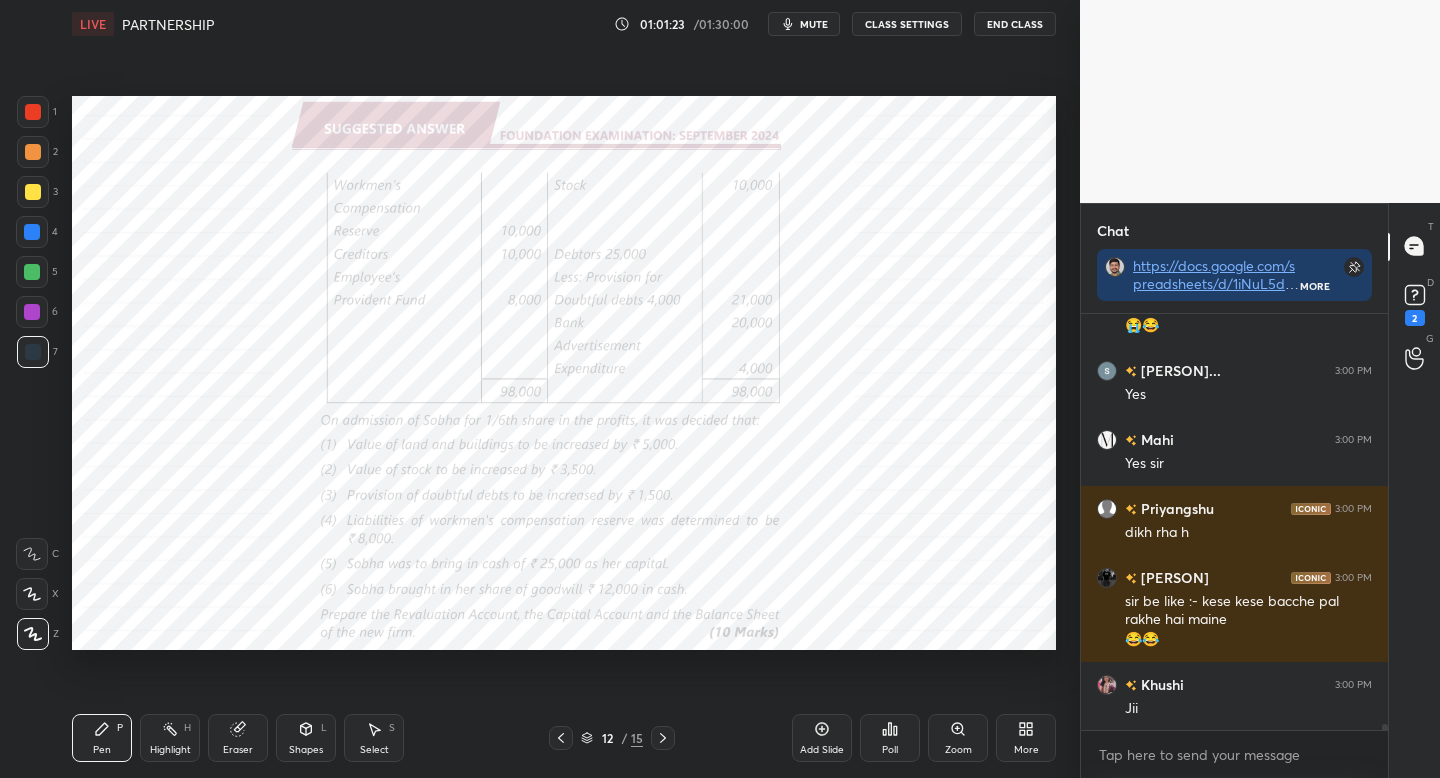 scroll, scrollTop: 30803, scrollLeft: 0, axis: vertical 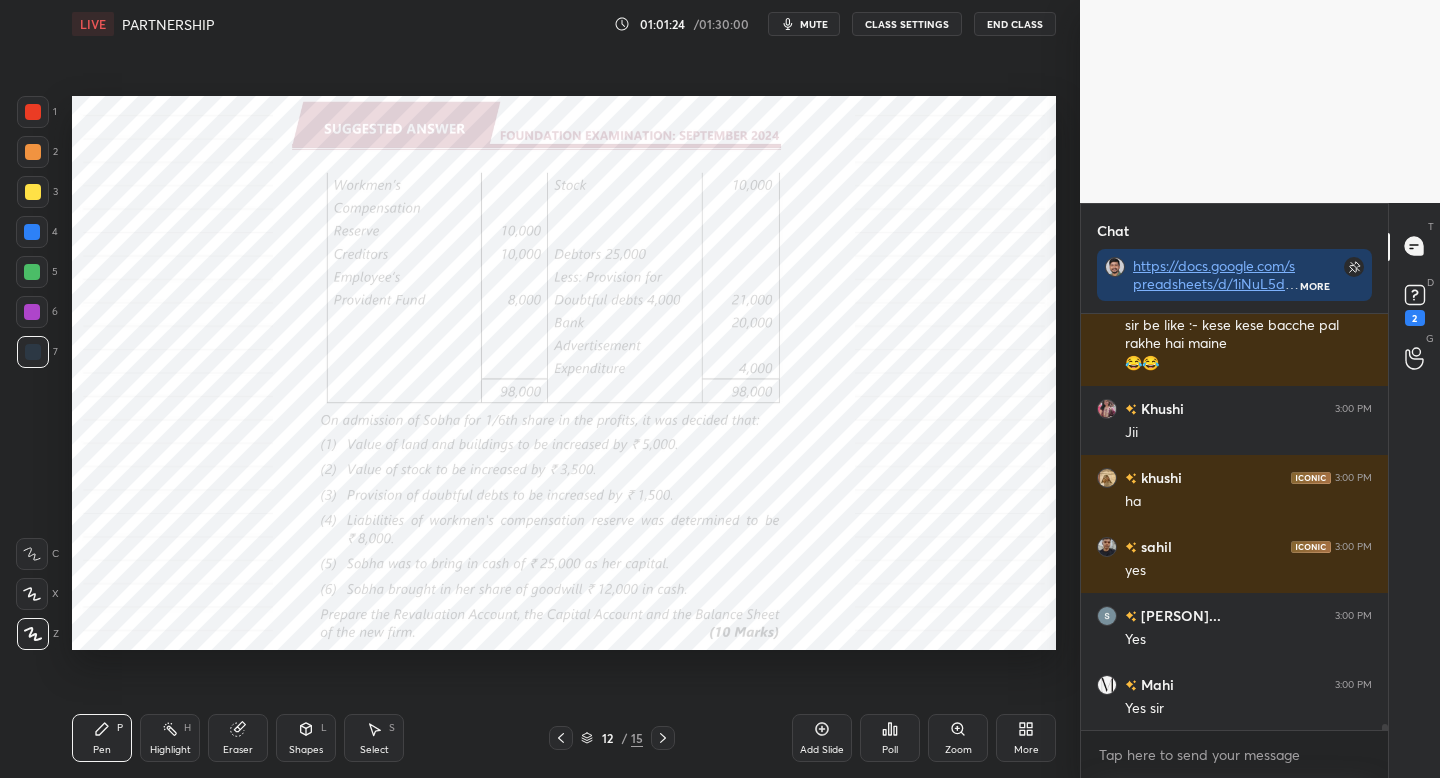 drag, startPoint x: 40, startPoint y: 314, endPoint x: 53, endPoint y: 301, distance: 18.384777 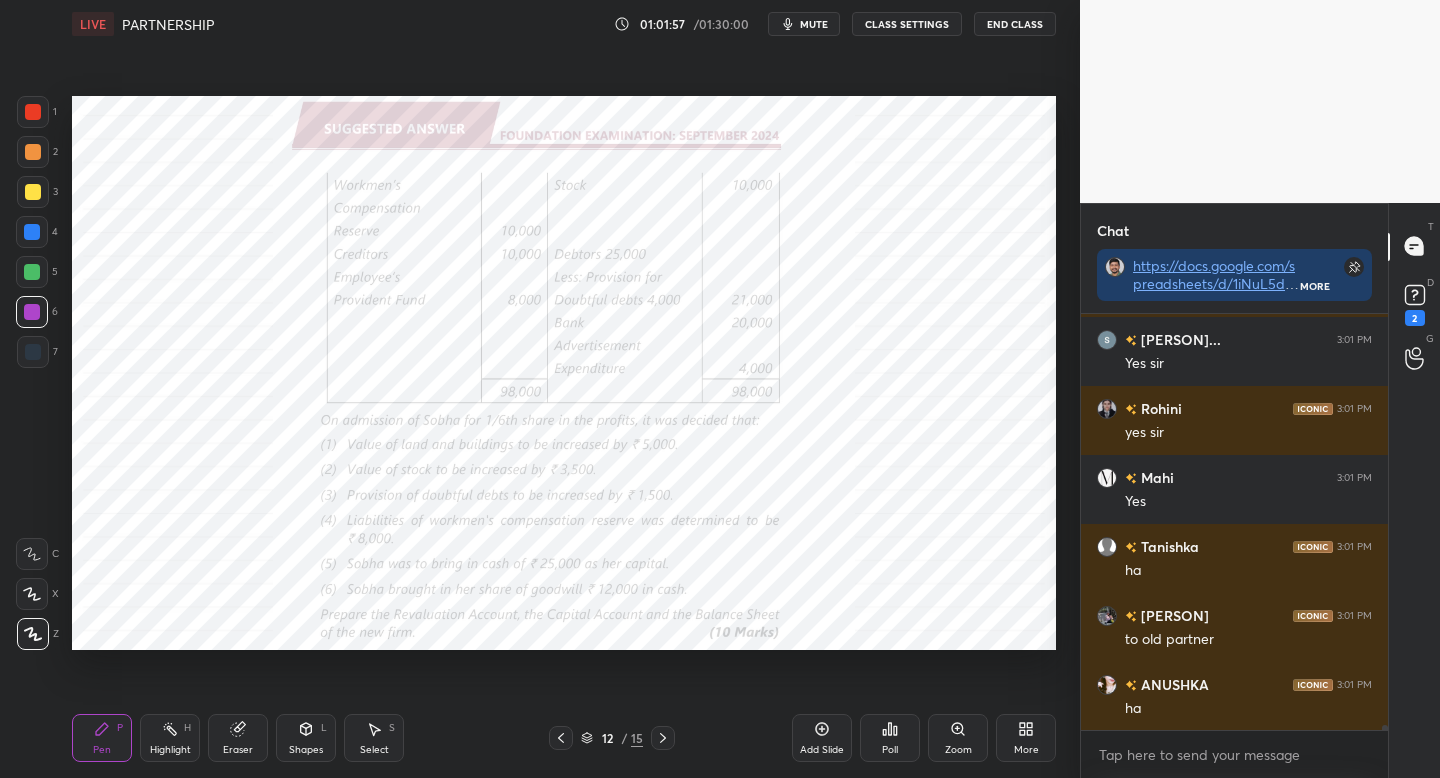 scroll, scrollTop: 31244, scrollLeft: 0, axis: vertical 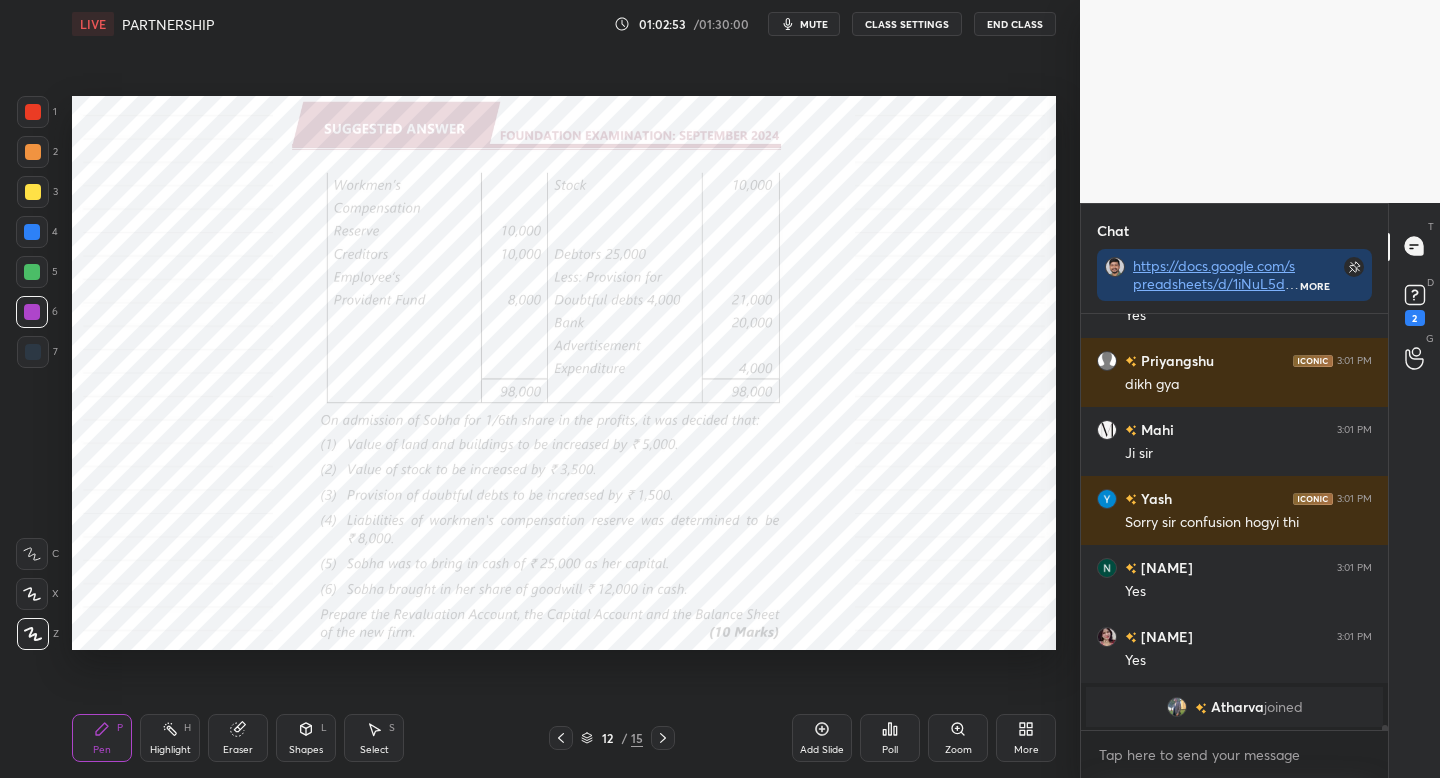 click on "More" at bounding box center [1026, 738] 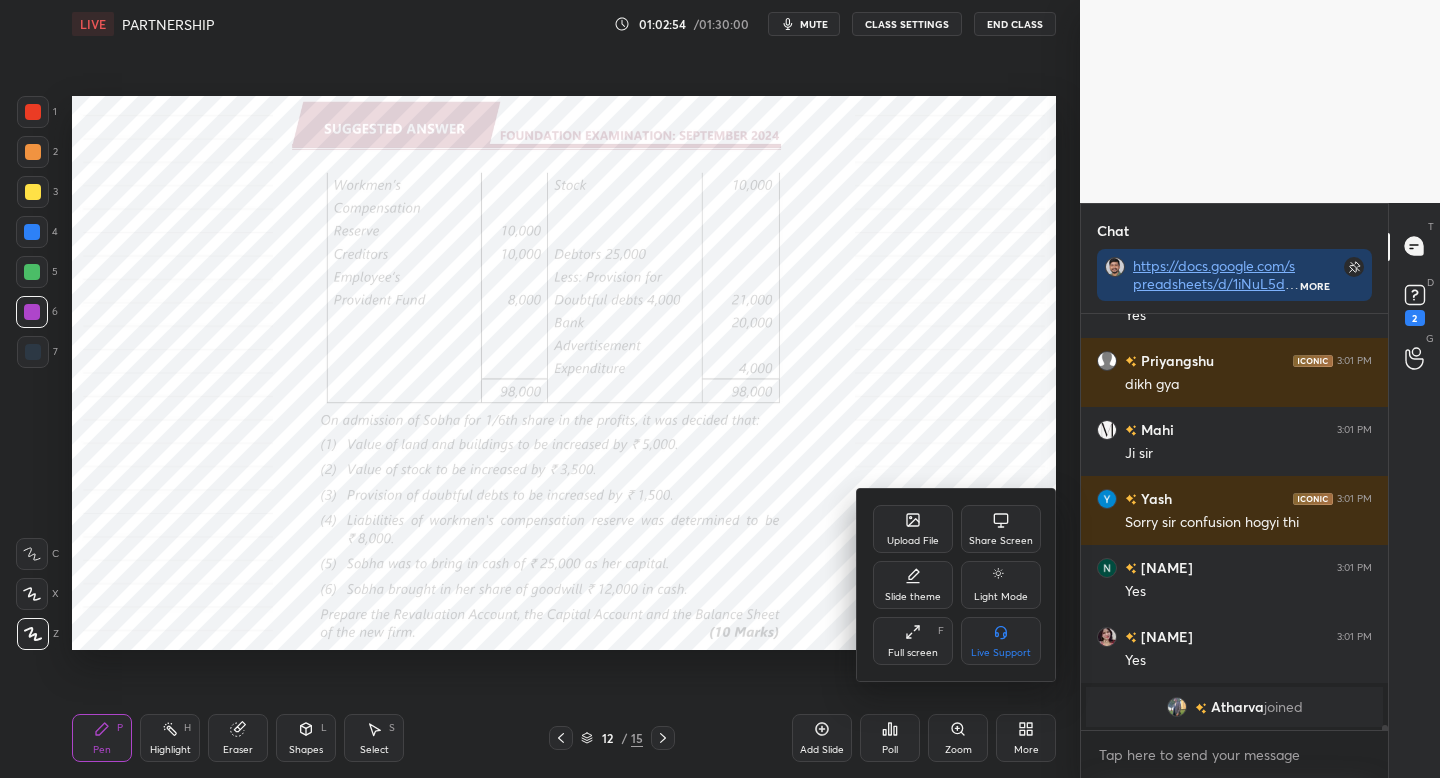 click on "Upload File" at bounding box center [913, 541] 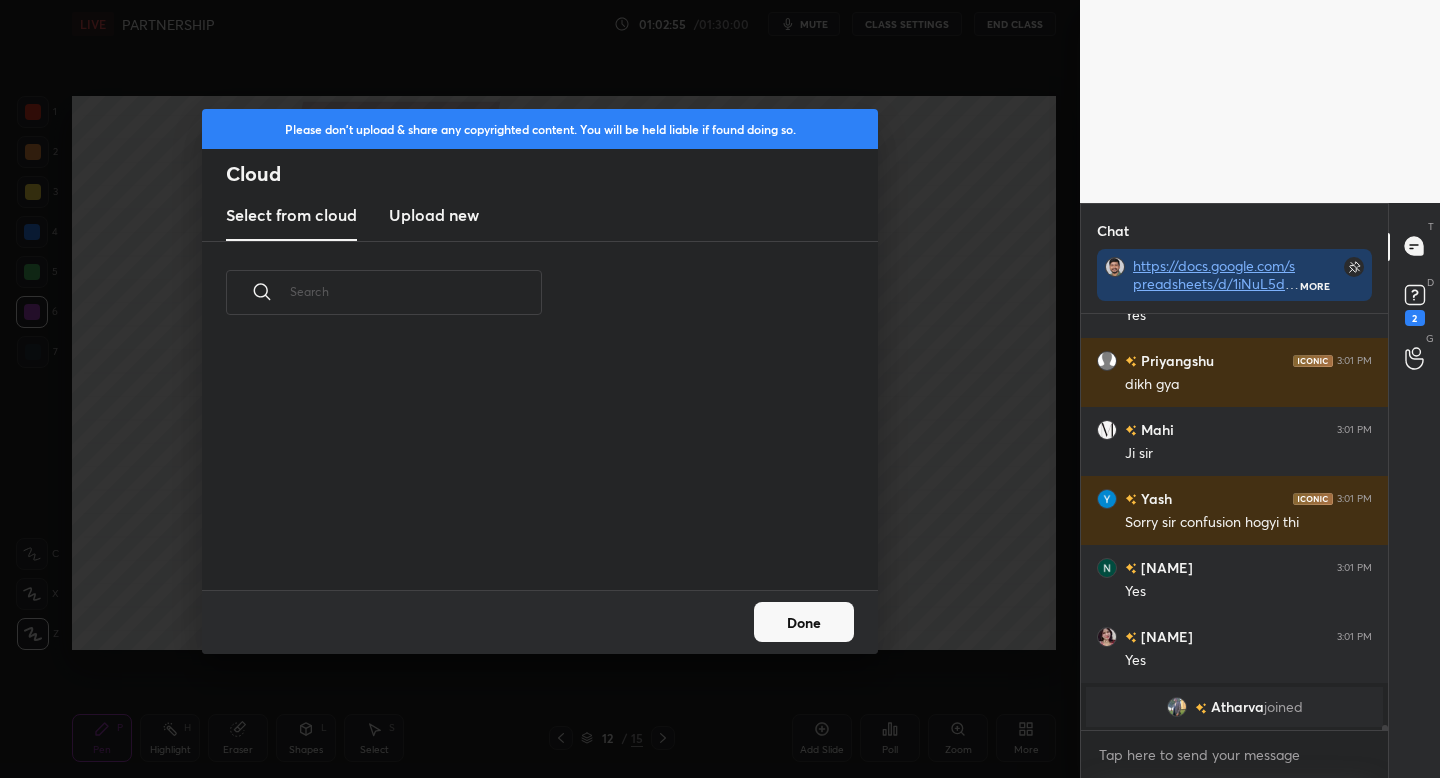 scroll, scrollTop: 7, scrollLeft: 11, axis: both 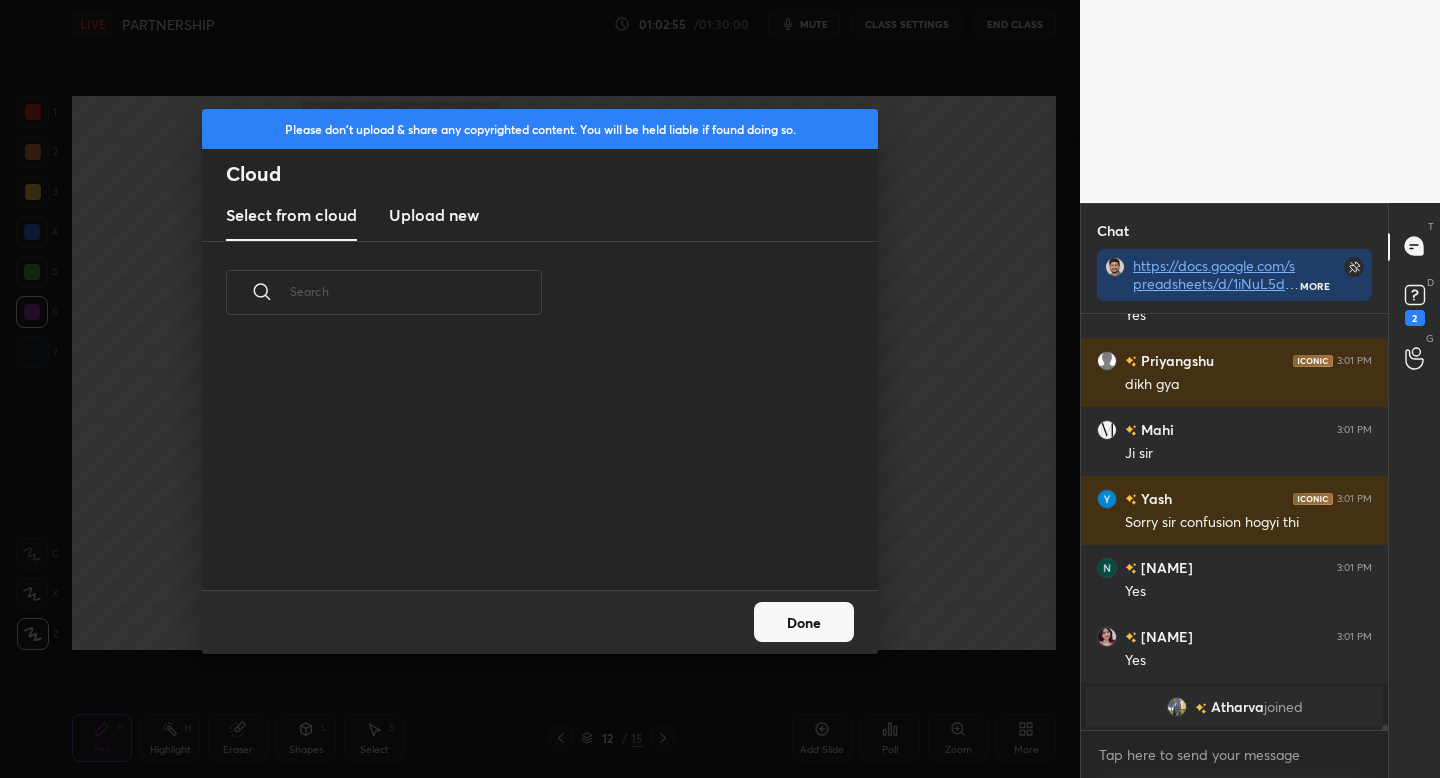 click on "Upload new" at bounding box center [434, 215] 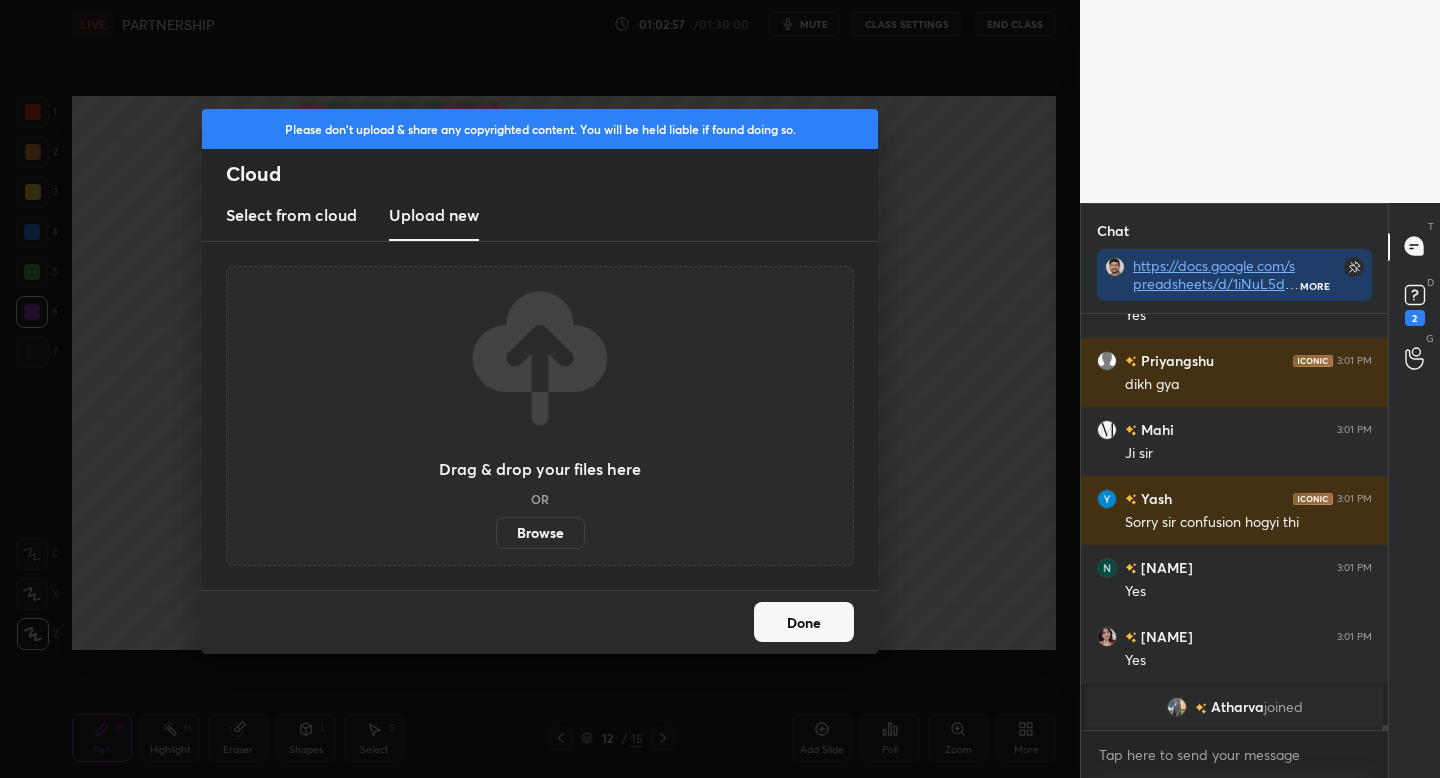 click on "Browse" at bounding box center (540, 533) 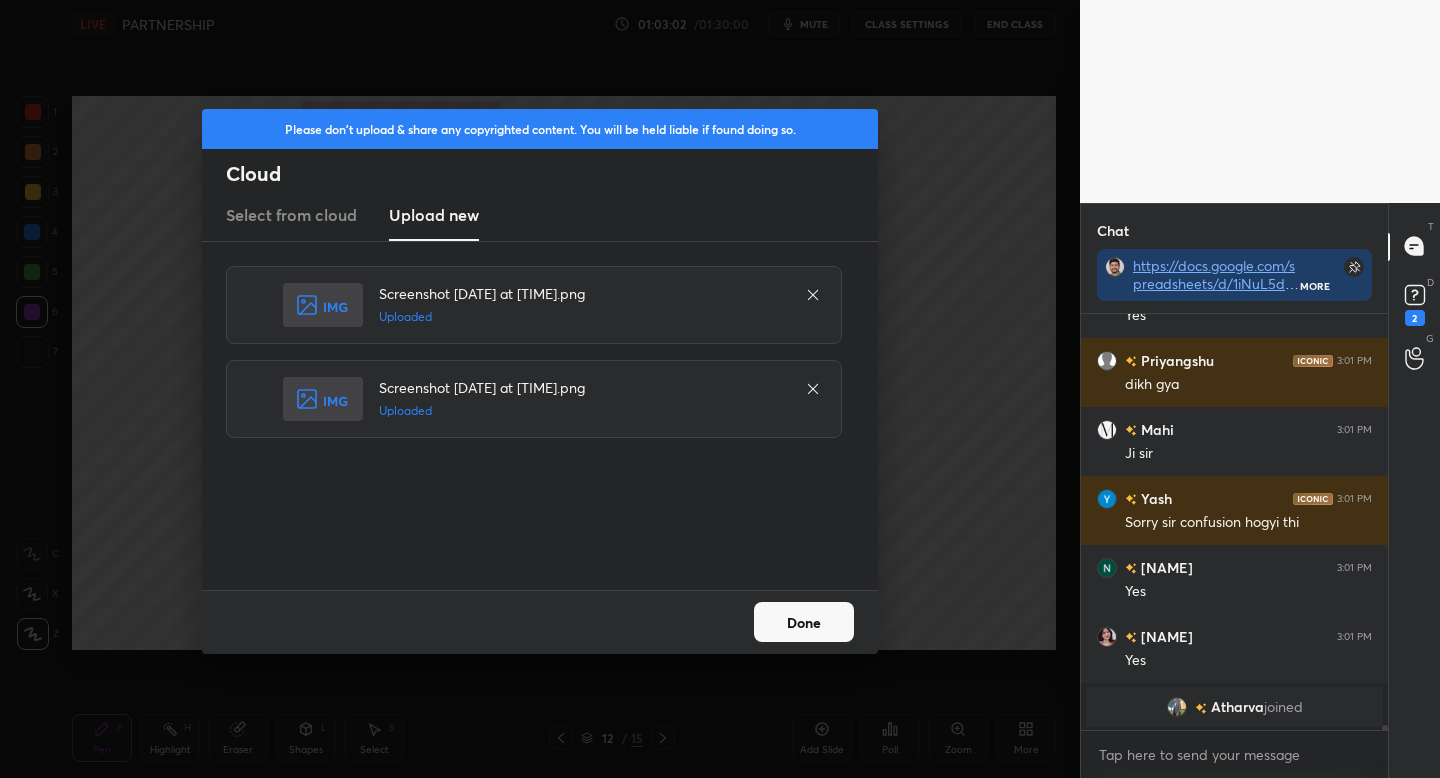 click on "Done" at bounding box center (804, 622) 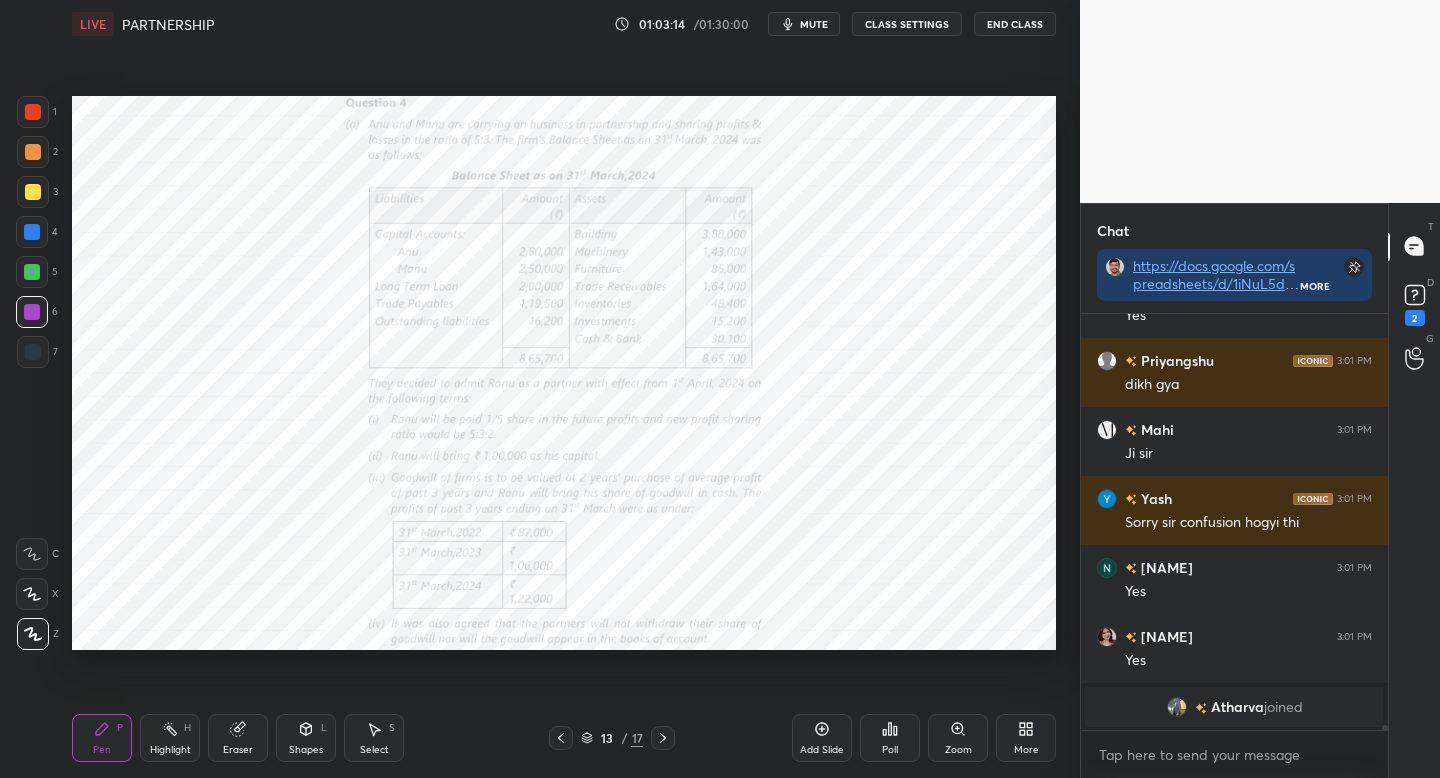 drag, startPoint x: 34, startPoint y: 106, endPoint x: 55, endPoint y: 114, distance: 22.472204 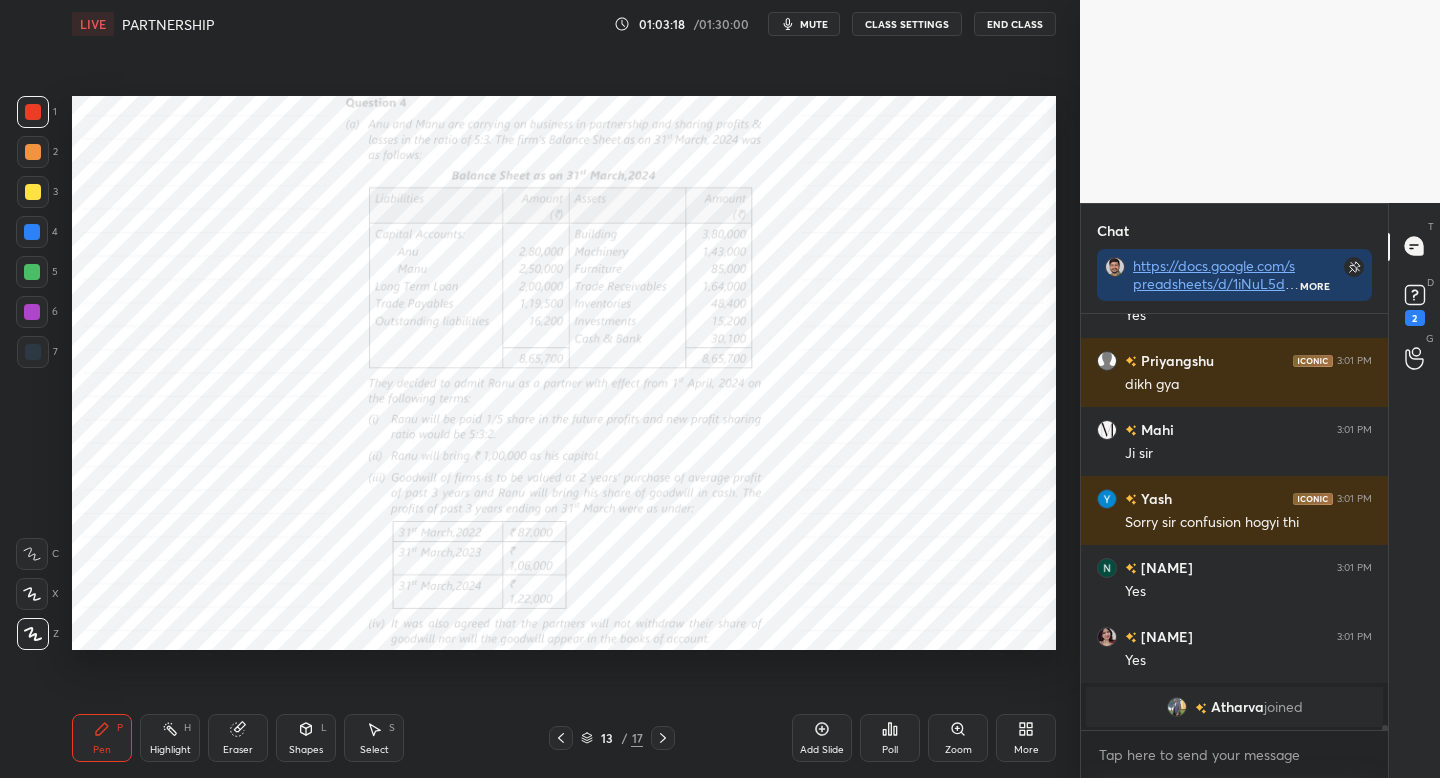 drag, startPoint x: 26, startPoint y: 350, endPoint x: 65, endPoint y: 324, distance: 46.872166 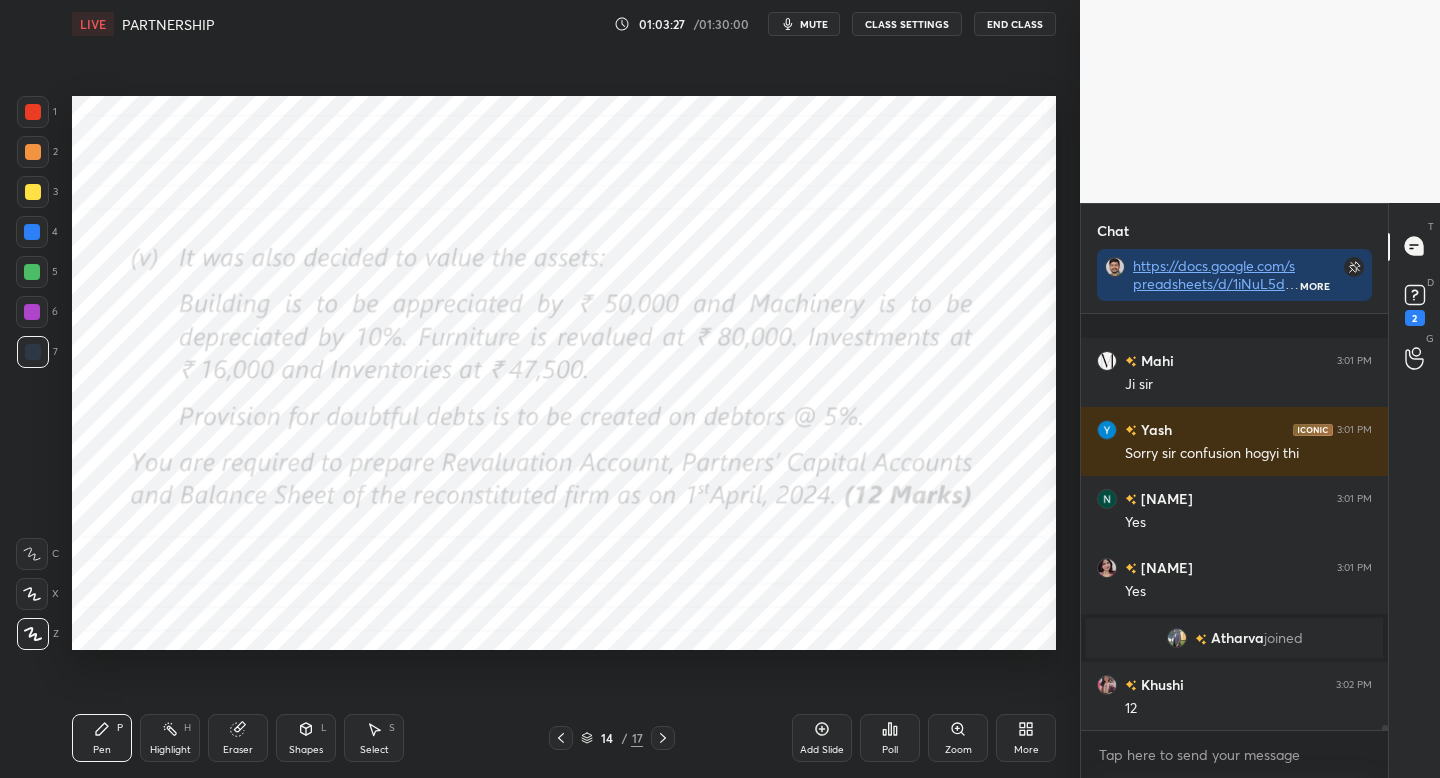 scroll, scrollTop: 31373, scrollLeft: 0, axis: vertical 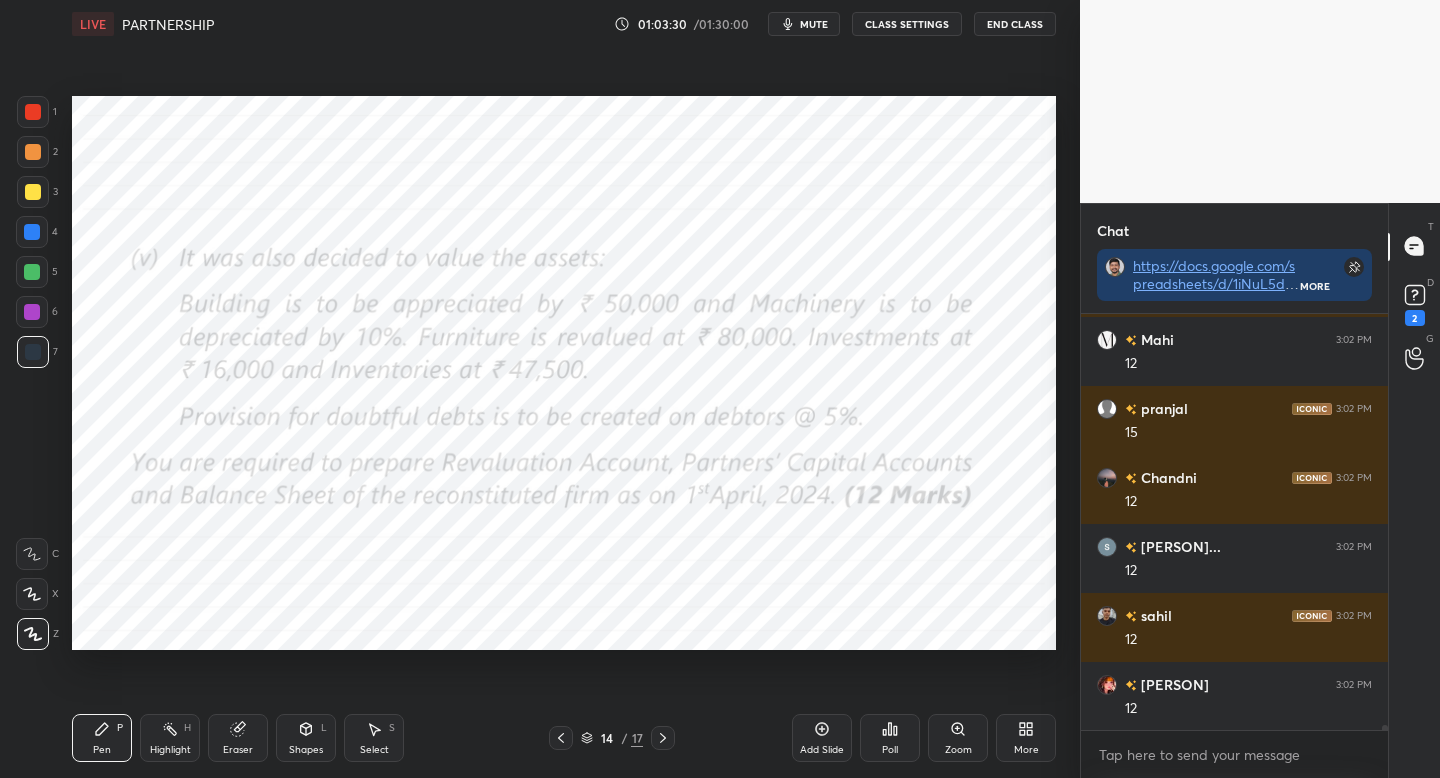 click at bounding box center (33, 112) 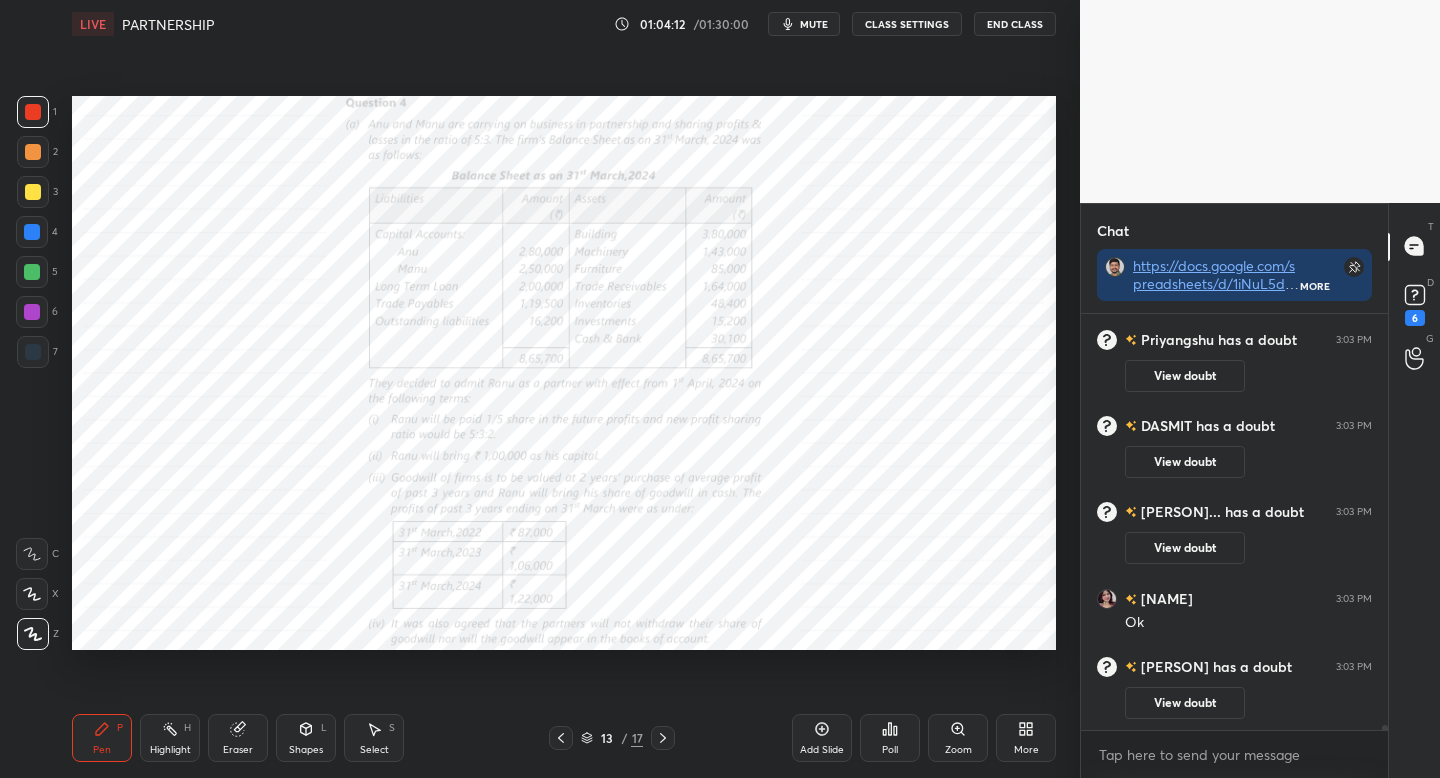 scroll, scrollTop: 32660, scrollLeft: 0, axis: vertical 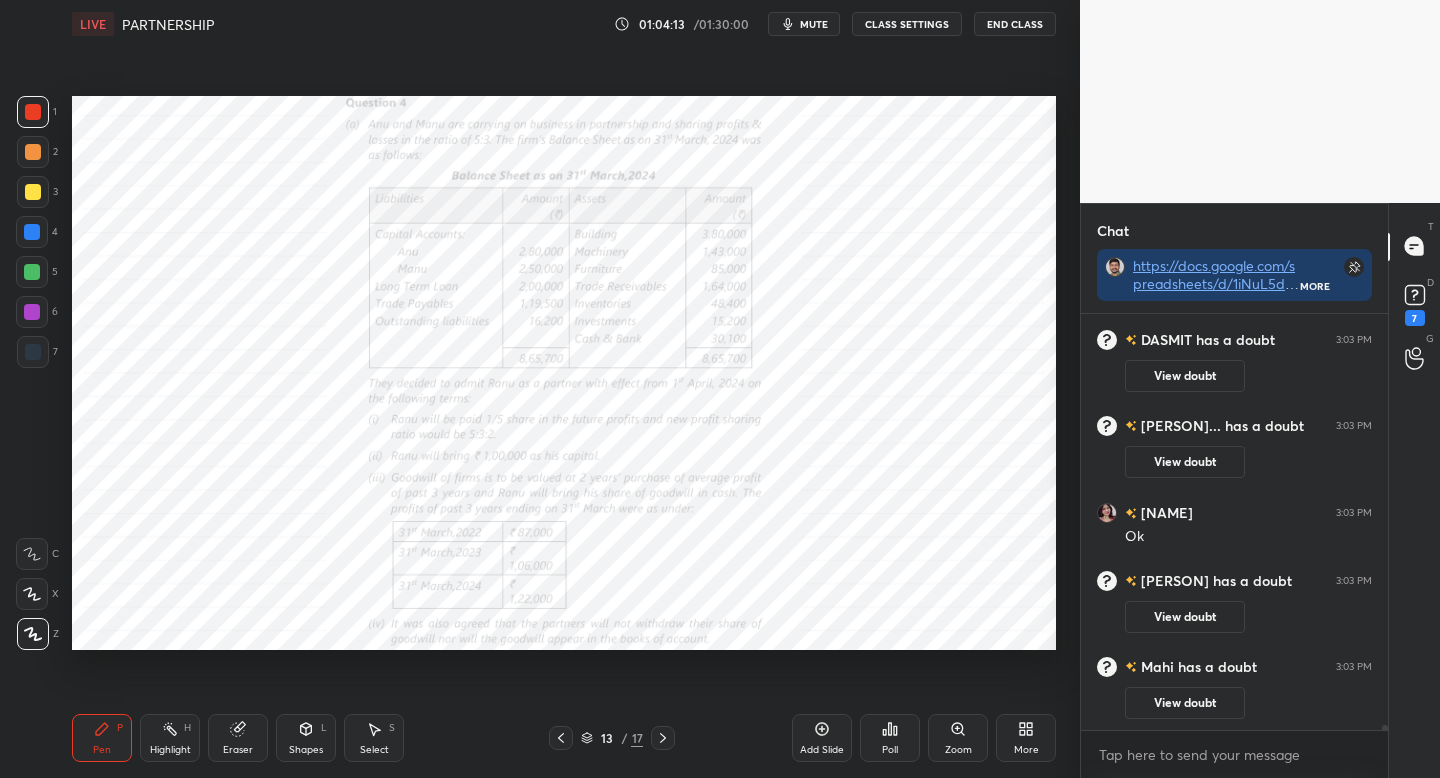click 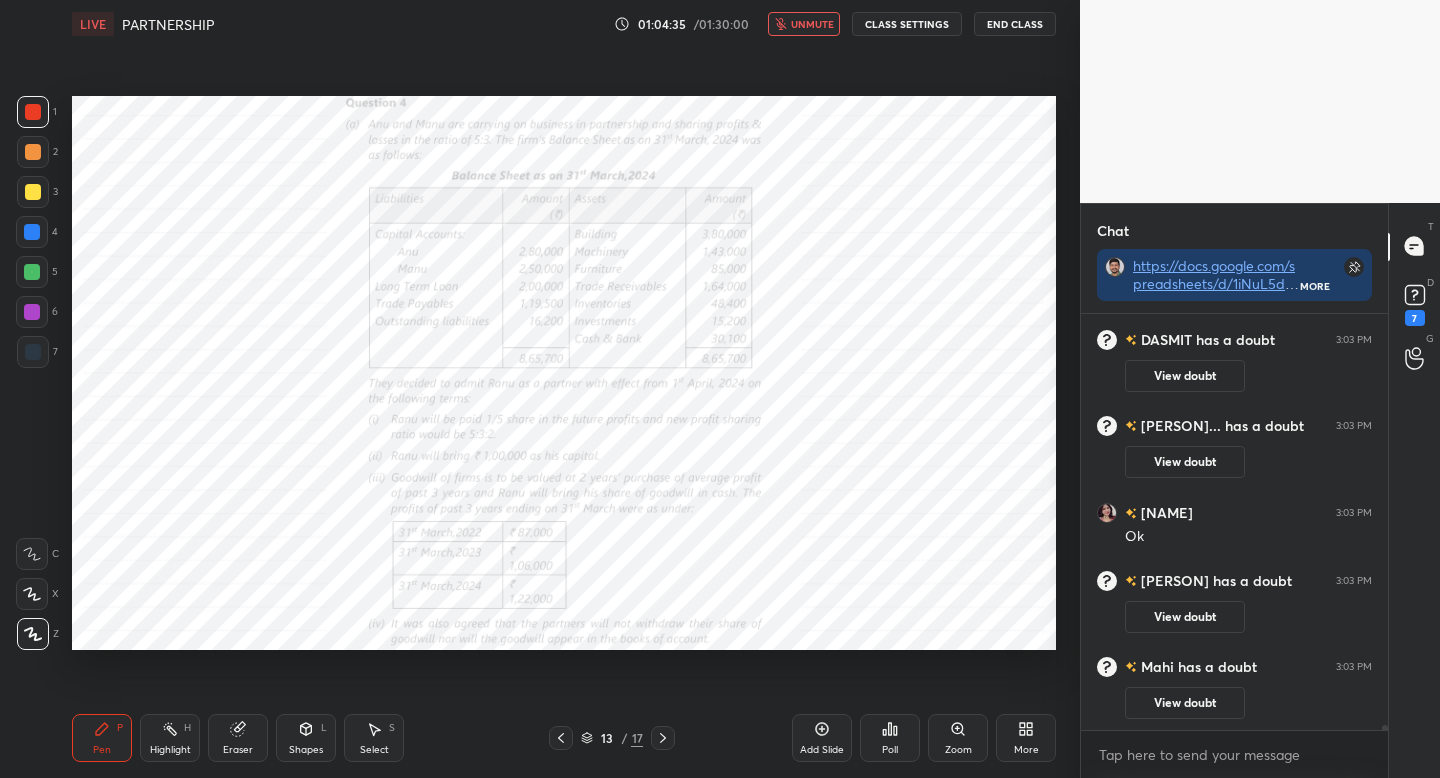scroll, scrollTop: 32729, scrollLeft: 0, axis: vertical 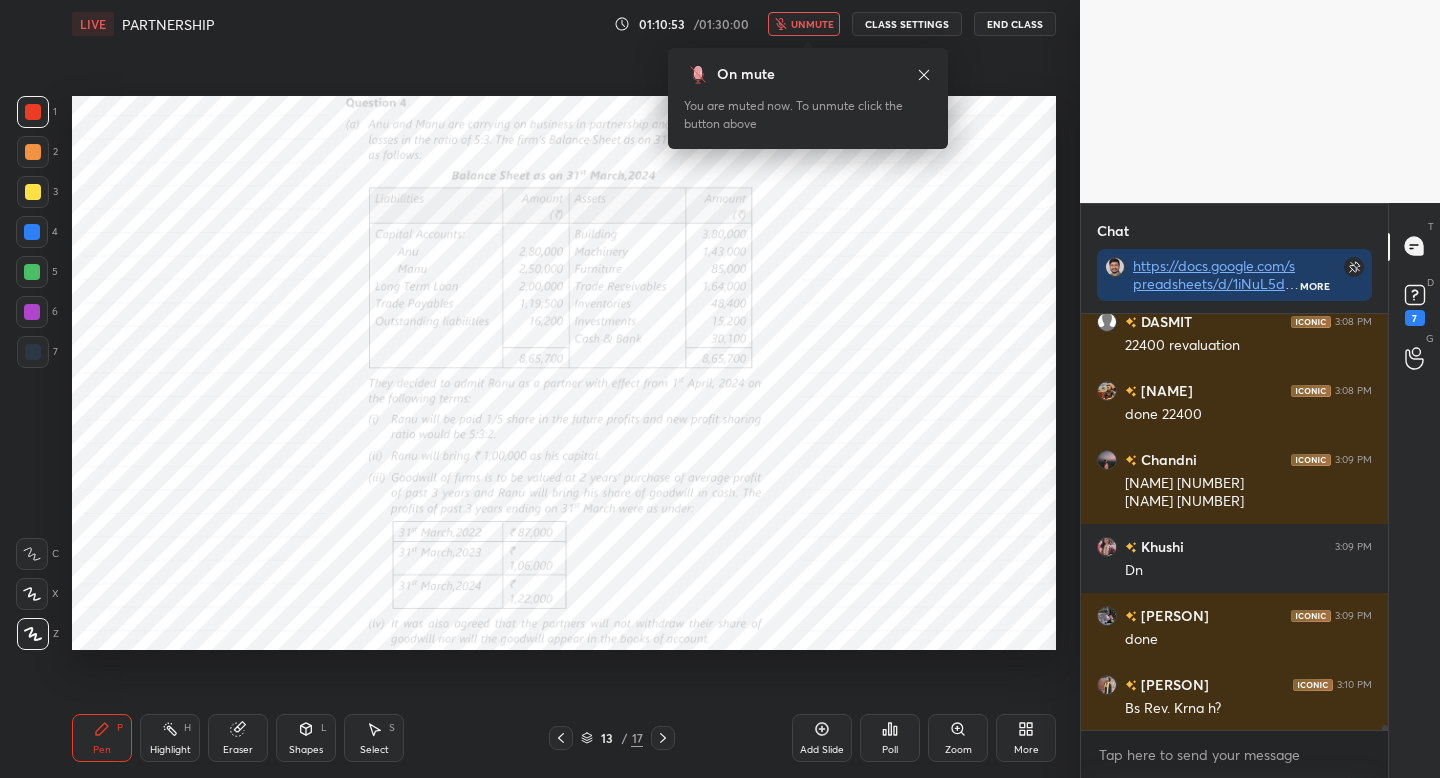 drag, startPoint x: 32, startPoint y: 308, endPoint x: 70, endPoint y: 309, distance: 38.013157 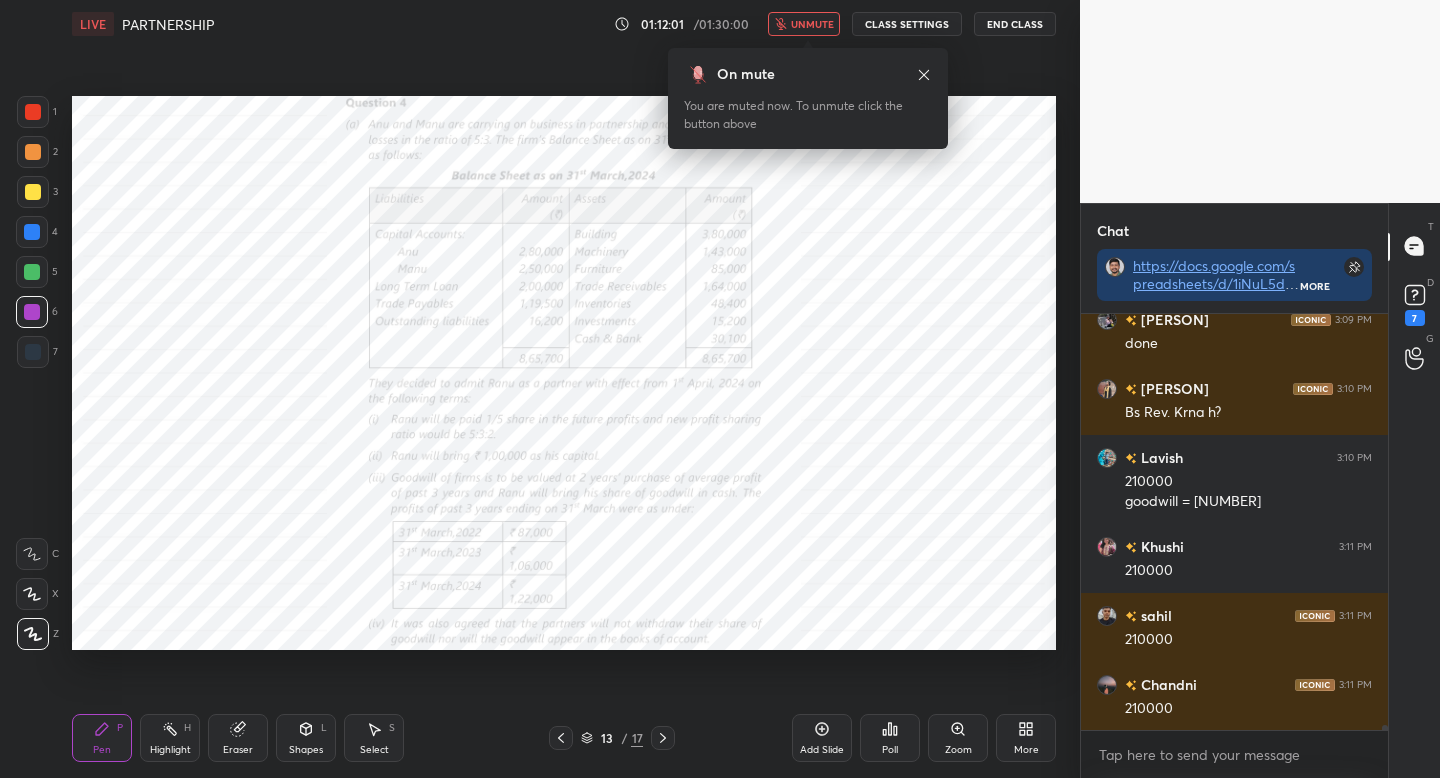 scroll, scrollTop: 34795, scrollLeft: 0, axis: vertical 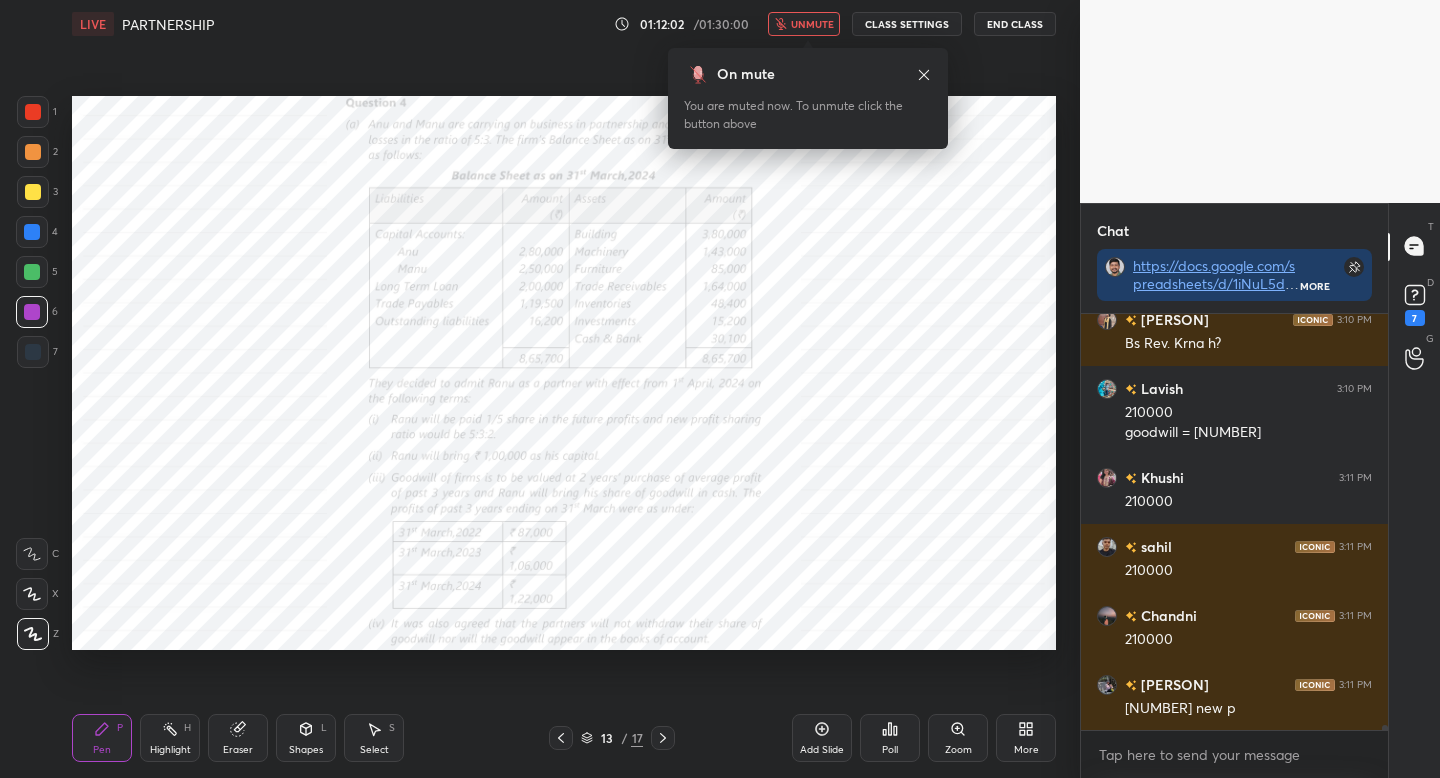 drag, startPoint x: 25, startPoint y: 354, endPoint x: 52, endPoint y: 353, distance: 27.018513 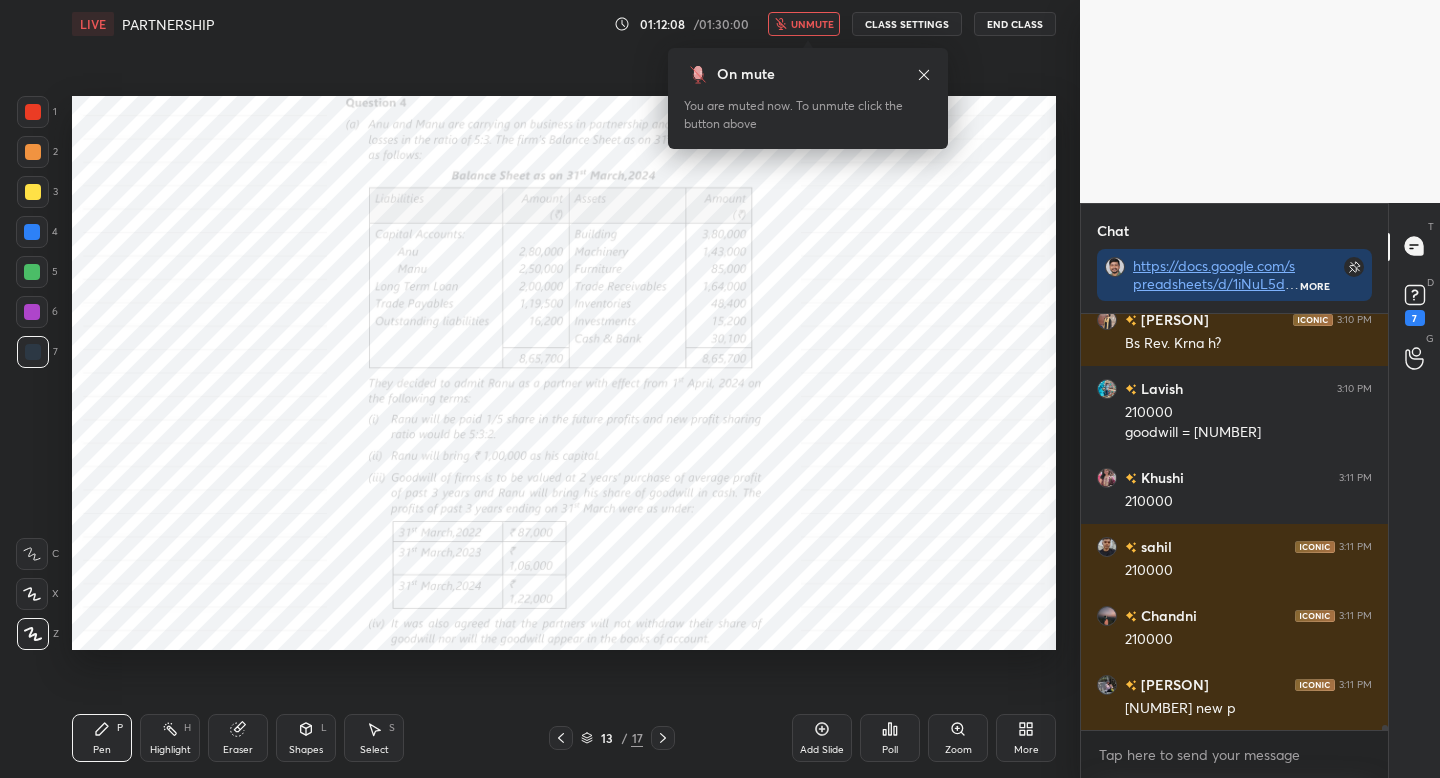 scroll, scrollTop: 34864, scrollLeft: 0, axis: vertical 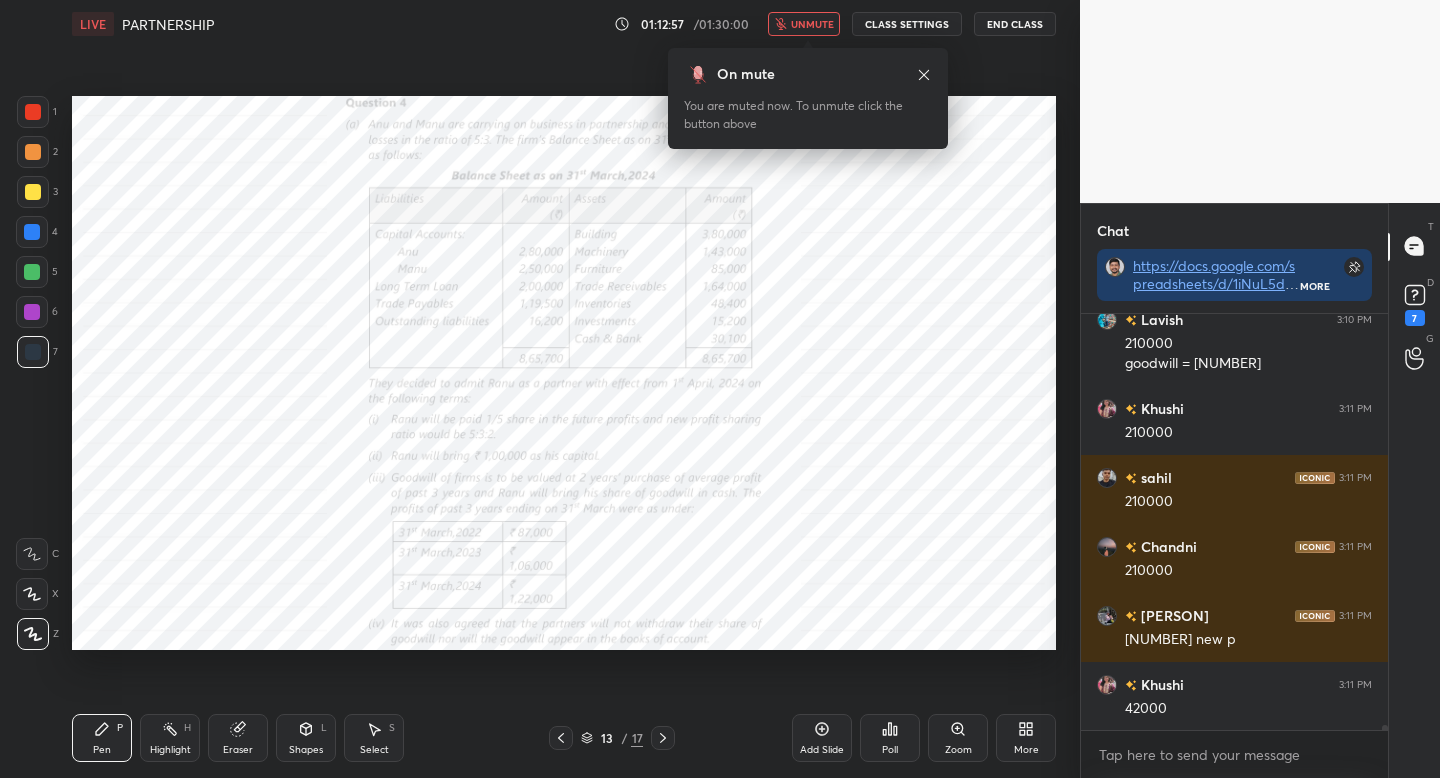 click on "unmute" at bounding box center (812, 24) 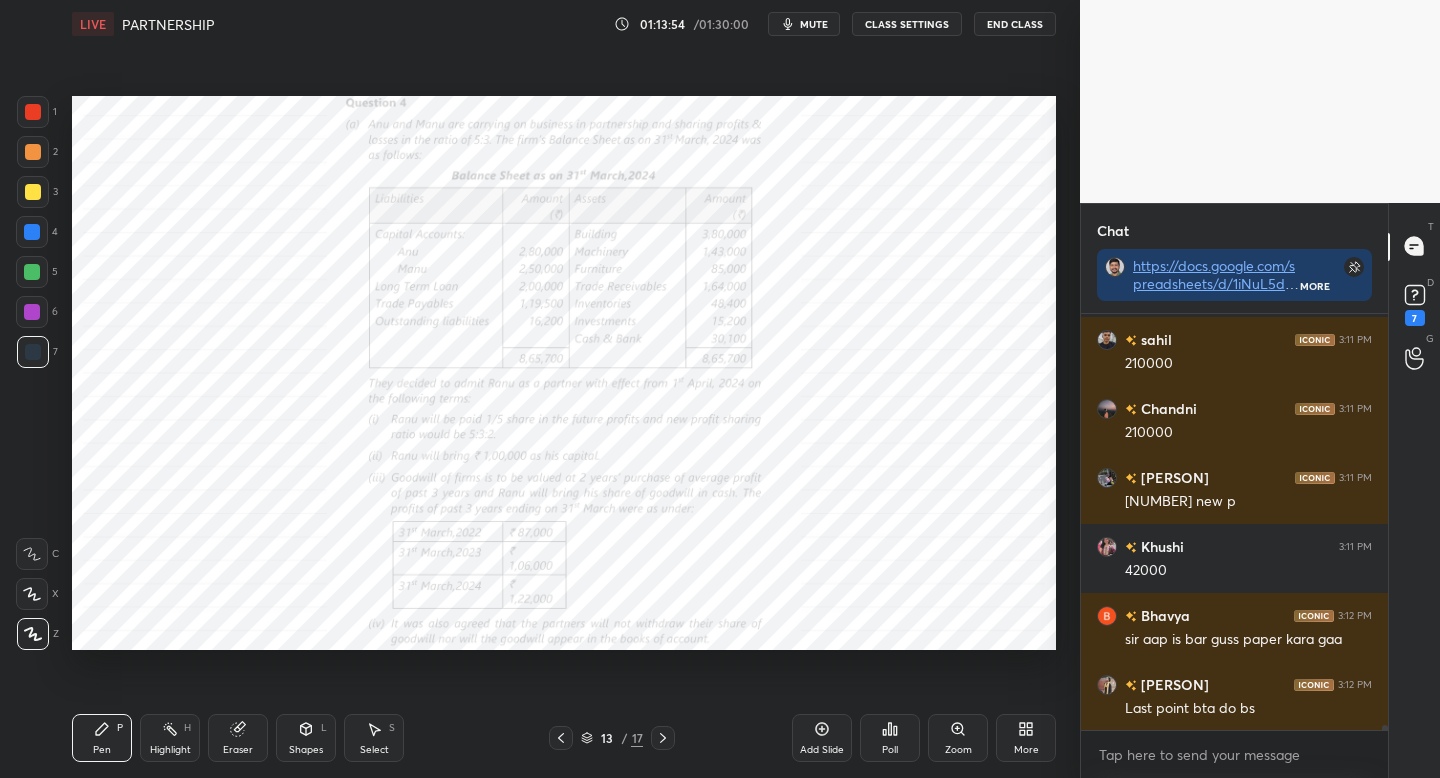 scroll, scrollTop: 35071, scrollLeft: 0, axis: vertical 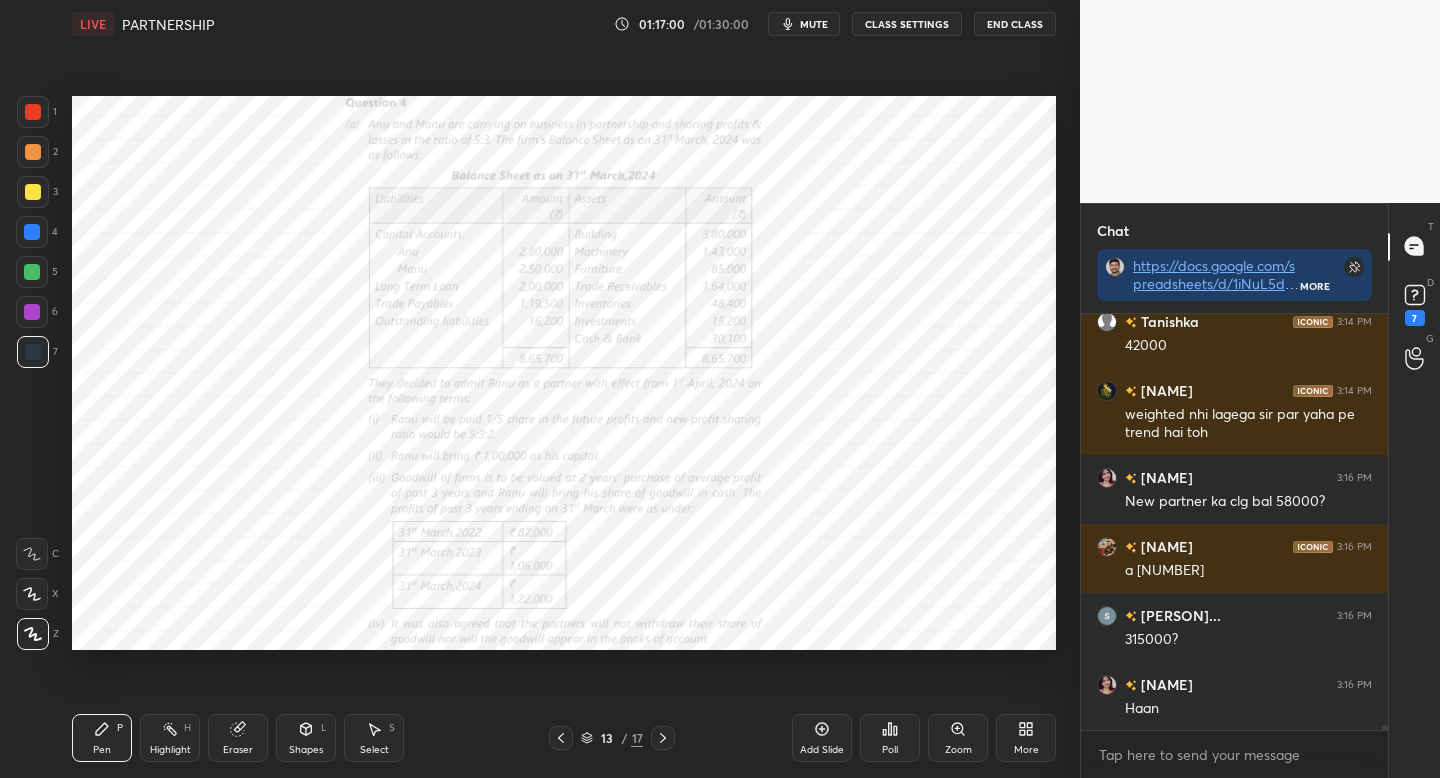 click at bounding box center (33, 112) 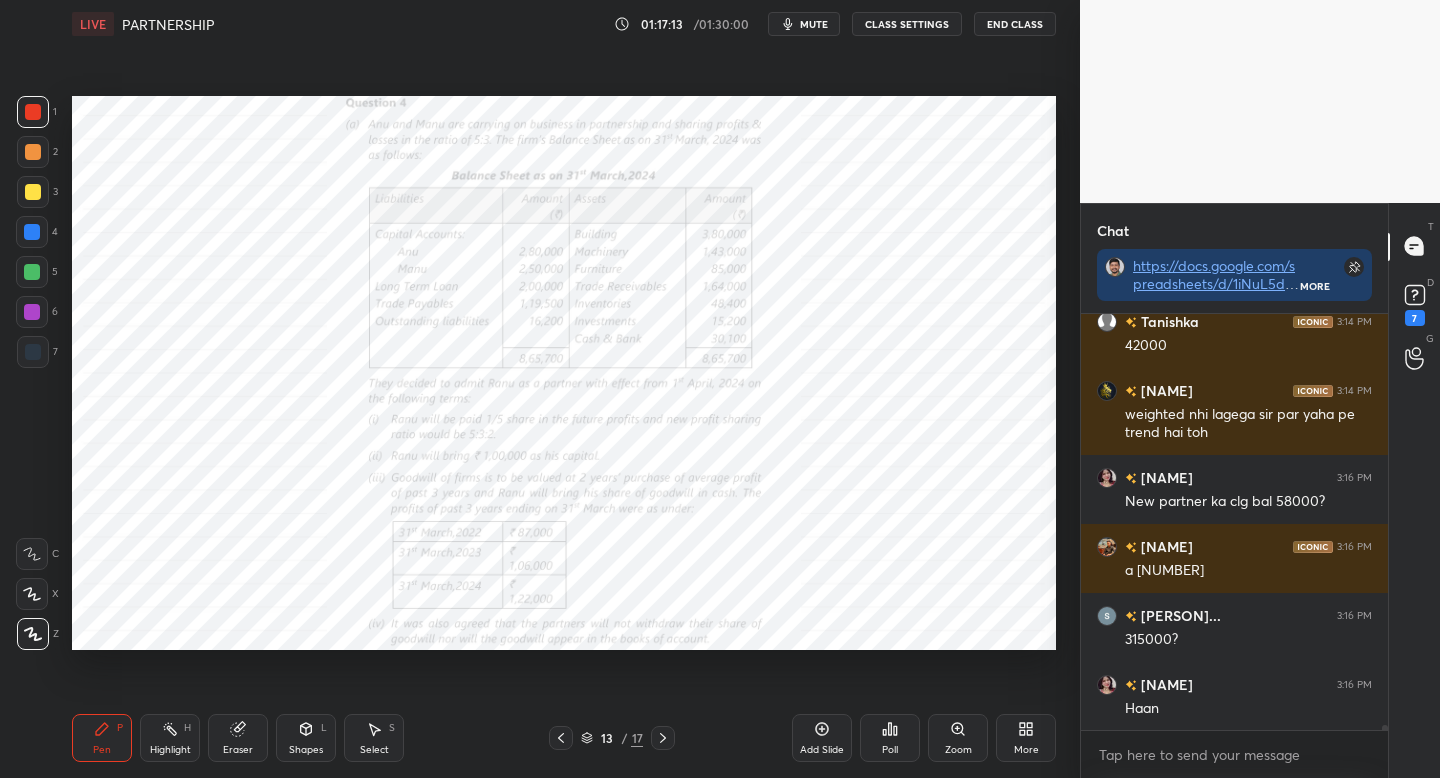 scroll, scrollTop: 35641, scrollLeft: 0, axis: vertical 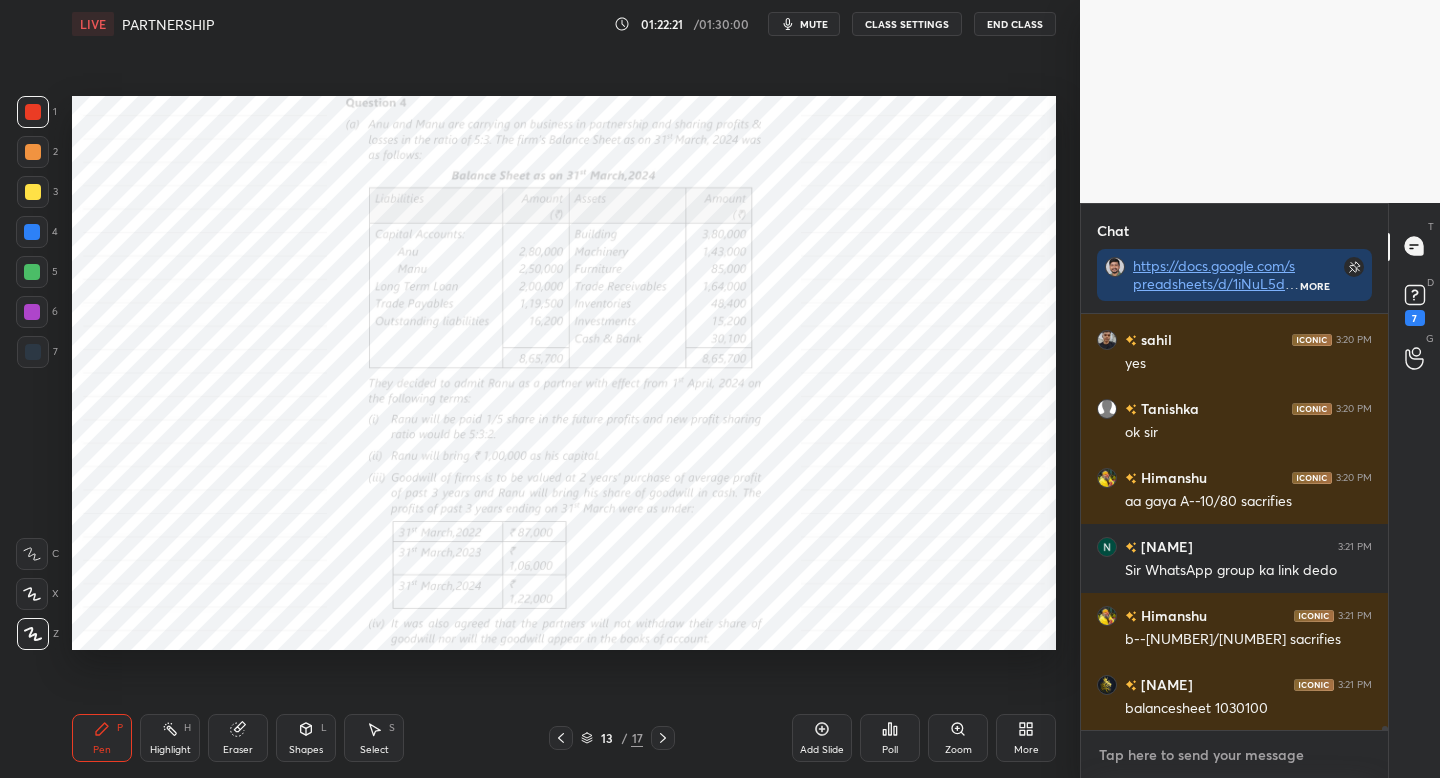 click at bounding box center [1234, 755] 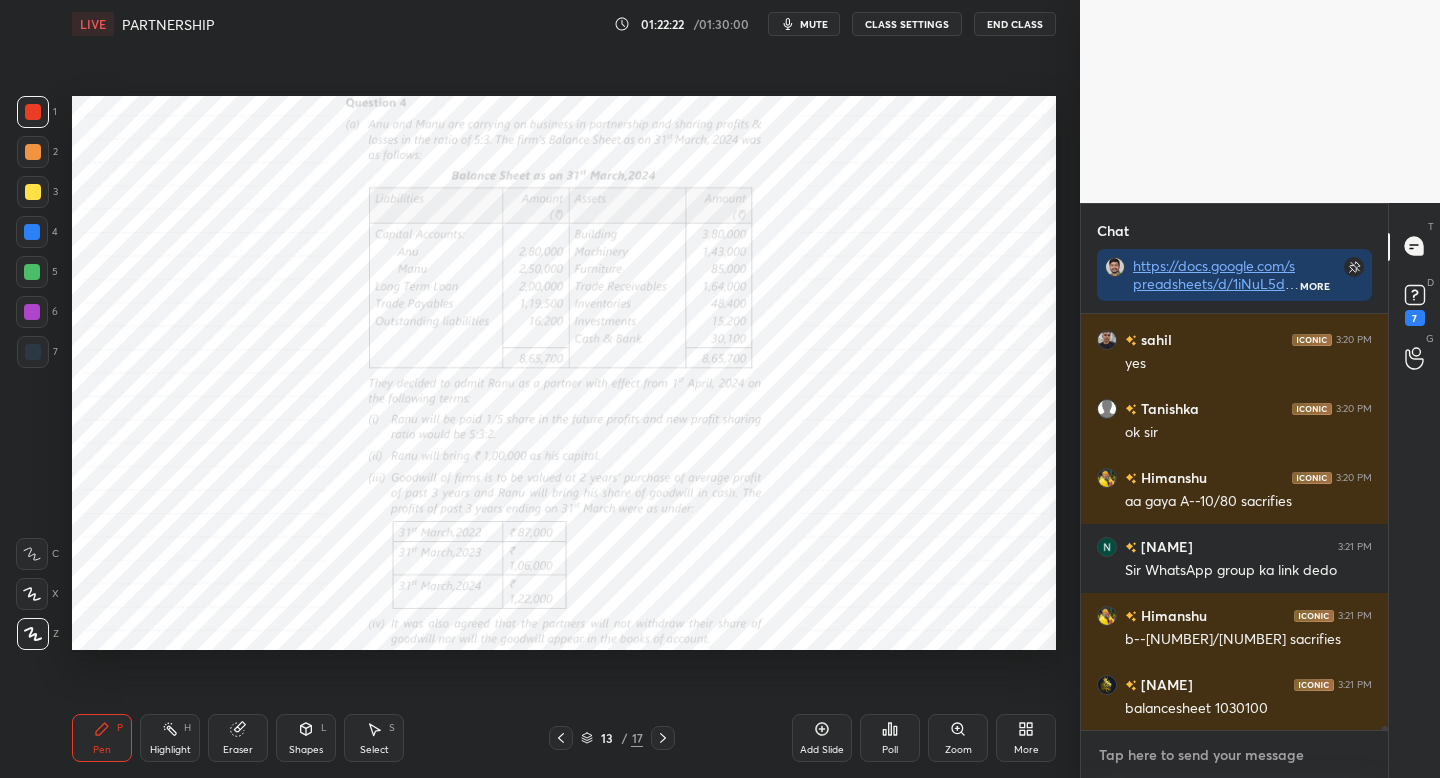 paste on "https://chat.whatsapp.com/DKEd7eMtuAE8peuHHPYfPX" 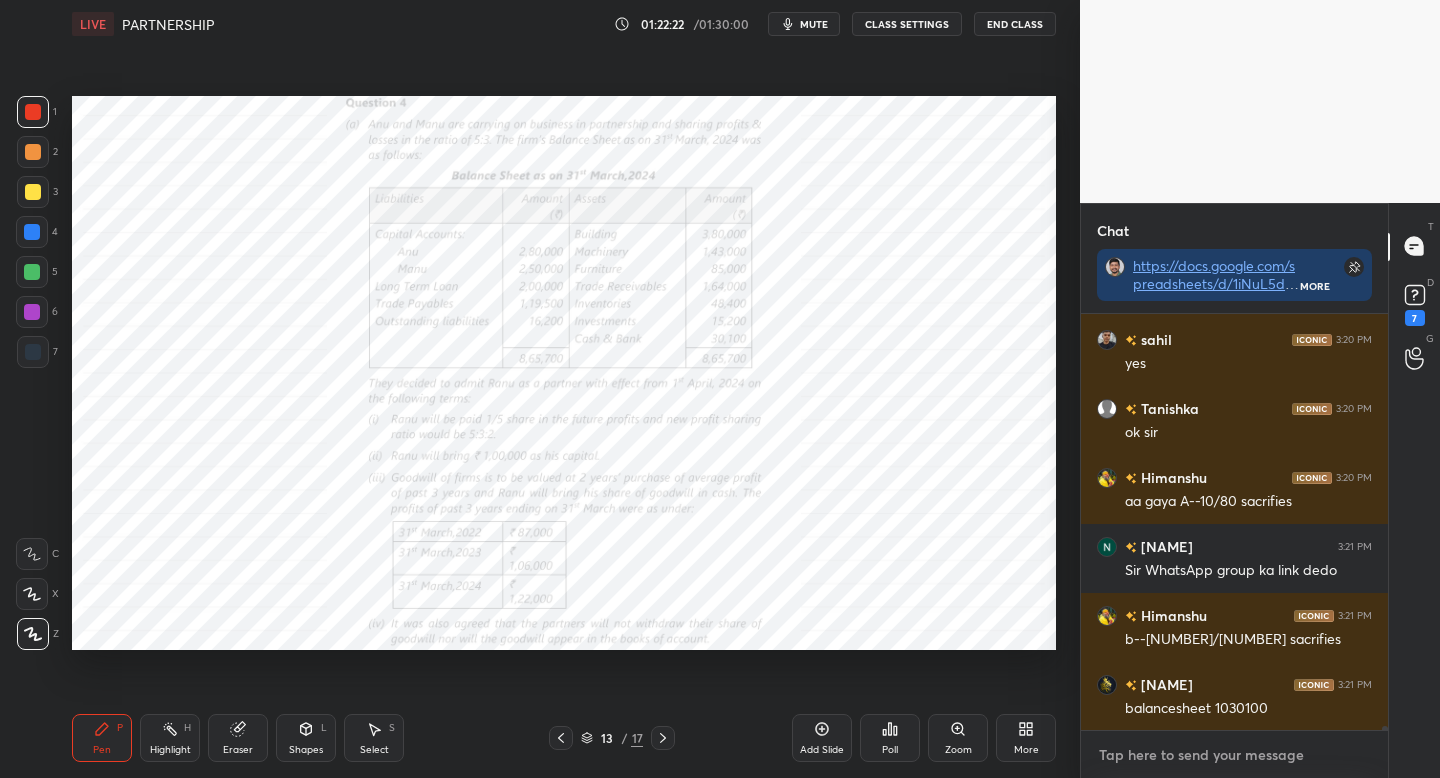 type on "https://chat.whatsapp.com/DKEd7eMtuAE8peuHHPYfPX" 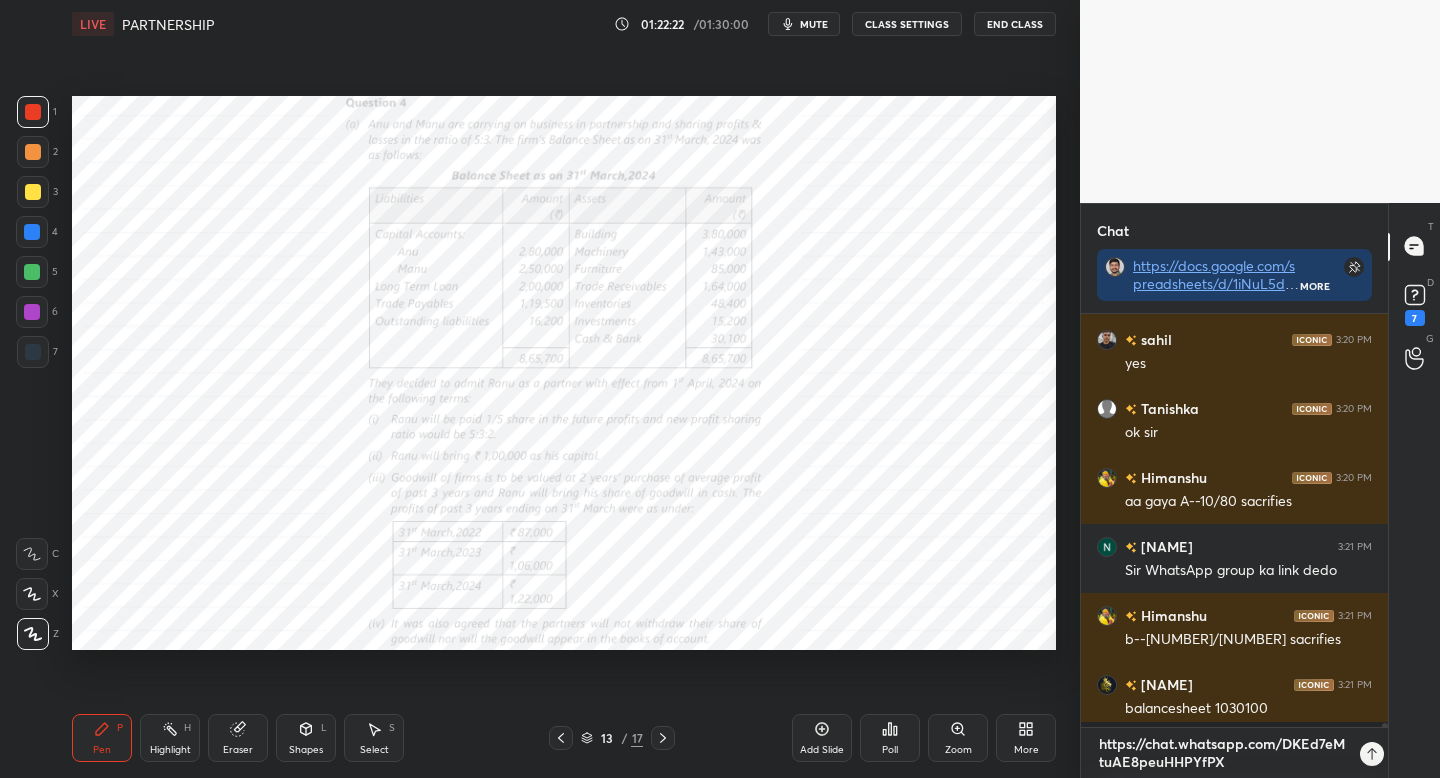 scroll, scrollTop: 0, scrollLeft: 0, axis: both 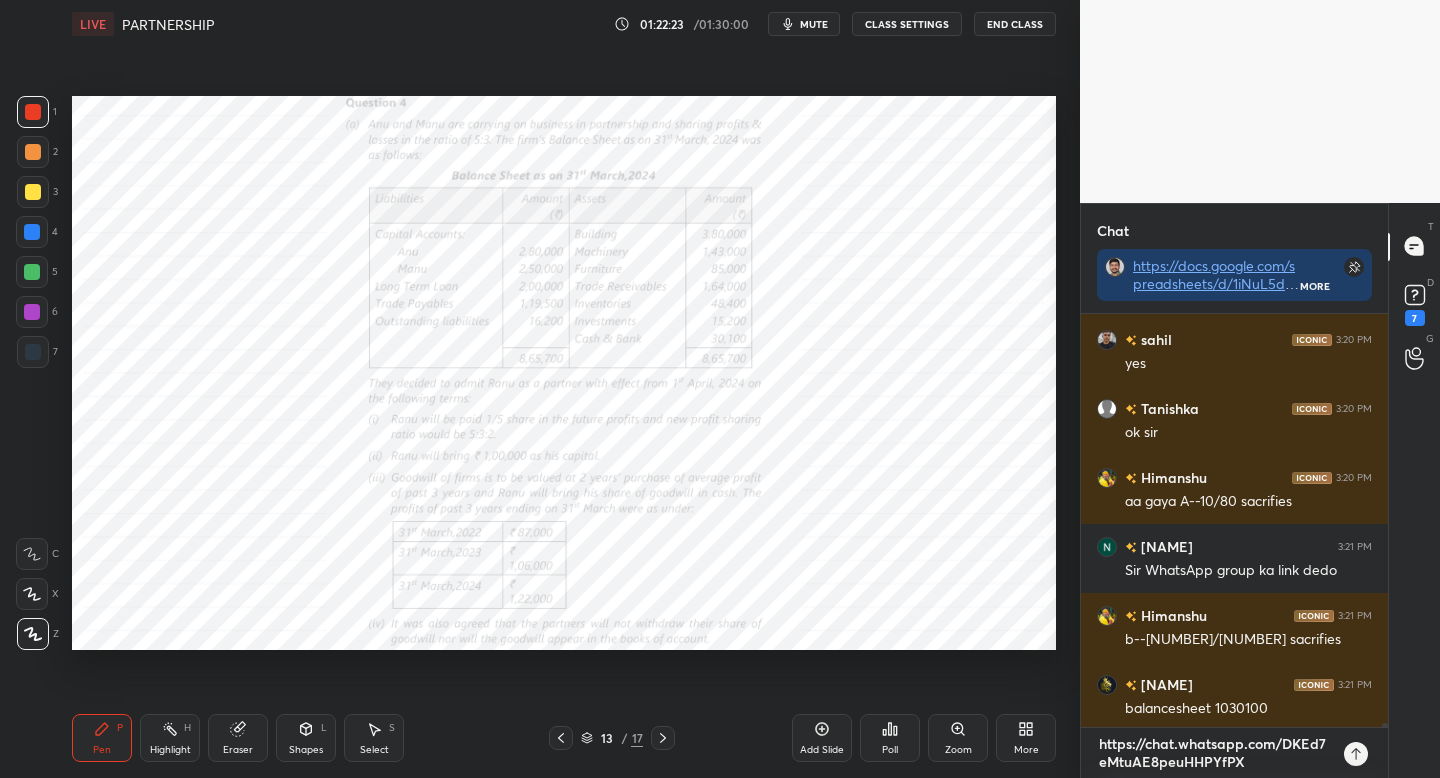 type 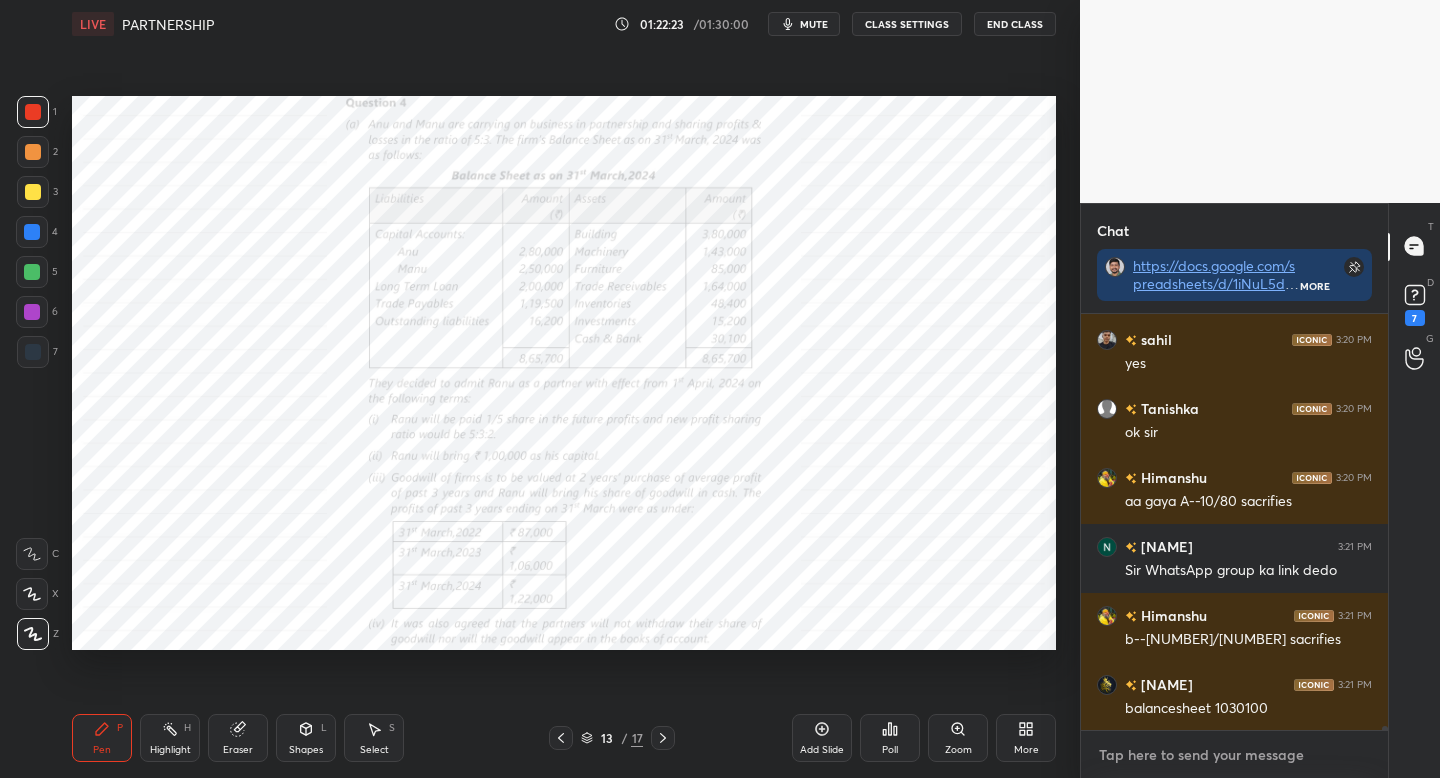 scroll, scrollTop: 7, scrollLeft: 7, axis: both 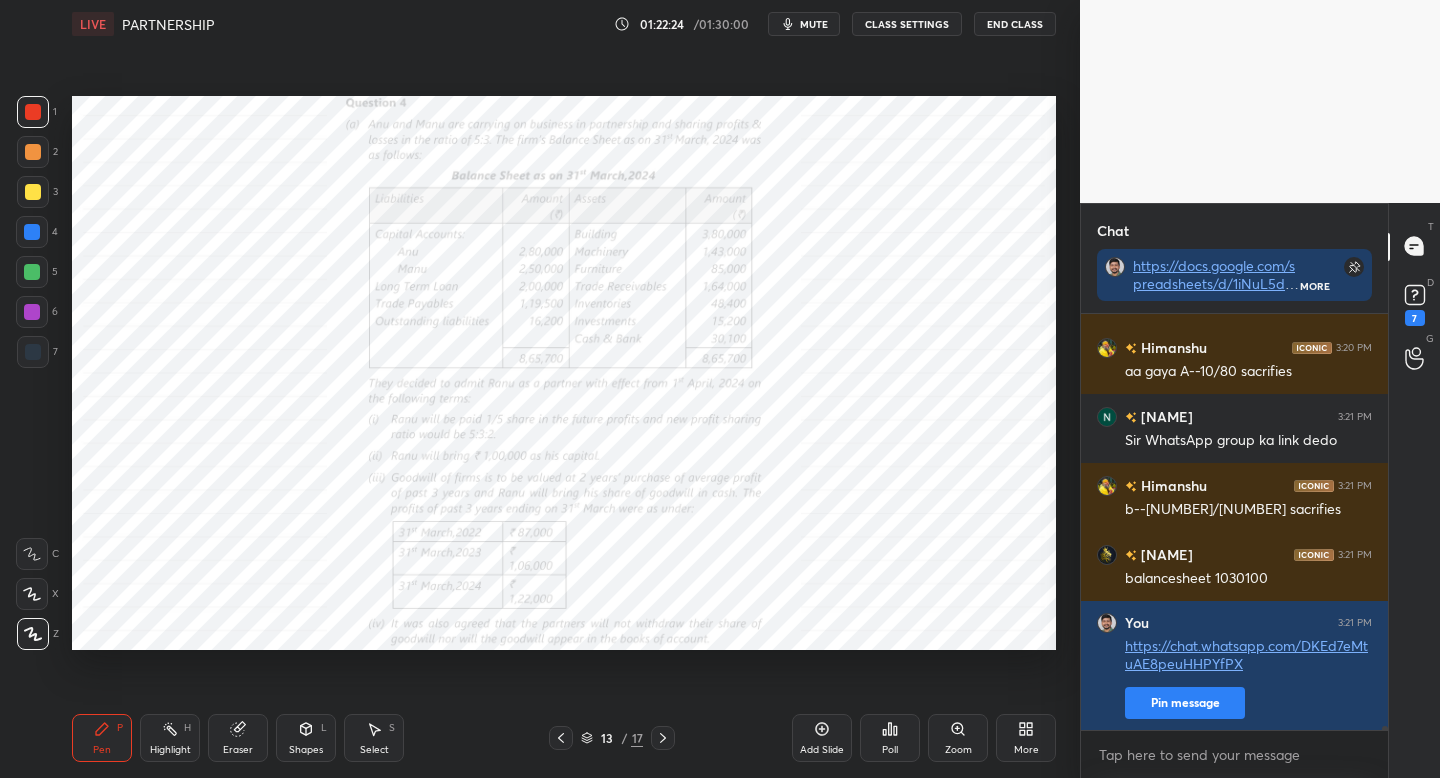 click on "Pin message" at bounding box center (1185, 703) 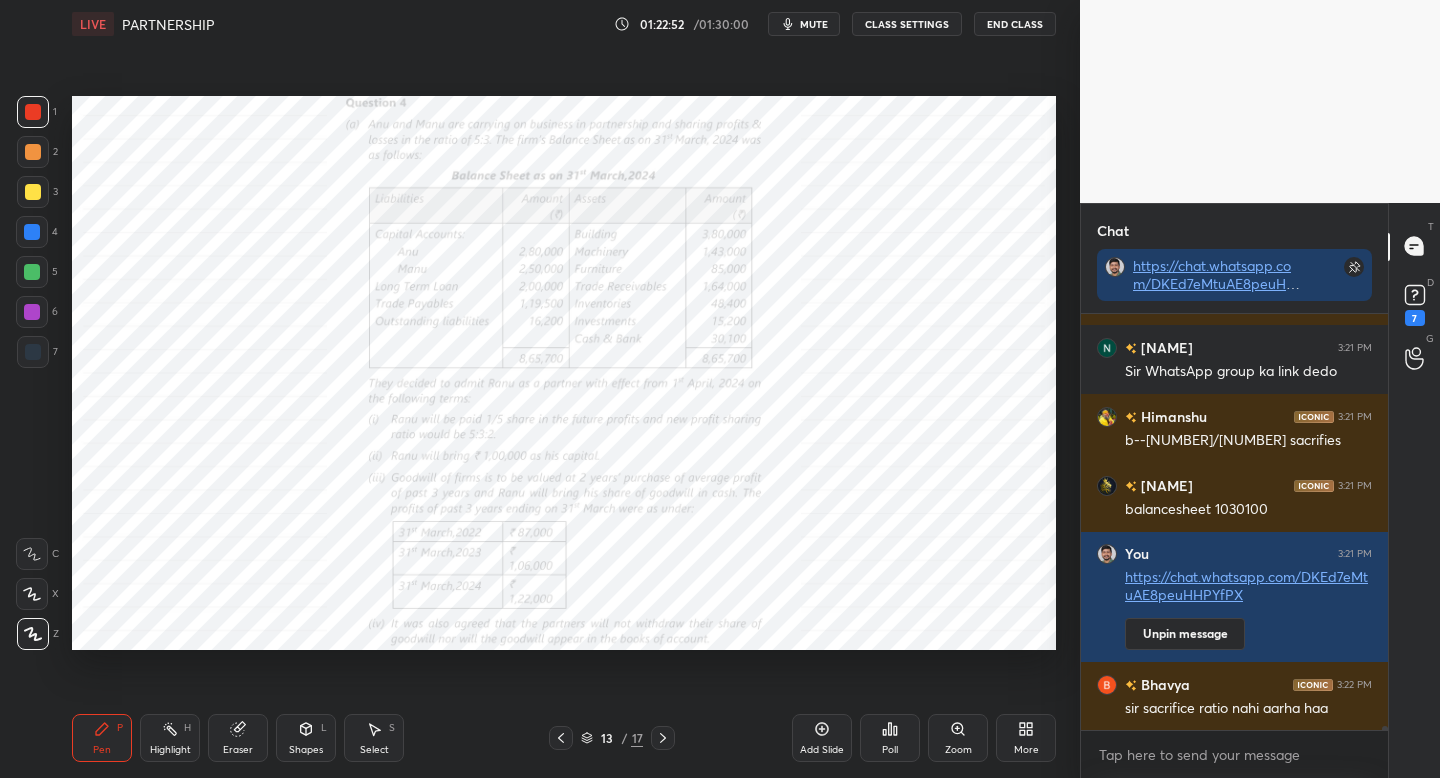 scroll, scrollTop: 38585, scrollLeft: 0, axis: vertical 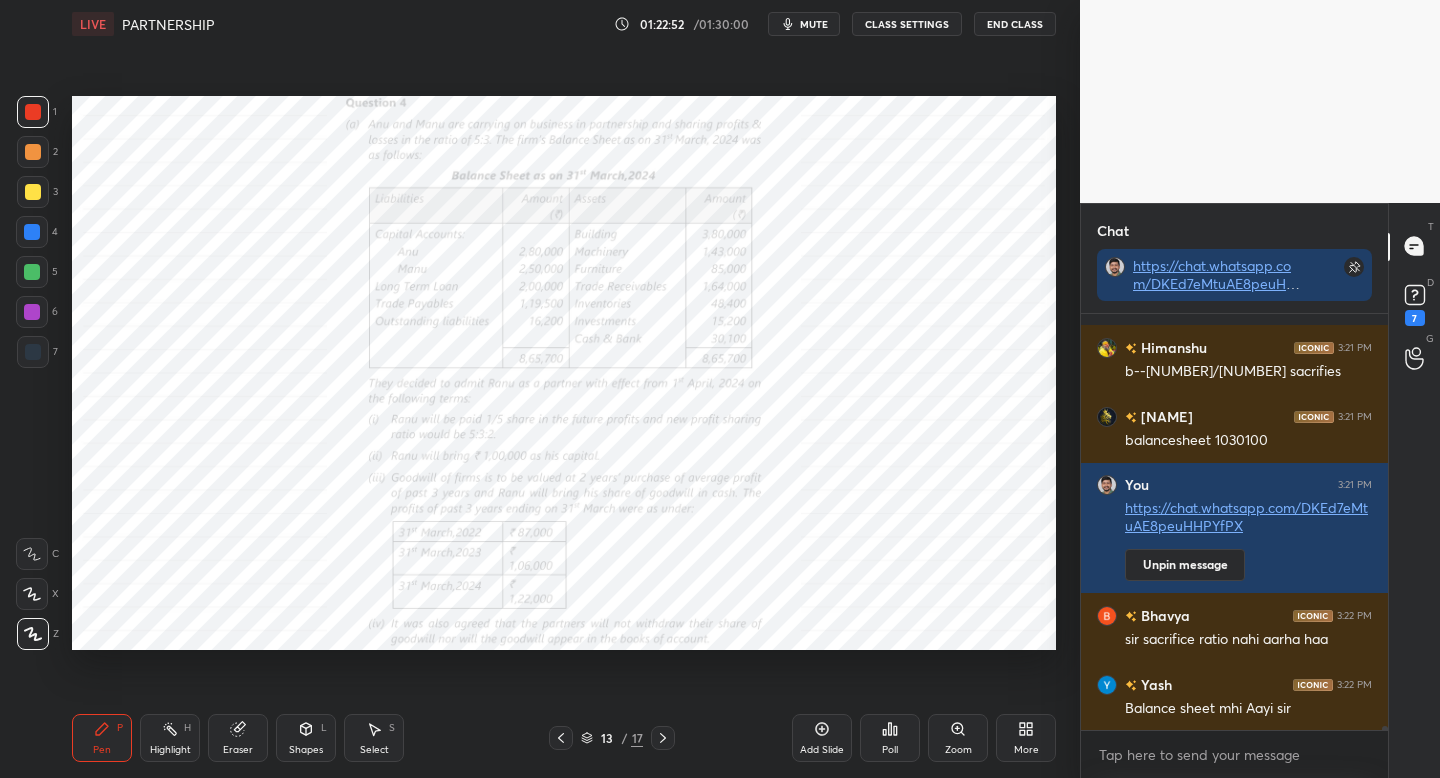 type 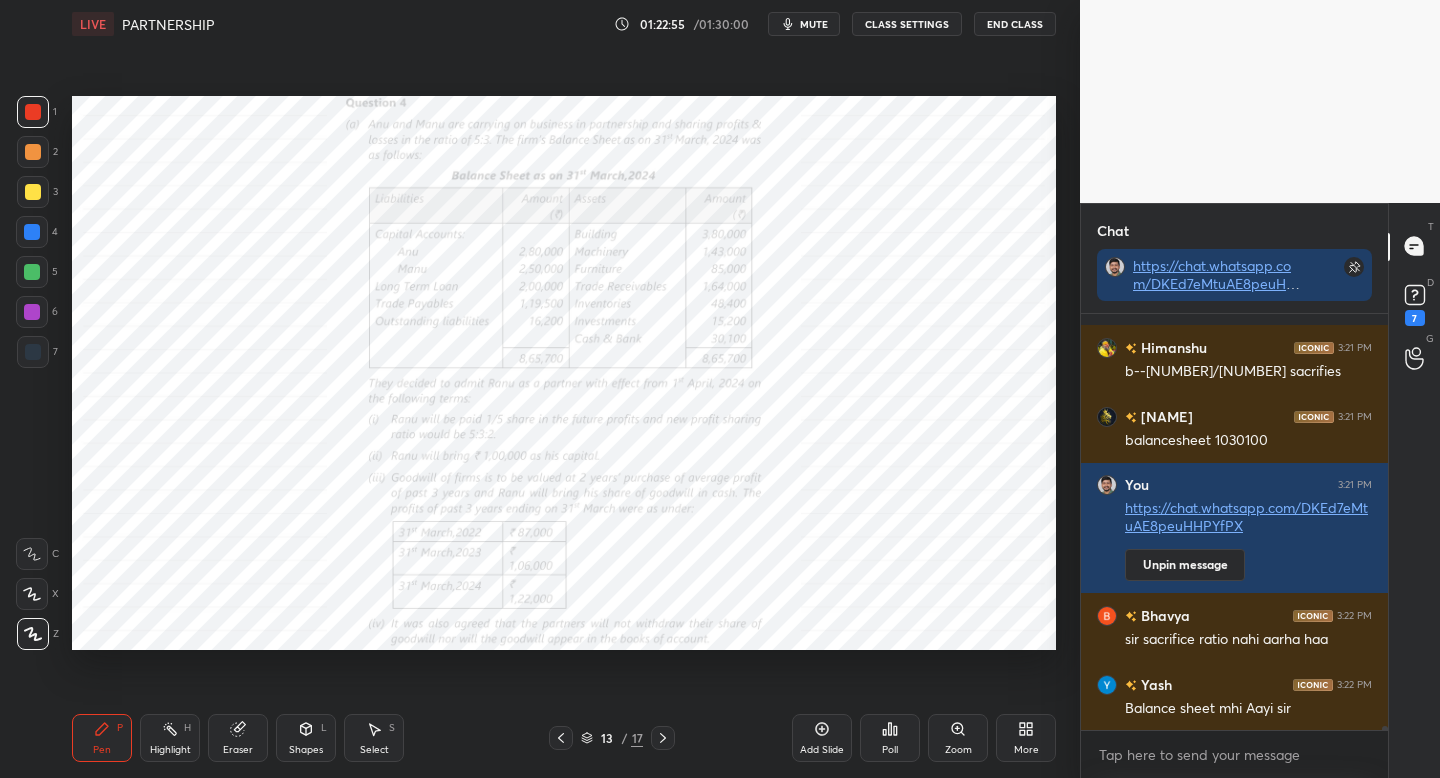 scroll, scrollTop: 38654, scrollLeft: 0, axis: vertical 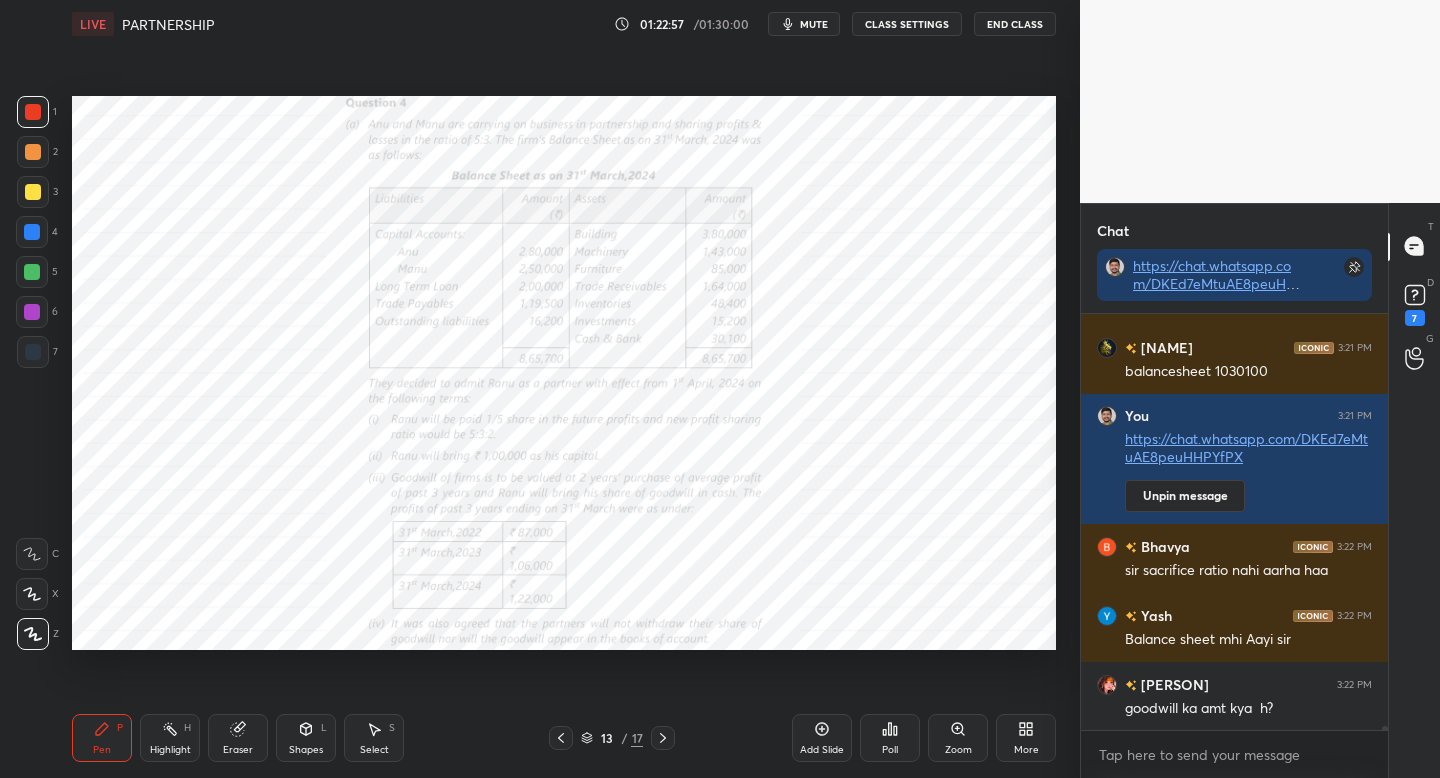 drag, startPoint x: 32, startPoint y: 116, endPoint x: 52, endPoint y: 120, distance: 20.396078 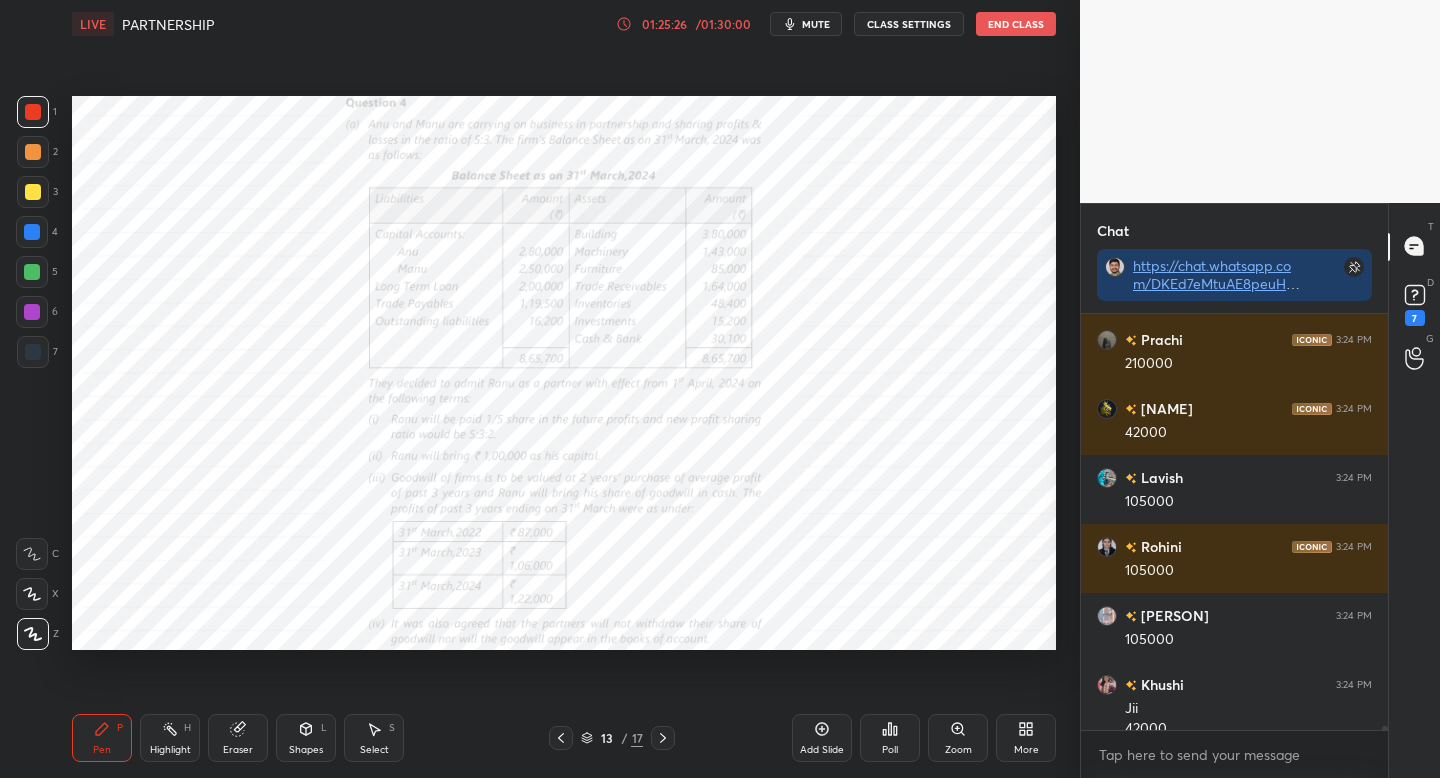 scroll, scrollTop: 40350, scrollLeft: 0, axis: vertical 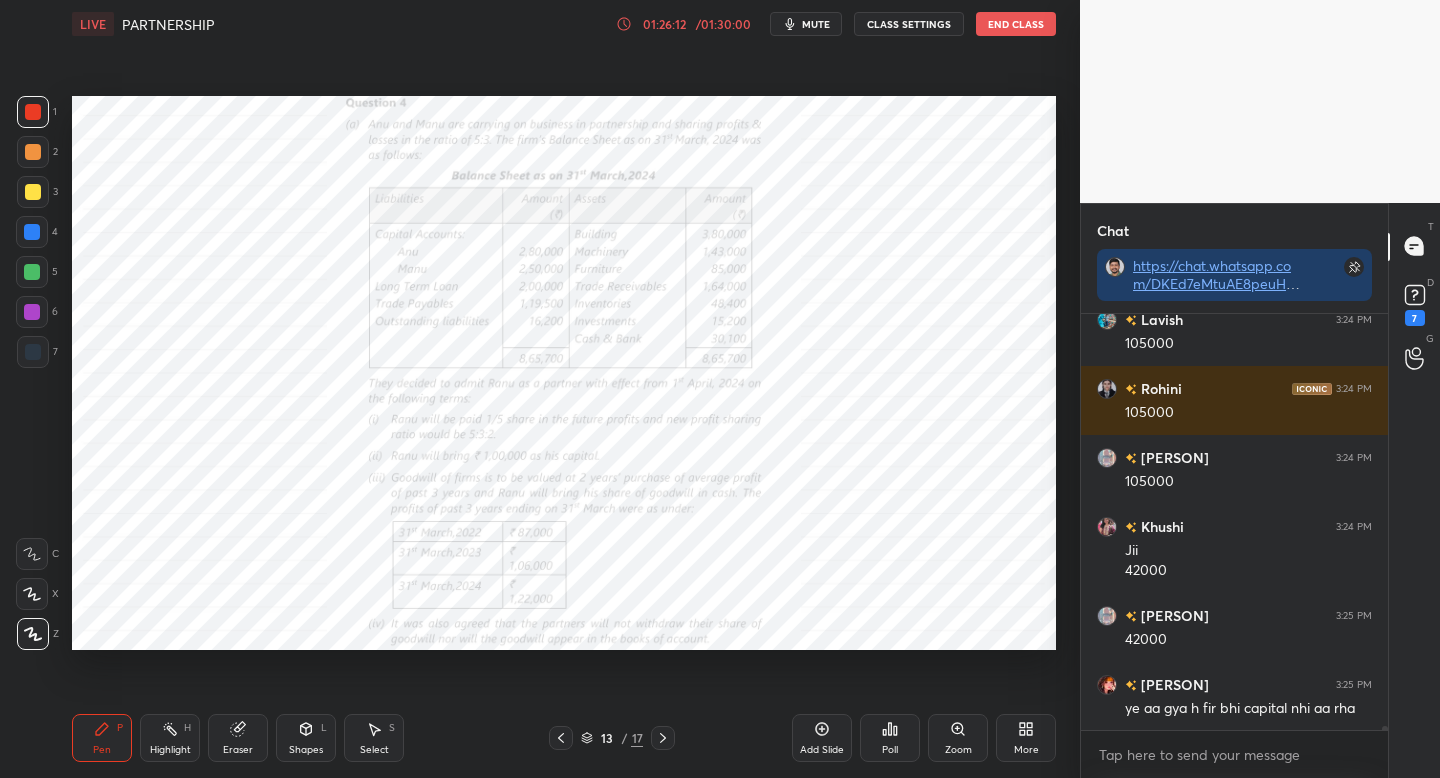 click 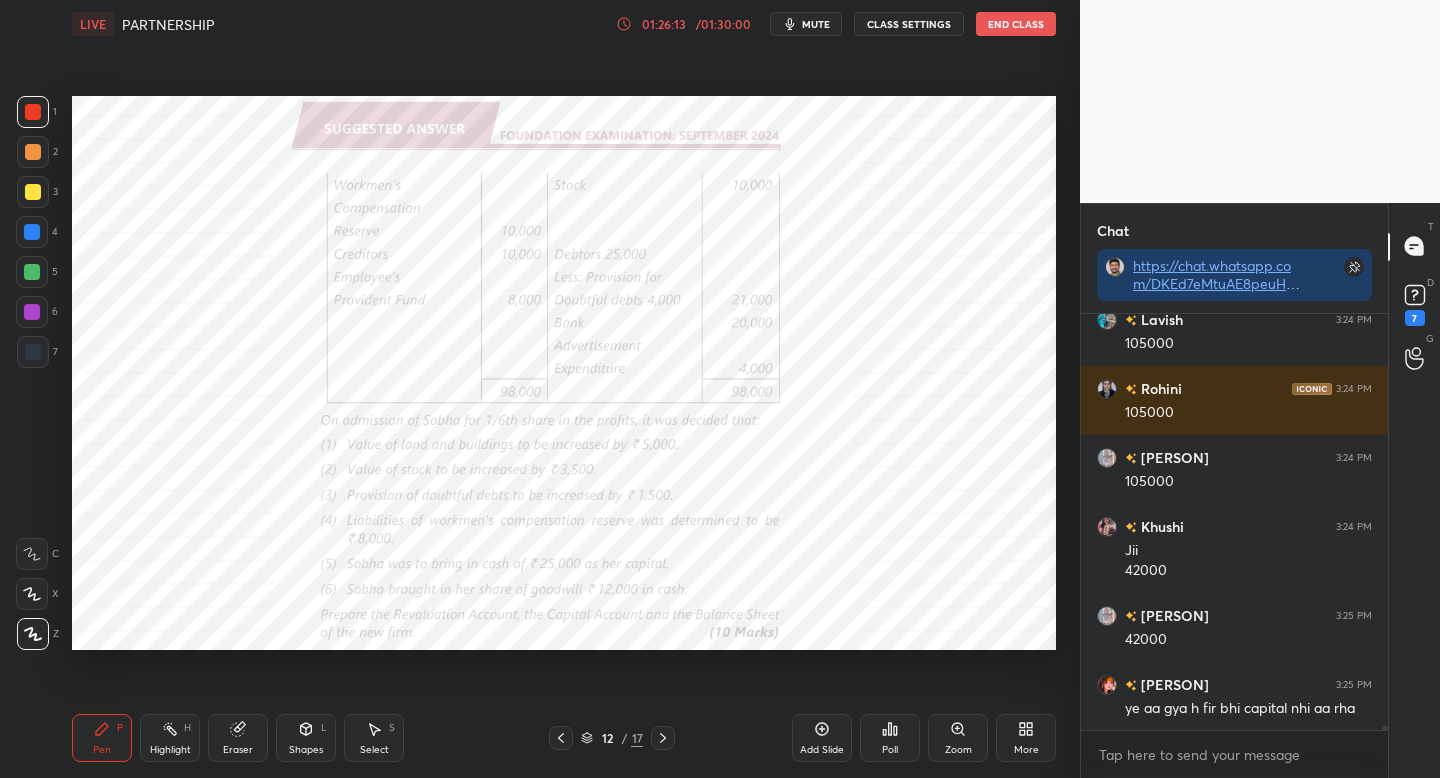 click at bounding box center (561, 738) 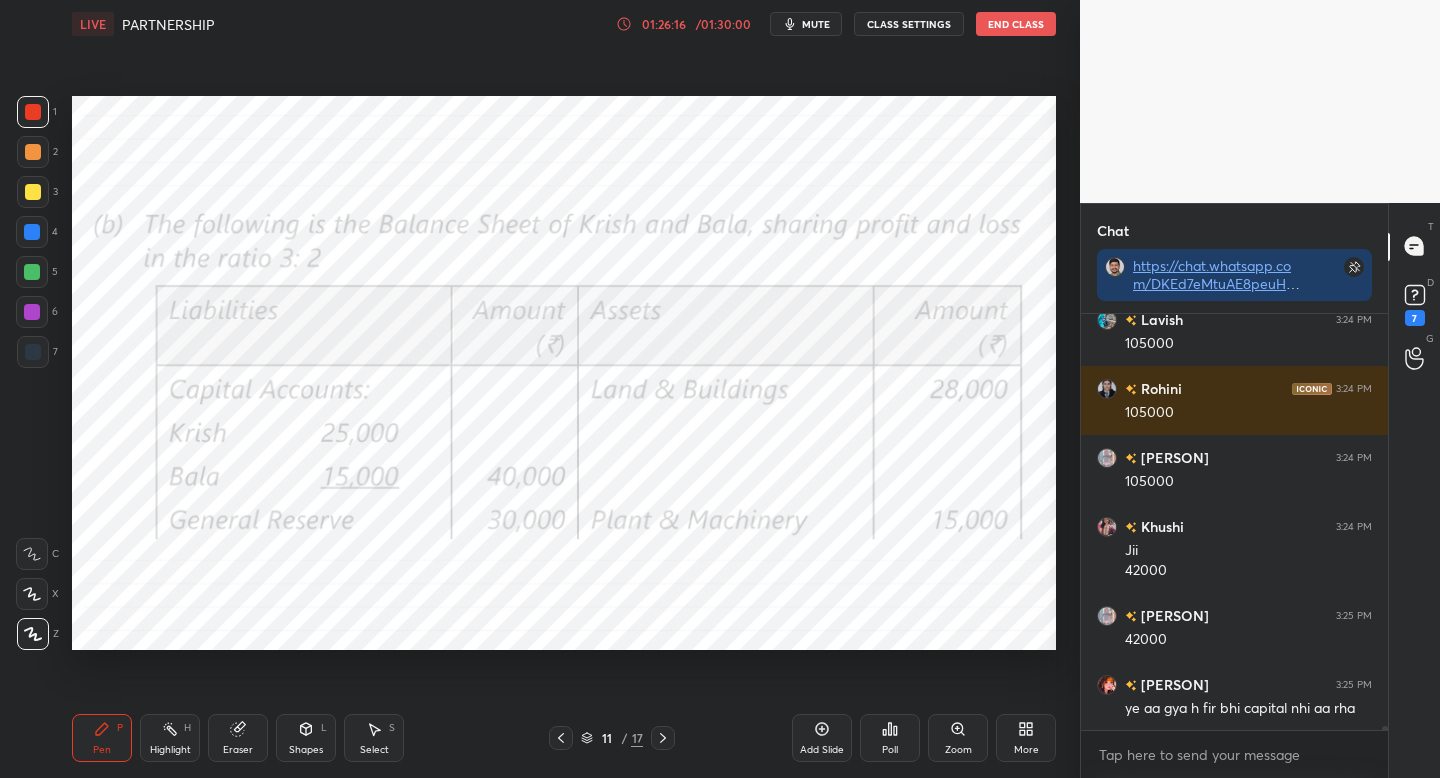 scroll, scrollTop: 40557, scrollLeft: 0, axis: vertical 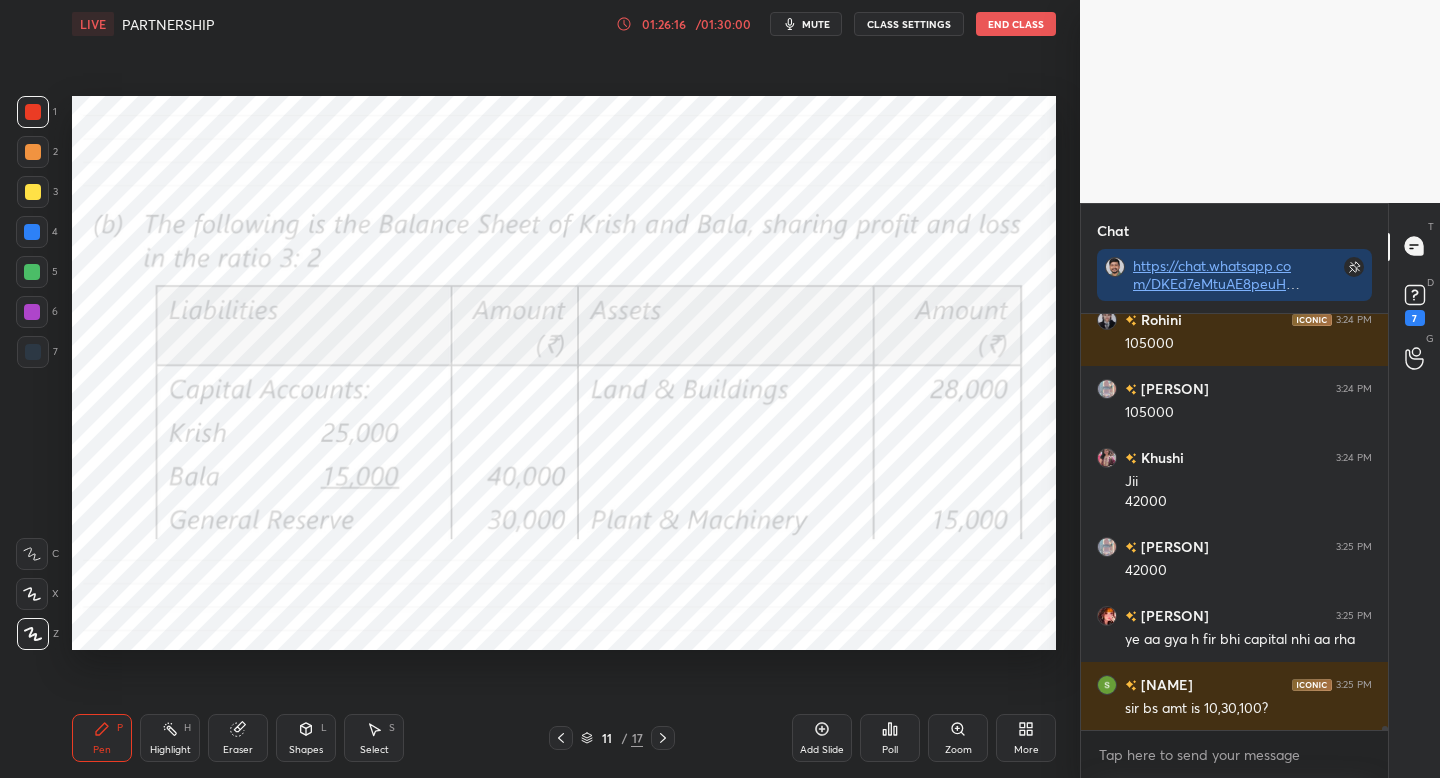 click 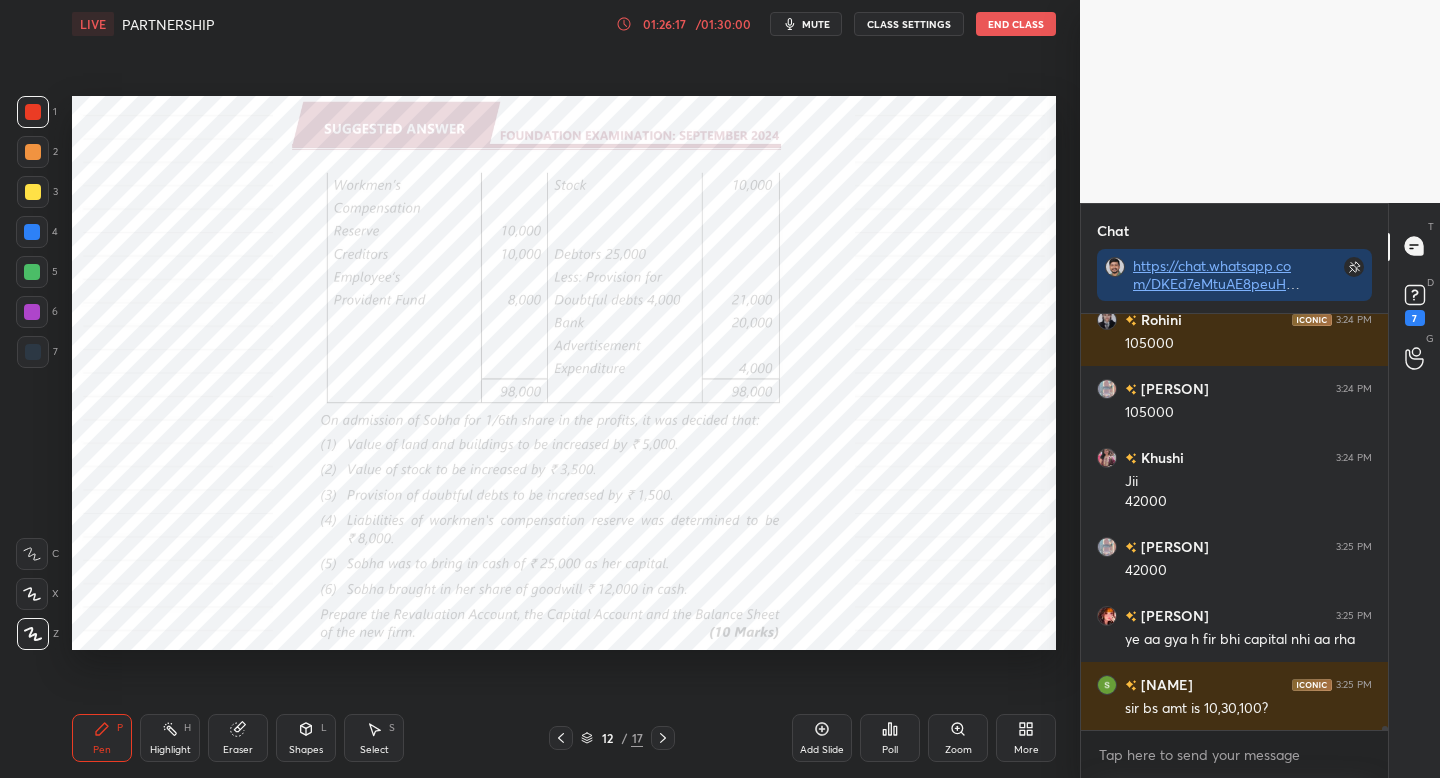 click 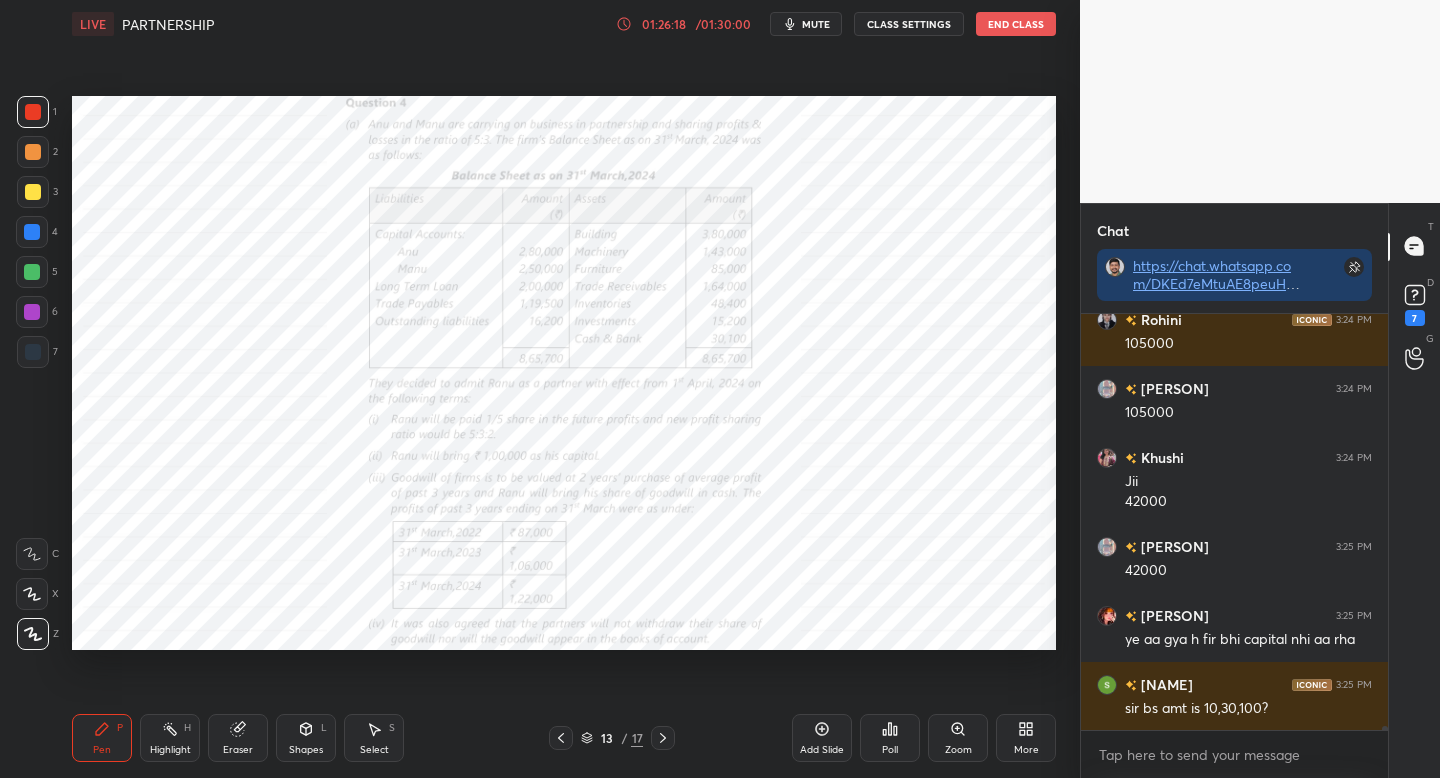 drag, startPoint x: 559, startPoint y: 738, endPoint x: 708, endPoint y: 726, distance: 149.48244 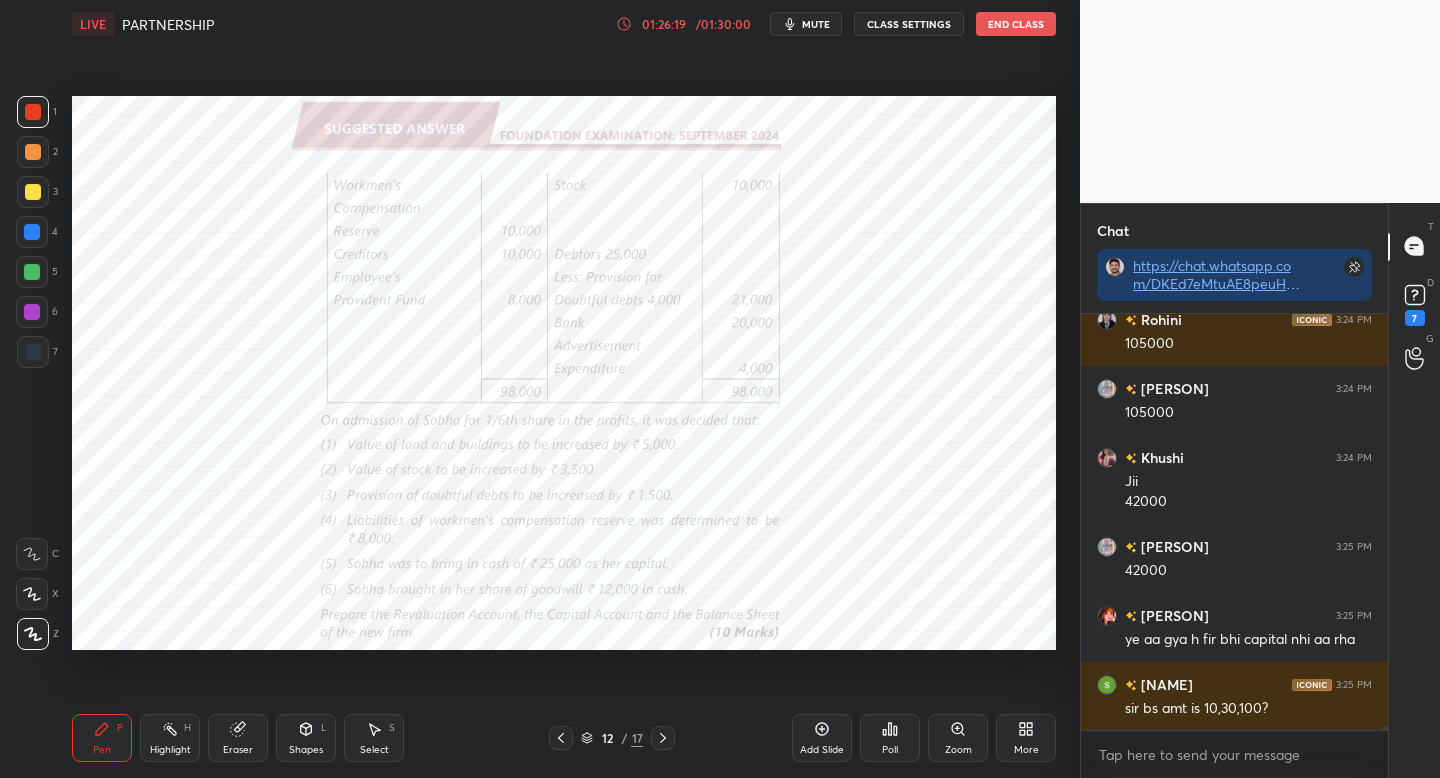 scroll, scrollTop: 40626, scrollLeft: 0, axis: vertical 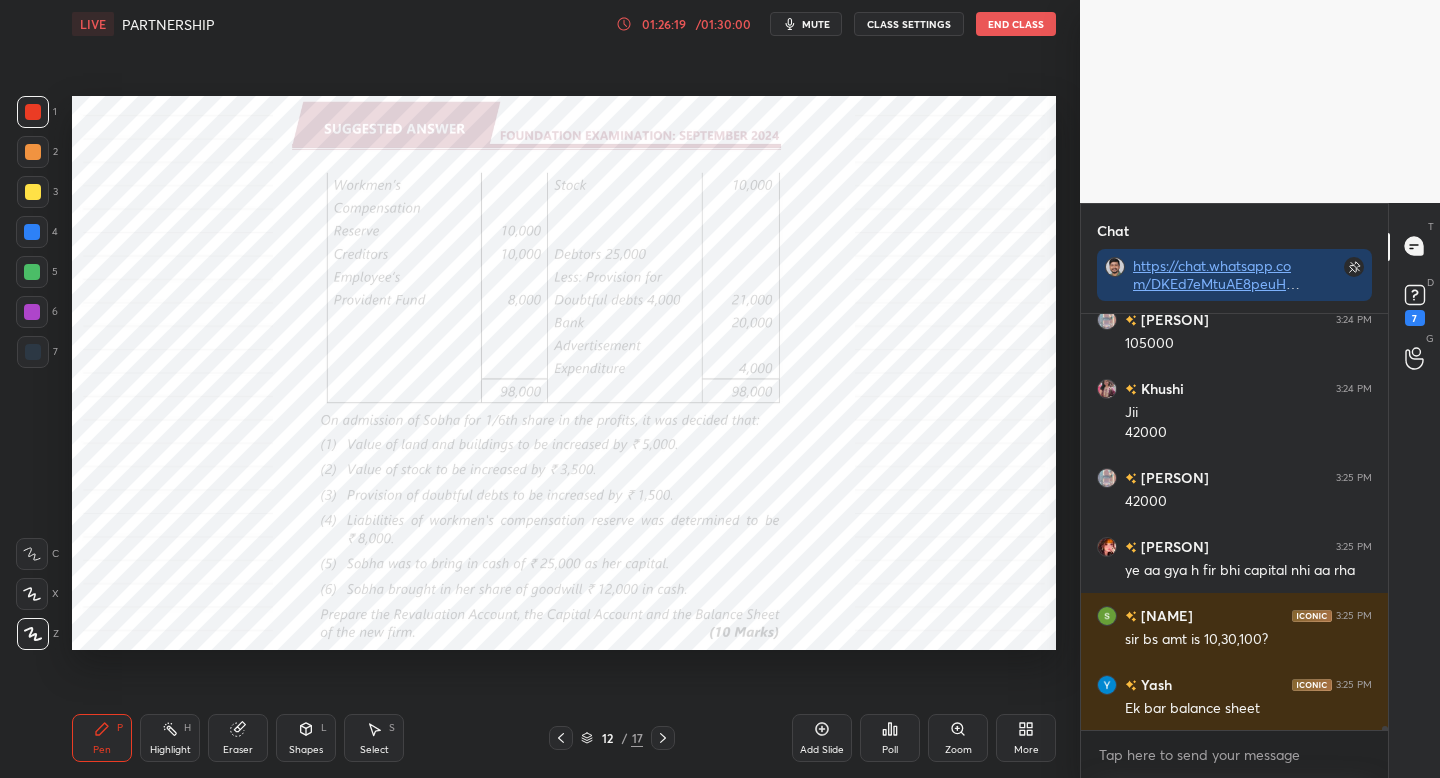 click on "Add Slide" at bounding box center [822, 738] 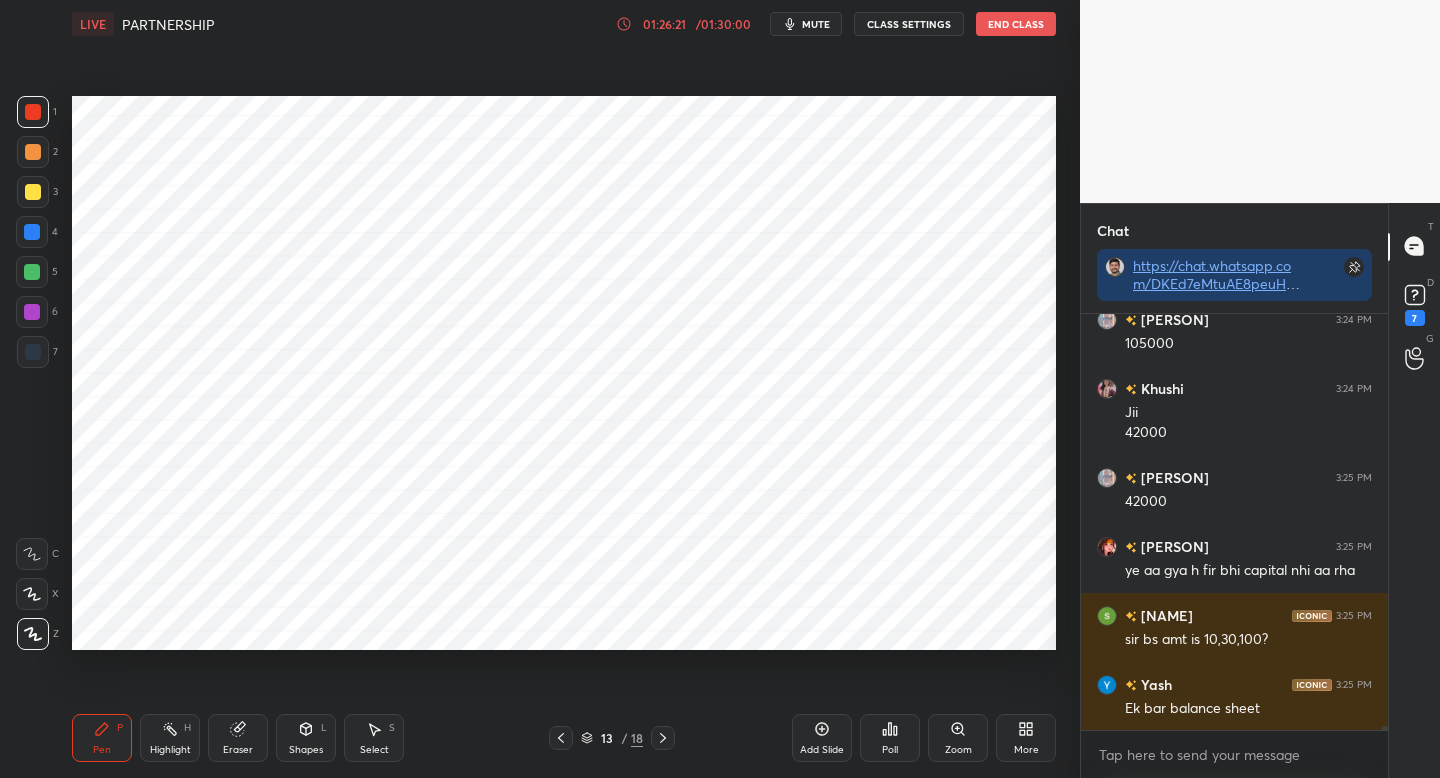 drag, startPoint x: 41, startPoint y: 362, endPoint x: 67, endPoint y: 359, distance: 26.172504 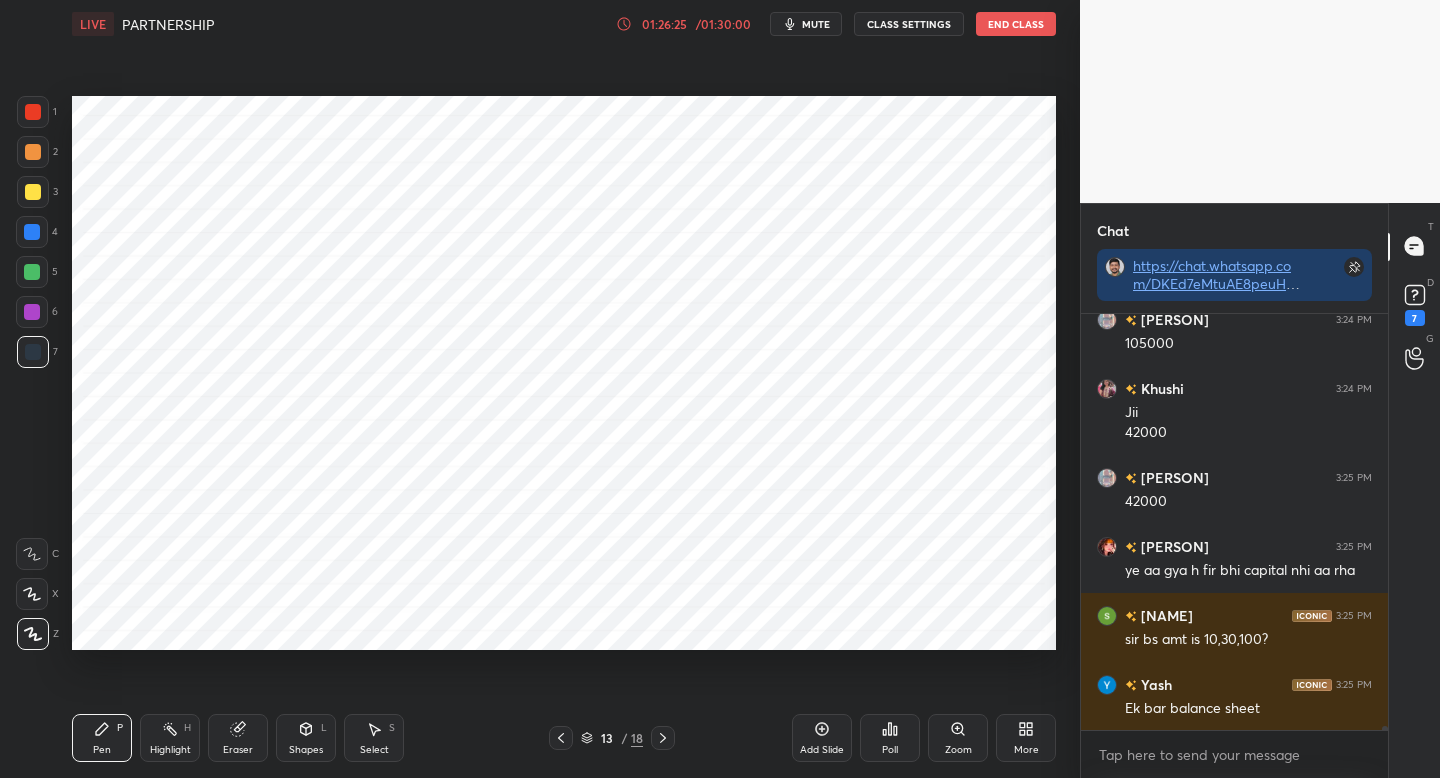 click 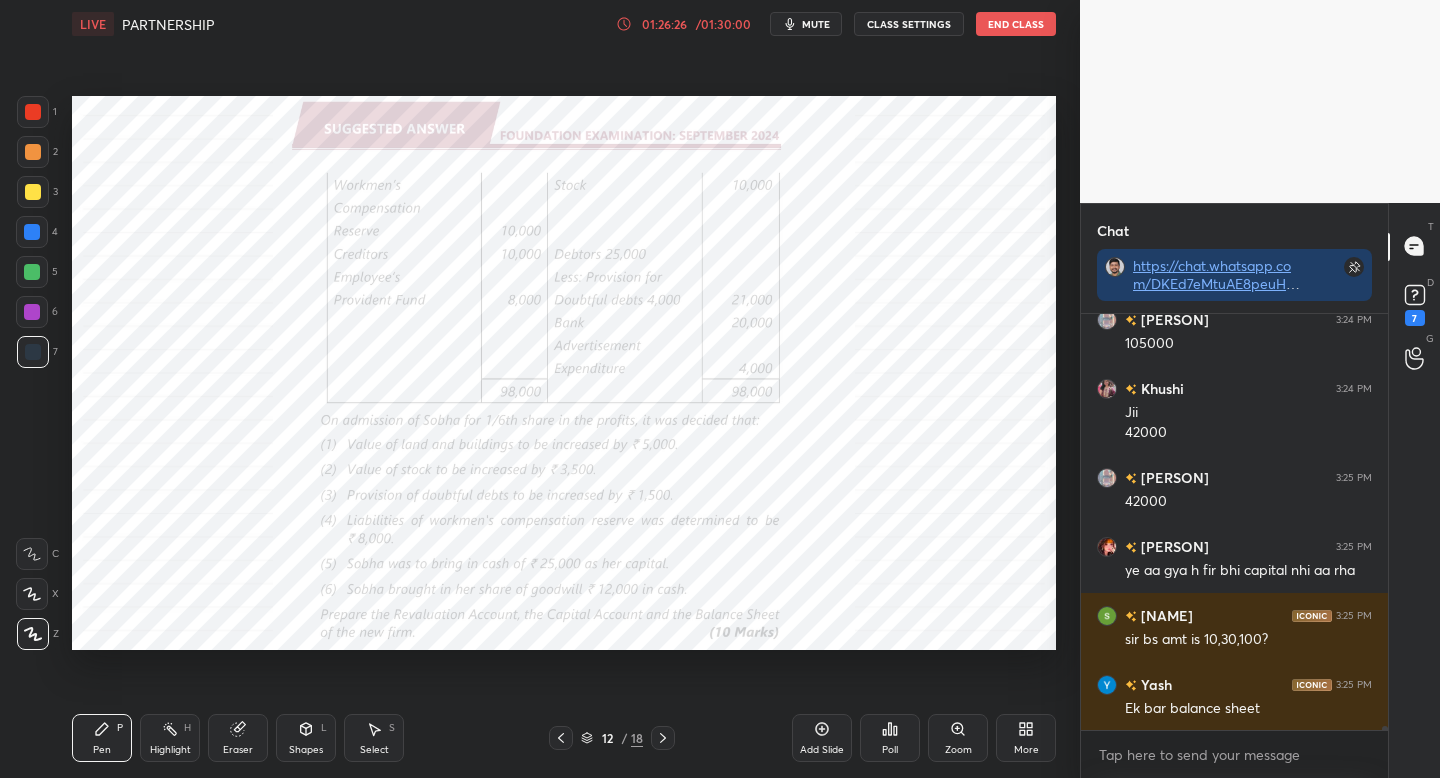 scroll, scrollTop: 40695, scrollLeft: 0, axis: vertical 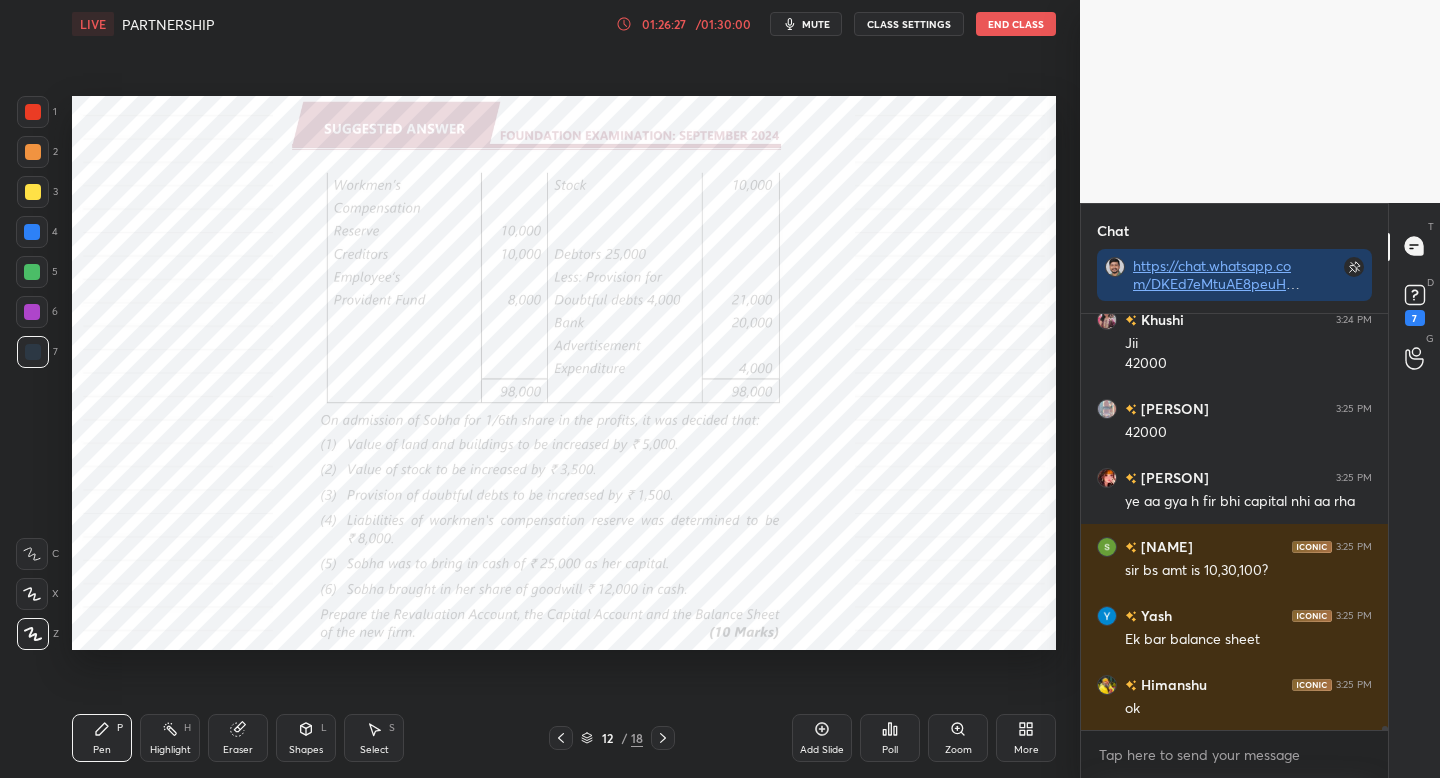drag, startPoint x: 661, startPoint y: 734, endPoint x: 653, endPoint y: 716, distance: 19.697716 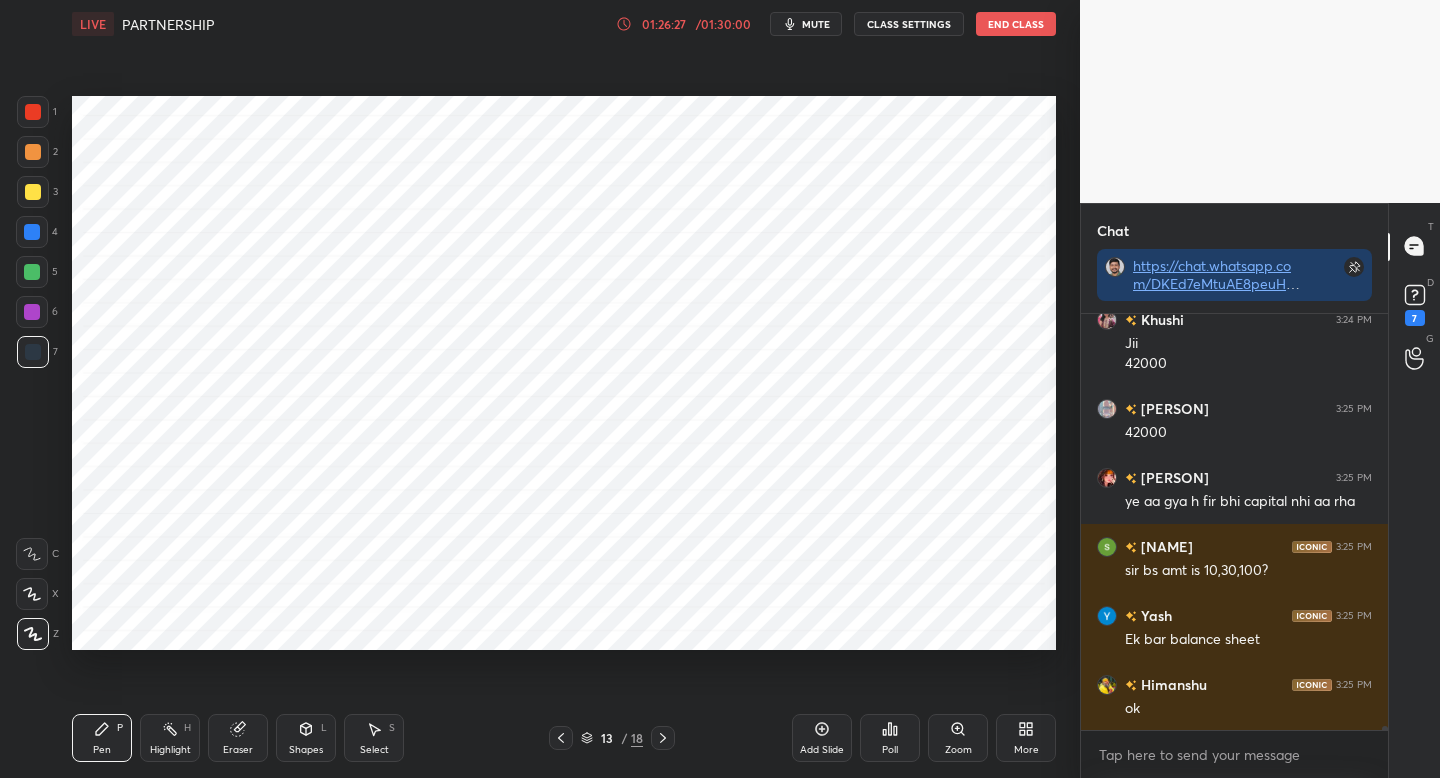 scroll, scrollTop: 40764, scrollLeft: 0, axis: vertical 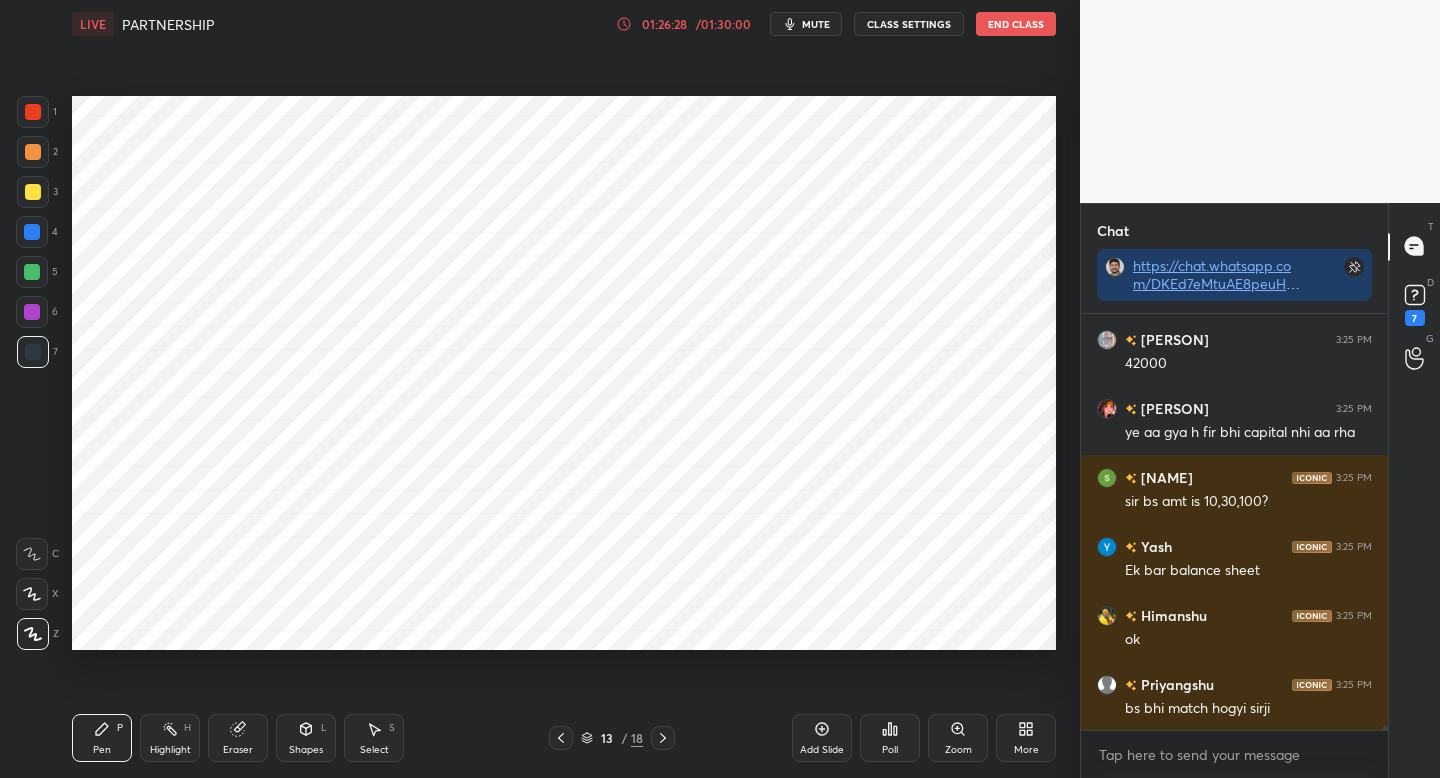 click 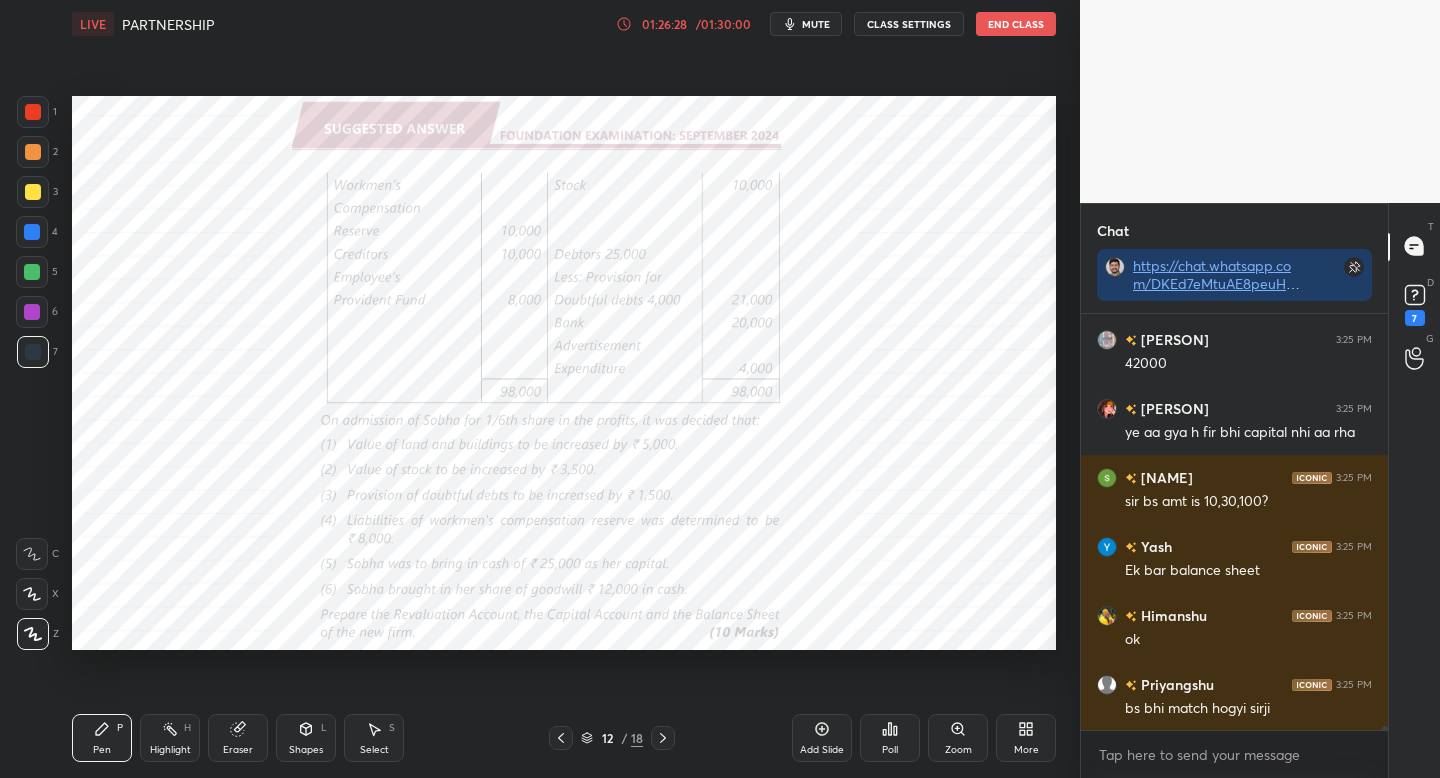click 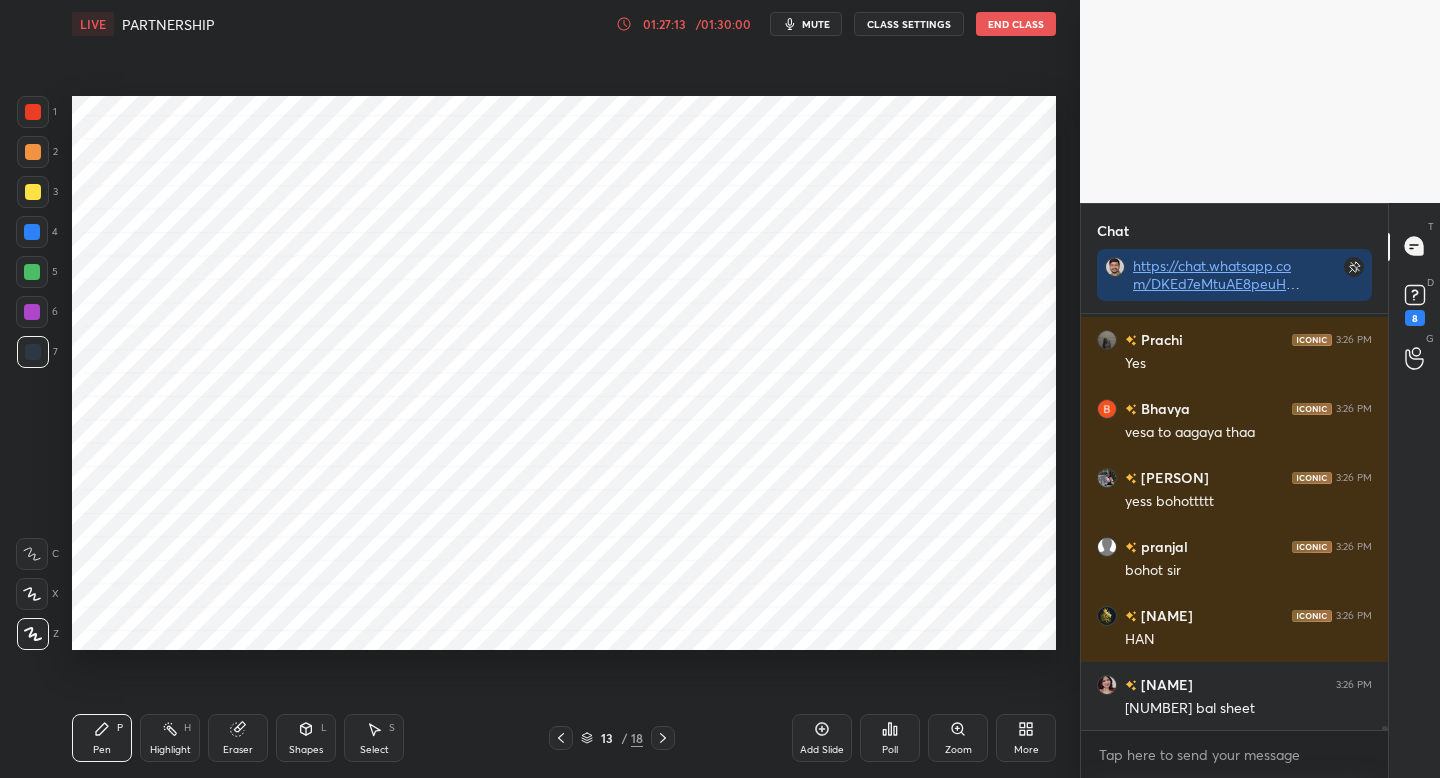 scroll, scrollTop: 39502, scrollLeft: 0, axis: vertical 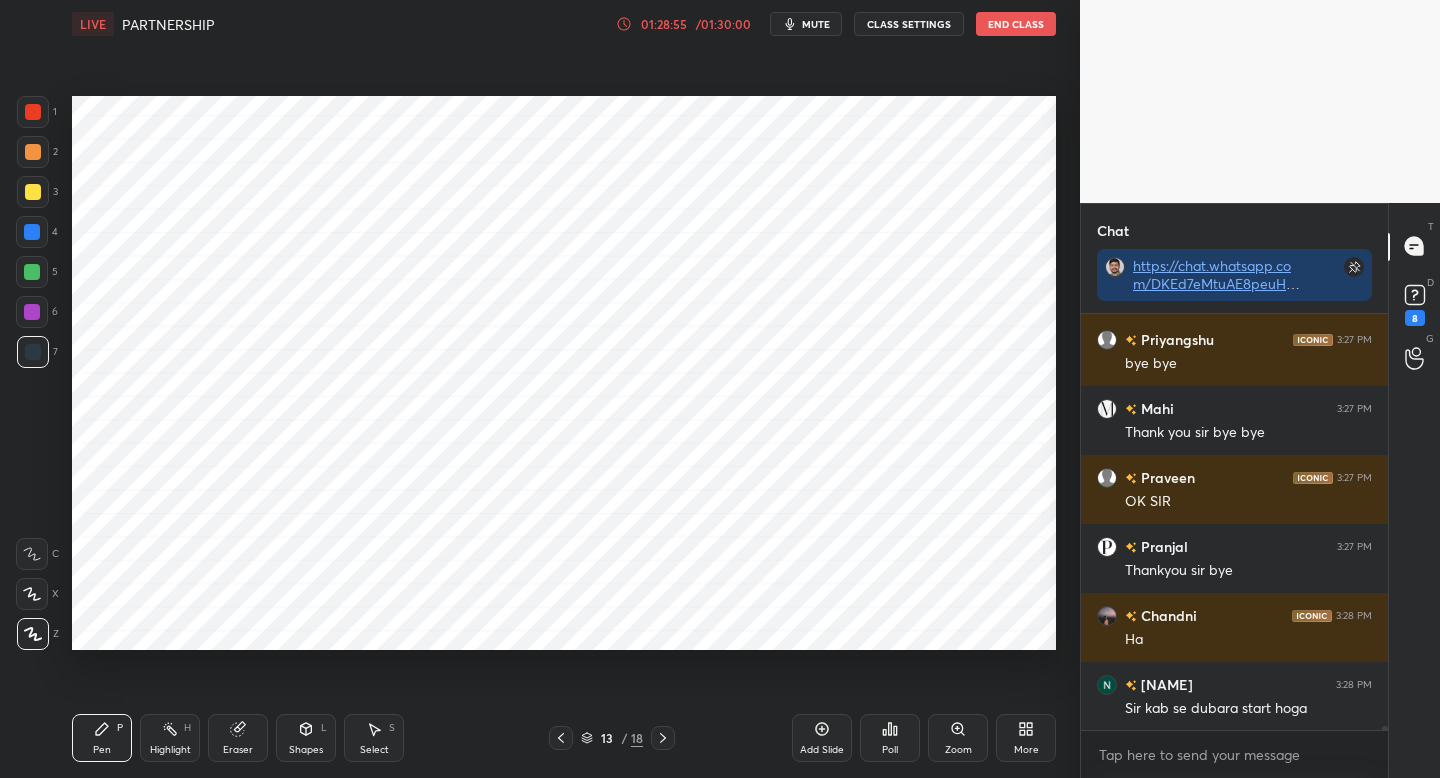 click on "End Class" at bounding box center [1016, 24] 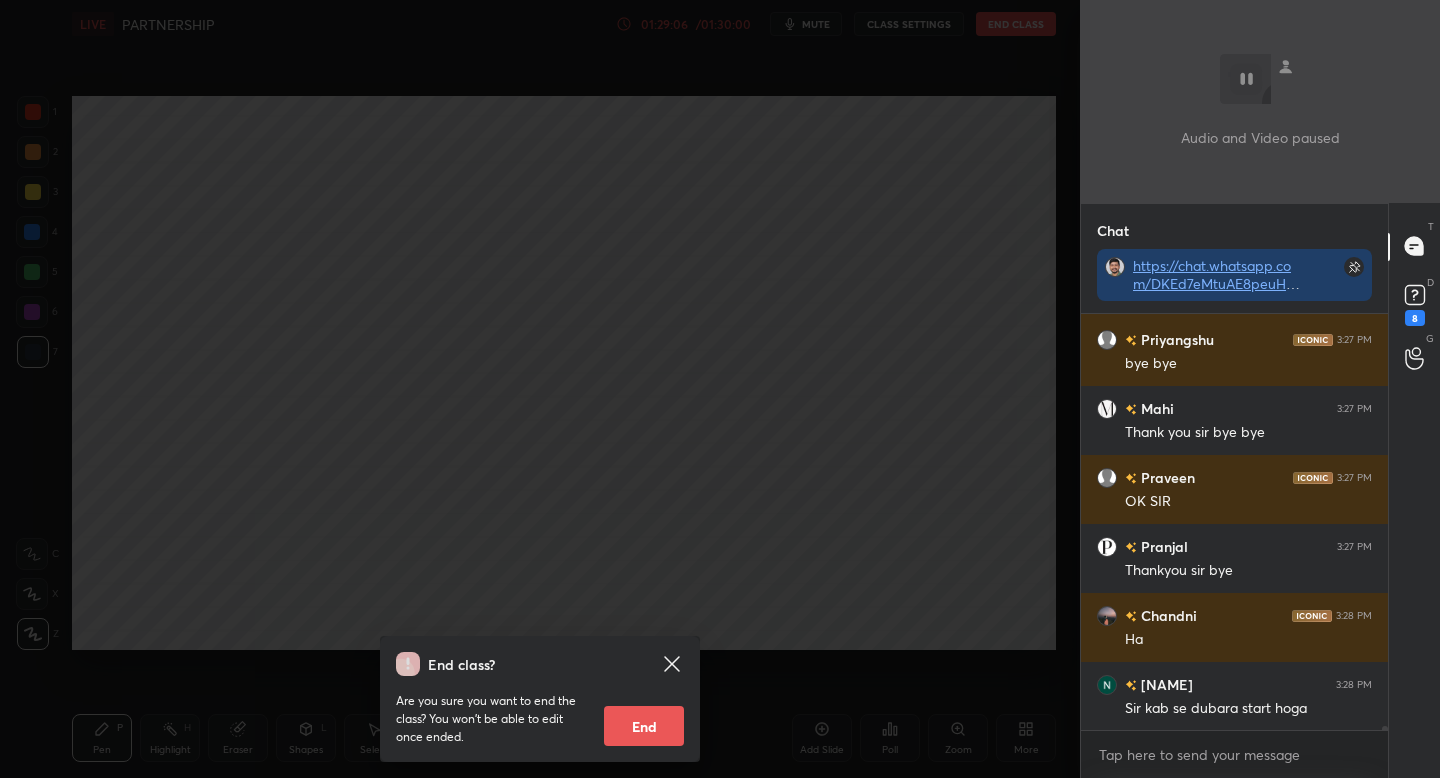scroll, scrollTop: 40782, scrollLeft: 0, axis: vertical 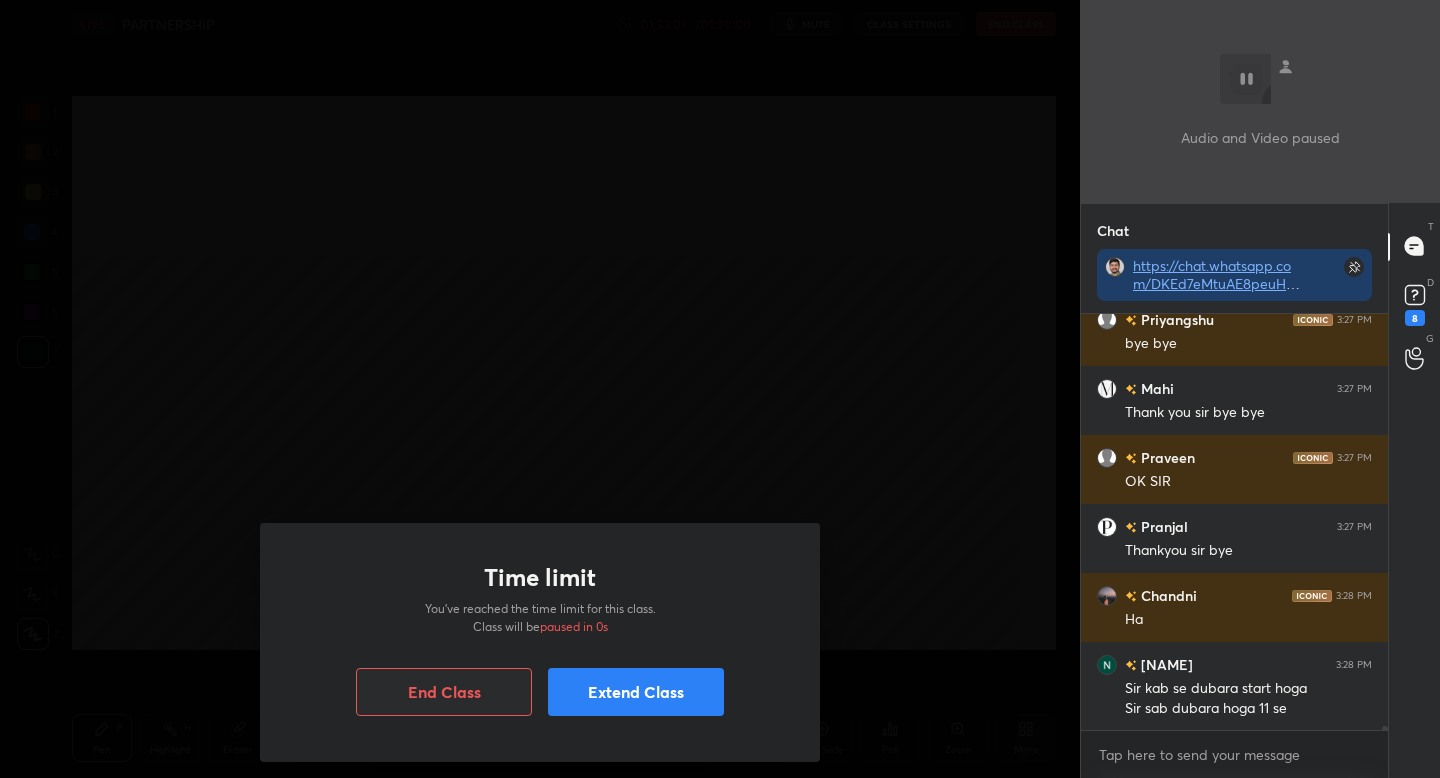 click on "End Class" at bounding box center [444, 692] 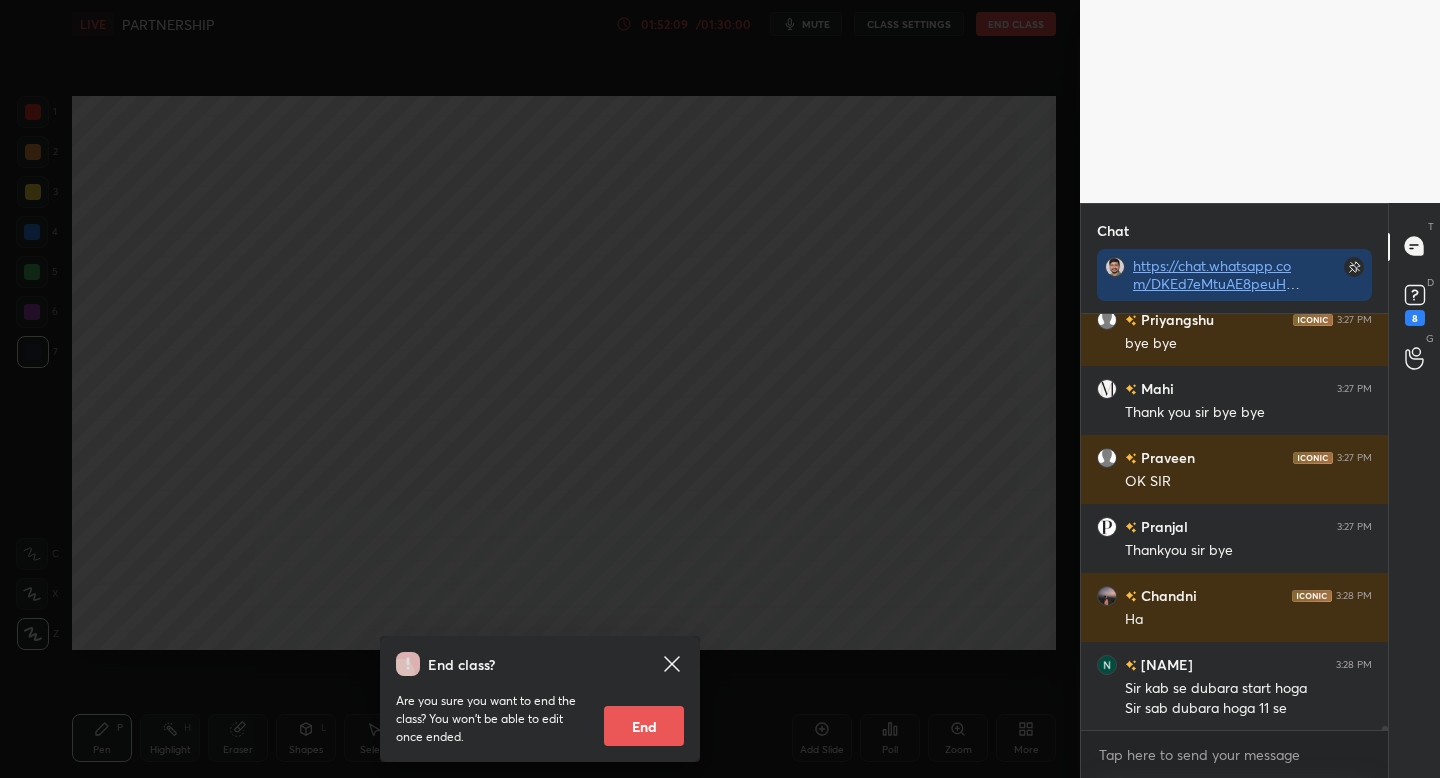 click on "End" at bounding box center (644, 726) 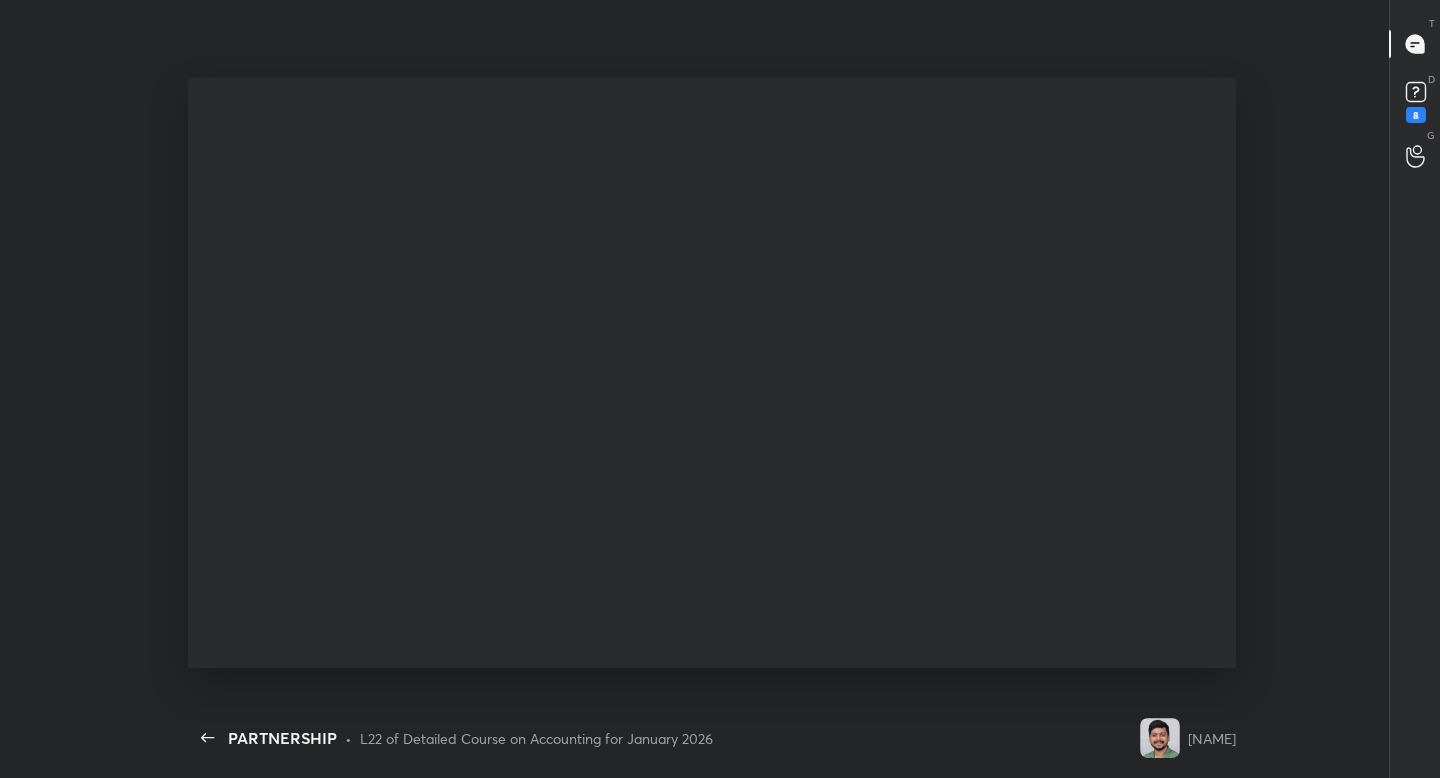 scroll, scrollTop: 99350, scrollLeft: 98935, axis: both 